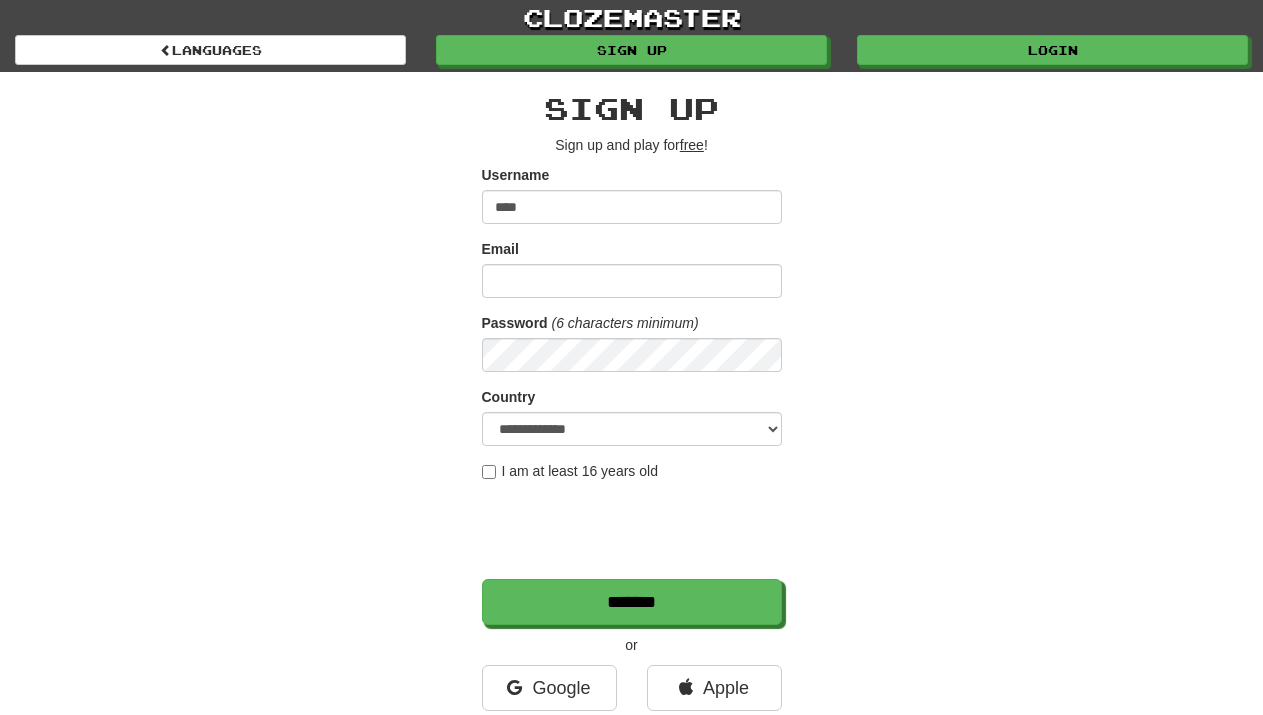 scroll, scrollTop: 0, scrollLeft: 0, axis: both 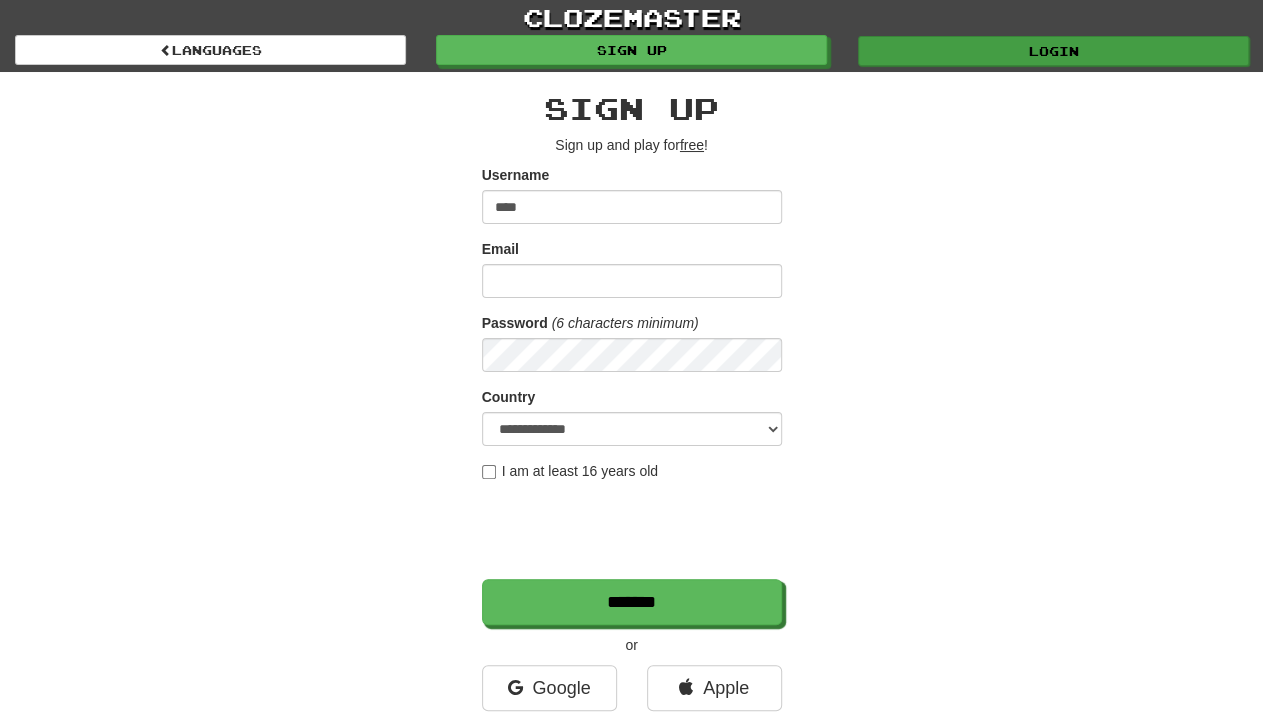 type on "****" 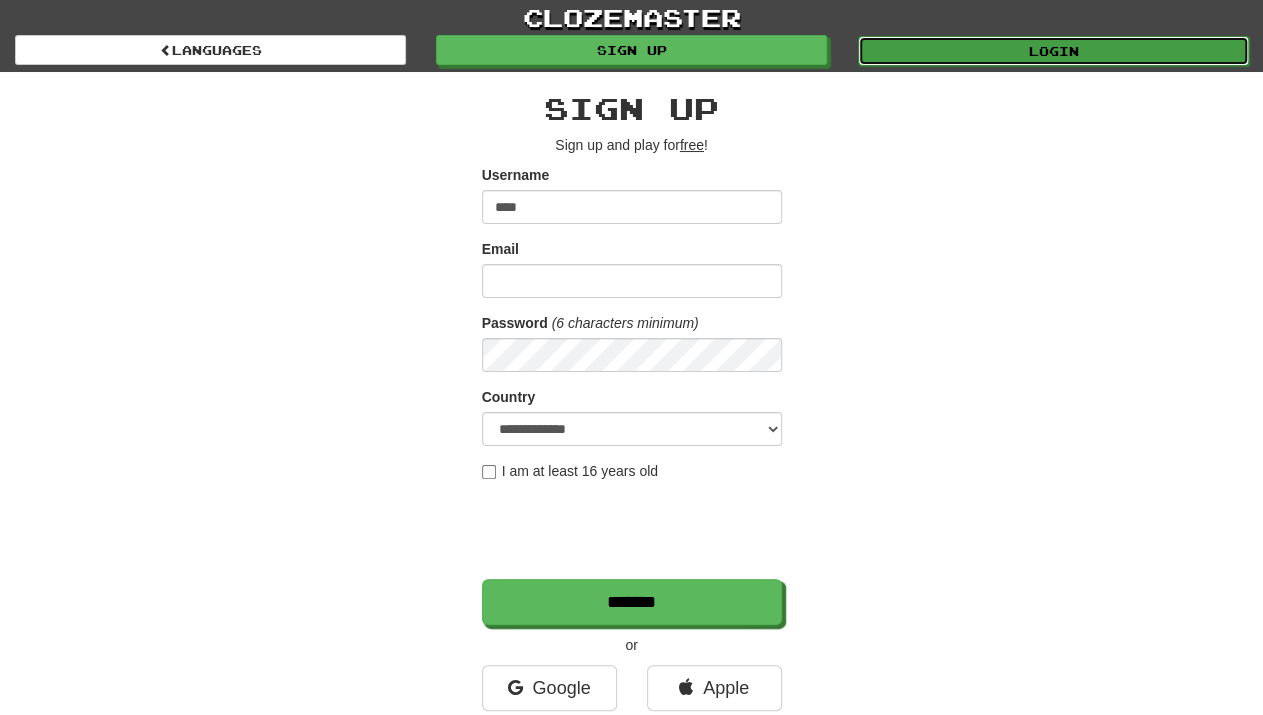 click on "Login" at bounding box center [1053, 51] 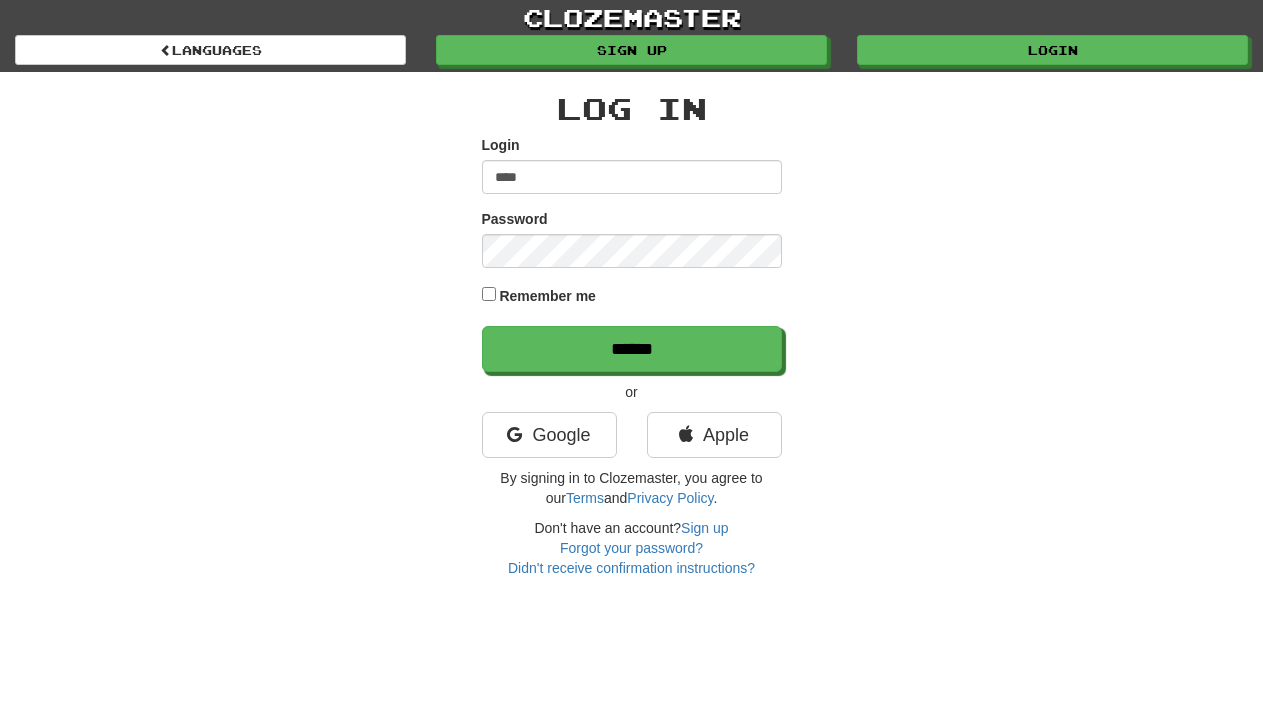 scroll, scrollTop: 0, scrollLeft: 0, axis: both 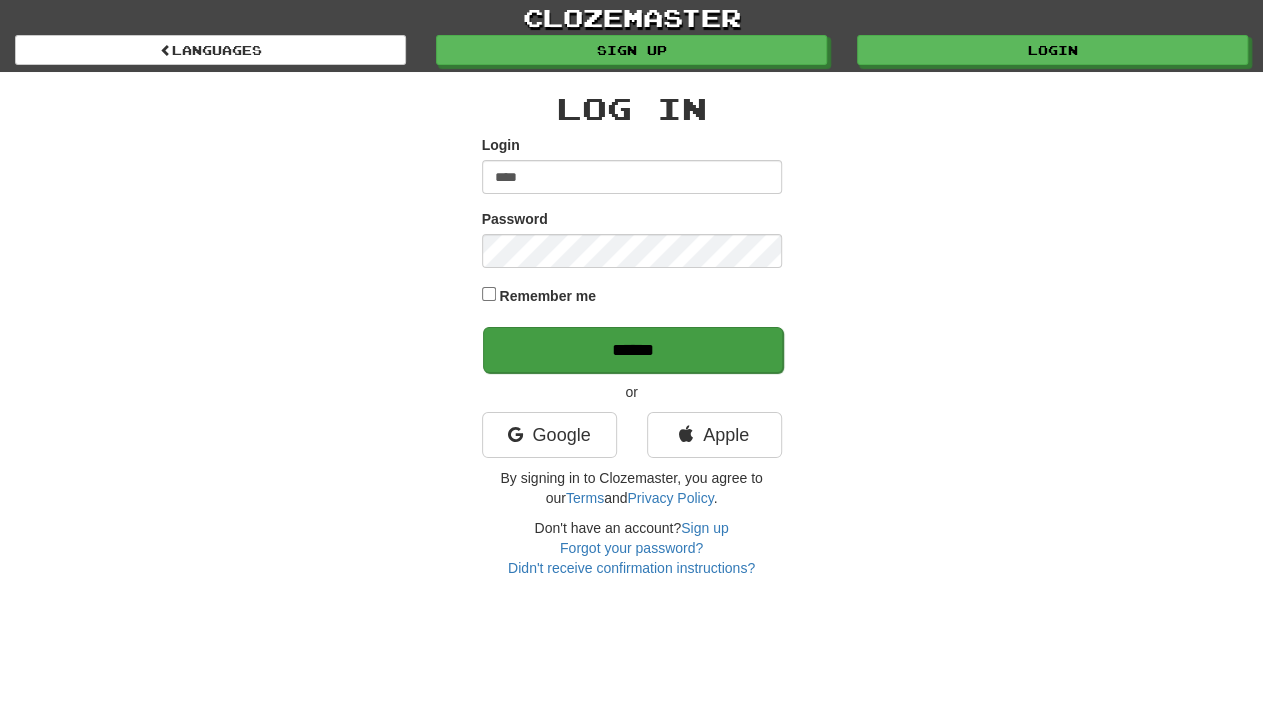 type on "****" 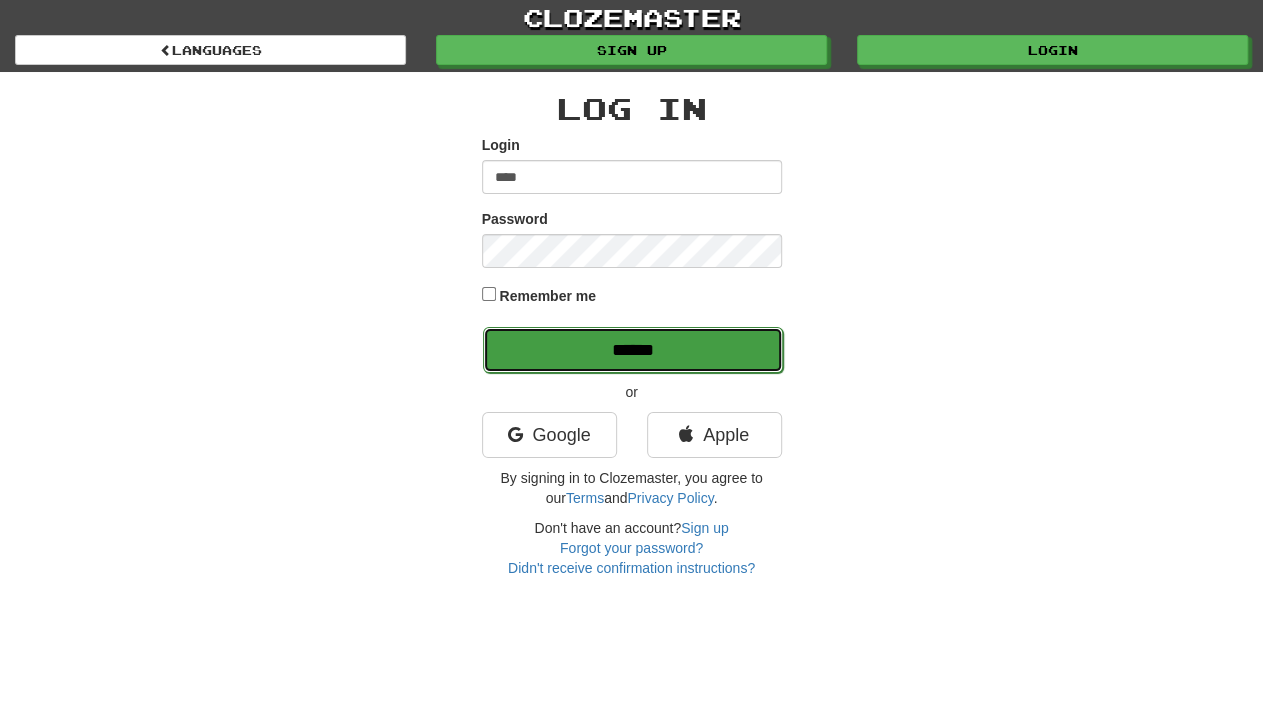 click on "******" at bounding box center (633, 350) 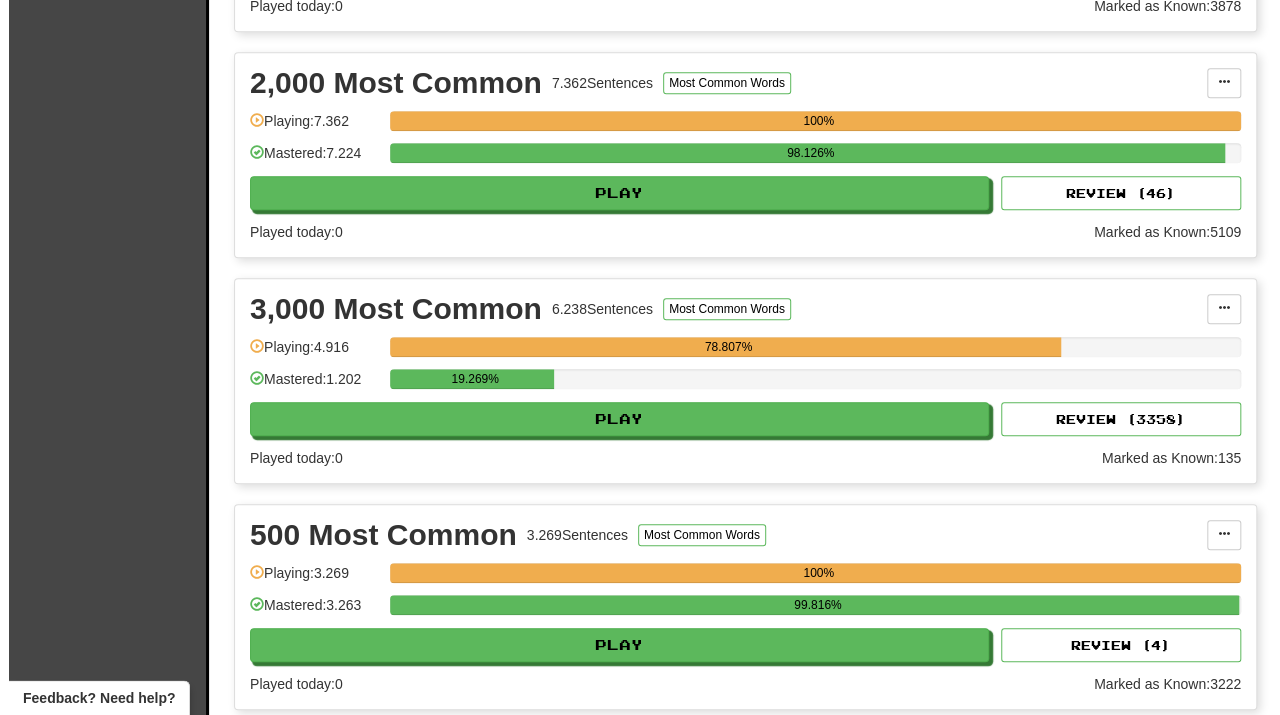 scroll, scrollTop: 671, scrollLeft: 0, axis: vertical 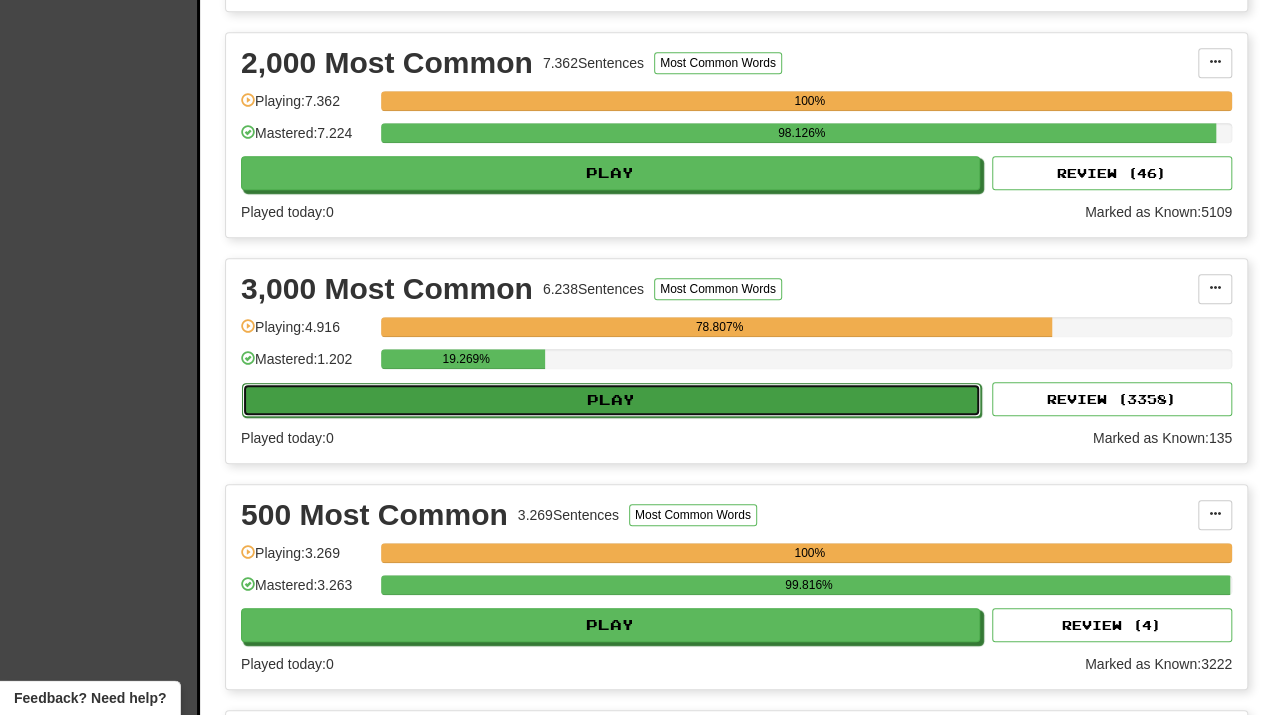 click on "Play" at bounding box center (611, 400) 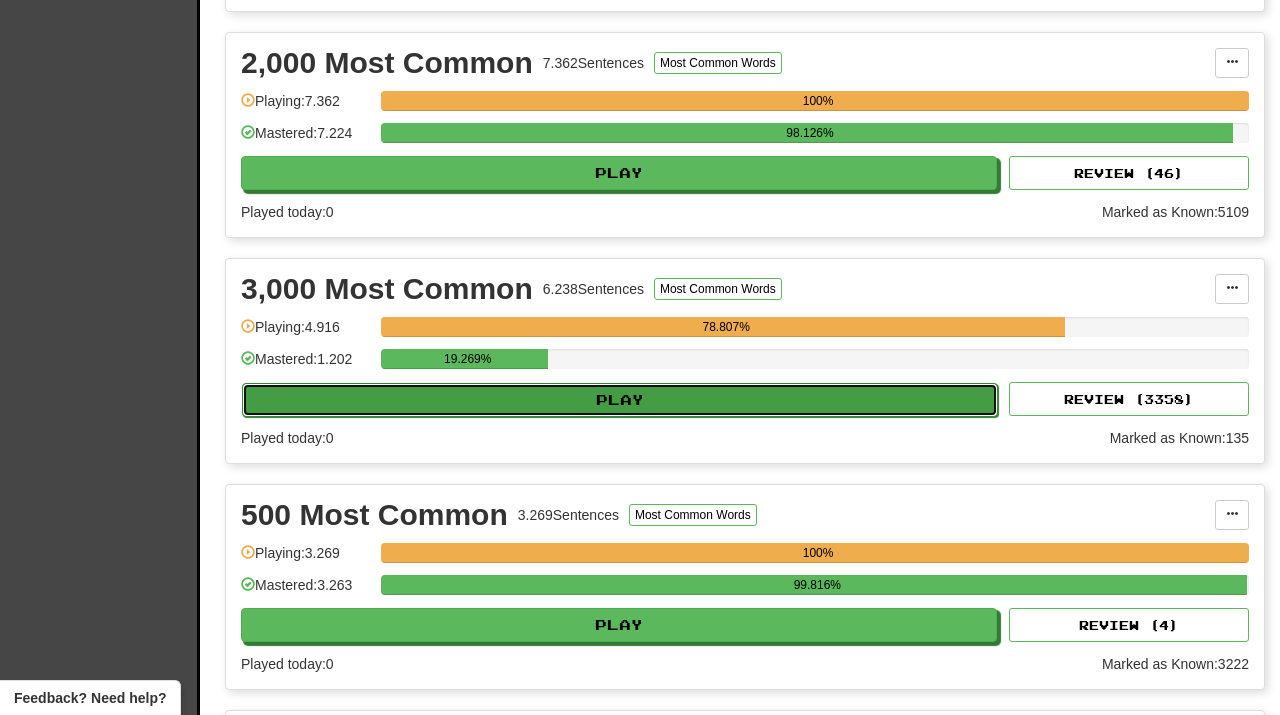 select on "**" 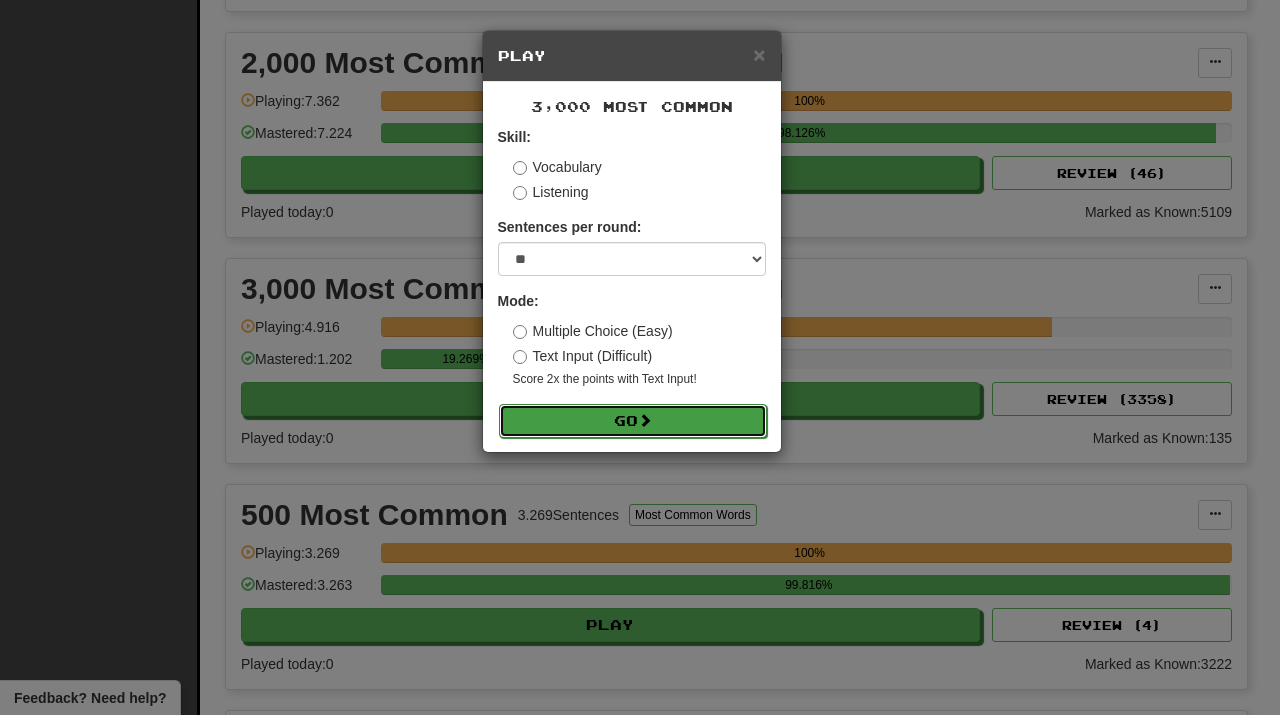 click at bounding box center (645, 420) 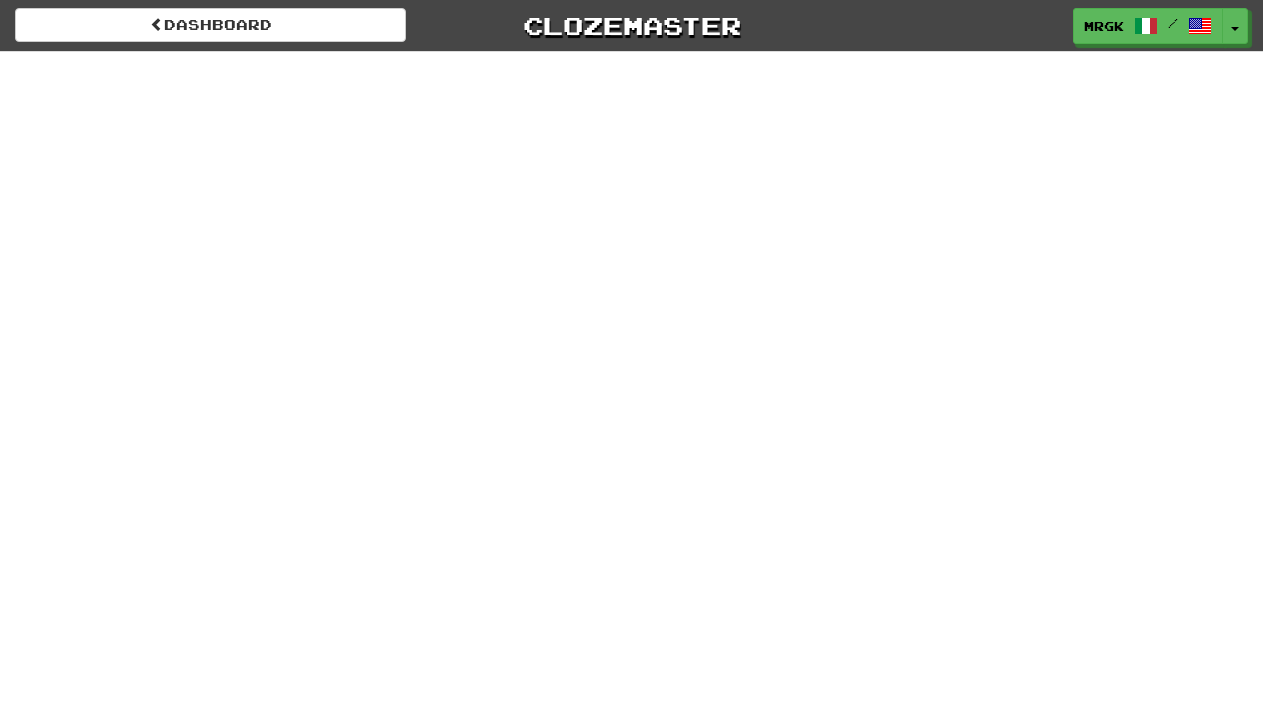 scroll, scrollTop: 0, scrollLeft: 0, axis: both 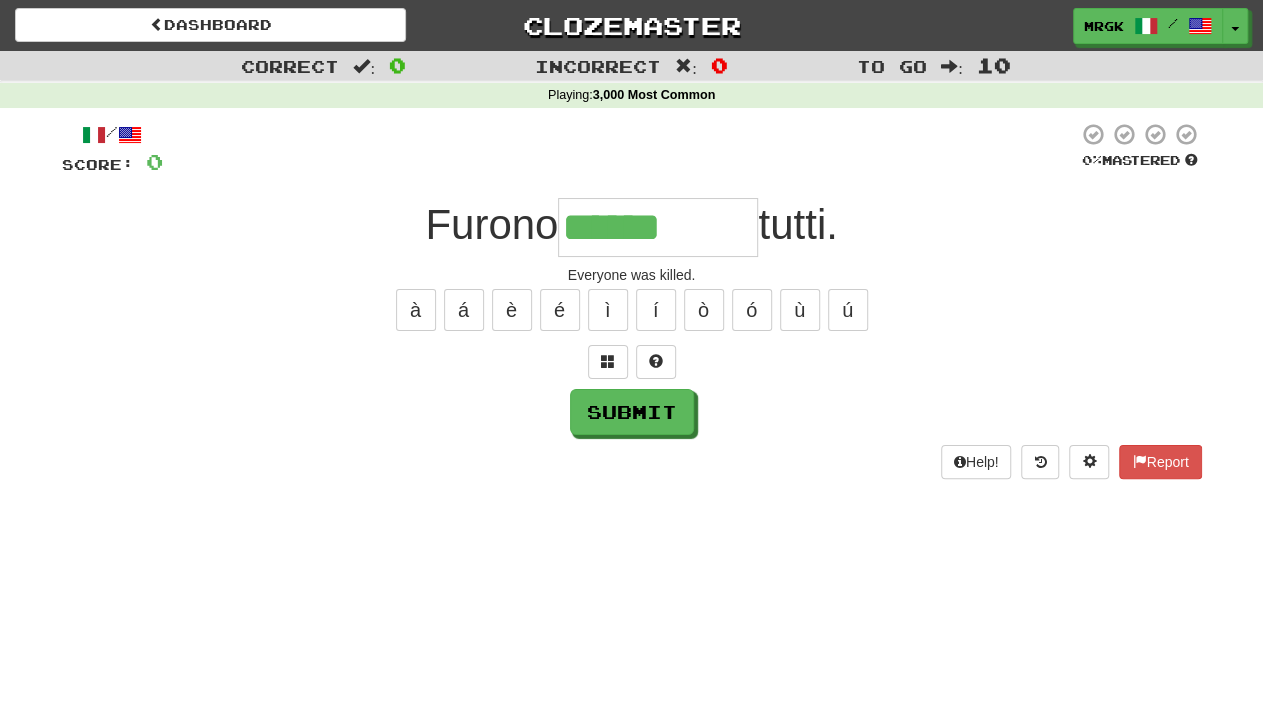 type on "******" 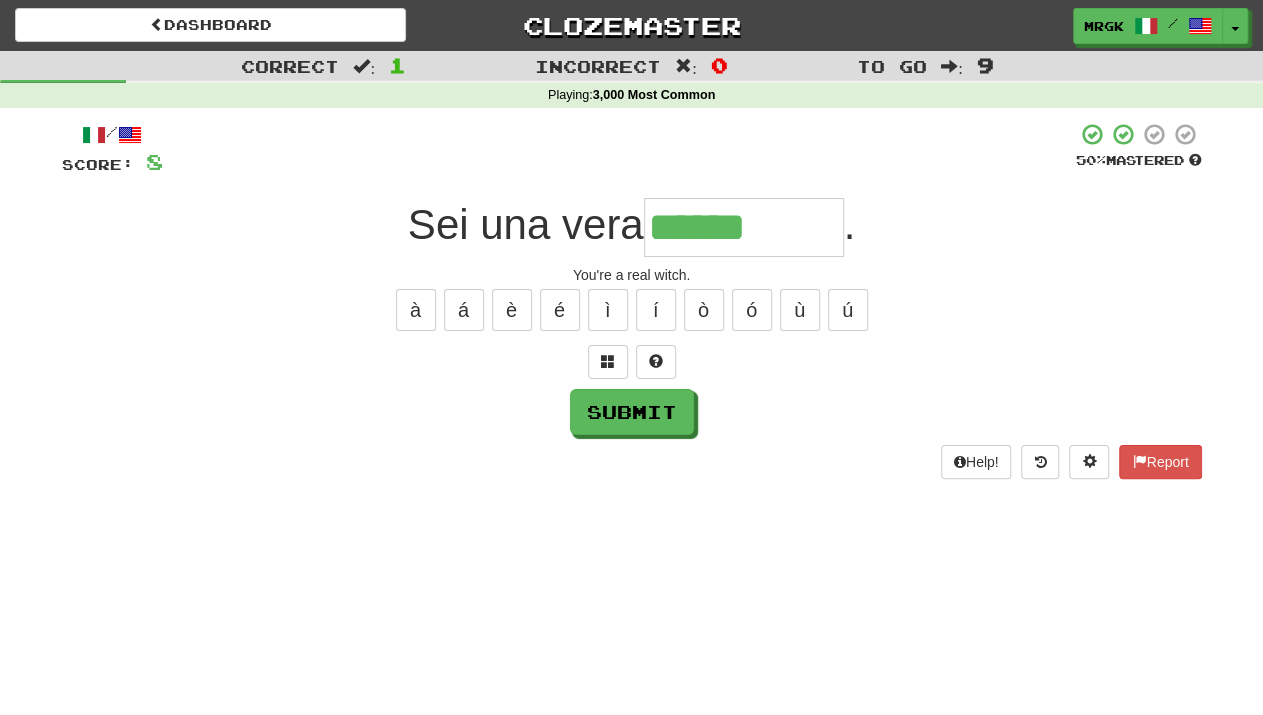 type on "******" 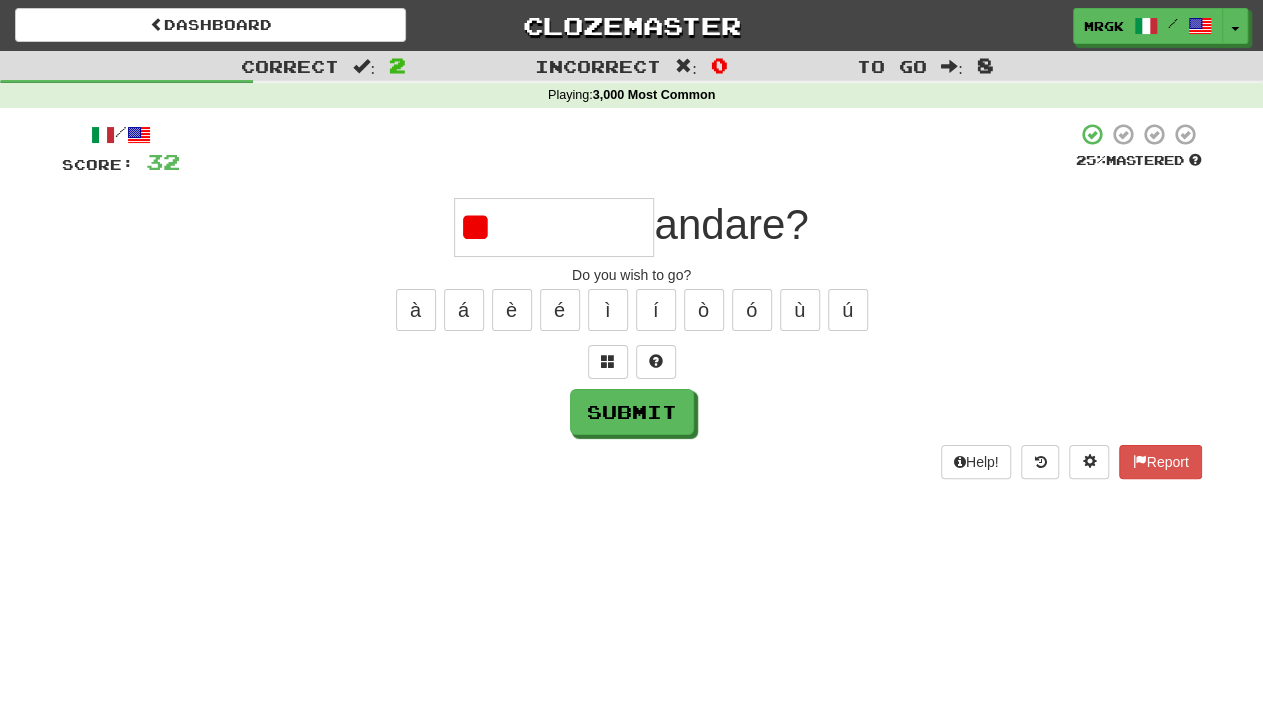 type on "*" 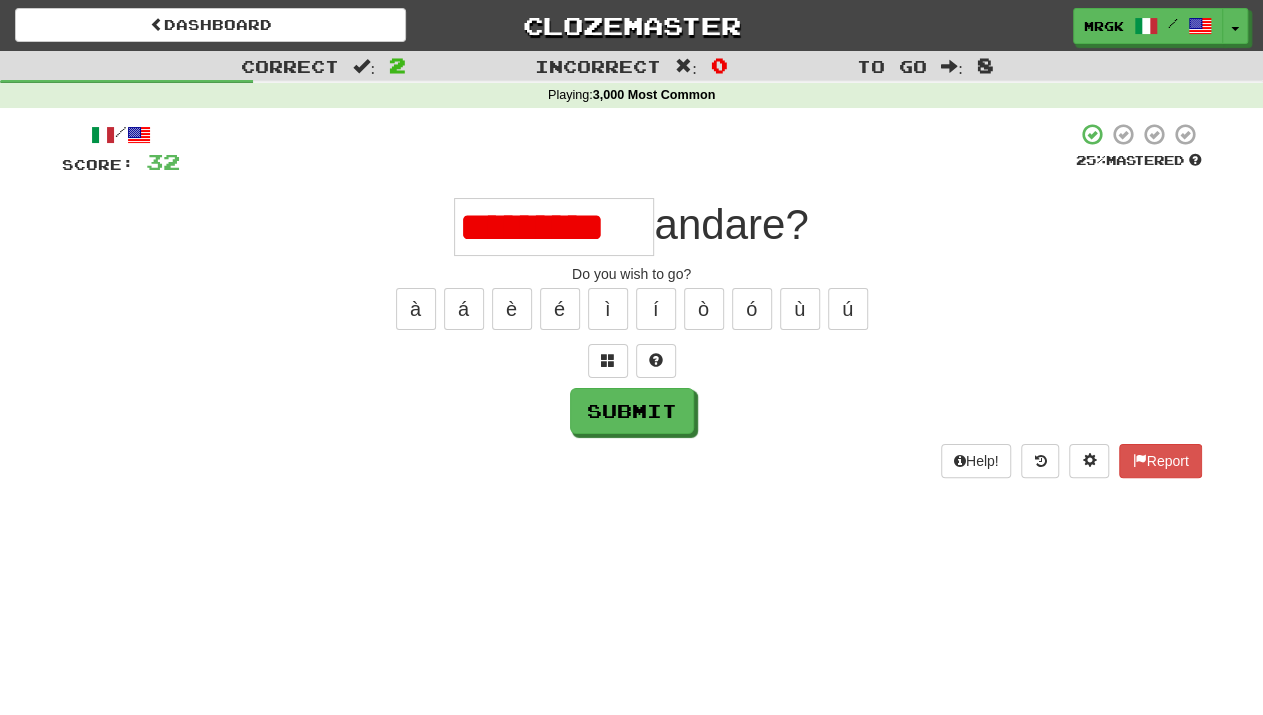scroll, scrollTop: 0, scrollLeft: 0, axis: both 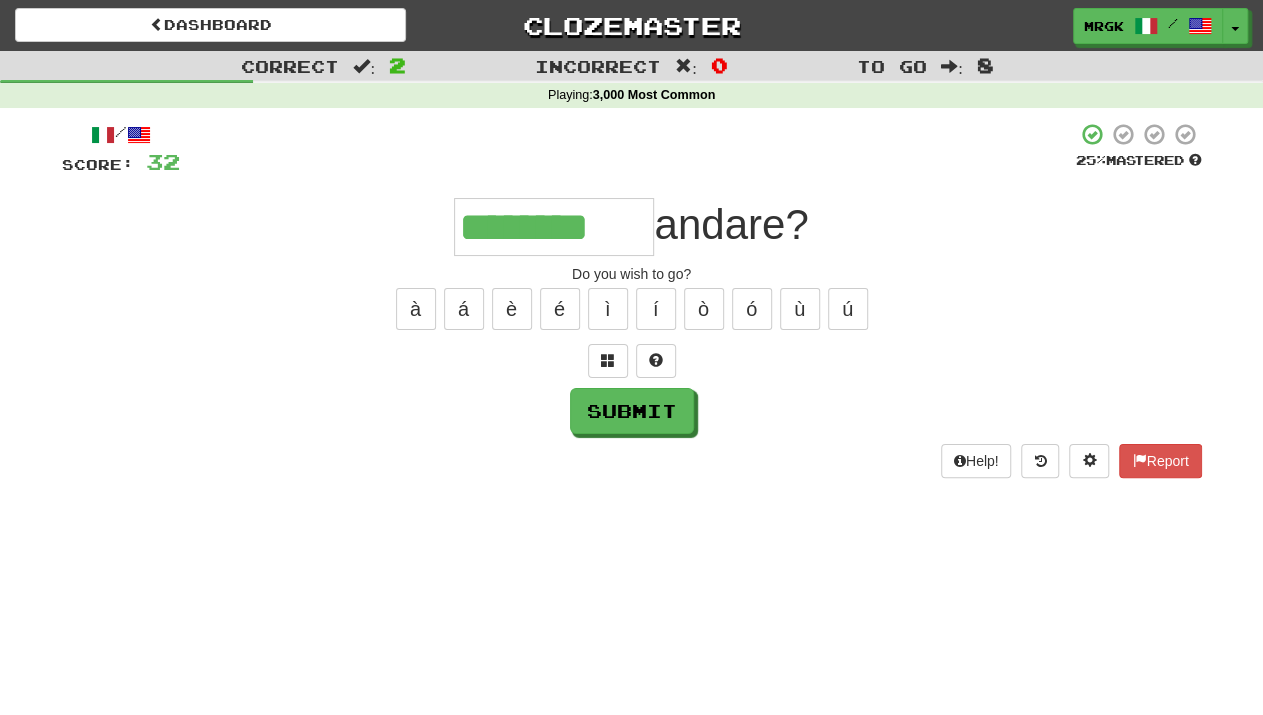 type on "********" 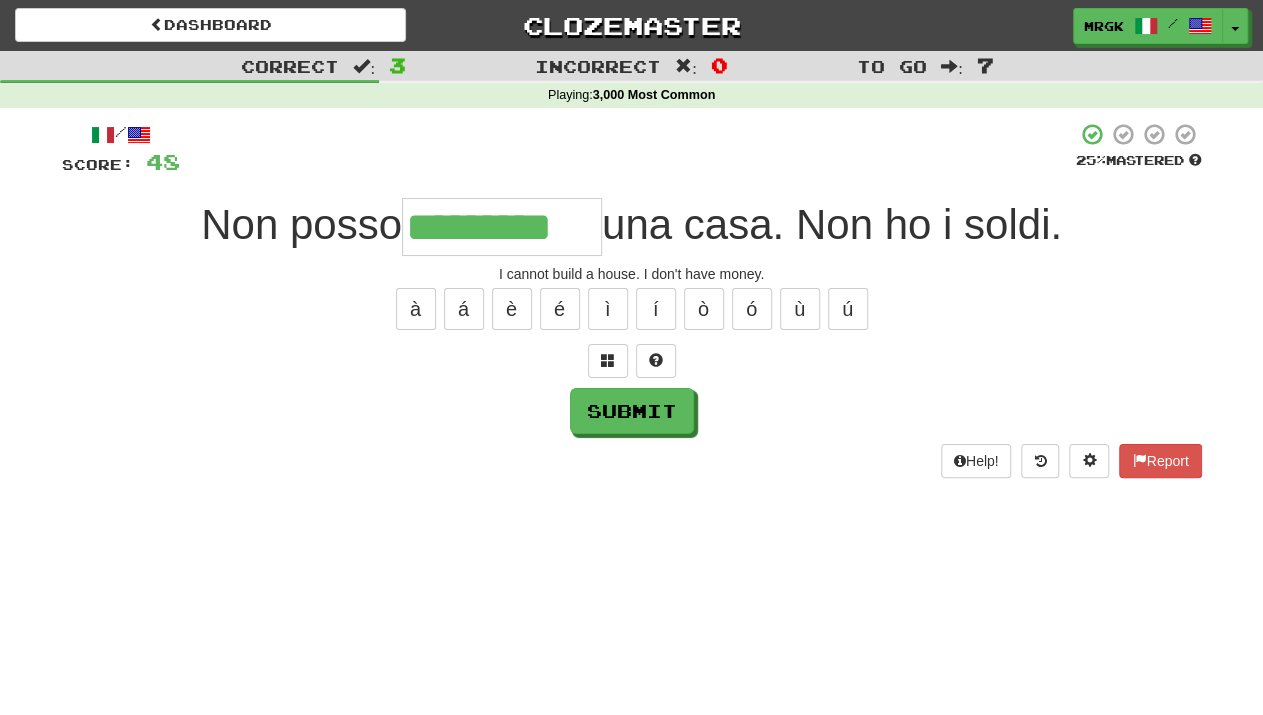 type on "*********" 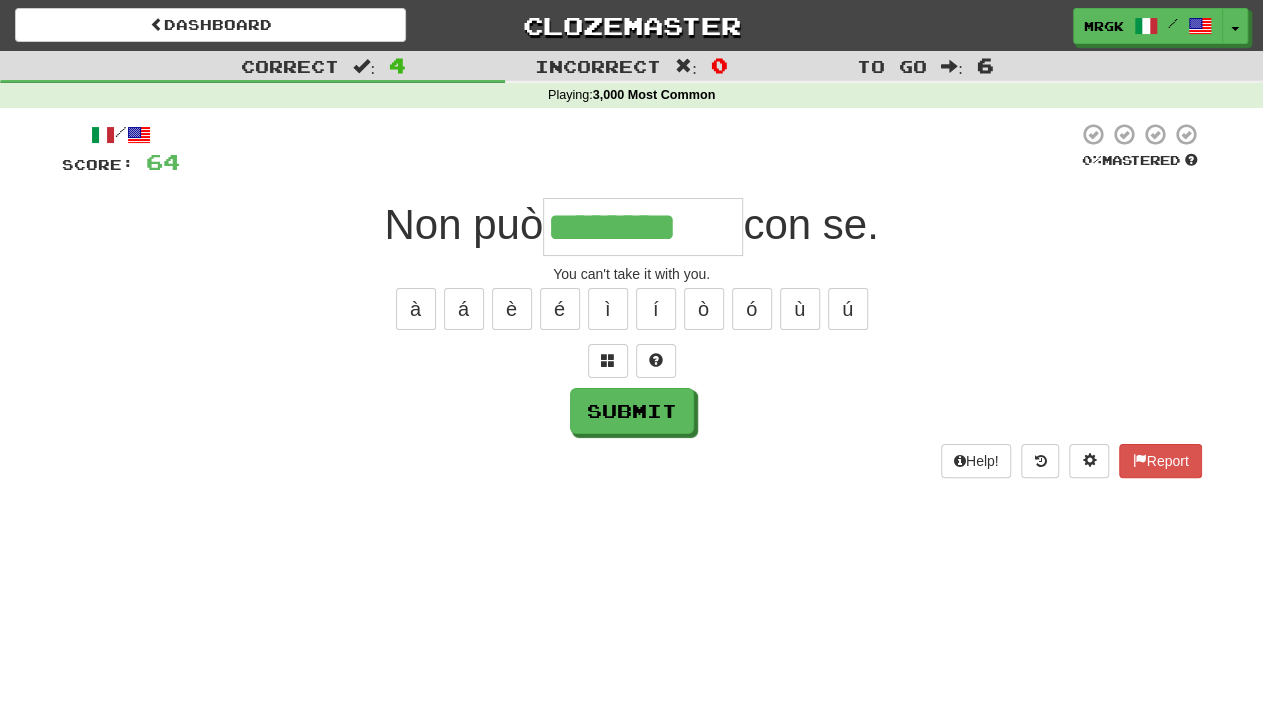 type on "********" 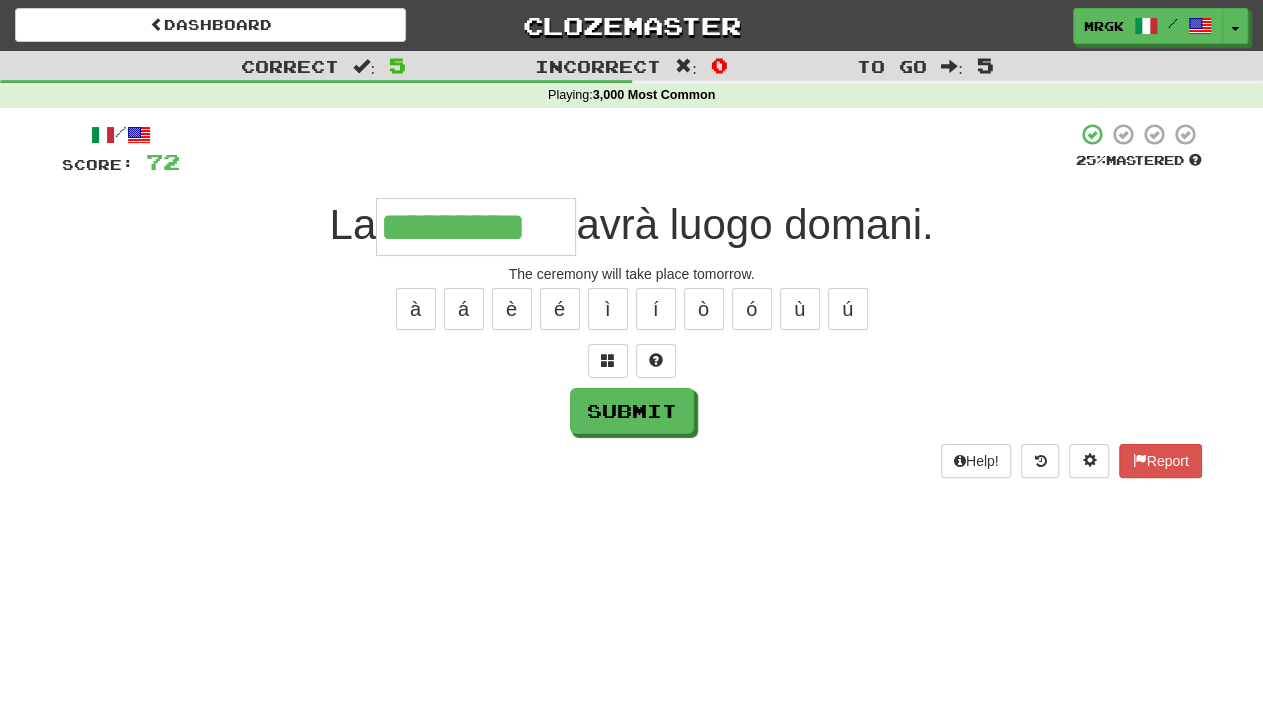 type on "*********" 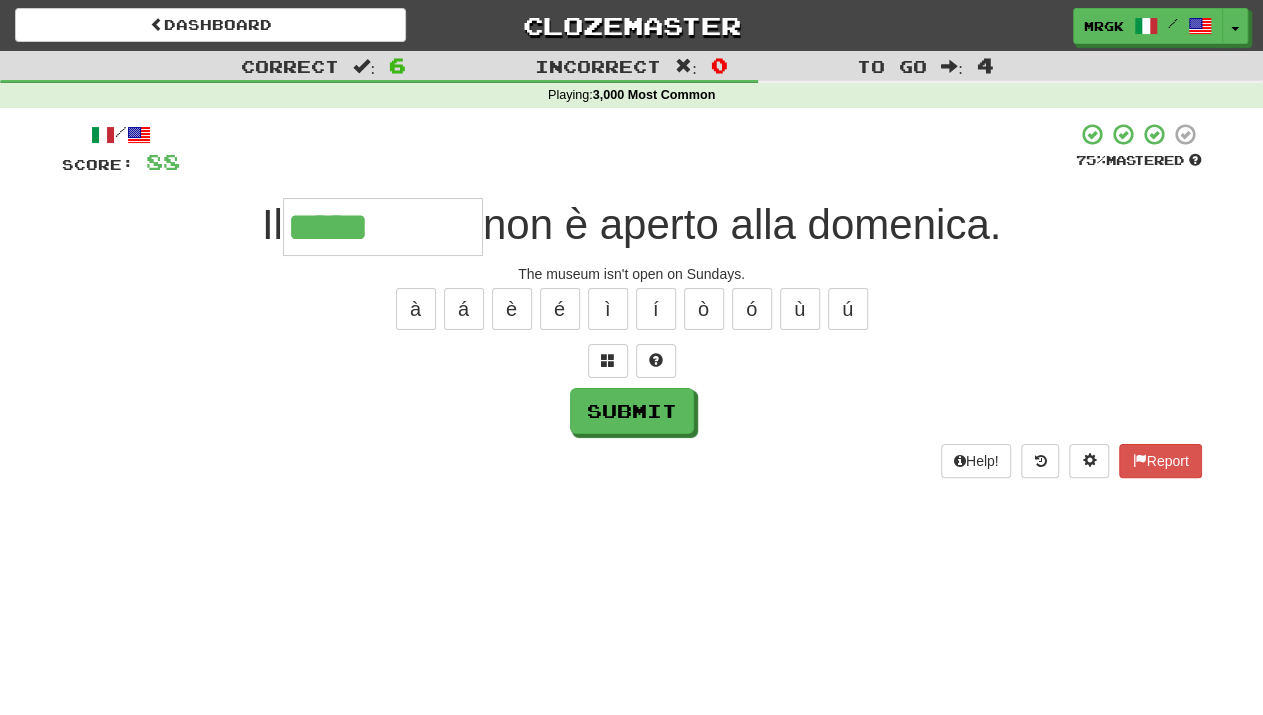 type on "*****" 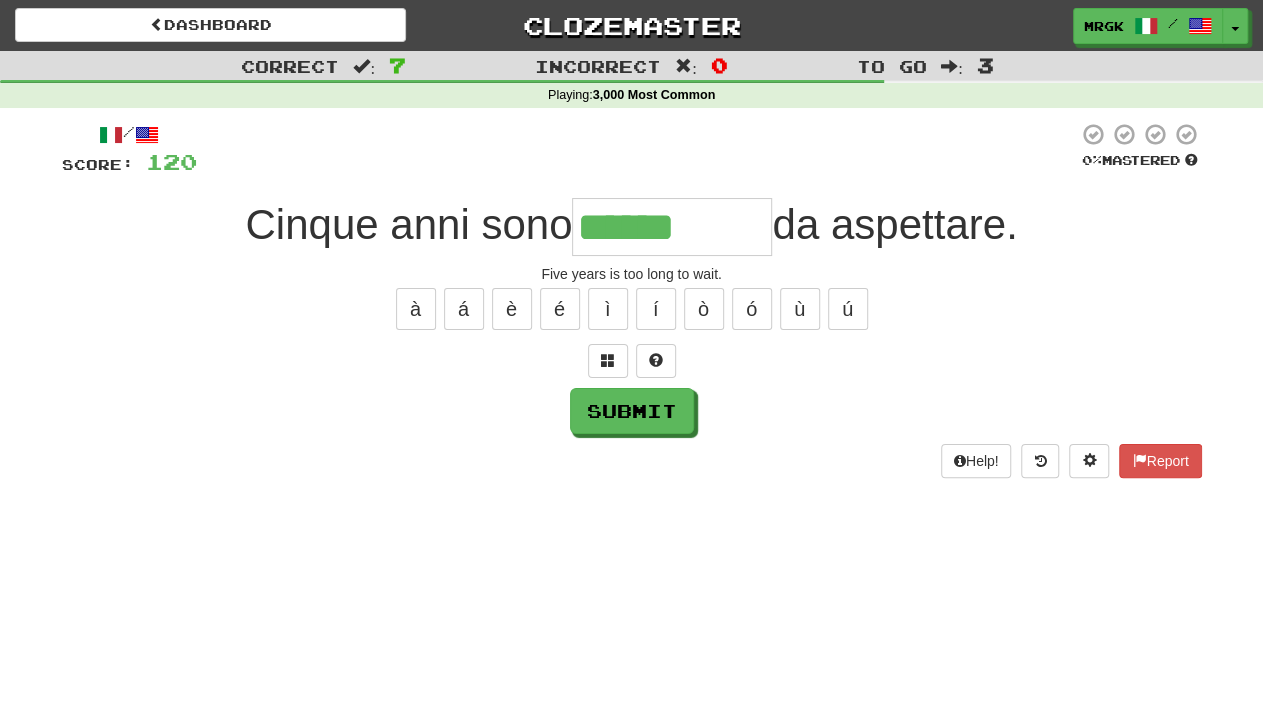 type on "******" 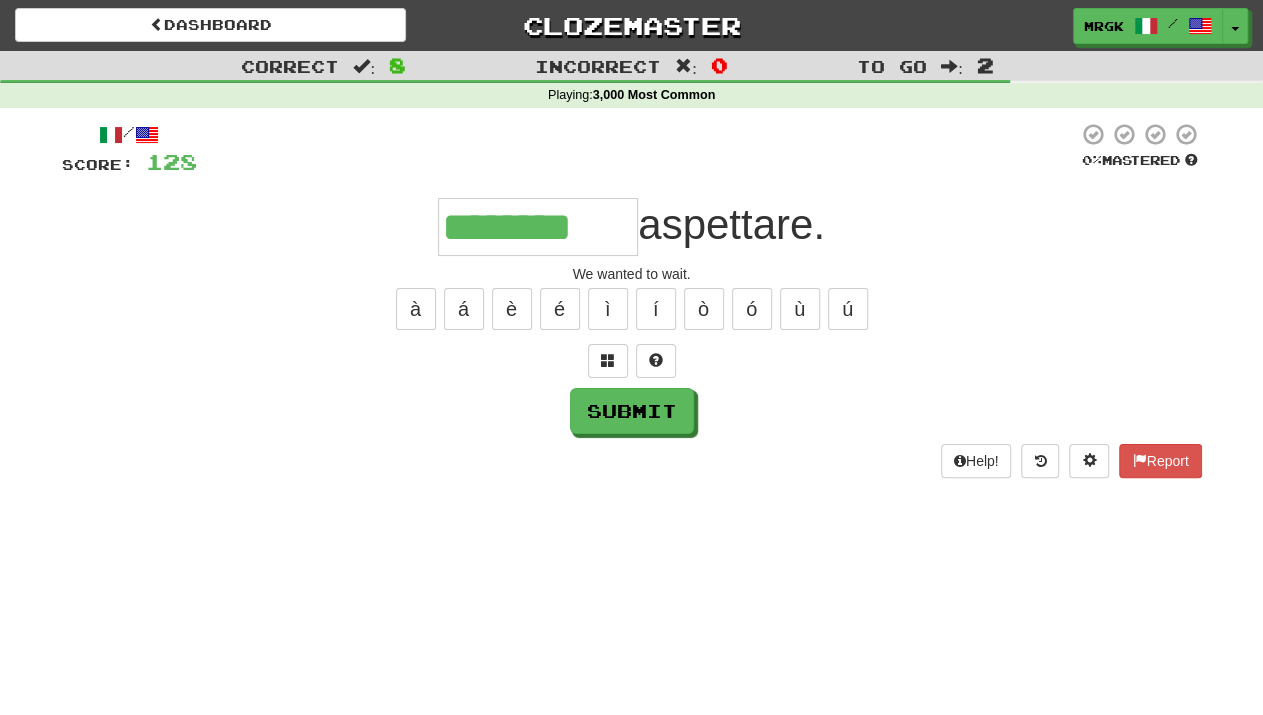 type on "********" 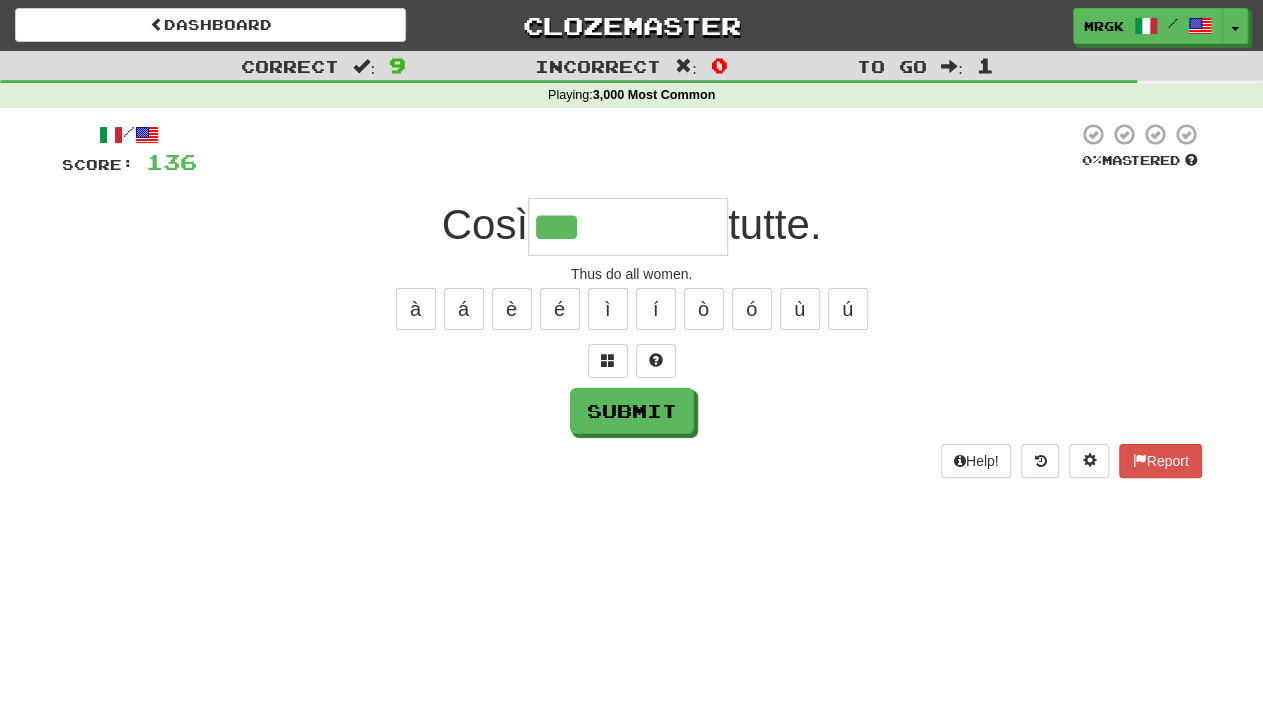 type on "***" 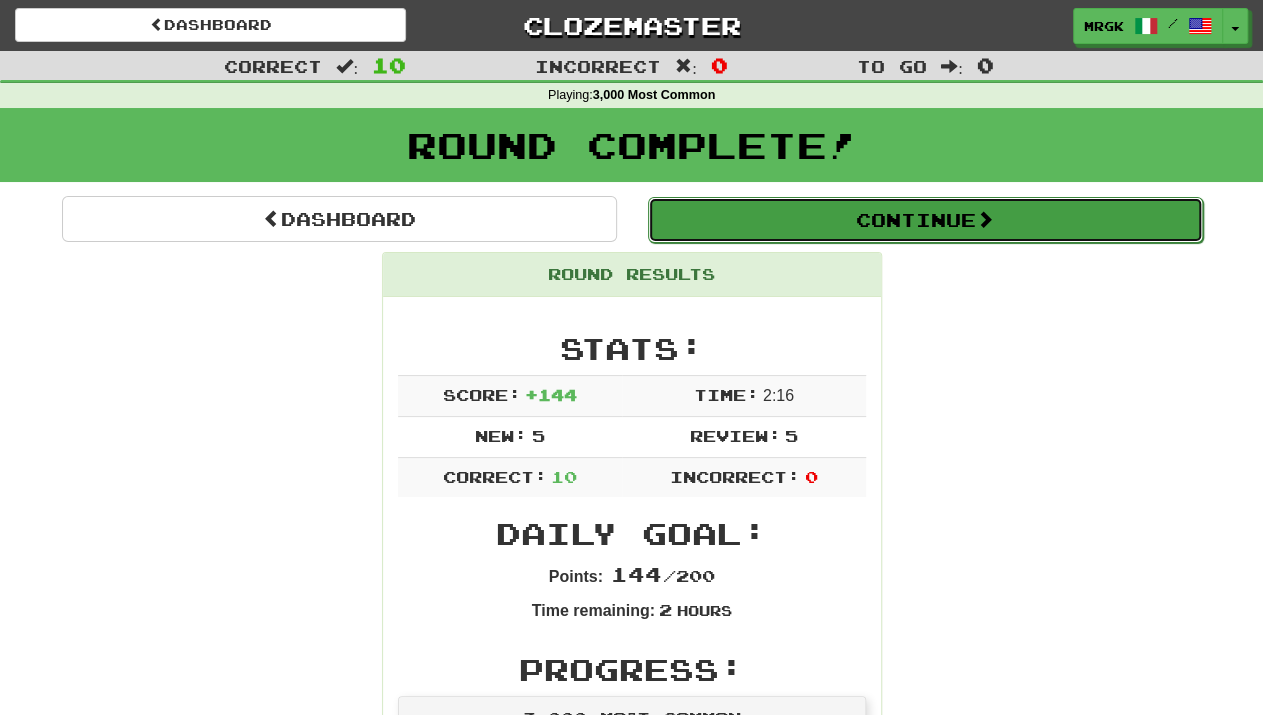 click on "Continue" at bounding box center (925, 220) 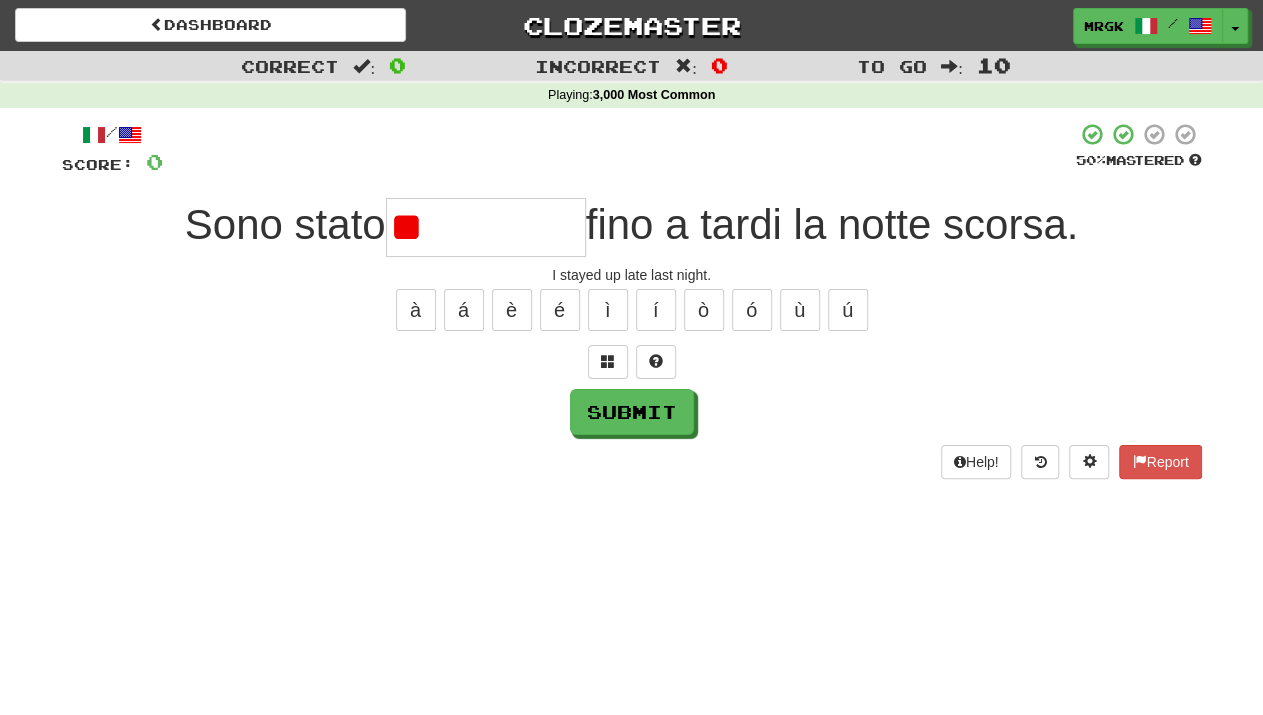 type on "*" 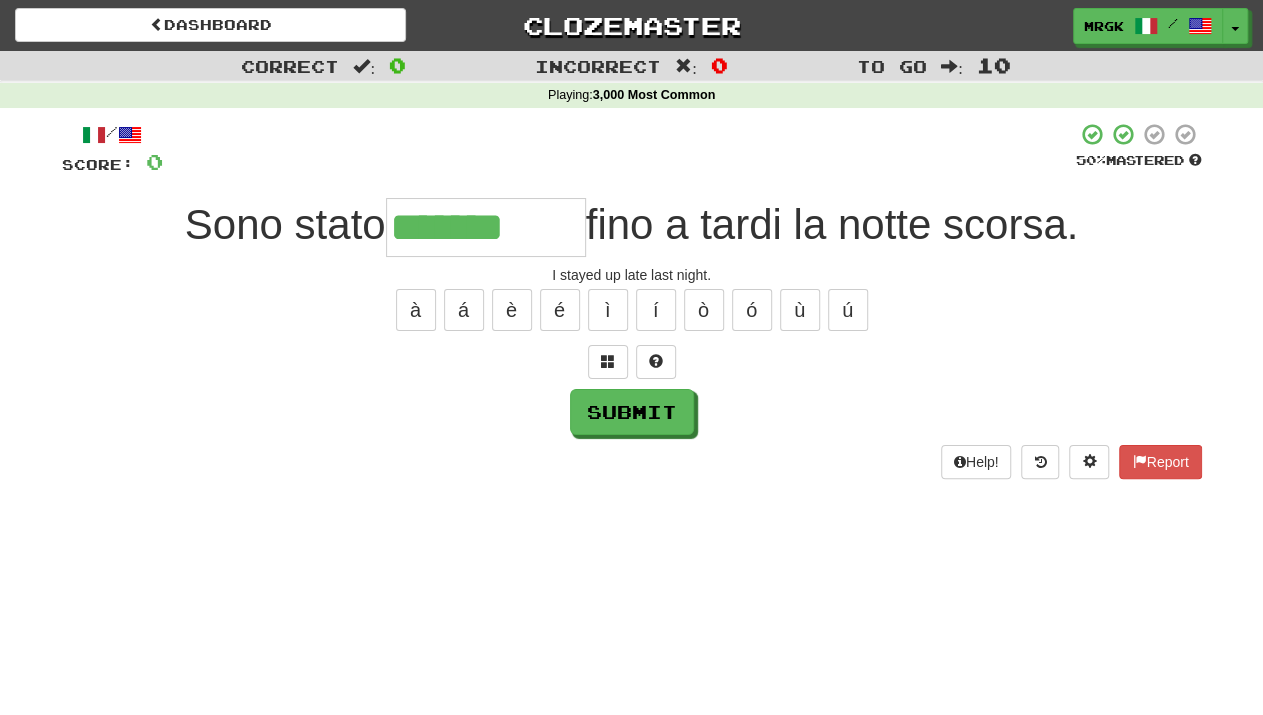 type on "*******" 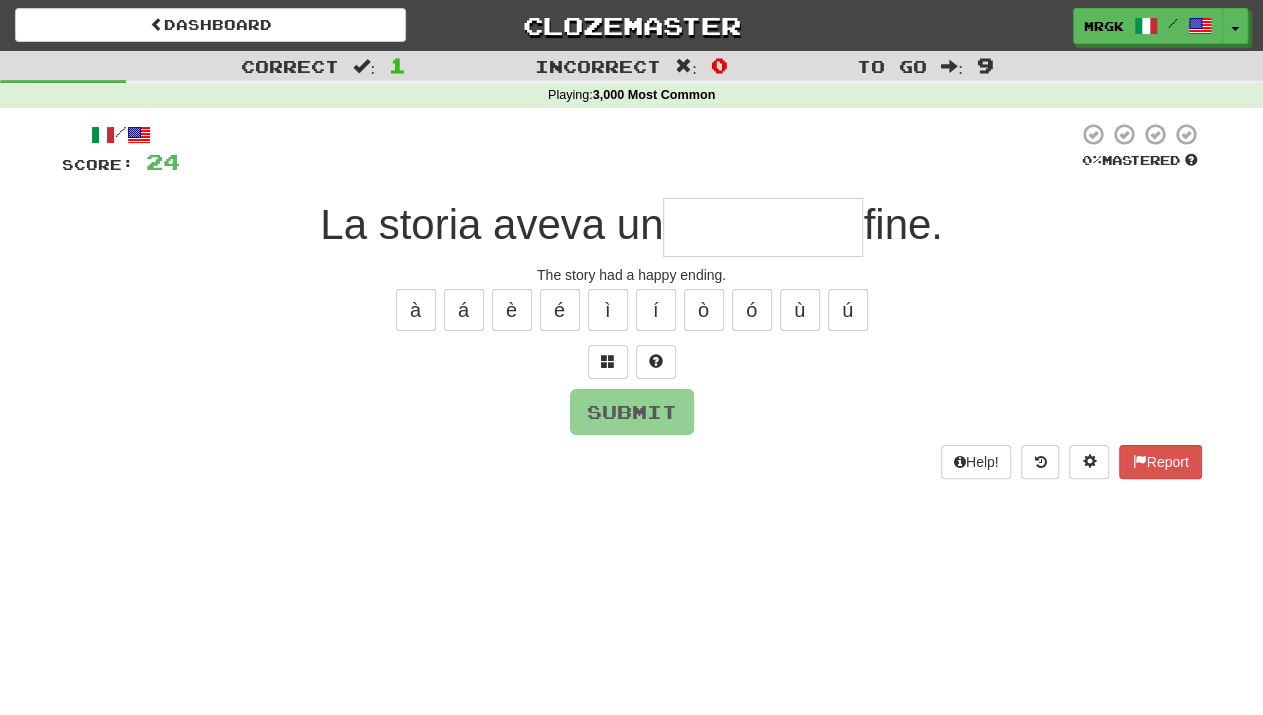 type on "*" 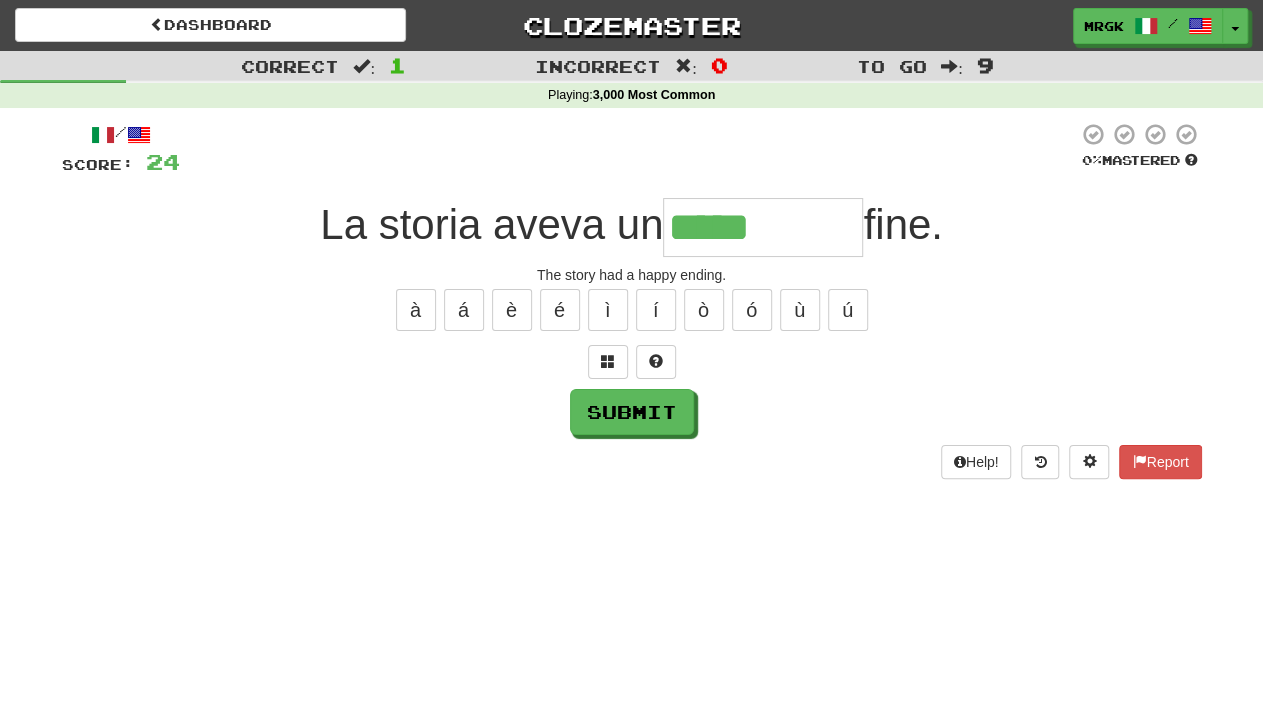 type on "*****" 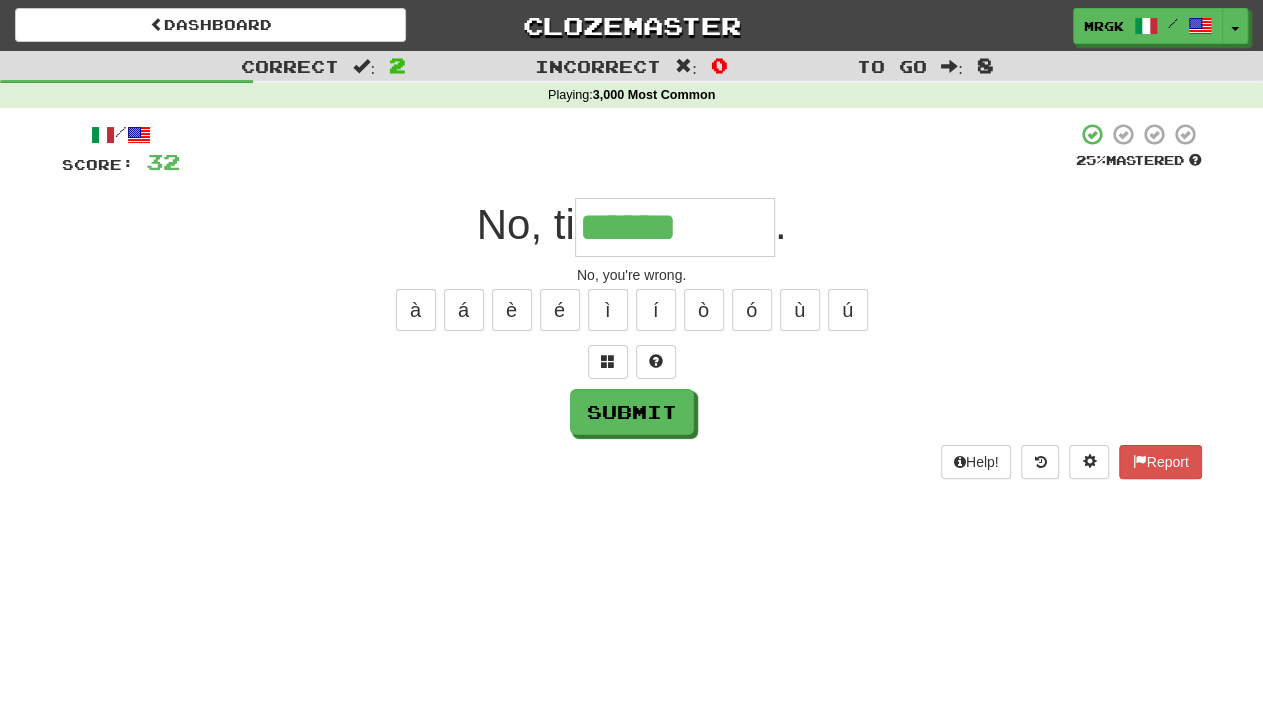 type on "******" 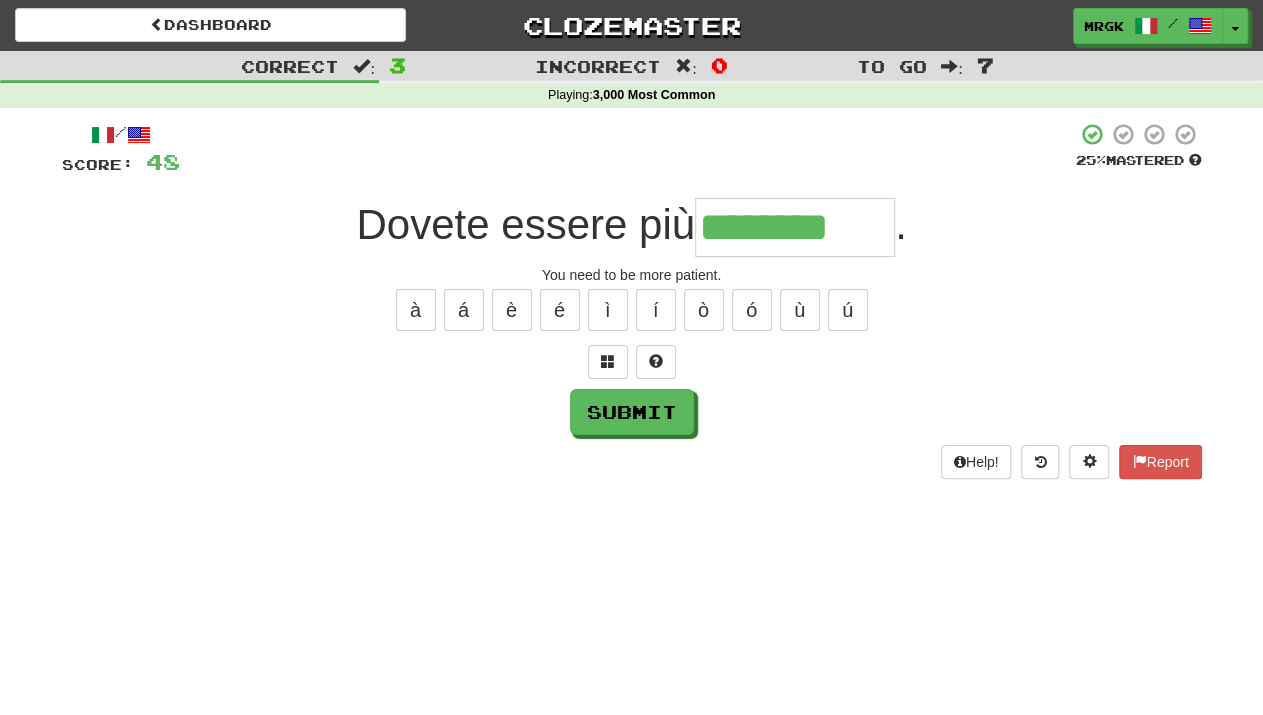 type on "********" 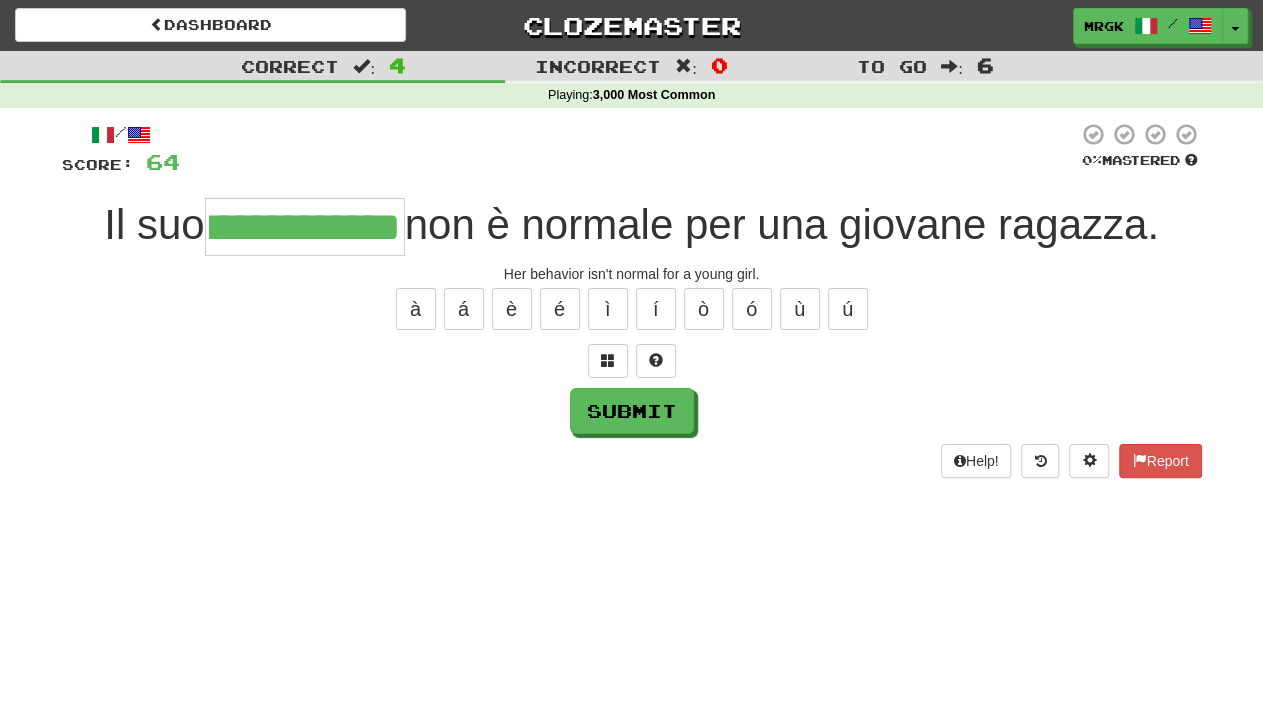 scroll, scrollTop: 0, scrollLeft: 99, axis: horizontal 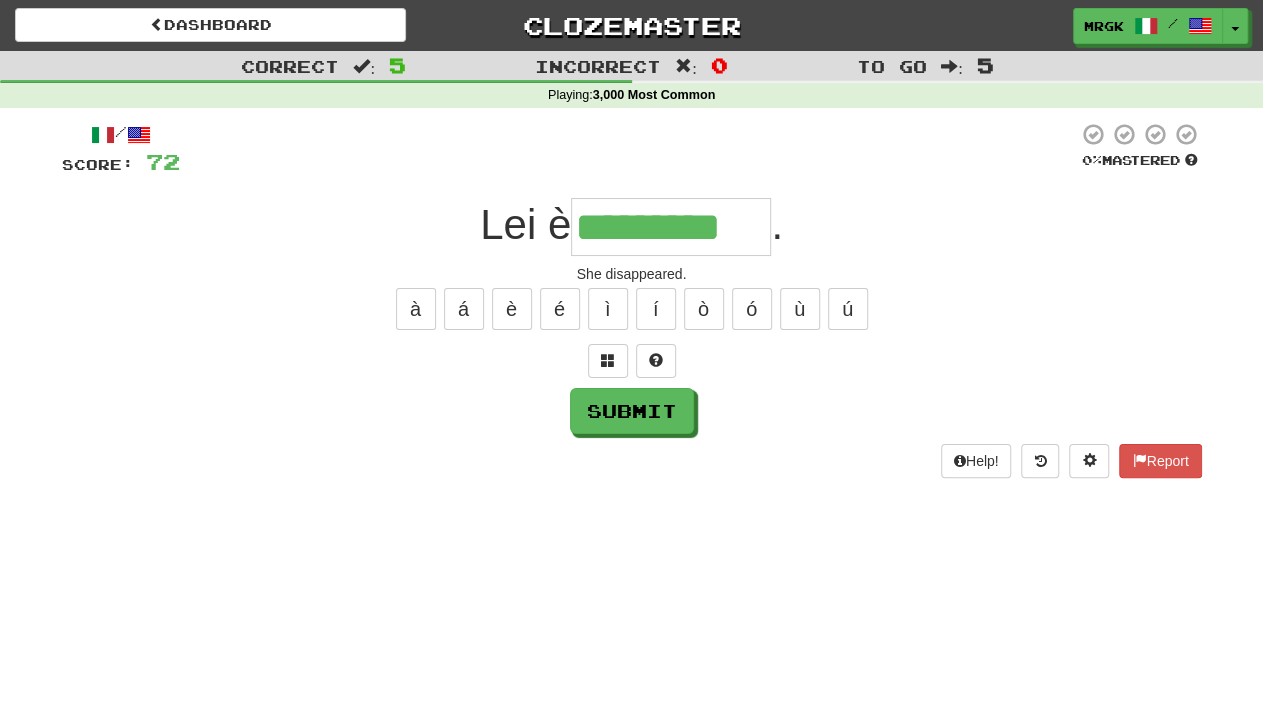 type on "*********" 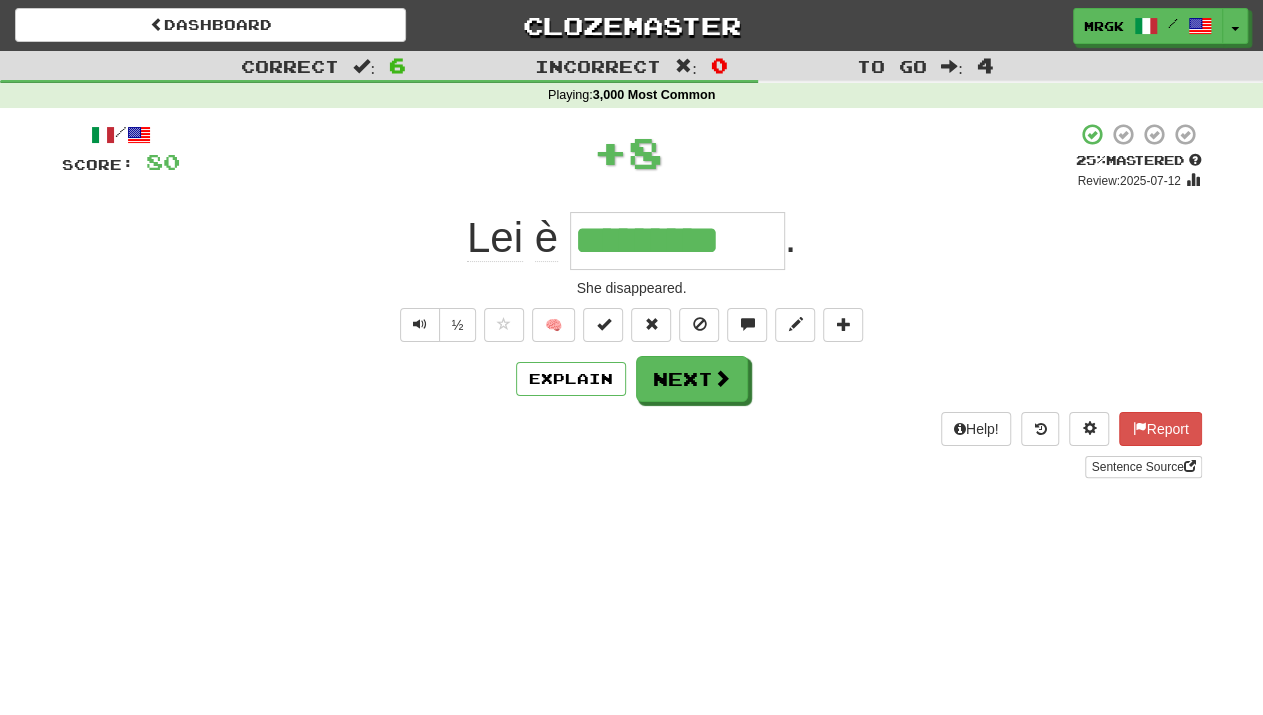 scroll, scrollTop: 0, scrollLeft: 0, axis: both 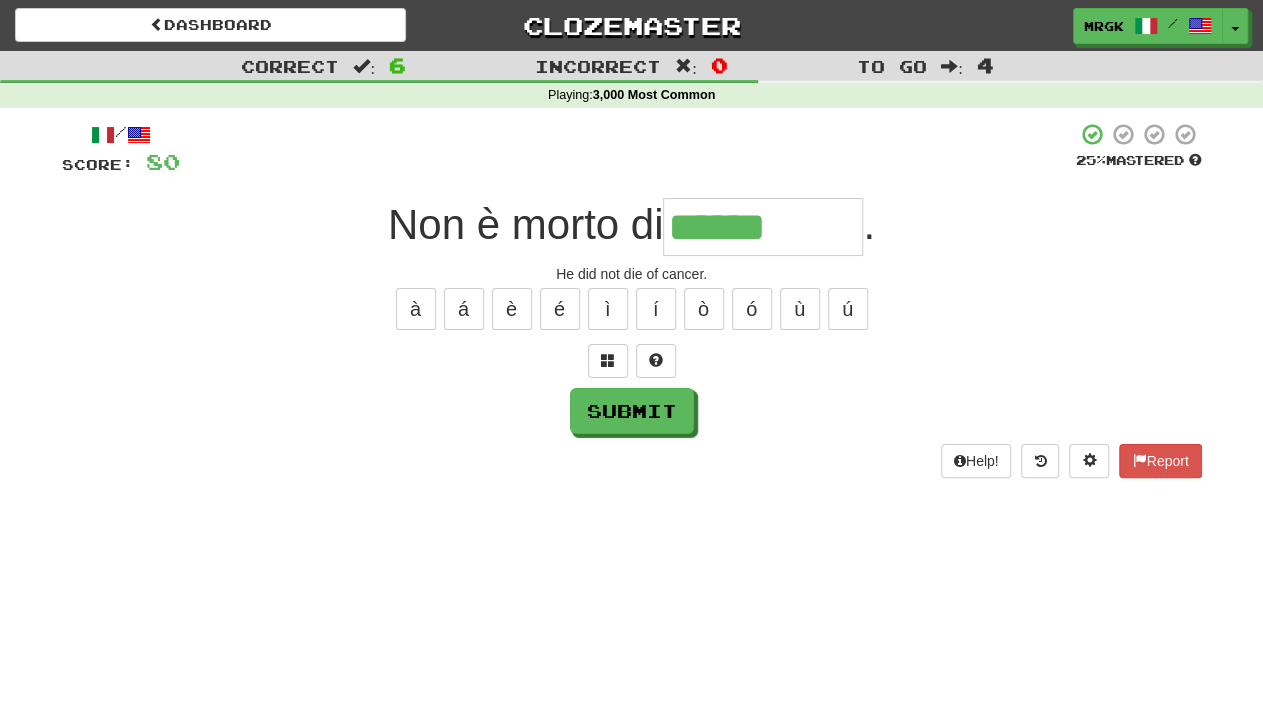 type on "******" 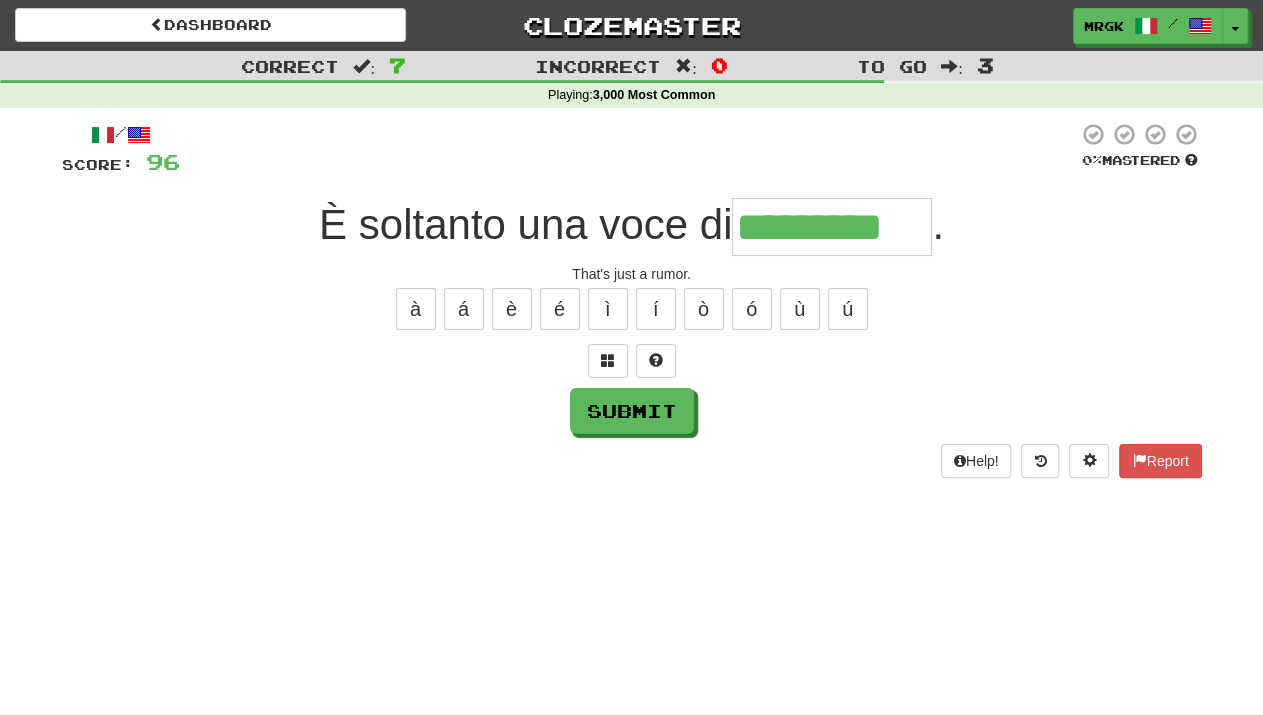 type on "*********" 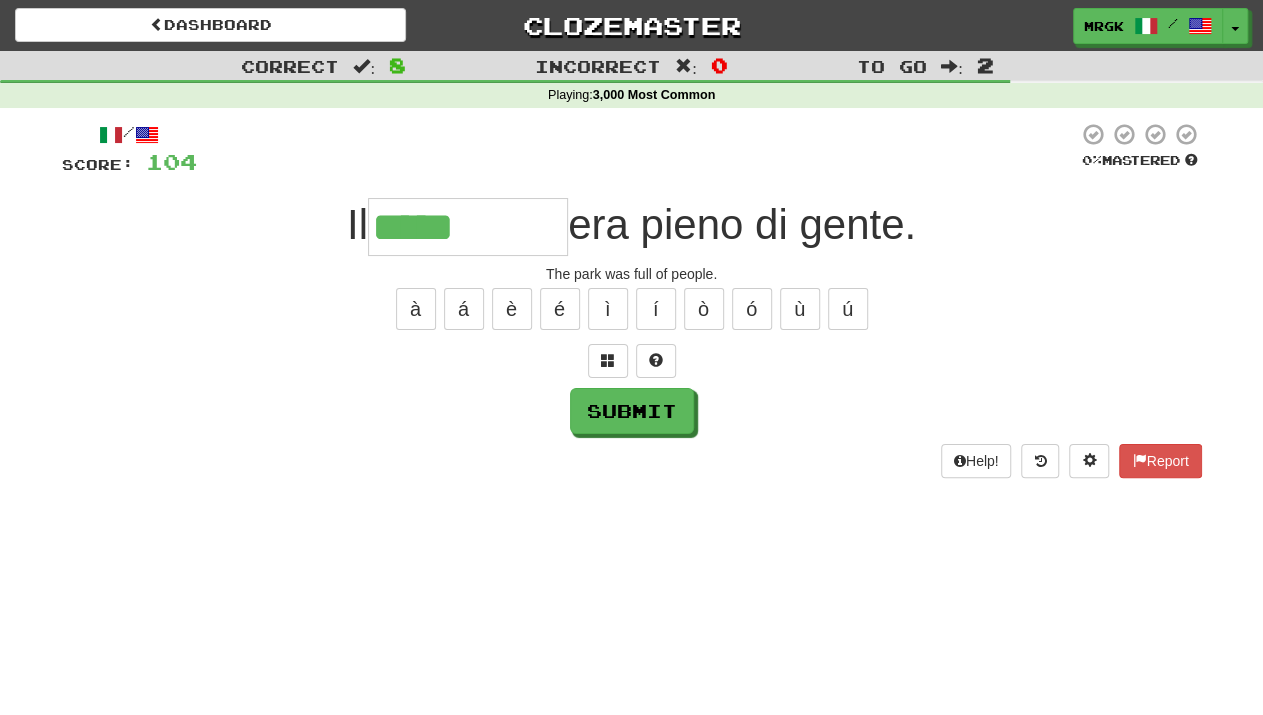 type on "*****" 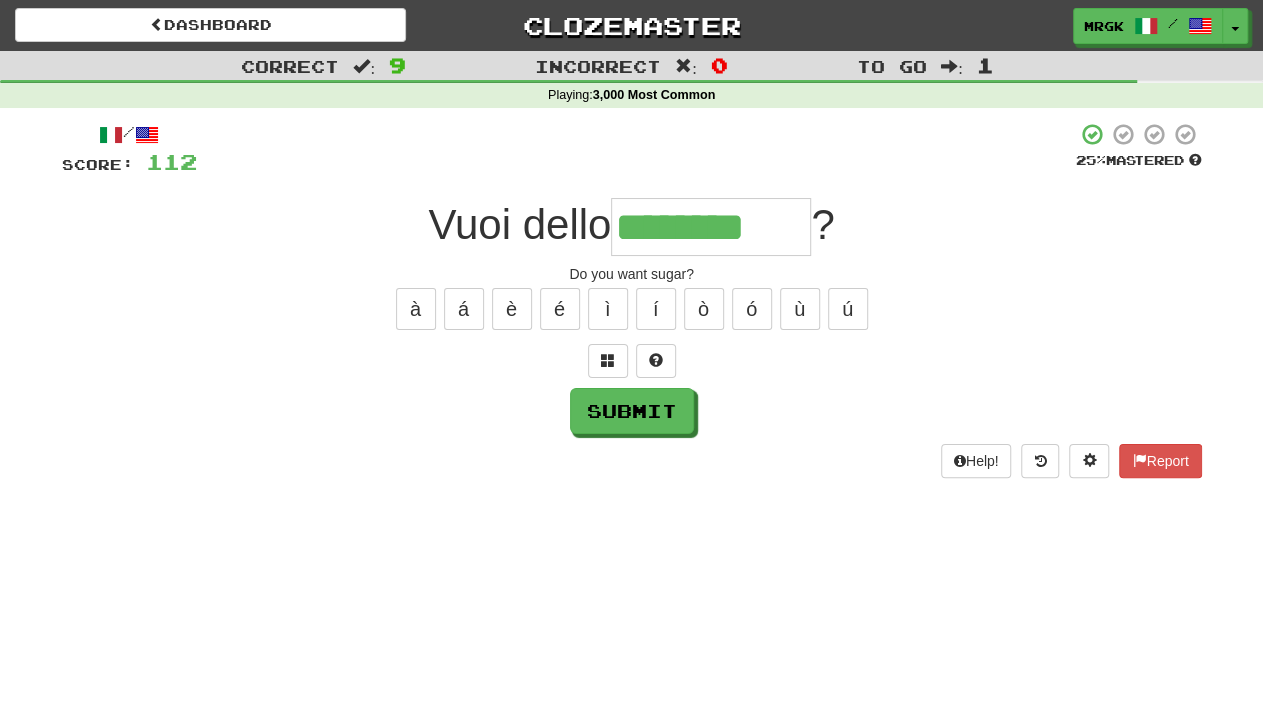 type on "********" 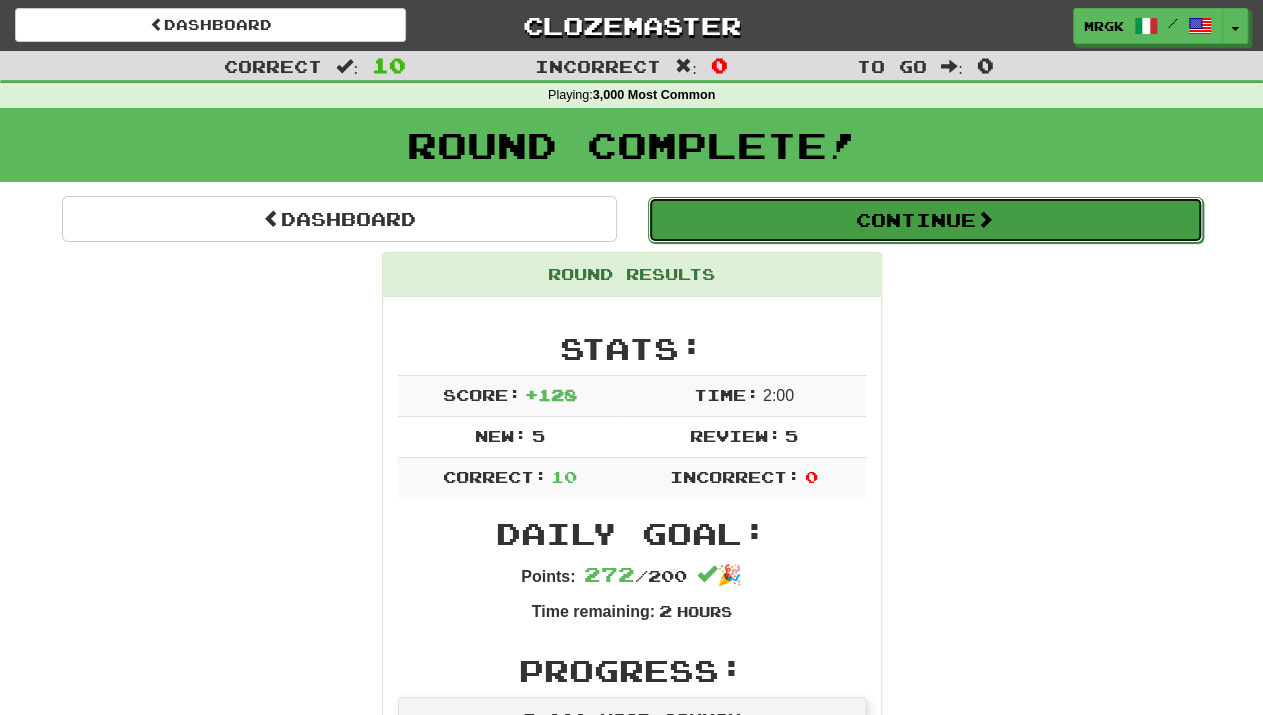 click on "Continue" at bounding box center (925, 220) 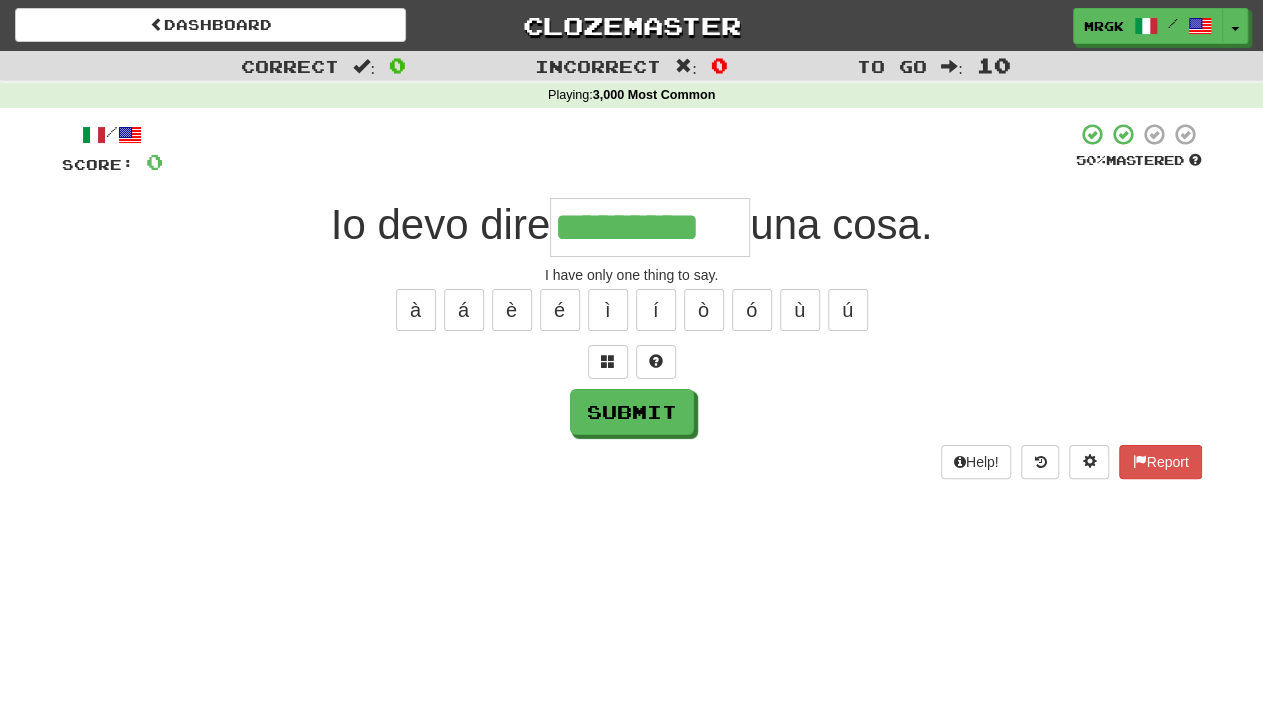 scroll, scrollTop: 0, scrollLeft: 1, axis: horizontal 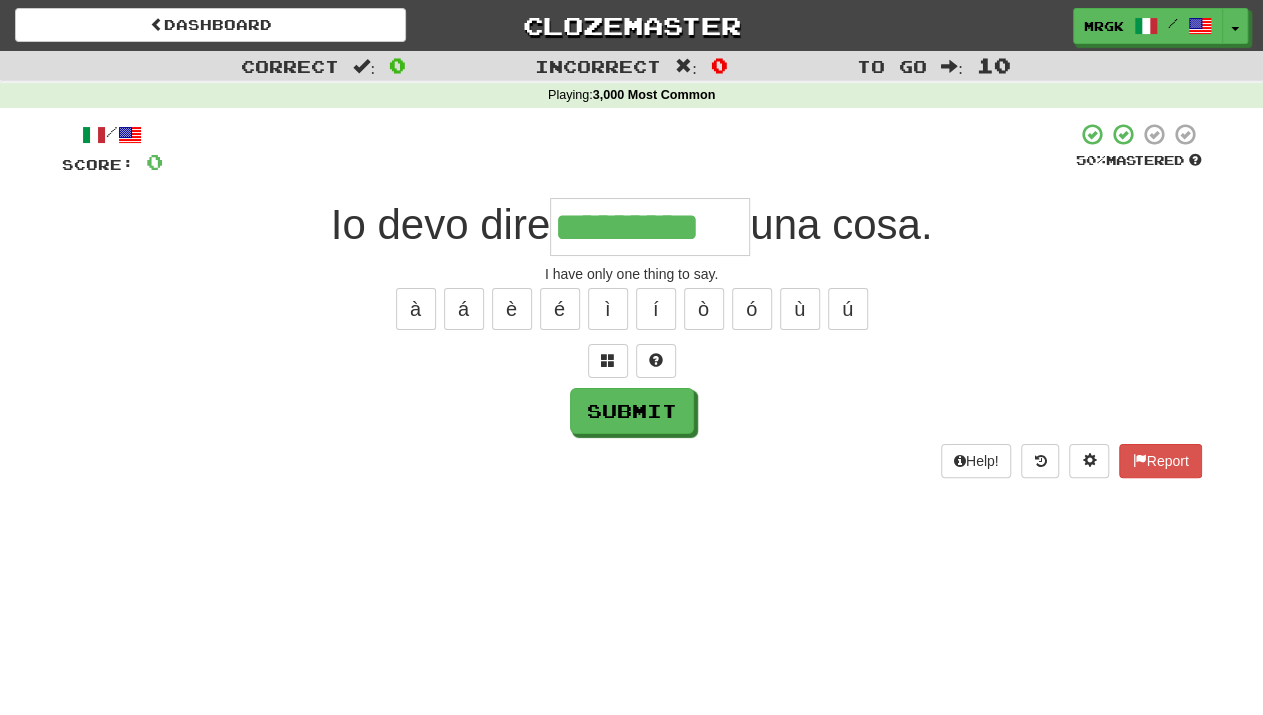 type on "*********" 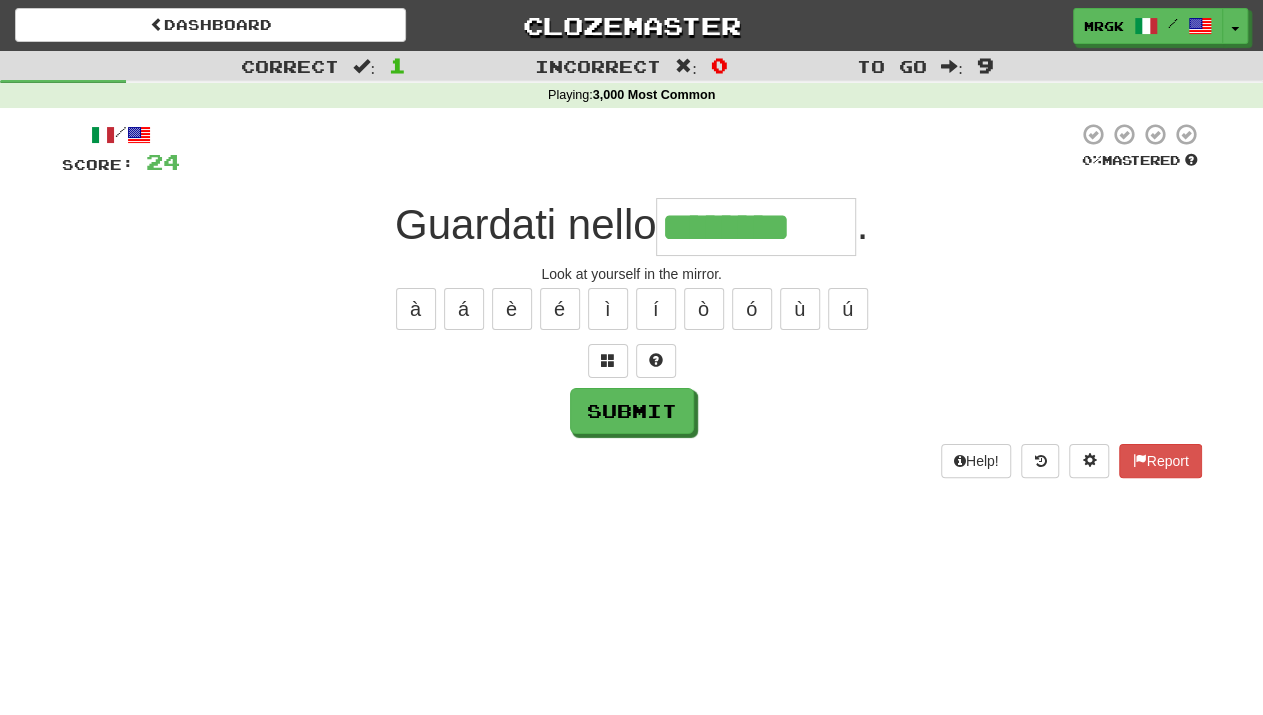 type on "********" 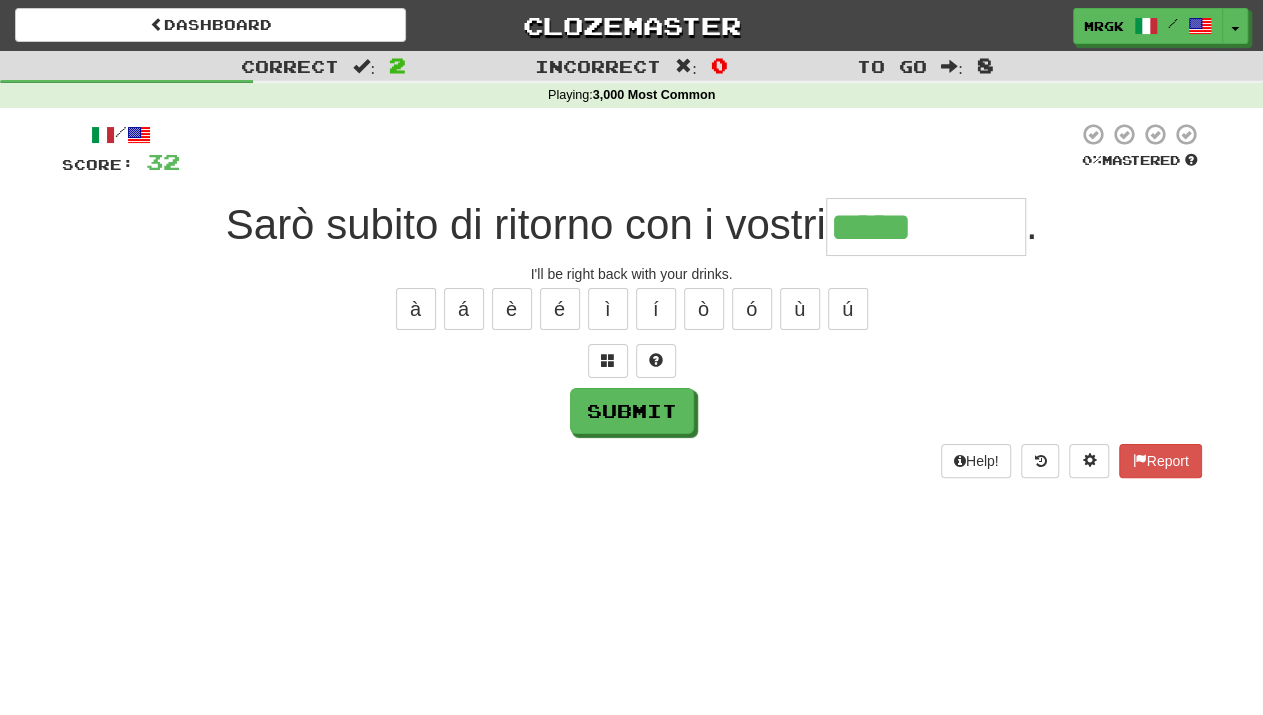type on "*****" 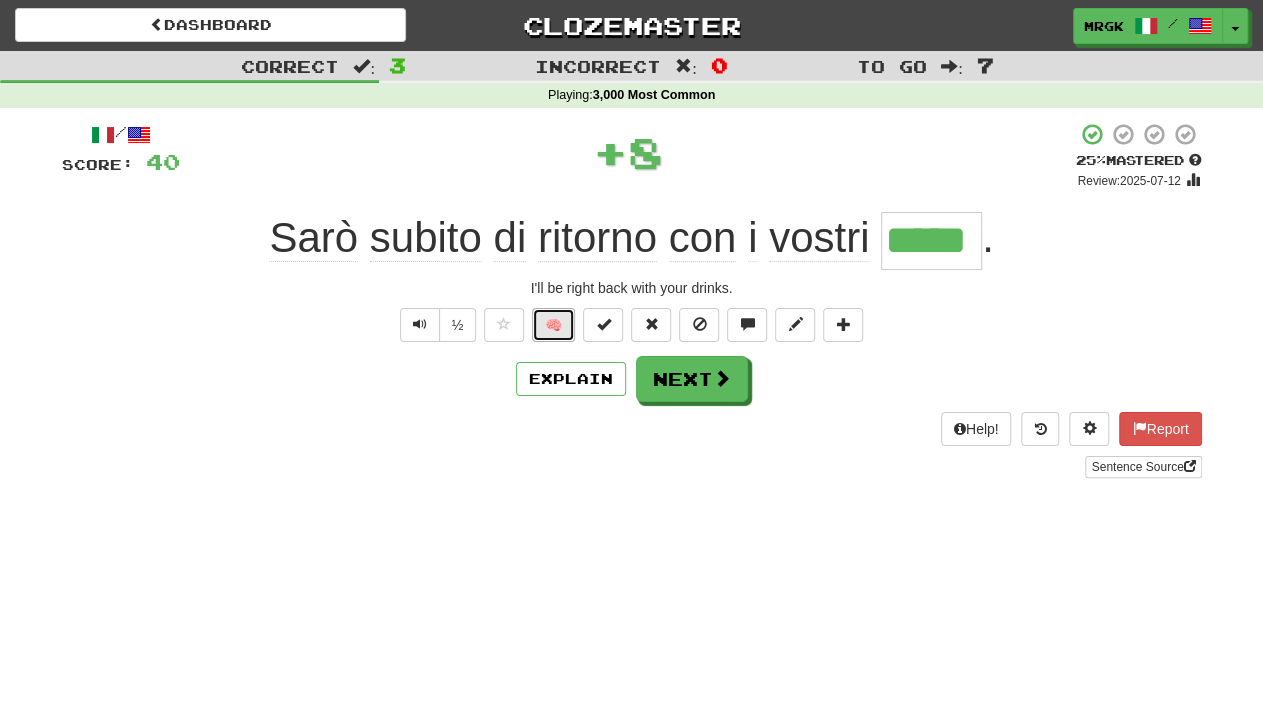 click on "🧠" at bounding box center (553, 325) 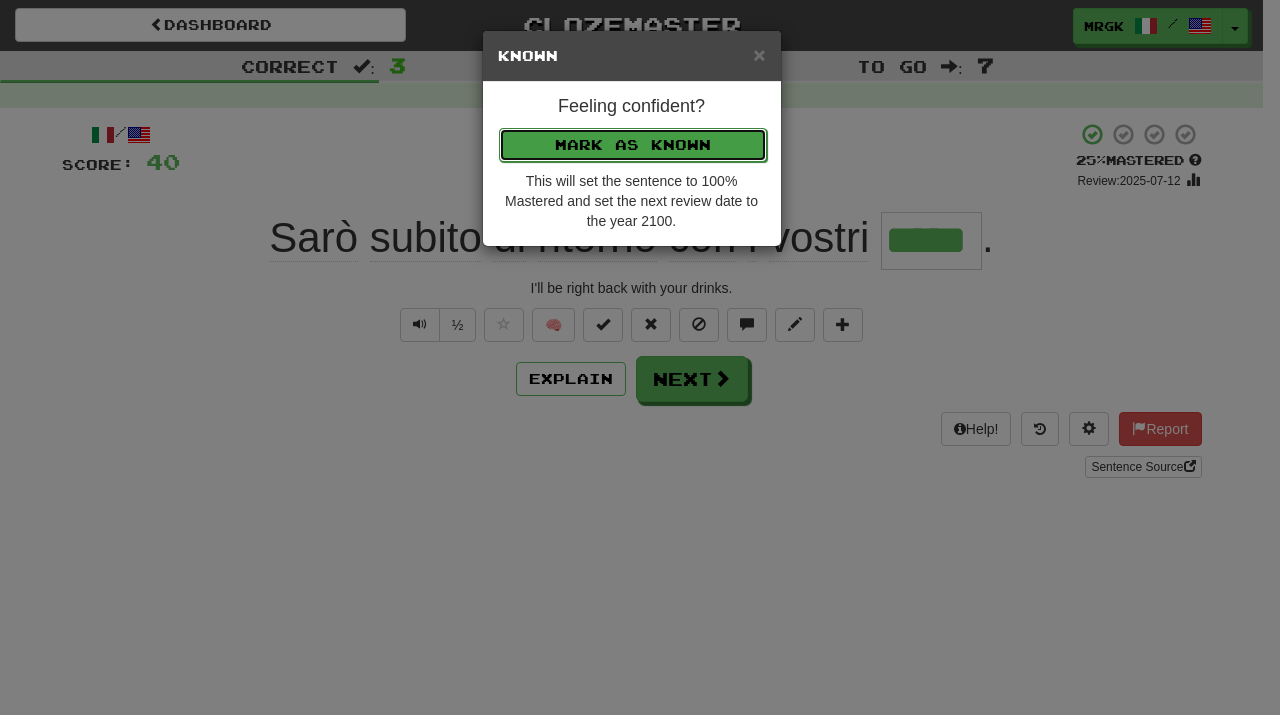 click on "Mark as Known" at bounding box center [633, 145] 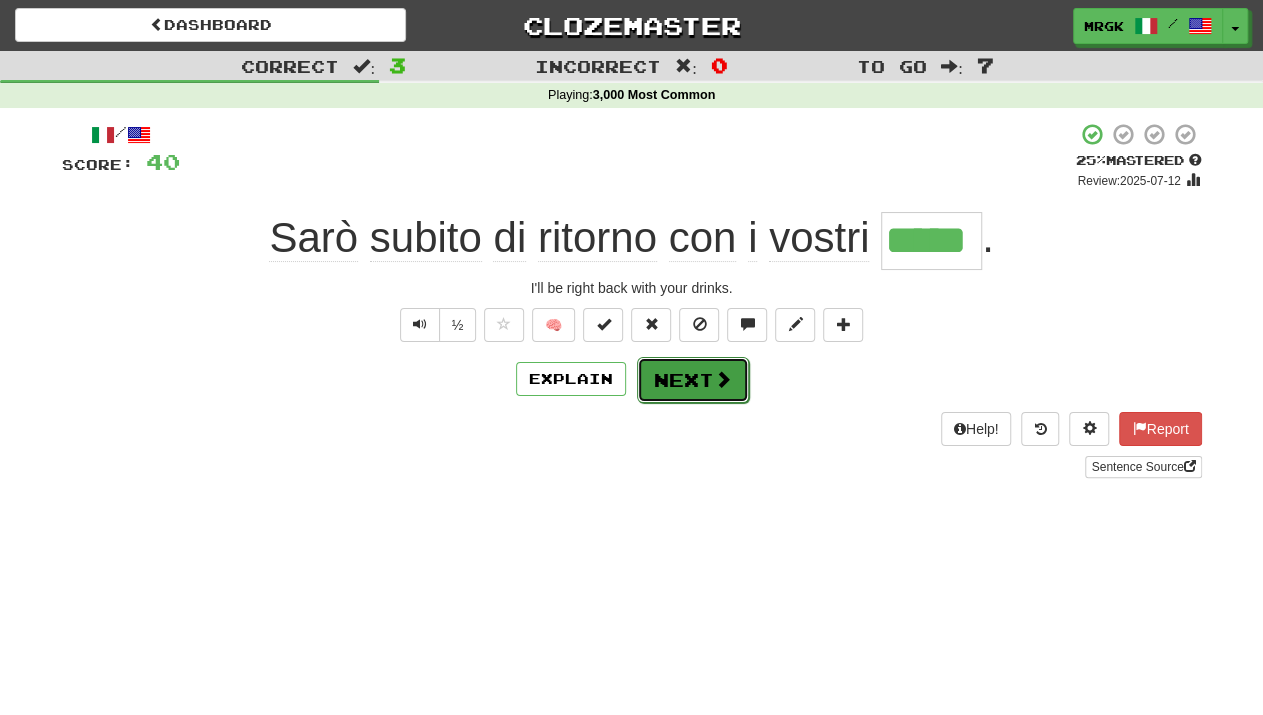 click on "Next" at bounding box center [693, 380] 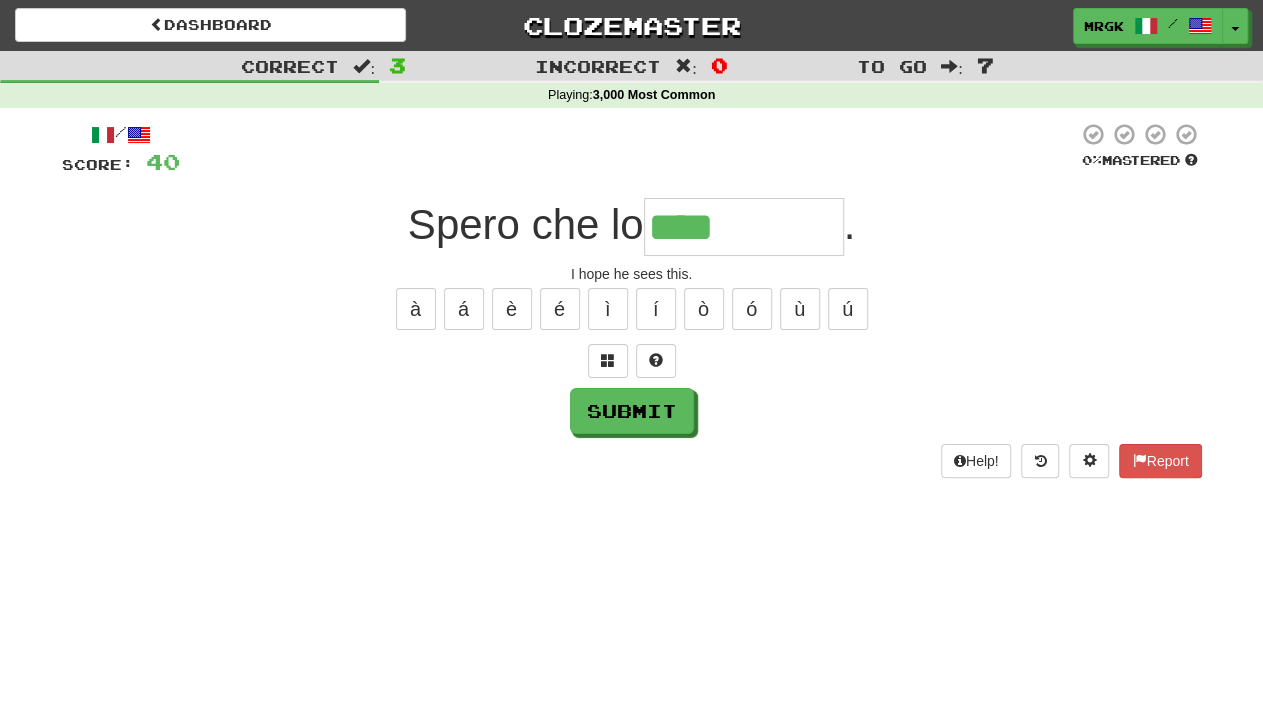type on "****" 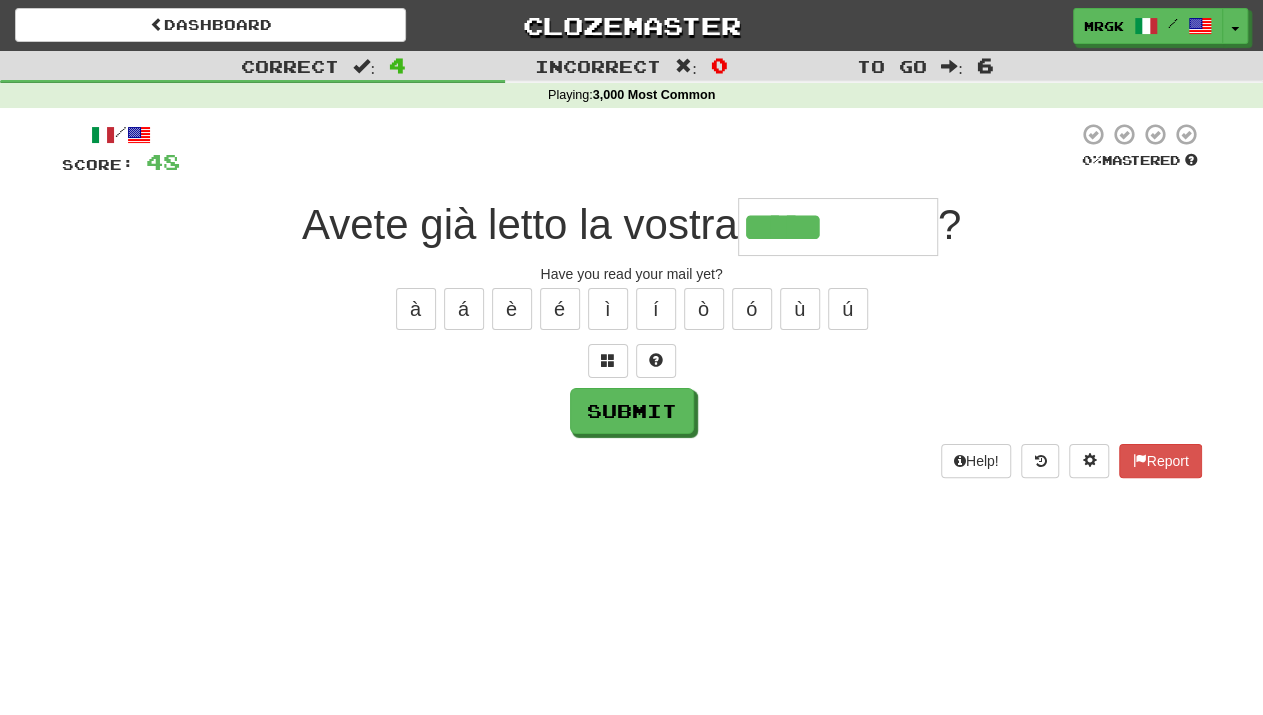 type on "*****" 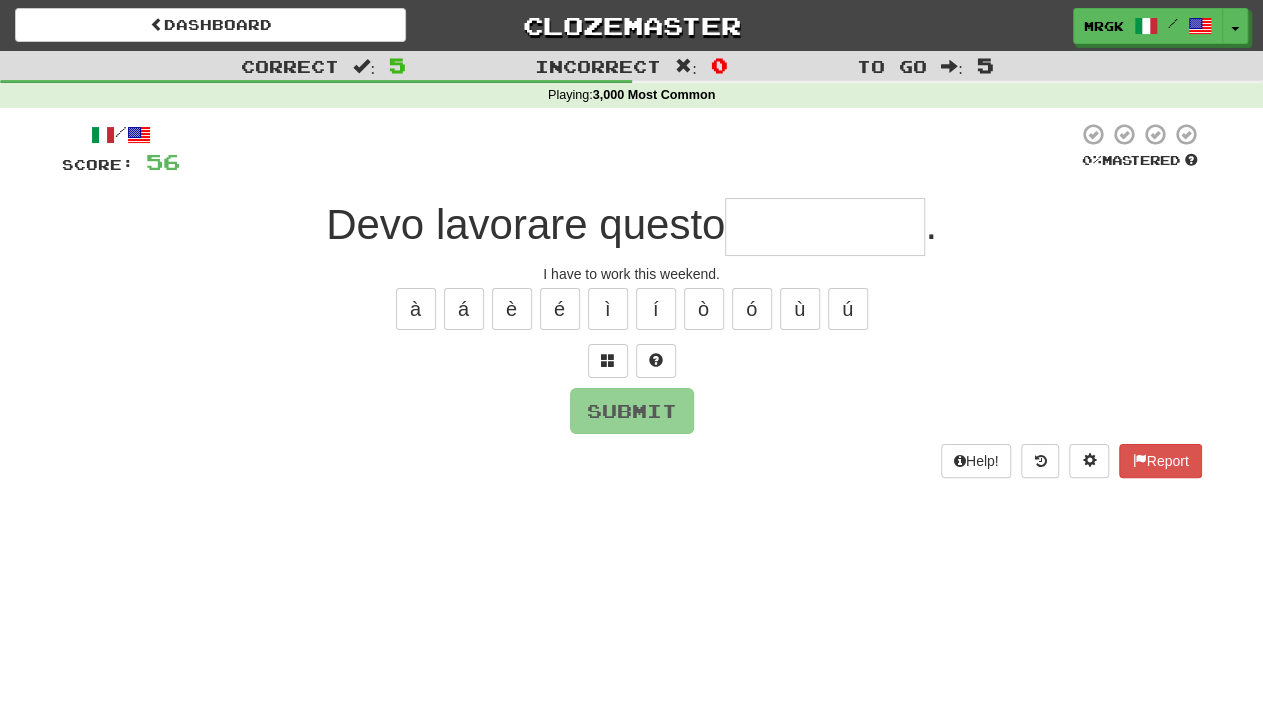 type on "*" 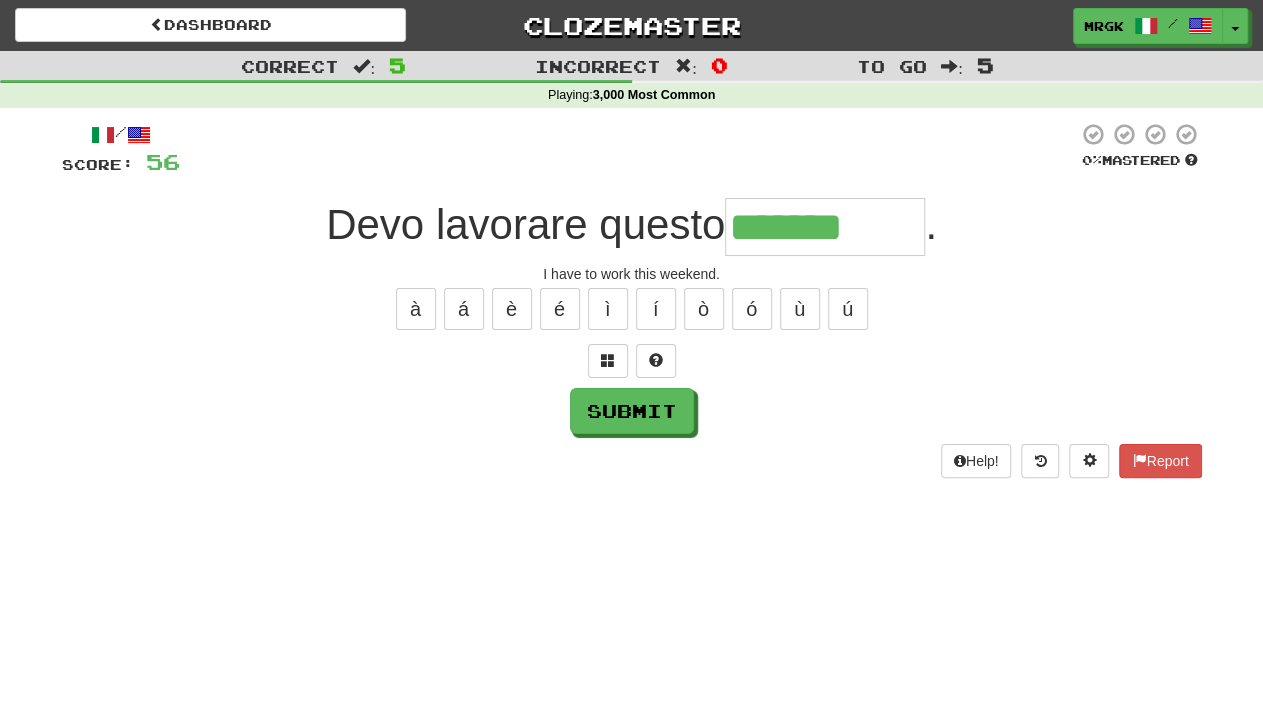 type on "*******" 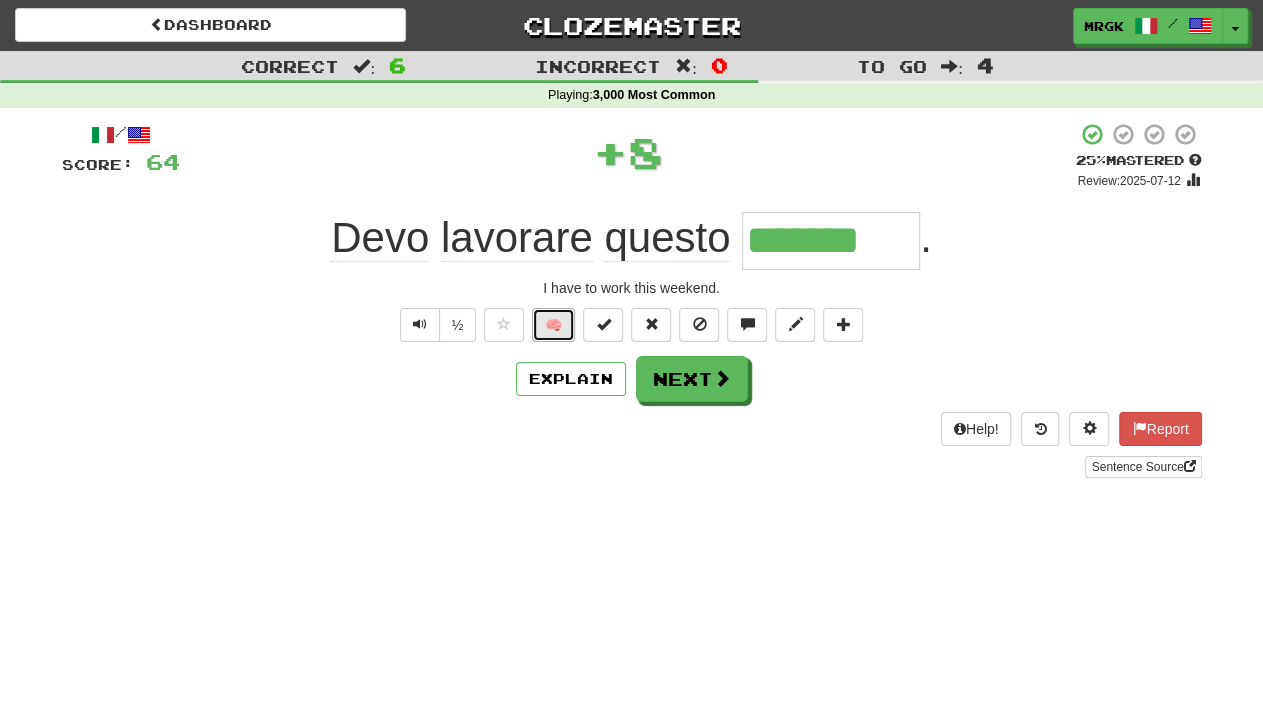 click on "🧠" at bounding box center (553, 325) 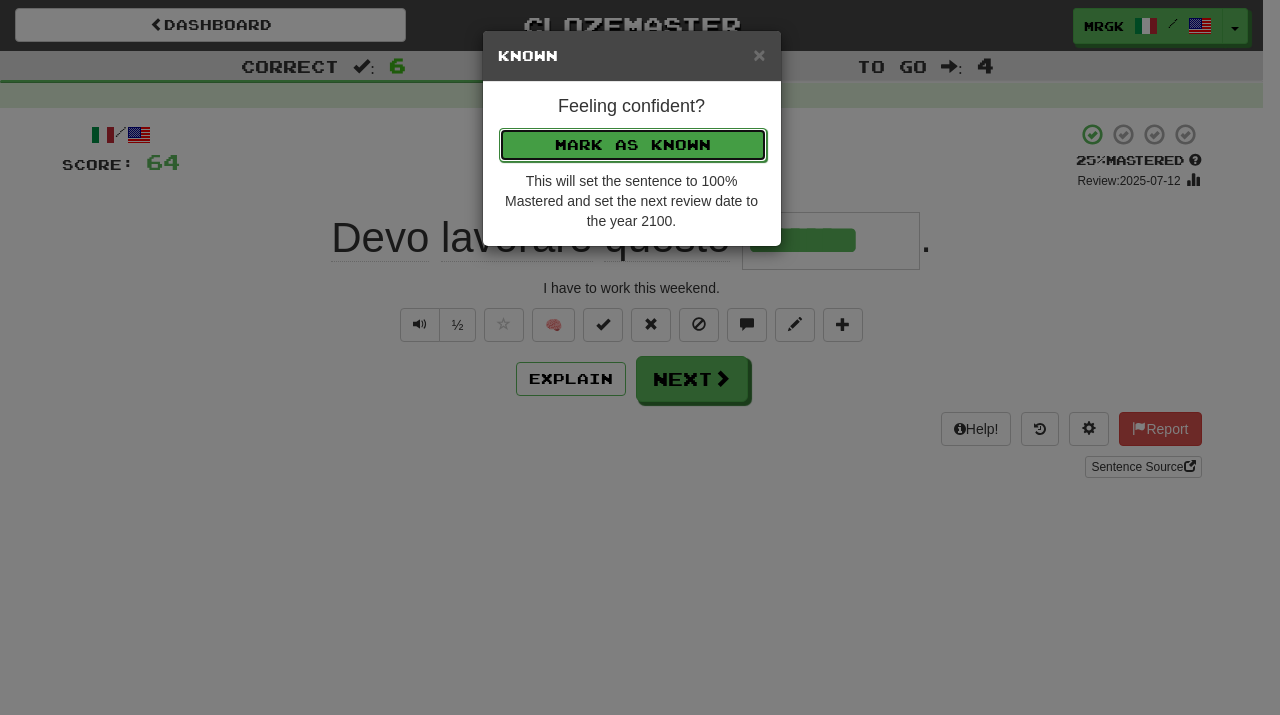click on "Mark as Known" at bounding box center [633, 145] 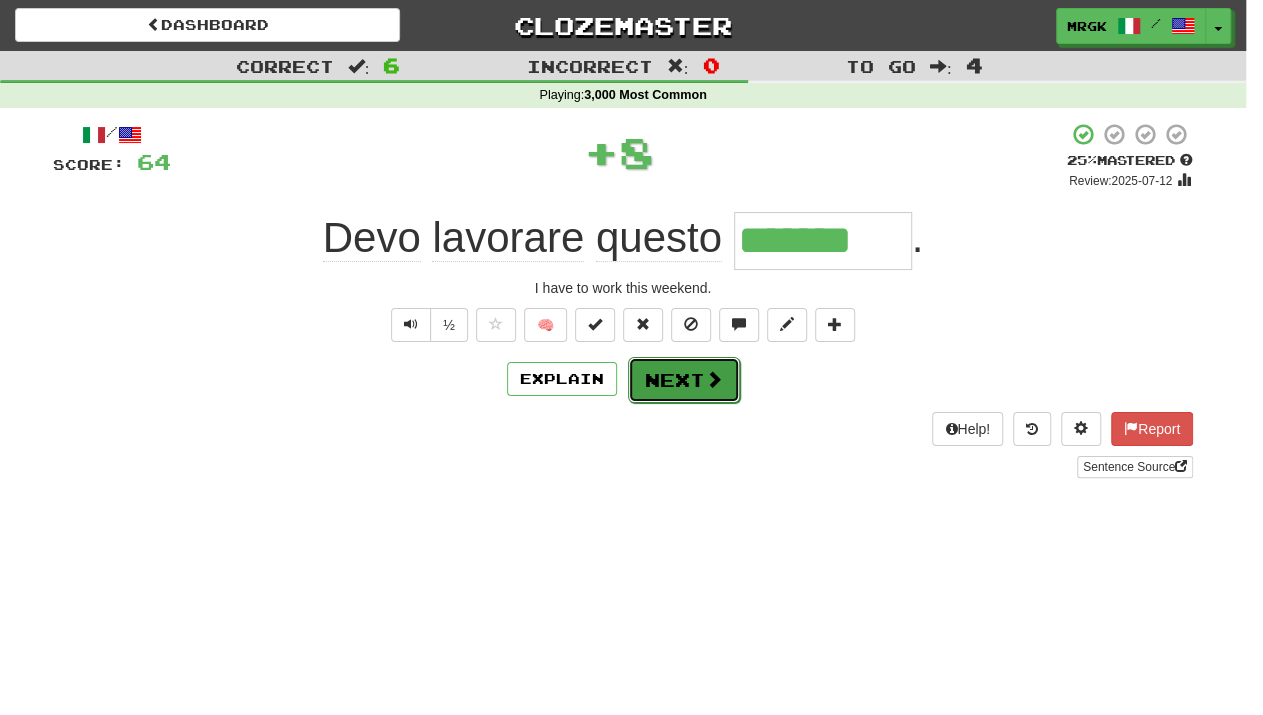 click on "Next" at bounding box center [684, 380] 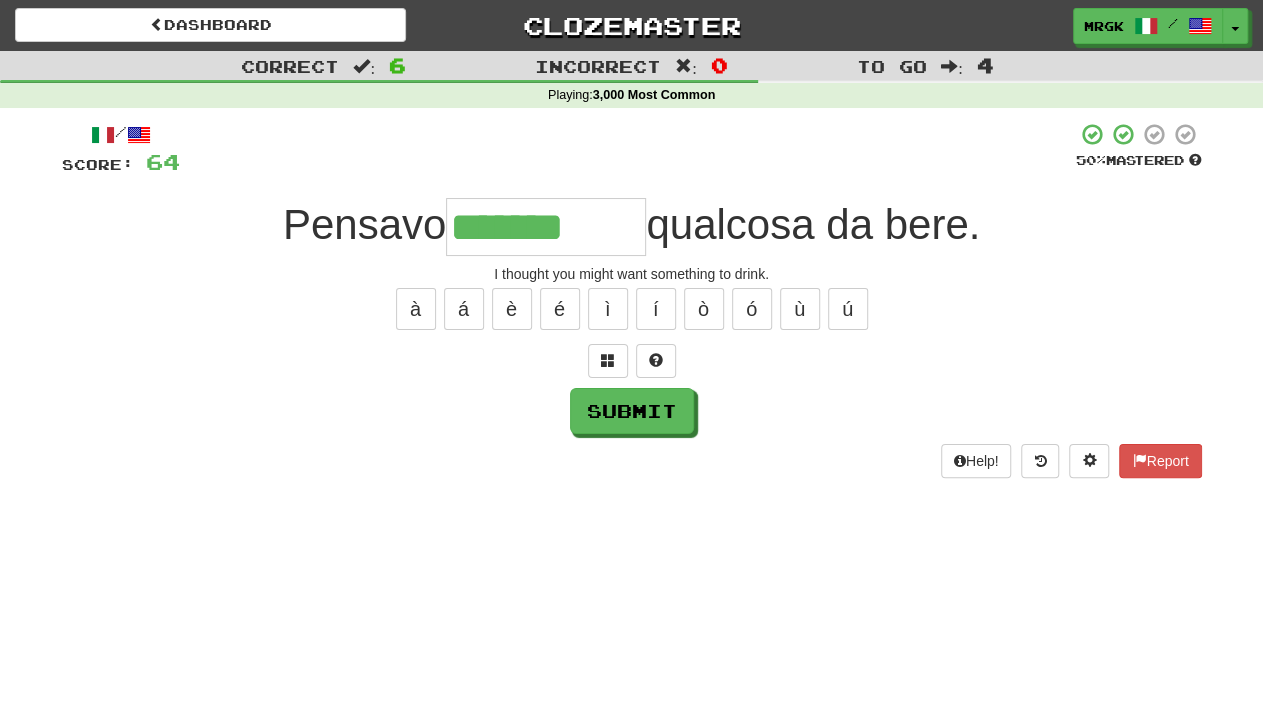 type on "*******" 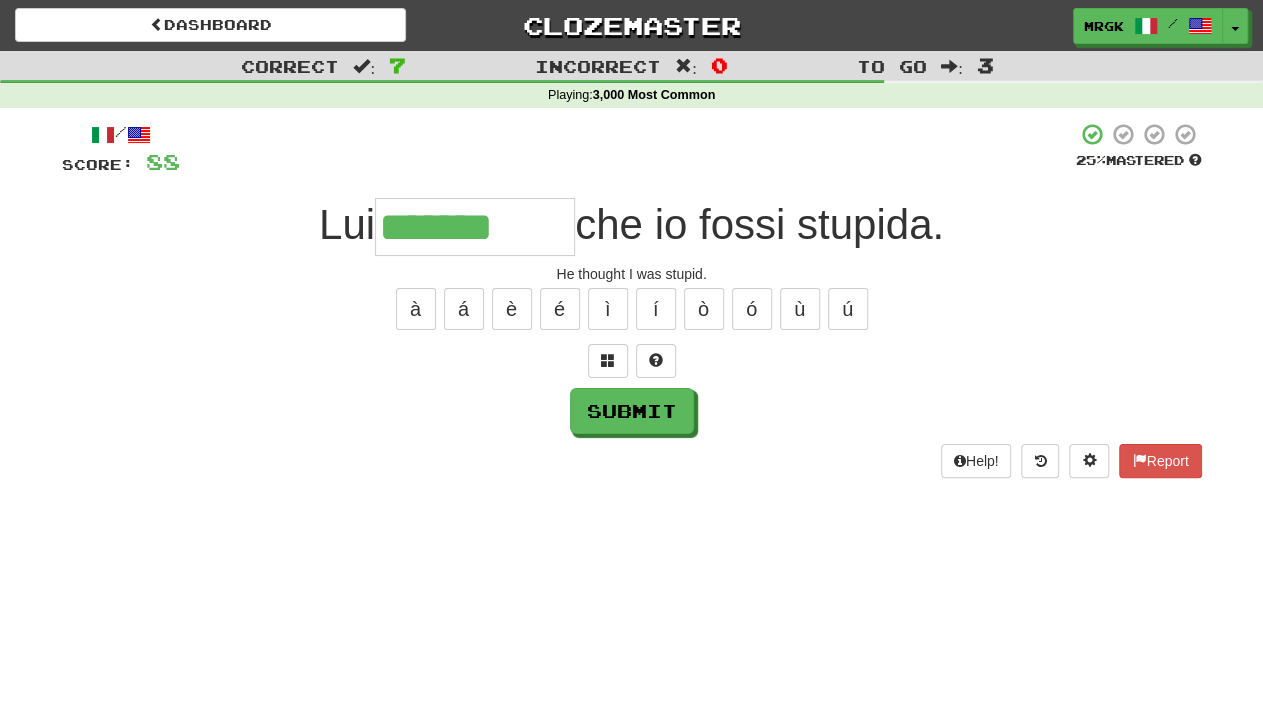 type on "*******" 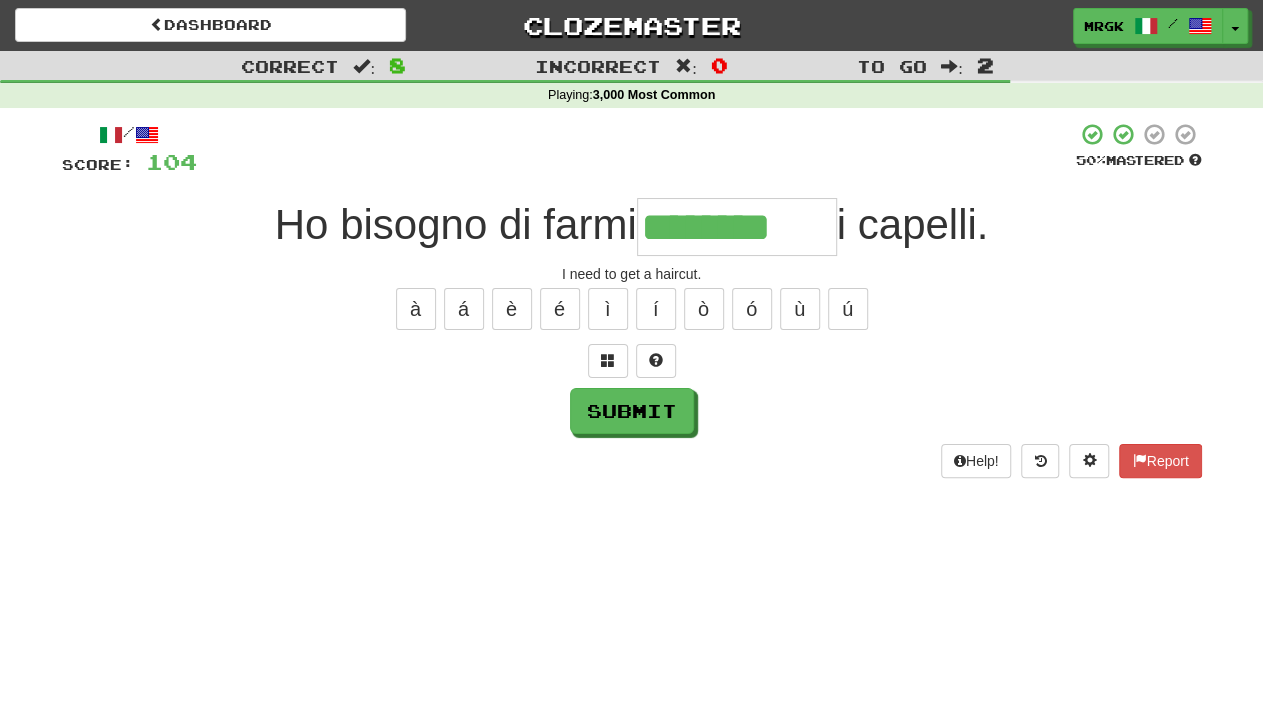 type on "********" 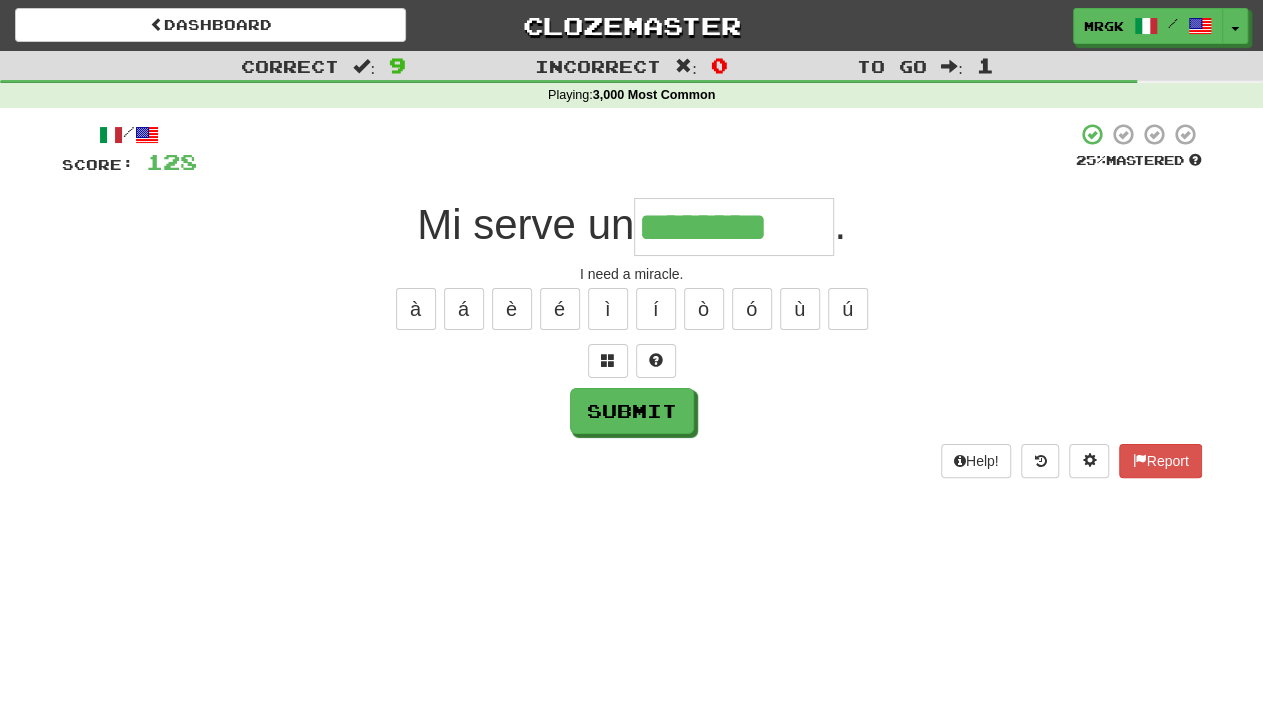 type on "********" 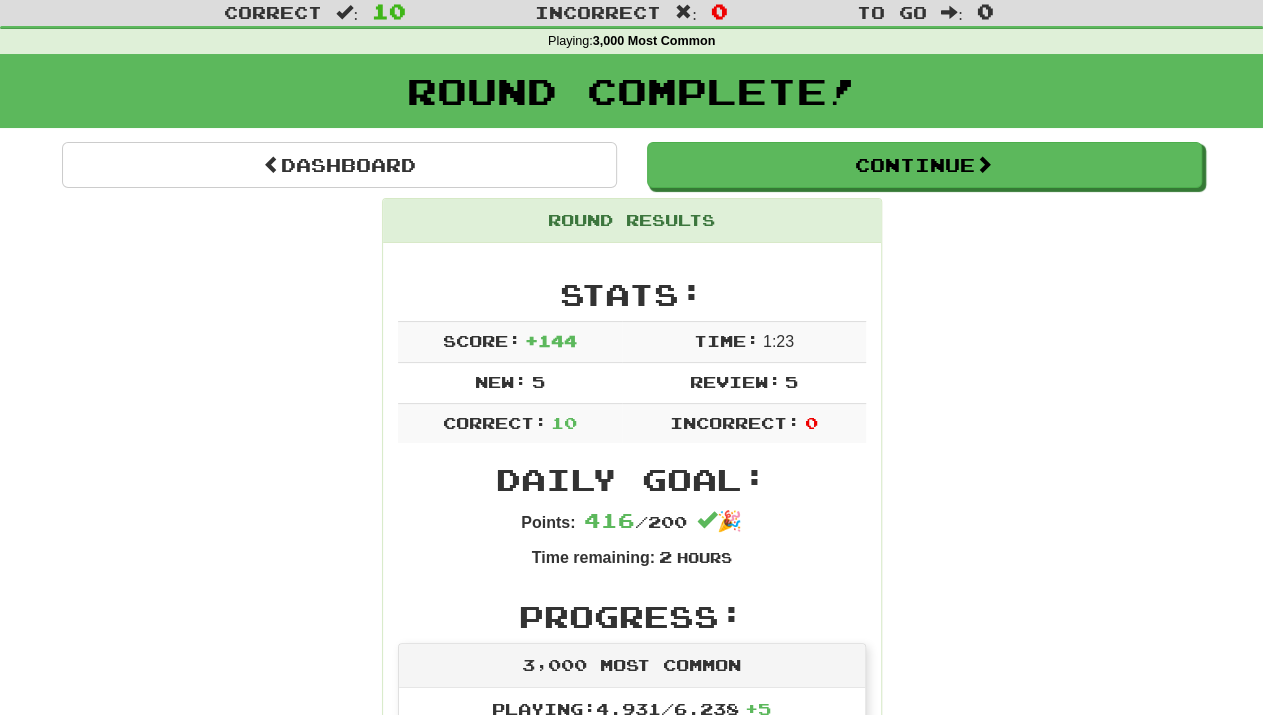 scroll, scrollTop: 0, scrollLeft: 0, axis: both 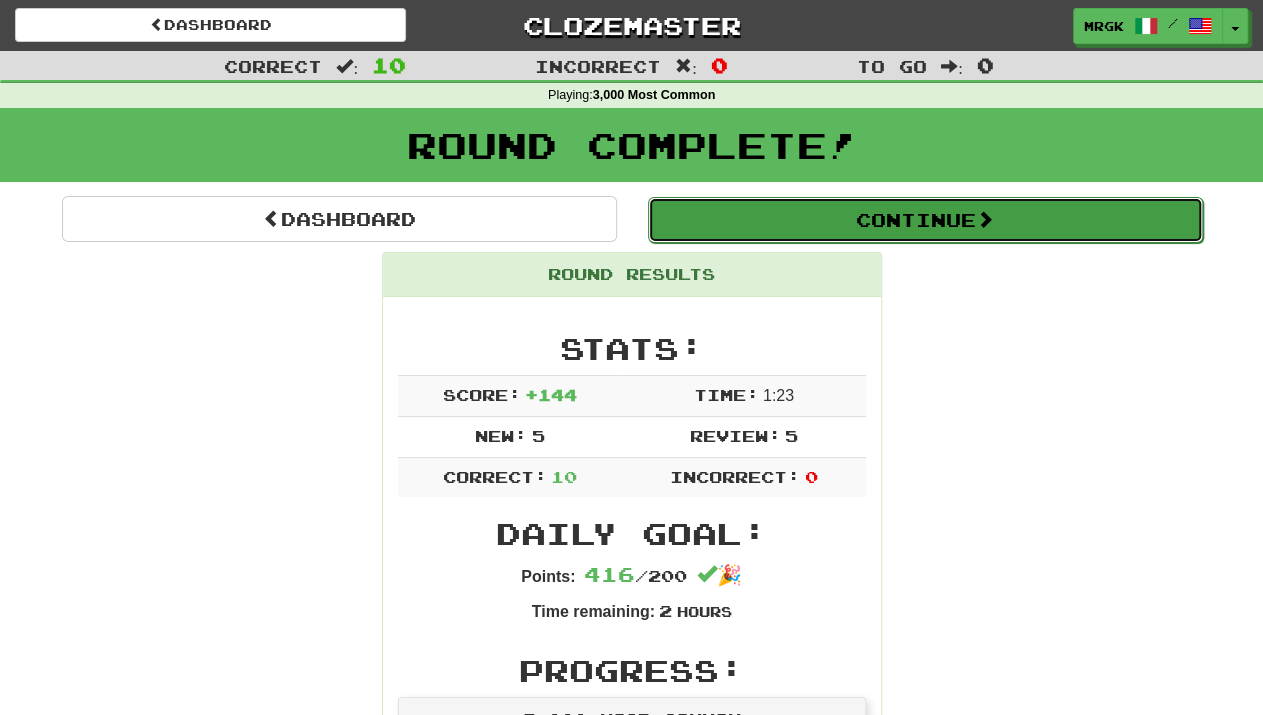 click on "Continue" at bounding box center [925, 220] 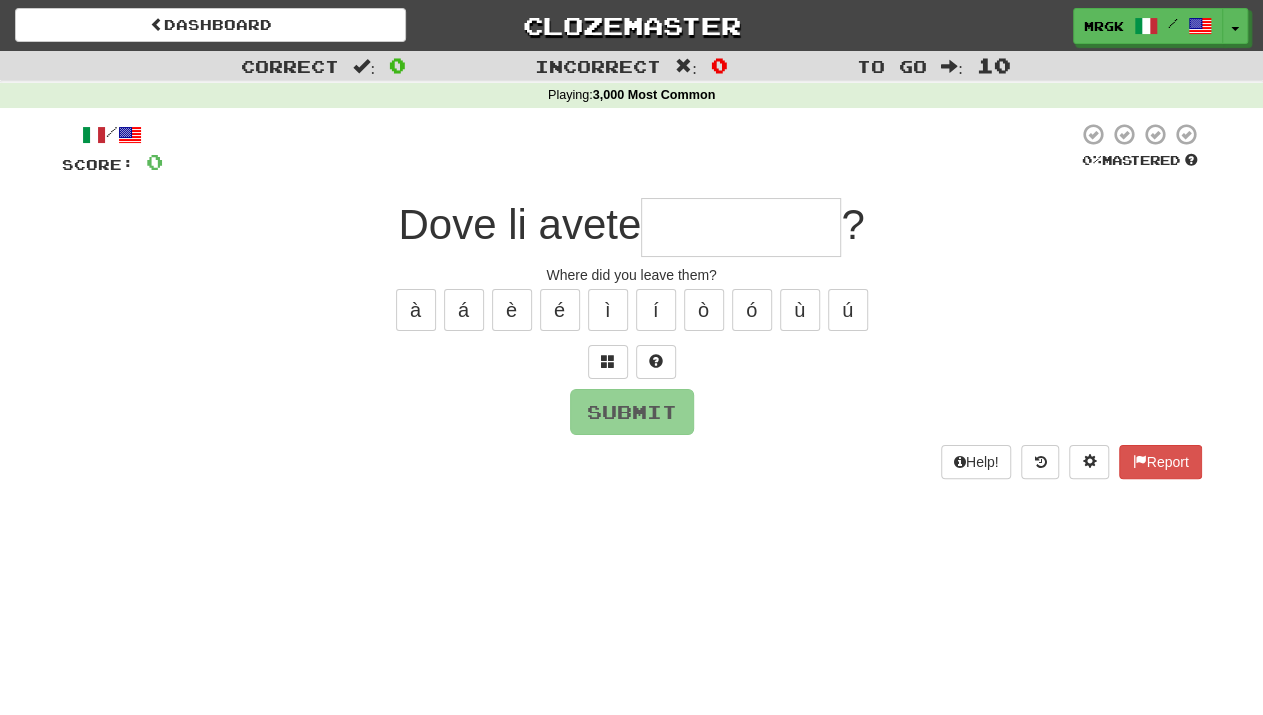 click at bounding box center (741, 227) 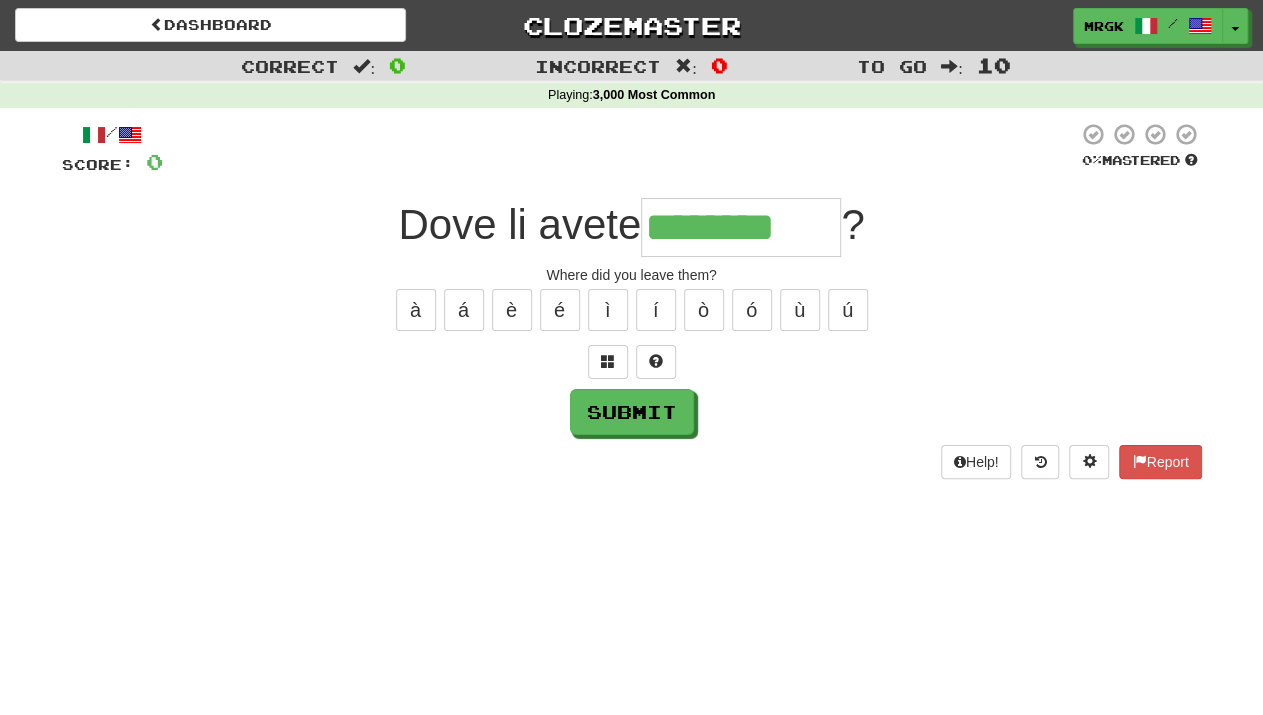 type on "********" 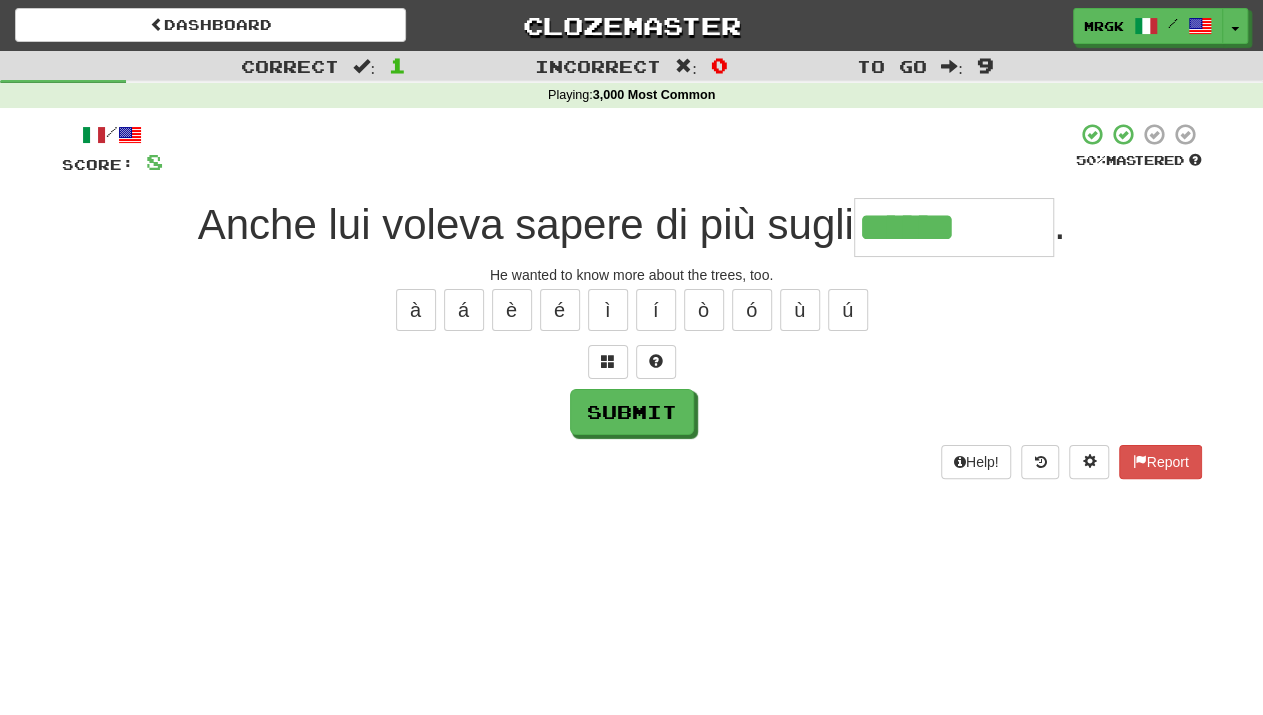 type on "******" 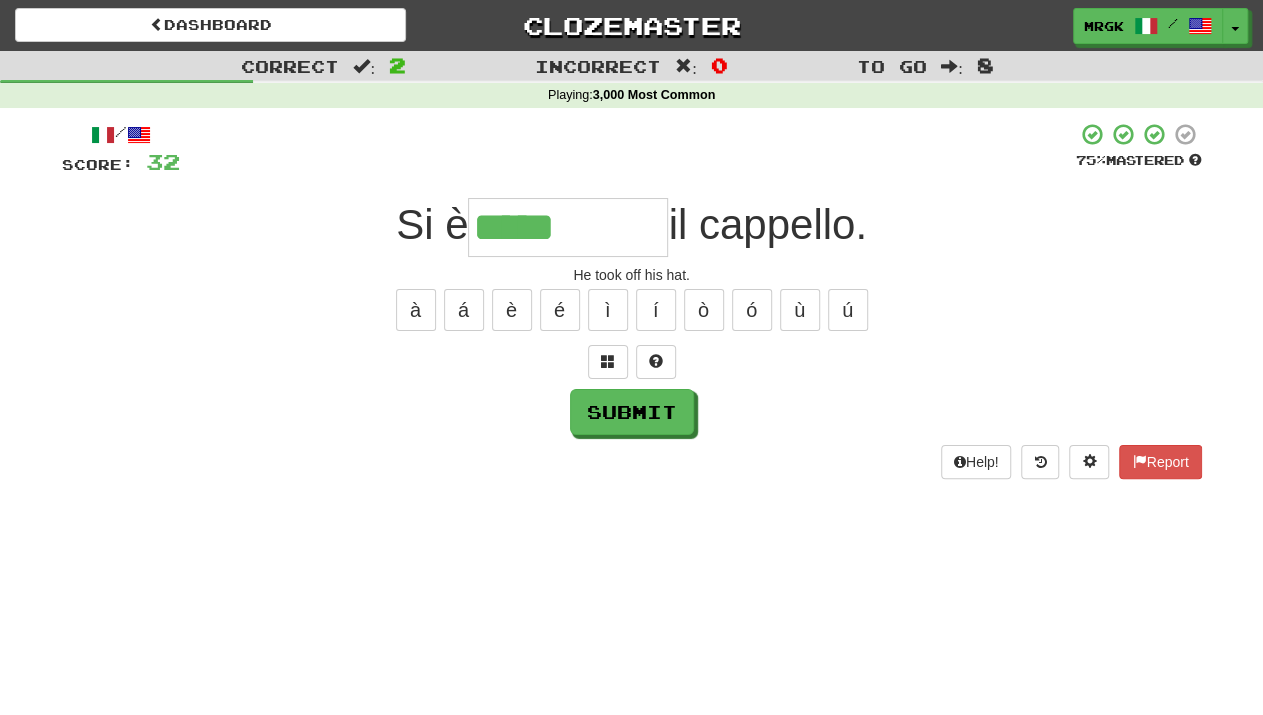 type on "*****" 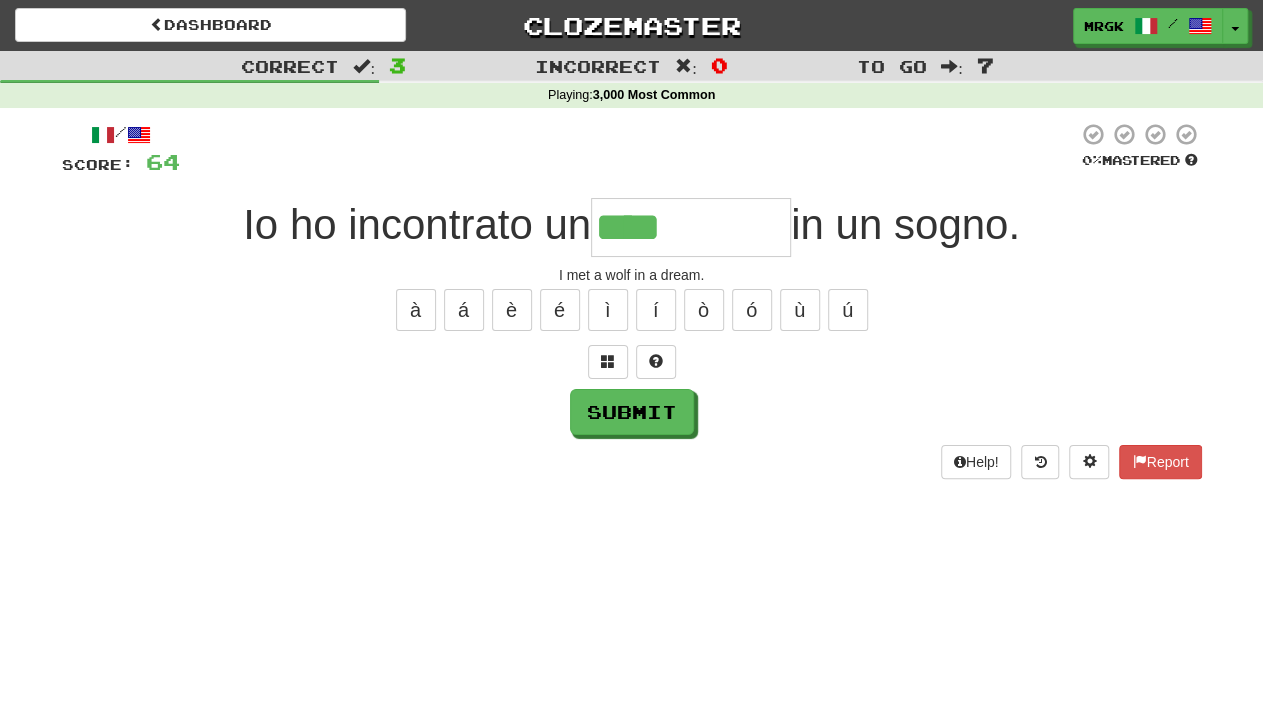 type on "****" 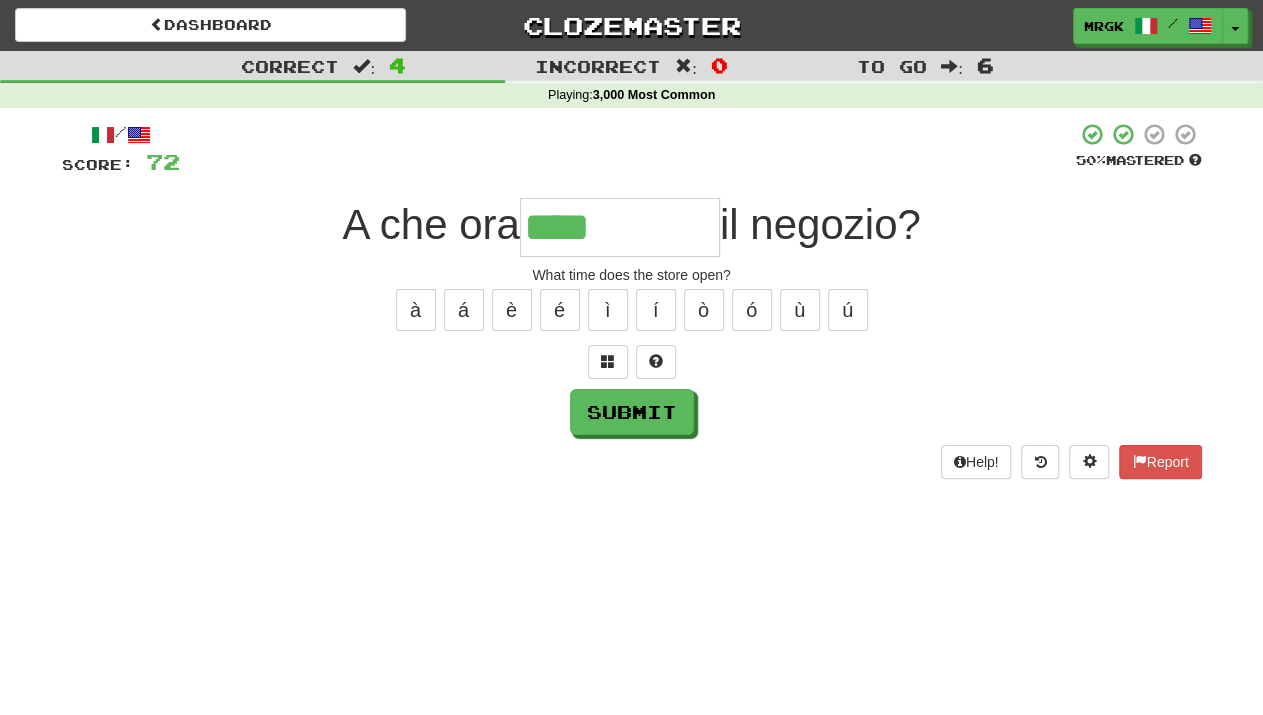 type on "****" 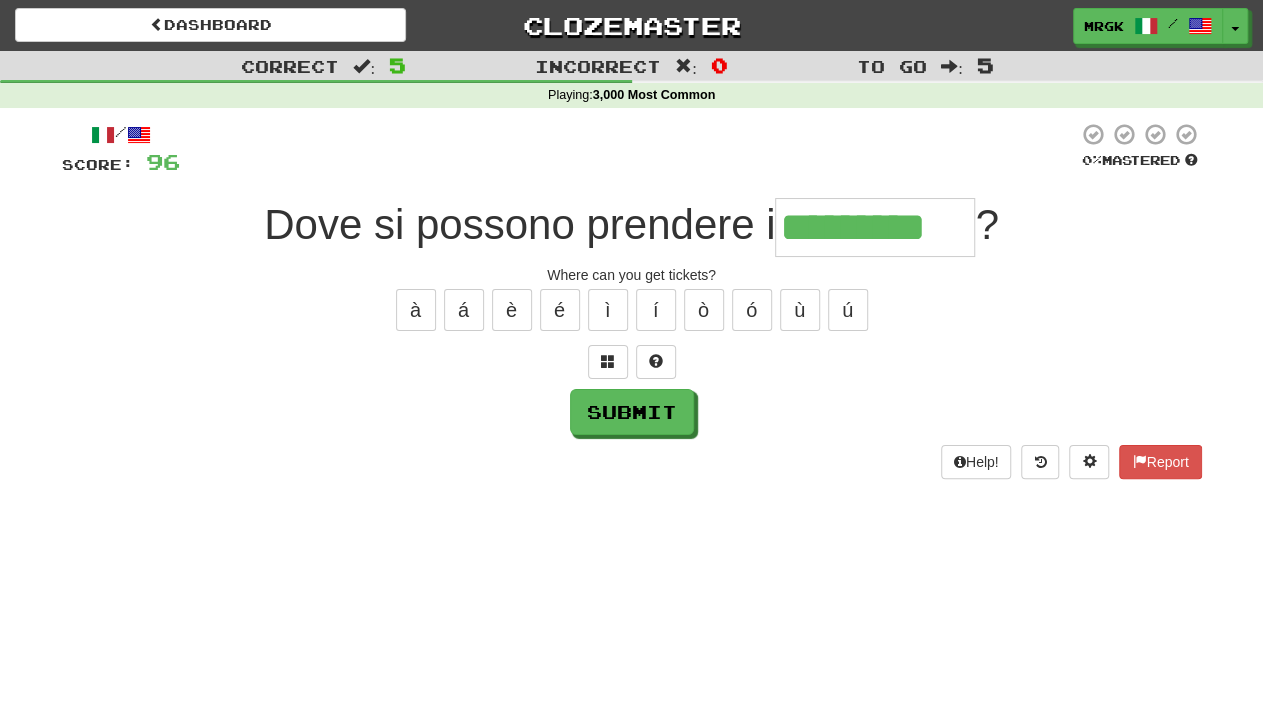 type on "*********" 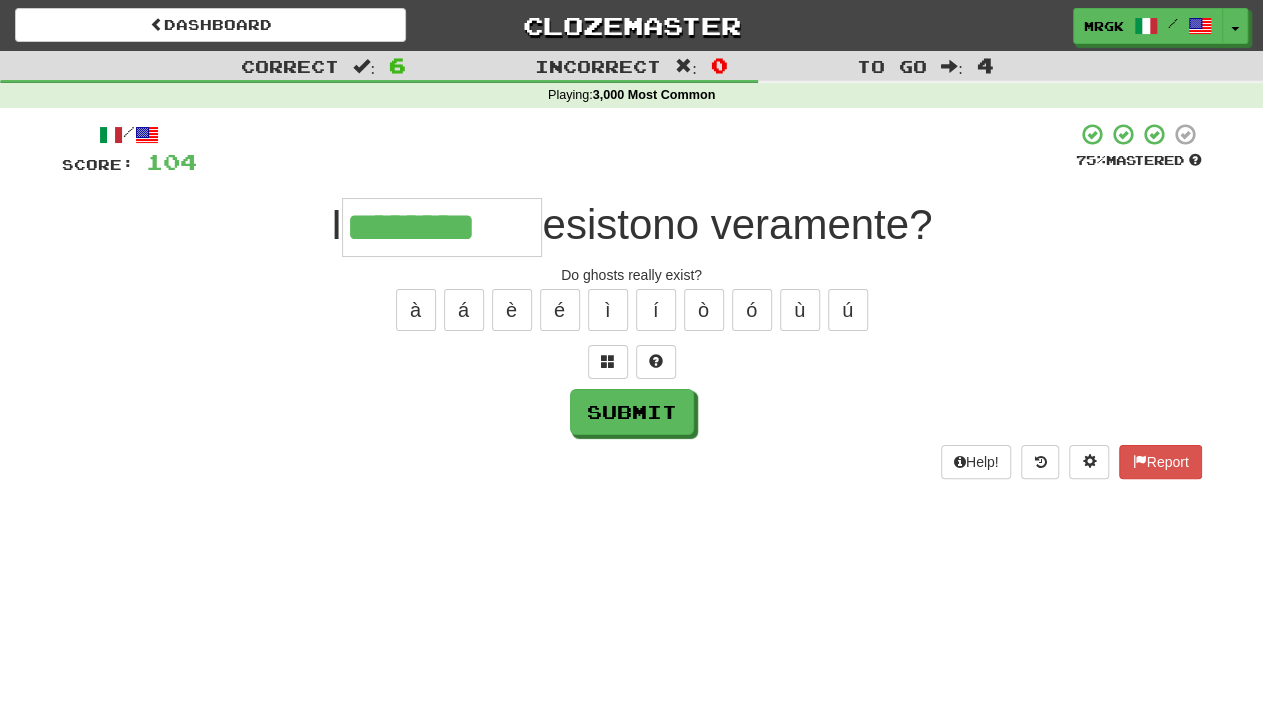 type on "********" 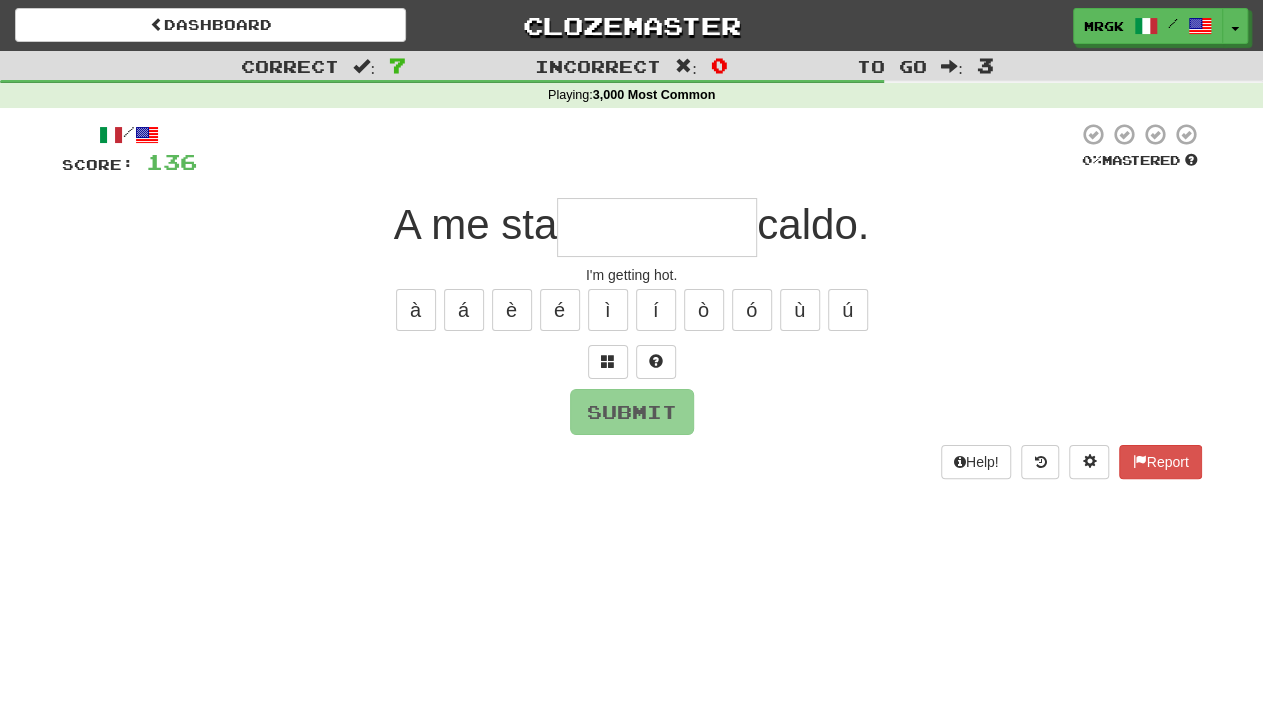 type on "*" 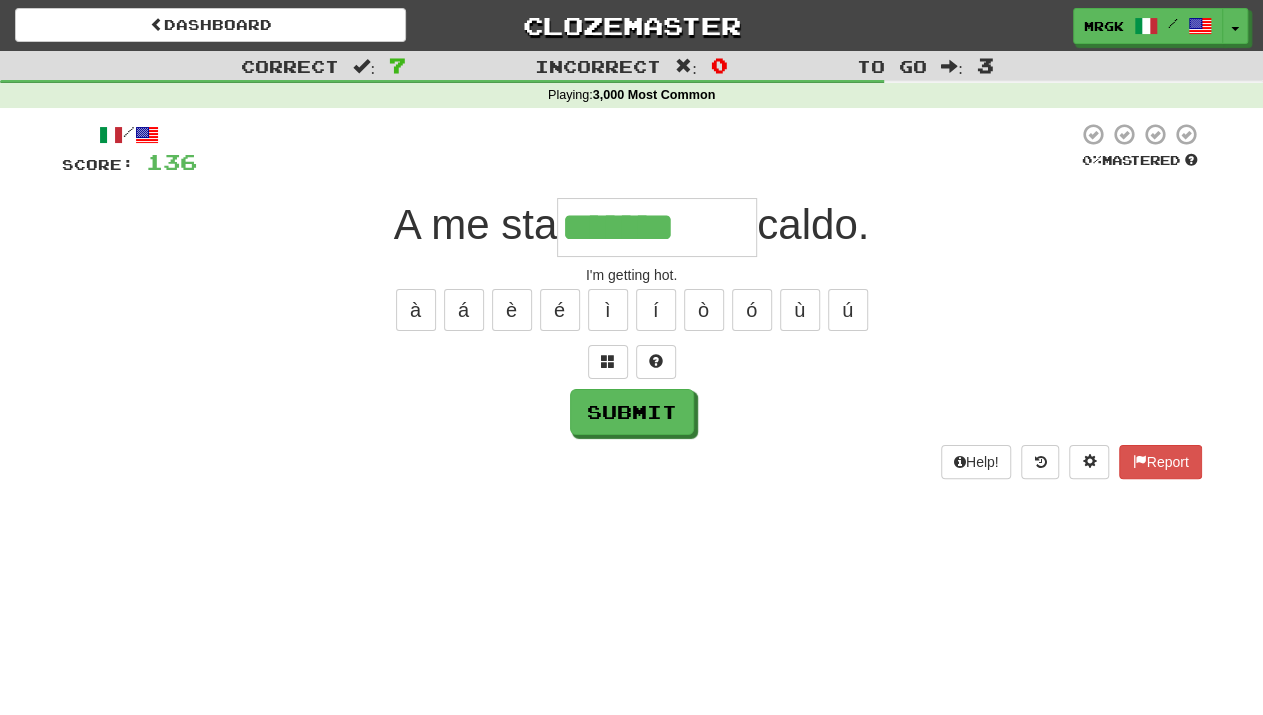type on "*******" 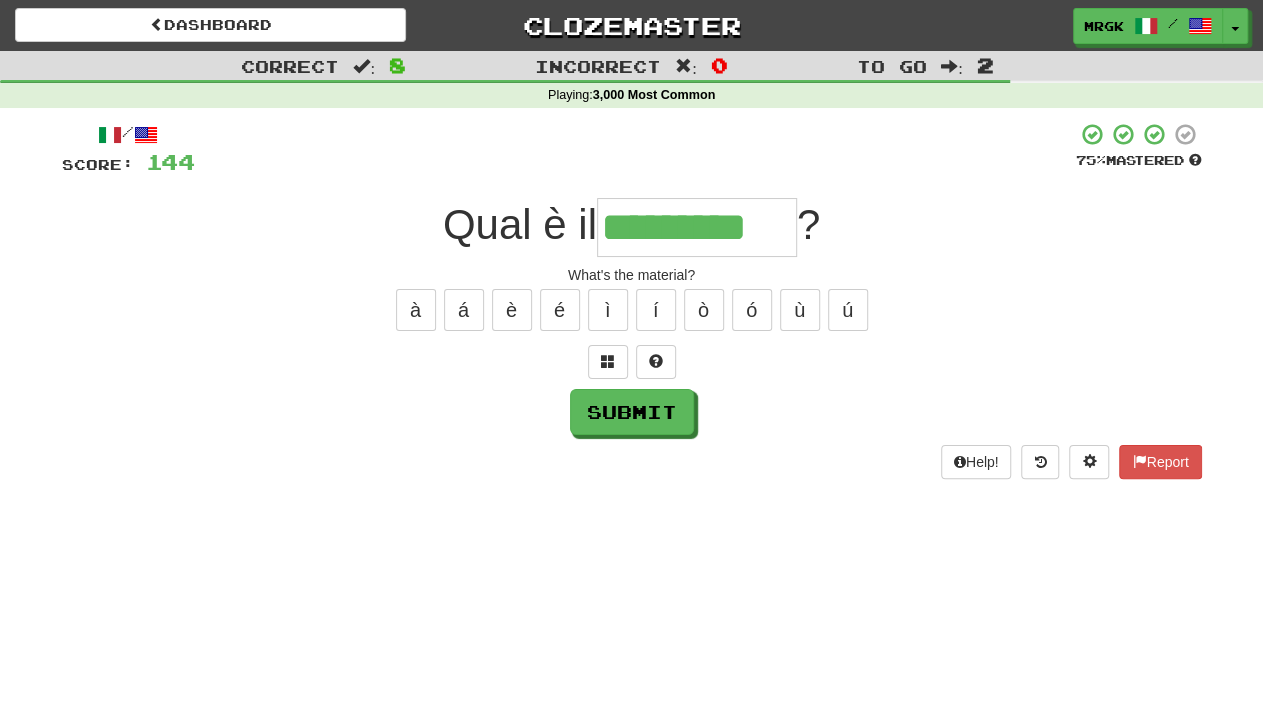 type on "*********" 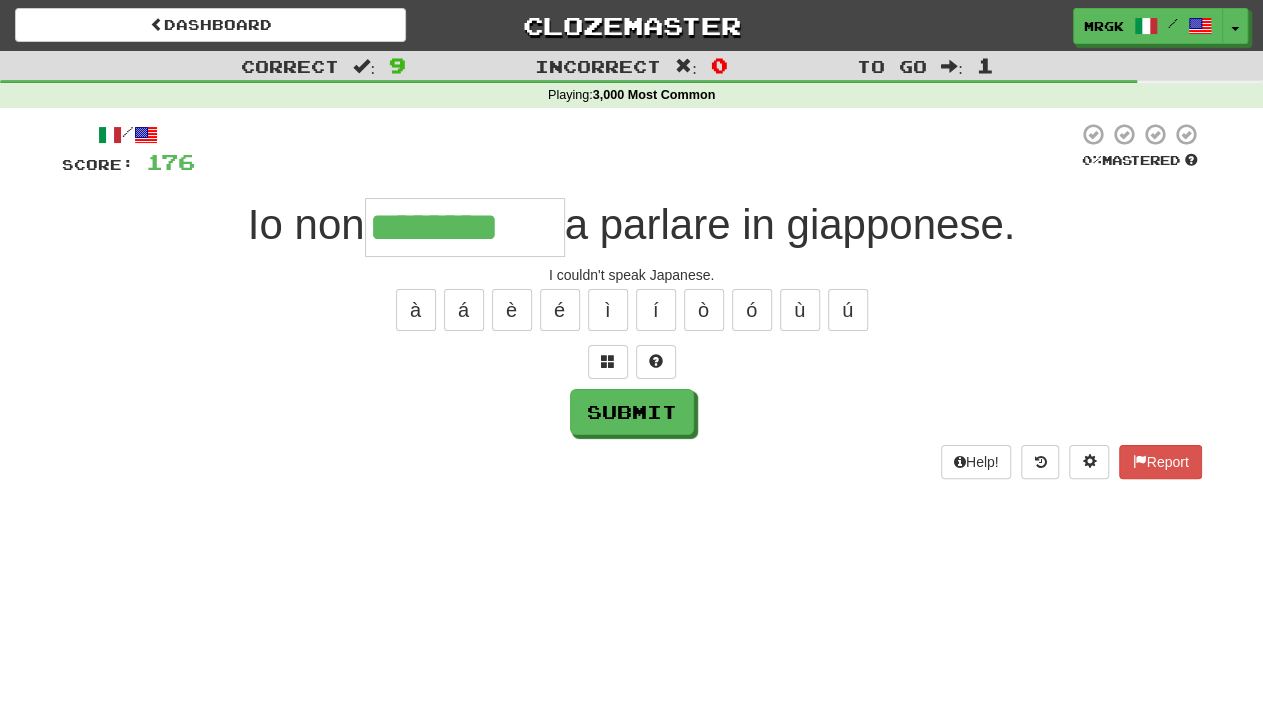 type on "********" 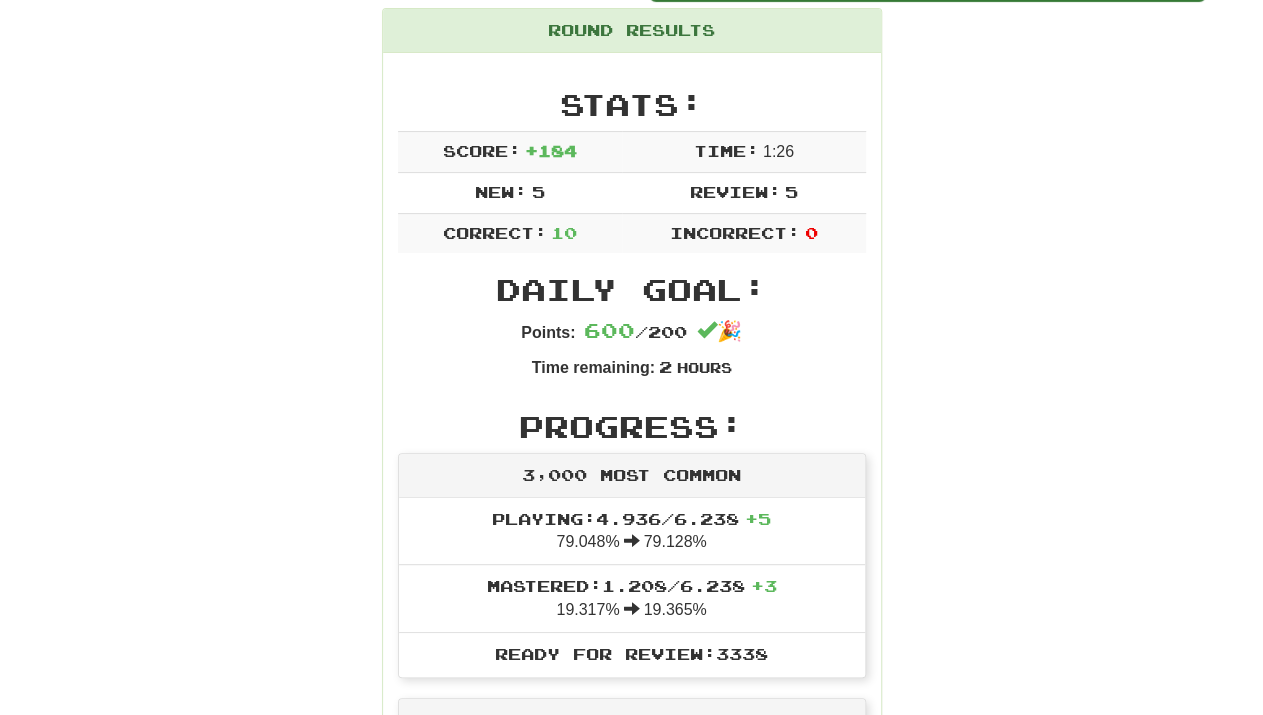 scroll, scrollTop: 0, scrollLeft: 0, axis: both 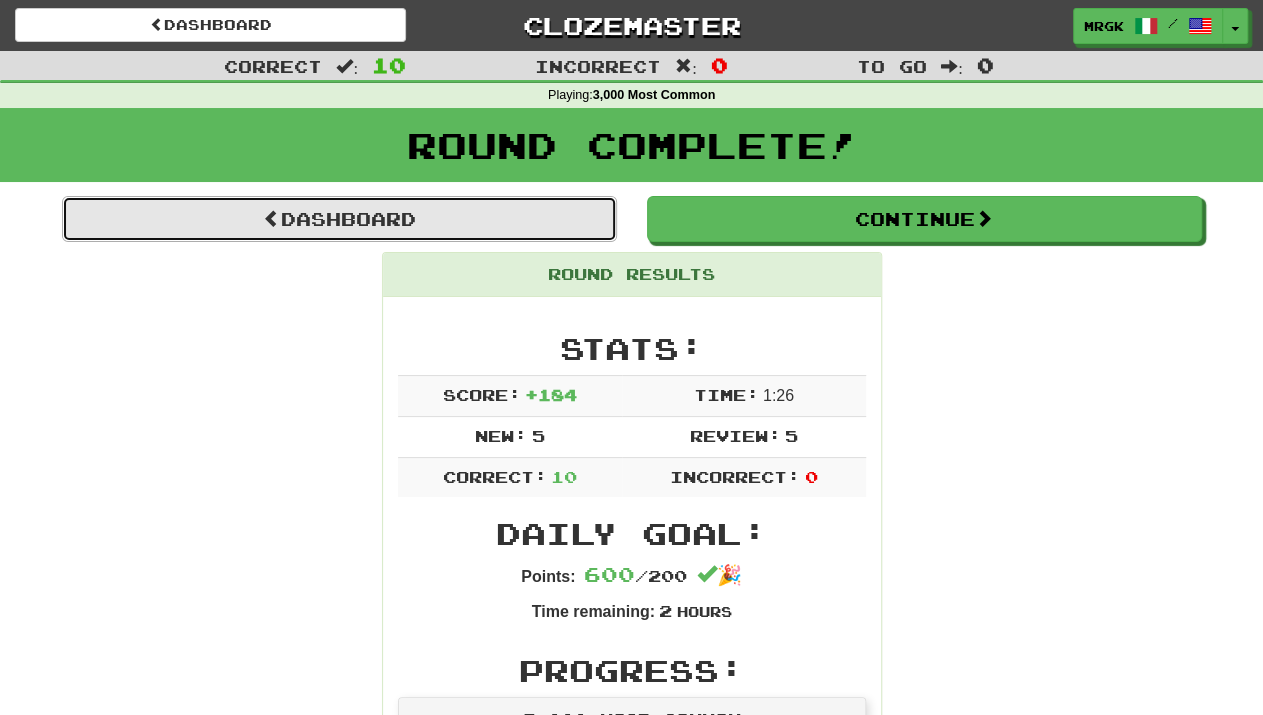click on "Dashboard" at bounding box center [339, 219] 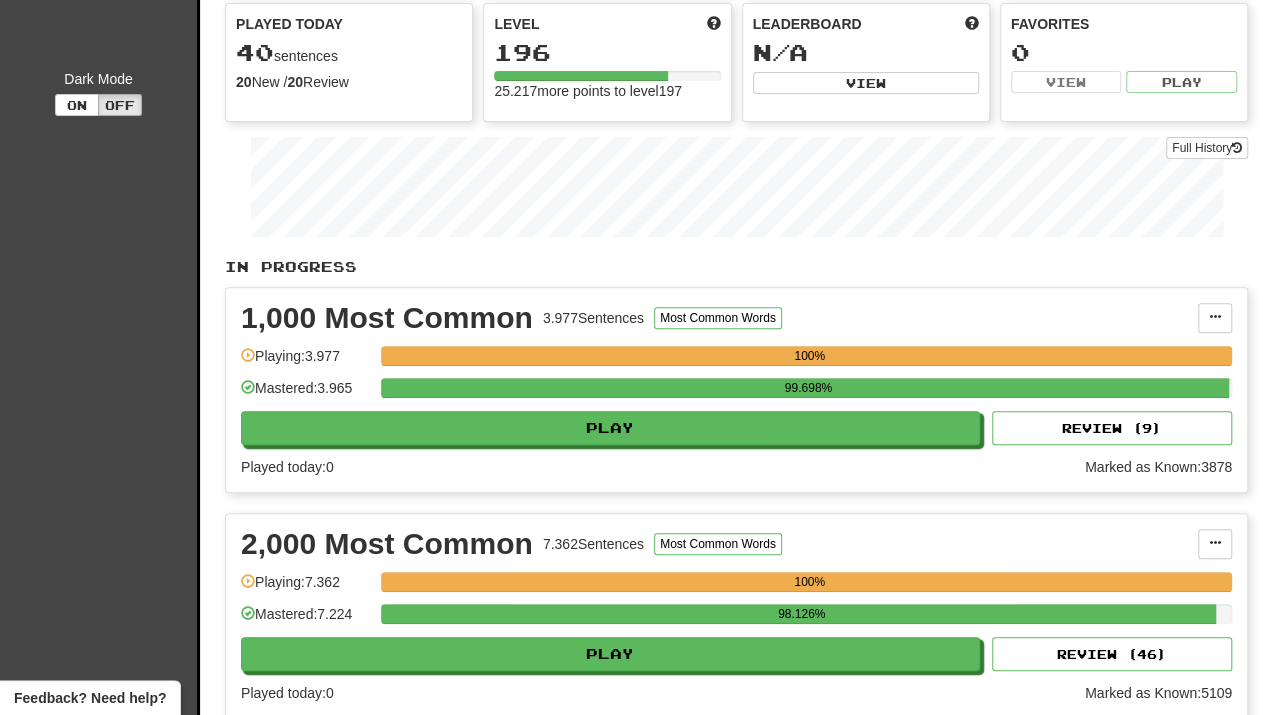 scroll, scrollTop: 0, scrollLeft: 0, axis: both 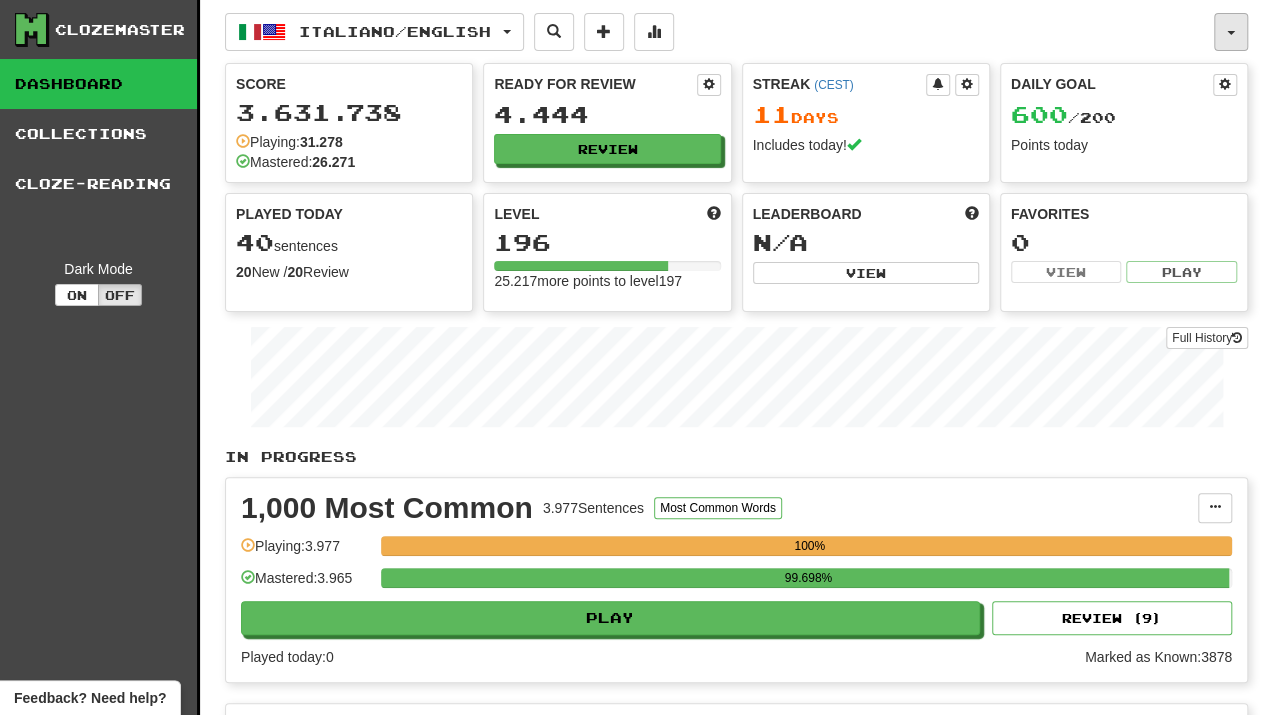 click at bounding box center [1231, 32] 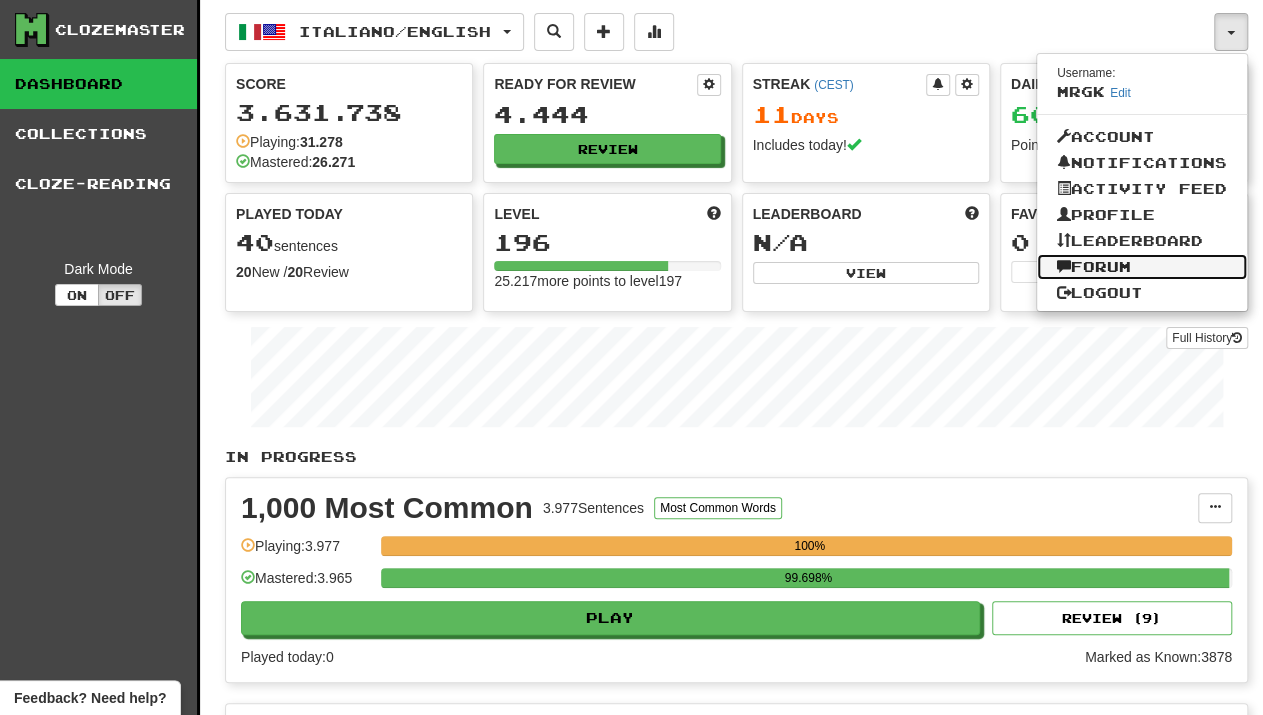 click on "Forum" at bounding box center (1142, 267) 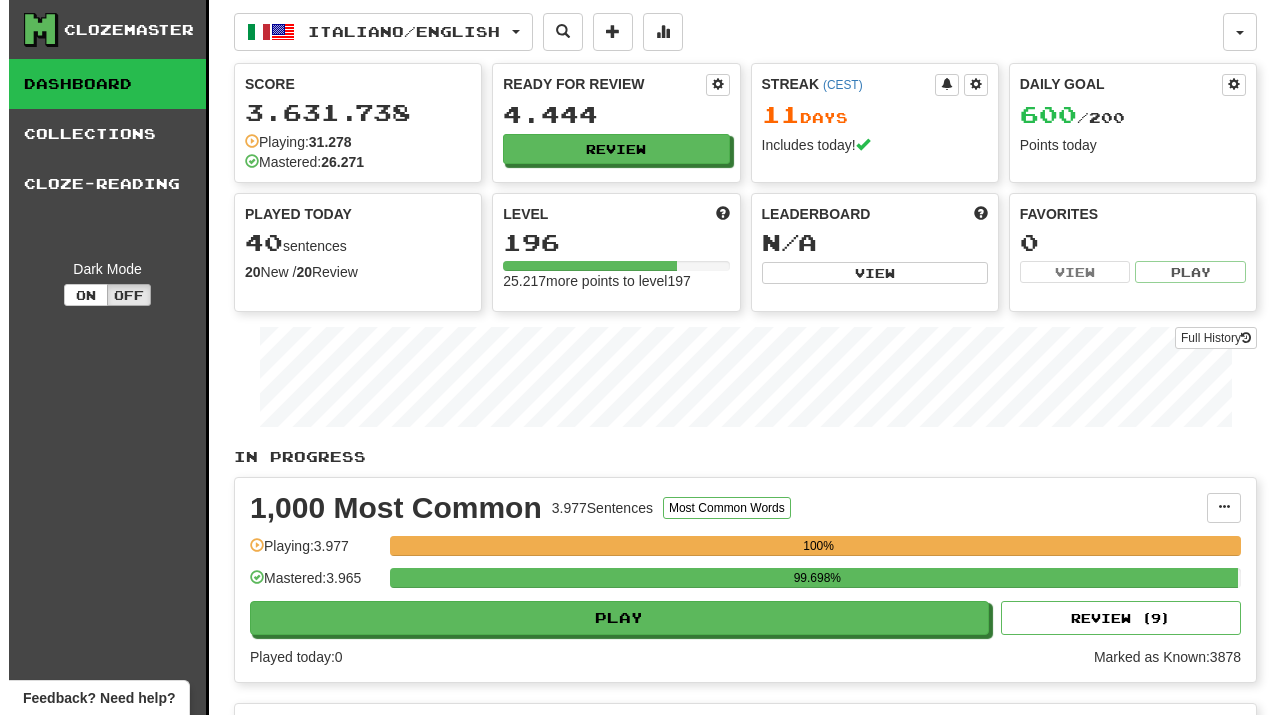 scroll, scrollTop: 0, scrollLeft: 0, axis: both 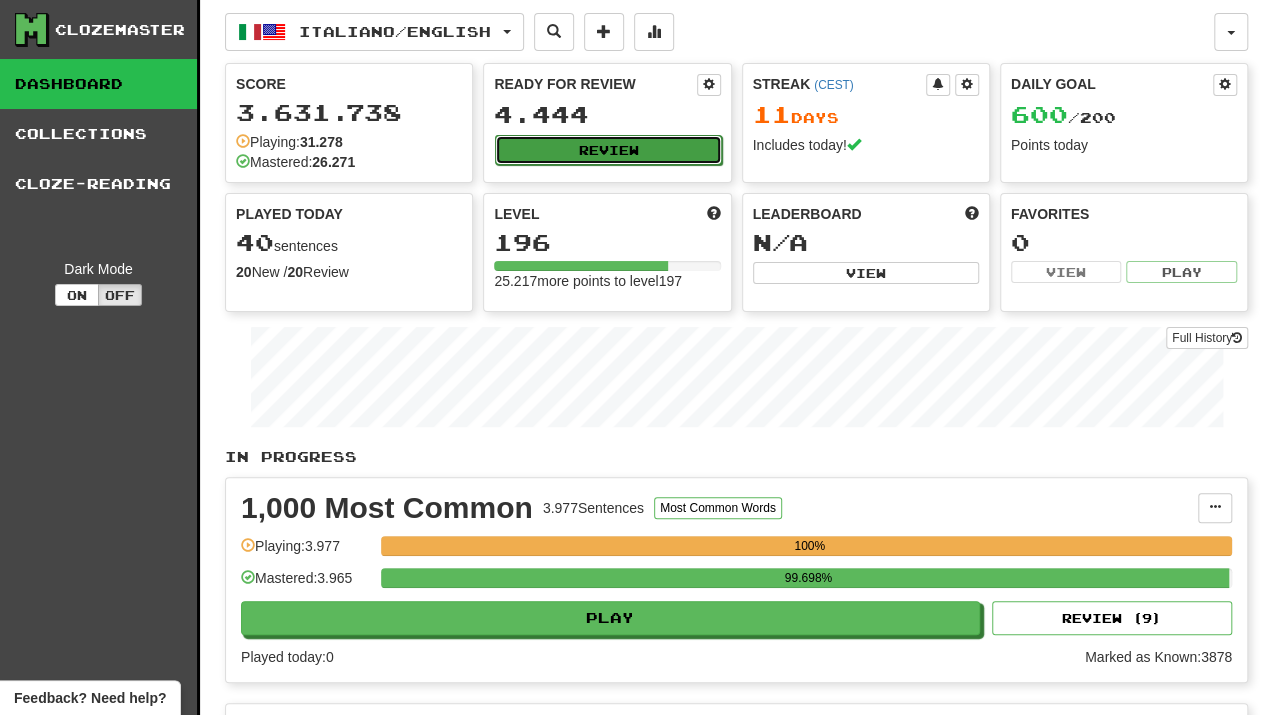 click on "Review" at bounding box center (608, 150) 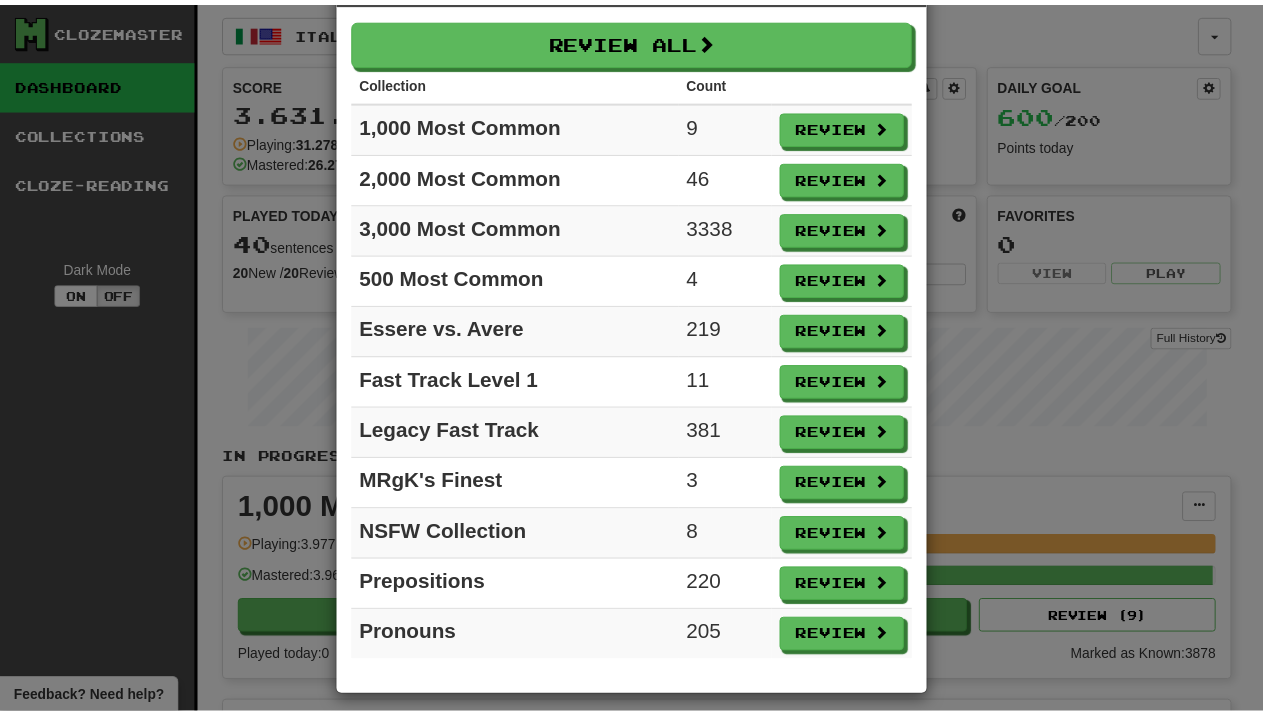 scroll, scrollTop: 79, scrollLeft: 0, axis: vertical 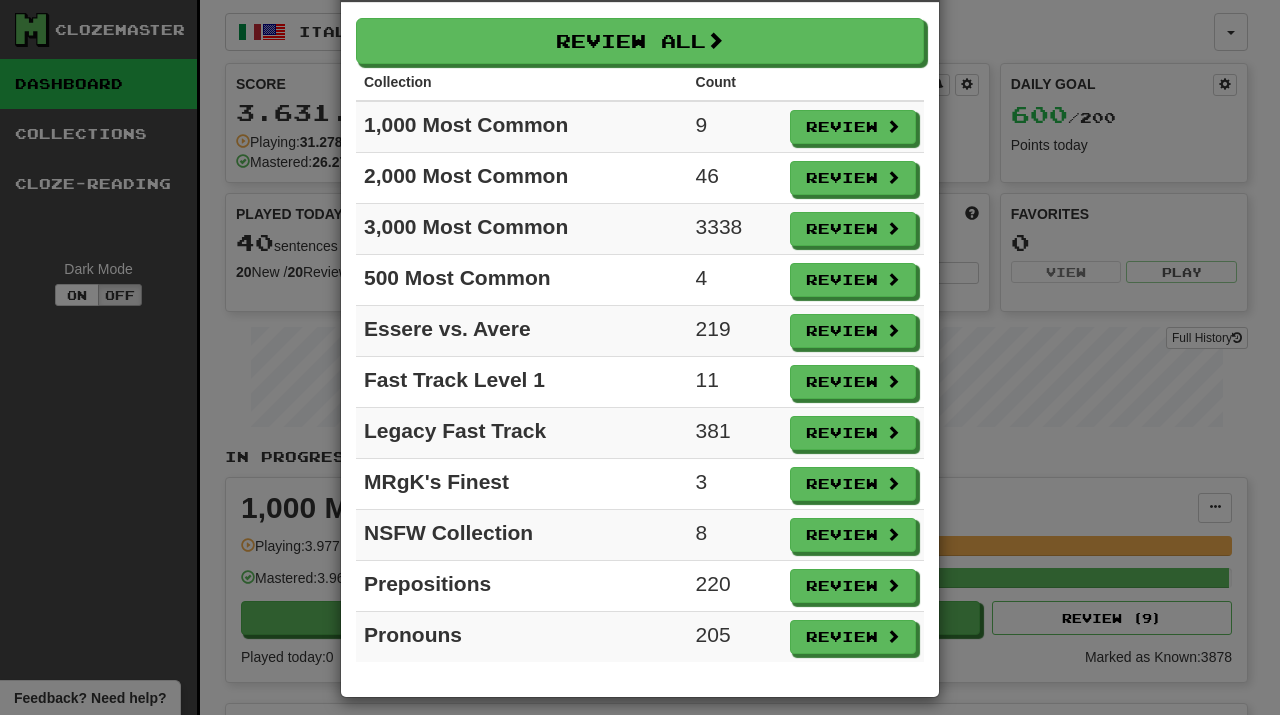 click on "× Ready for Review Review All  Collection Count 1,000 Most Common 9 Review 2,000 Most Common 46 Review 3,000 Most Common 3338 Review 500 Most Common 4 Review Essere vs. Avere 219 Review Fast Track Level 1 11 Review Legacy Fast Track 381 Review MRgK's Finest 3 Review NSFW Collection 8 Review Prepositions 220 Review Pronouns 205 Review" at bounding box center (640, 357) 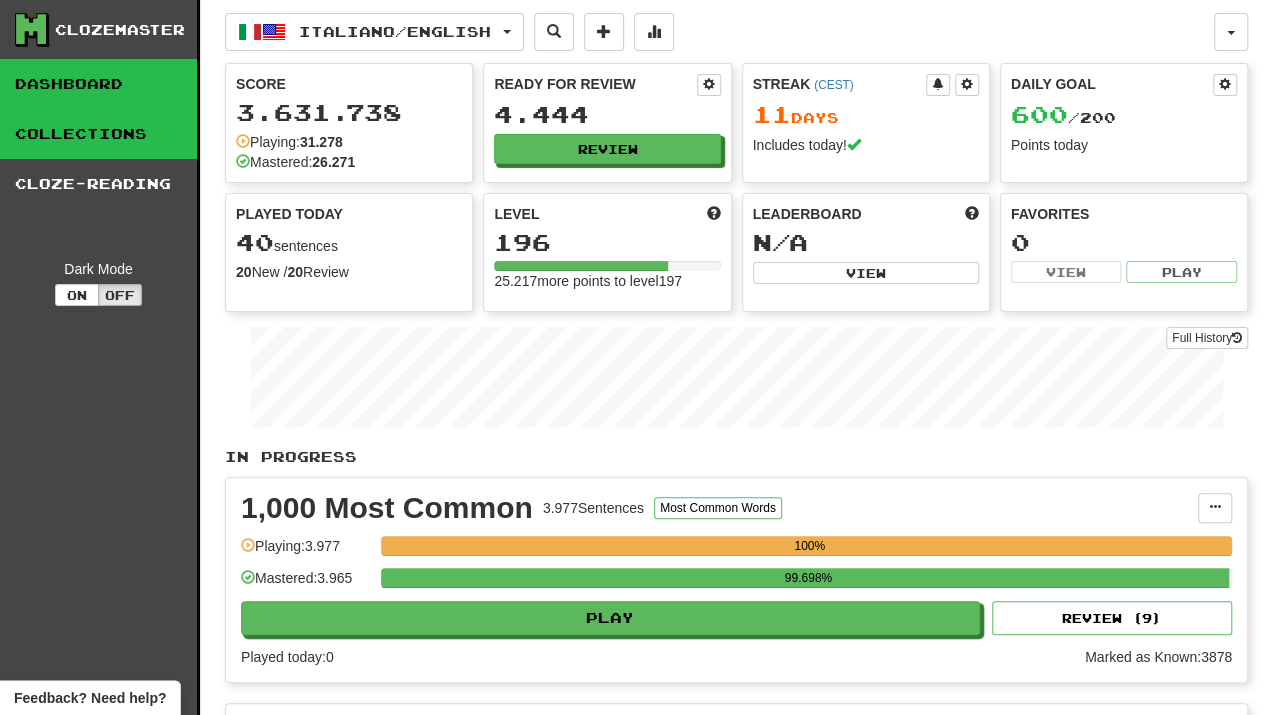click on "Collections" at bounding box center (98, 134) 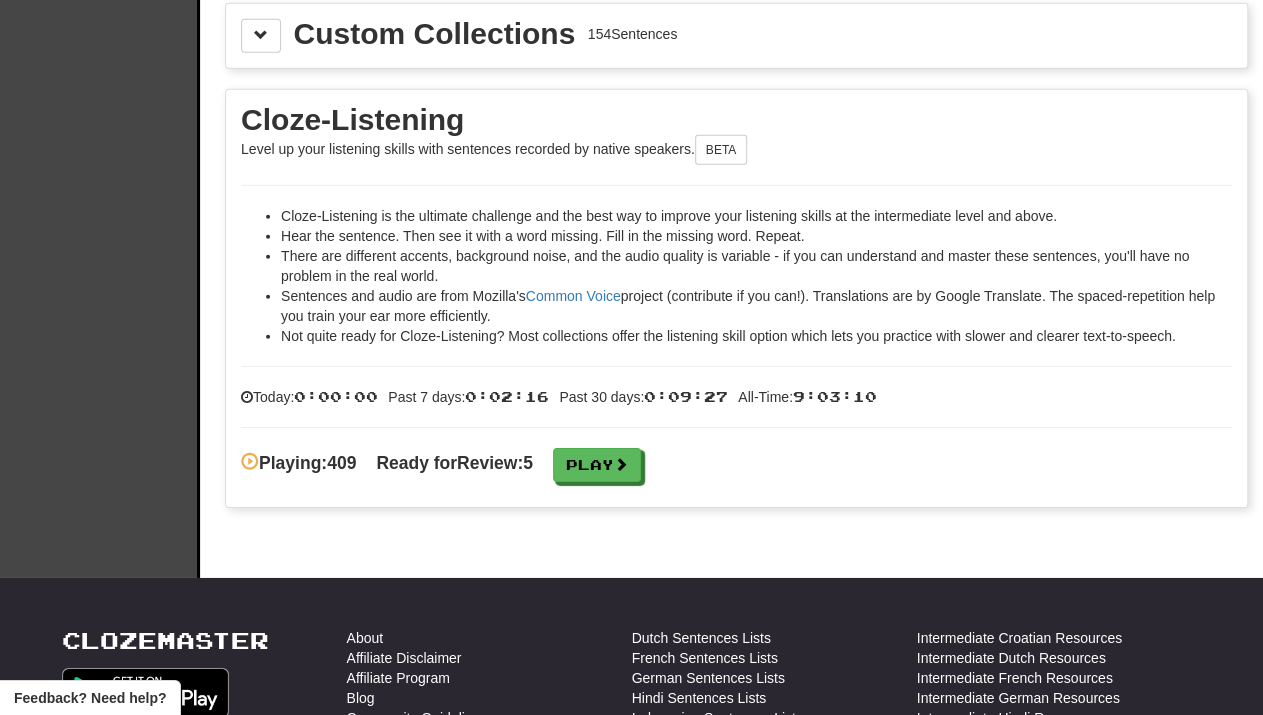 scroll, scrollTop: 2967, scrollLeft: 0, axis: vertical 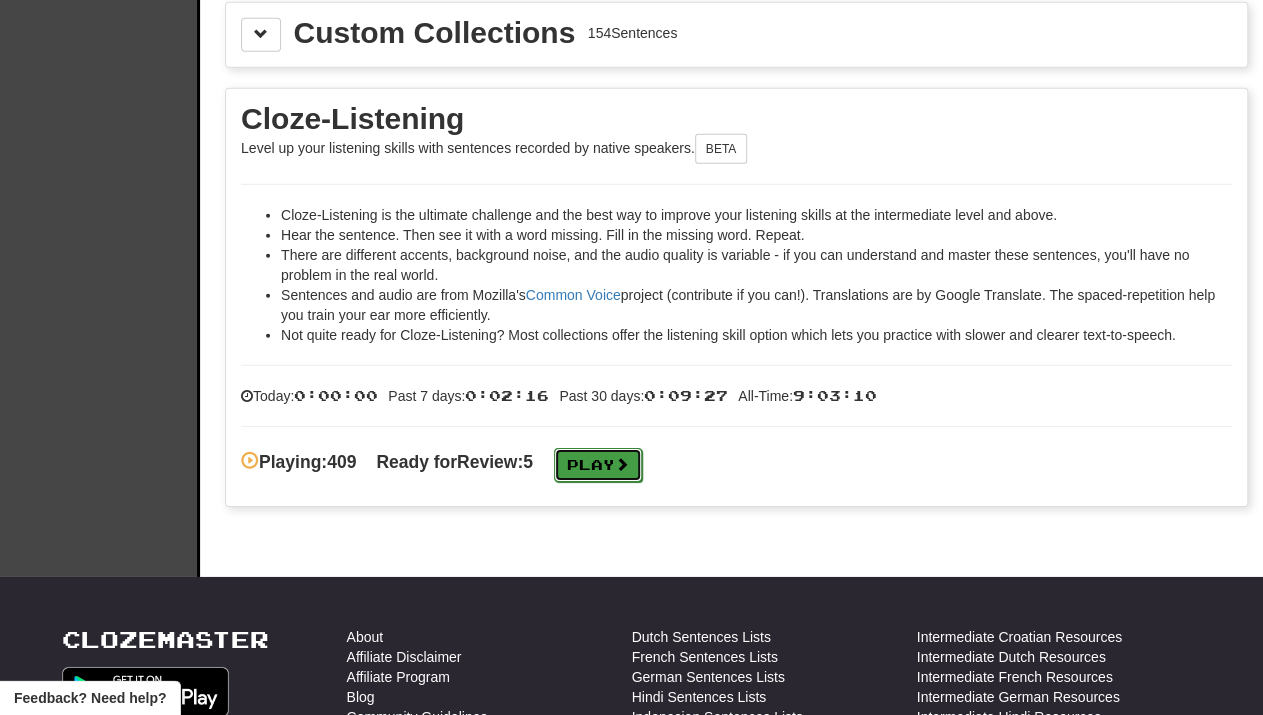 click on "Play" at bounding box center [598, 465] 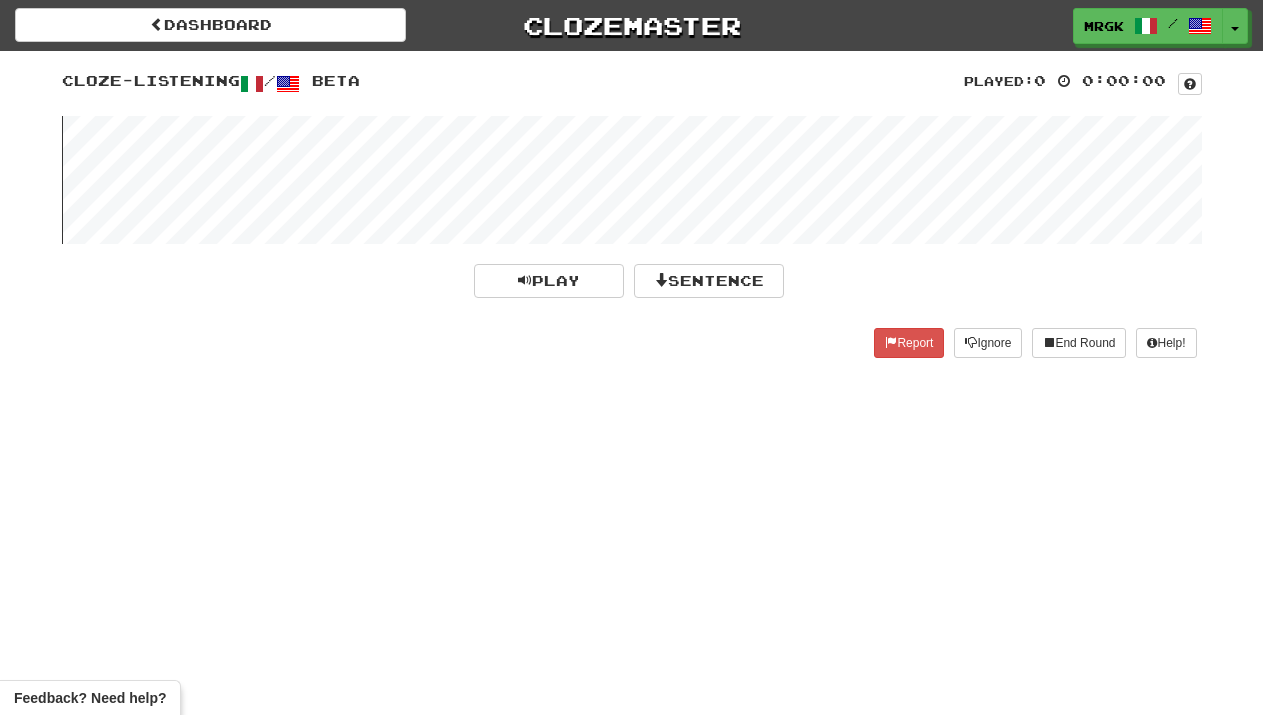 scroll, scrollTop: 0, scrollLeft: 0, axis: both 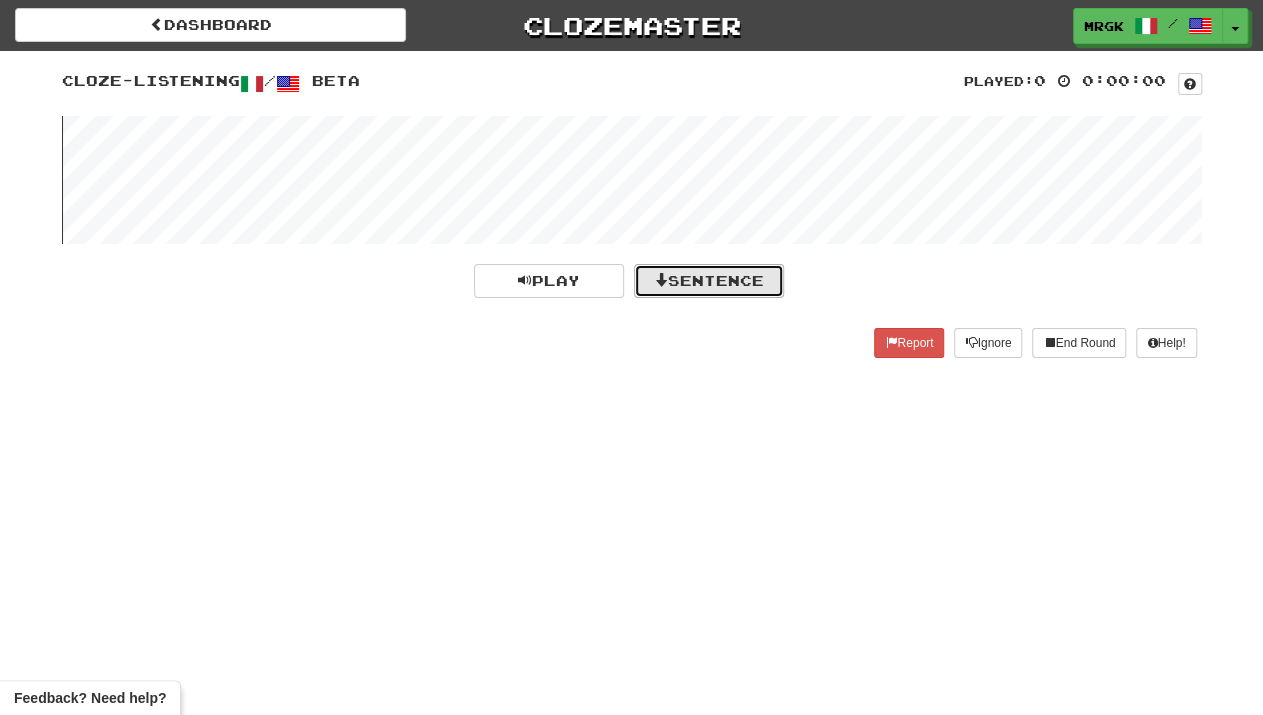 click on "Sentence" at bounding box center [709, 281] 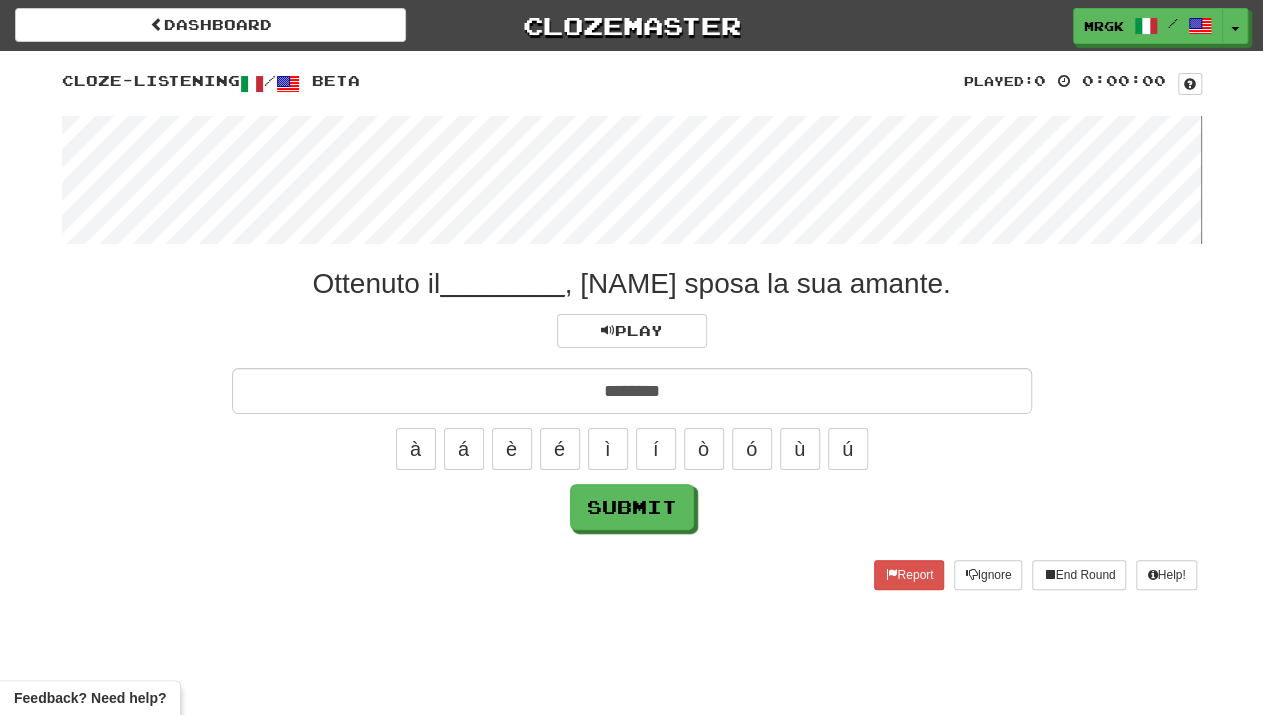type on "********" 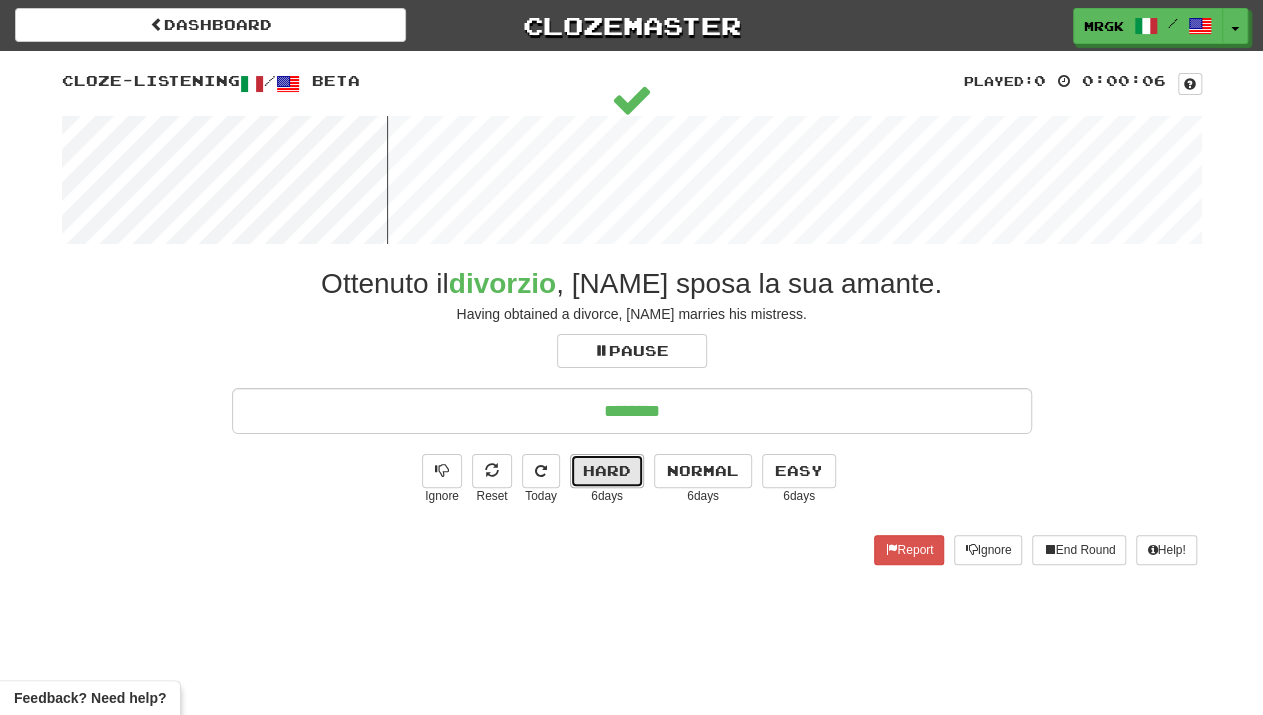 click on "Hard" at bounding box center (607, 471) 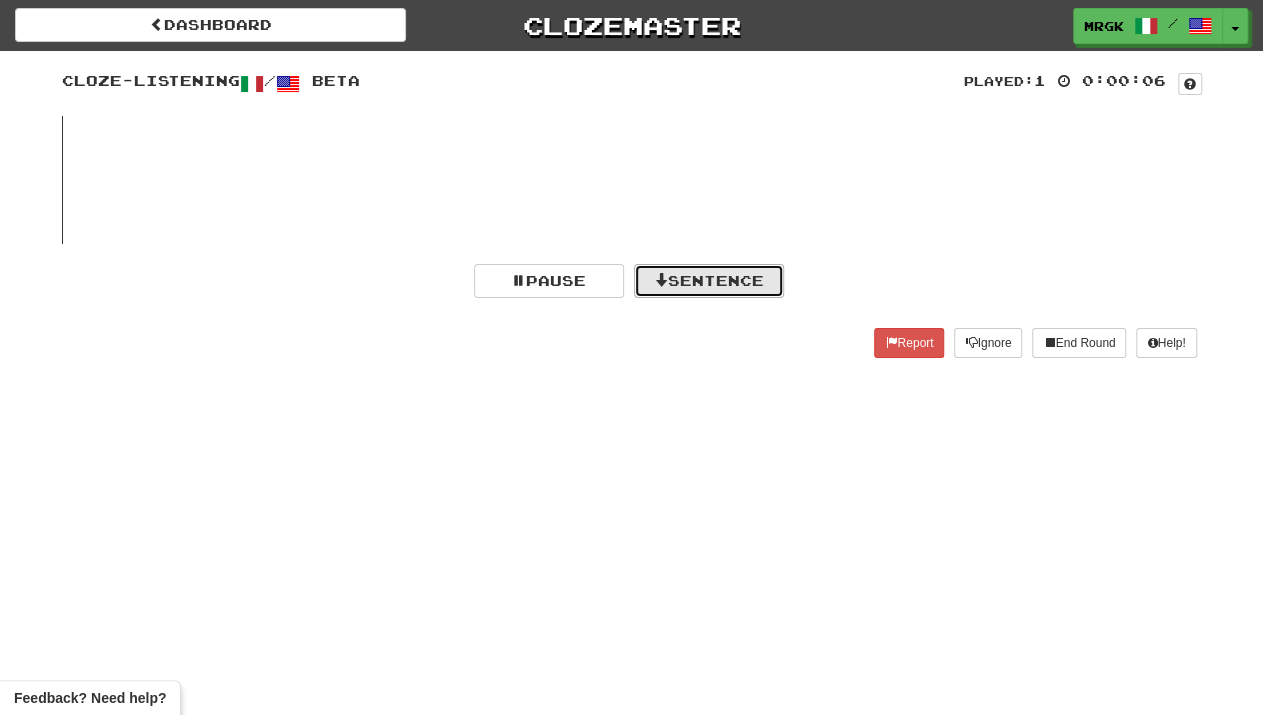click on "Sentence" at bounding box center (709, 281) 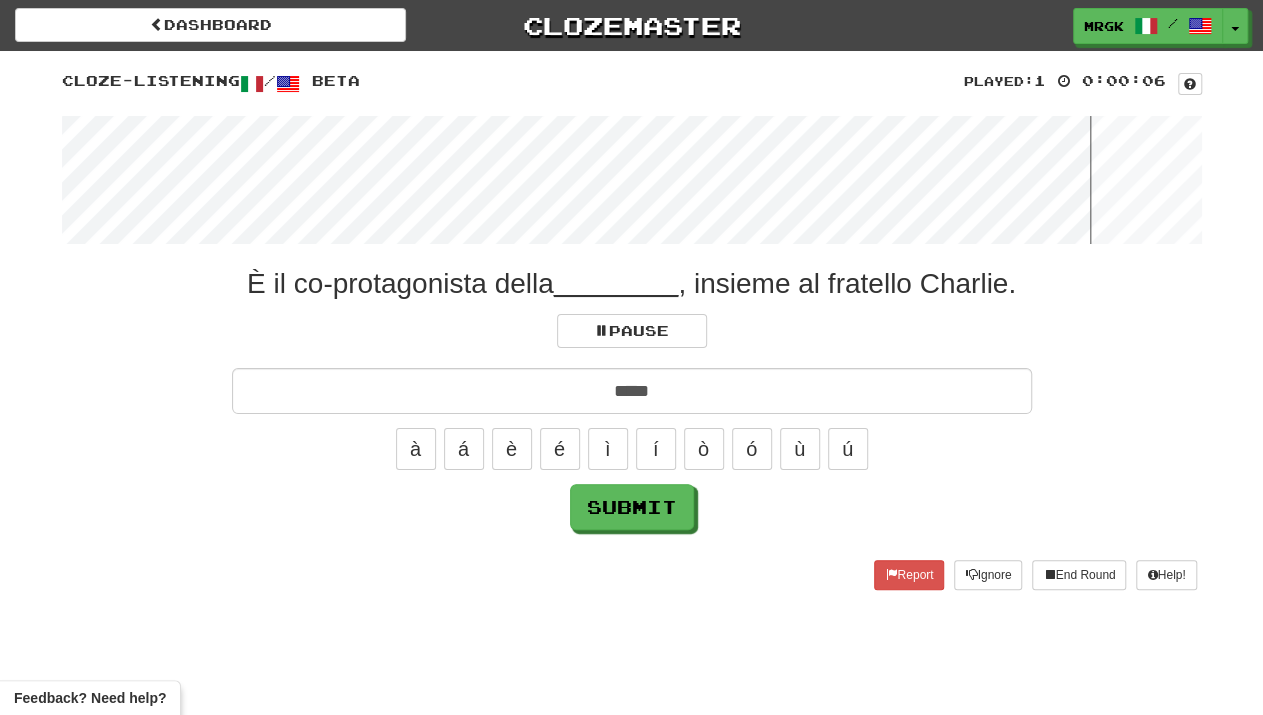 type on "*****" 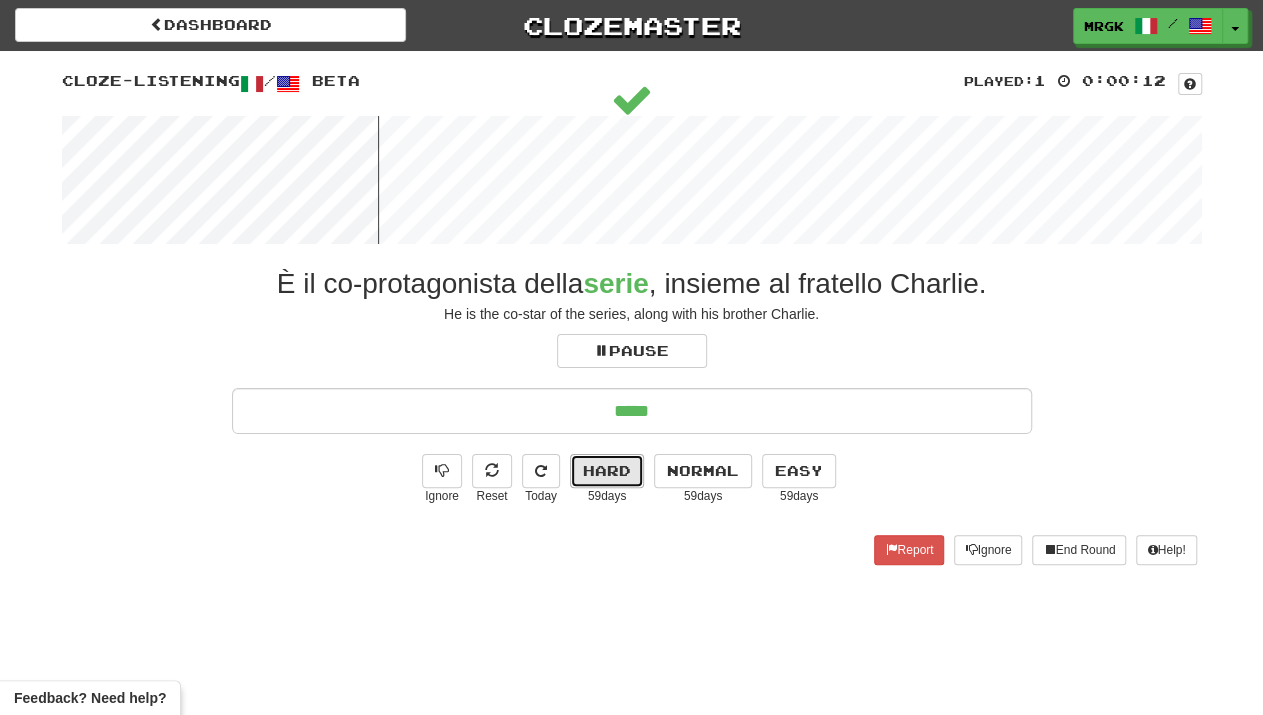 click on "Hard" at bounding box center [607, 471] 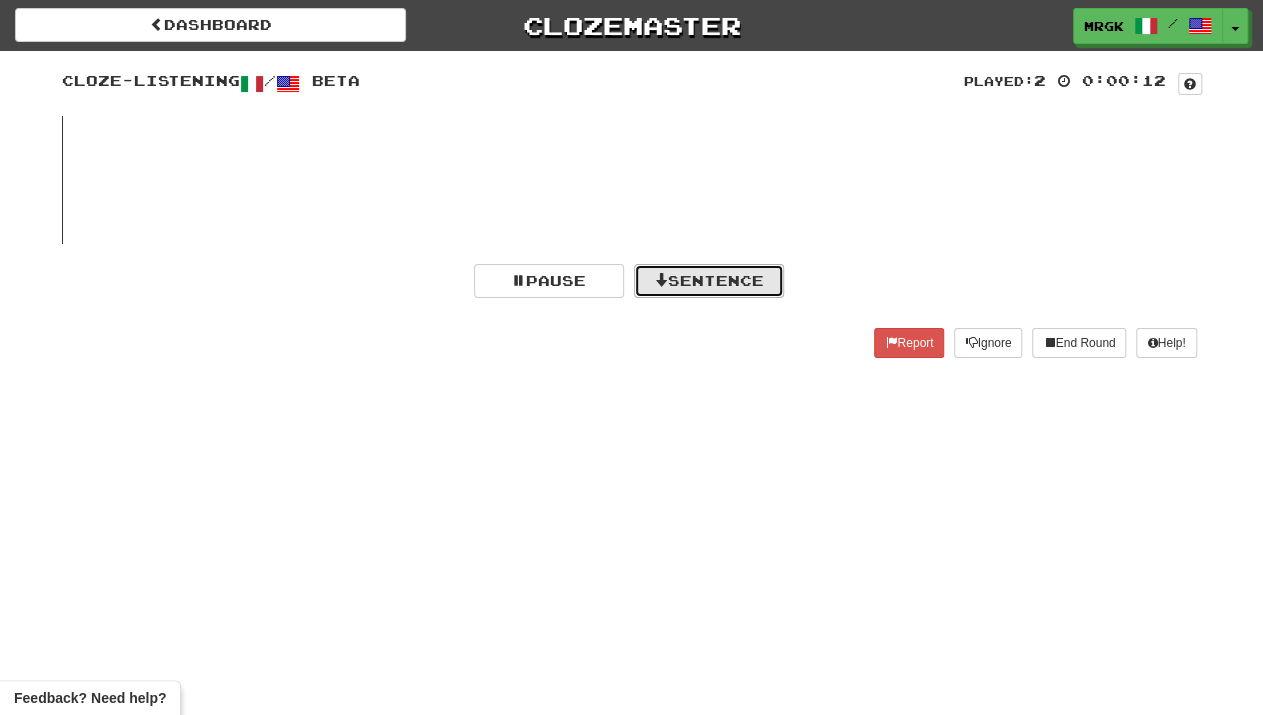 click on "Sentence" at bounding box center [709, 281] 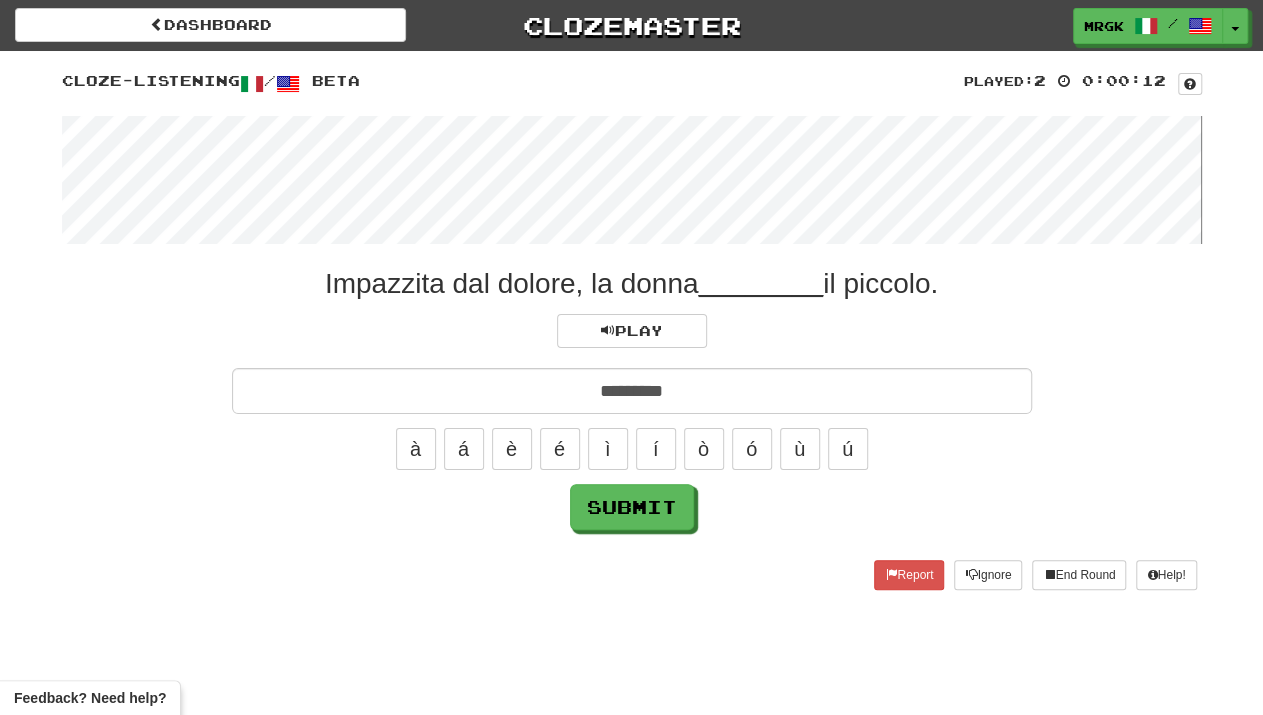 type on "*********" 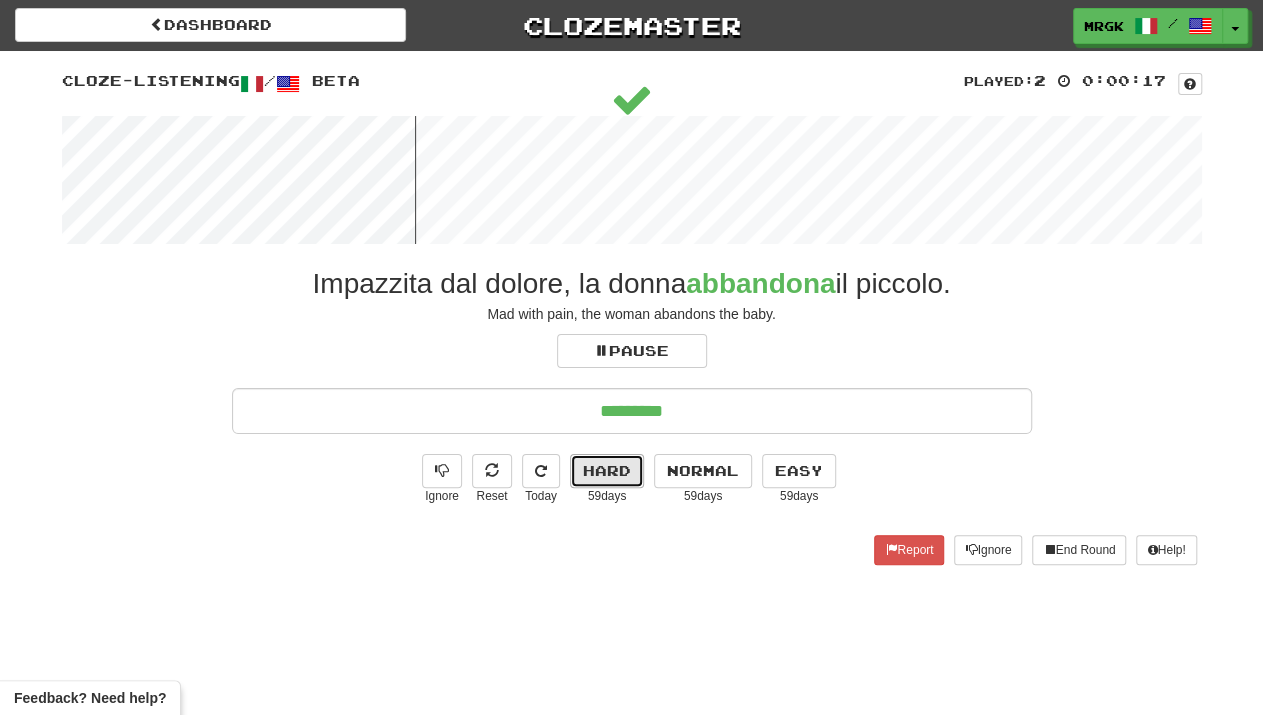 click on "Hard" at bounding box center [607, 471] 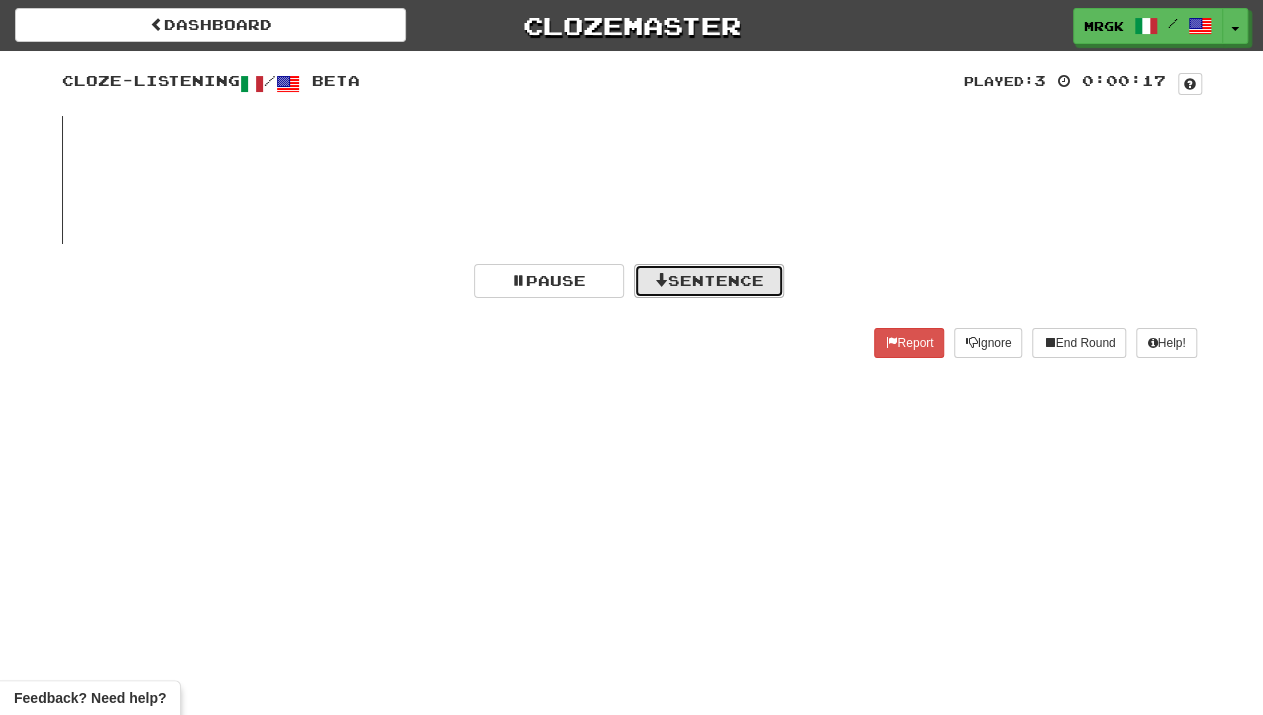click on "Sentence" at bounding box center (709, 281) 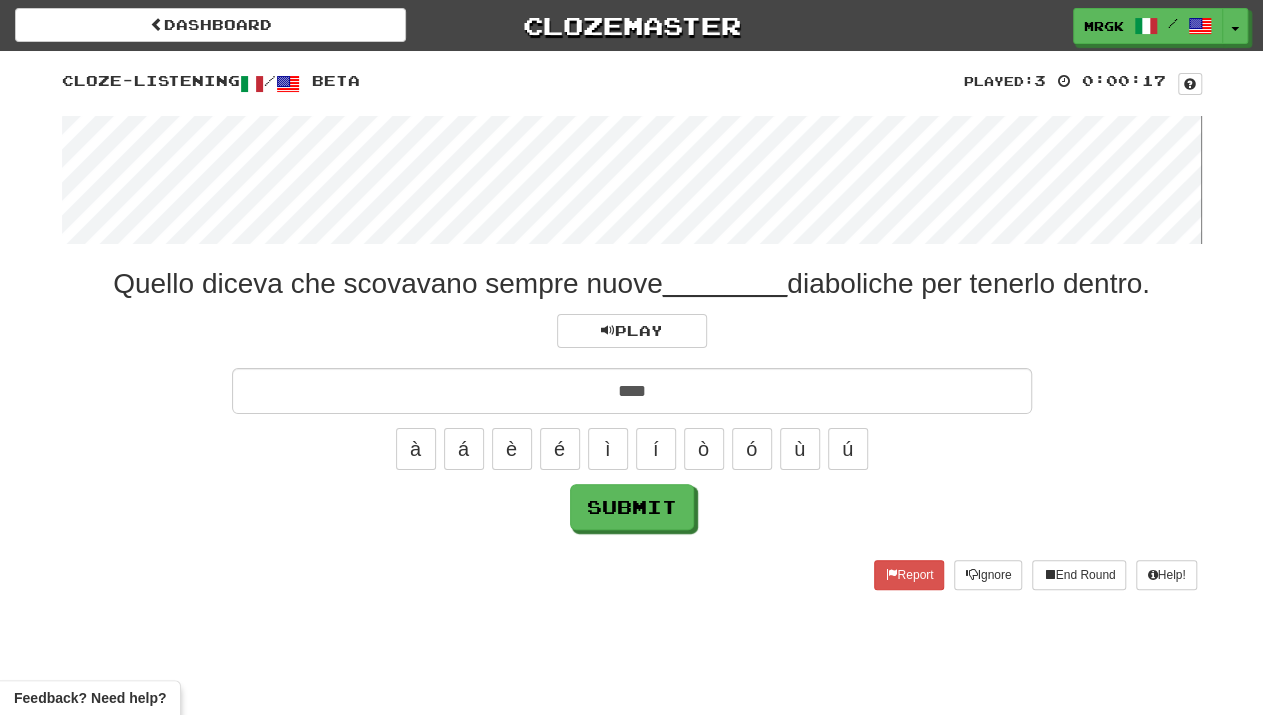 type on "****" 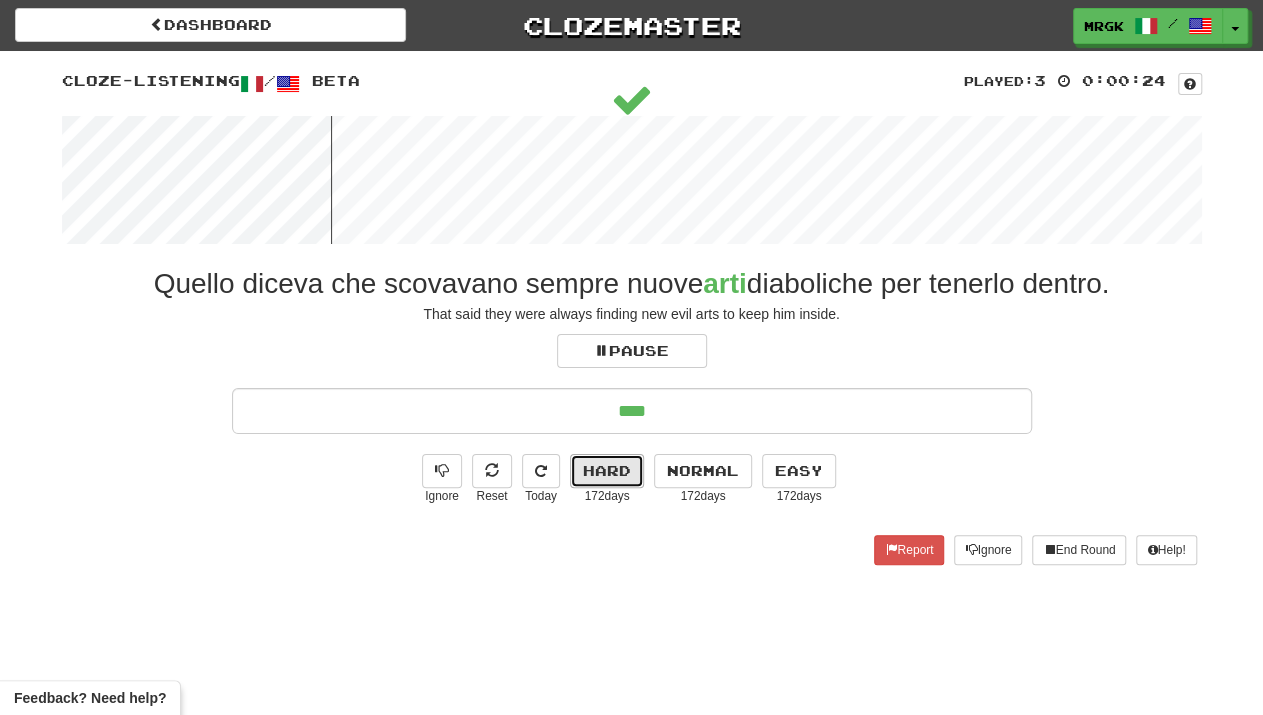 click on "Hard" at bounding box center [607, 471] 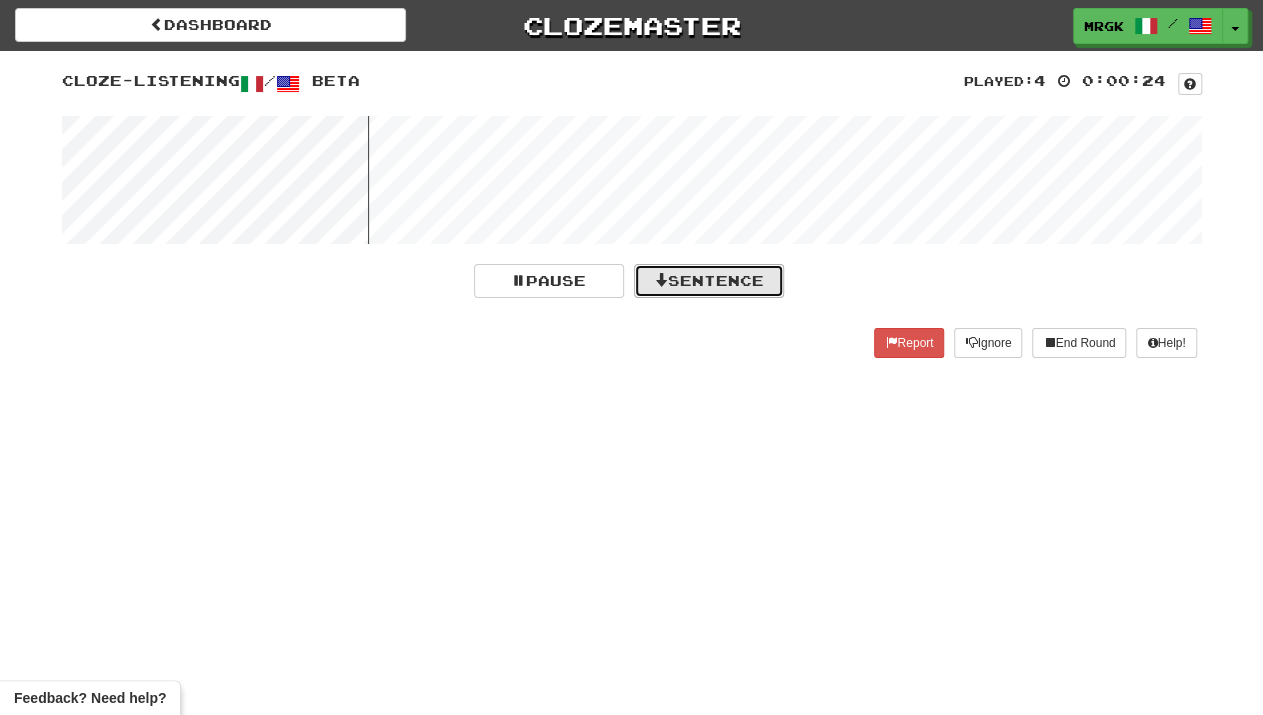 click on "Sentence" at bounding box center (709, 281) 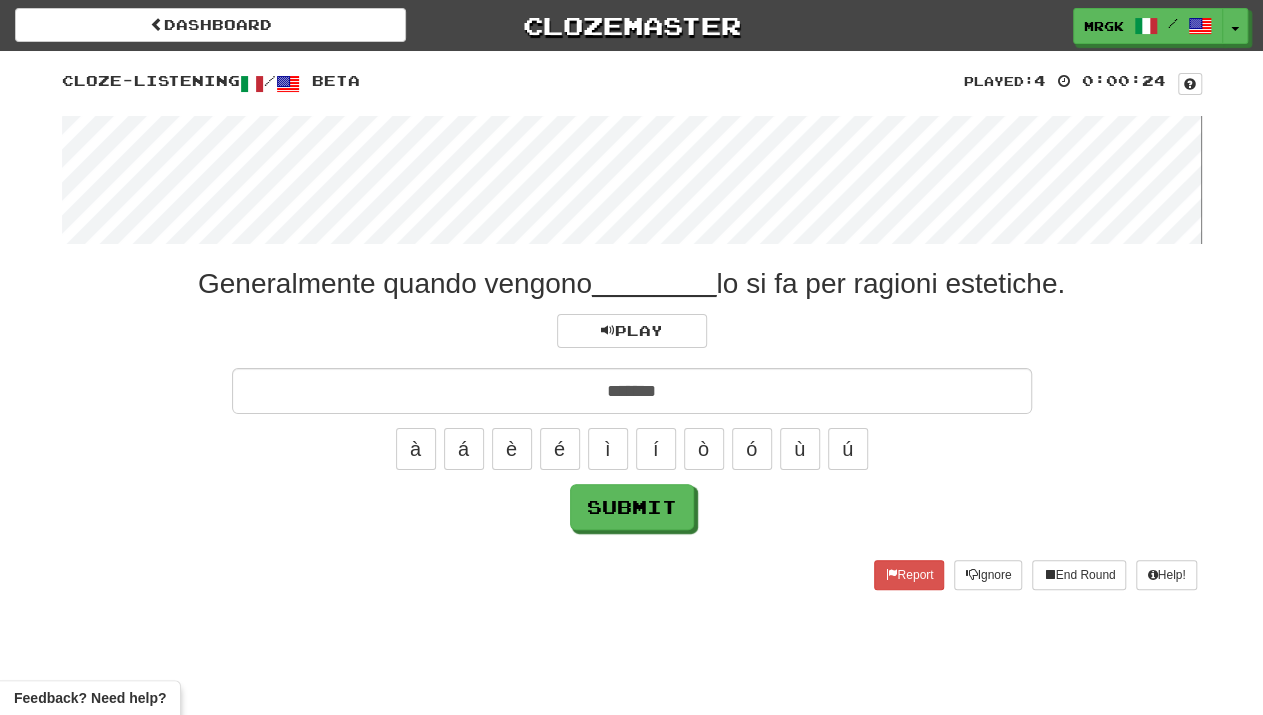 type on "*******" 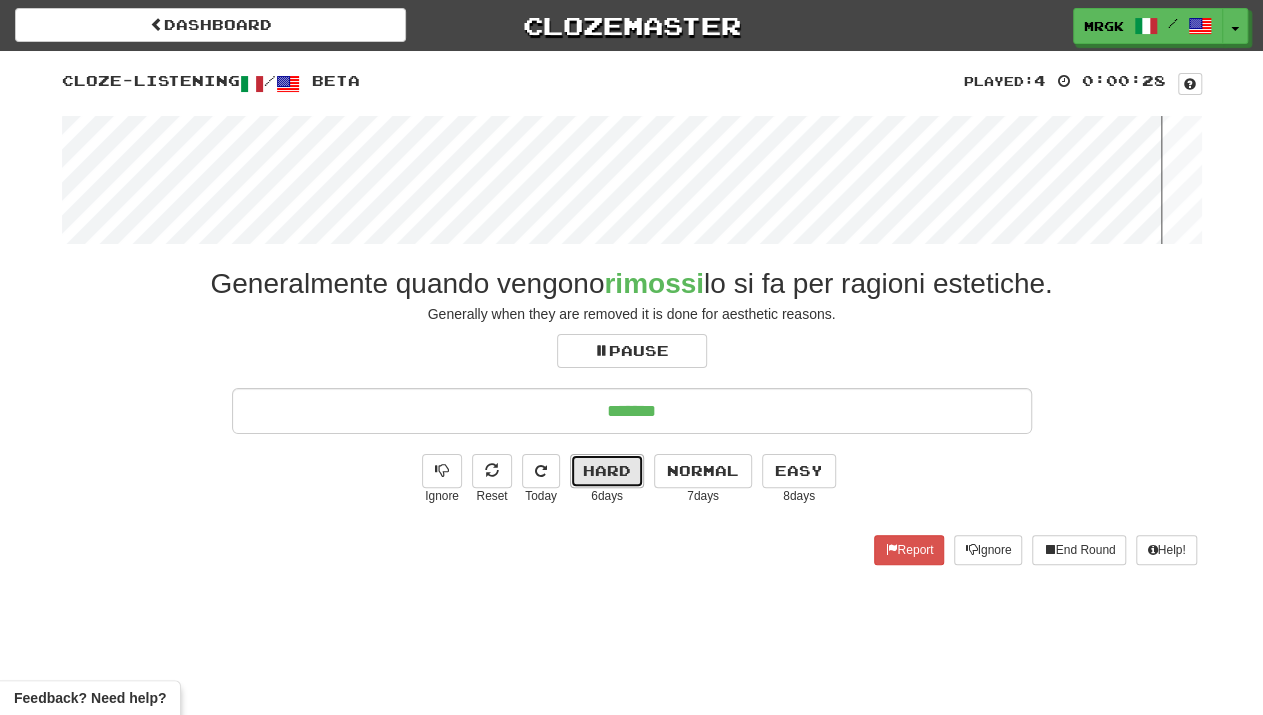 click on "Hard" at bounding box center (607, 471) 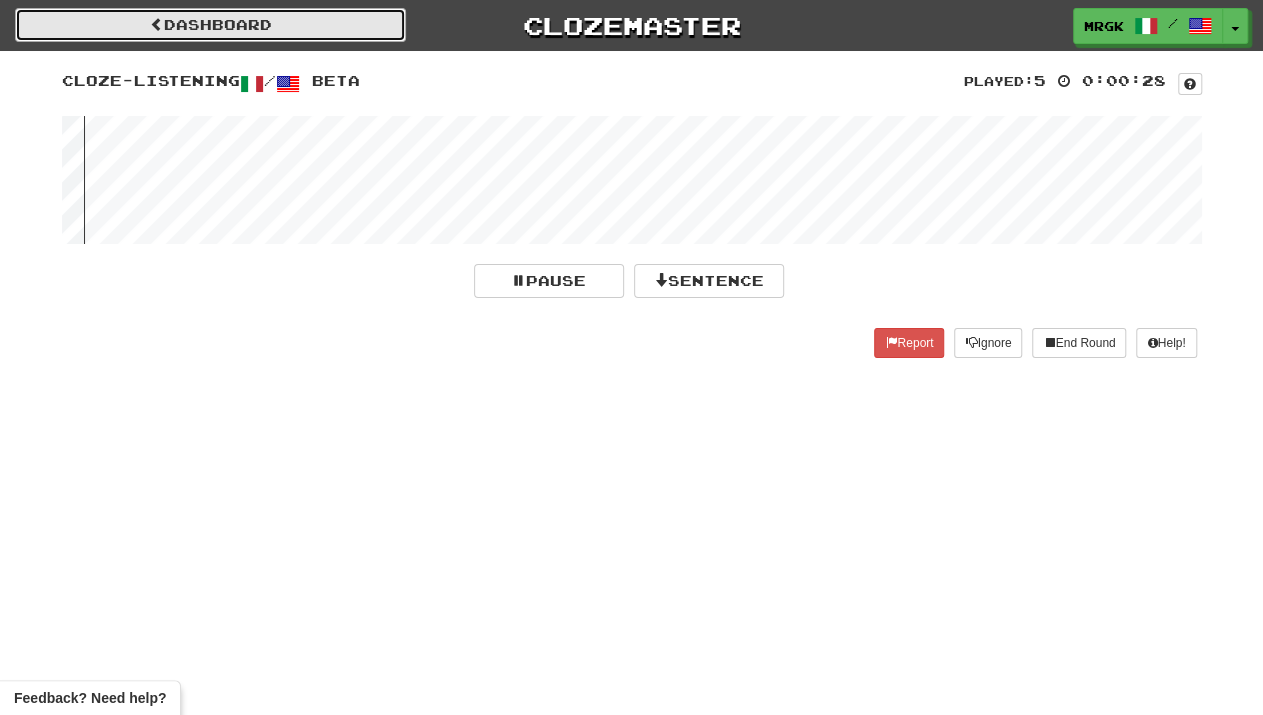 click on "Dashboard" at bounding box center (210, 25) 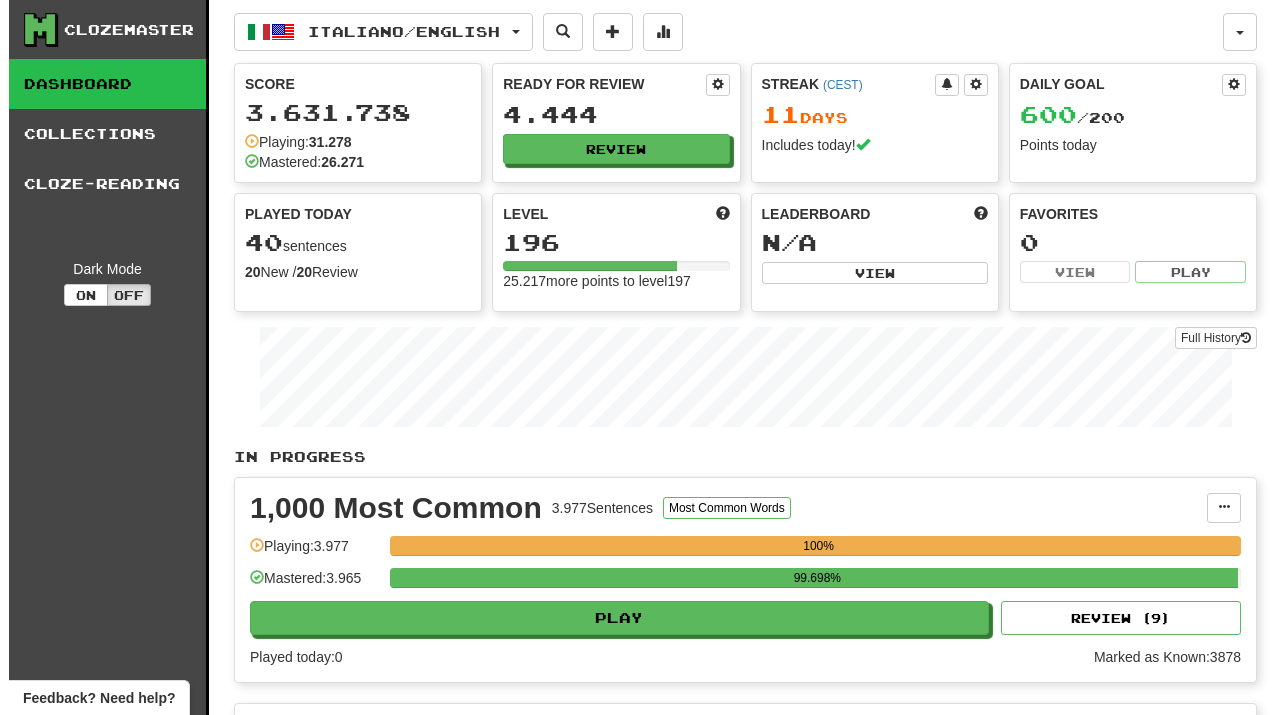 scroll, scrollTop: 0, scrollLeft: 0, axis: both 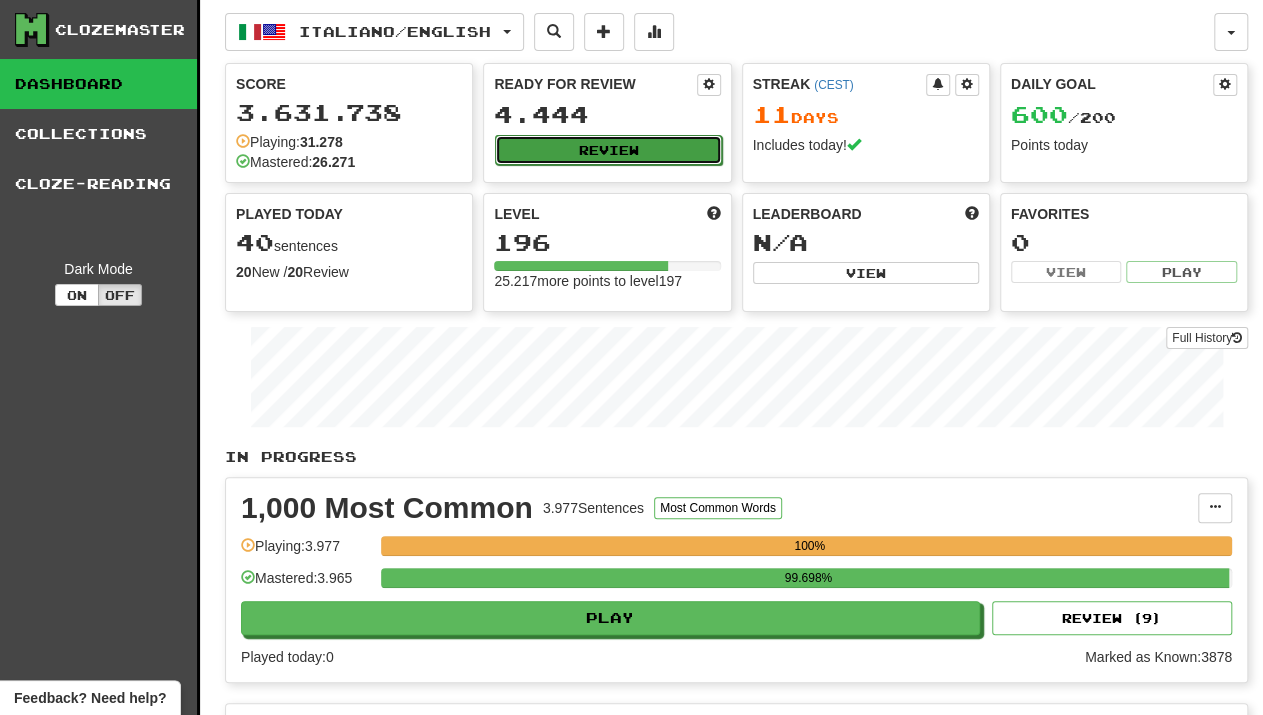 click on "Review" at bounding box center (608, 150) 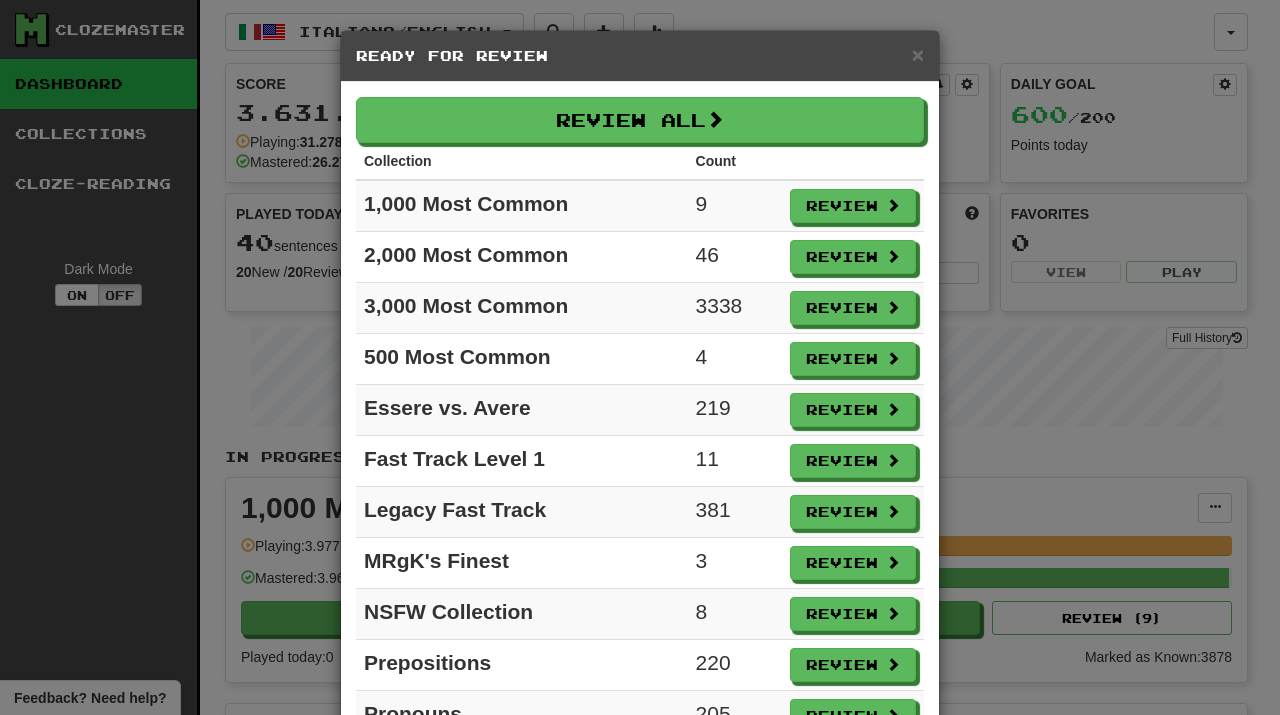 scroll, scrollTop: 79, scrollLeft: 0, axis: vertical 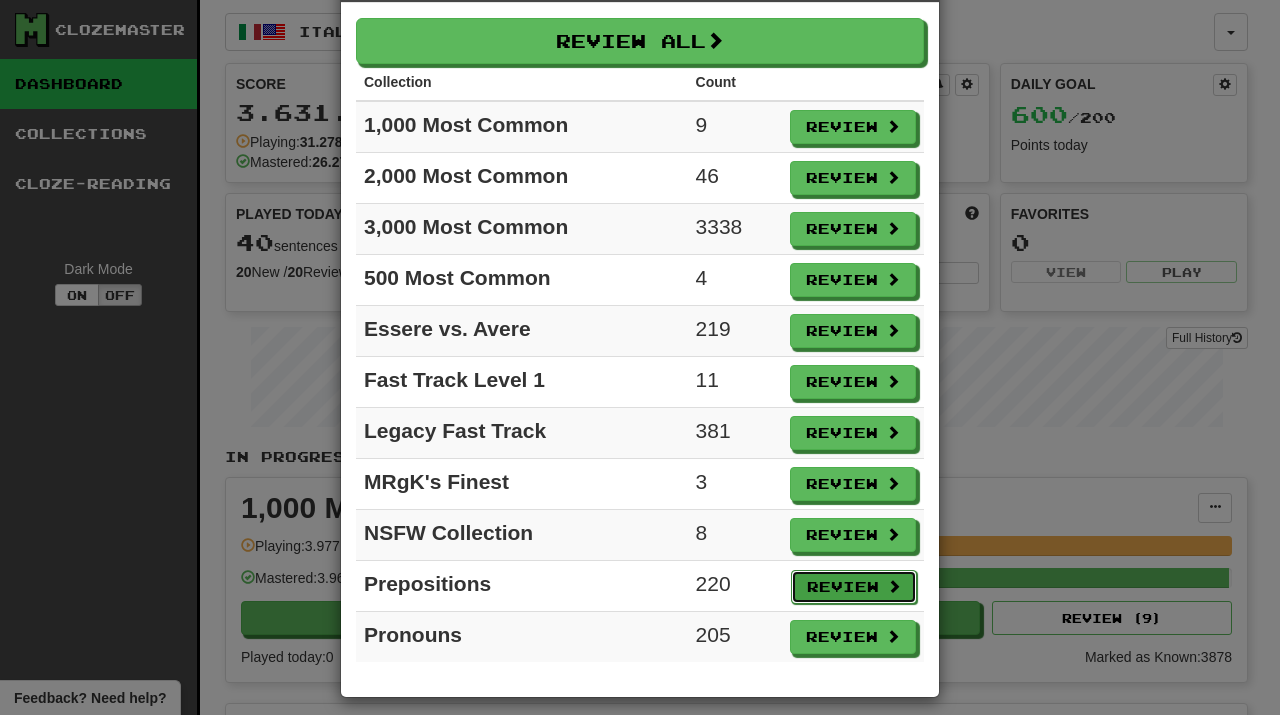 click on "Review" at bounding box center (854, 587) 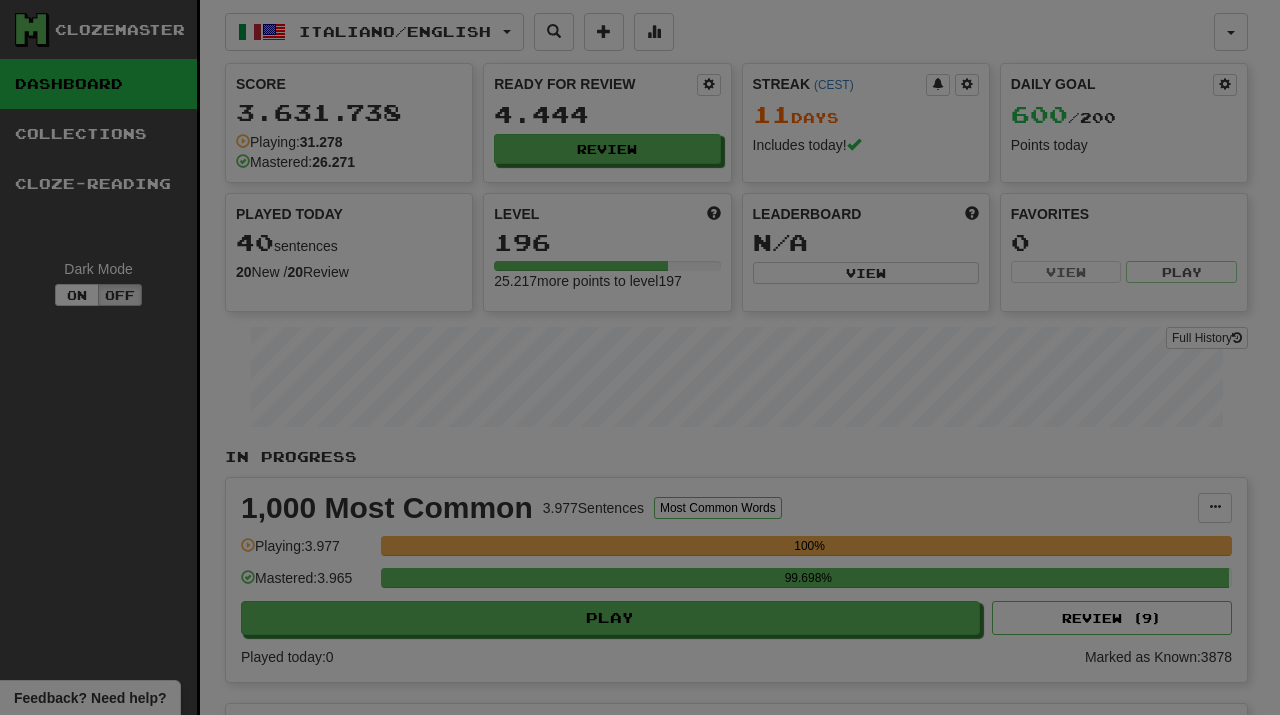 select on "**" 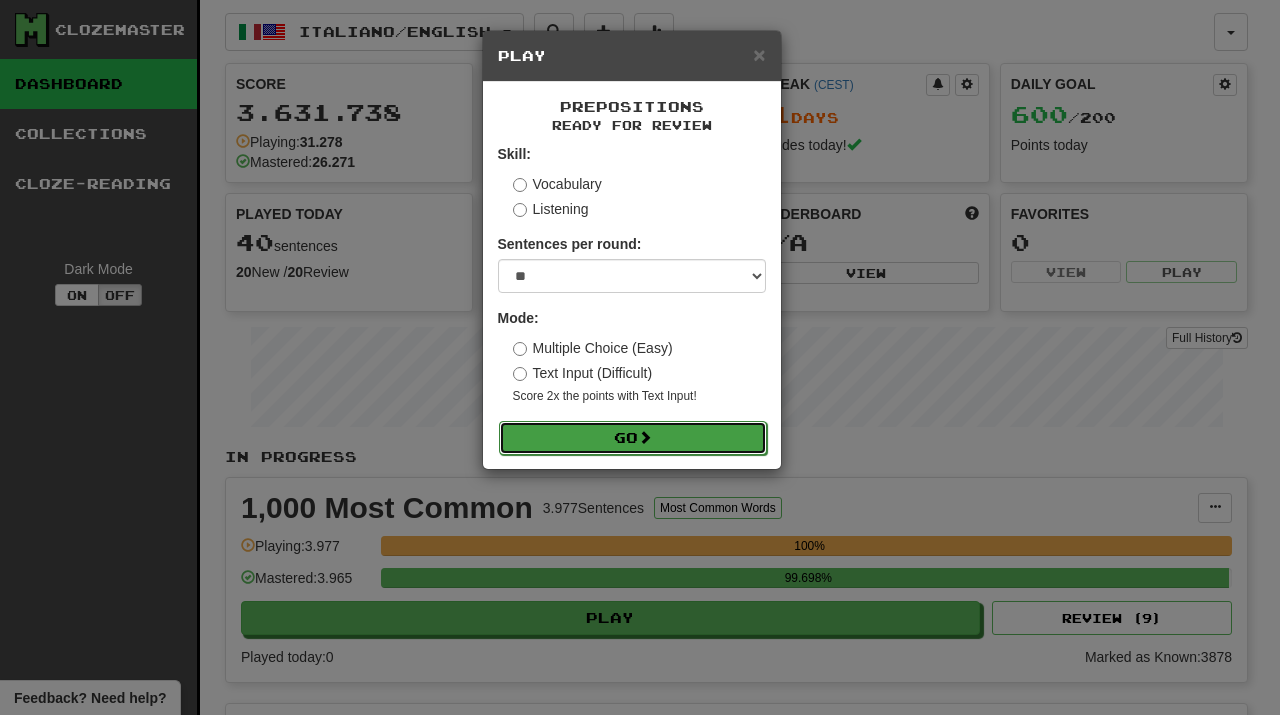 click on "Go" at bounding box center [633, 438] 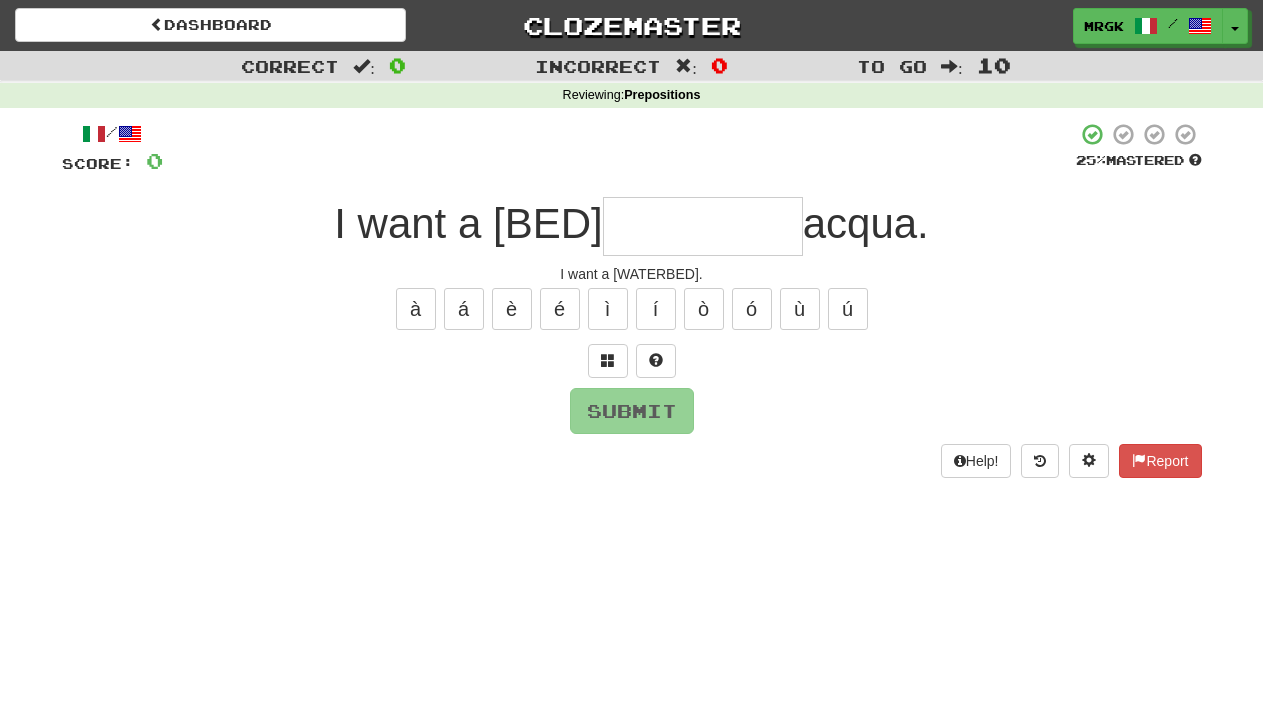 scroll, scrollTop: 0, scrollLeft: 0, axis: both 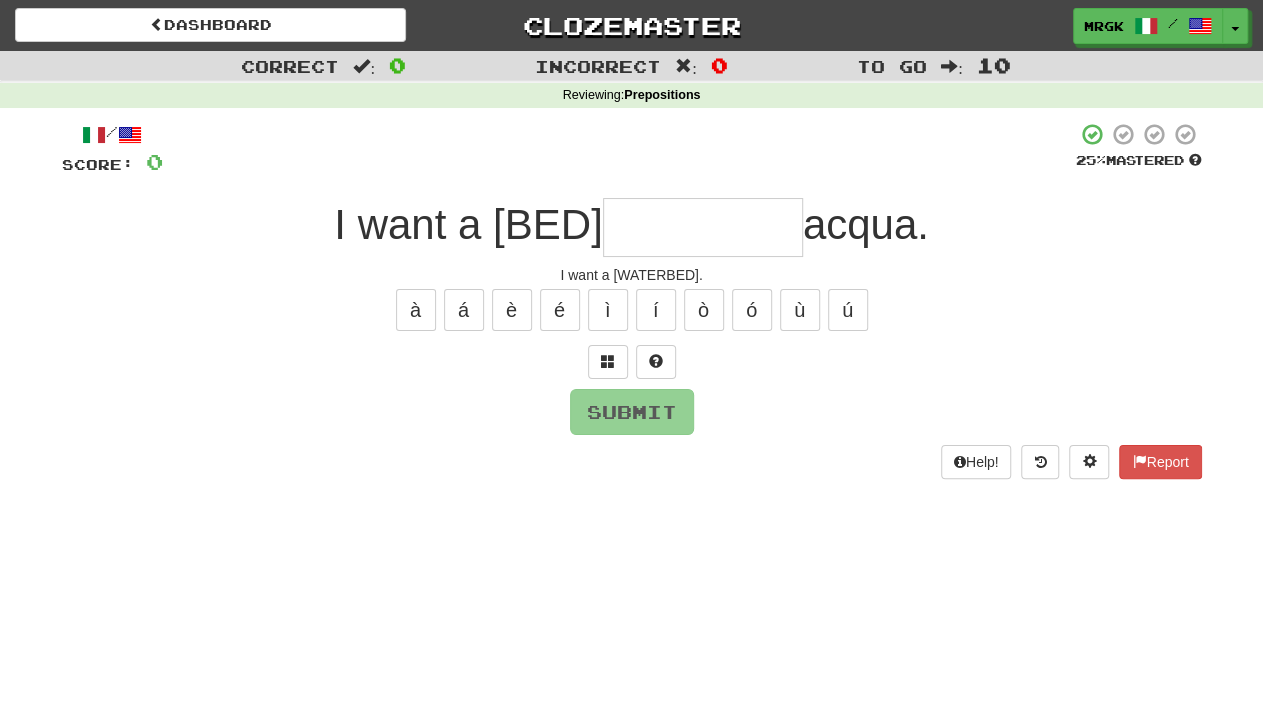 type on "*" 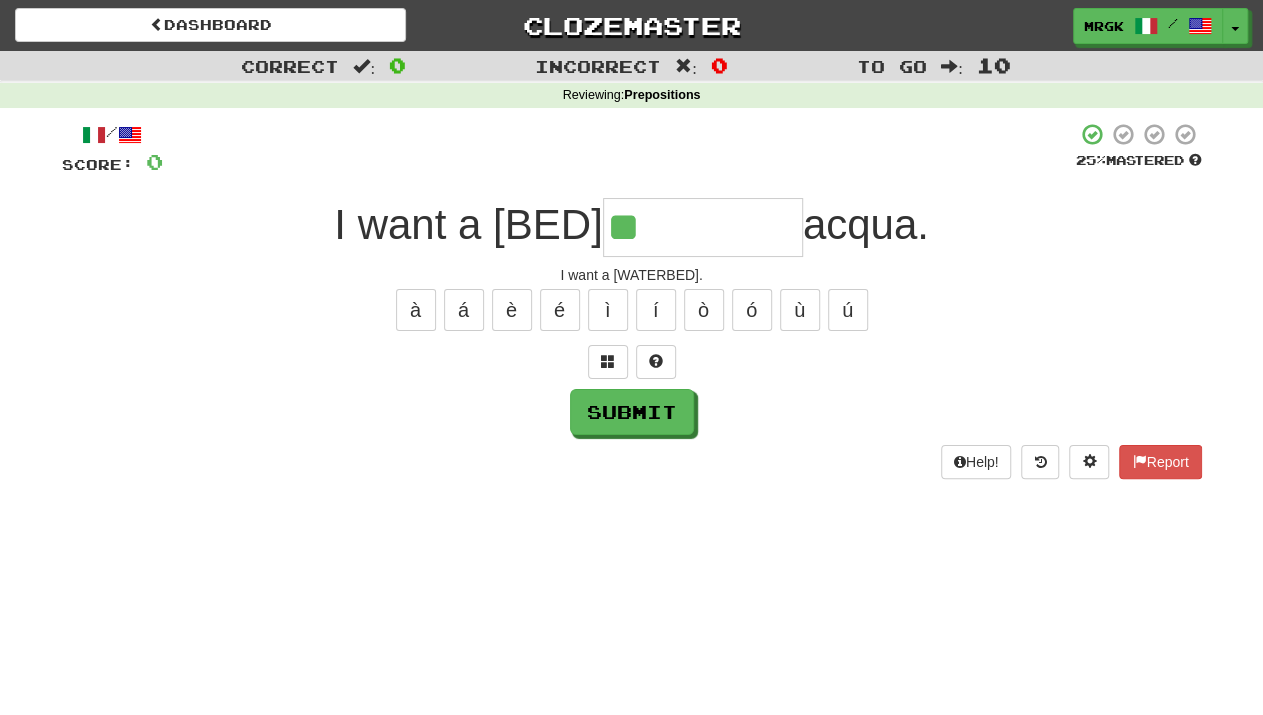 type on "**" 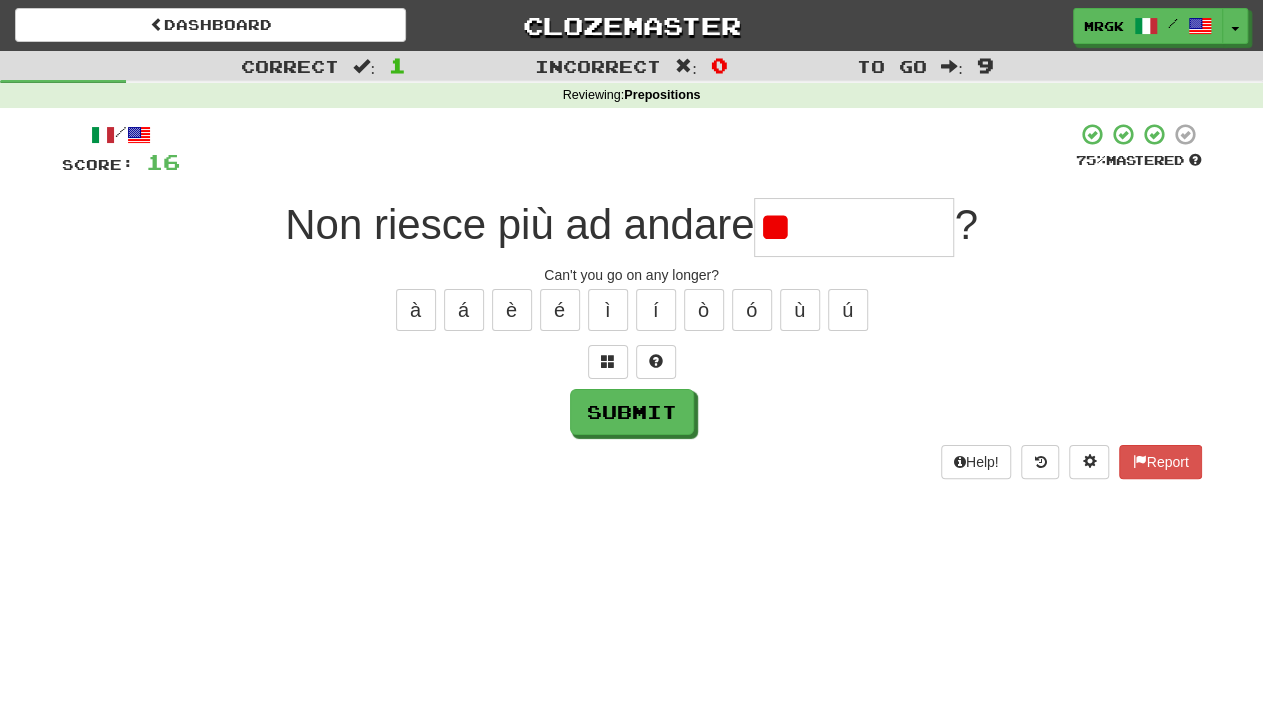 type on "*" 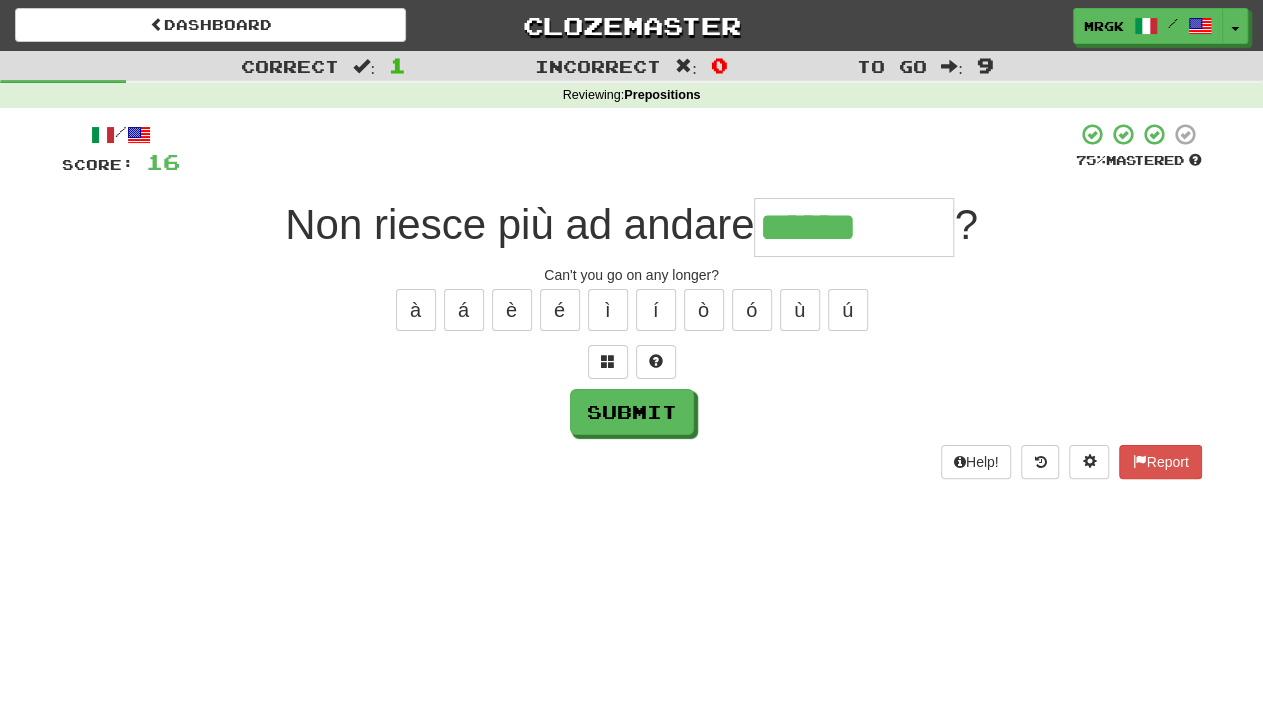 type on "******" 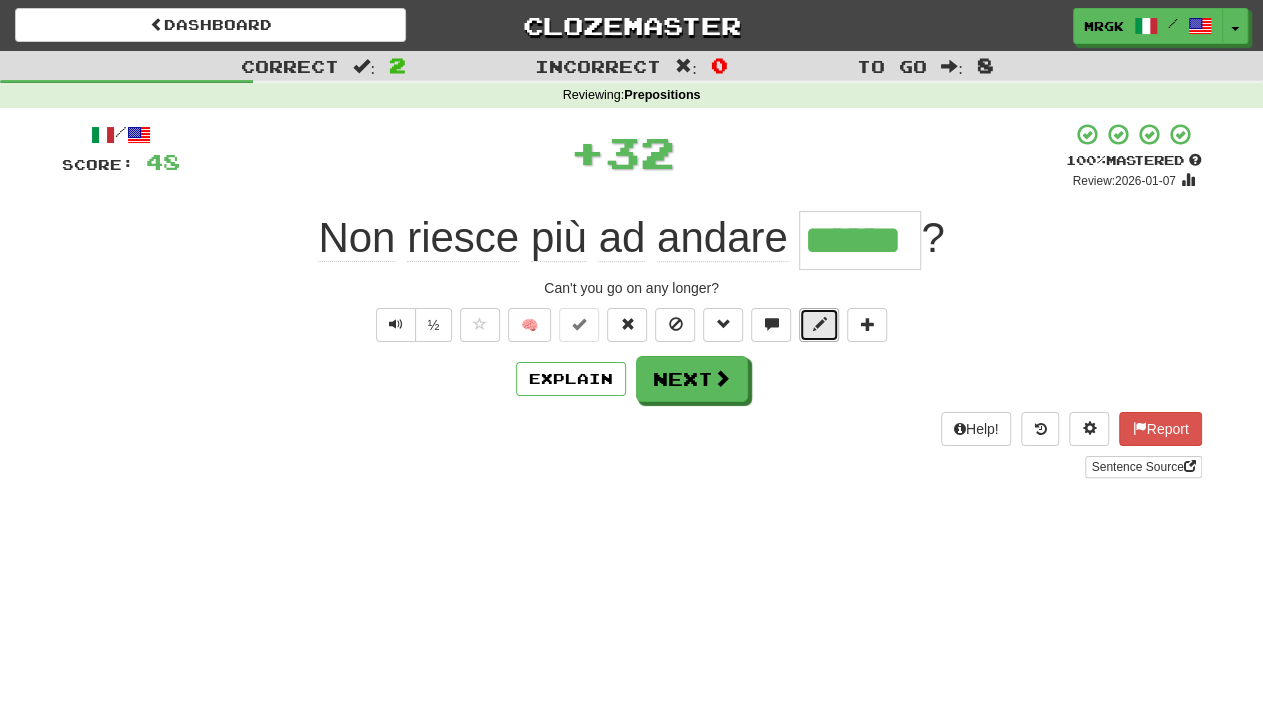 click at bounding box center (819, 325) 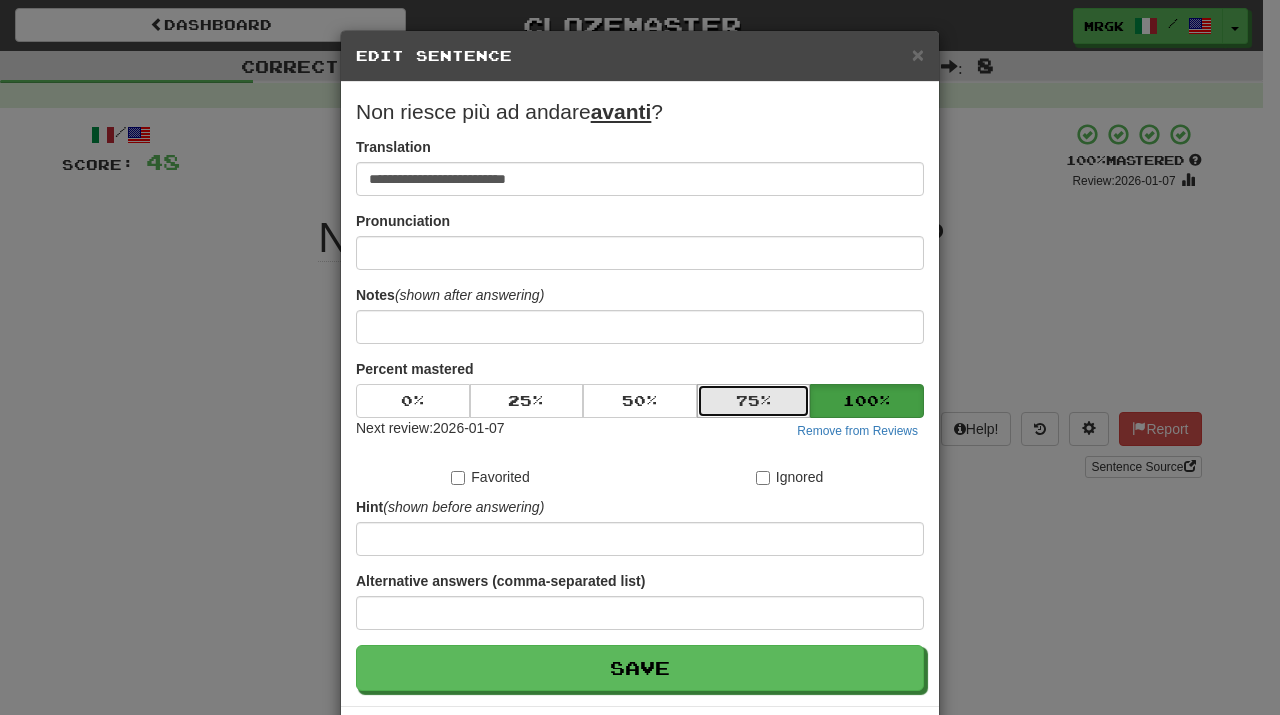 click on "75 %" at bounding box center [754, 401] 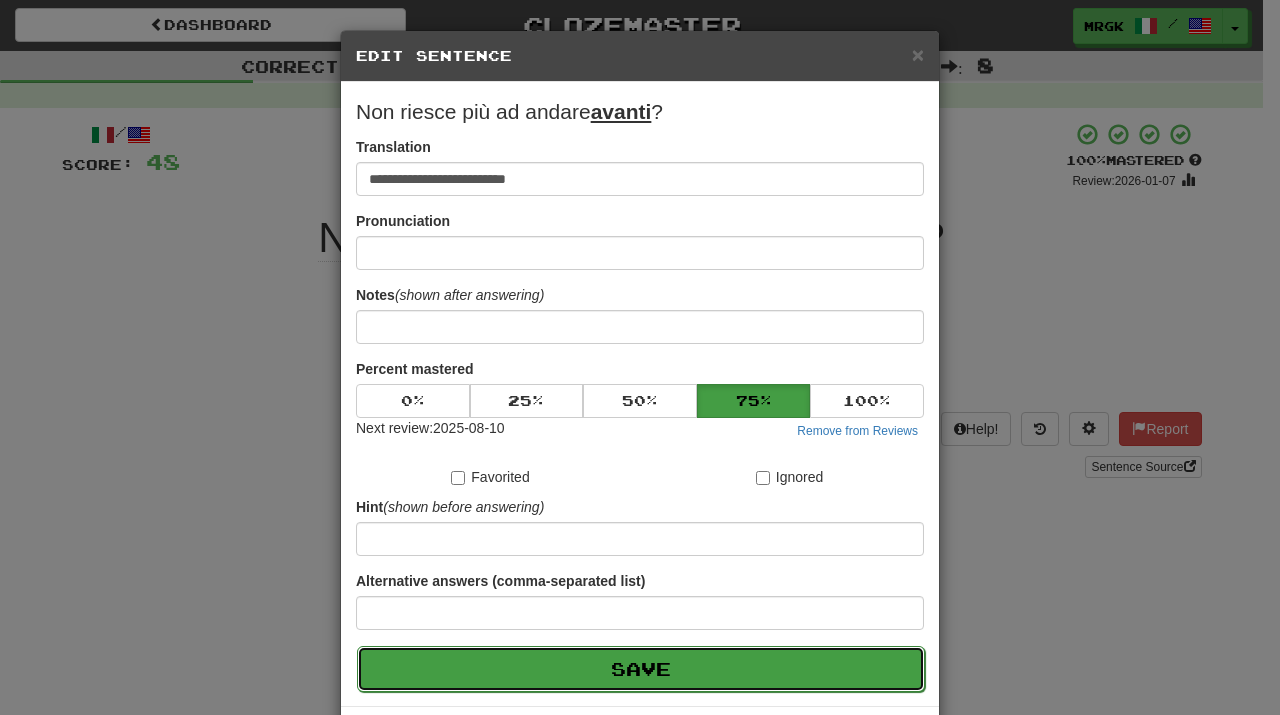 click on "Save" at bounding box center [641, 669] 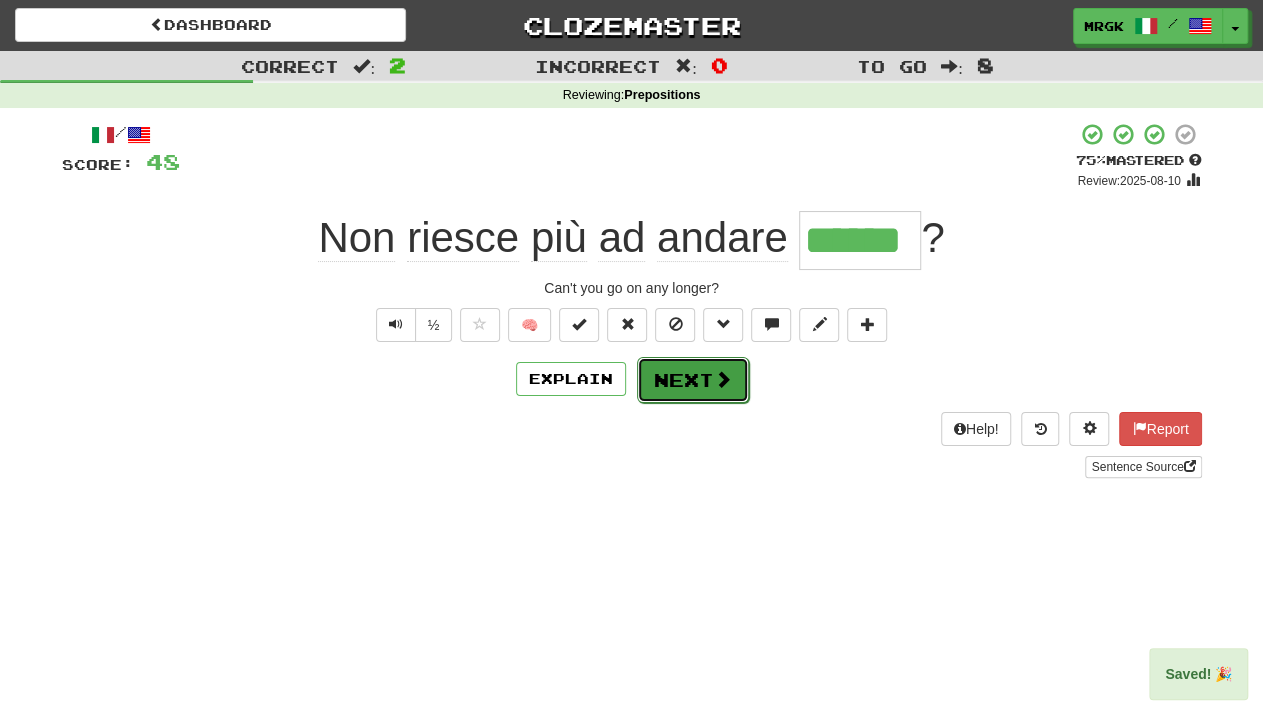 click at bounding box center (723, 379) 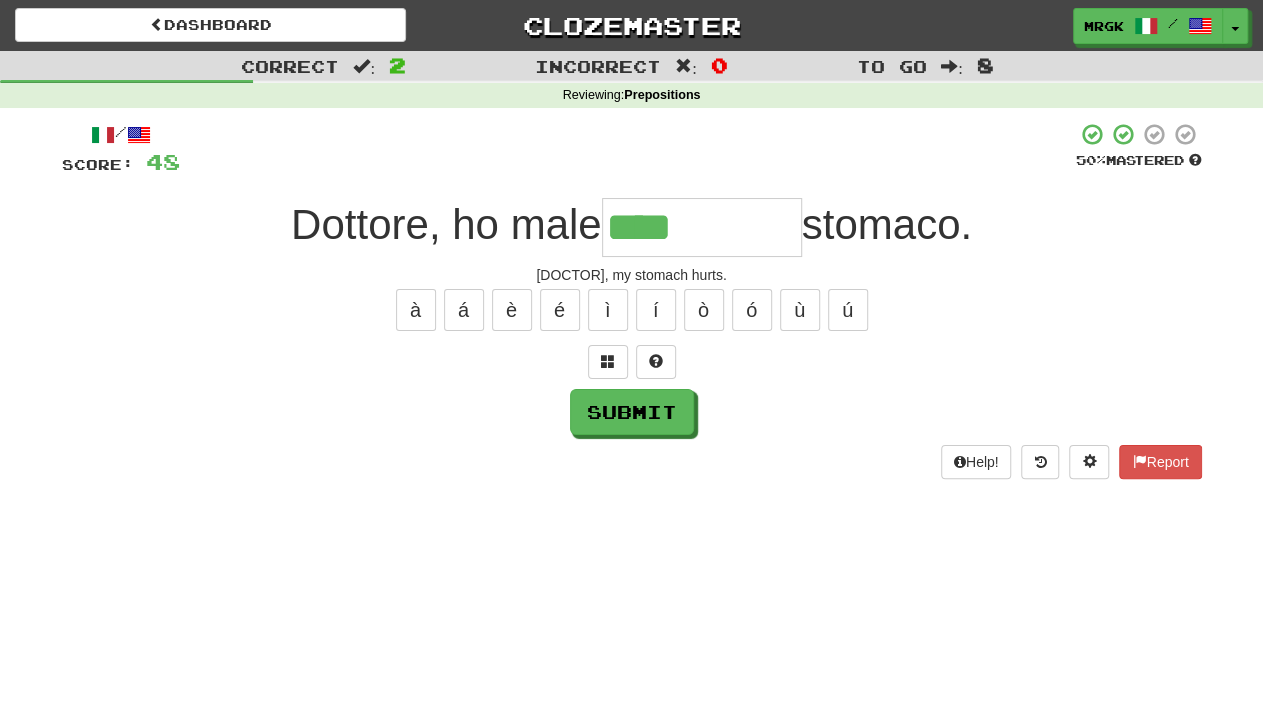 type on "****" 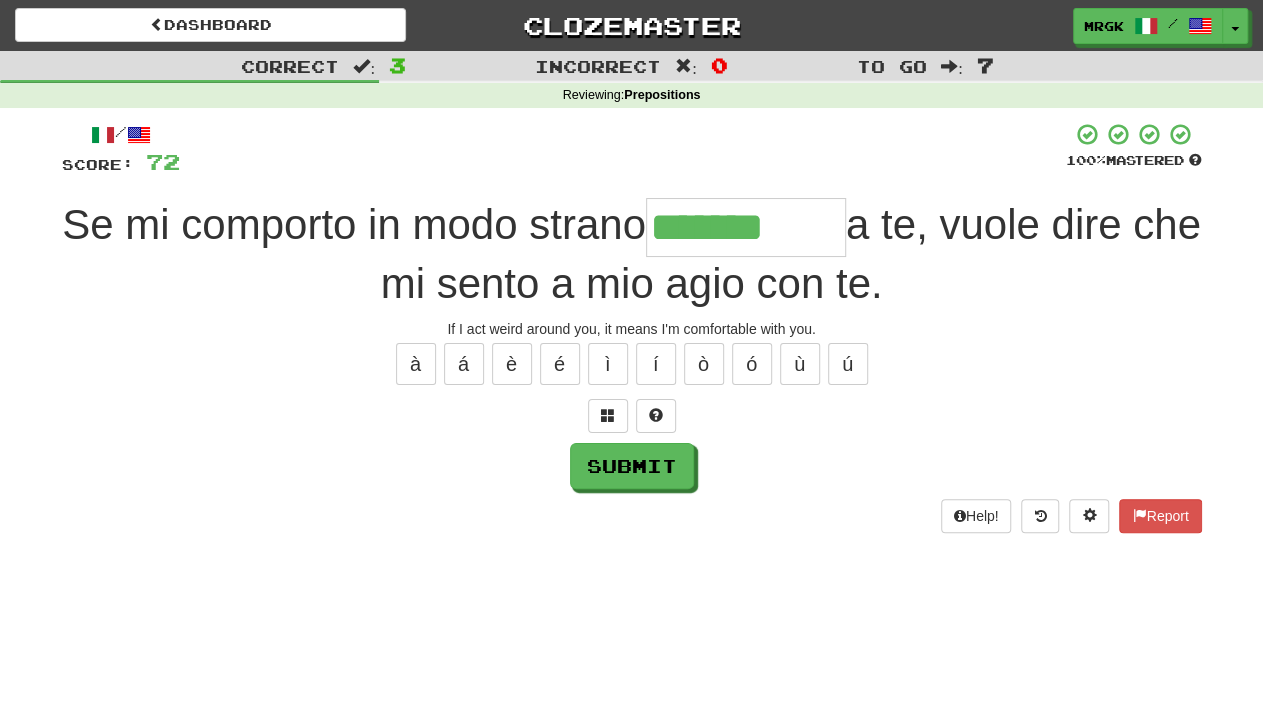 type on "*******" 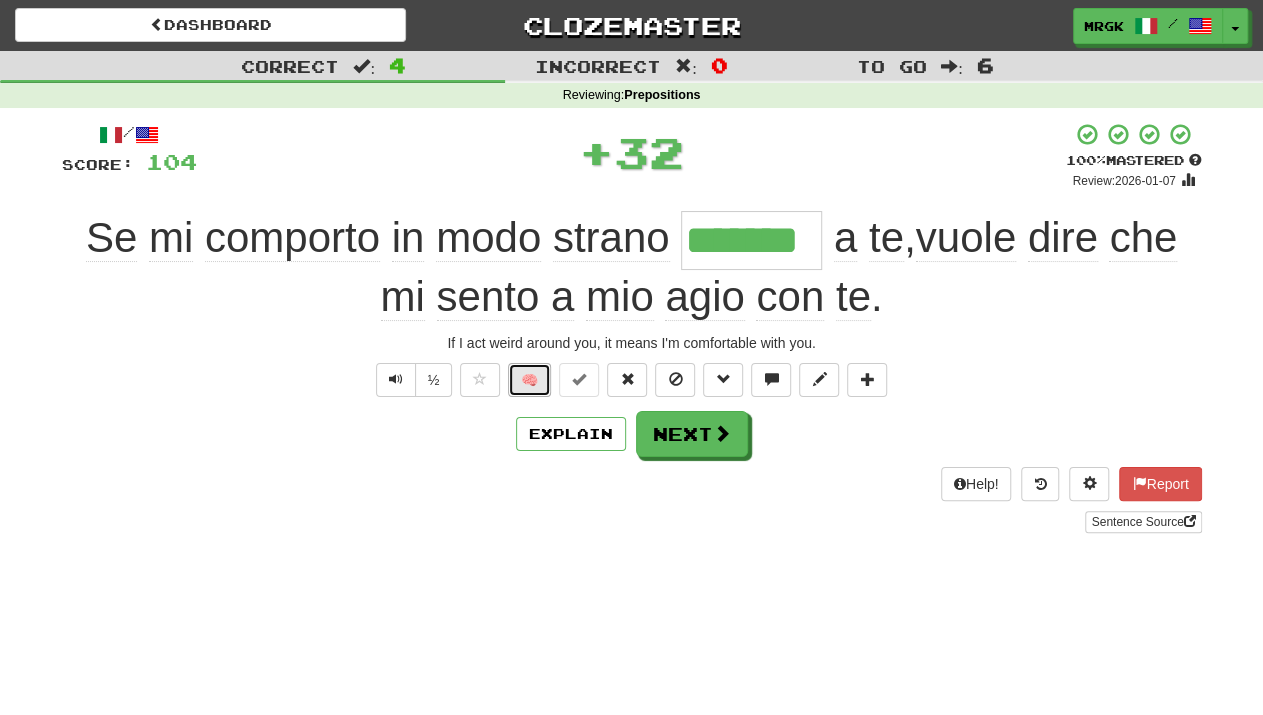 click on "🧠" at bounding box center [529, 380] 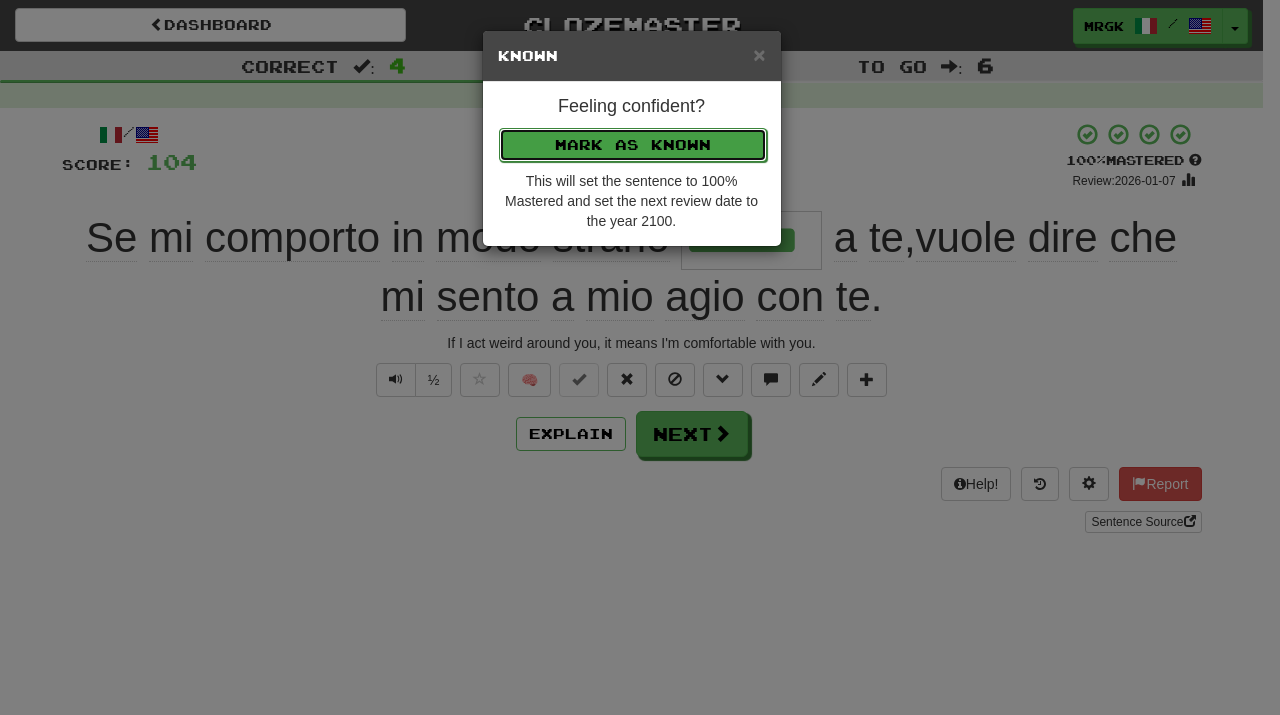 click on "Mark as Known" at bounding box center (633, 145) 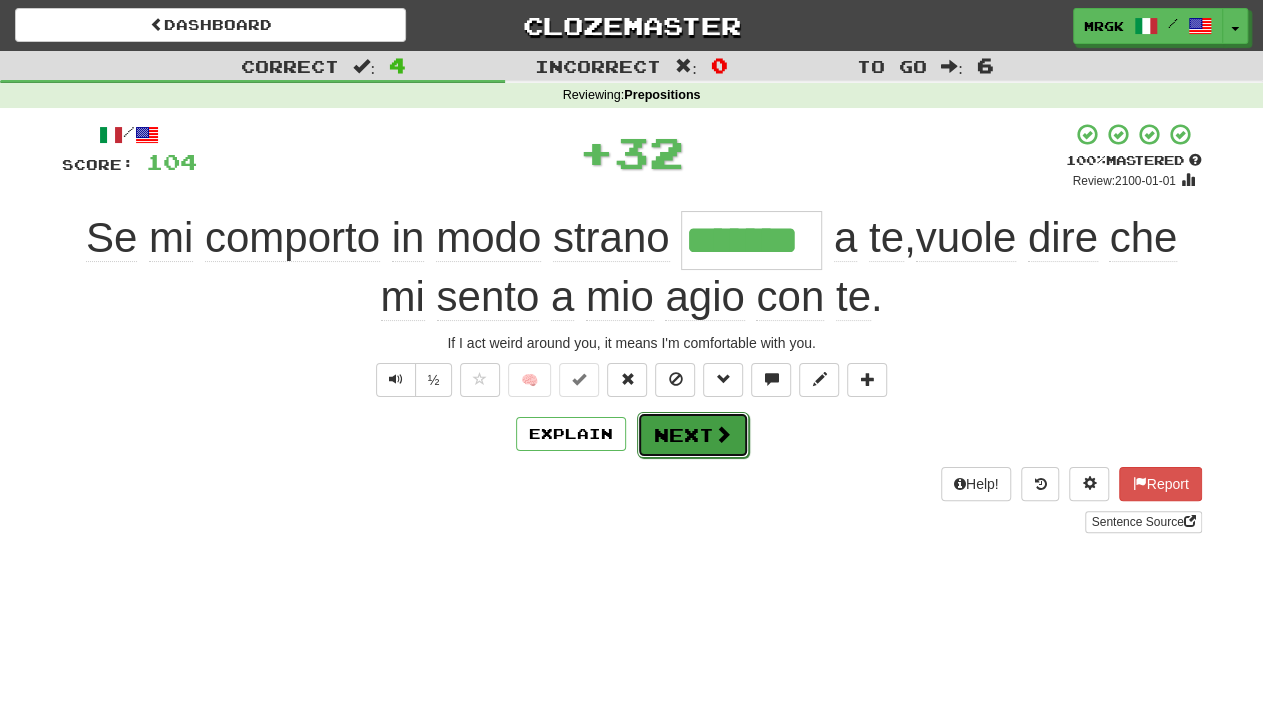 click on "Next" at bounding box center [693, 435] 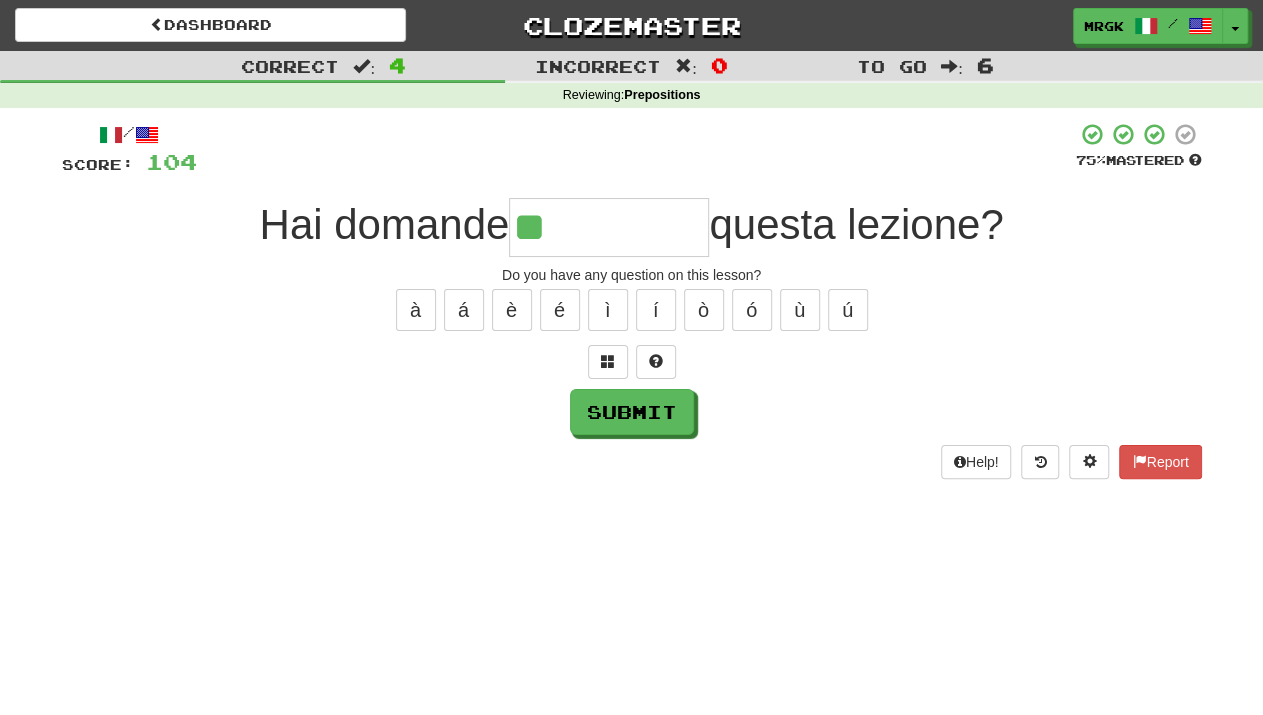 type on "**" 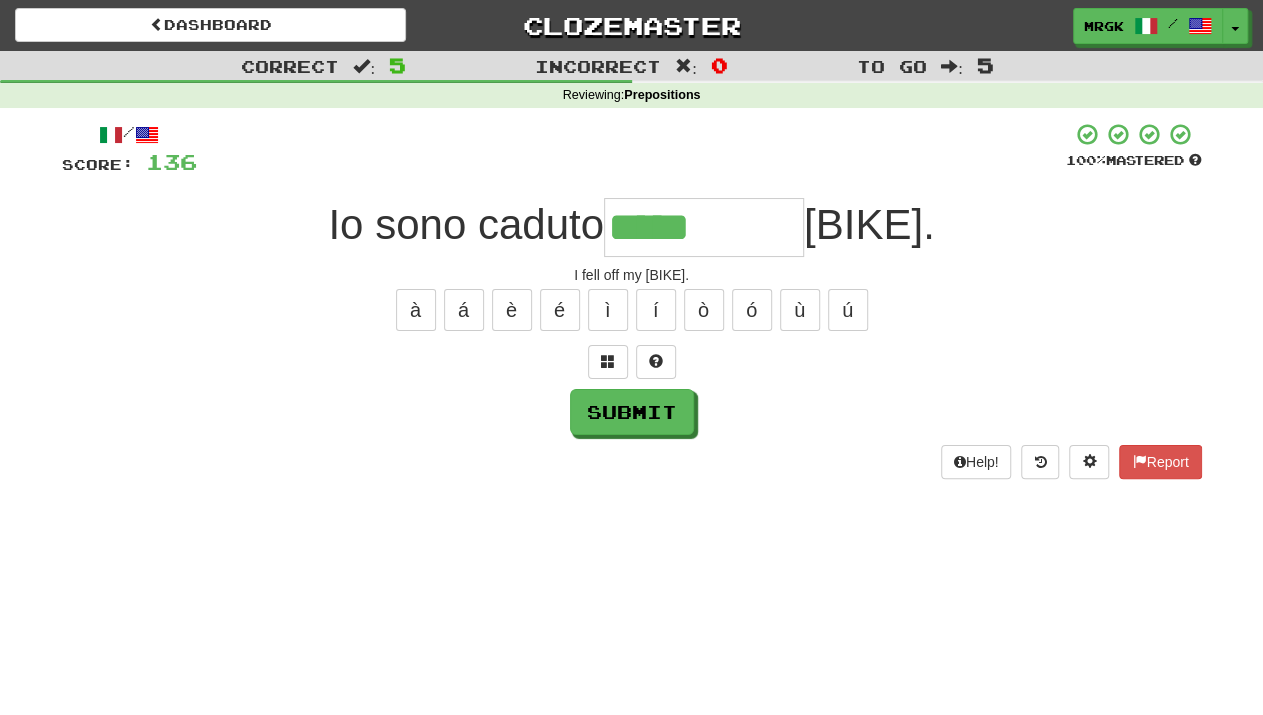 type on "*****" 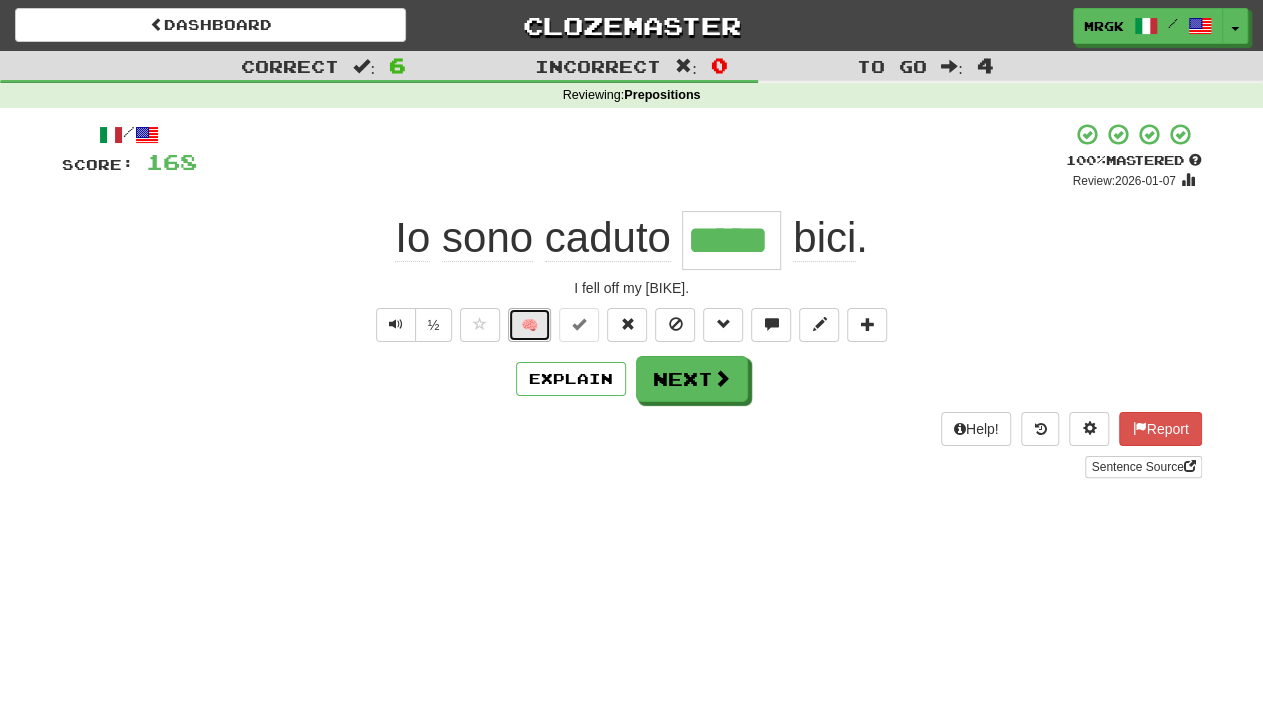 click on "🧠" at bounding box center (529, 325) 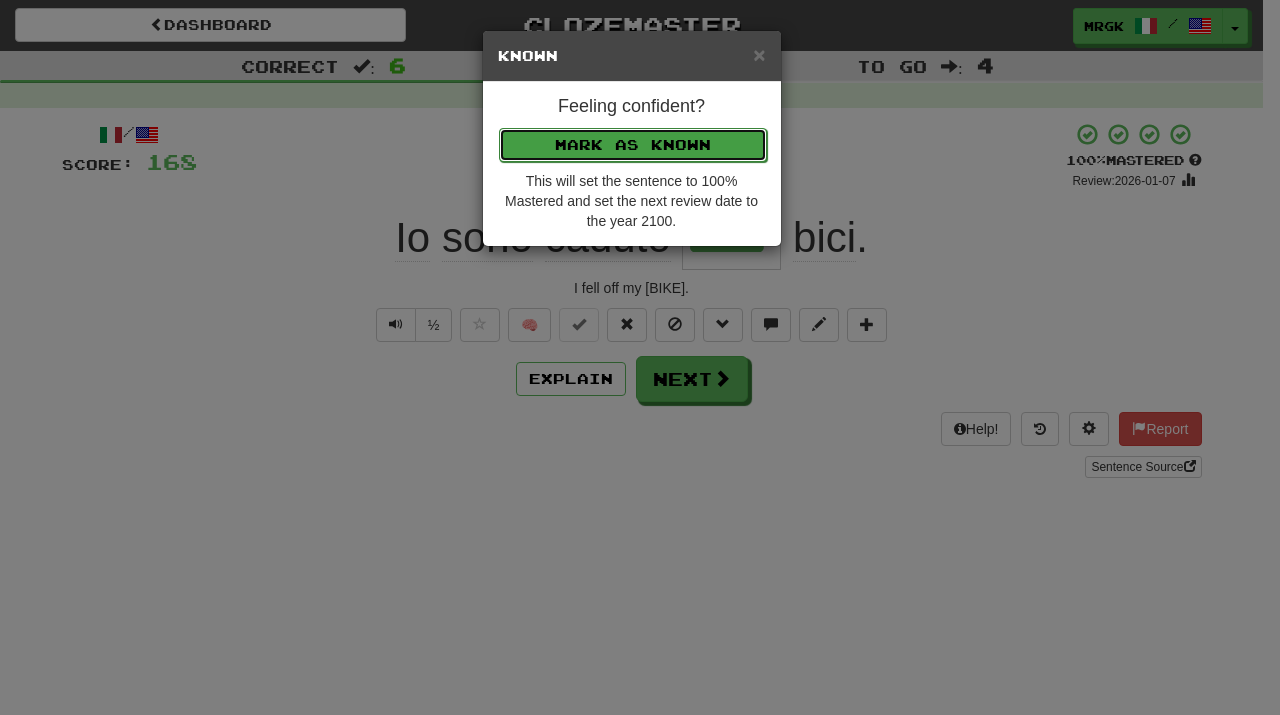 click on "Mark as Known" at bounding box center [633, 145] 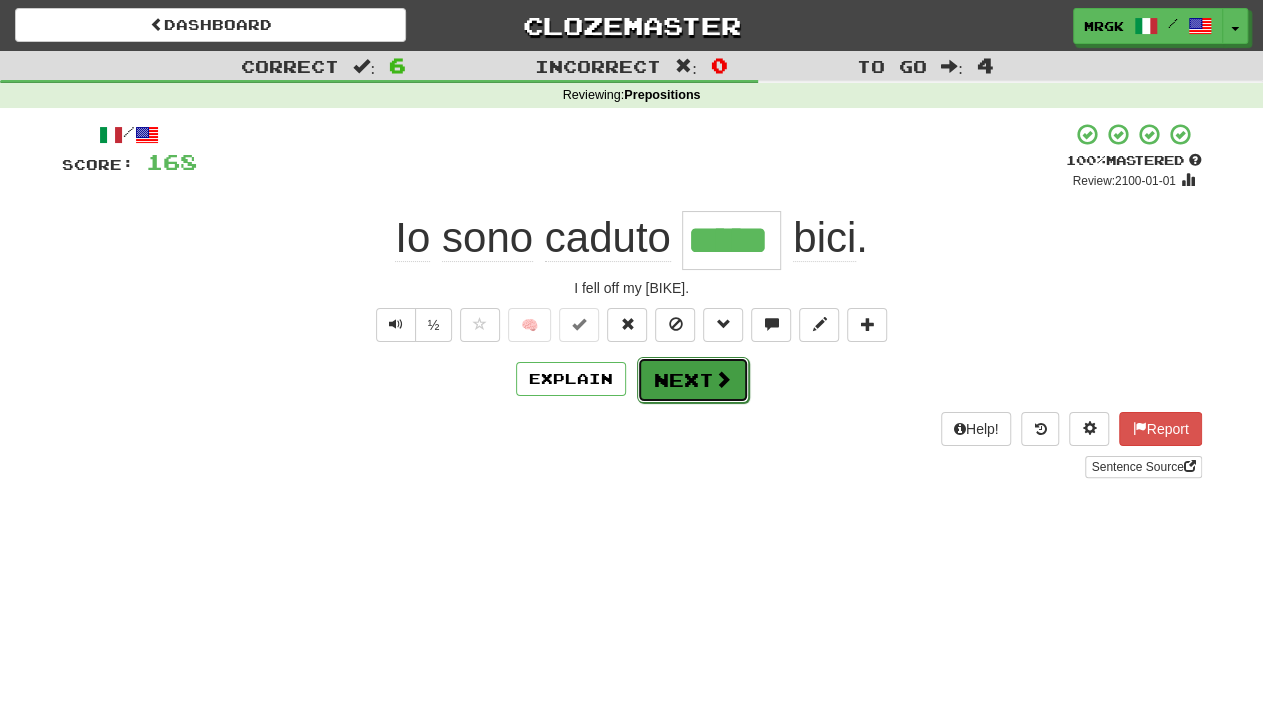 click on "Next" at bounding box center (693, 380) 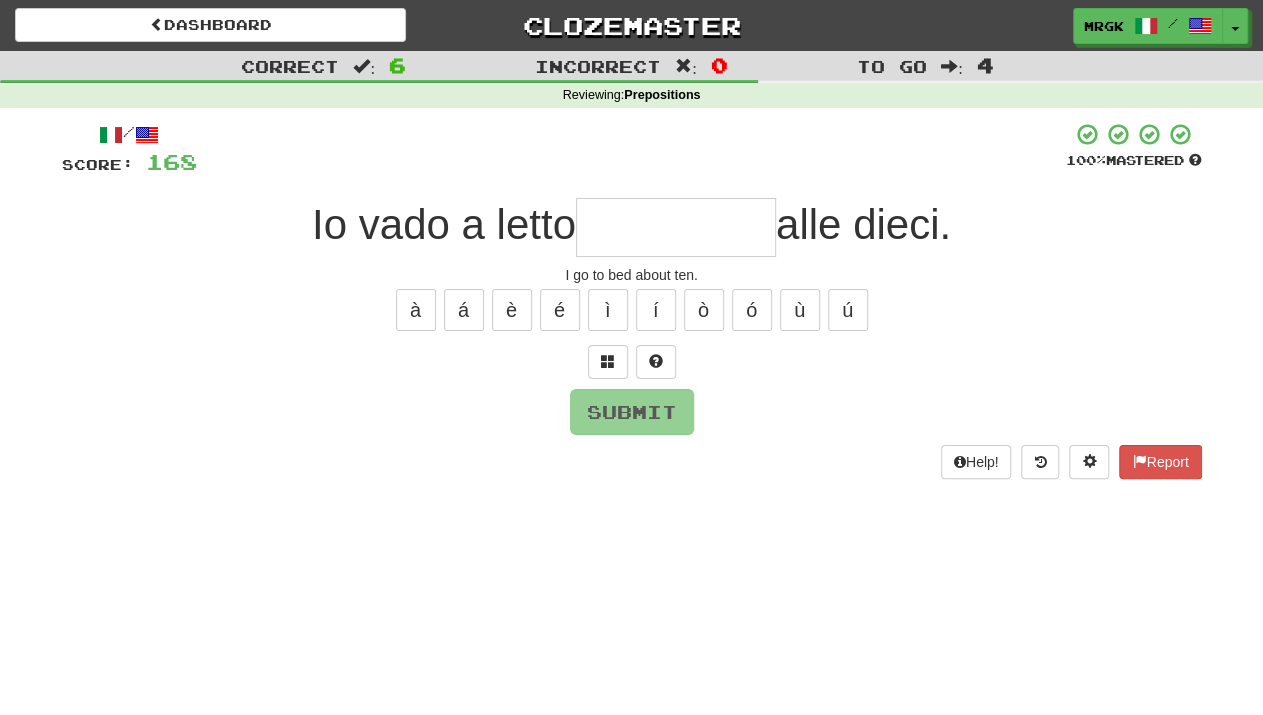 type on "*" 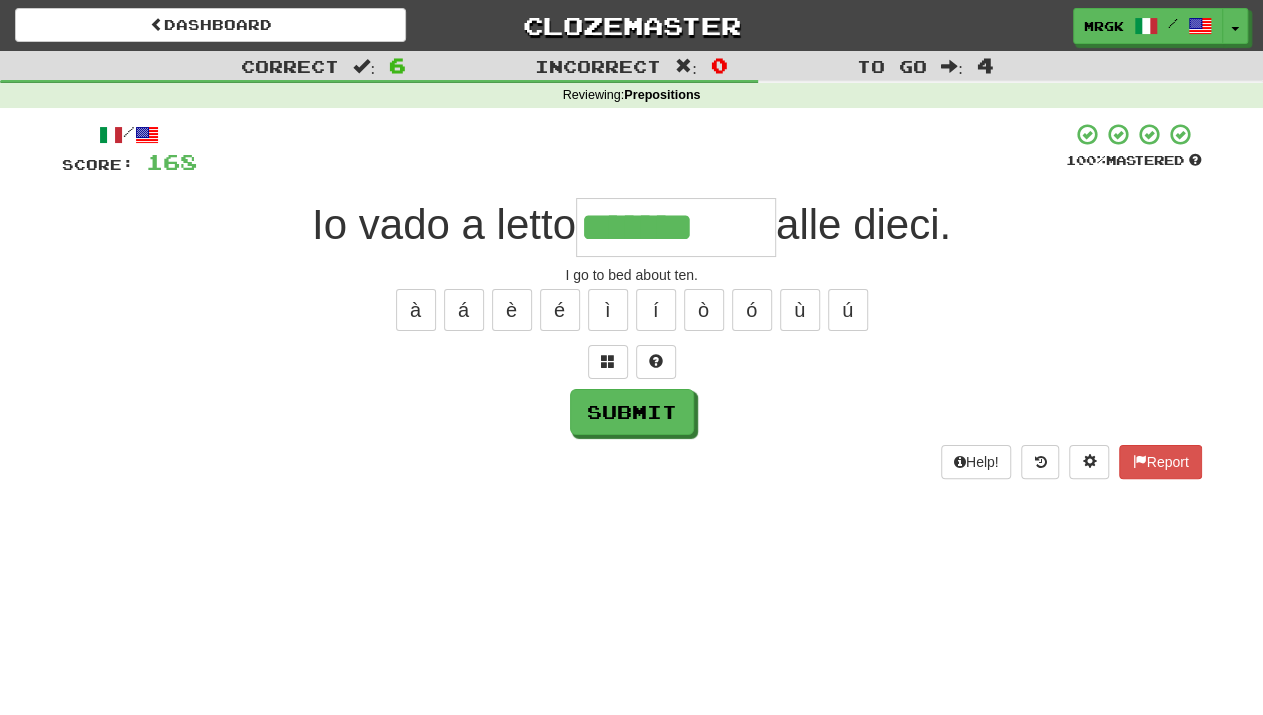 type on "*******" 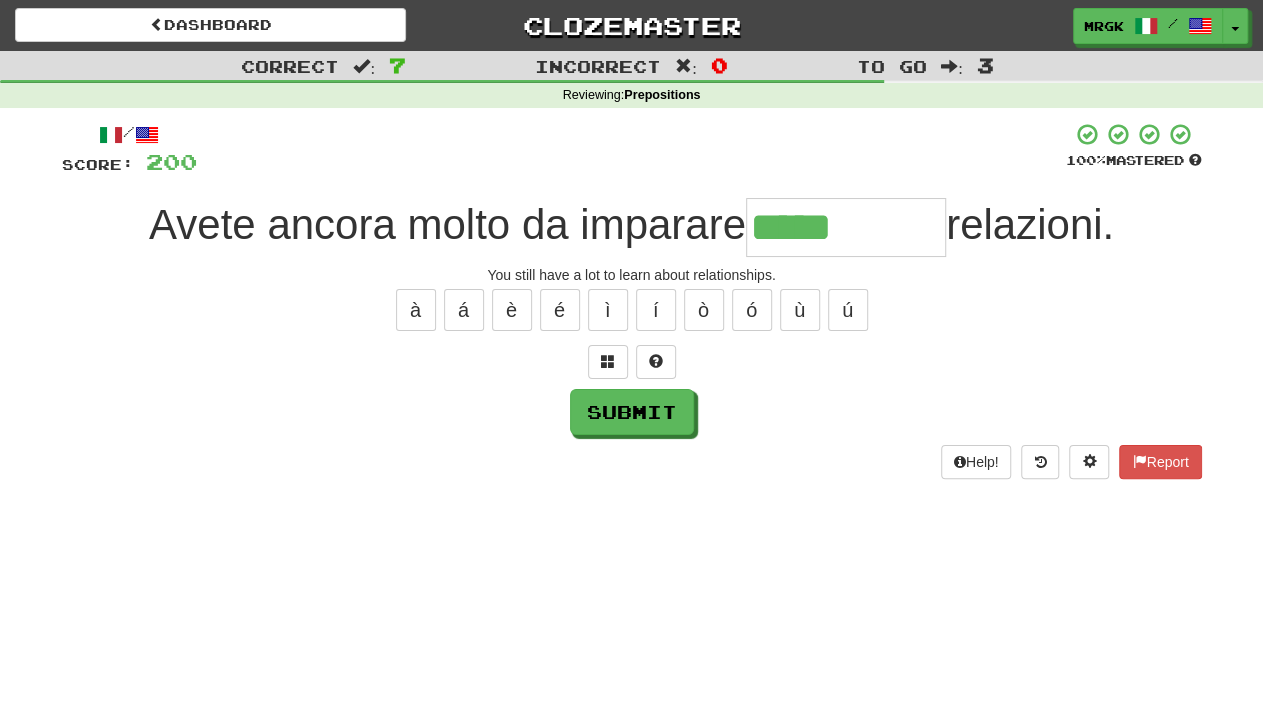 type on "*****" 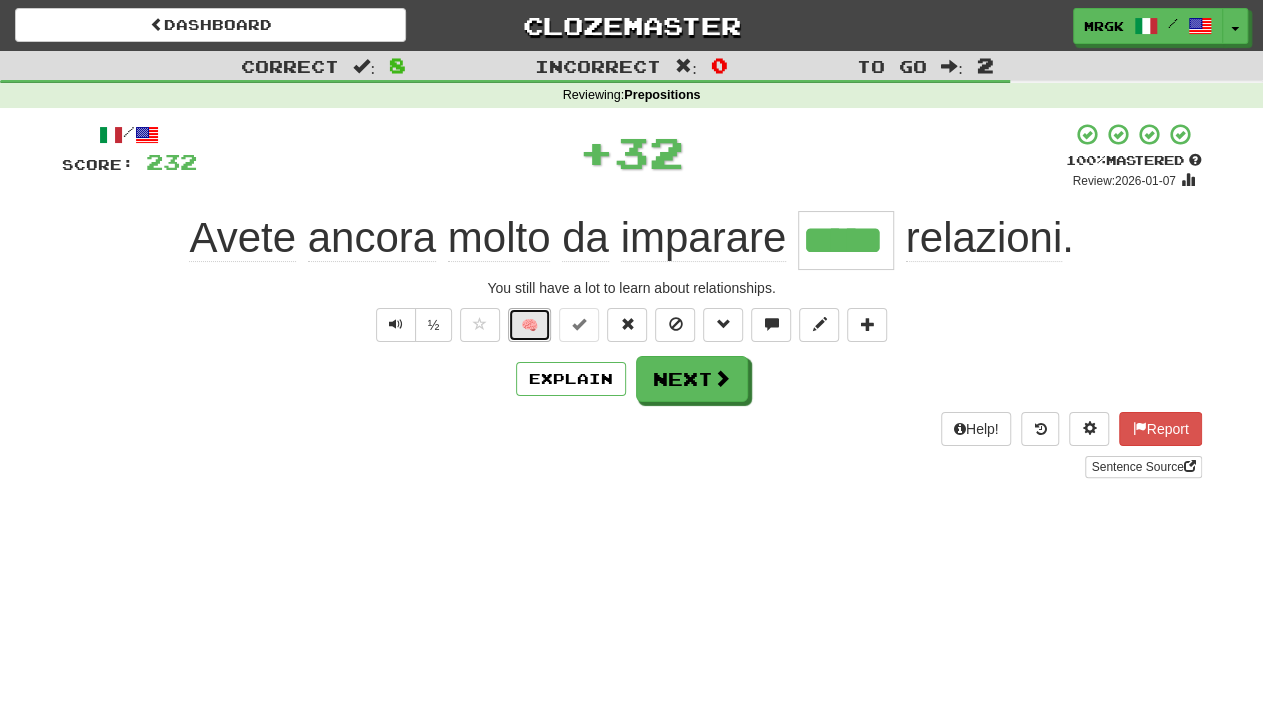 click on "🧠" at bounding box center [529, 325] 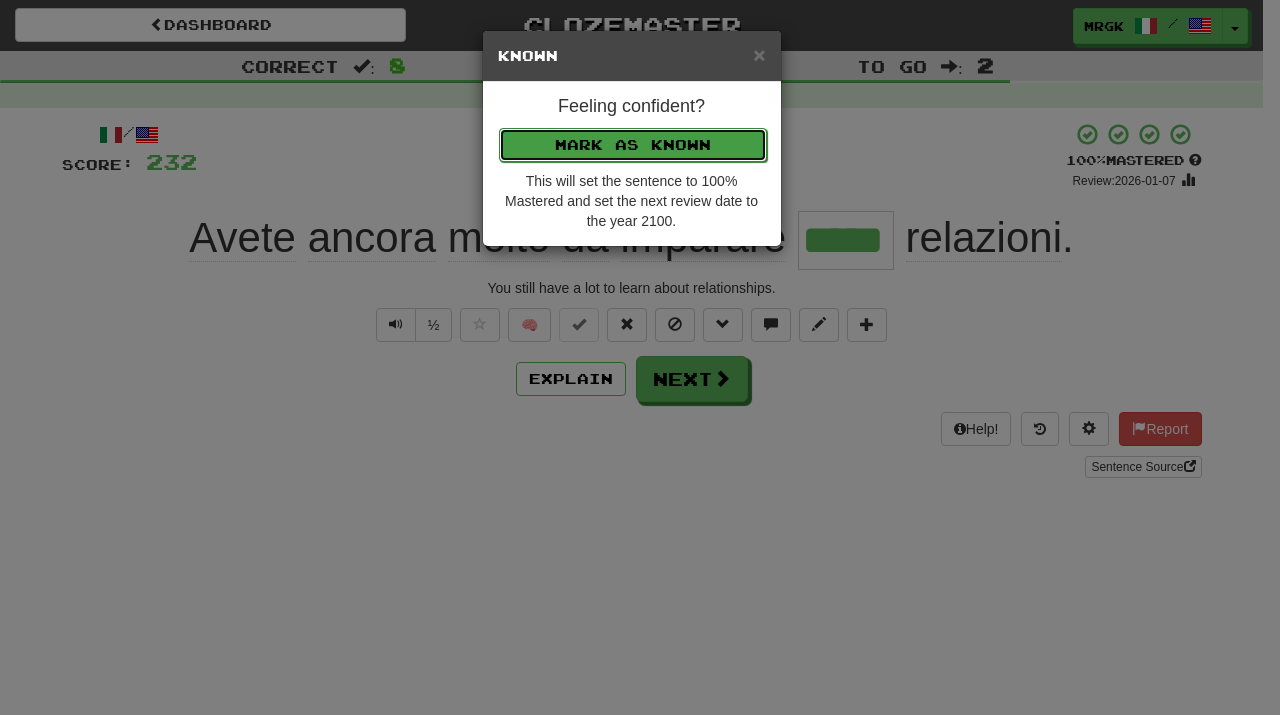 click on "Mark as Known" at bounding box center (633, 145) 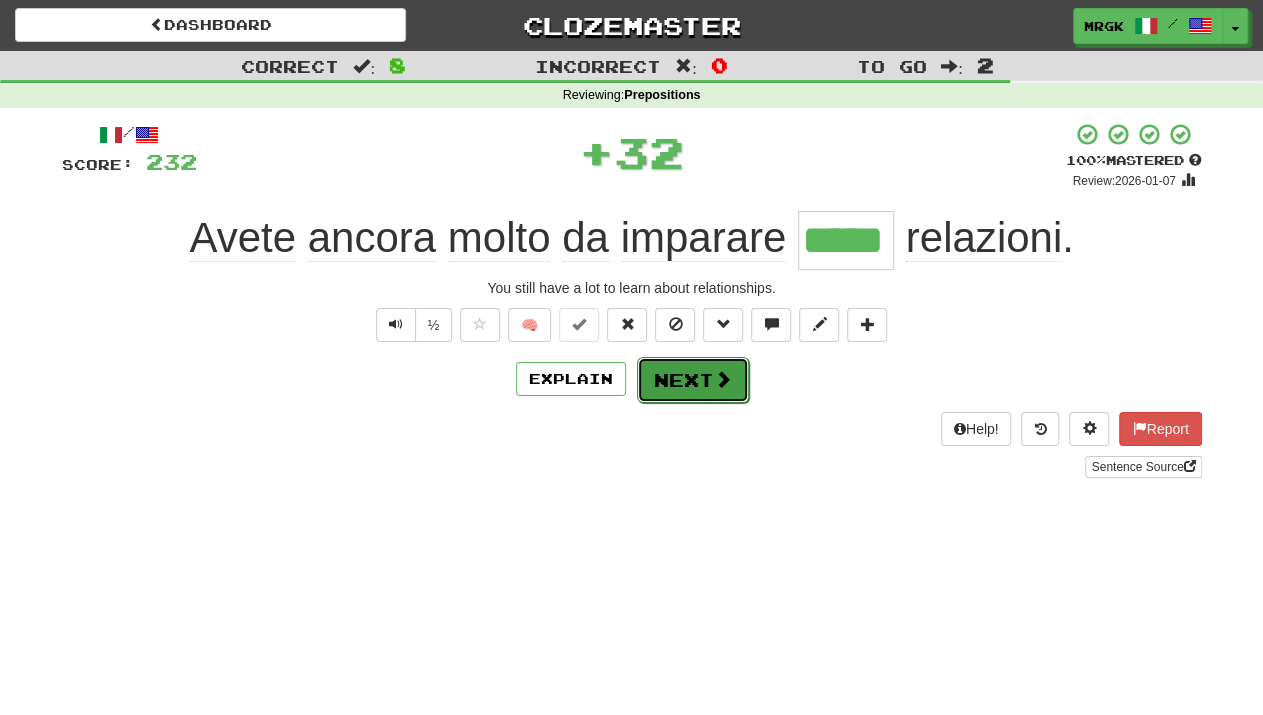 click on "Next" at bounding box center (693, 380) 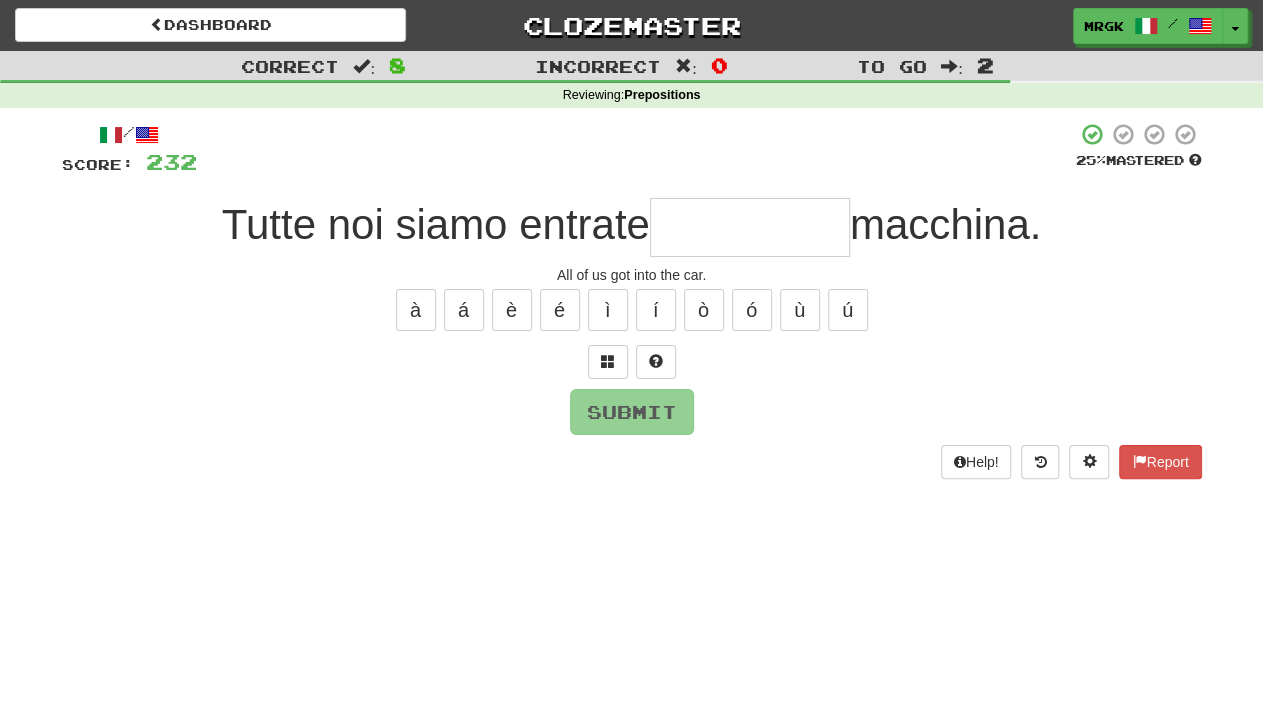 type on "*" 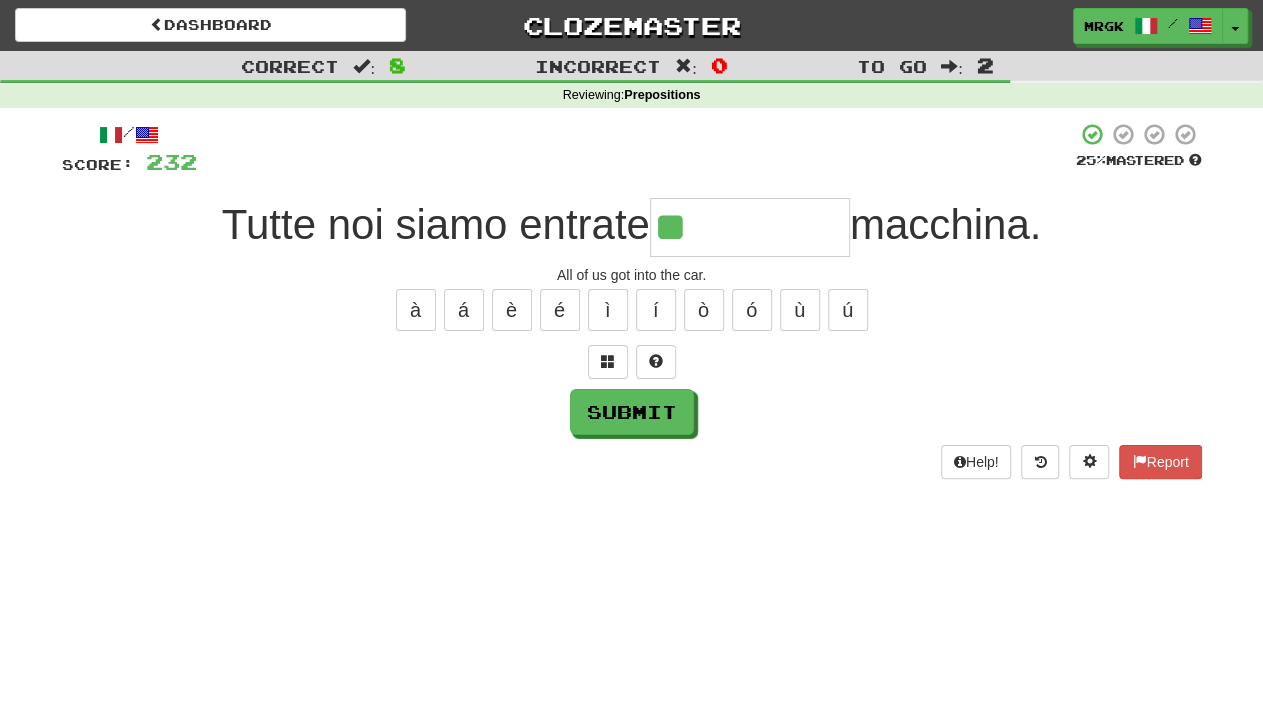 type on "**" 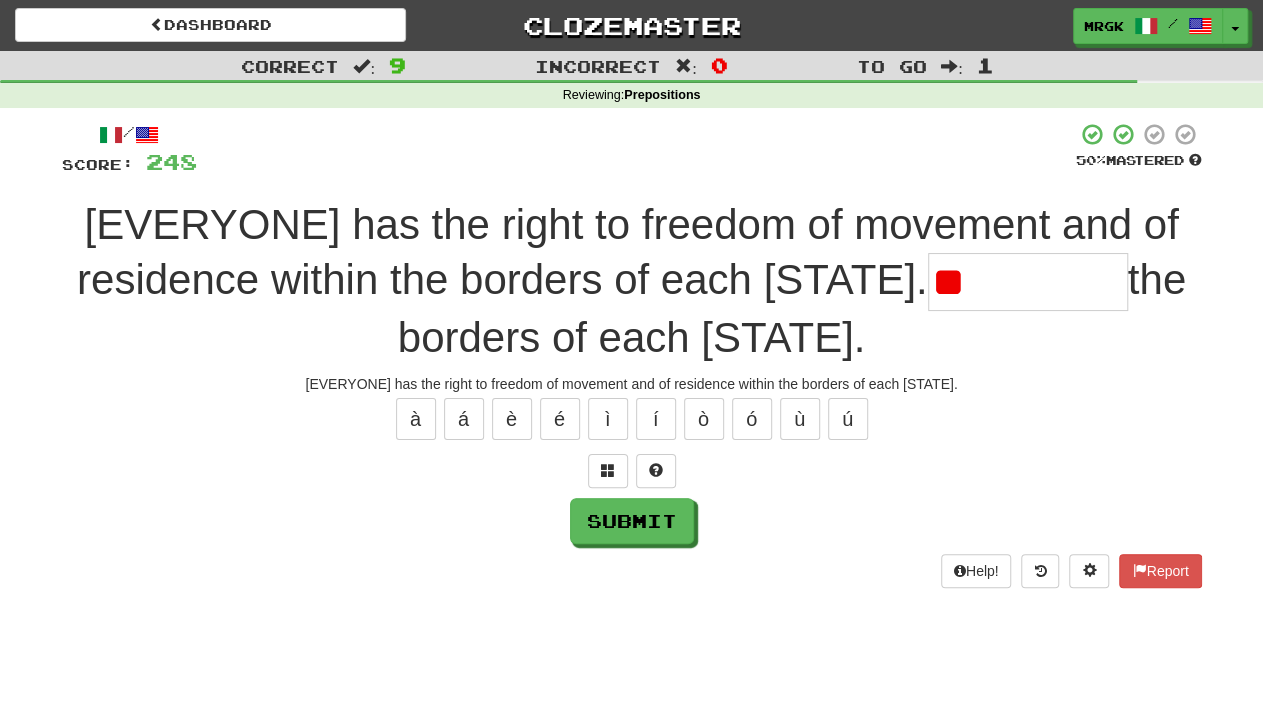type on "*" 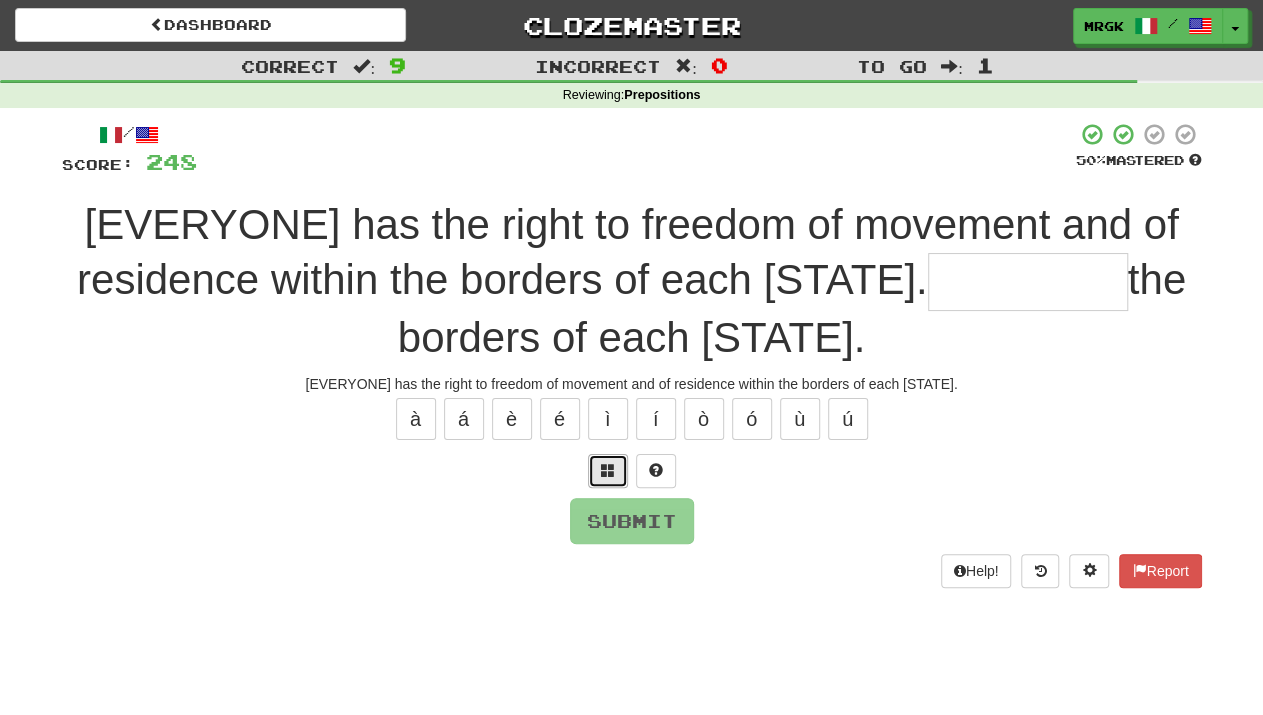 click at bounding box center [608, 470] 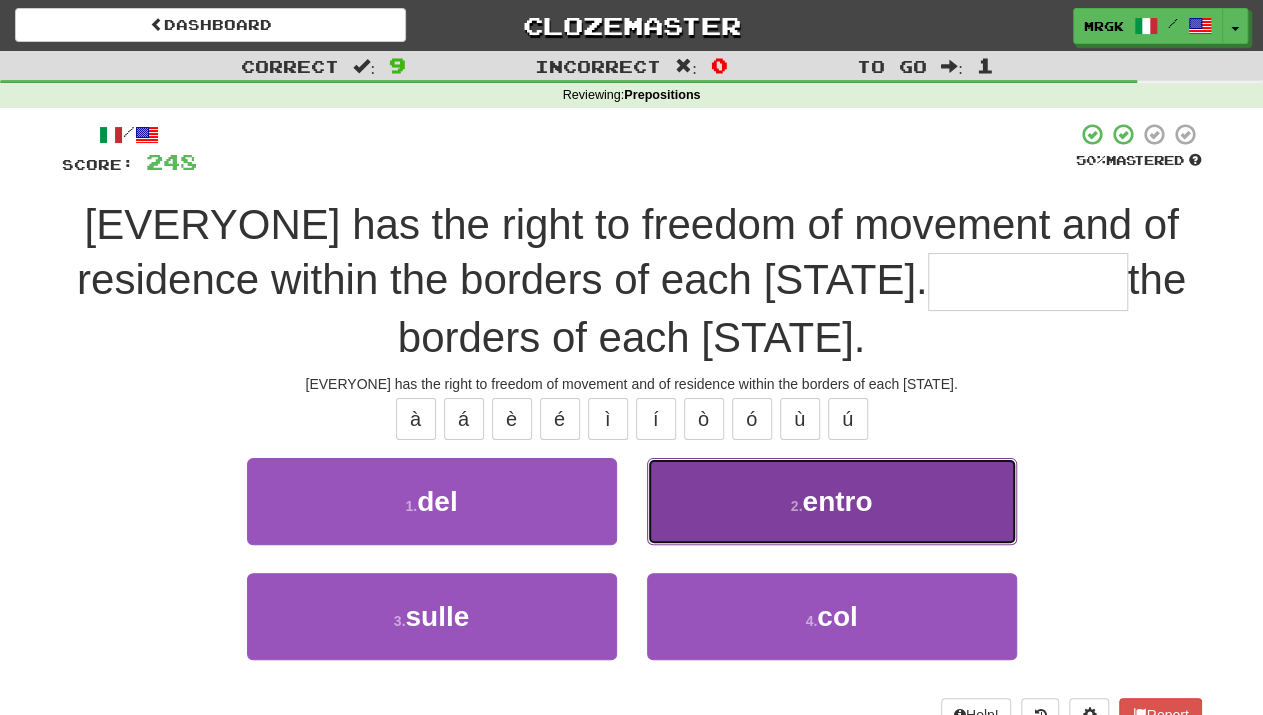 click on "entro" at bounding box center (837, 501) 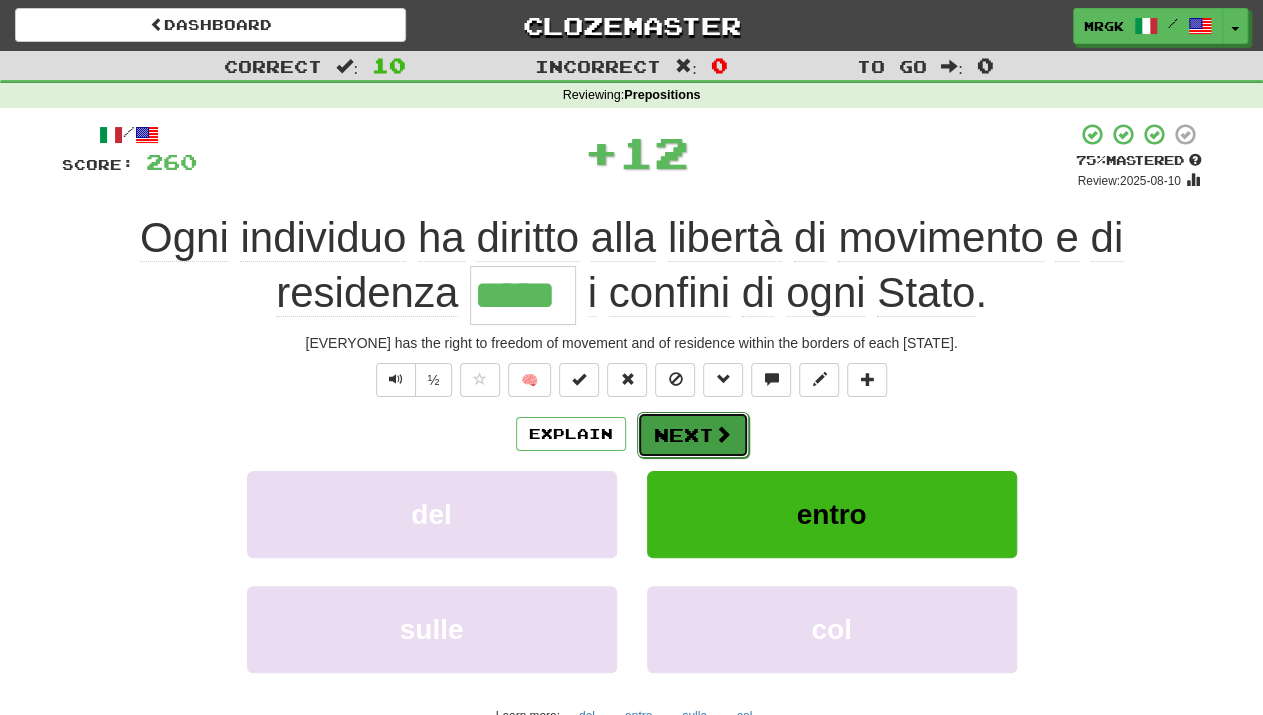 click on "Next" at bounding box center (693, 435) 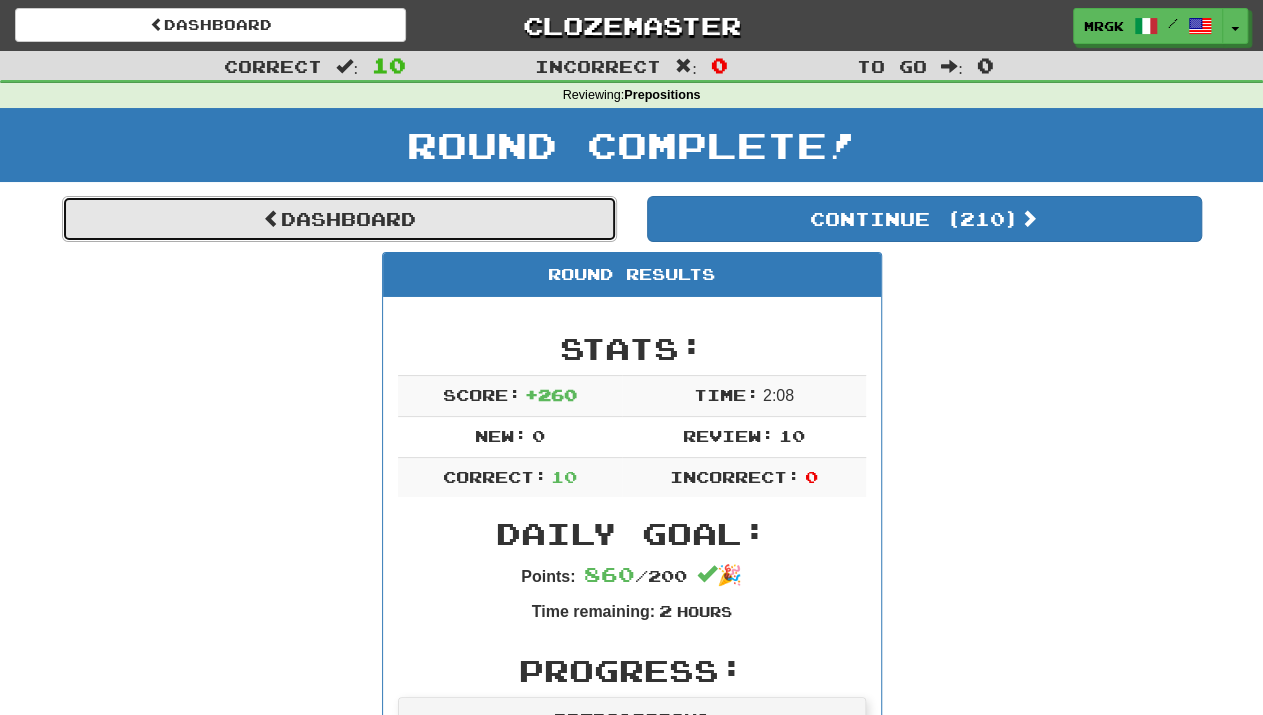 click on "Dashboard" at bounding box center [339, 219] 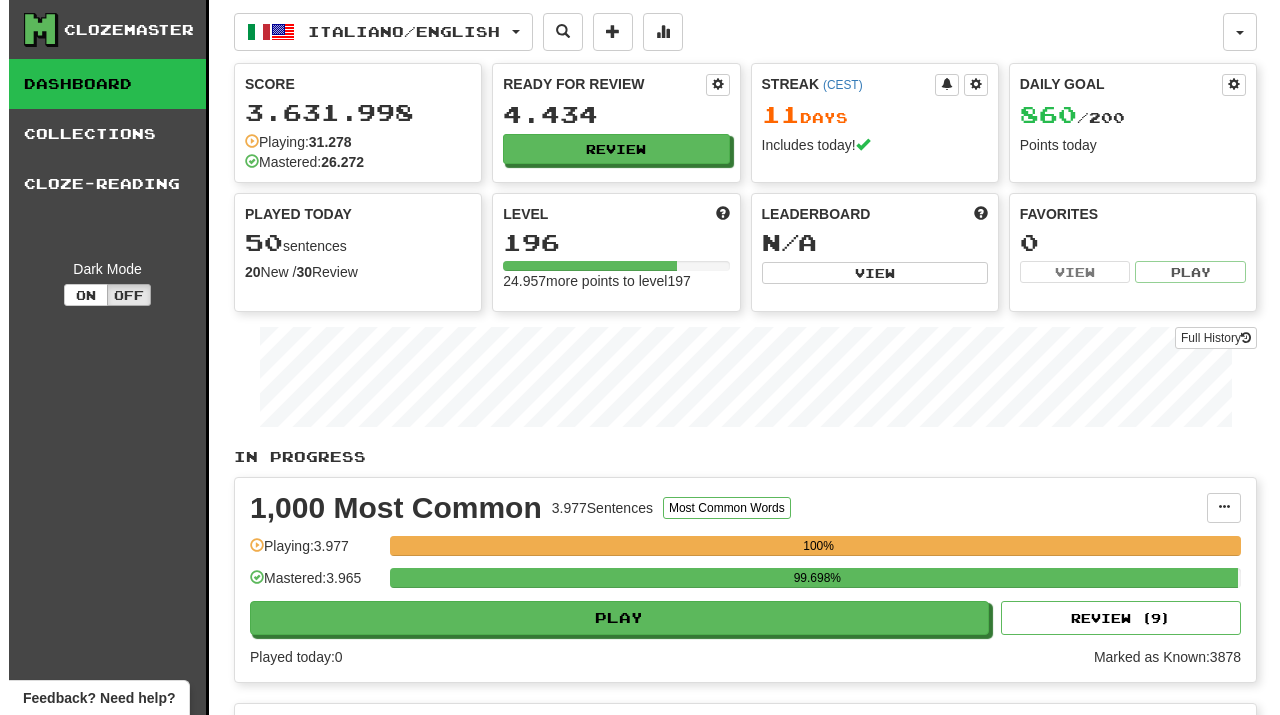 scroll, scrollTop: 0, scrollLeft: 0, axis: both 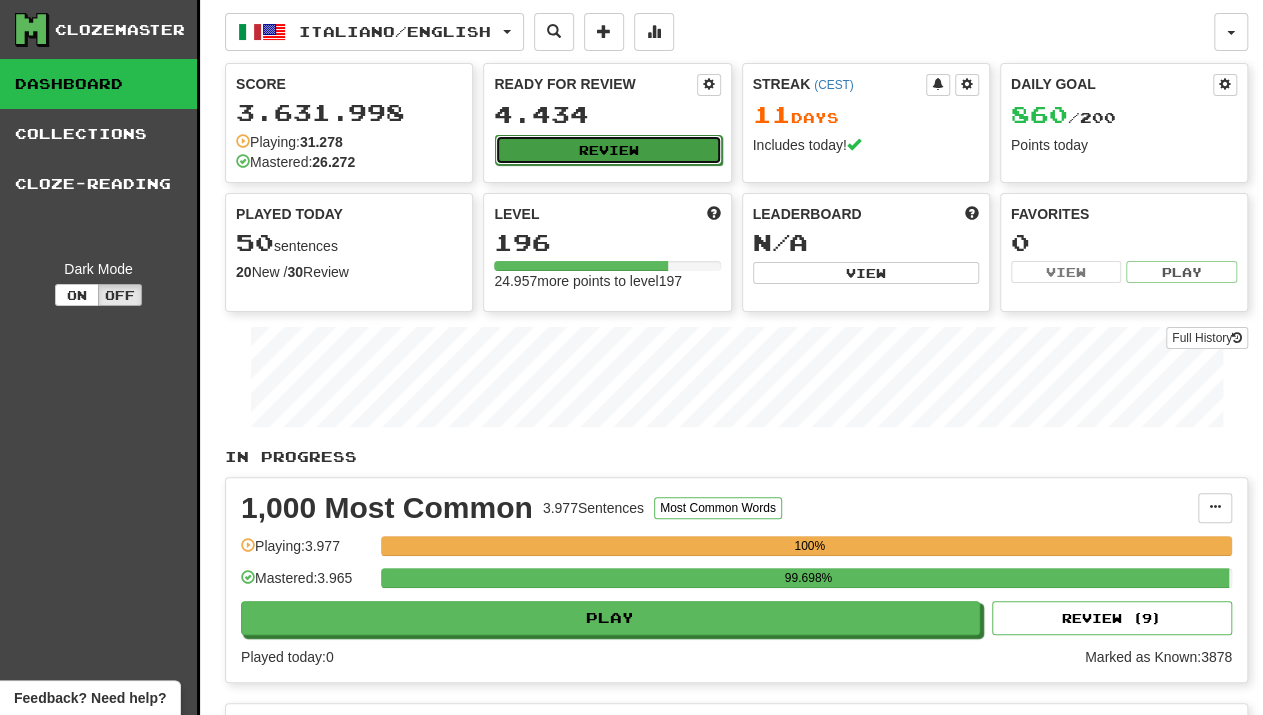 click on "Review" at bounding box center (608, 150) 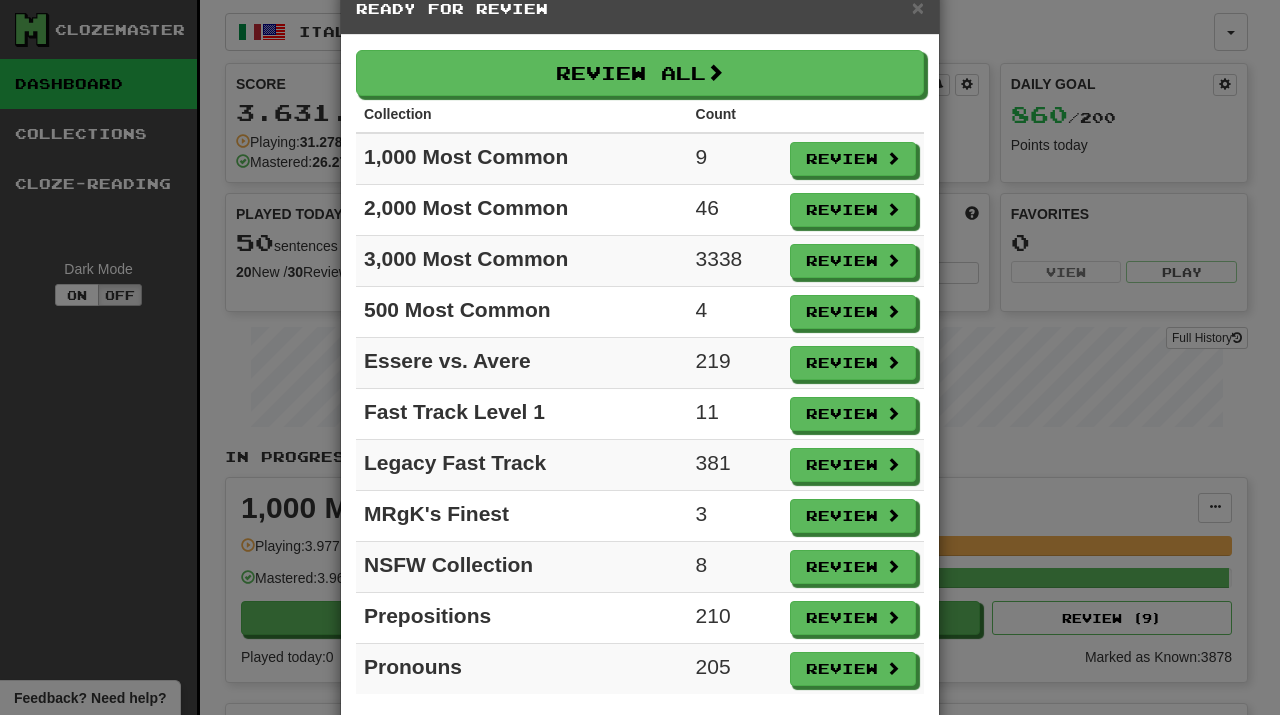 scroll, scrollTop: 59, scrollLeft: 0, axis: vertical 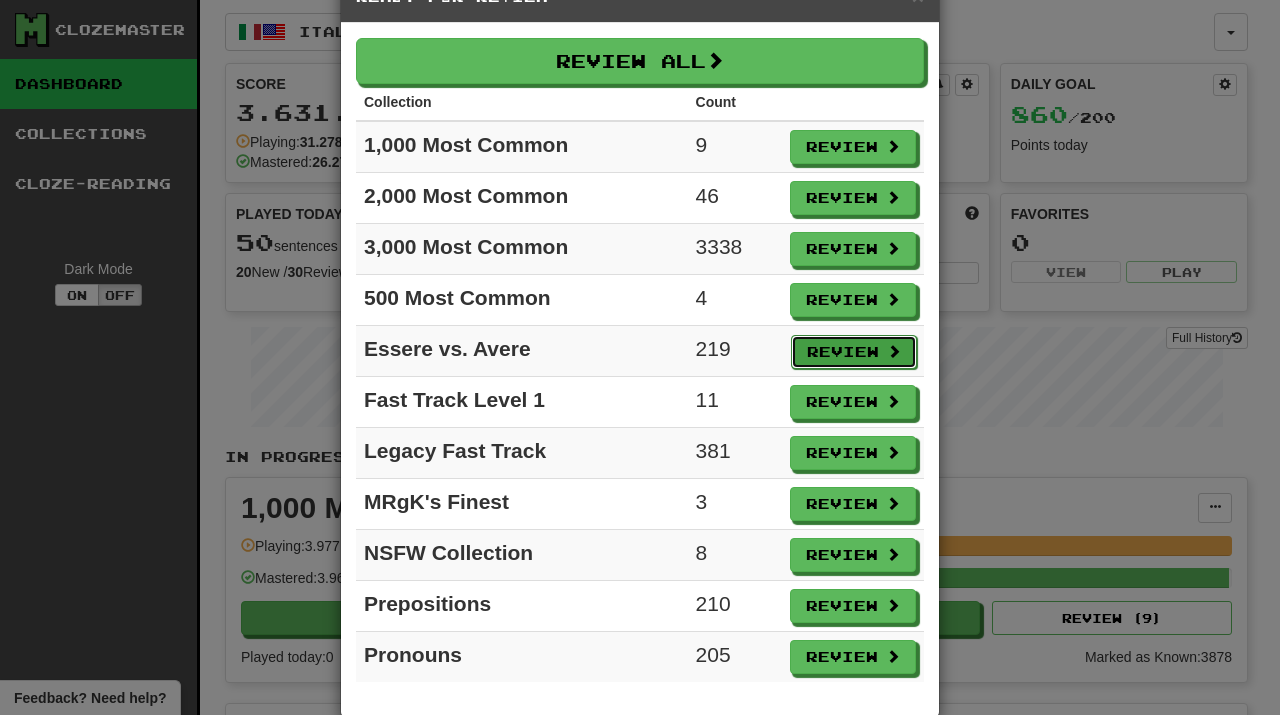 click on "Review" at bounding box center [854, 352] 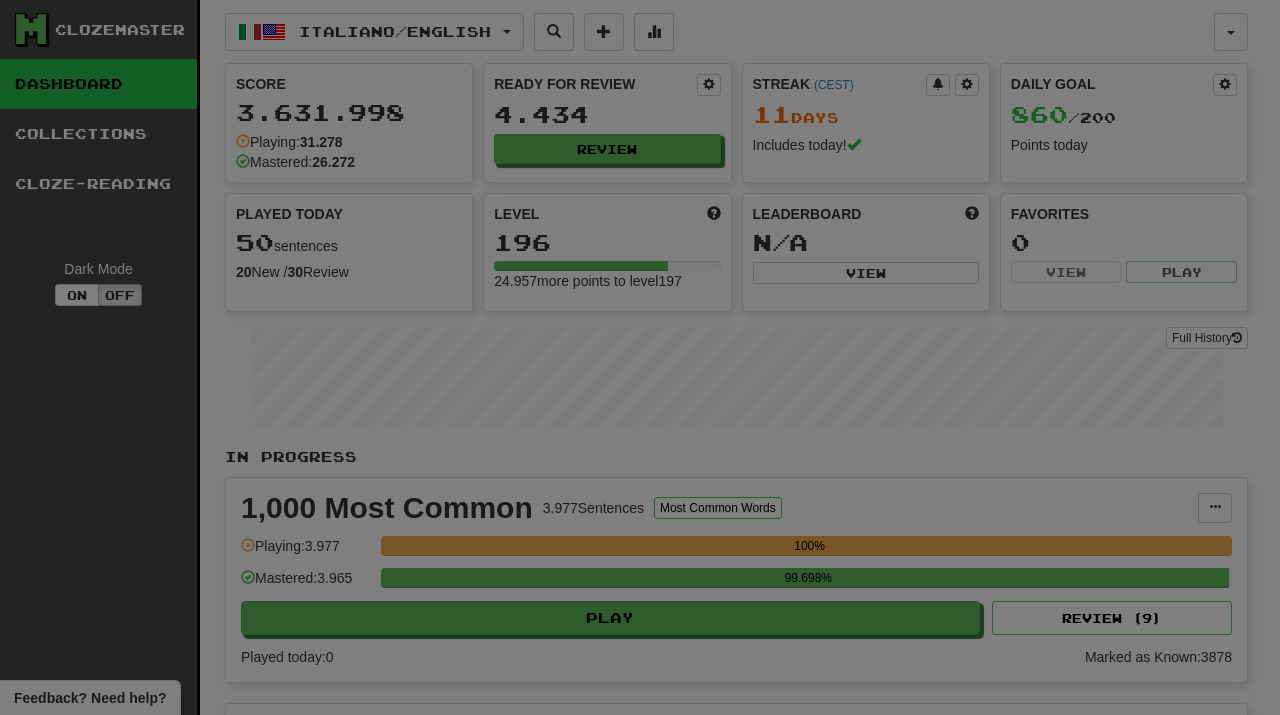 select on "**" 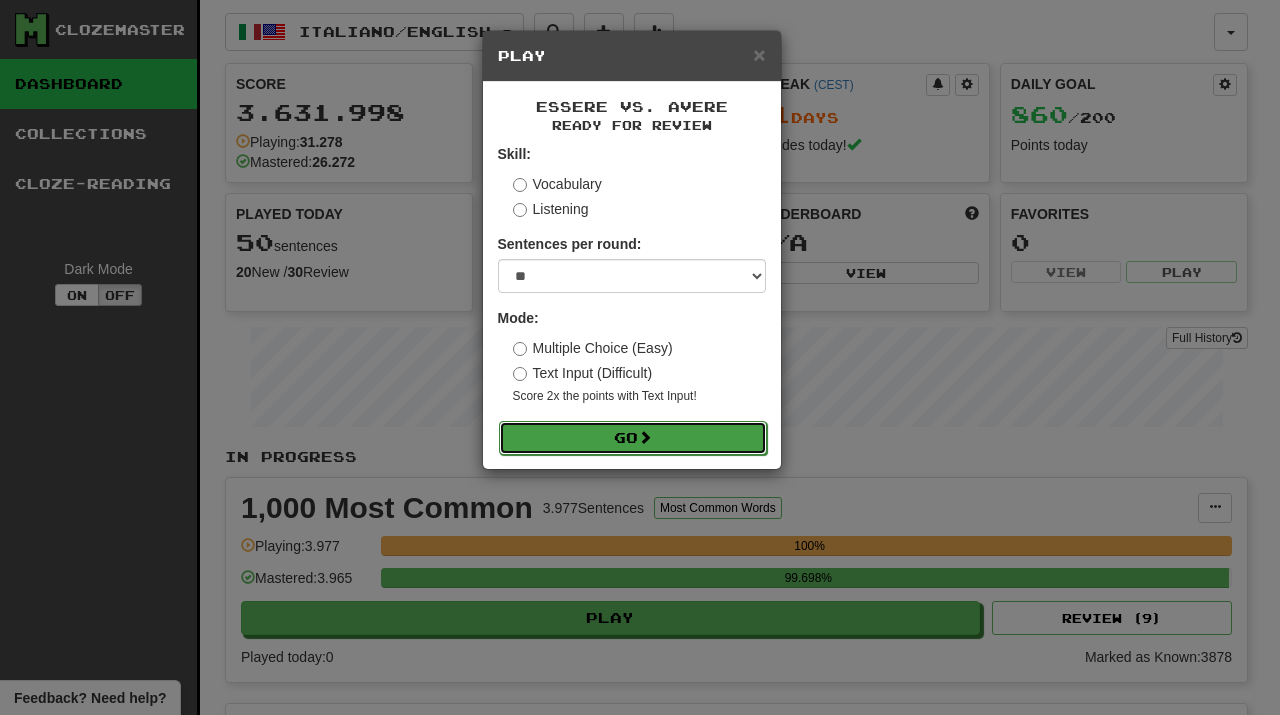 click on "Go" at bounding box center (633, 438) 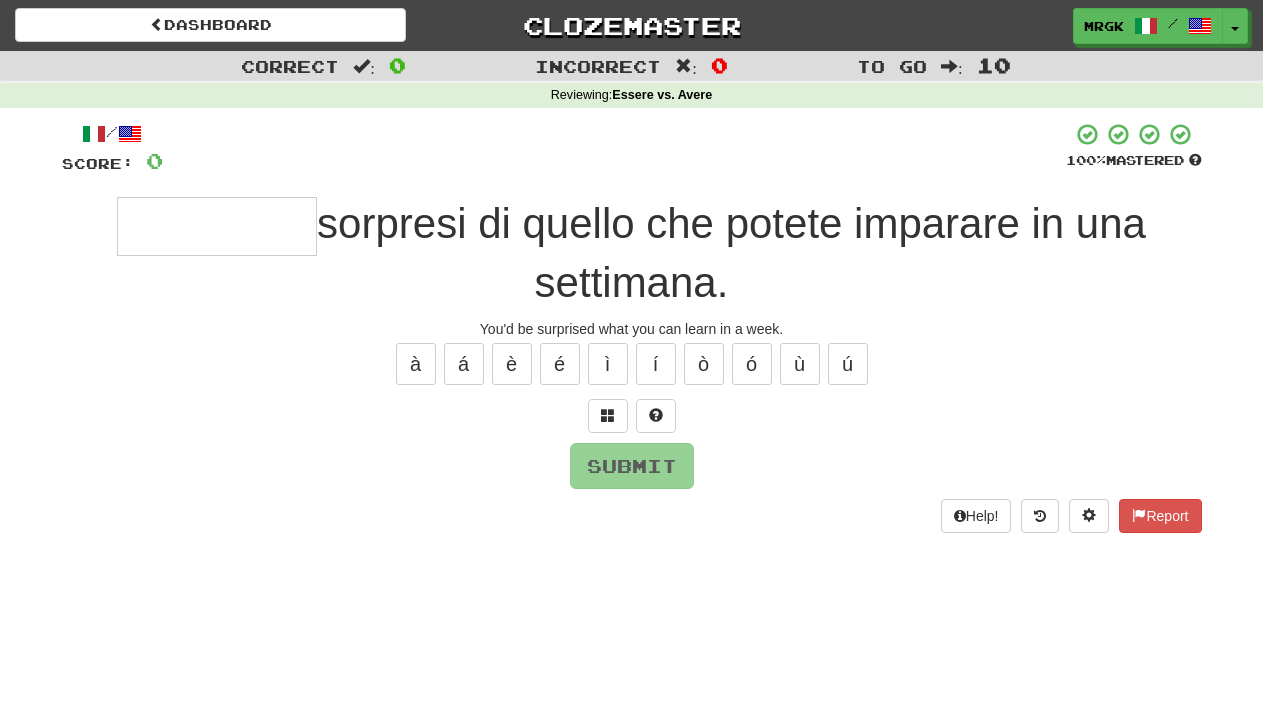 scroll, scrollTop: 0, scrollLeft: 0, axis: both 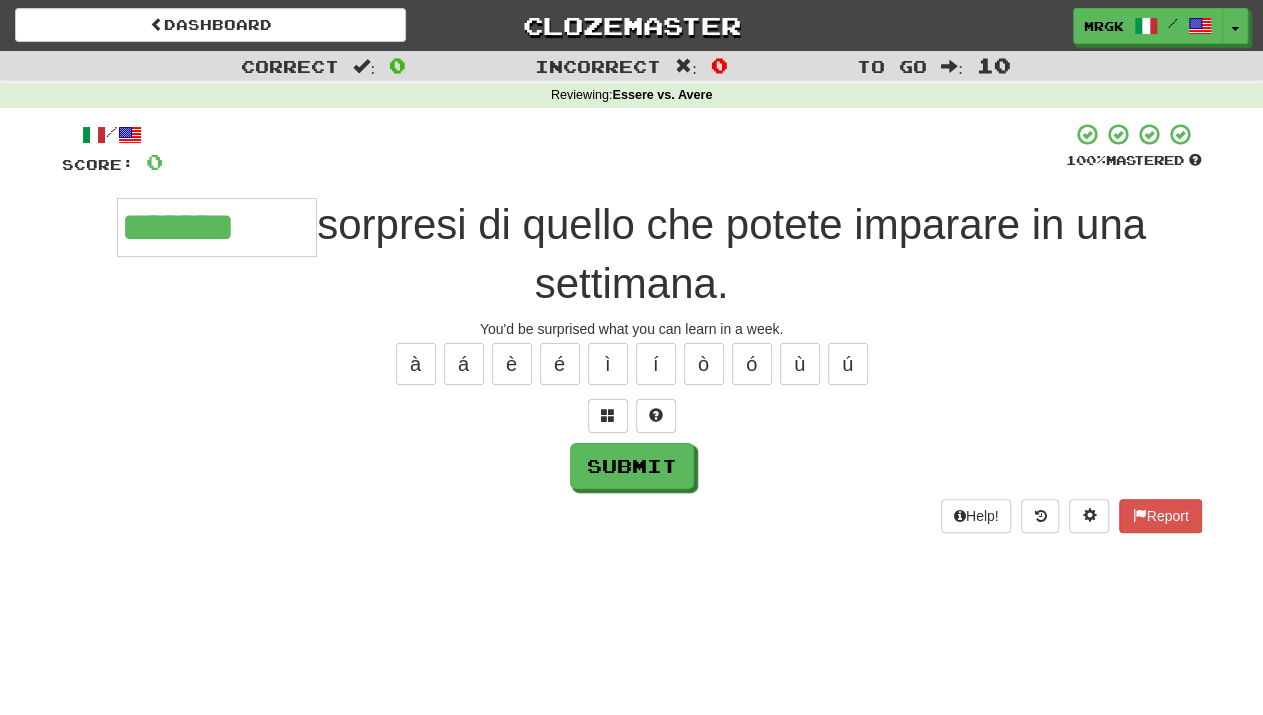 type on "*******" 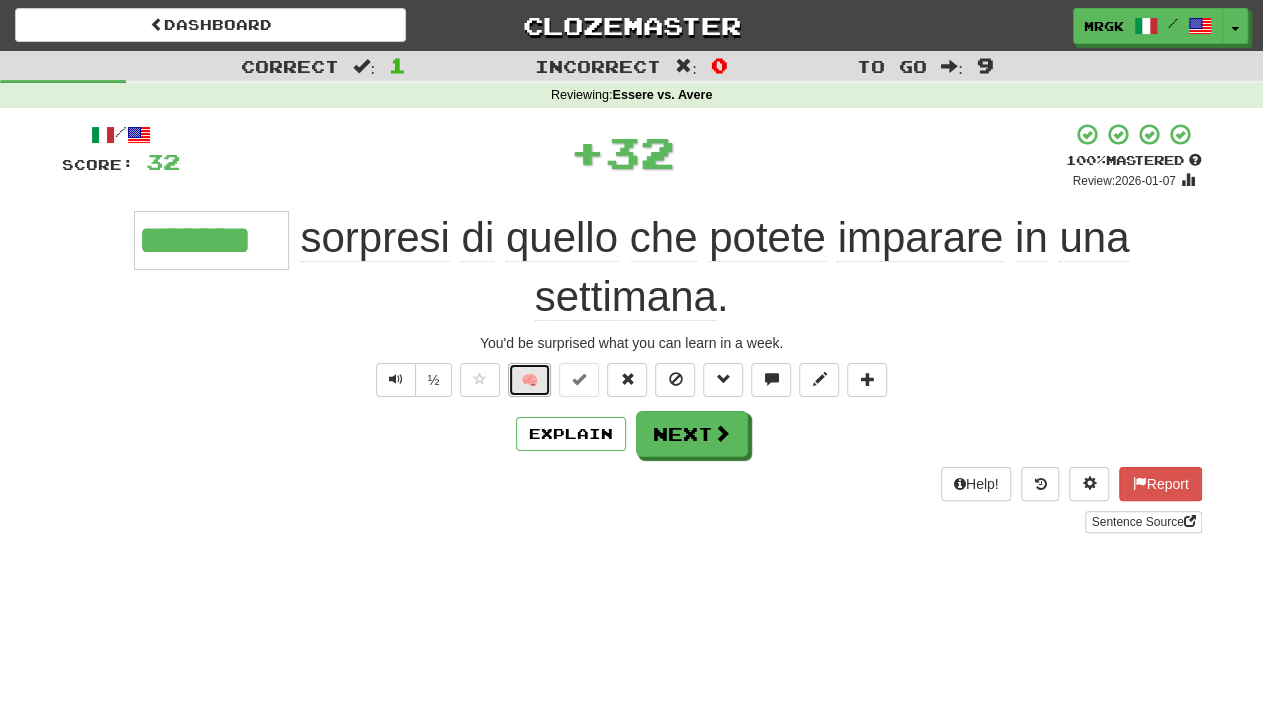 click on "🧠" at bounding box center (529, 380) 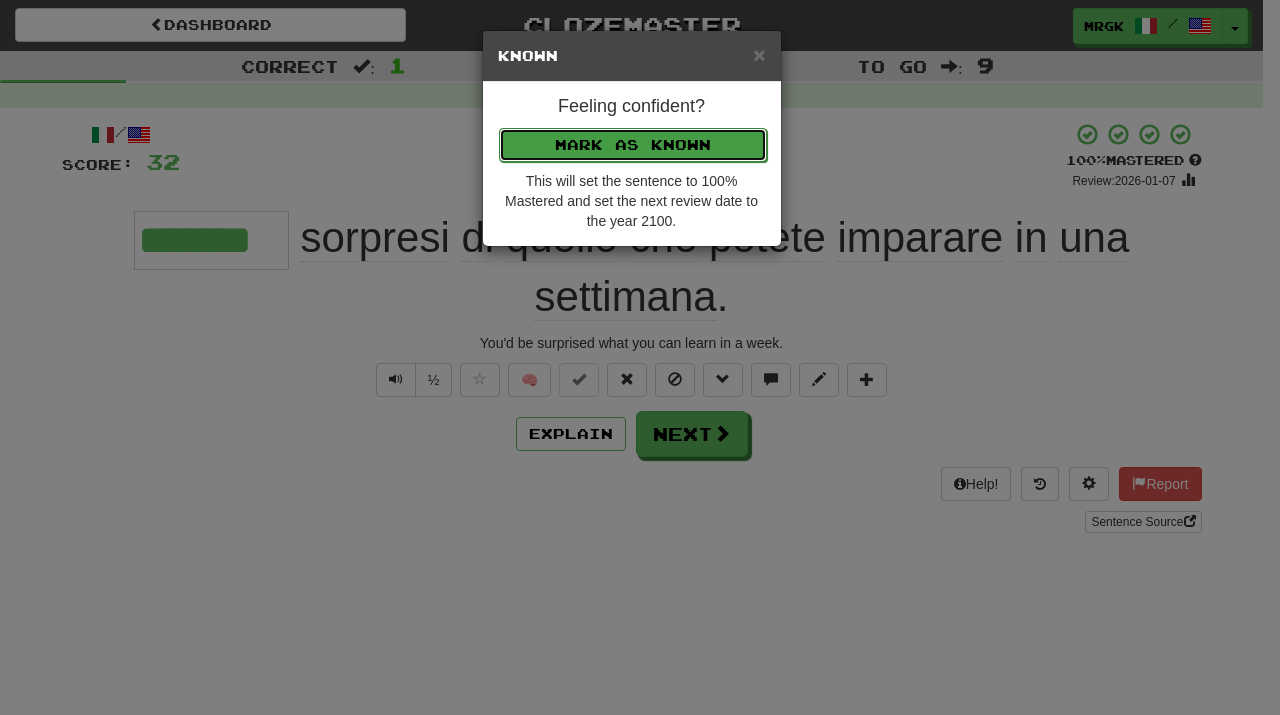 click on "Mark as Known" at bounding box center [633, 145] 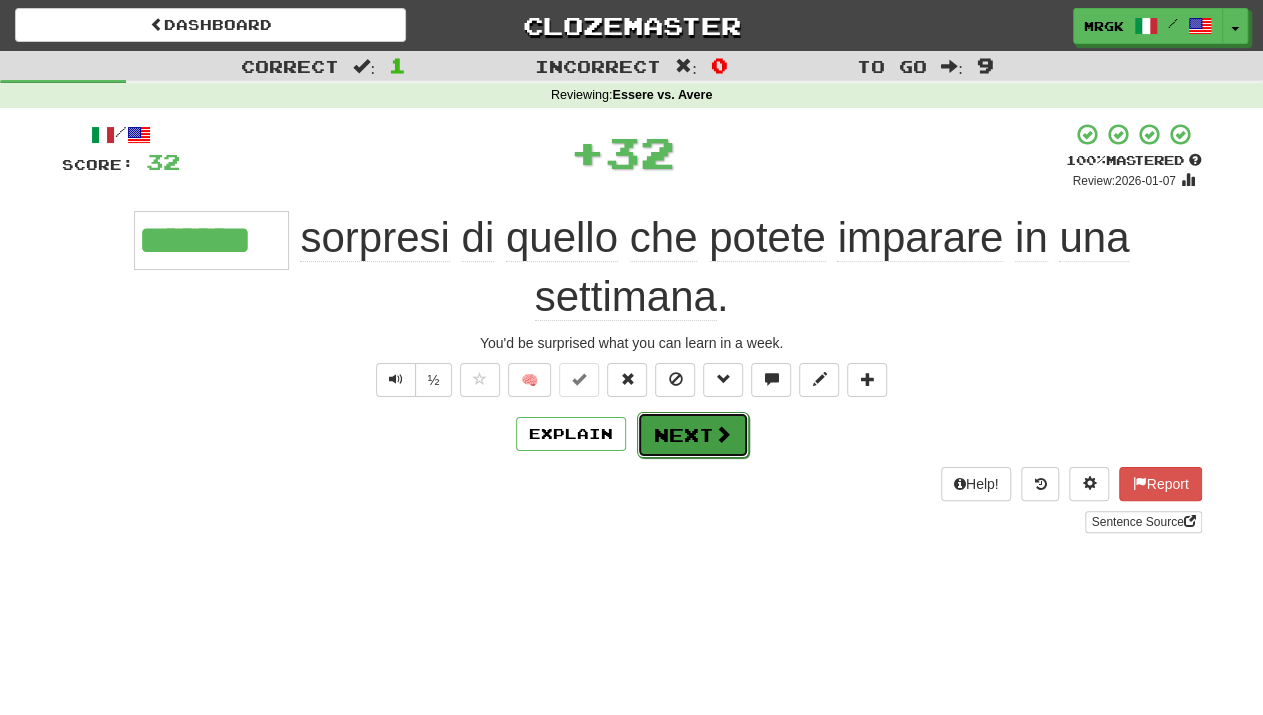 click on "Next" at bounding box center [693, 435] 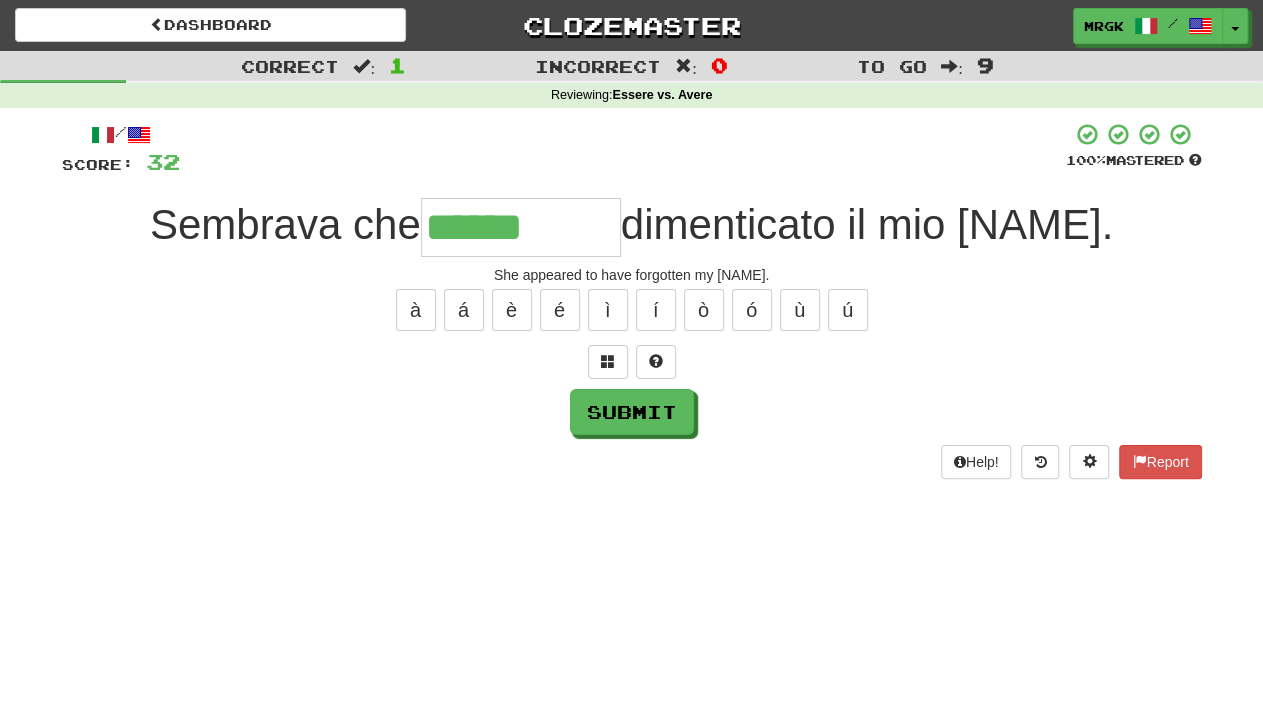 type on "******" 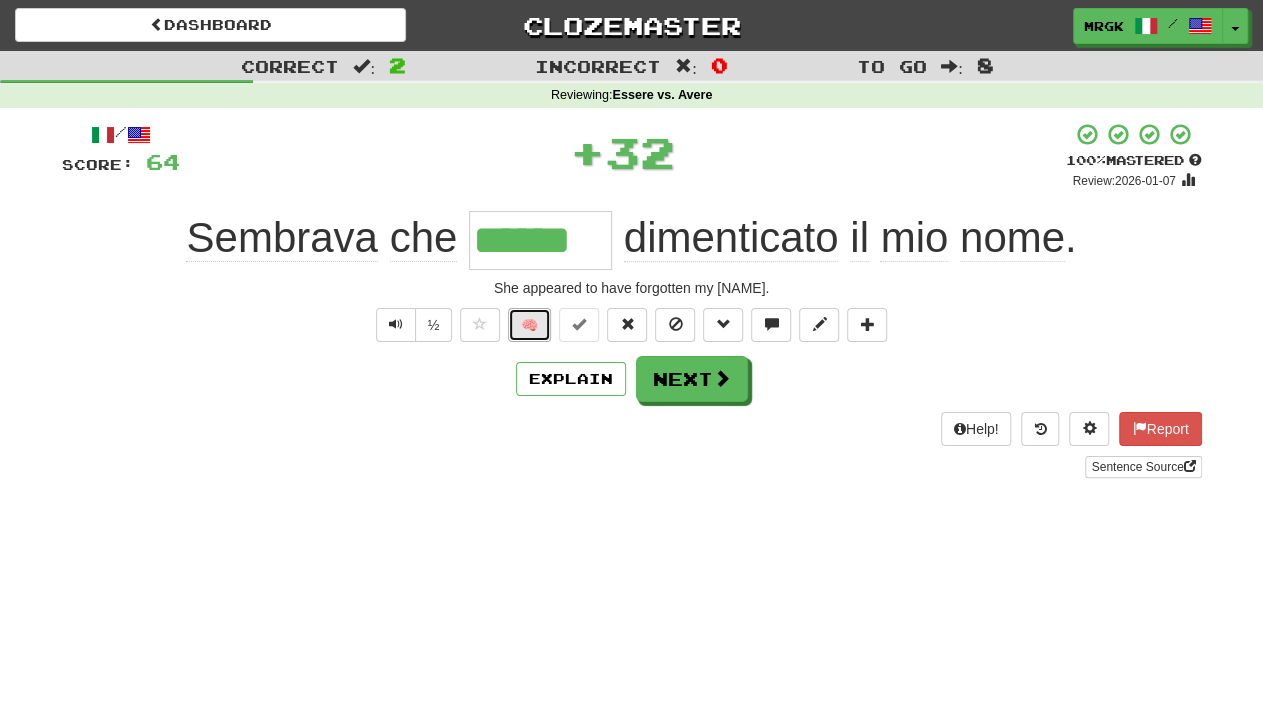 click on "🧠" at bounding box center [529, 325] 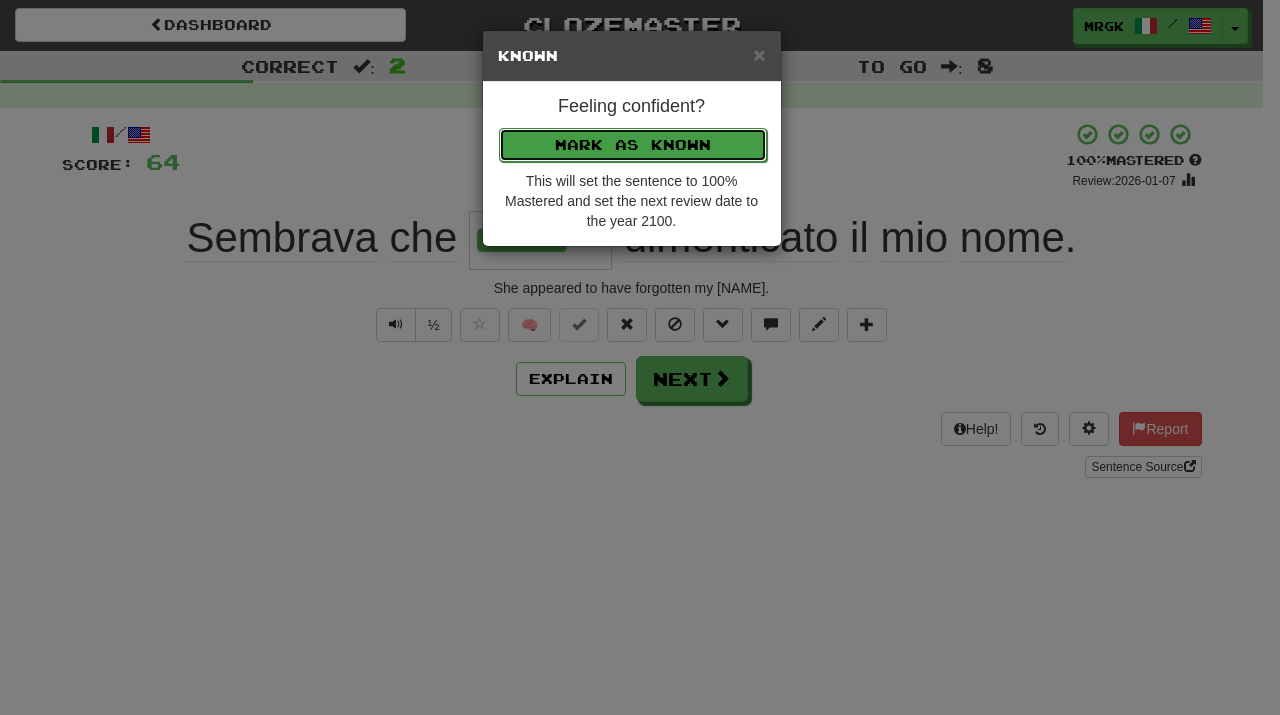 click on "Mark as Known" at bounding box center [633, 145] 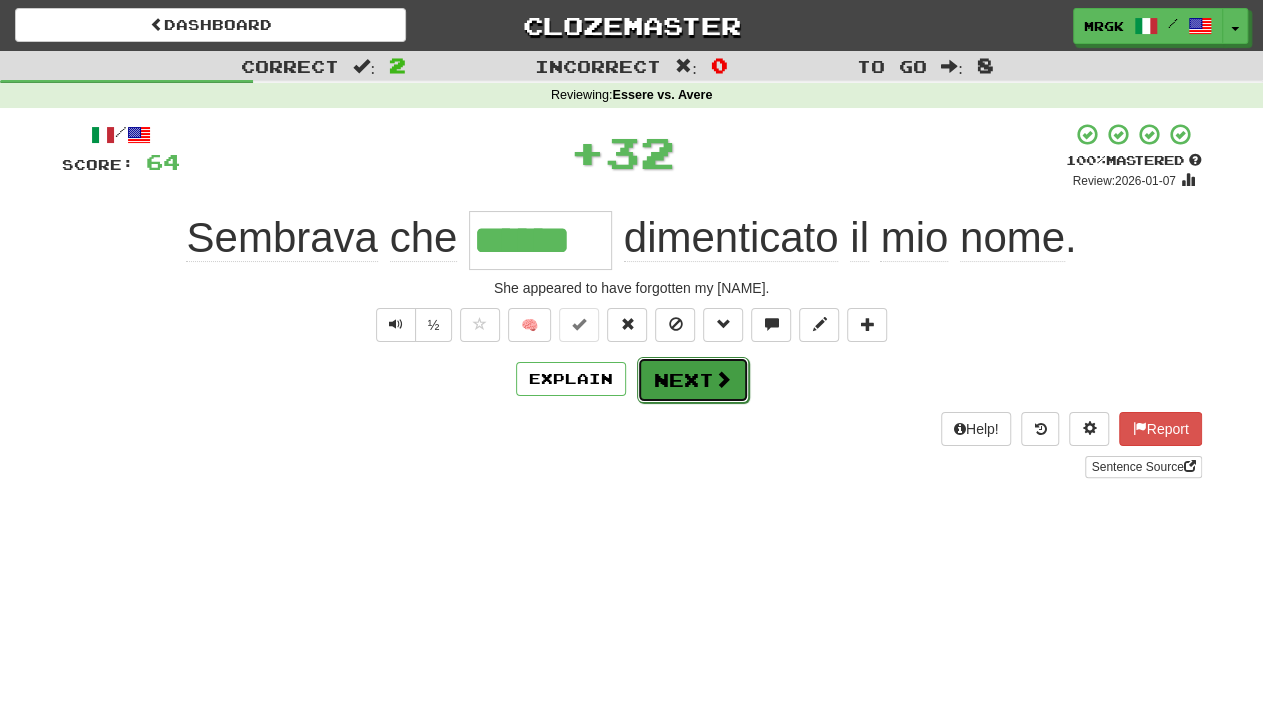 click at bounding box center (723, 379) 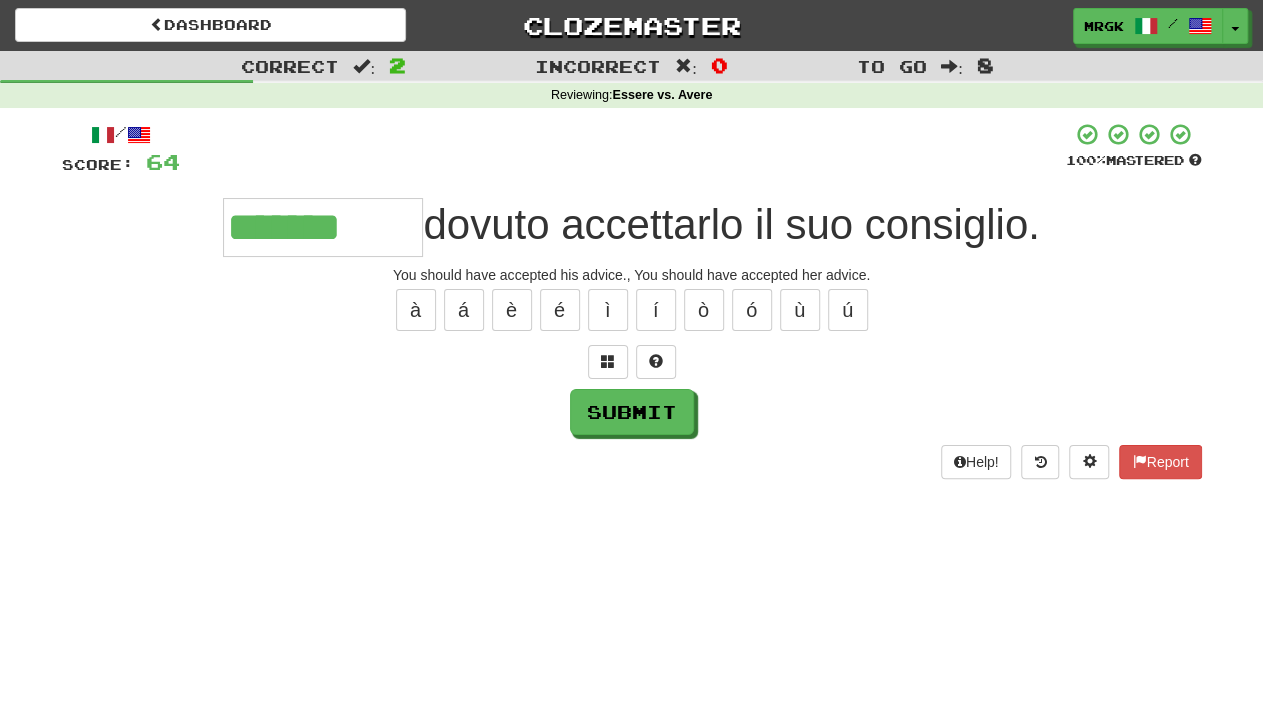 type on "*******" 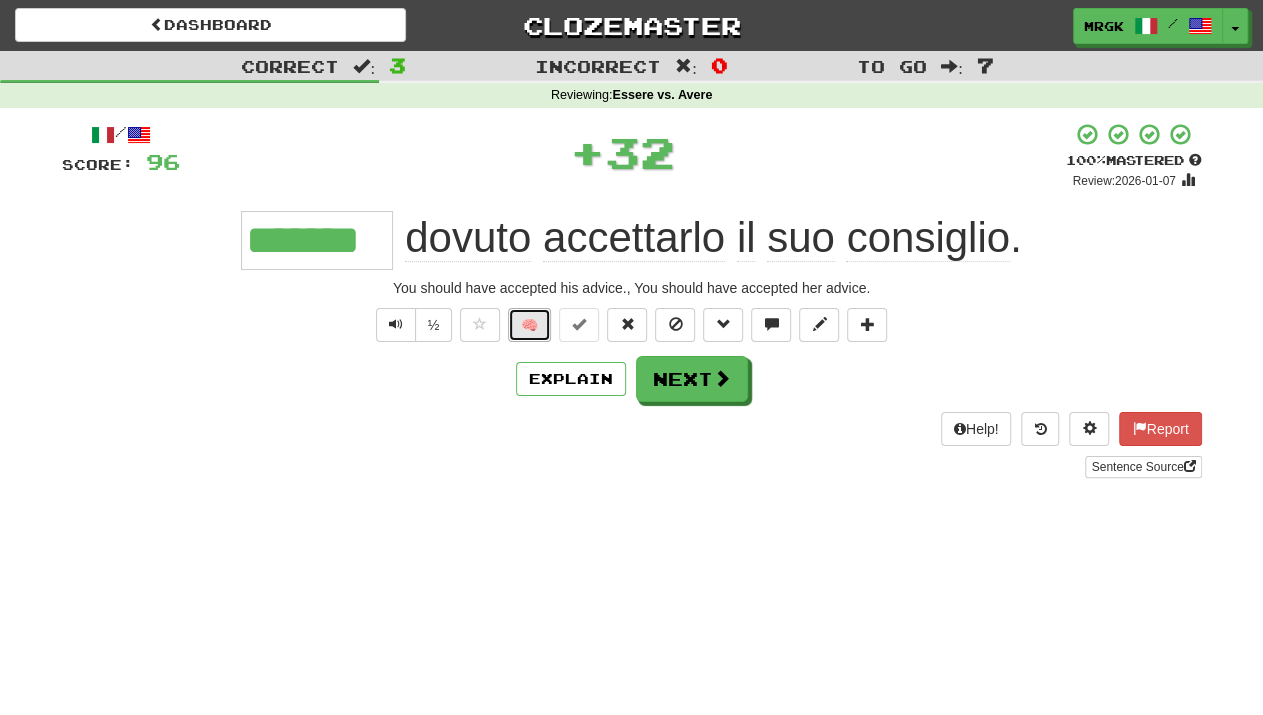 click on "🧠" at bounding box center (529, 325) 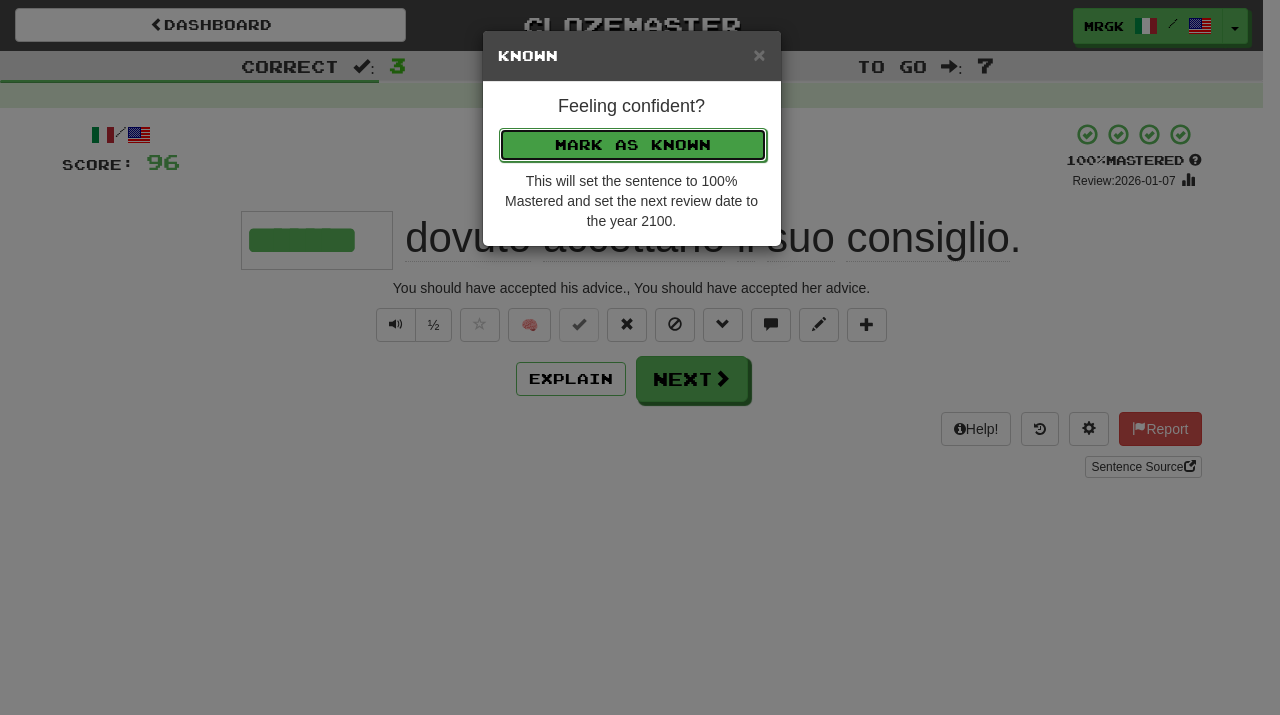 click on "Mark as Known" at bounding box center [633, 145] 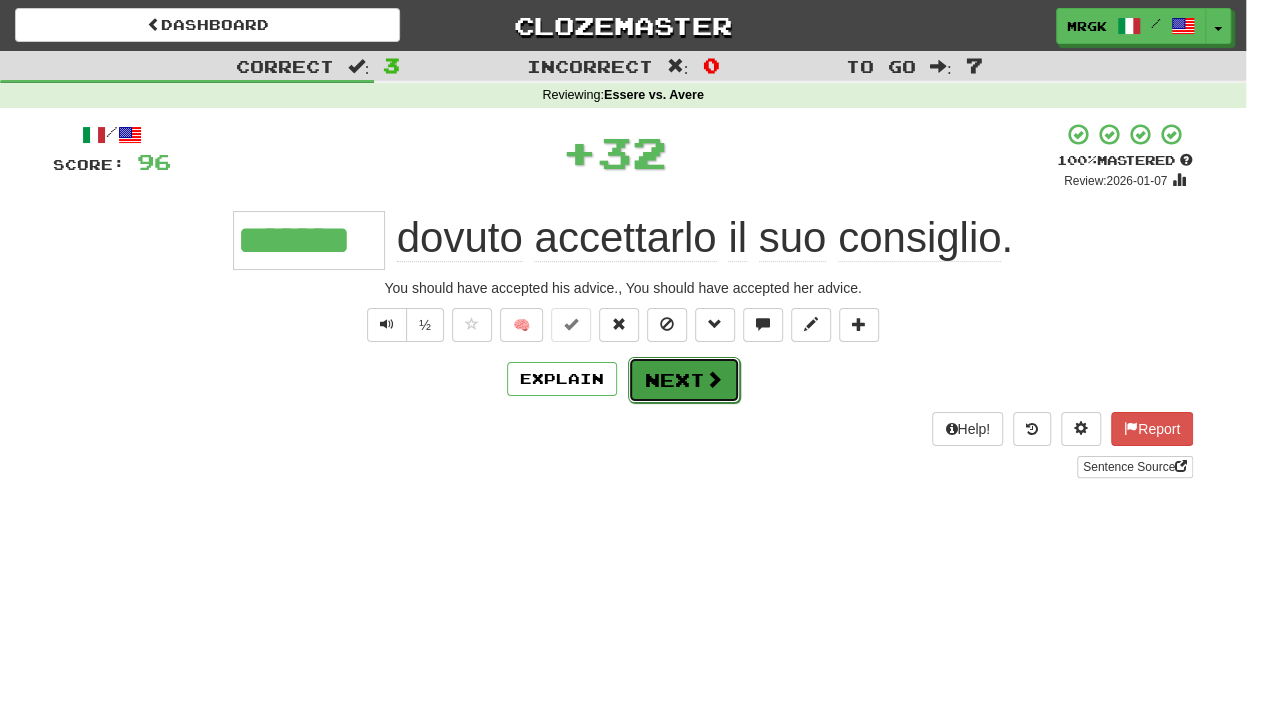 click on "Next" at bounding box center [684, 380] 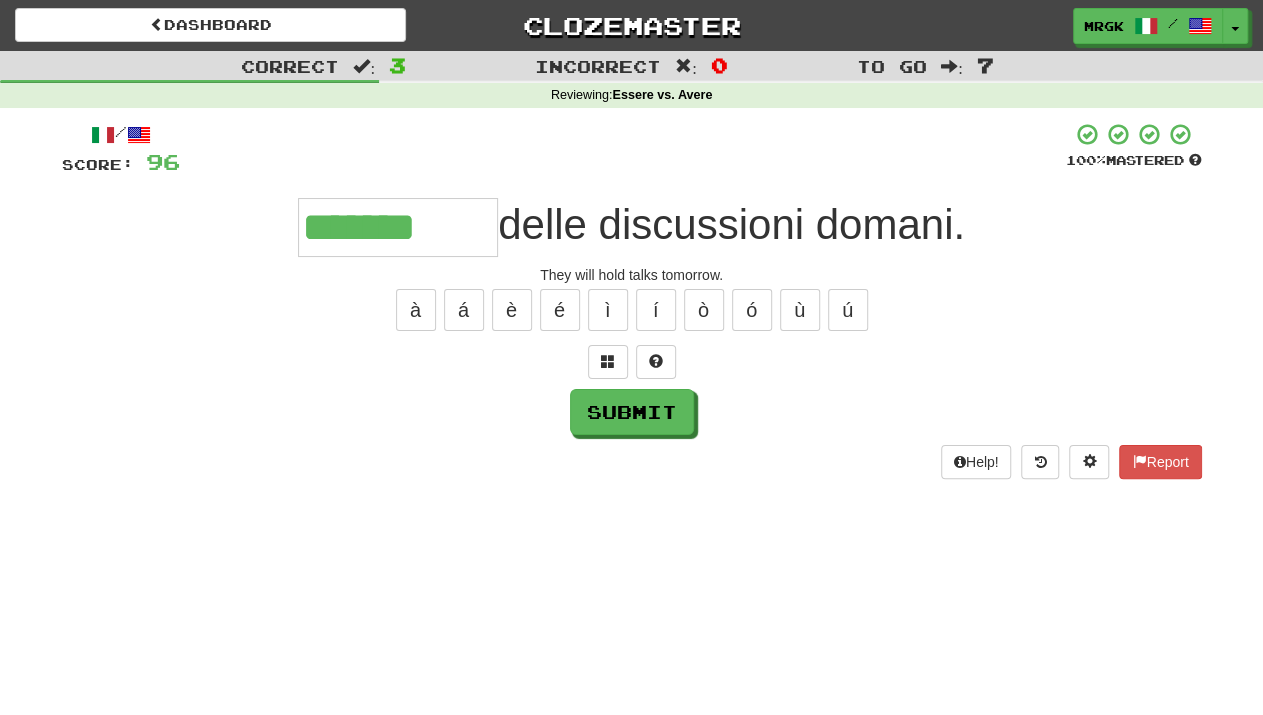 type on "*******" 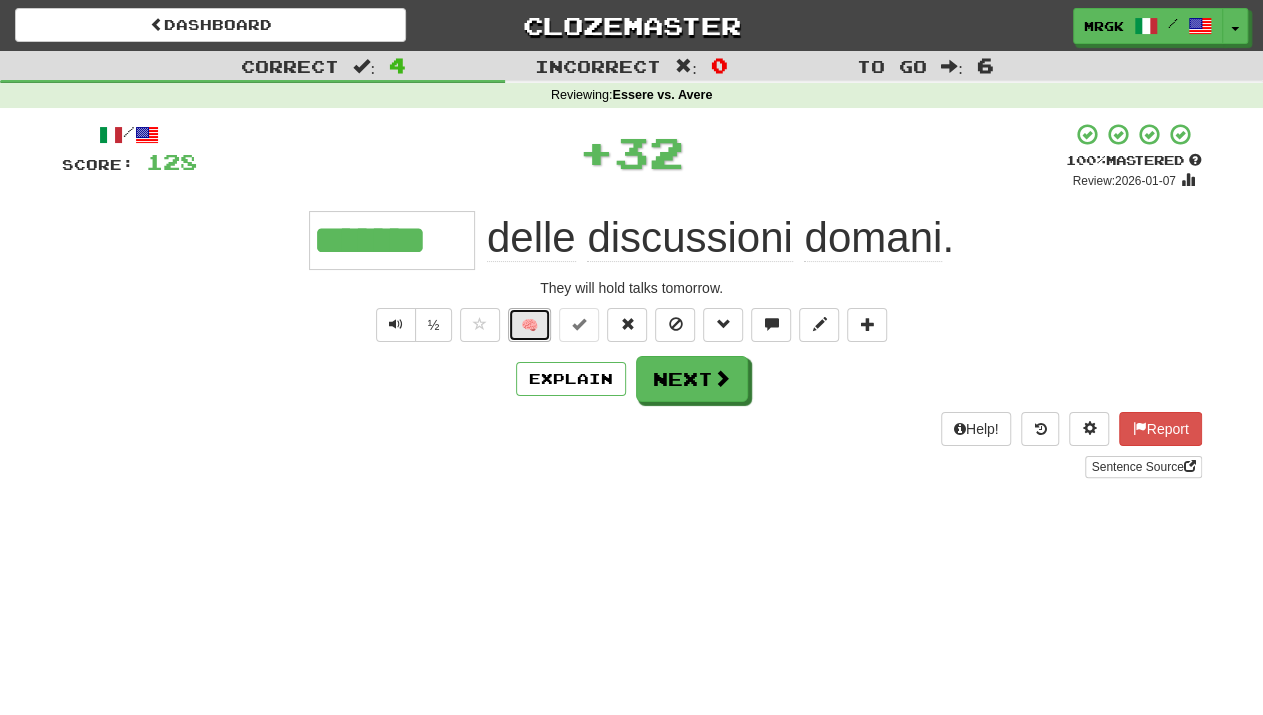 click on "🧠" at bounding box center (529, 325) 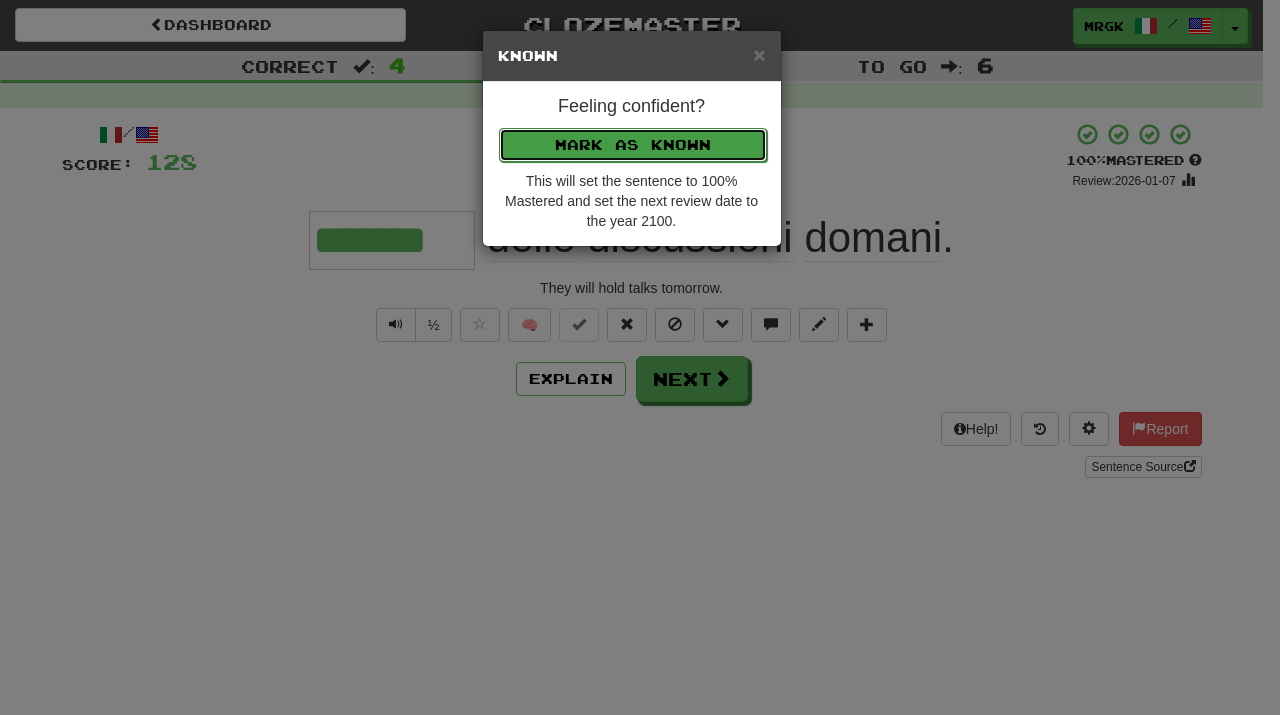 click on "Mark as Known" at bounding box center (633, 145) 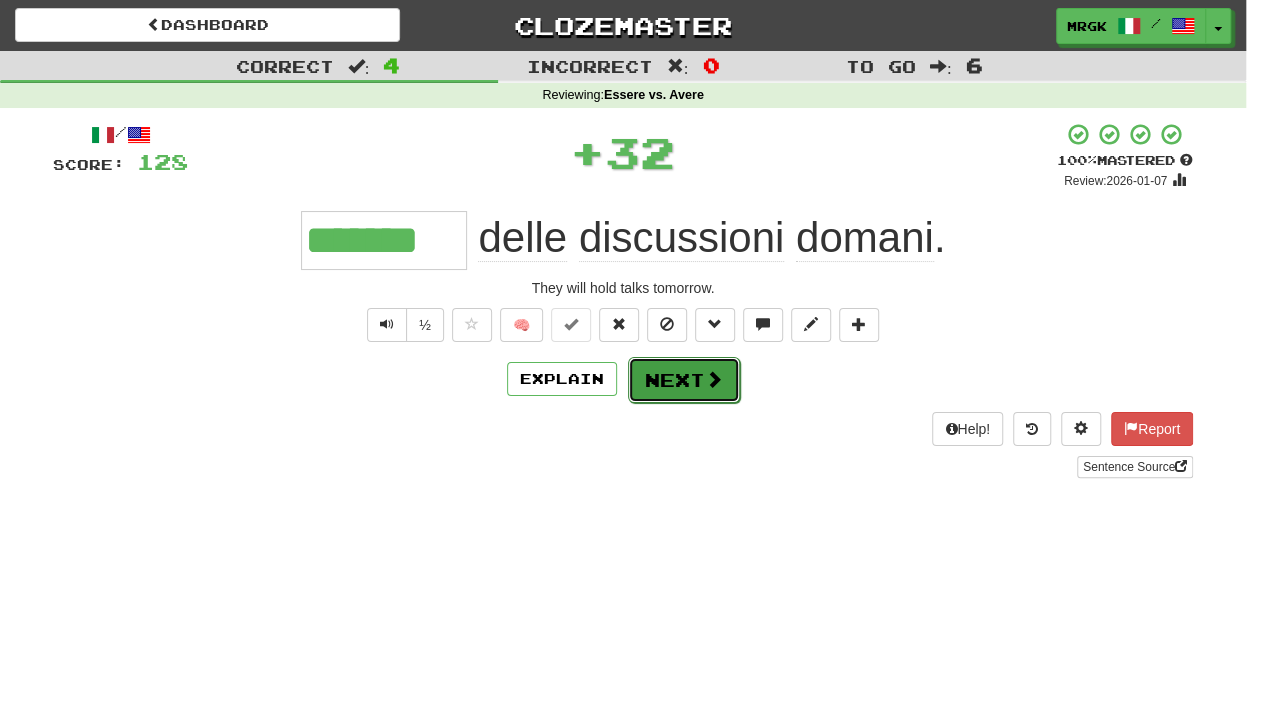 click at bounding box center [714, 379] 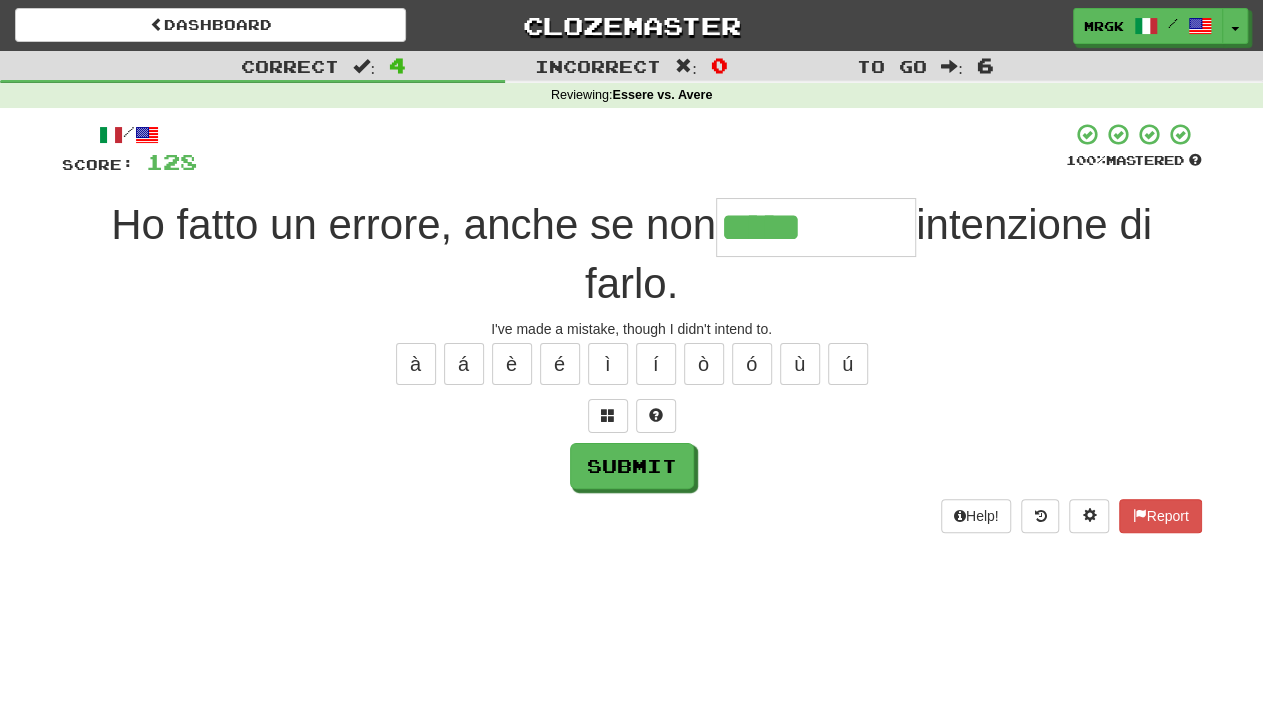 type on "*****" 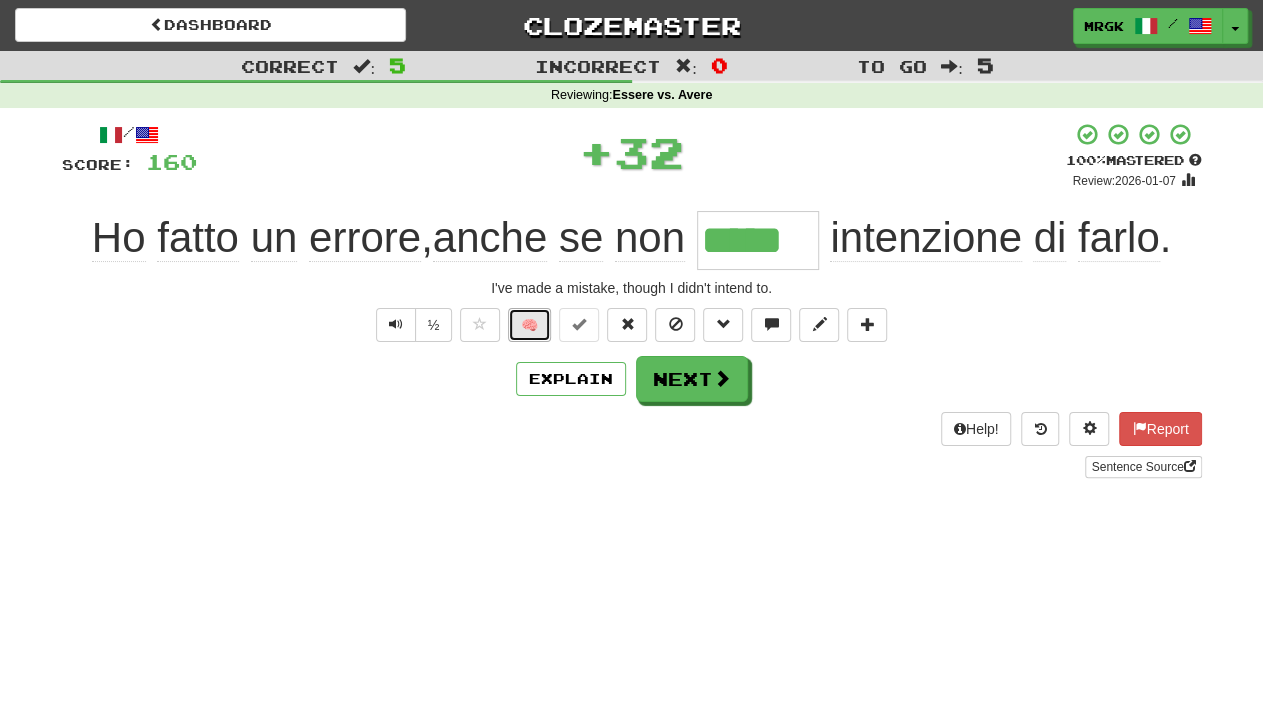 click on "🧠" at bounding box center [529, 325] 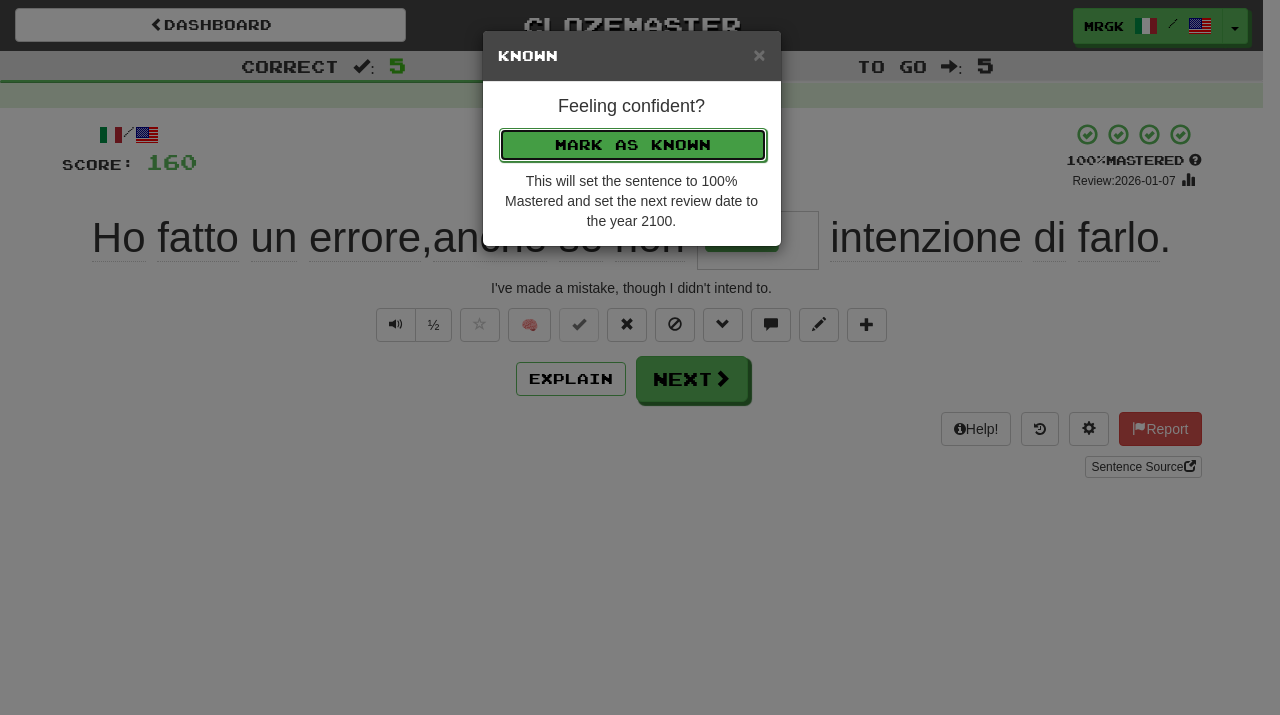 click on "Mark as Known" at bounding box center [633, 145] 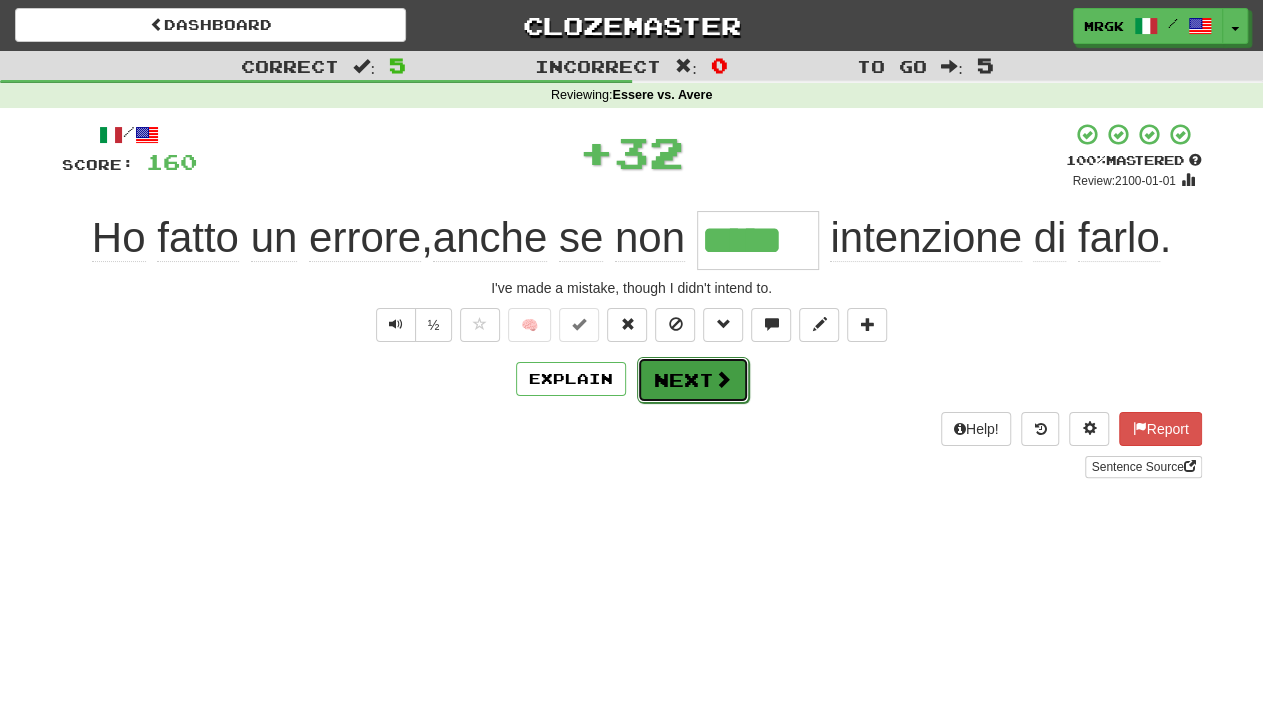 click at bounding box center (723, 379) 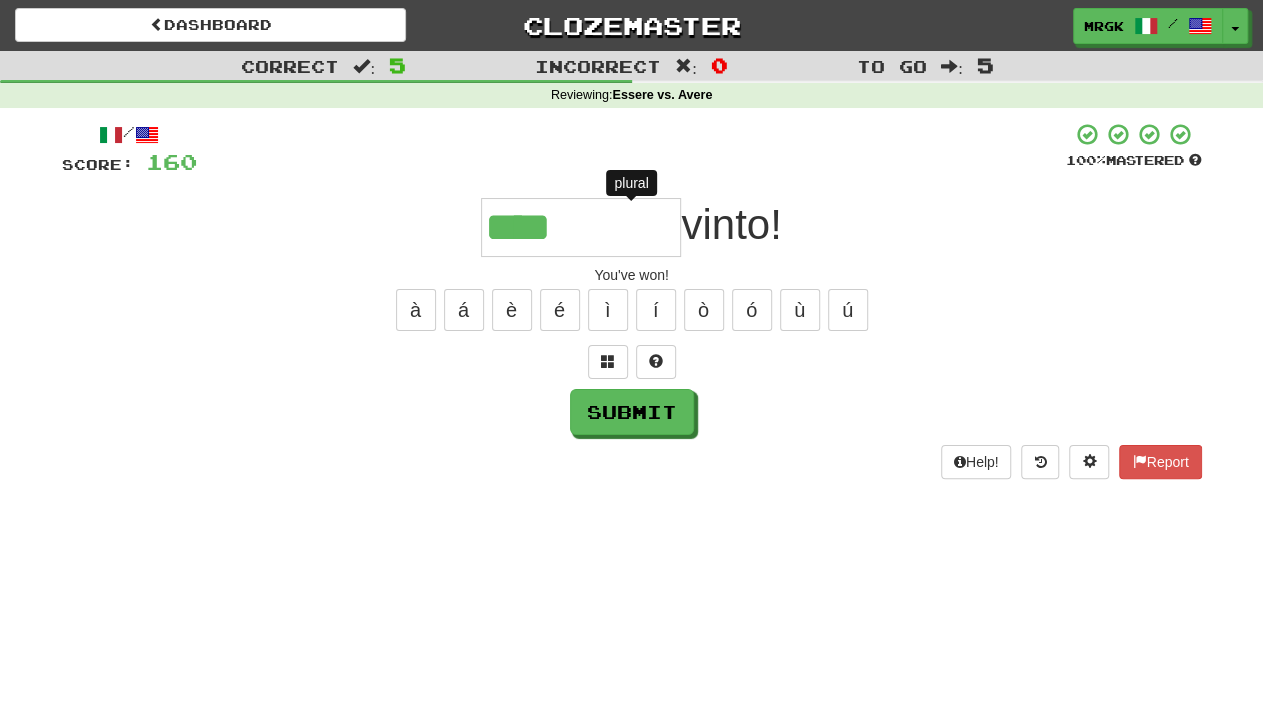 type on "*****" 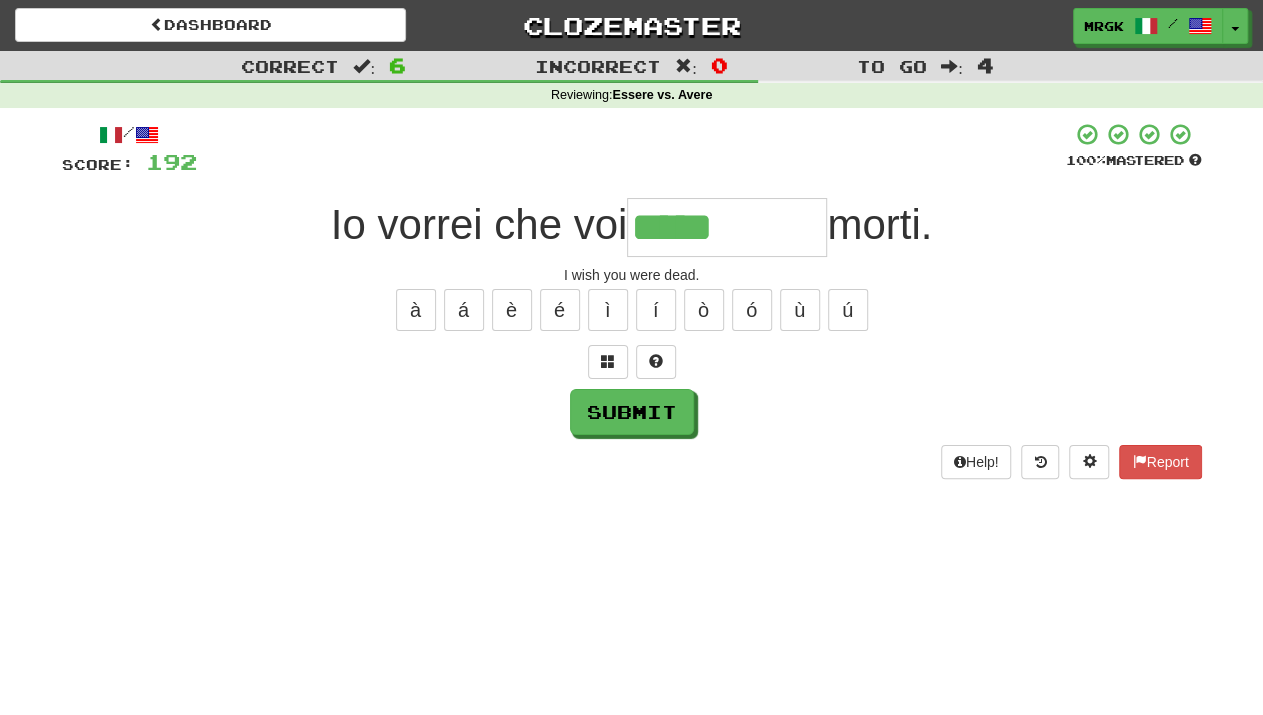 type on "*****" 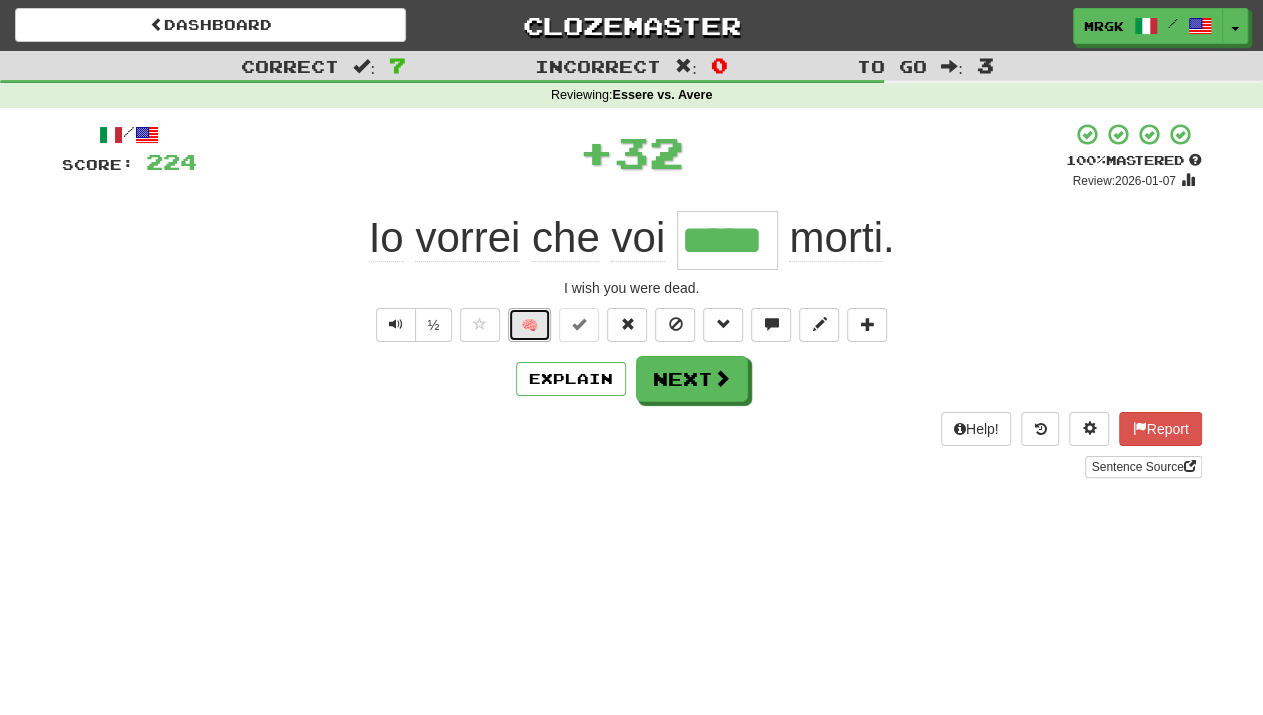 click on "🧠" at bounding box center [529, 325] 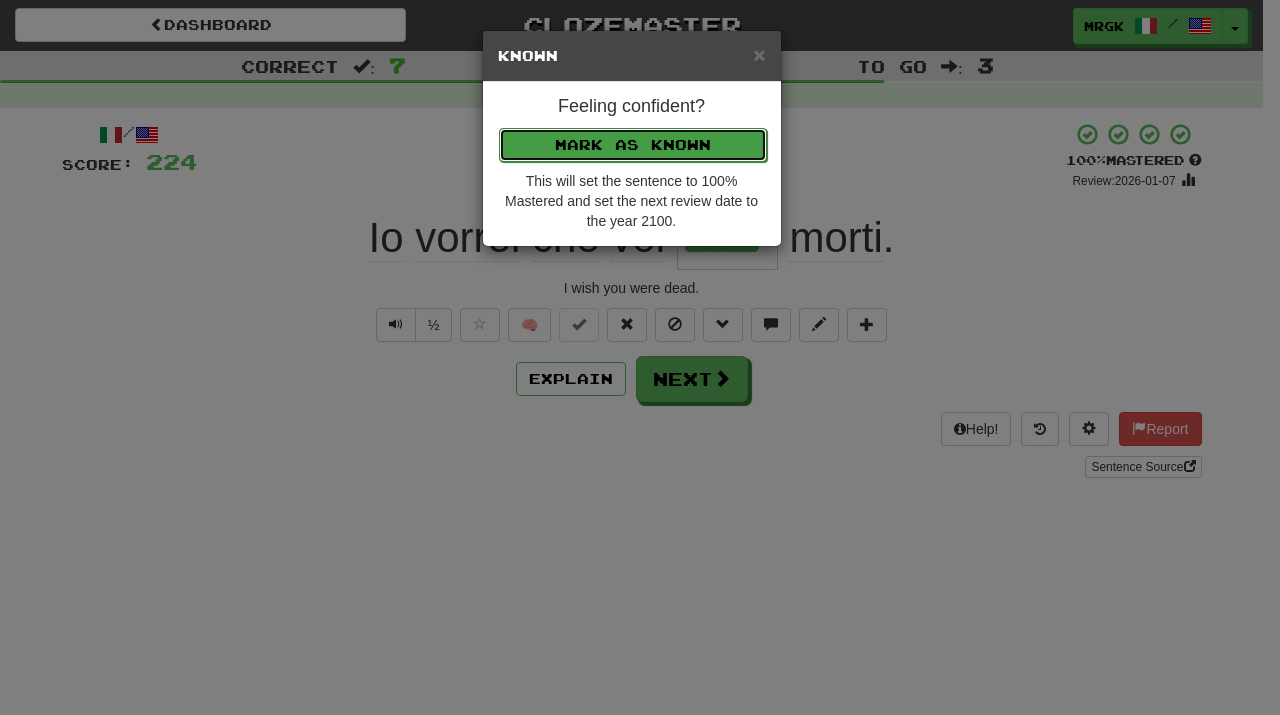 click on "Mark as Known" at bounding box center [633, 145] 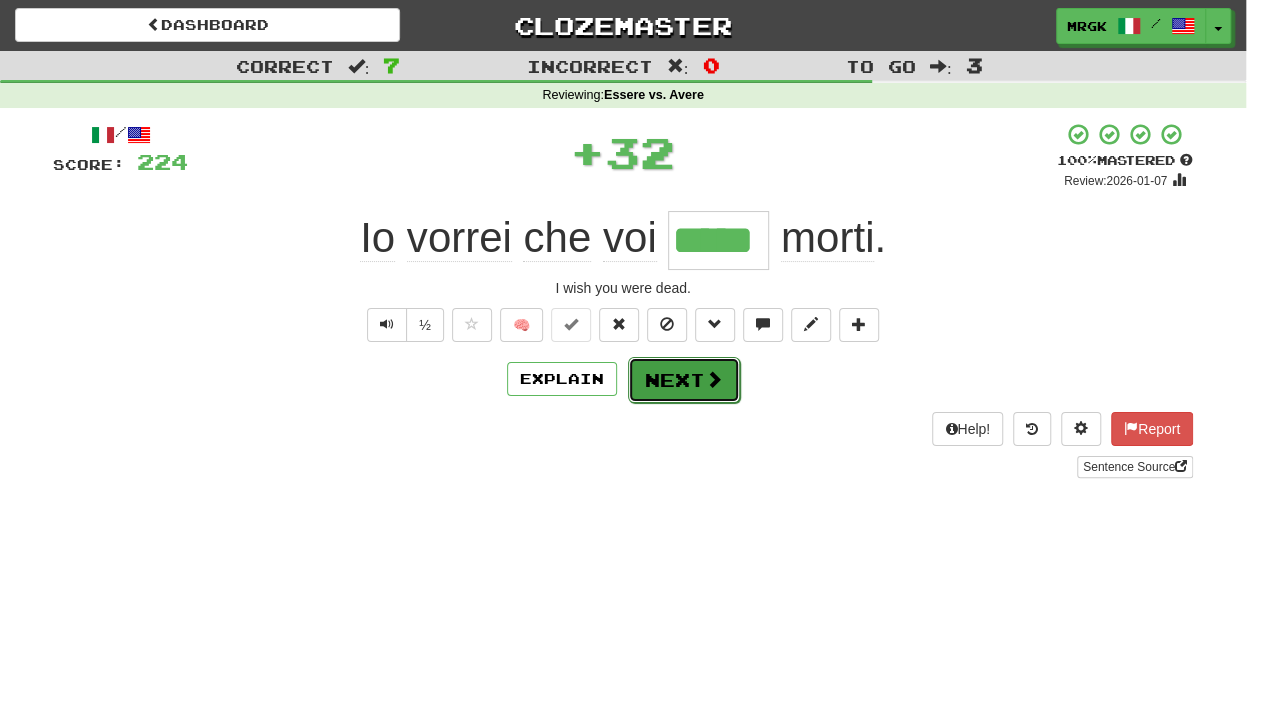 click on "Next" at bounding box center [684, 380] 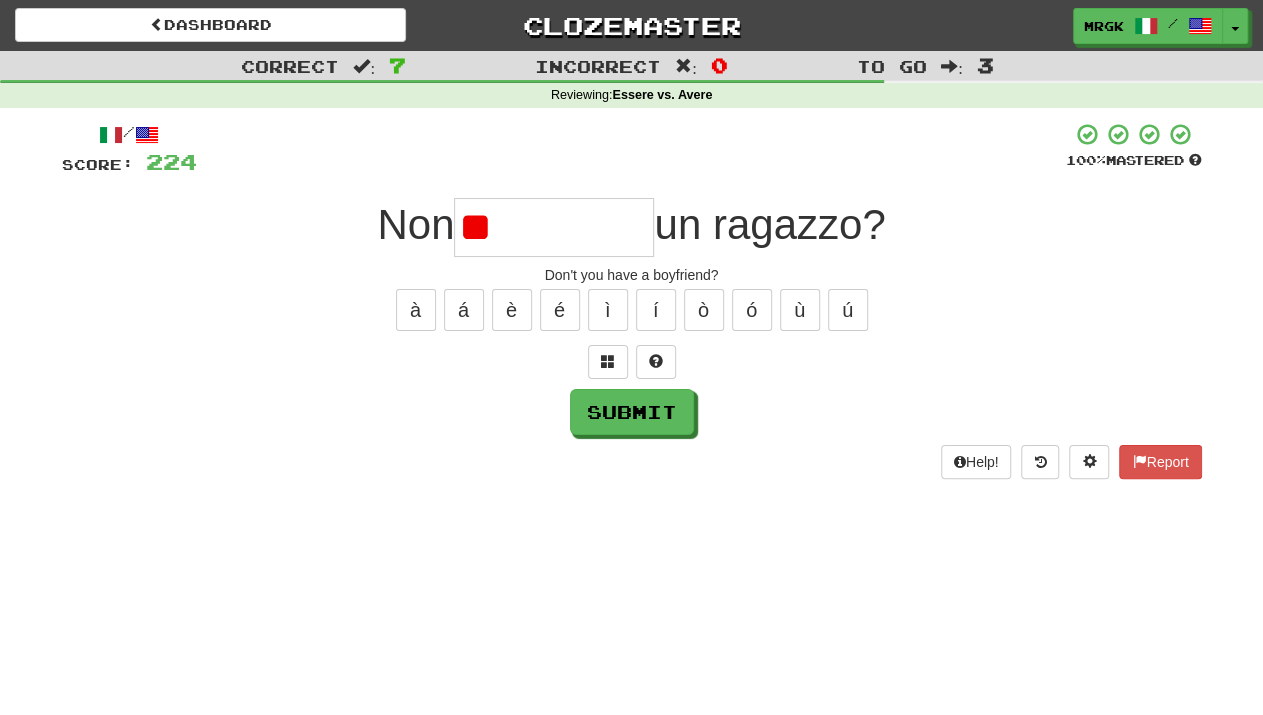 type on "*" 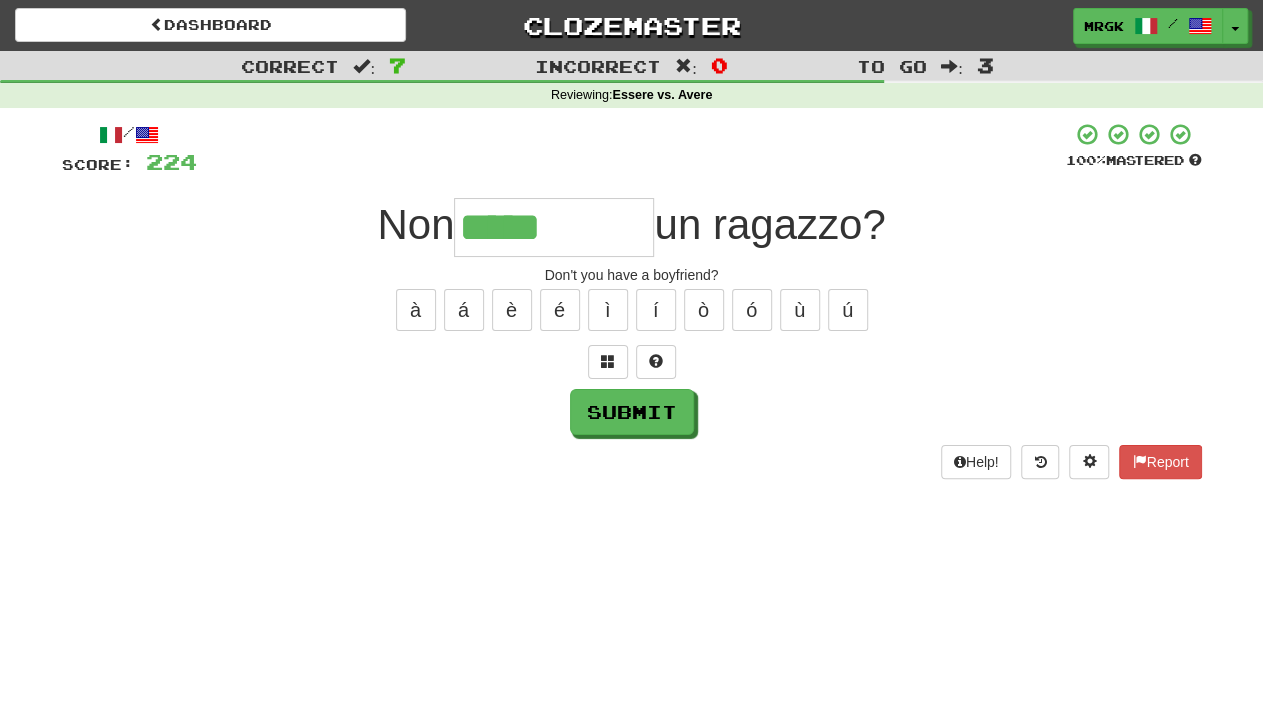 type on "*****" 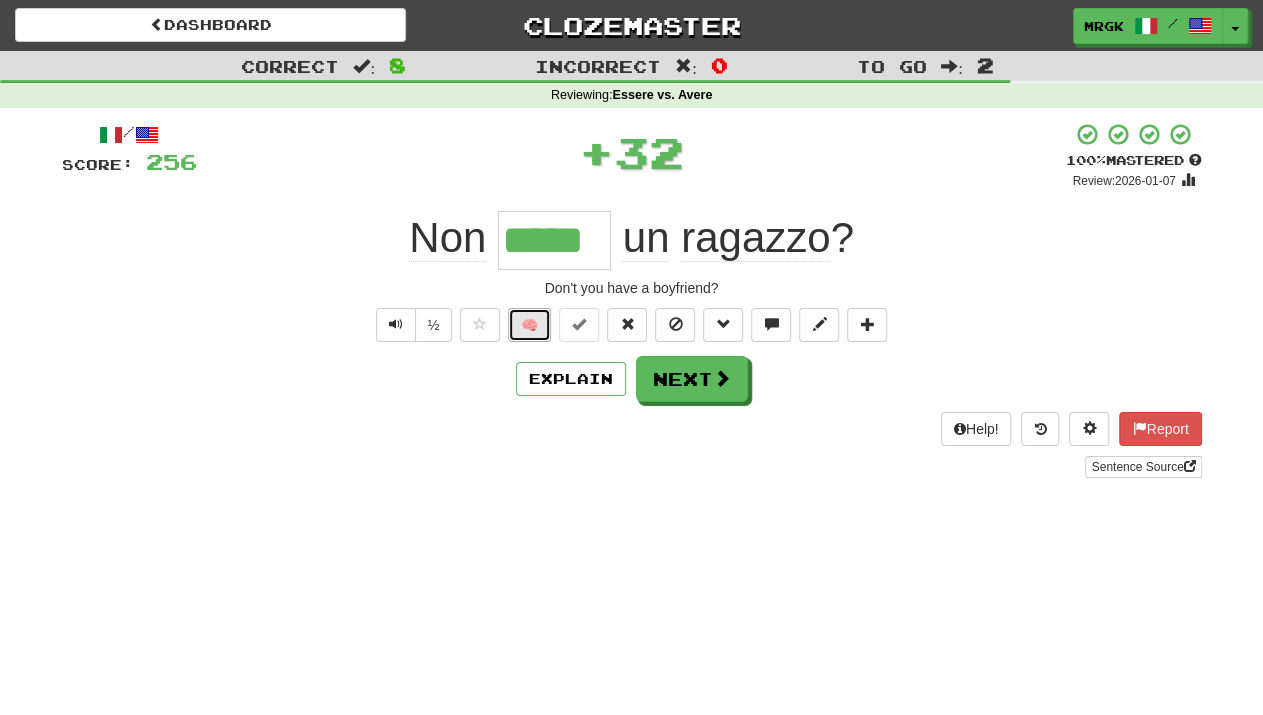 click on "🧠" at bounding box center [529, 325] 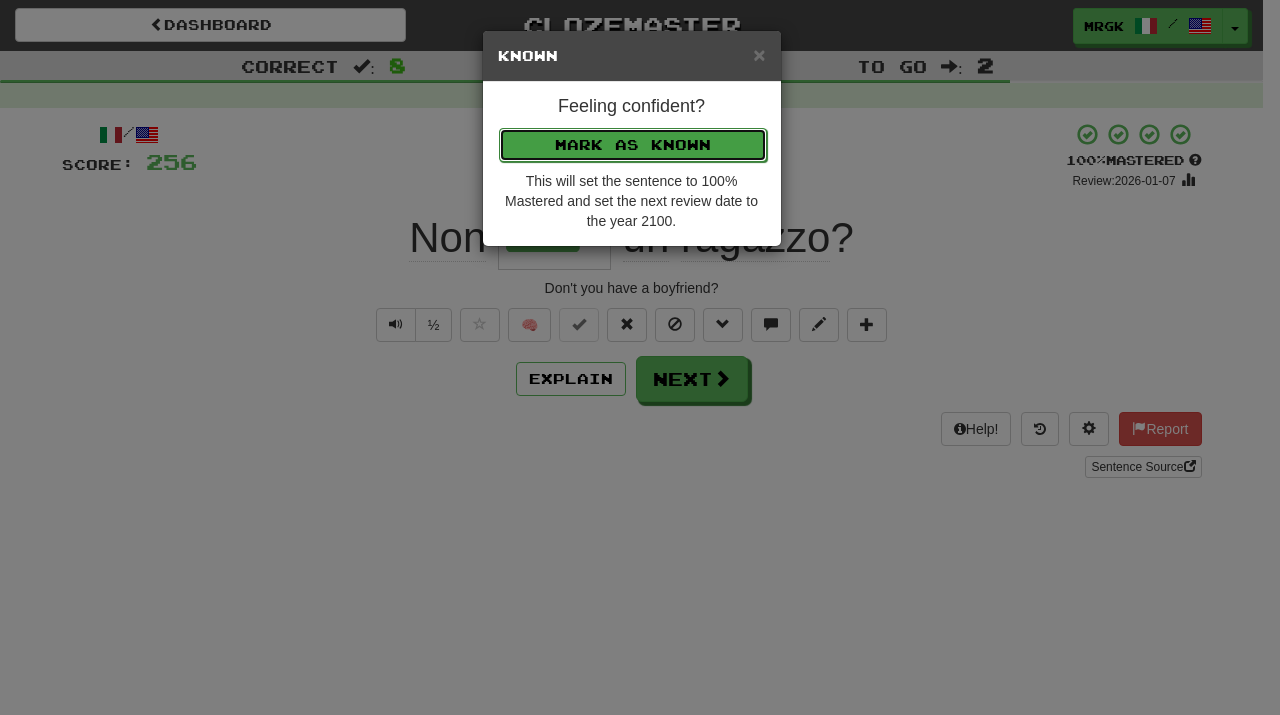 click on "Mark as Known" at bounding box center [633, 145] 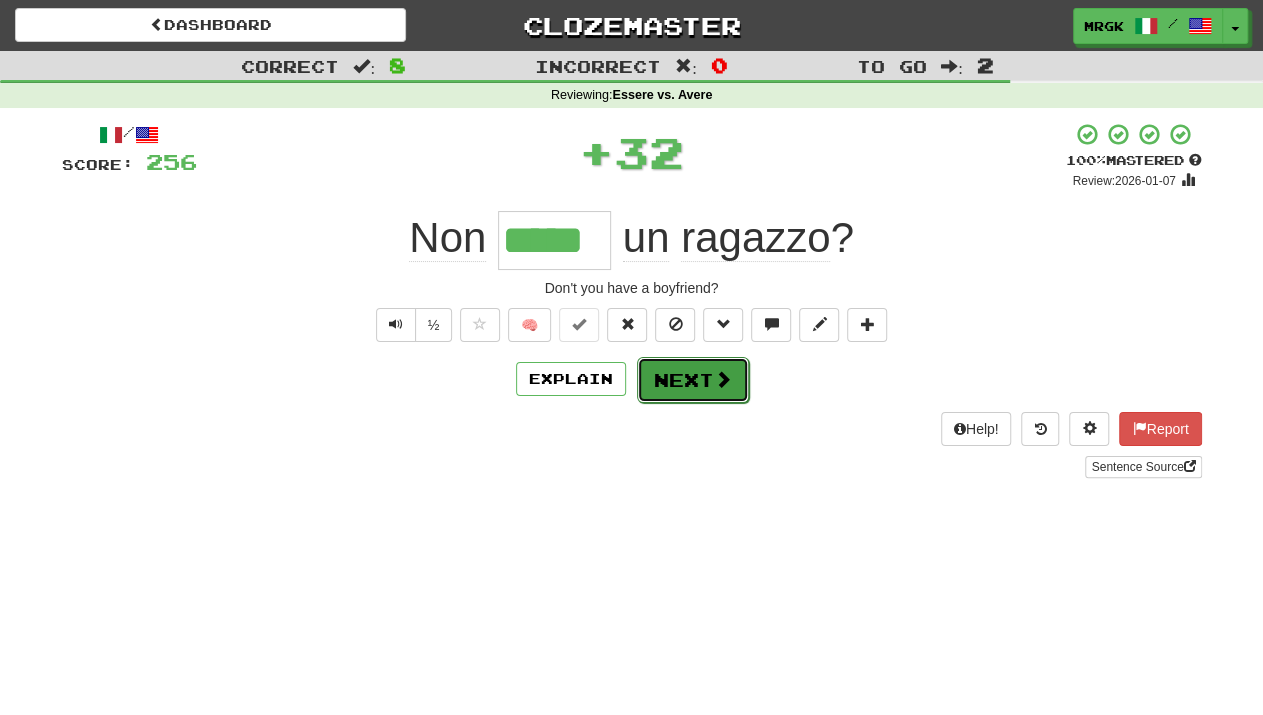 click on "Next" at bounding box center (693, 380) 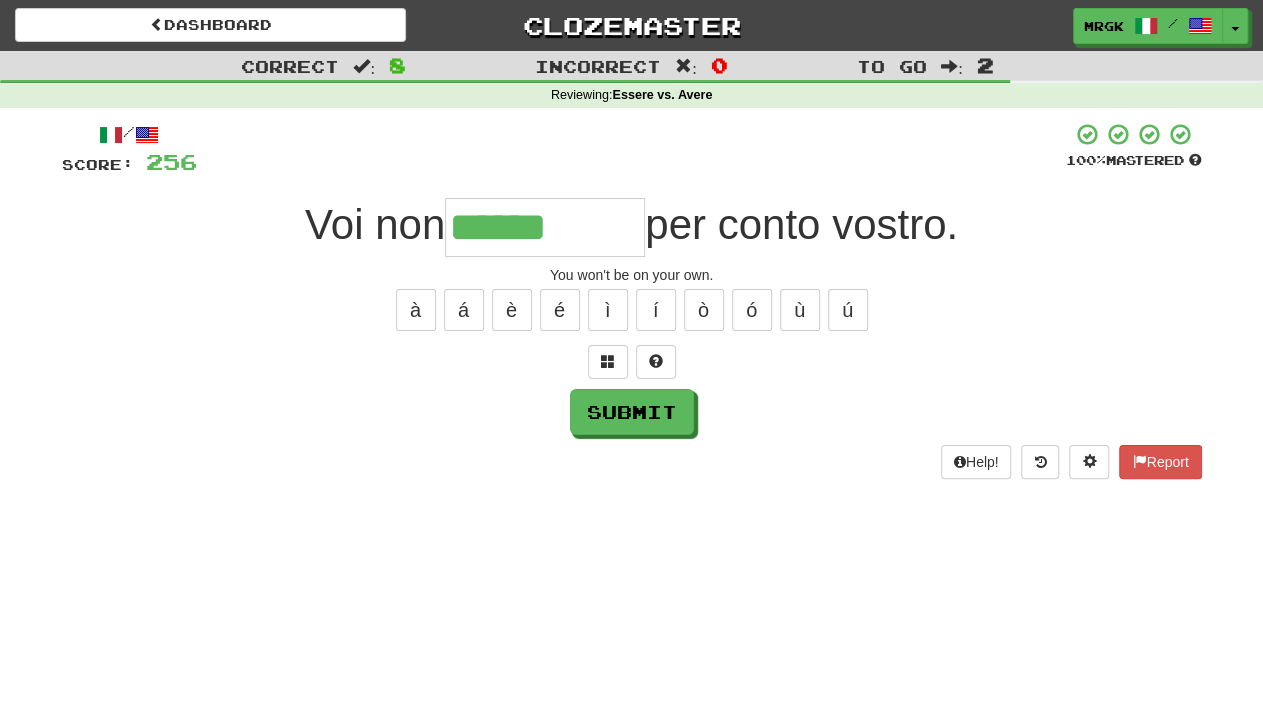 type on "******" 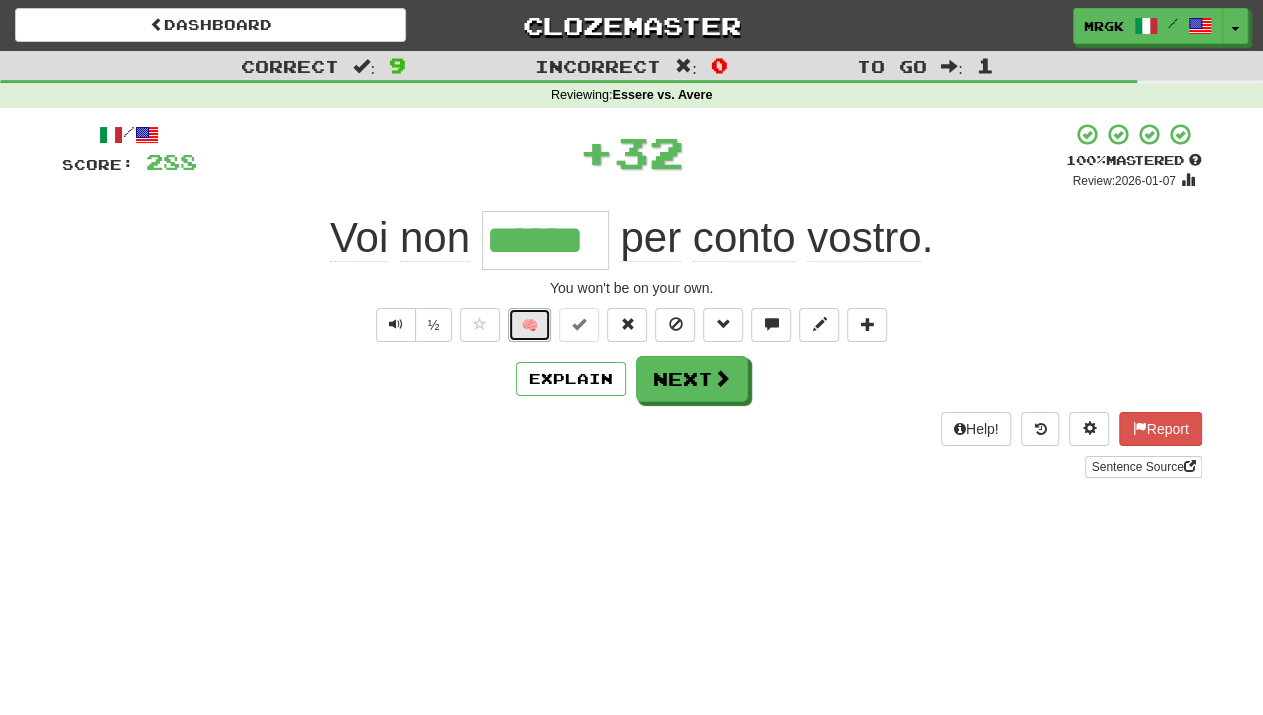 click on "🧠" at bounding box center [529, 325] 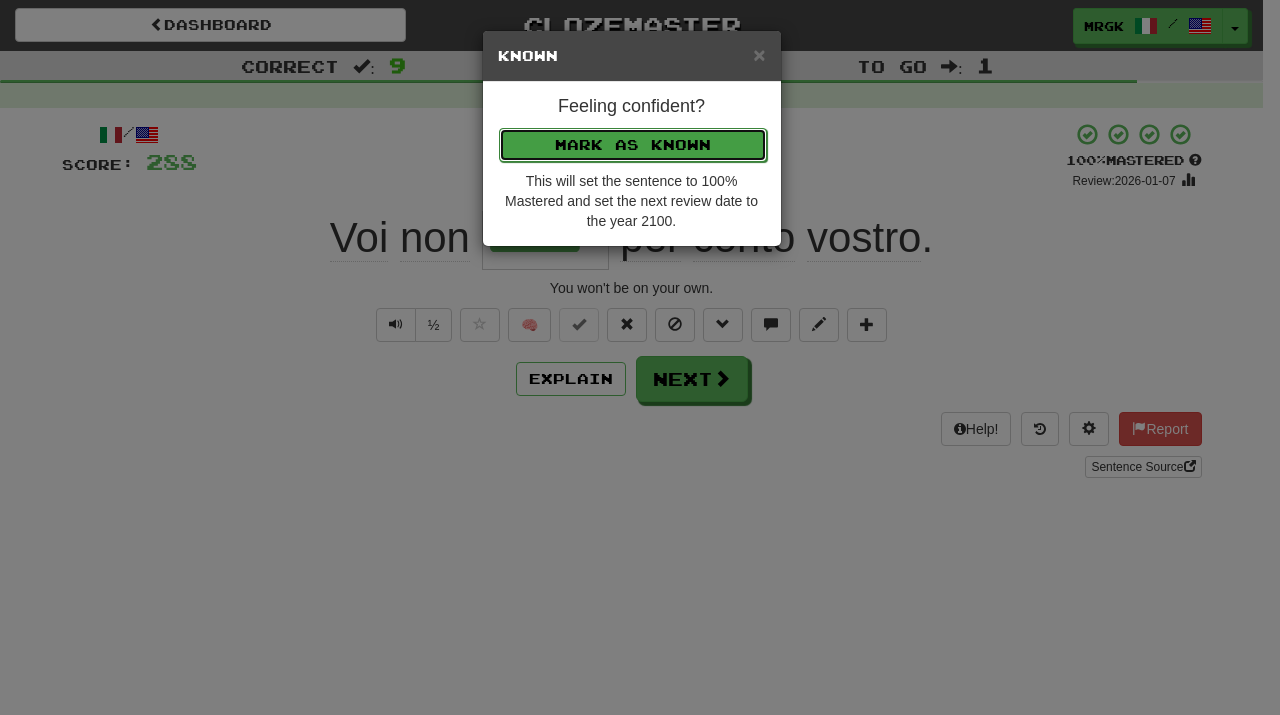 click on "Mark as Known" at bounding box center [633, 145] 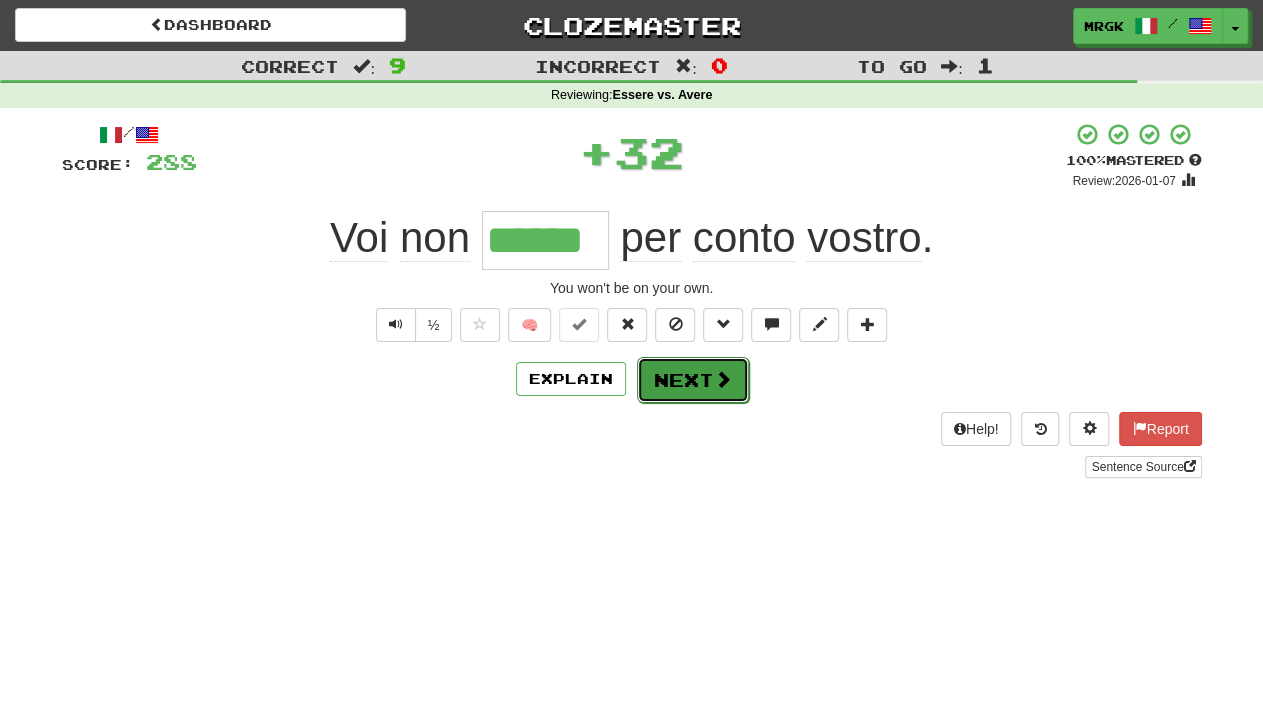 click on "Next" at bounding box center (693, 380) 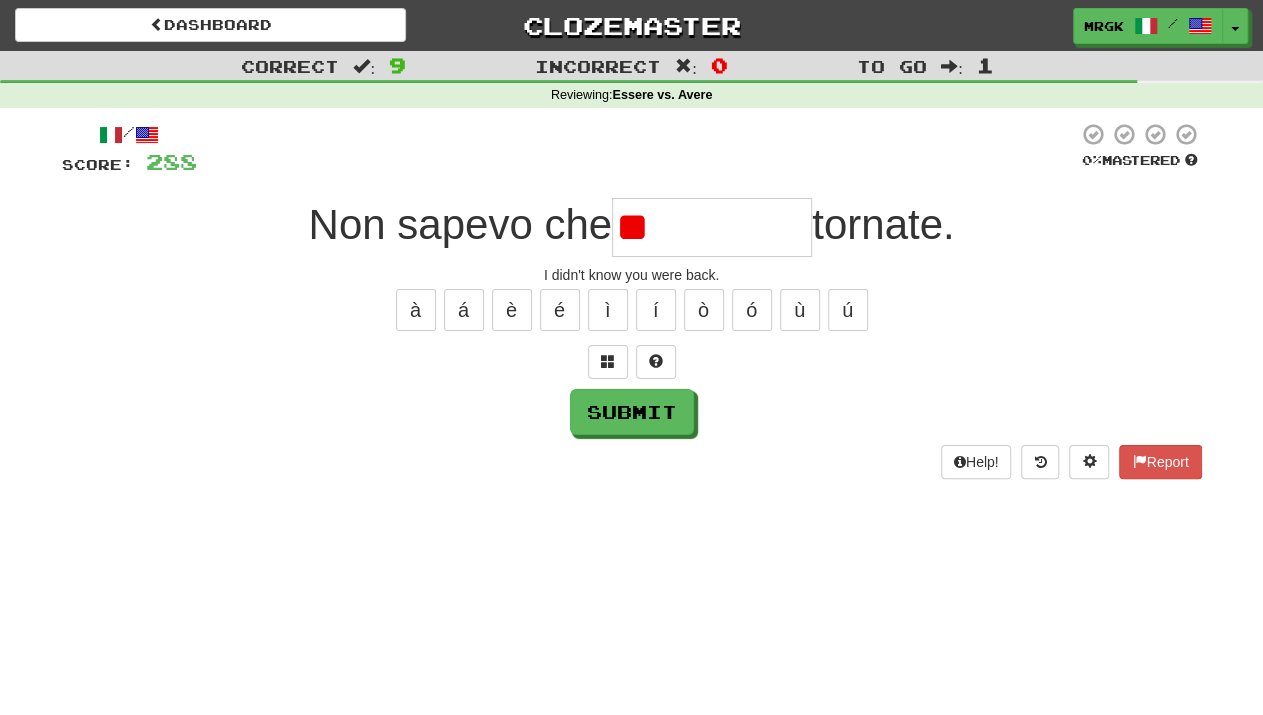 type on "*" 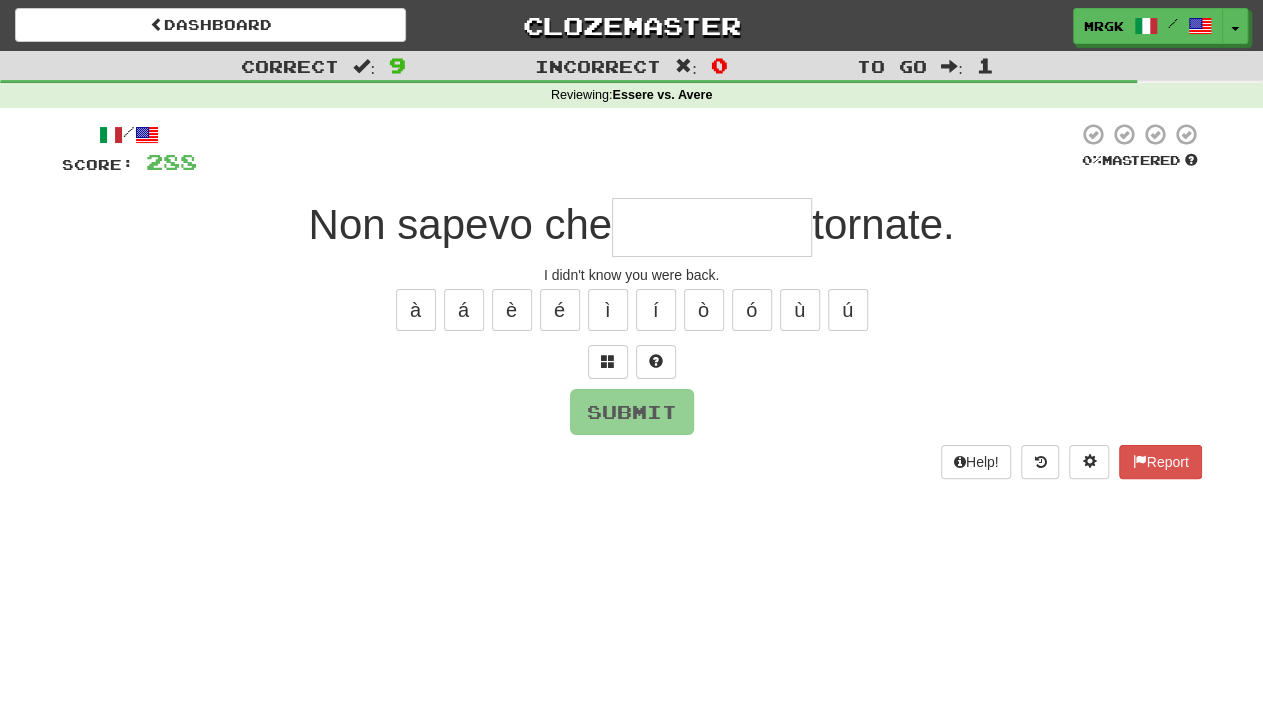 type on "*" 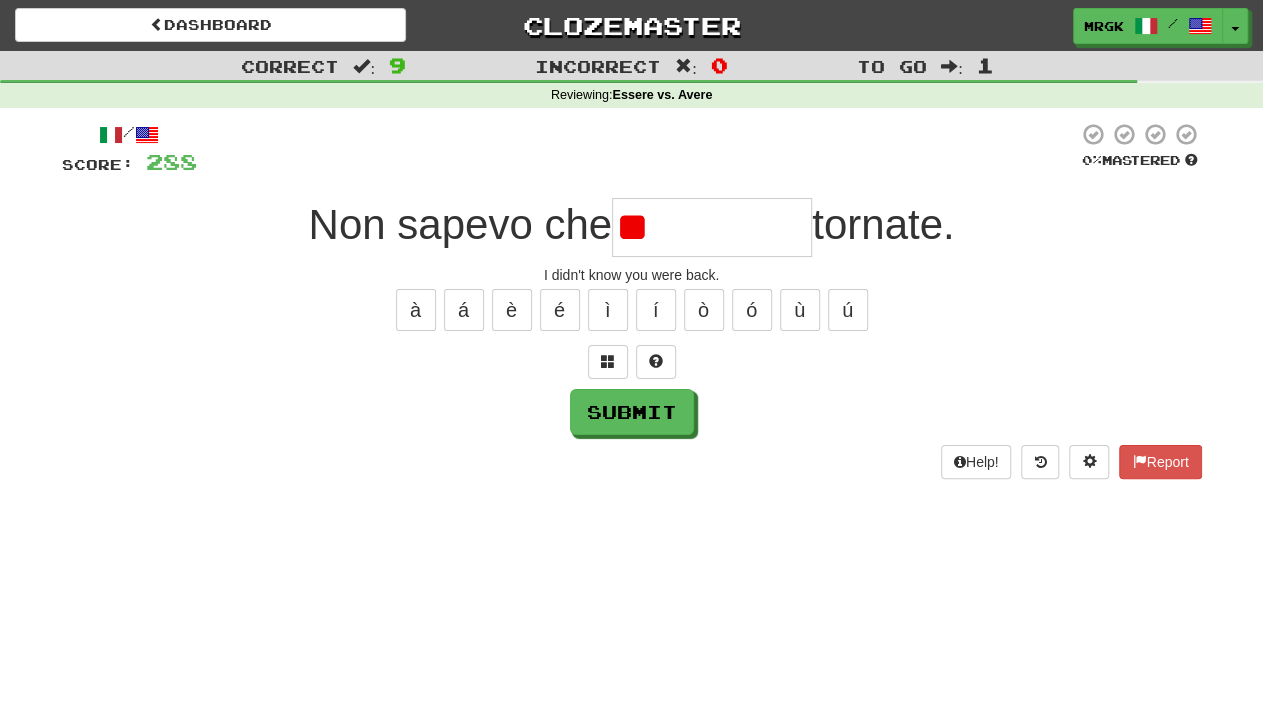 type on "*" 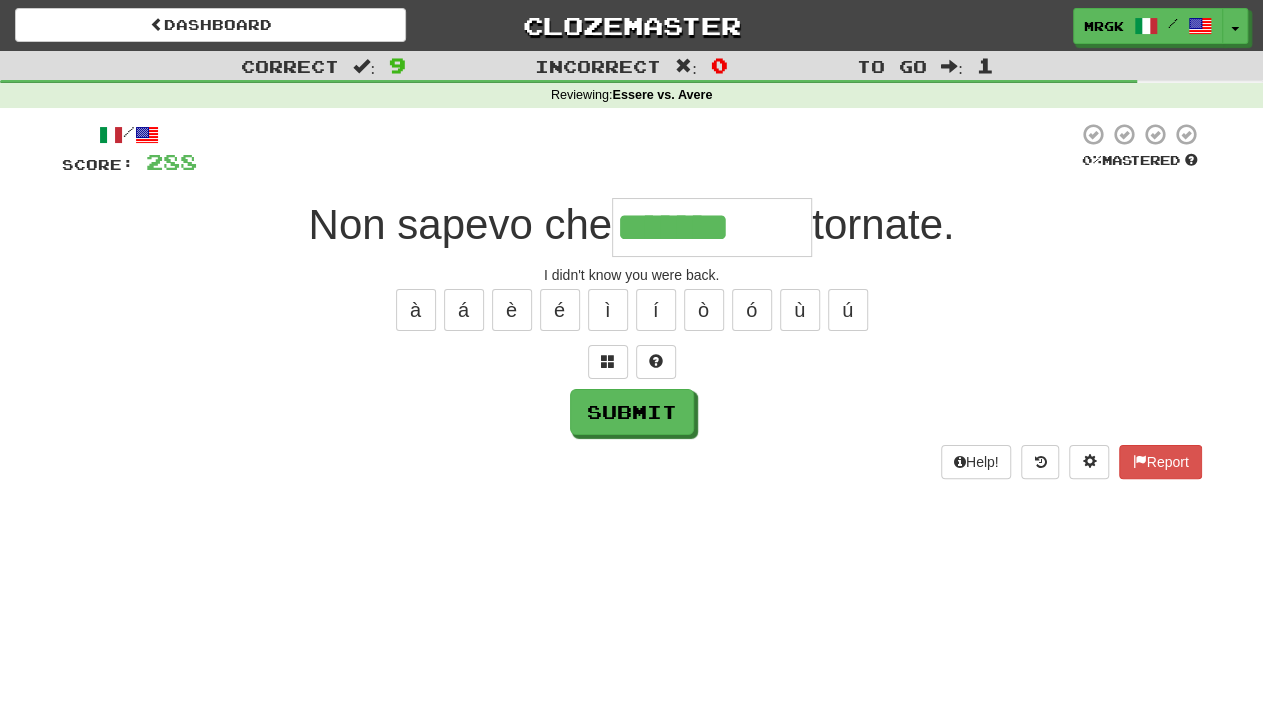 type on "*******" 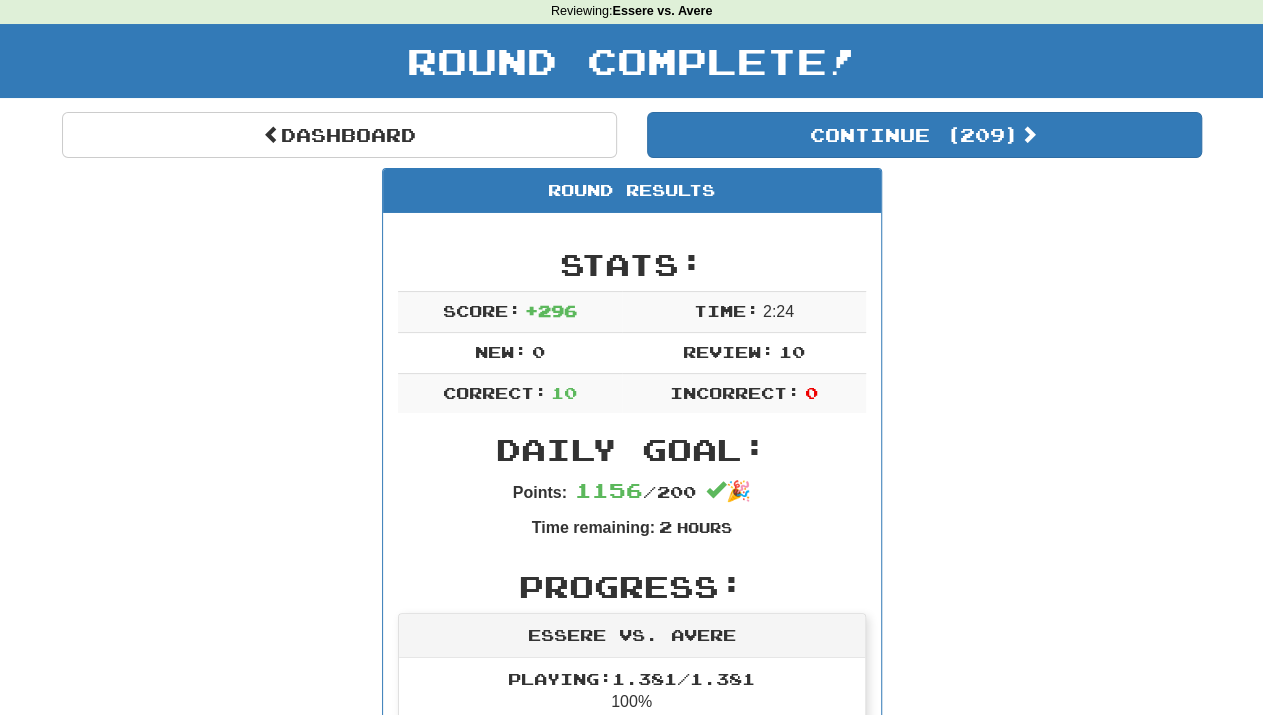 scroll, scrollTop: 77, scrollLeft: 0, axis: vertical 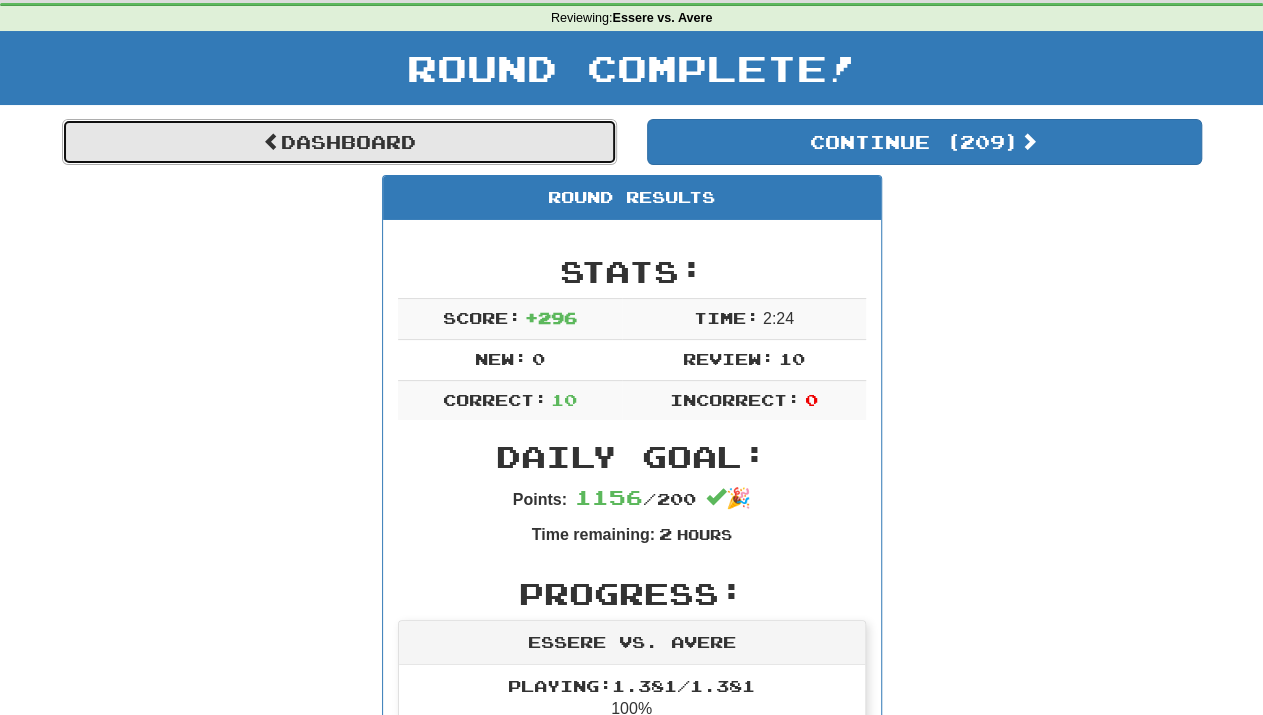 click on "Dashboard" at bounding box center [339, 142] 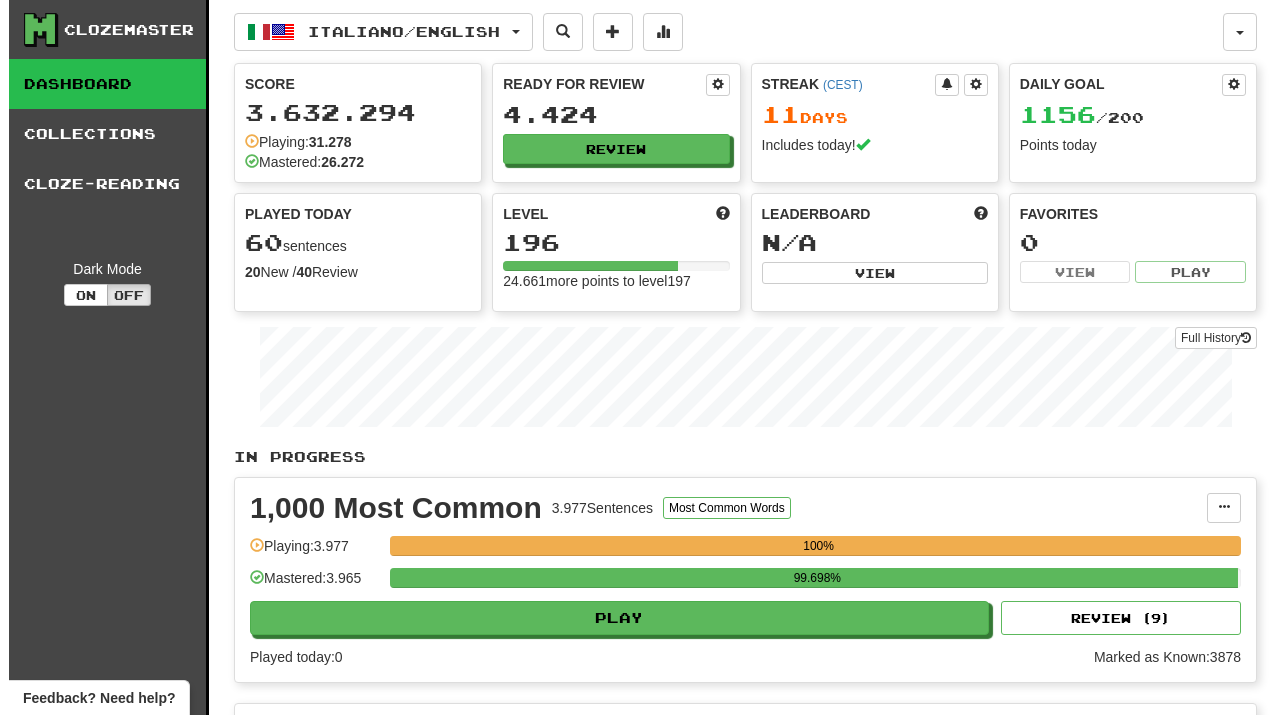 scroll, scrollTop: 0, scrollLeft: 0, axis: both 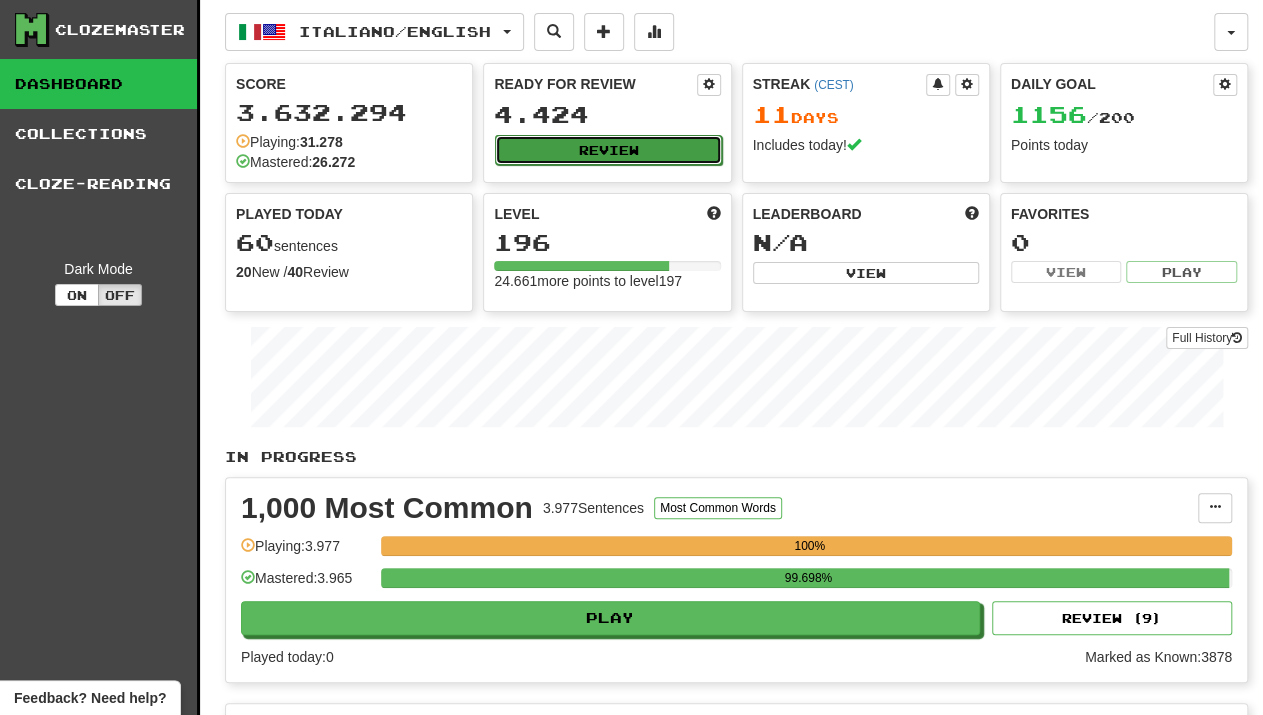 click on "Review" at bounding box center (608, 150) 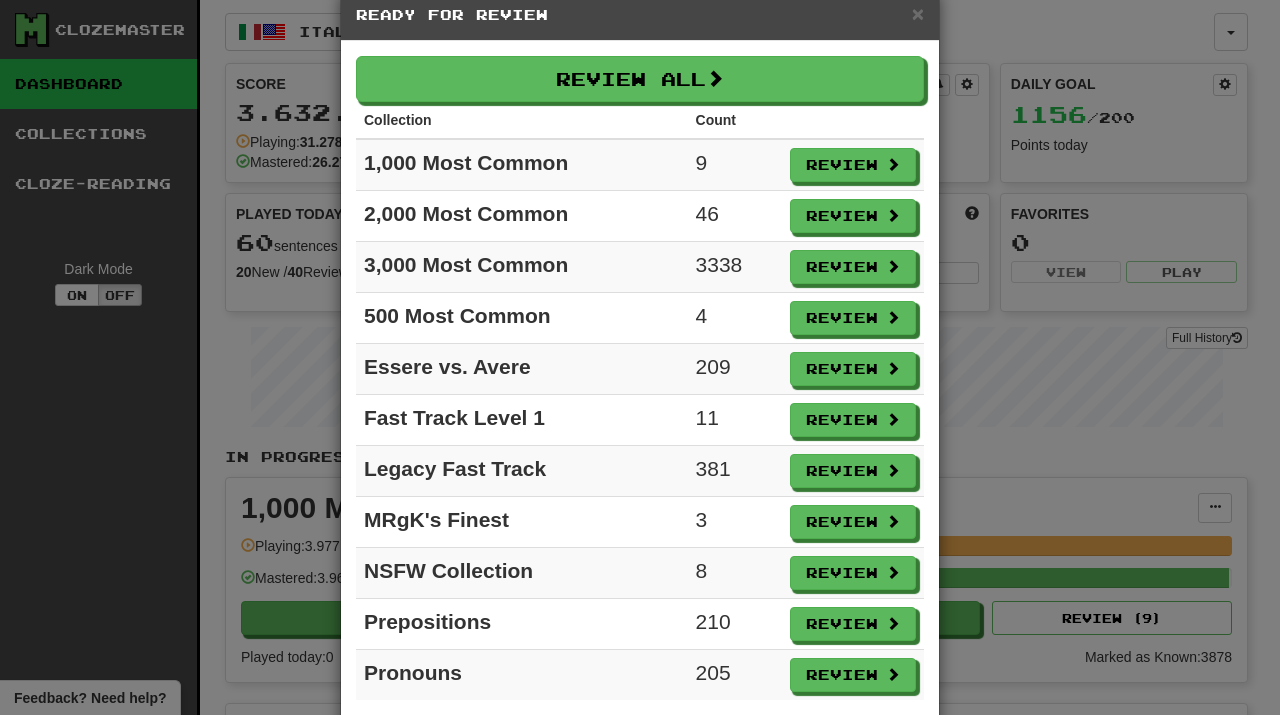scroll, scrollTop: 79, scrollLeft: 0, axis: vertical 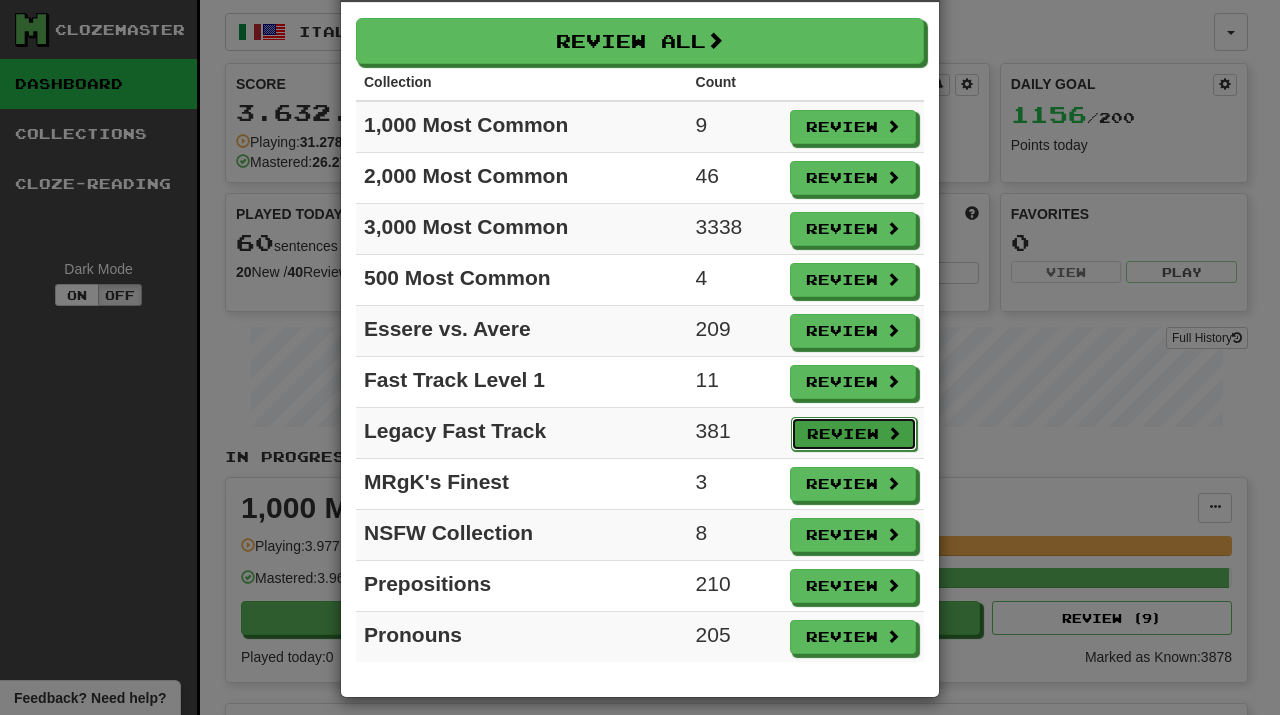 click on "Review" at bounding box center (854, 434) 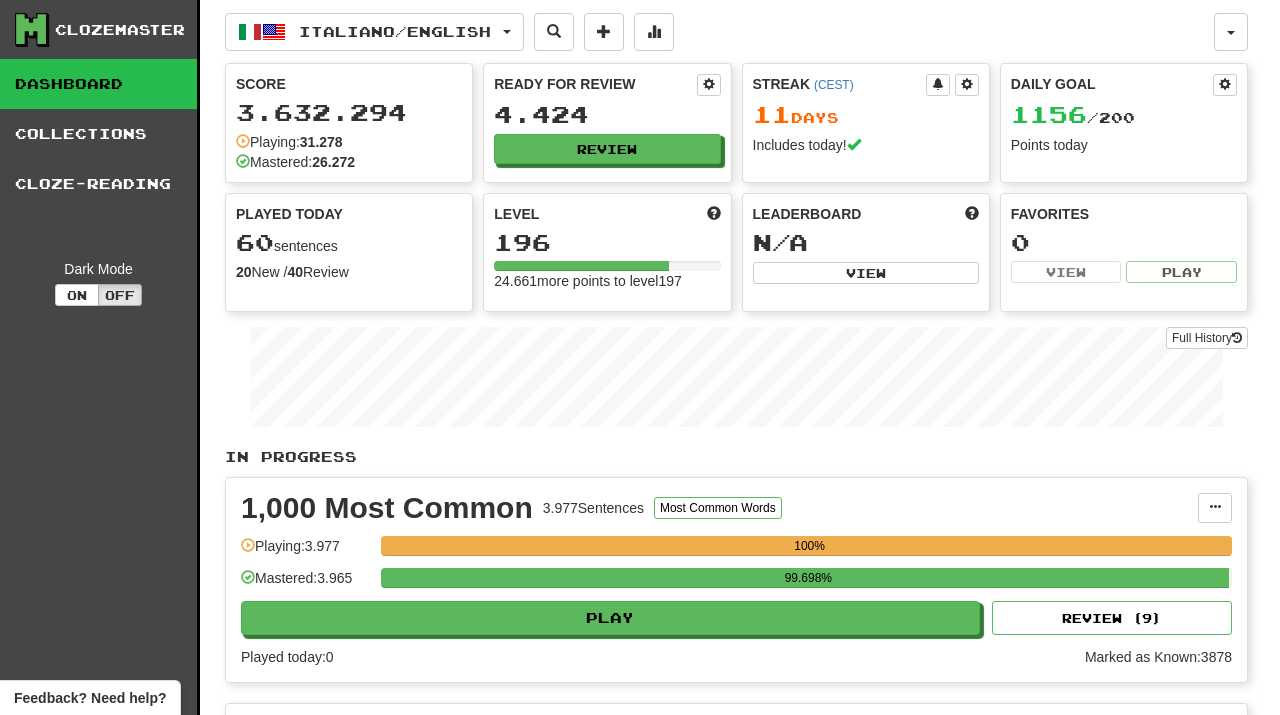 select on "**" 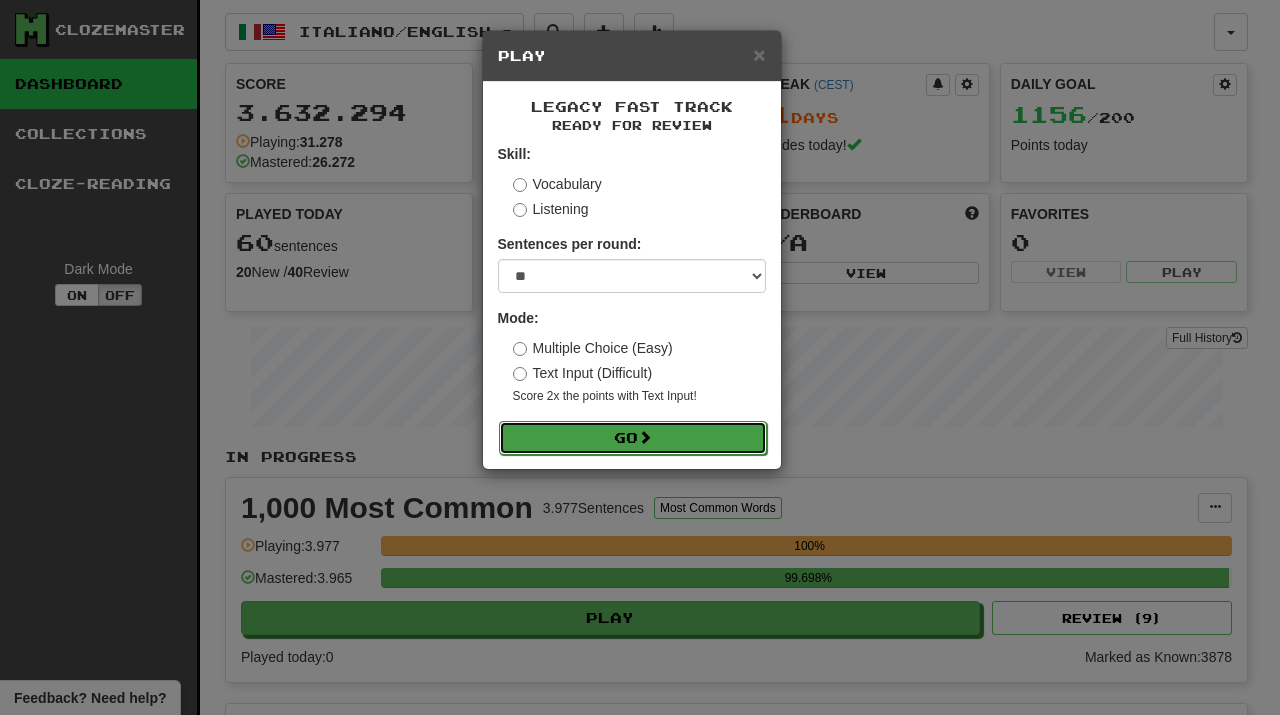click on "Go" at bounding box center (633, 438) 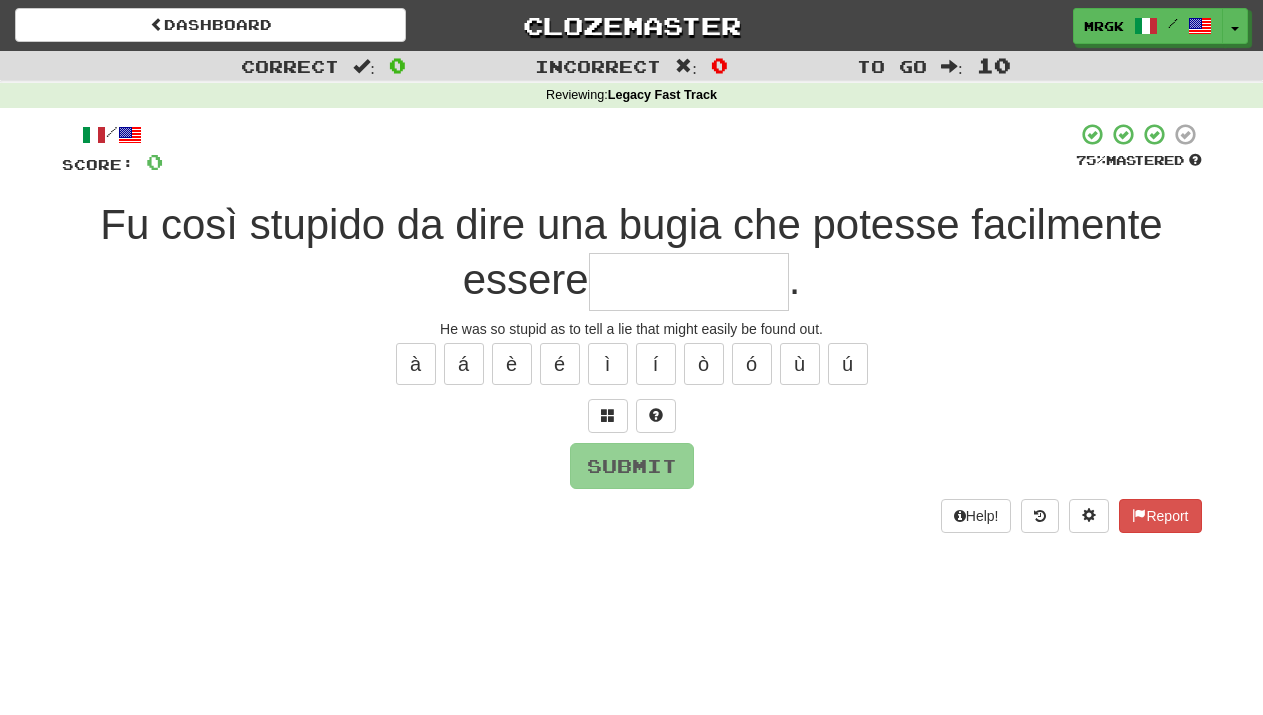 scroll, scrollTop: 0, scrollLeft: 0, axis: both 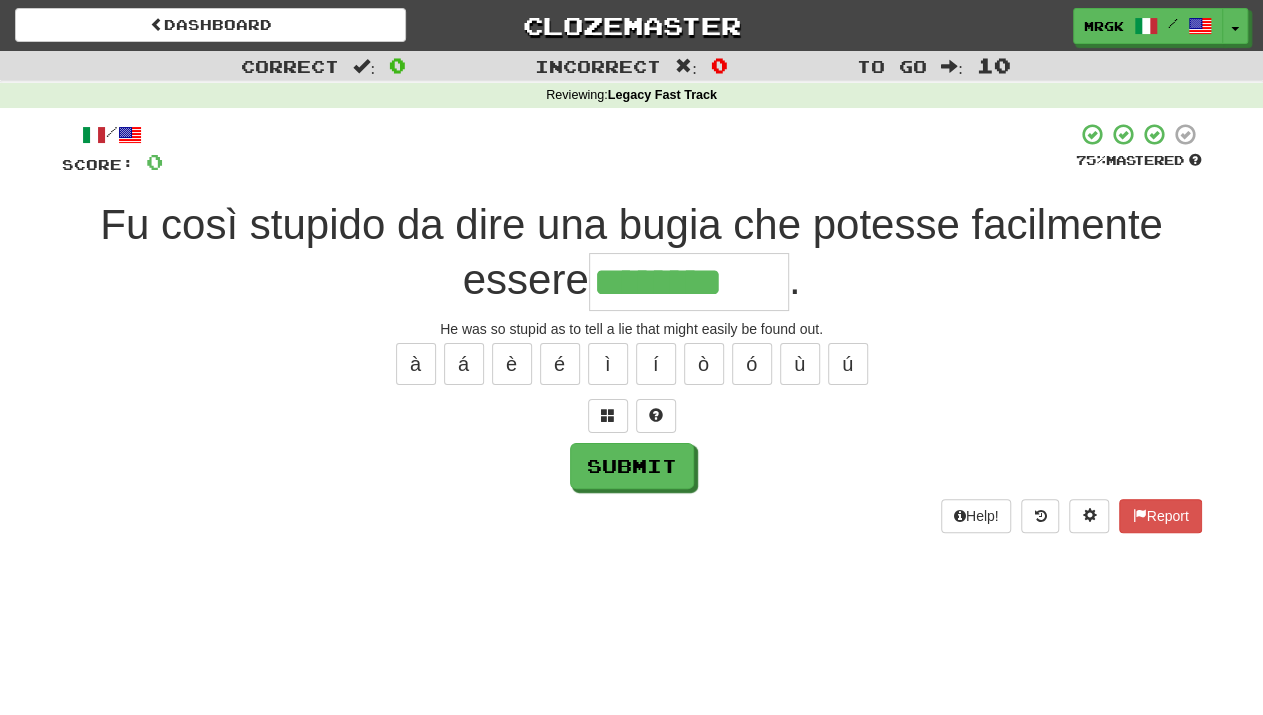 type on "********" 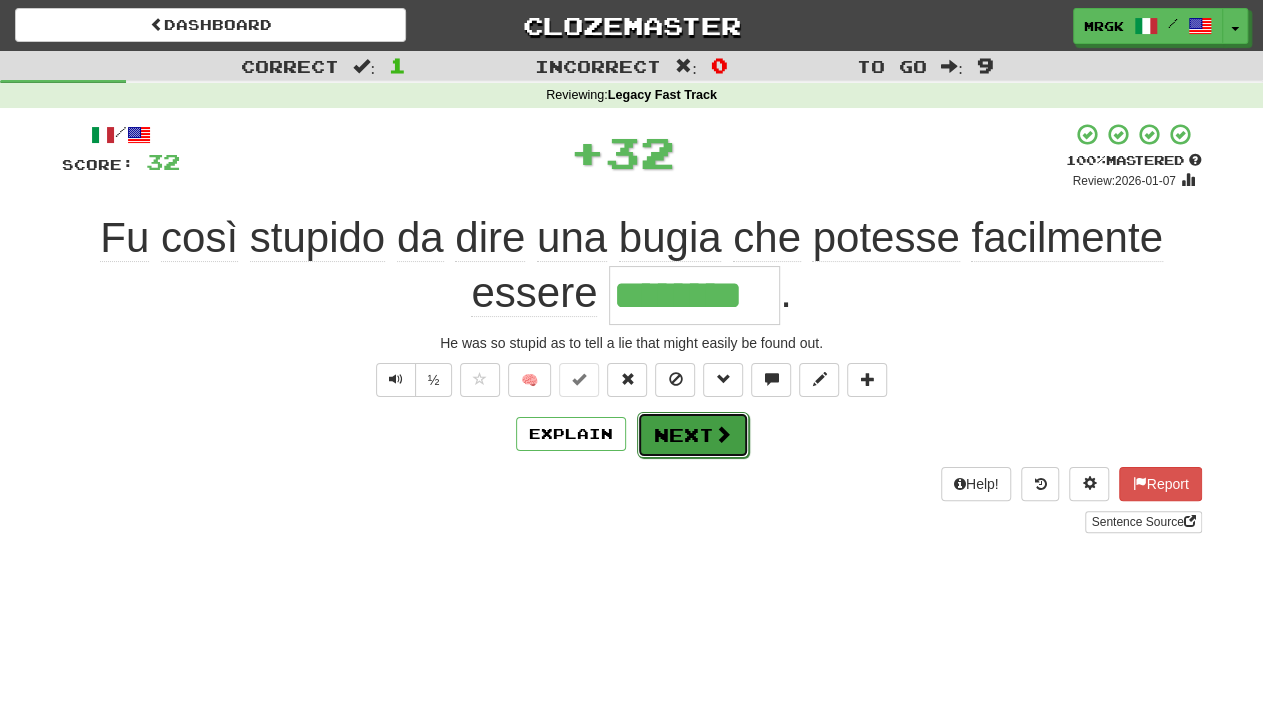 click on "Next" at bounding box center [693, 435] 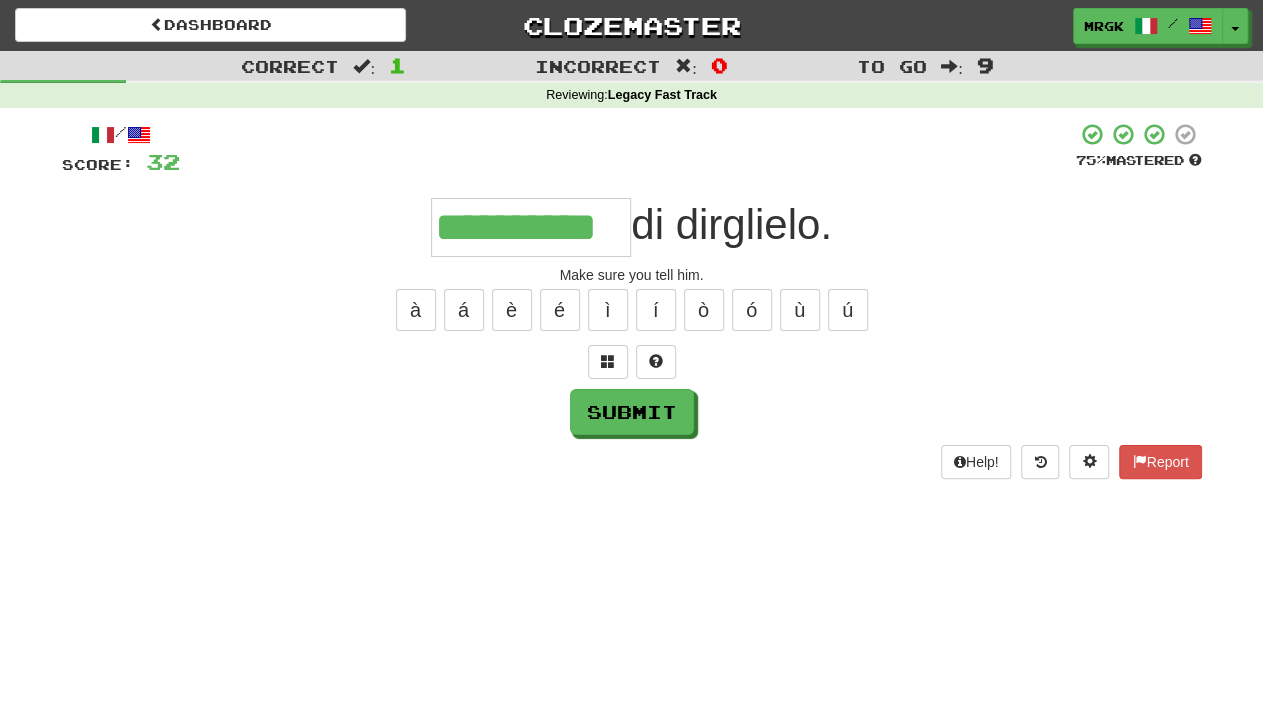 type on "**********" 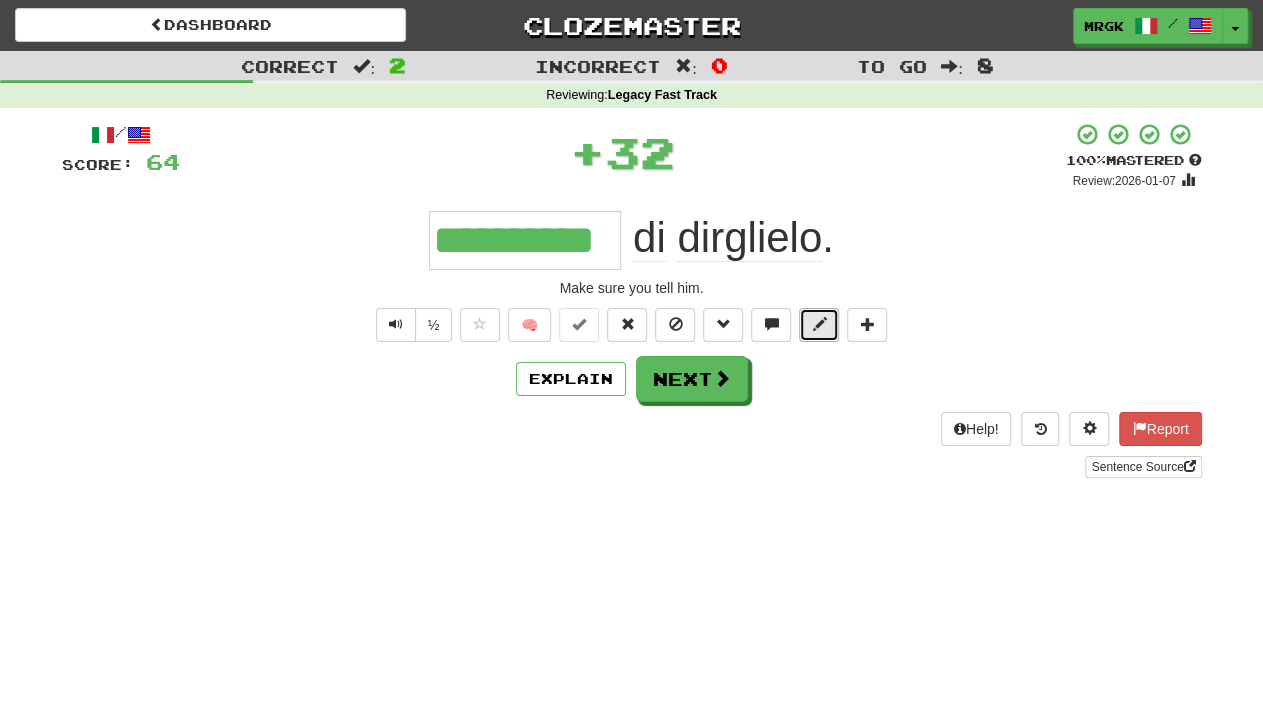 click at bounding box center [819, 325] 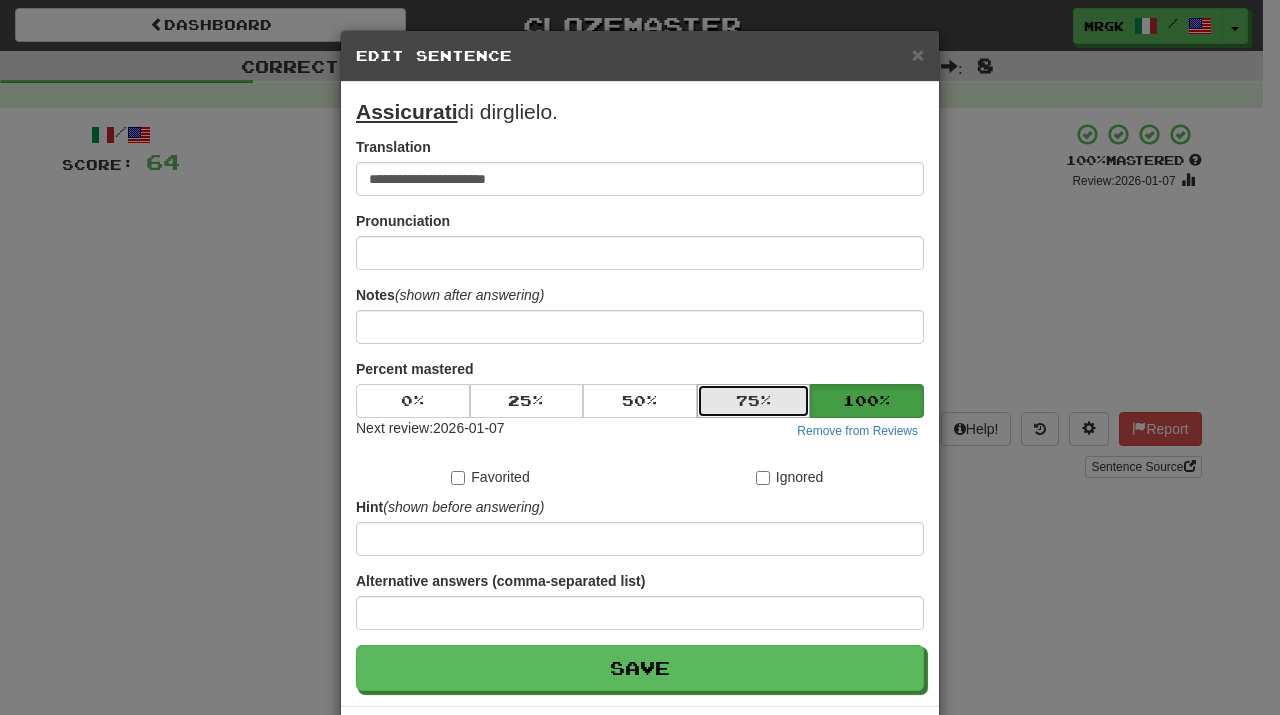 click on "75 %" at bounding box center (754, 401) 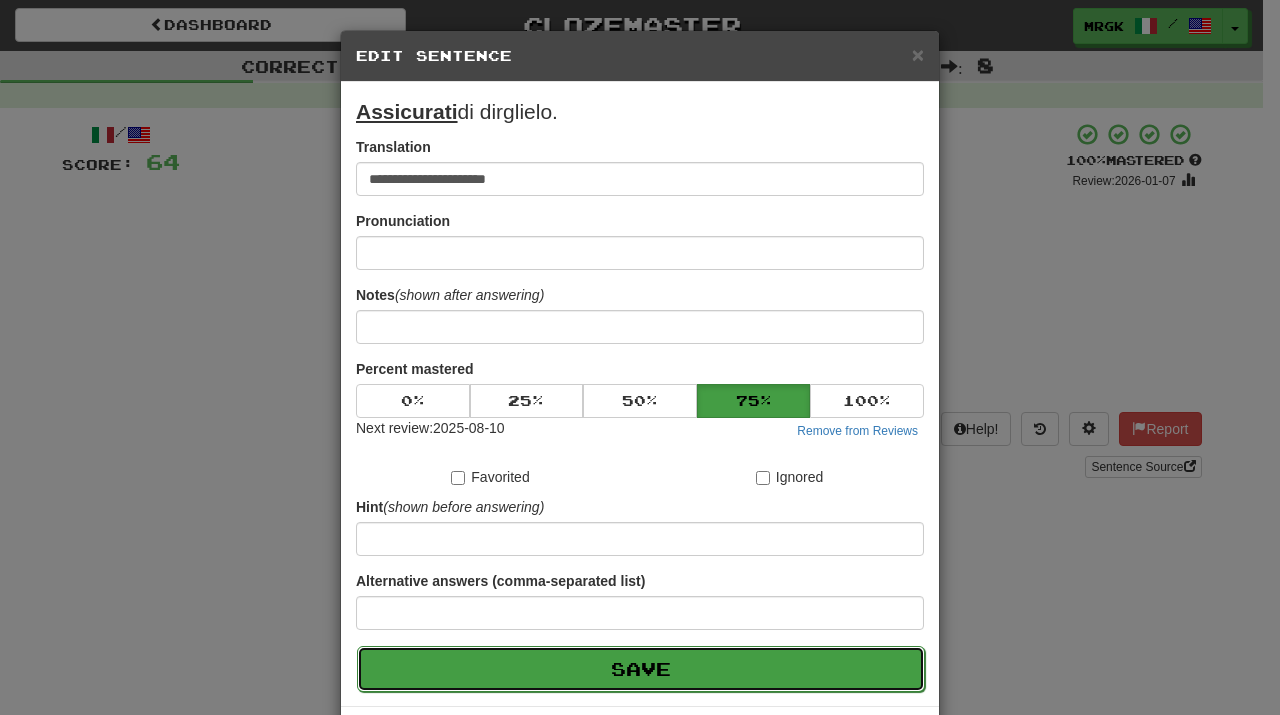 click on "Save" at bounding box center [641, 669] 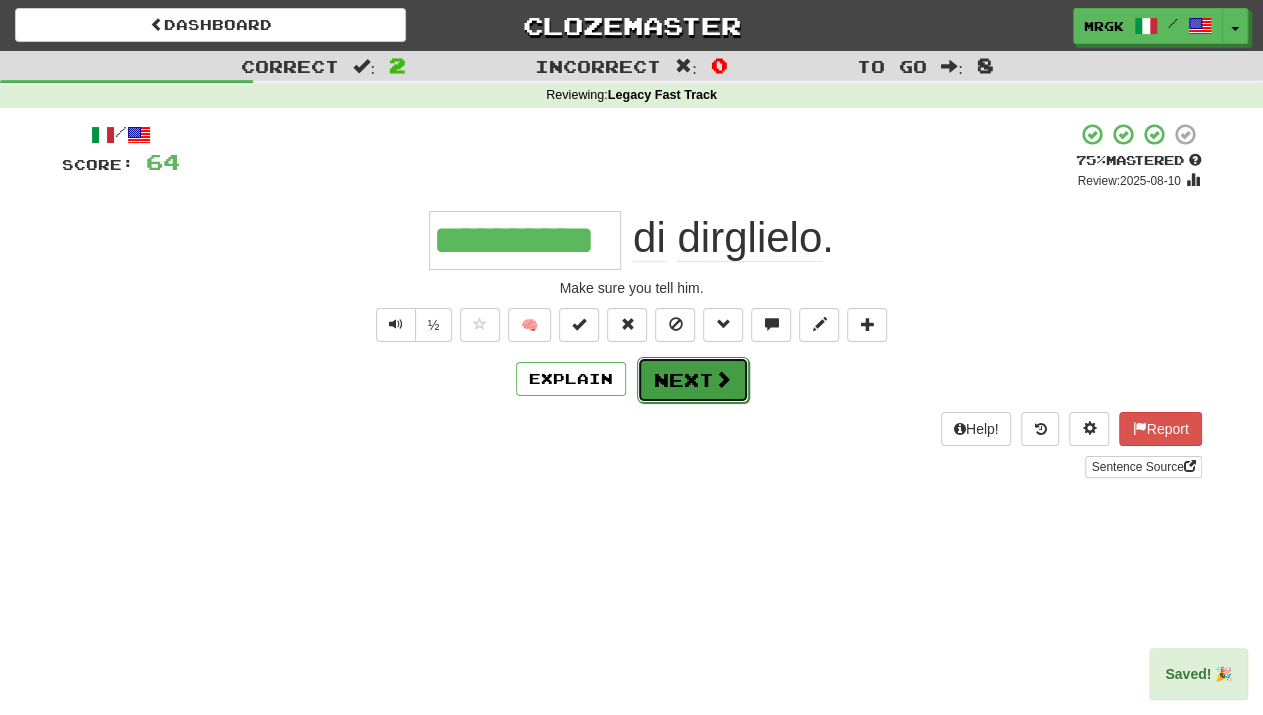 click at bounding box center [723, 379] 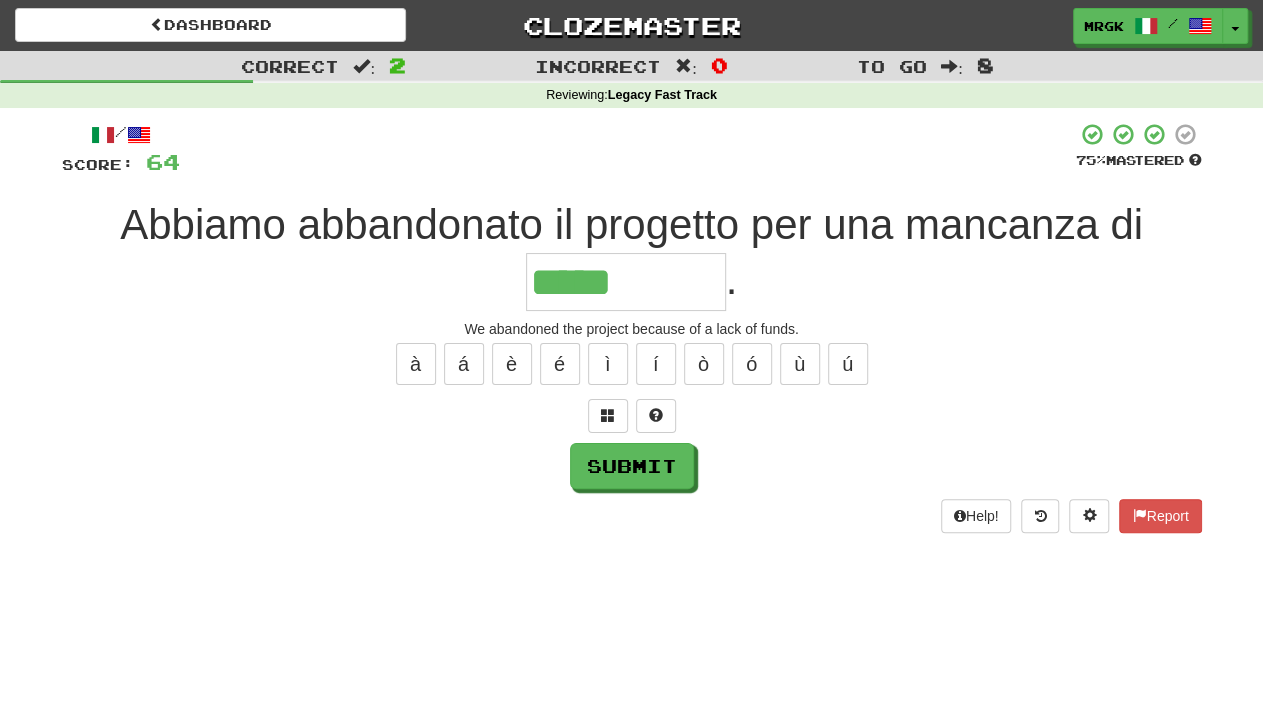 type on "*****" 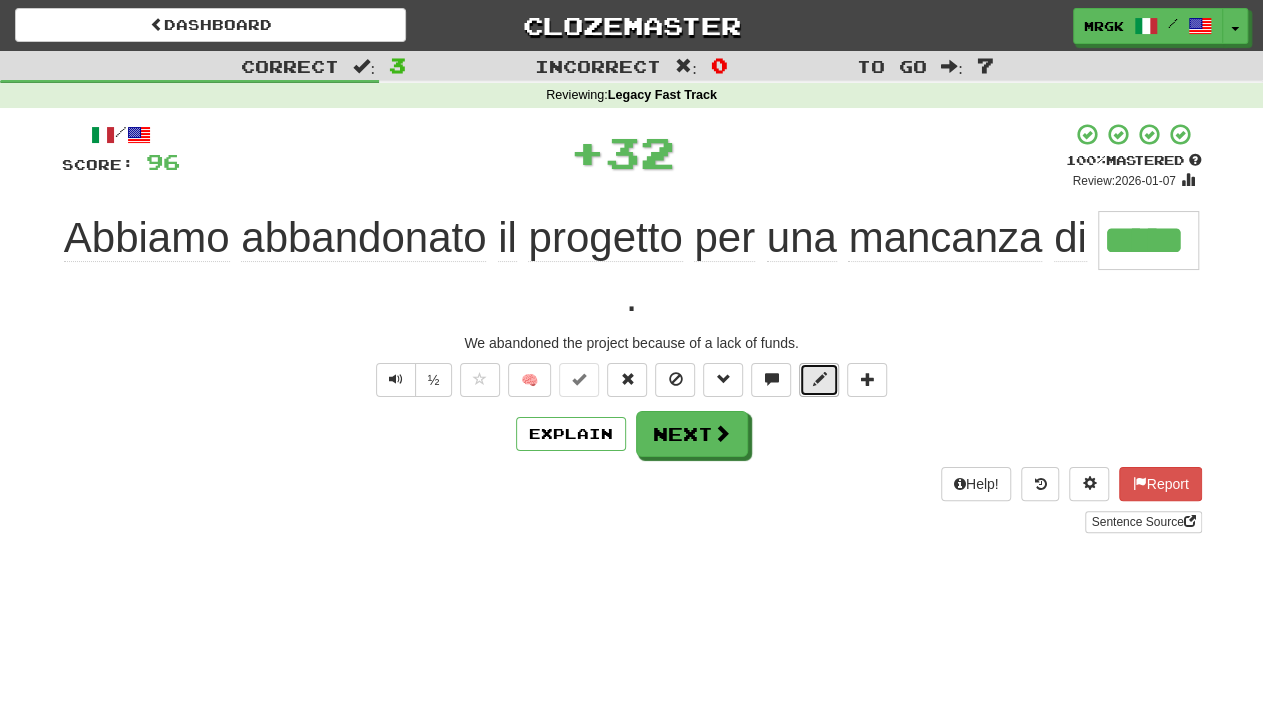 click at bounding box center [819, 379] 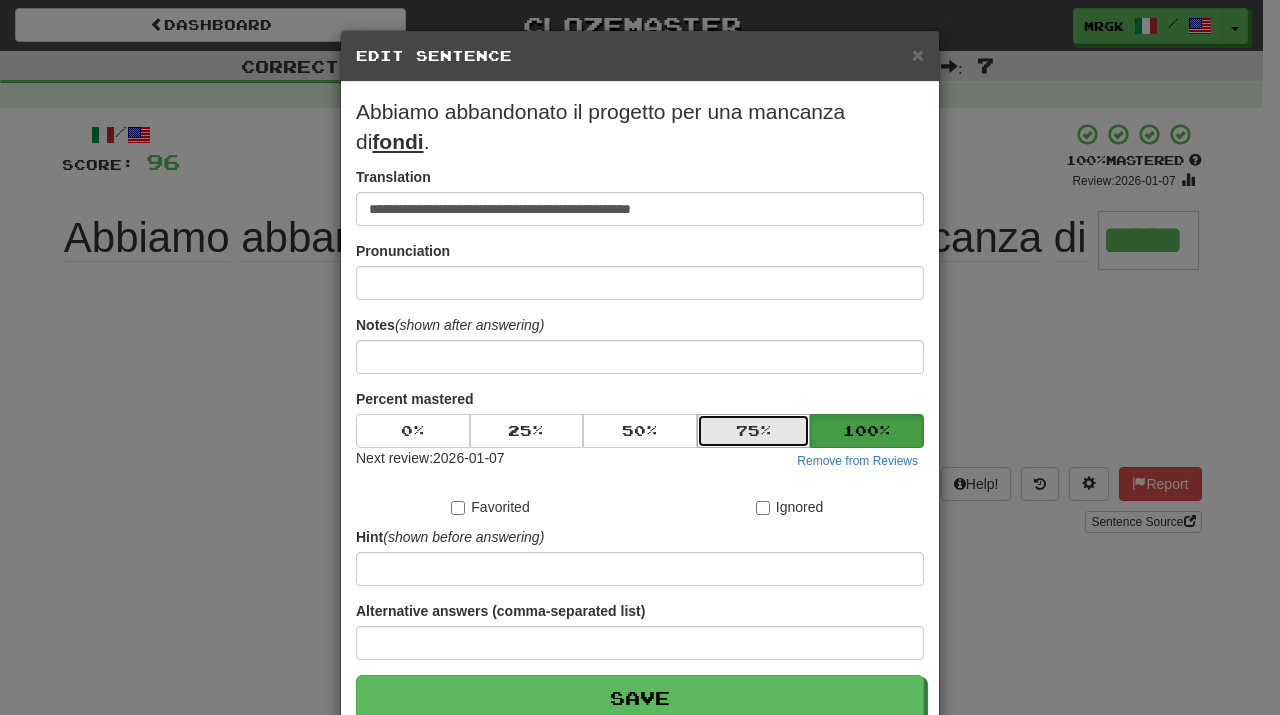 click on "75 %" at bounding box center (754, 431) 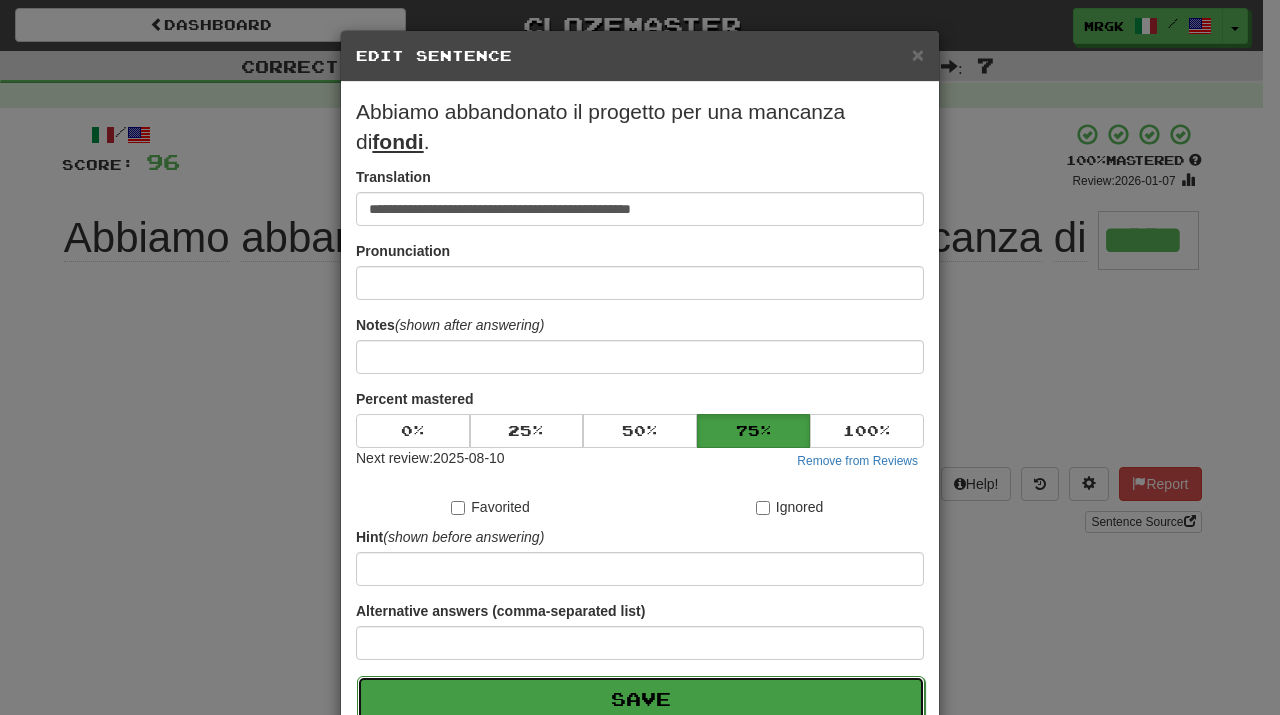 click on "Save" at bounding box center (641, 699) 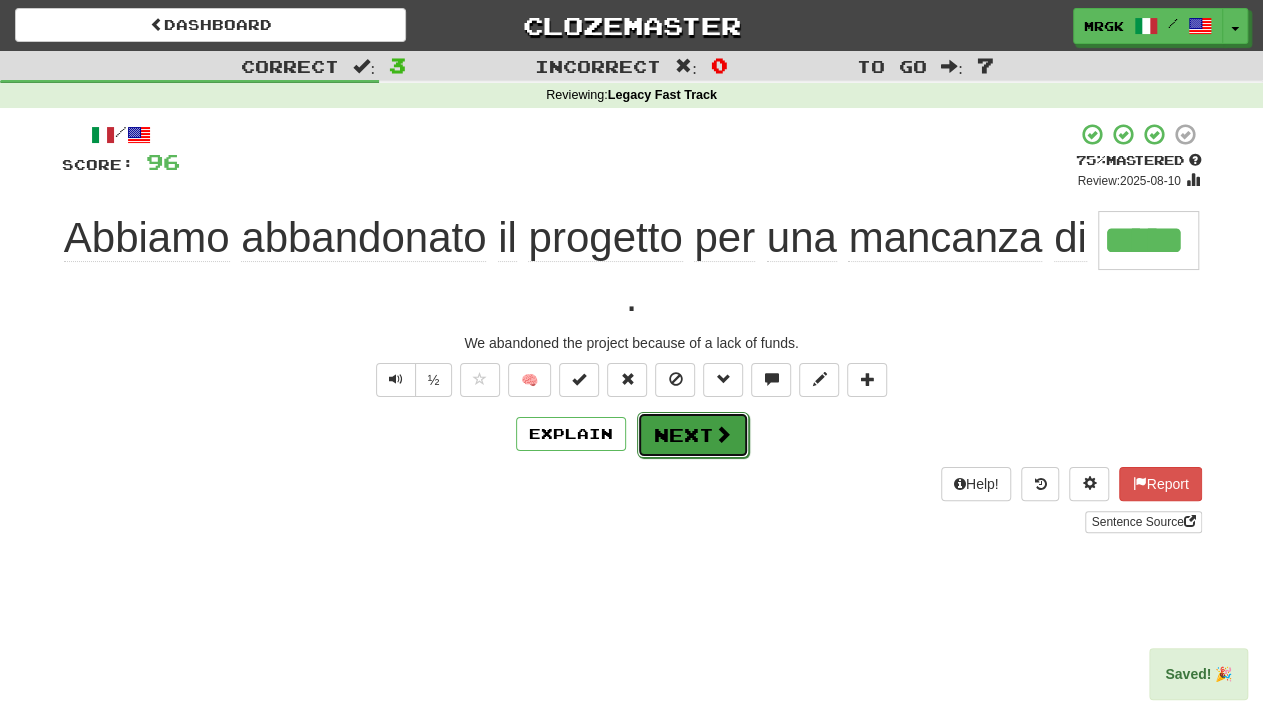 click on "Next" at bounding box center (693, 435) 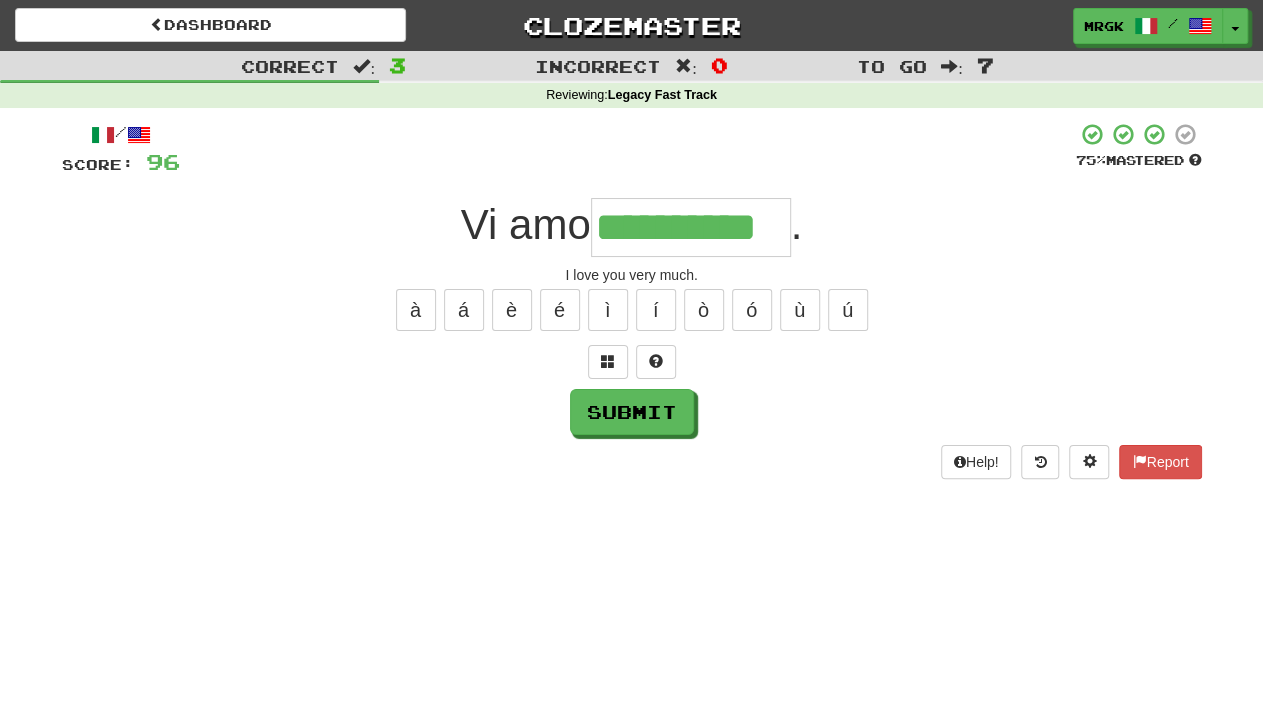 type on "**********" 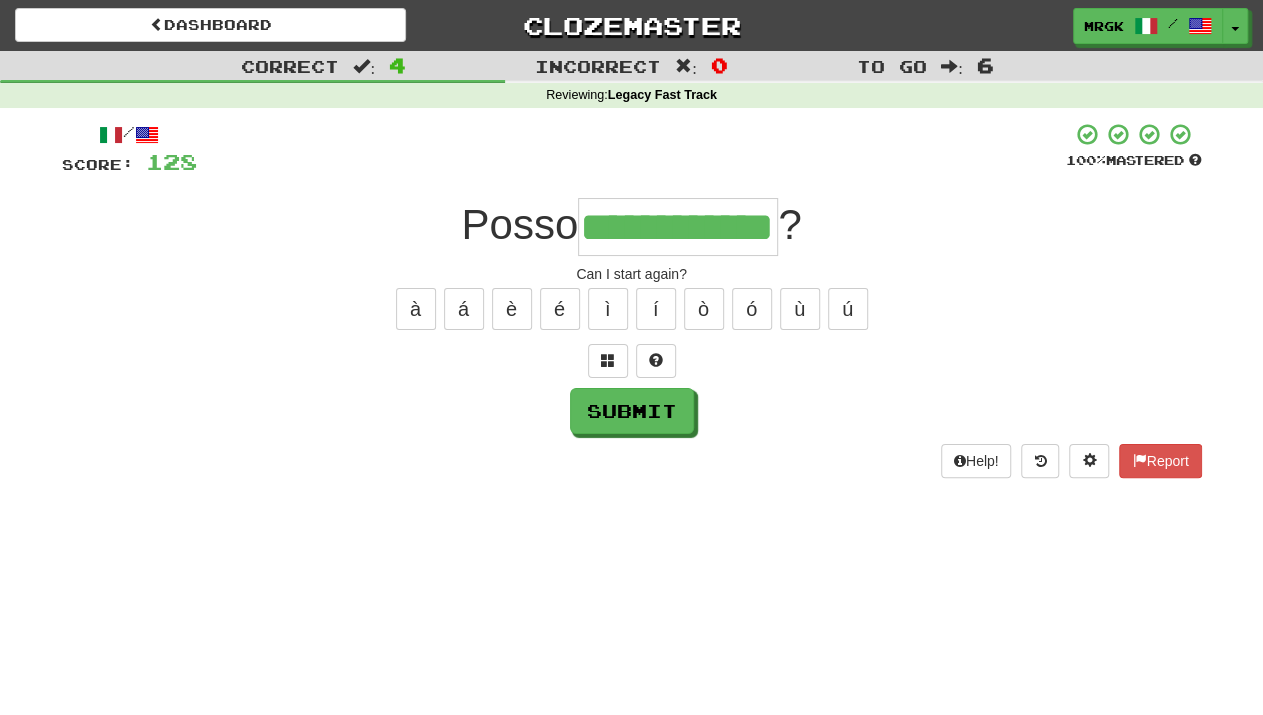 scroll, scrollTop: 0, scrollLeft: 33, axis: horizontal 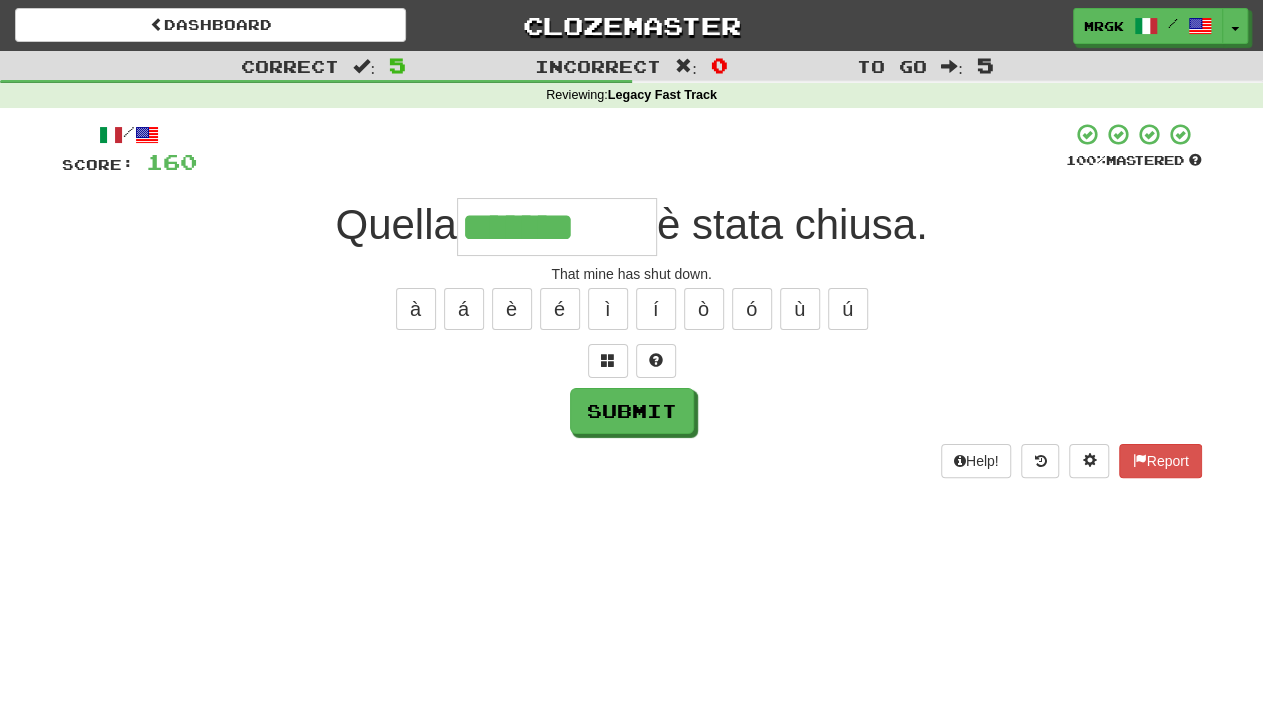 type on "*******" 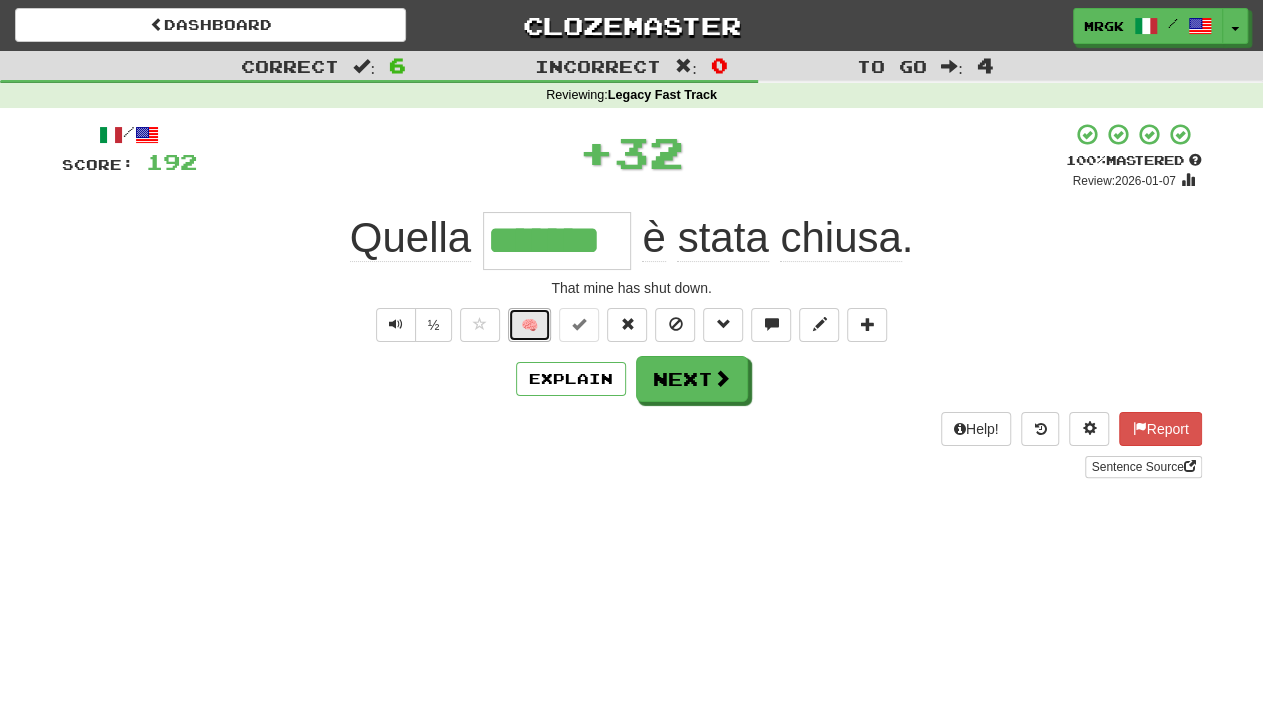 click on "🧠" at bounding box center [529, 325] 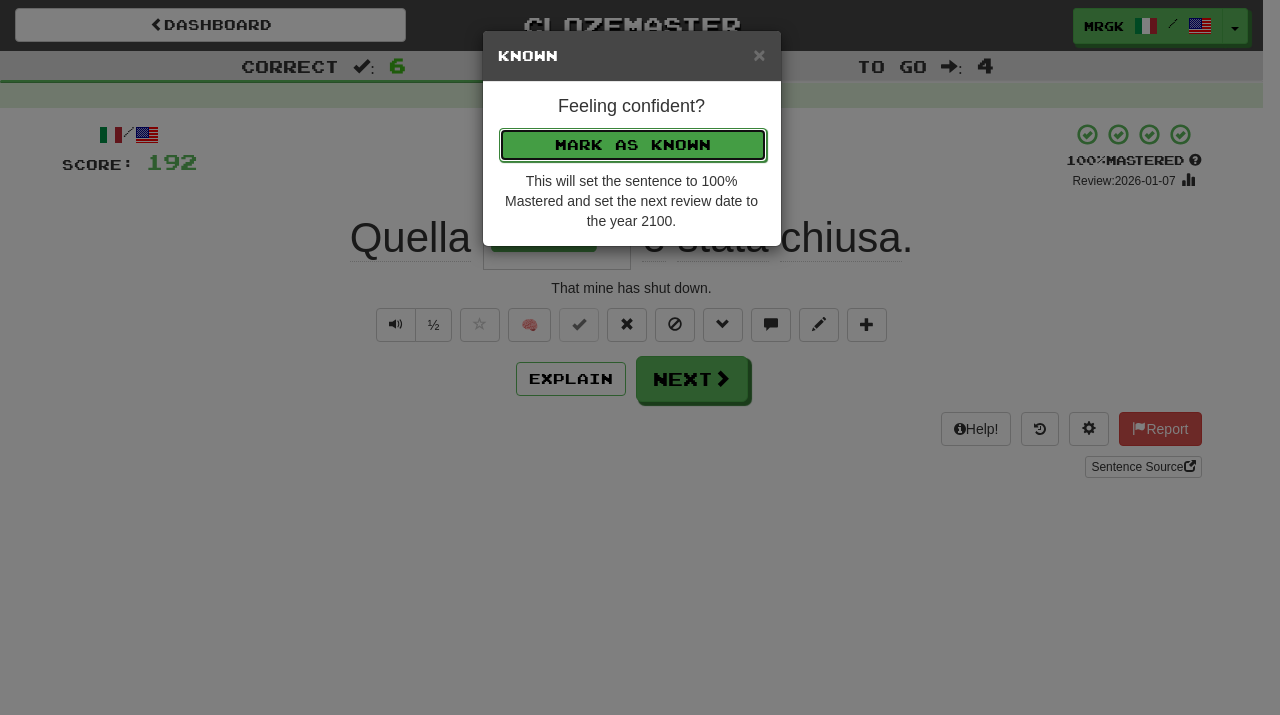 click on "Mark as Known" at bounding box center (633, 145) 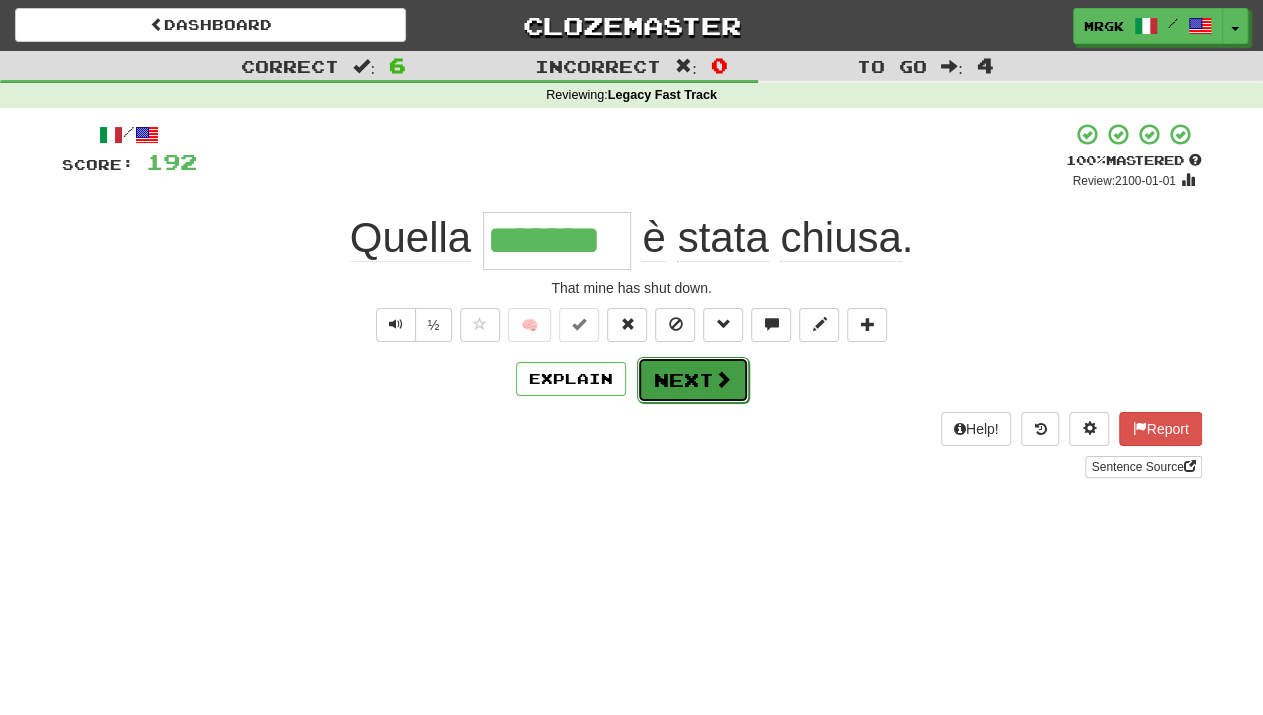 click on "Next" at bounding box center [693, 380] 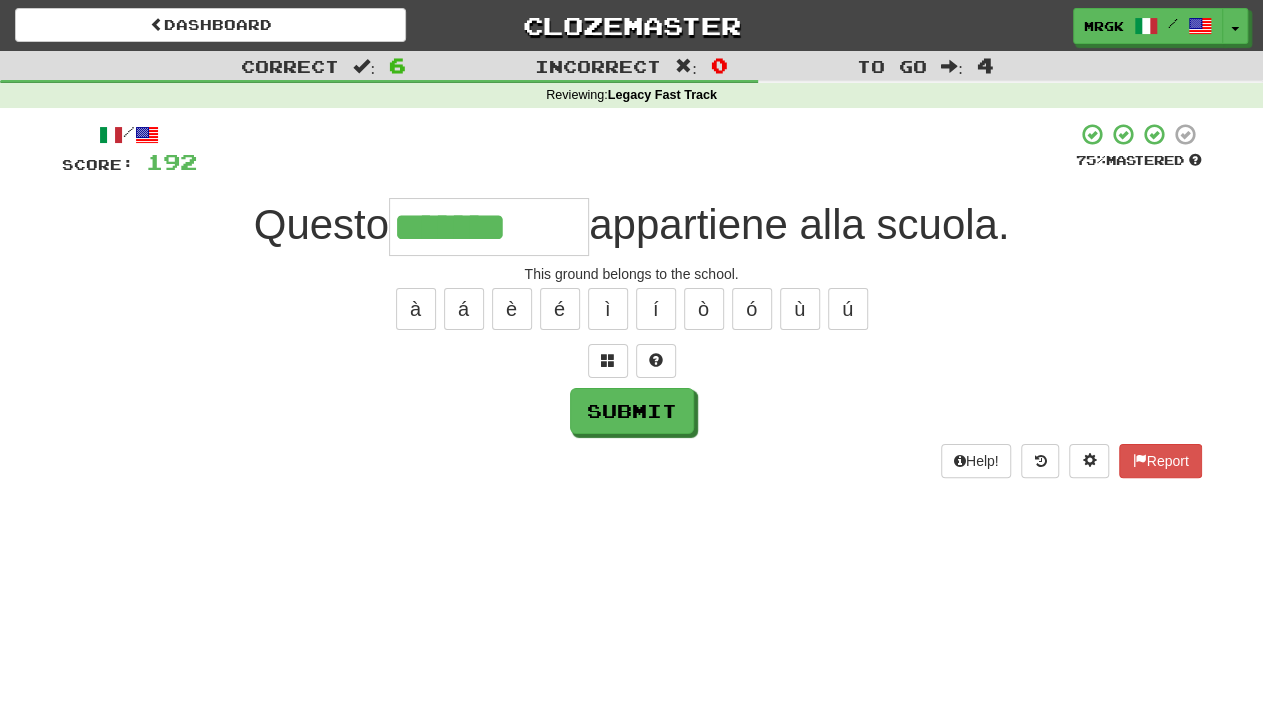 type on "*******" 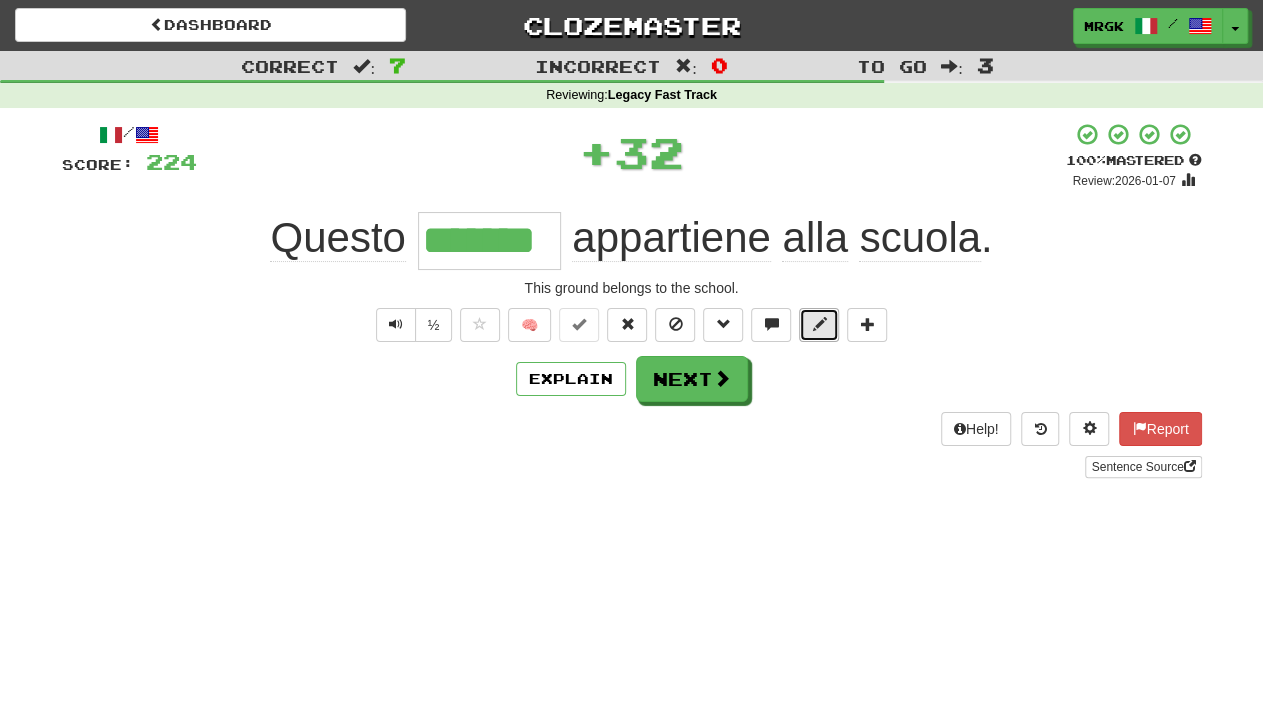 click at bounding box center [819, 324] 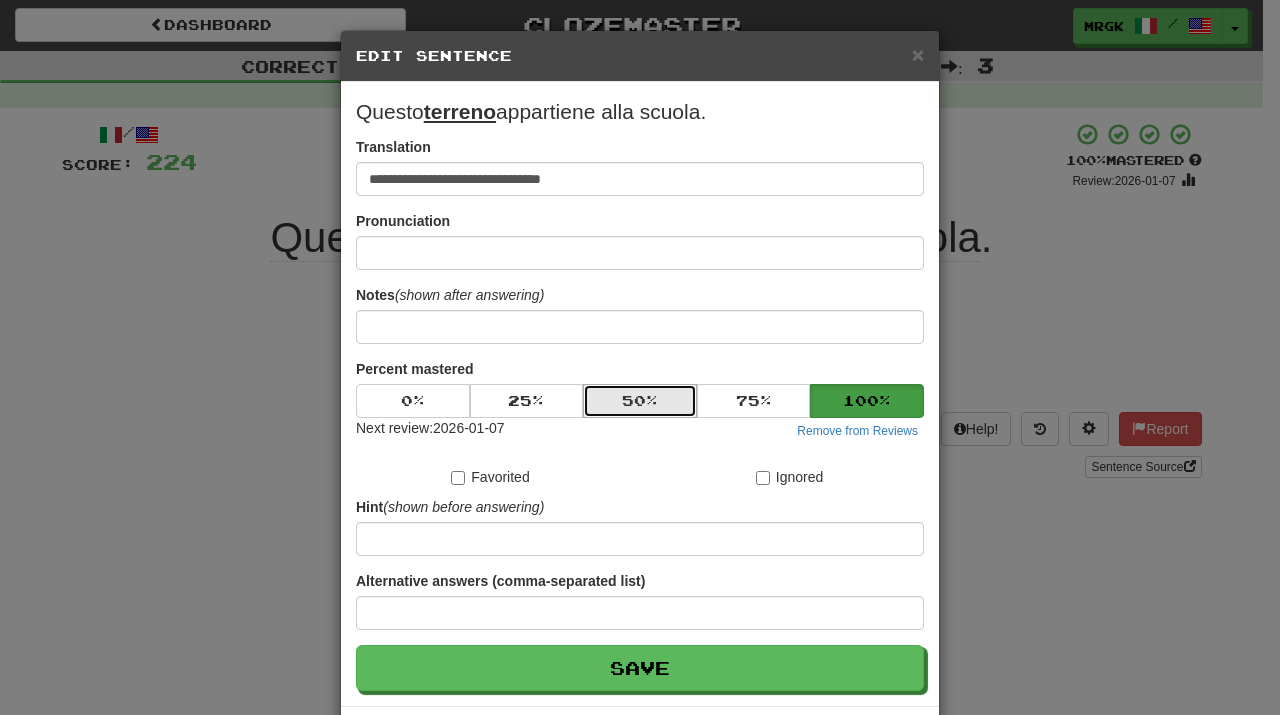 click on "50 %" at bounding box center [640, 401] 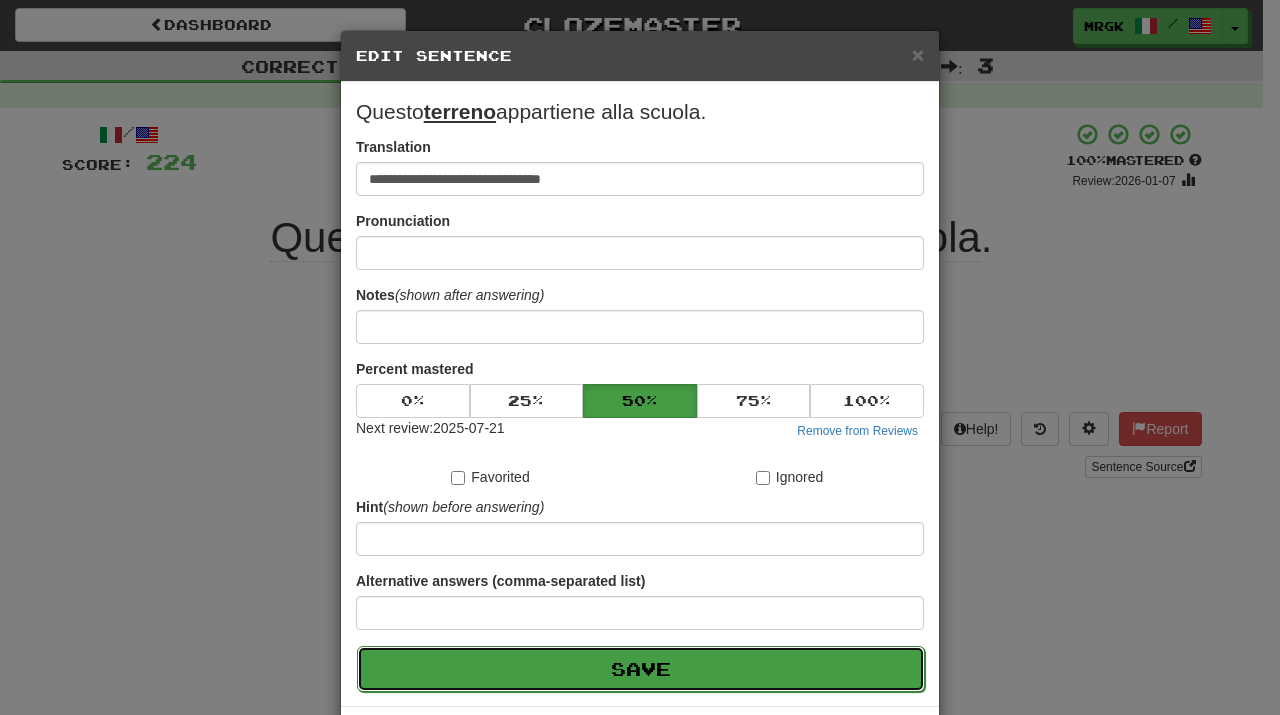 click on "Save" at bounding box center (641, 669) 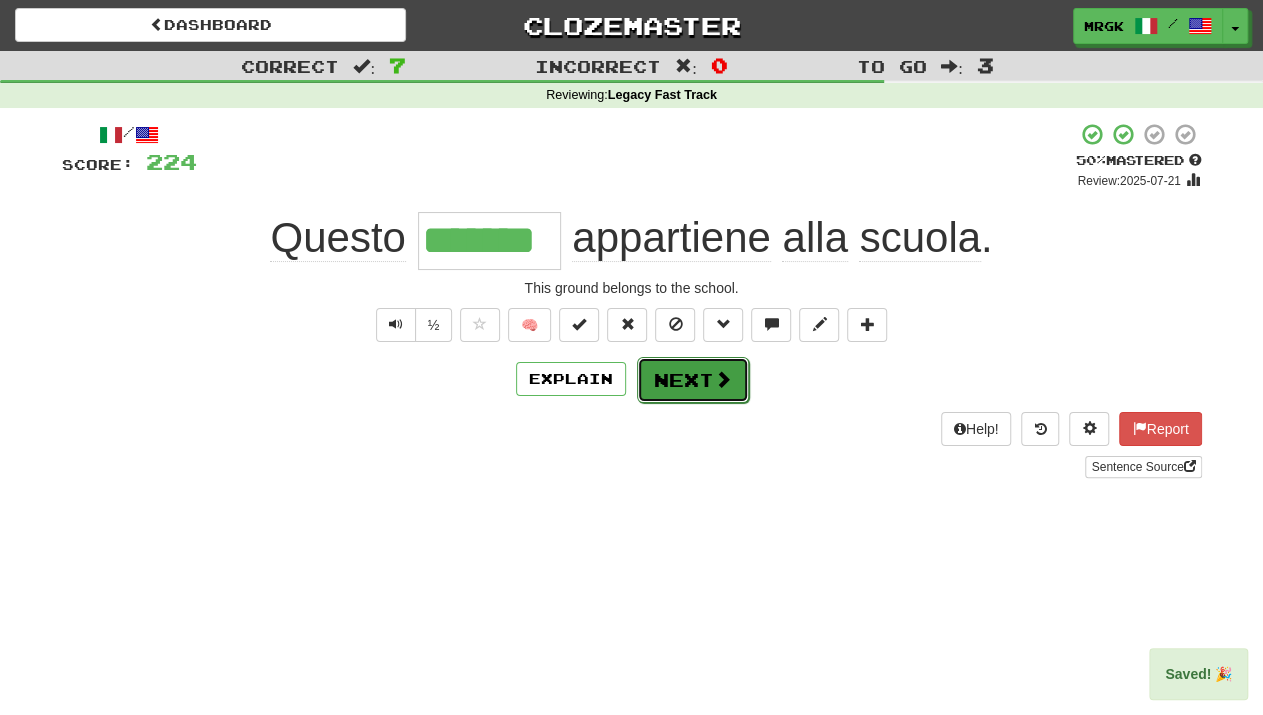 click on "Next" at bounding box center [693, 380] 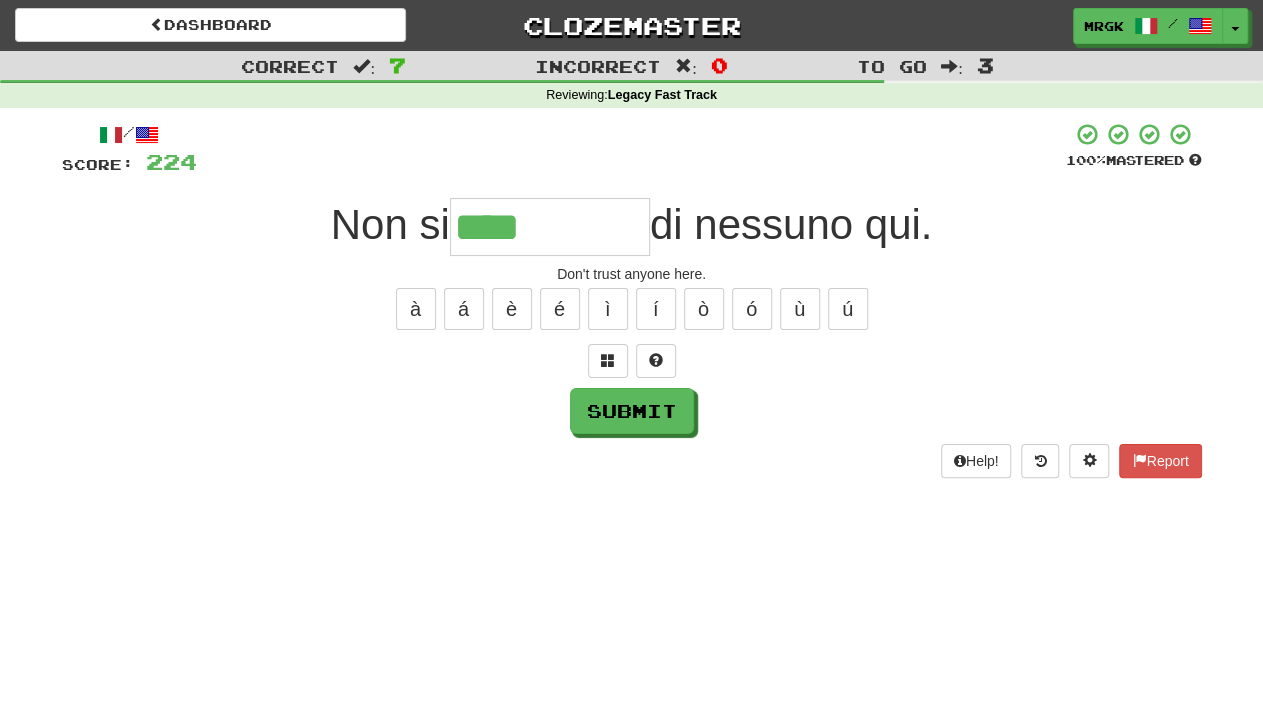 type on "****" 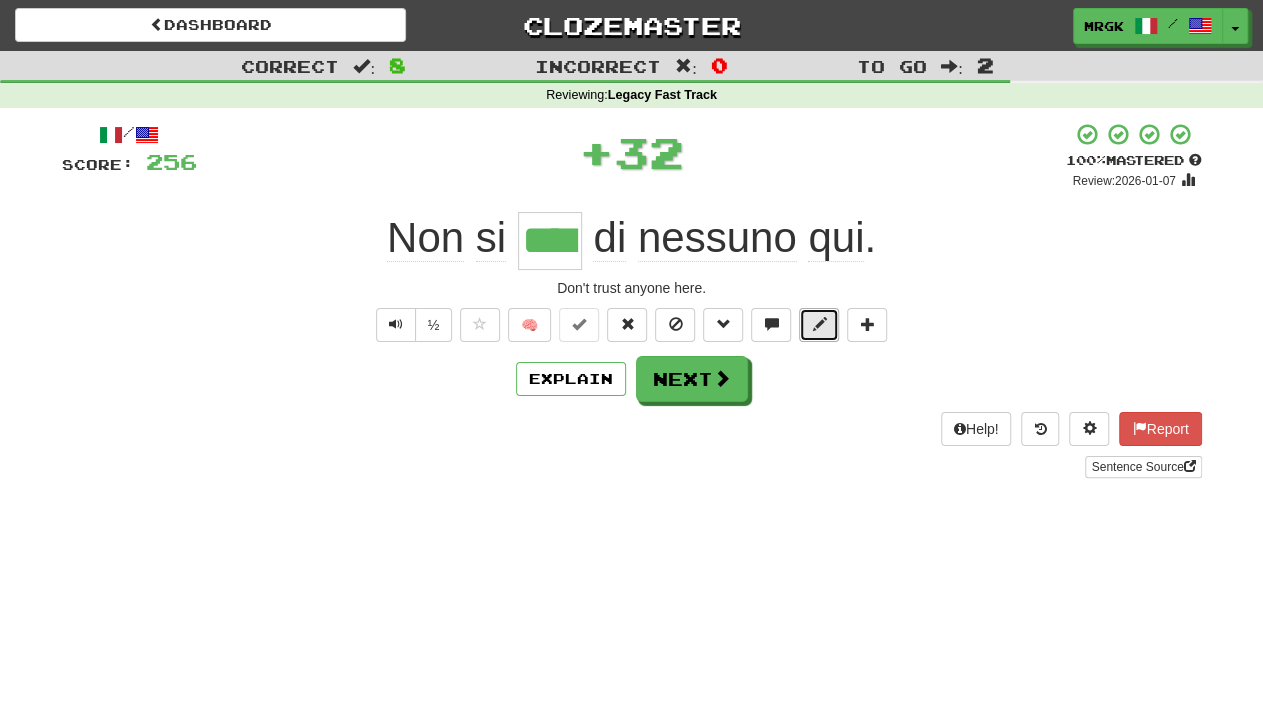 click at bounding box center [819, 324] 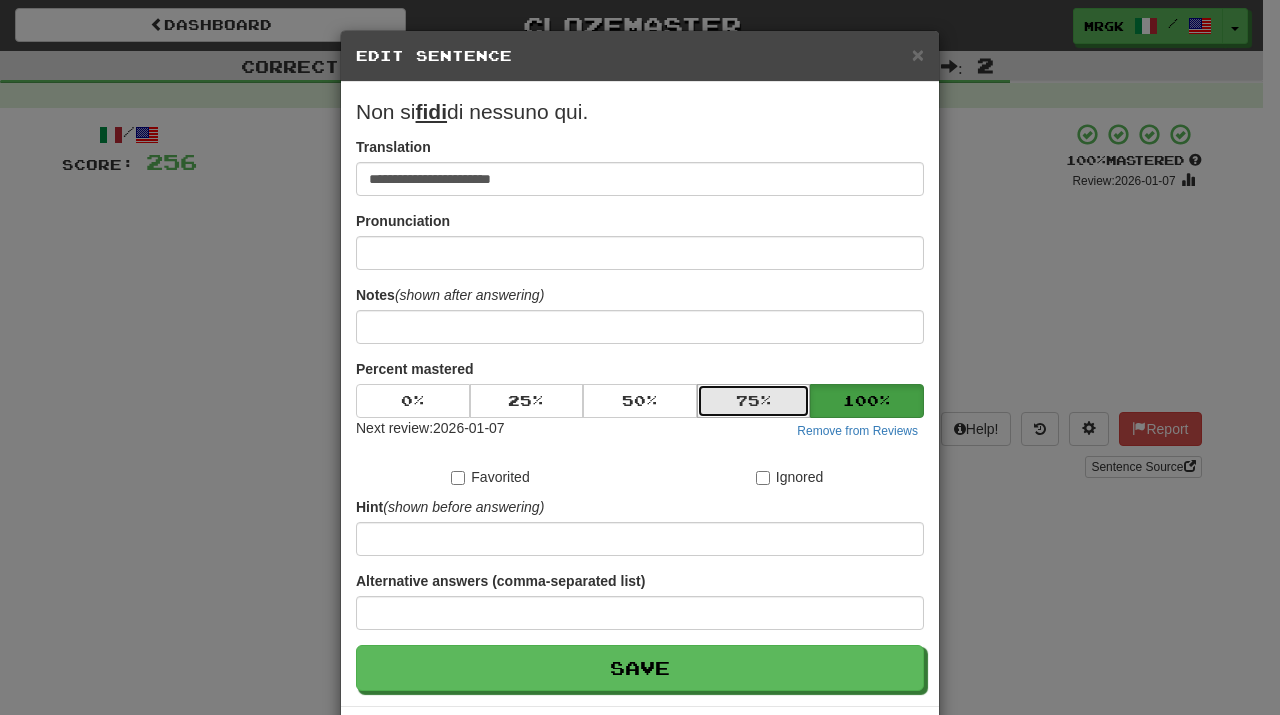 click on "75 %" at bounding box center [754, 401] 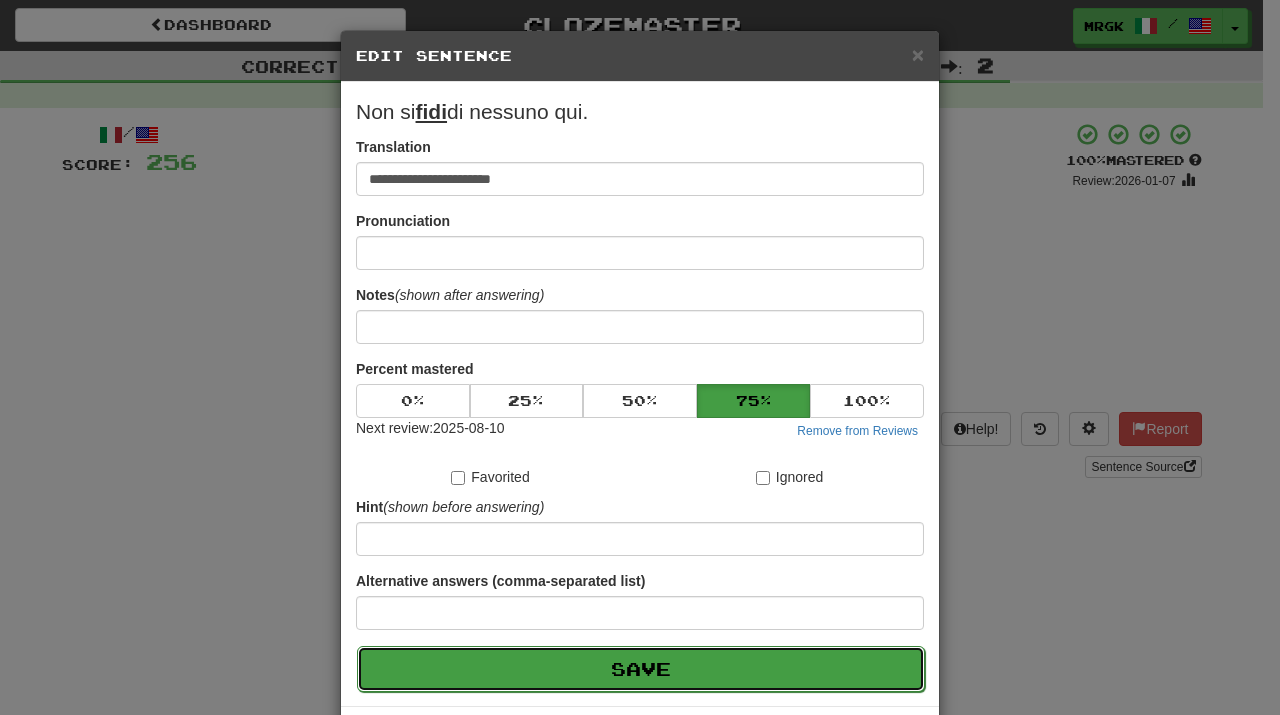 click on "Save" at bounding box center [641, 669] 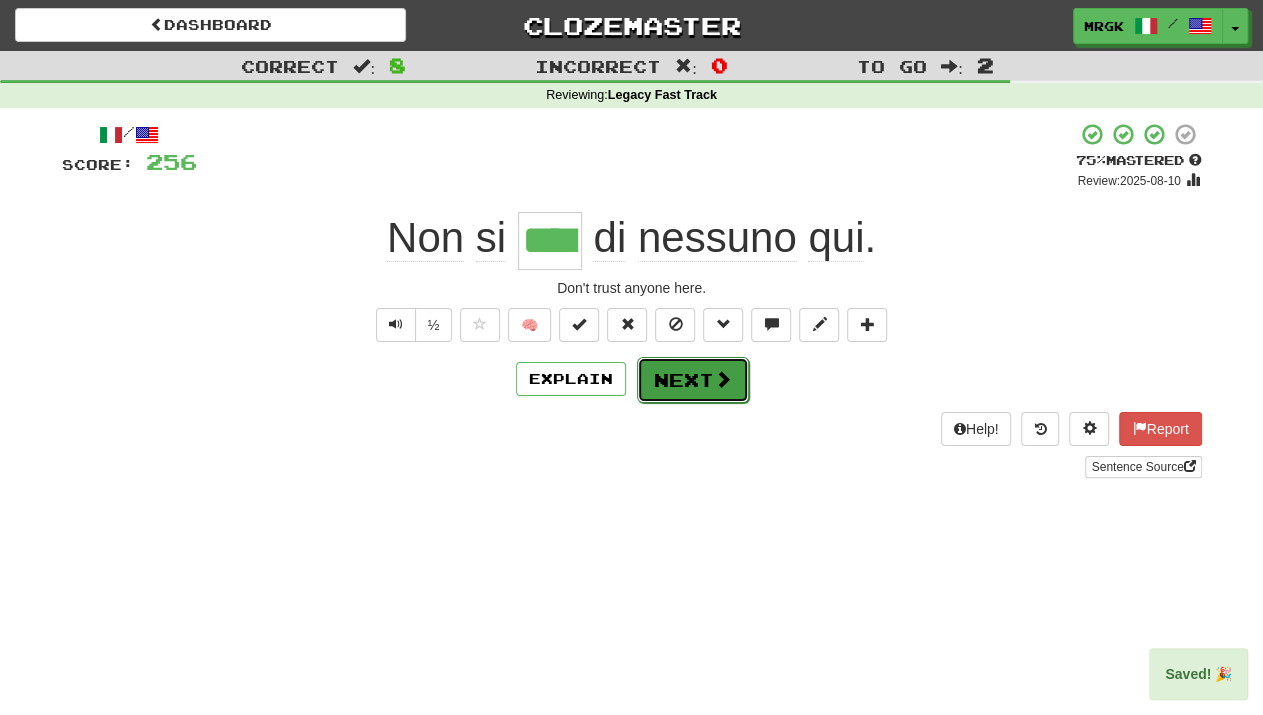 click at bounding box center [723, 379] 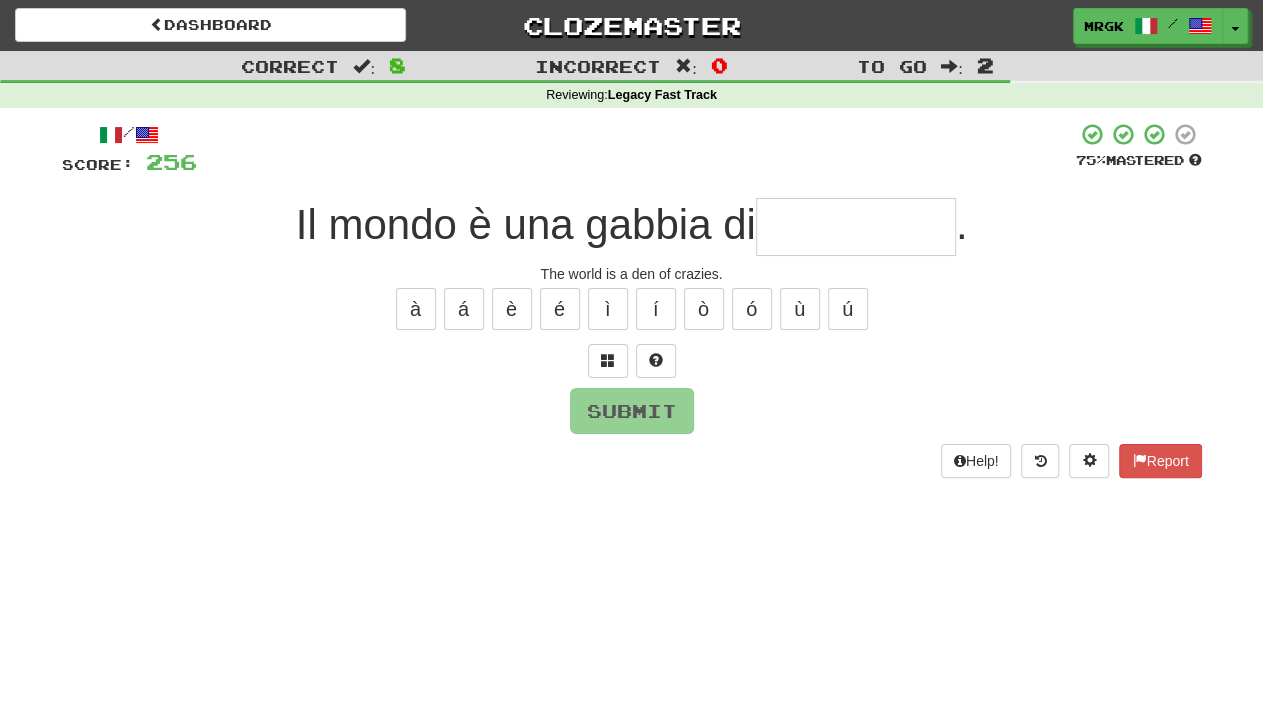 type on "*" 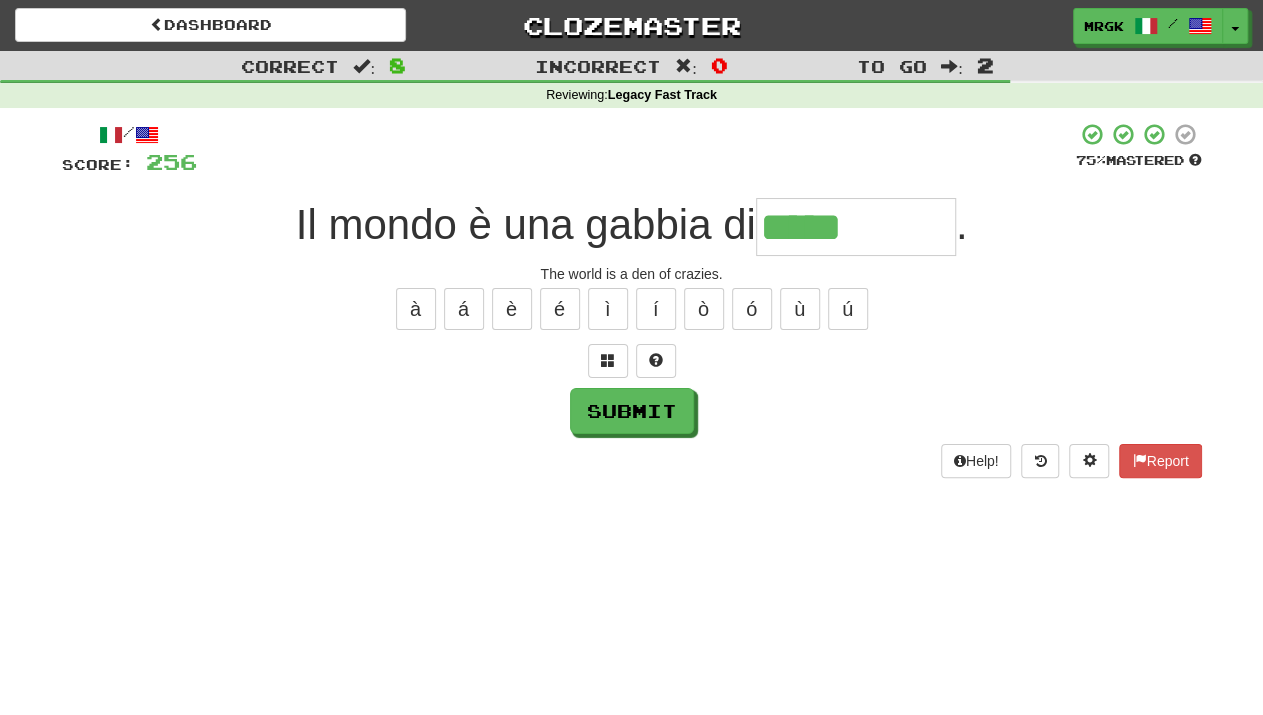 type on "*****" 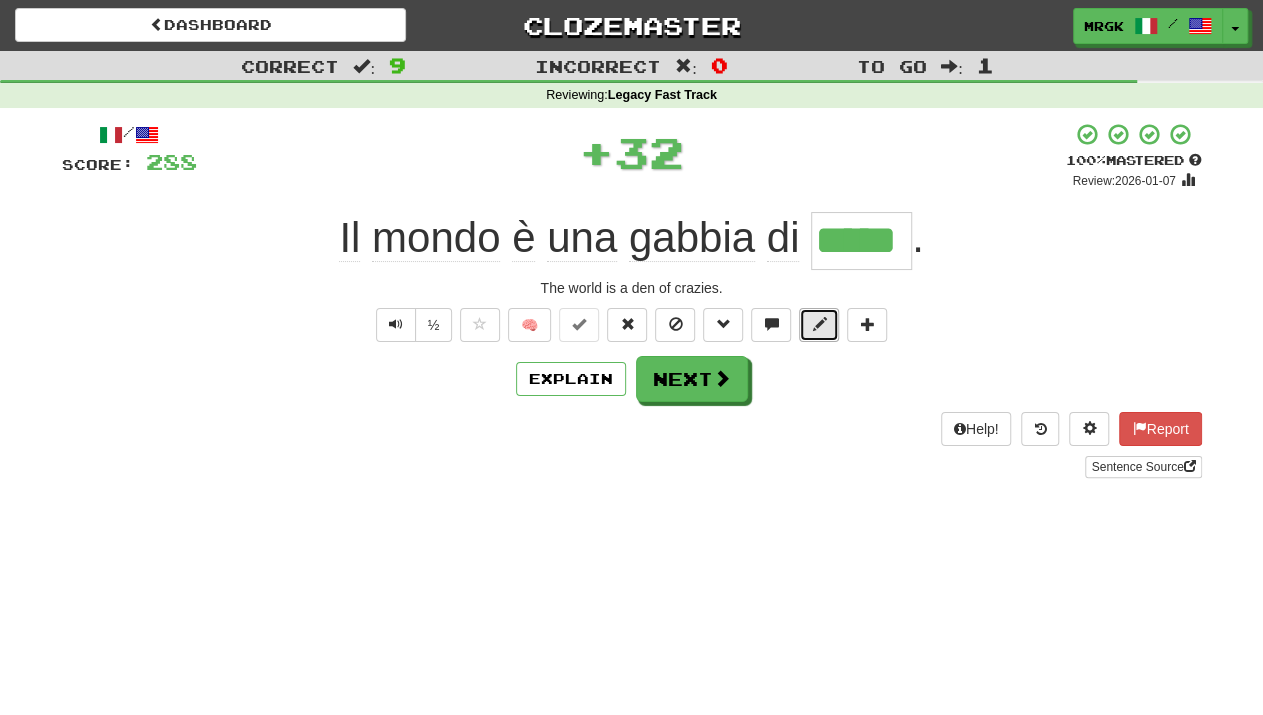 click at bounding box center (819, 324) 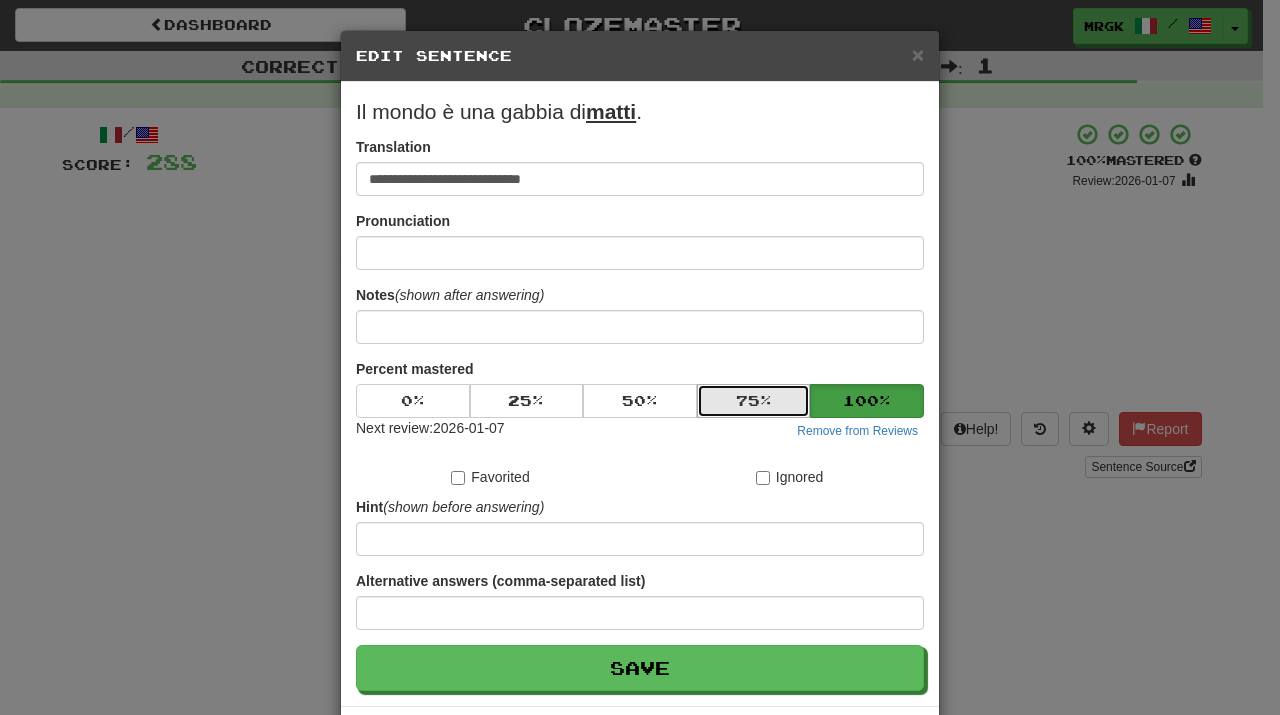 click on "75 %" at bounding box center (754, 401) 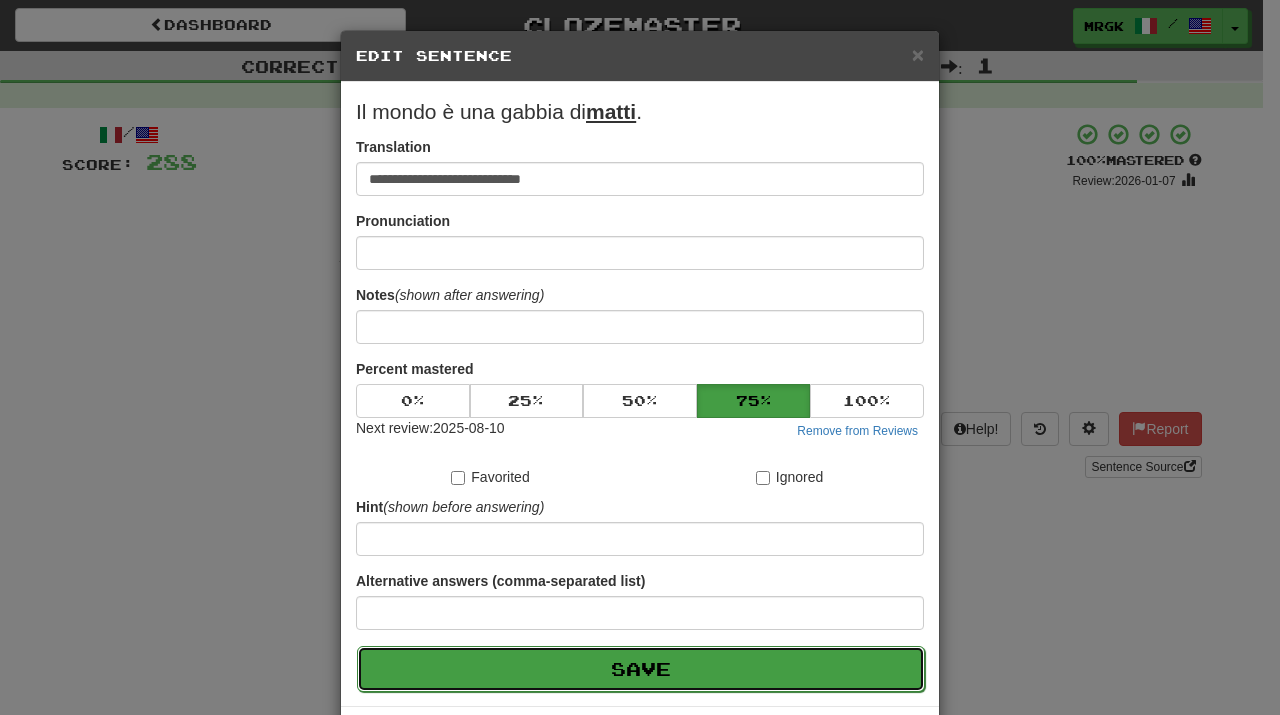 click on "Save" at bounding box center [641, 669] 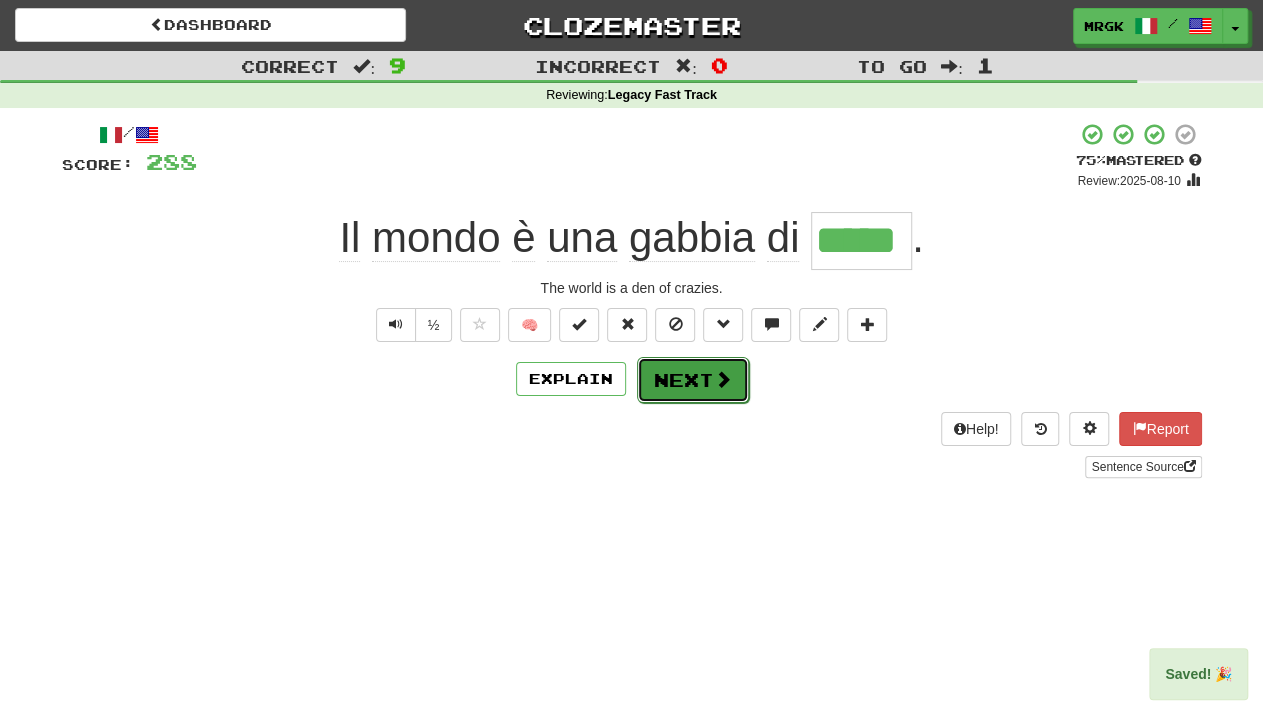 click on "Next" at bounding box center (693, 380) 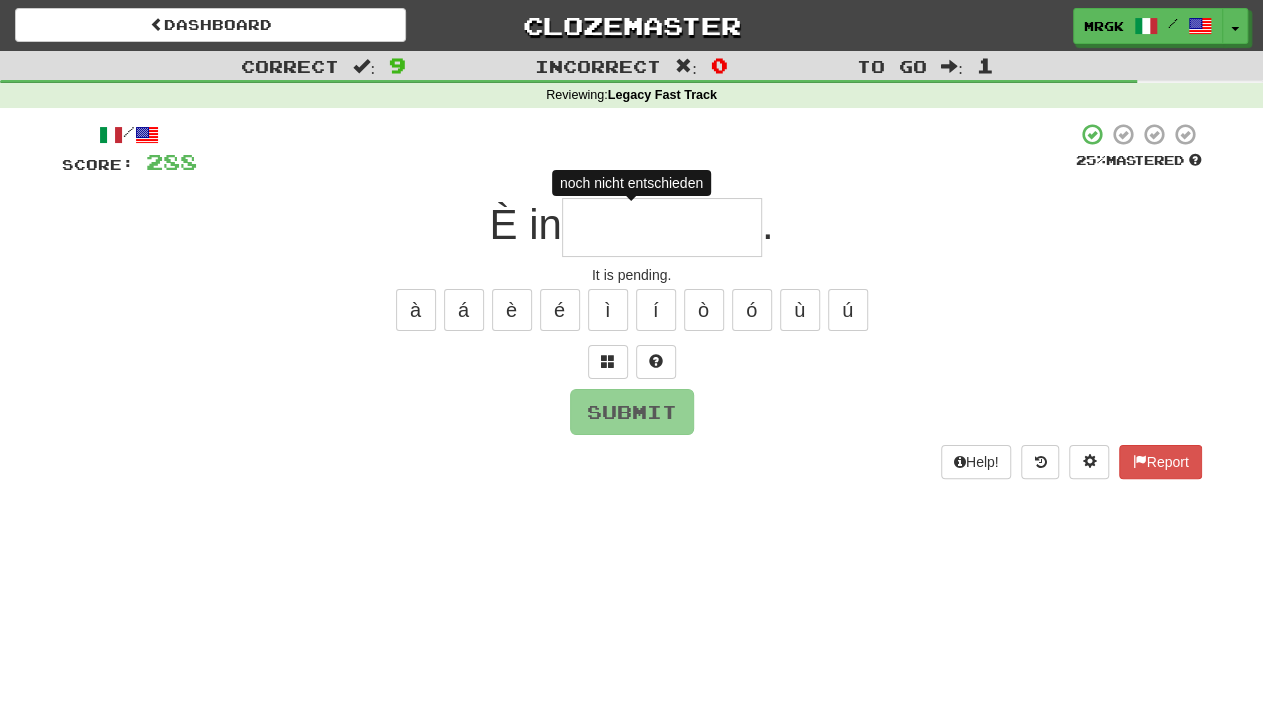 type on "*" 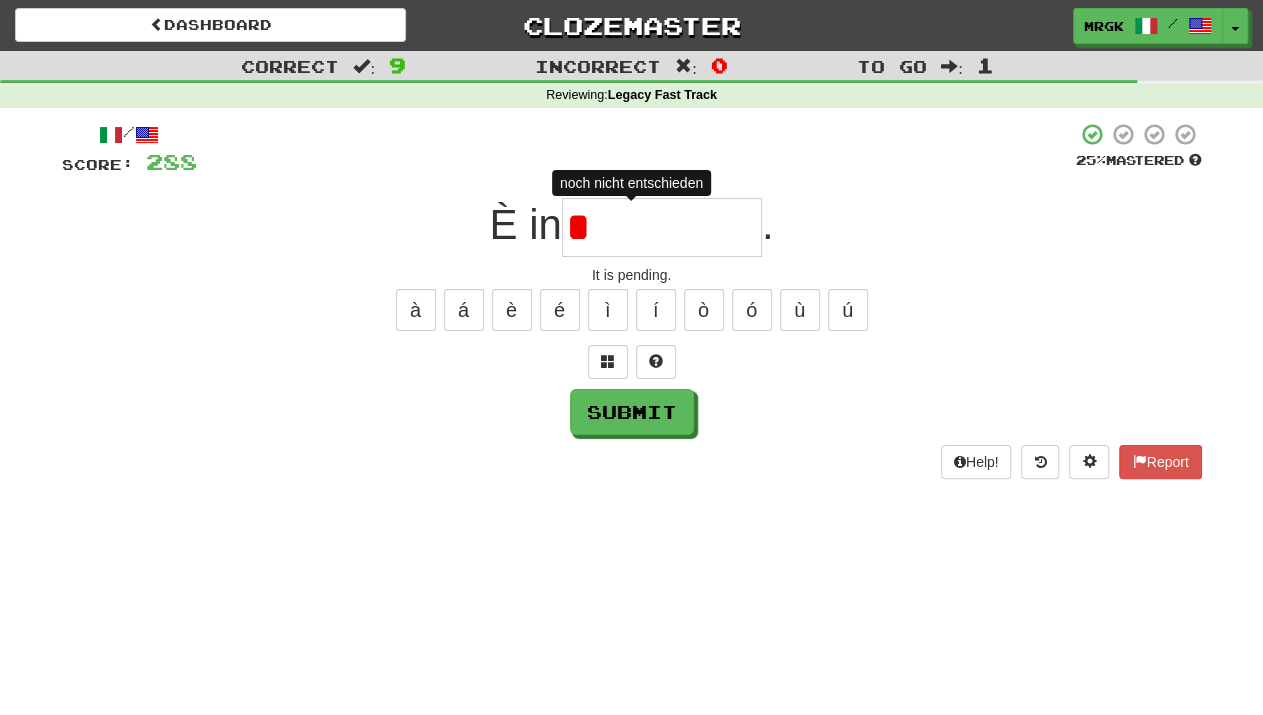 type 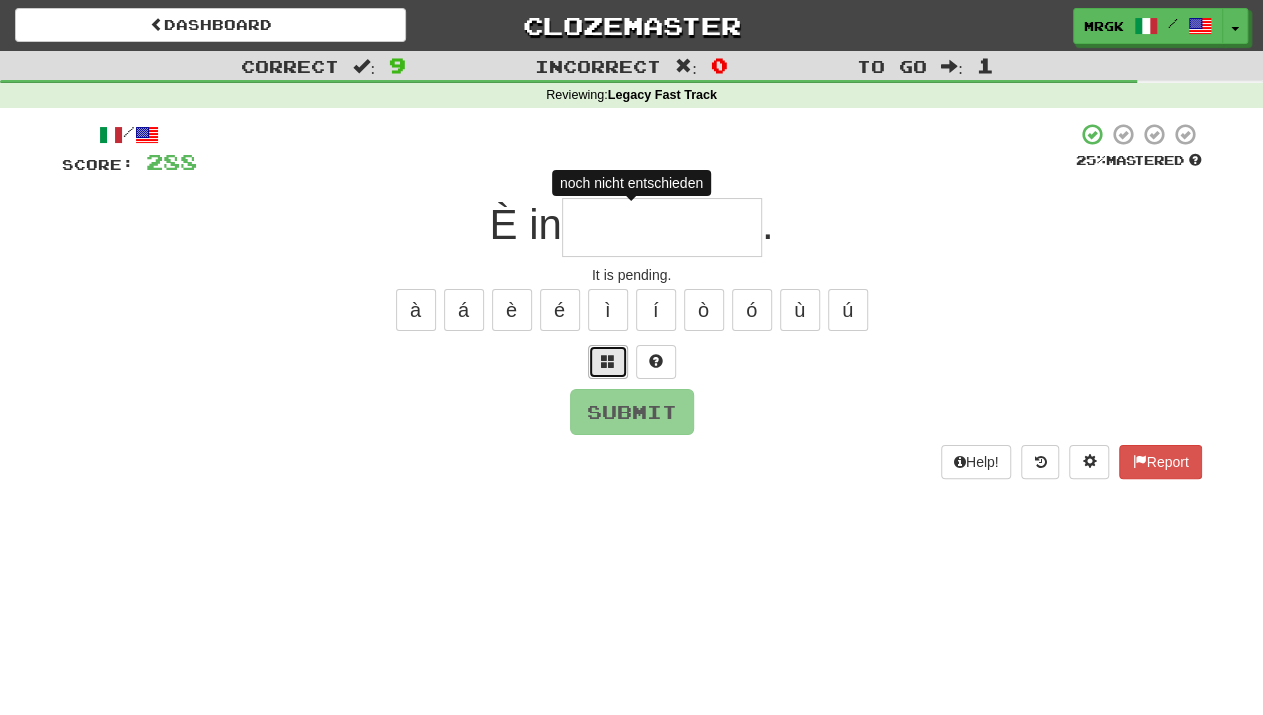 click at bounding box center [608, 362] 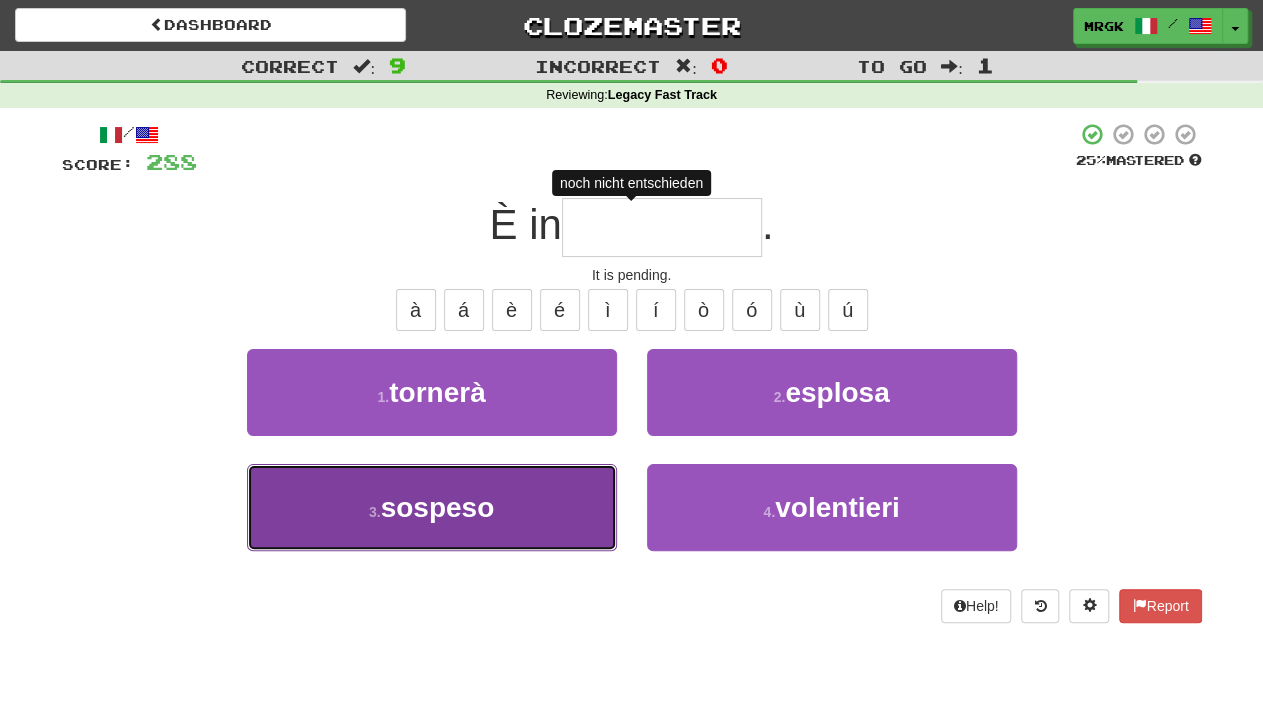 click on "3 .  sospeso" at bounding box center (432, 507) 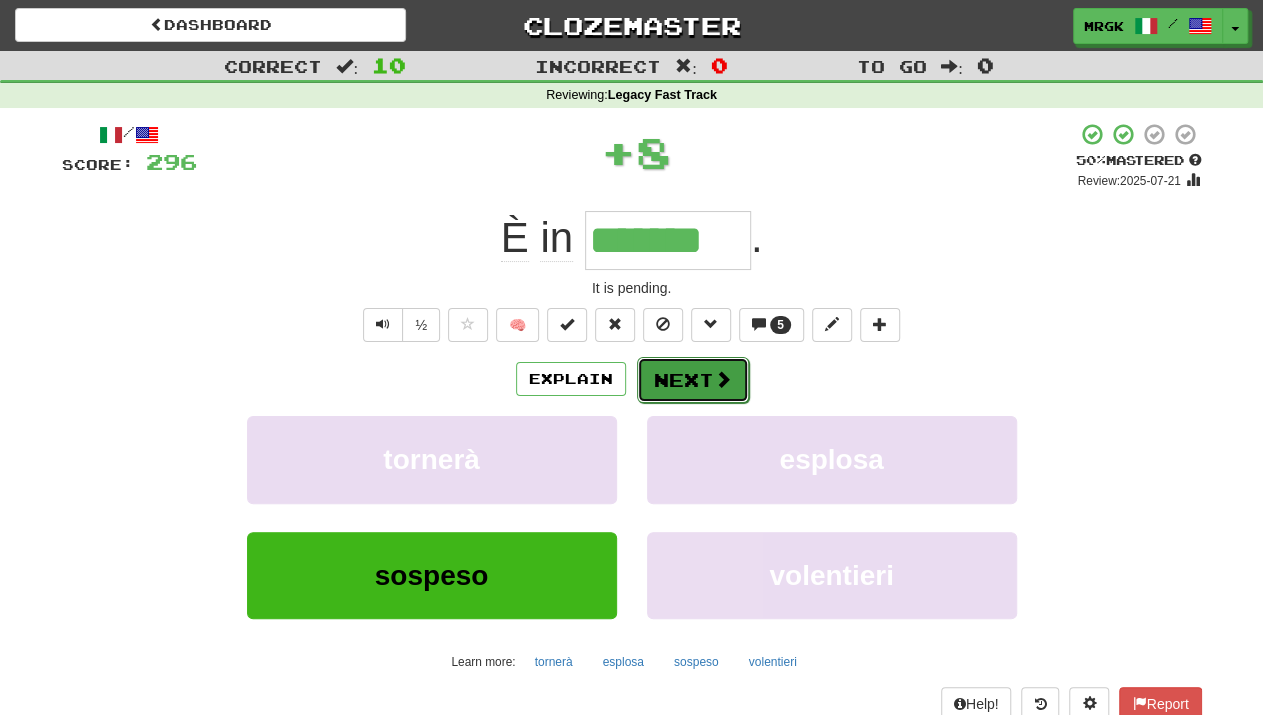 click on "Next" at bounding box center [693, 380] 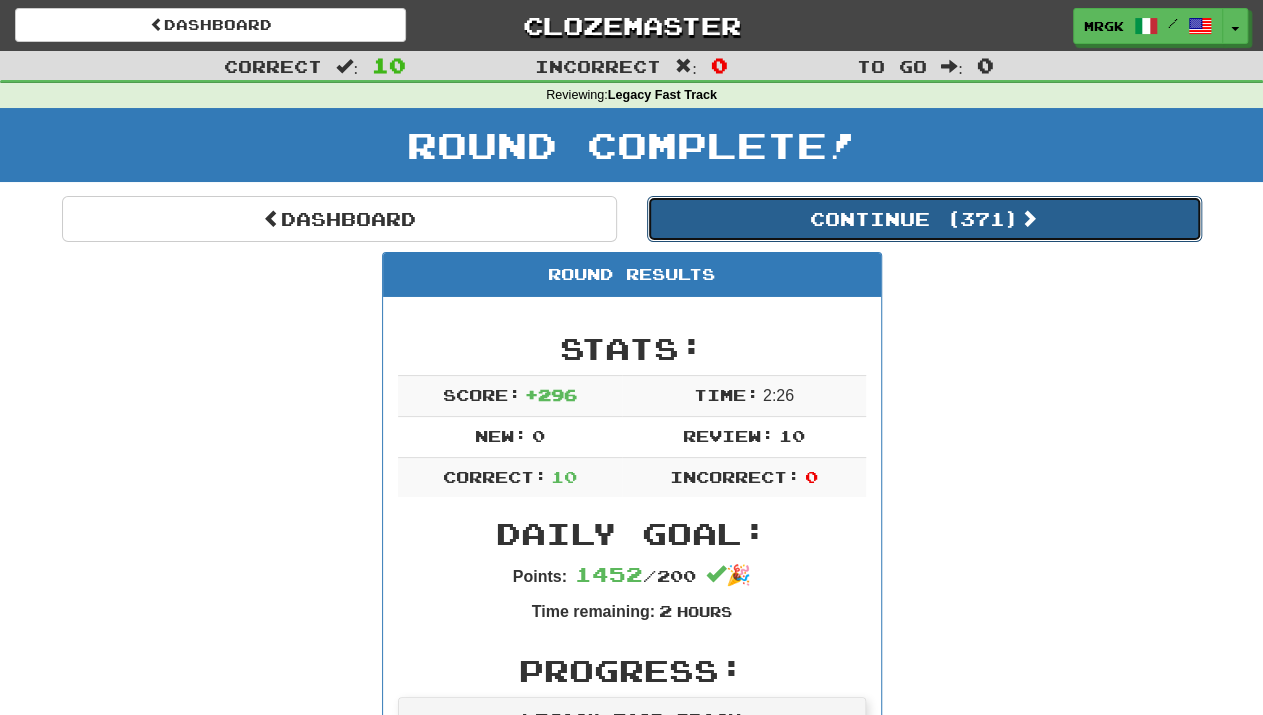 click on "Continue ( 371 )" at bounding box center (924, 219) 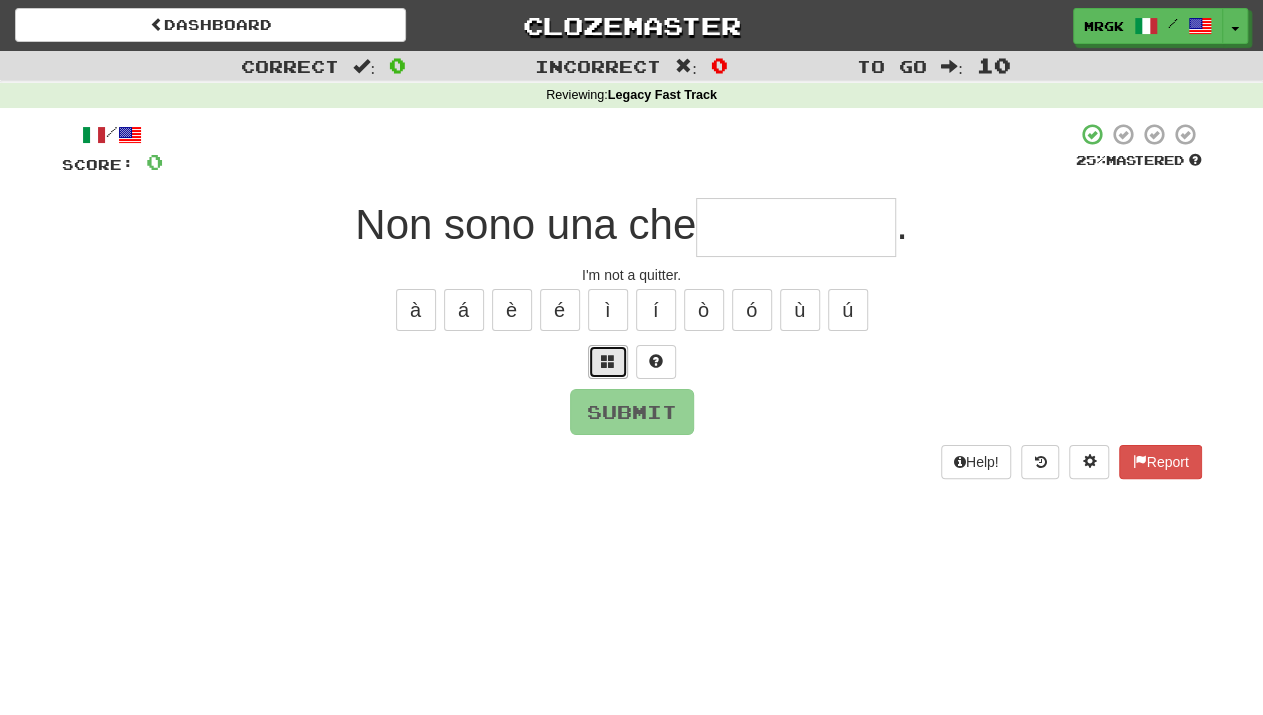 click at bounding box center [608, 361] 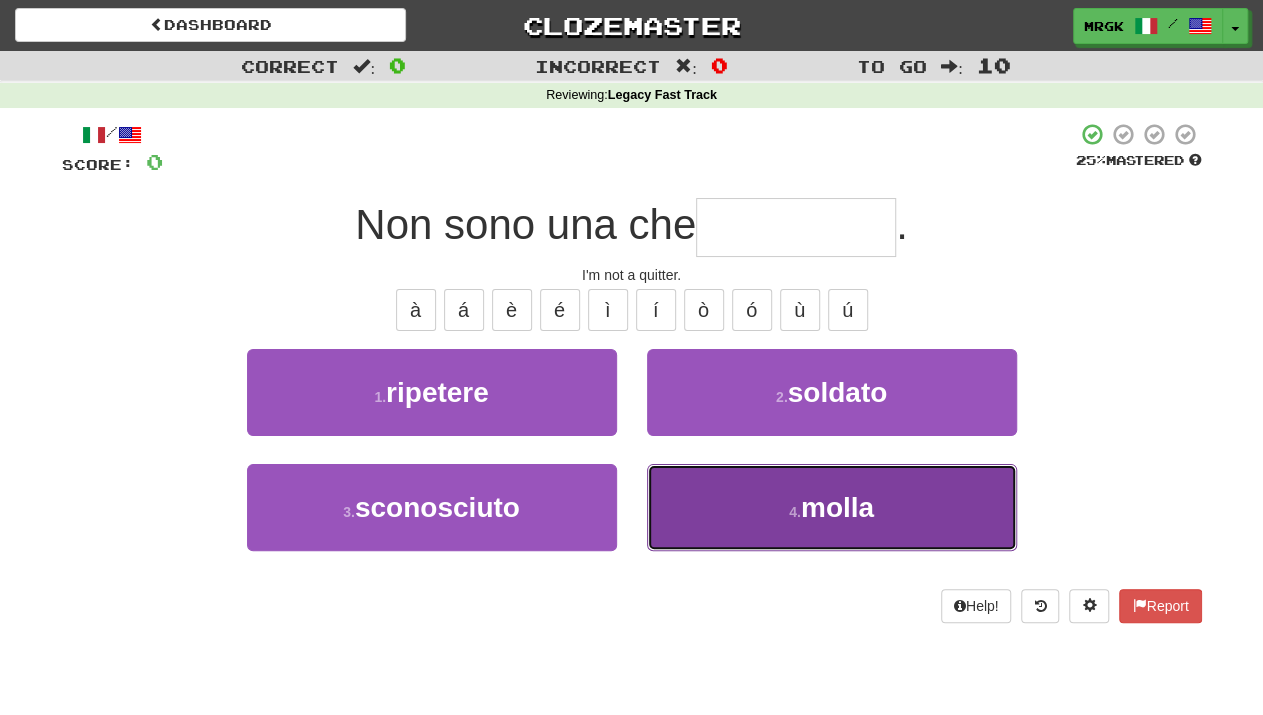 click on "4 .  molla" at bounding box center [832, 507] 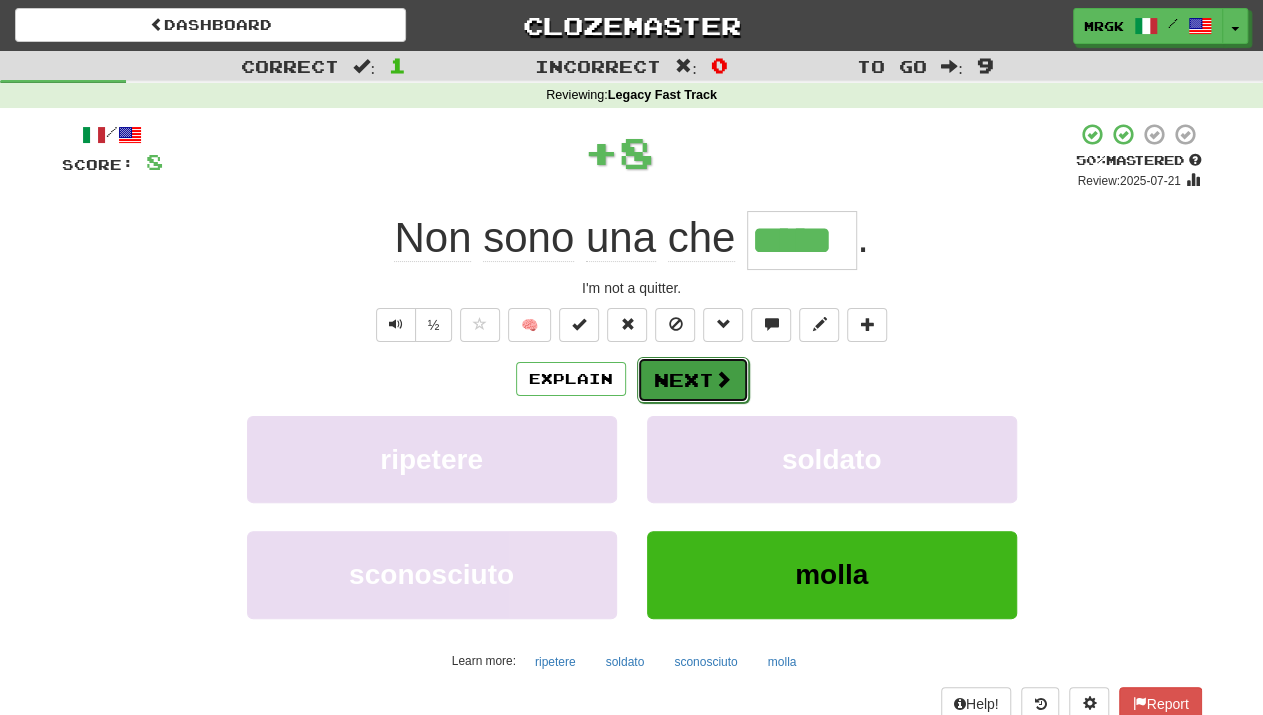 click on "Next" at bounding box center (693, 380) 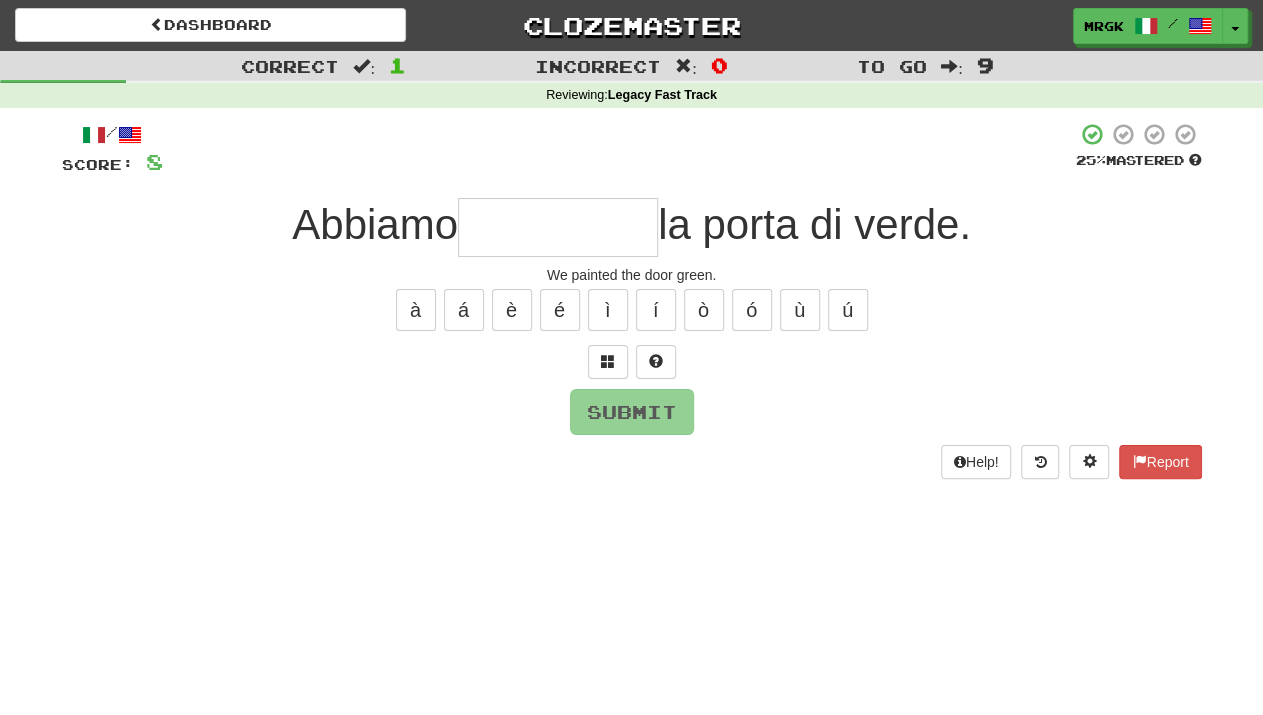 type on "*" 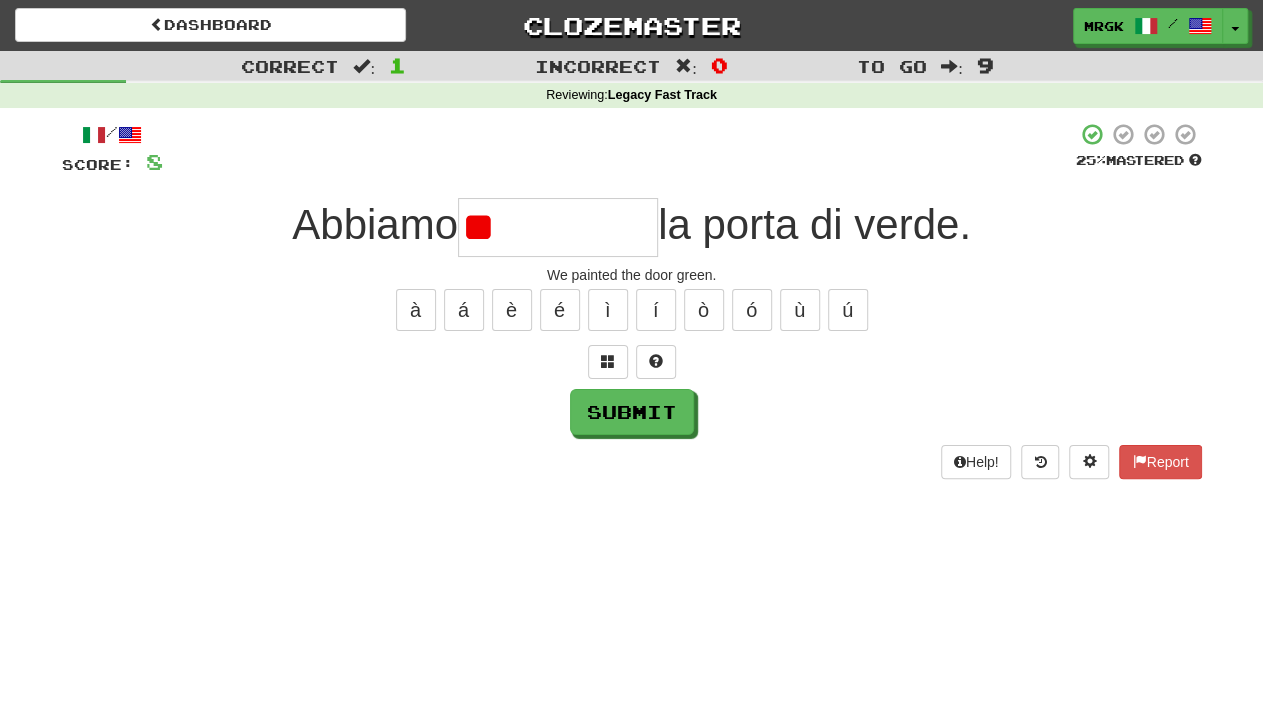 type on "*" 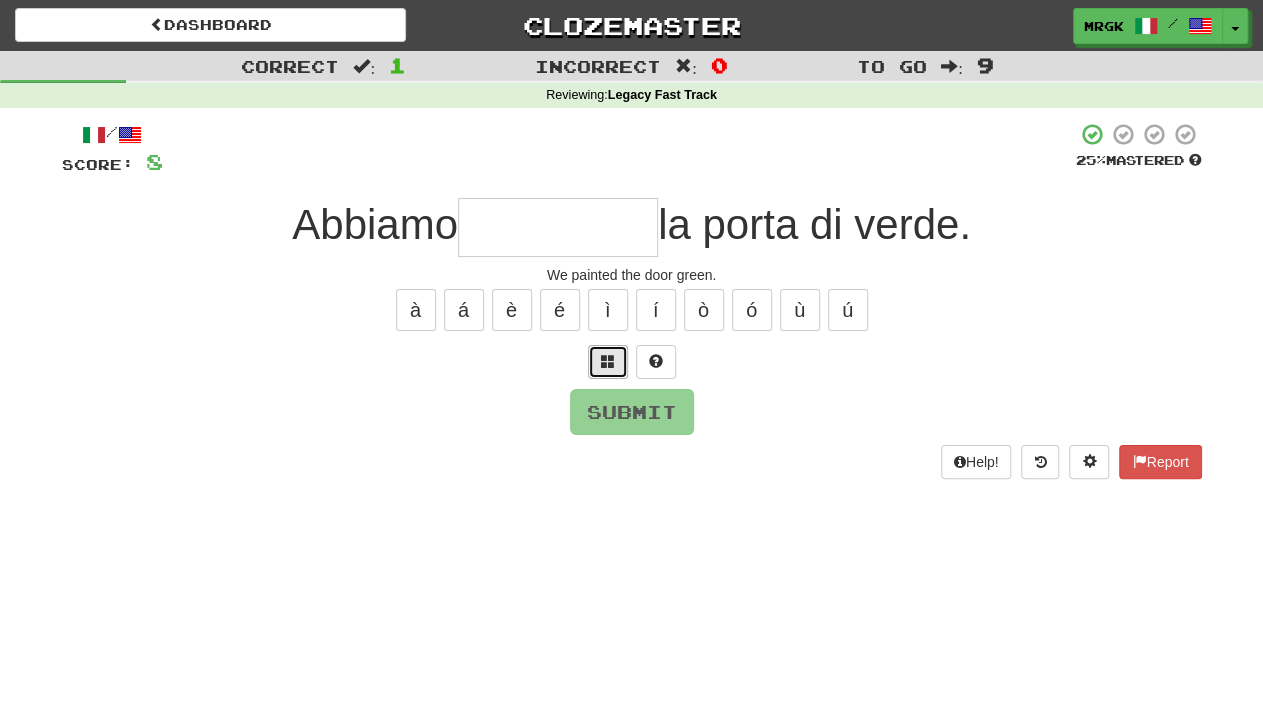 click at bounding box center [608, 361] 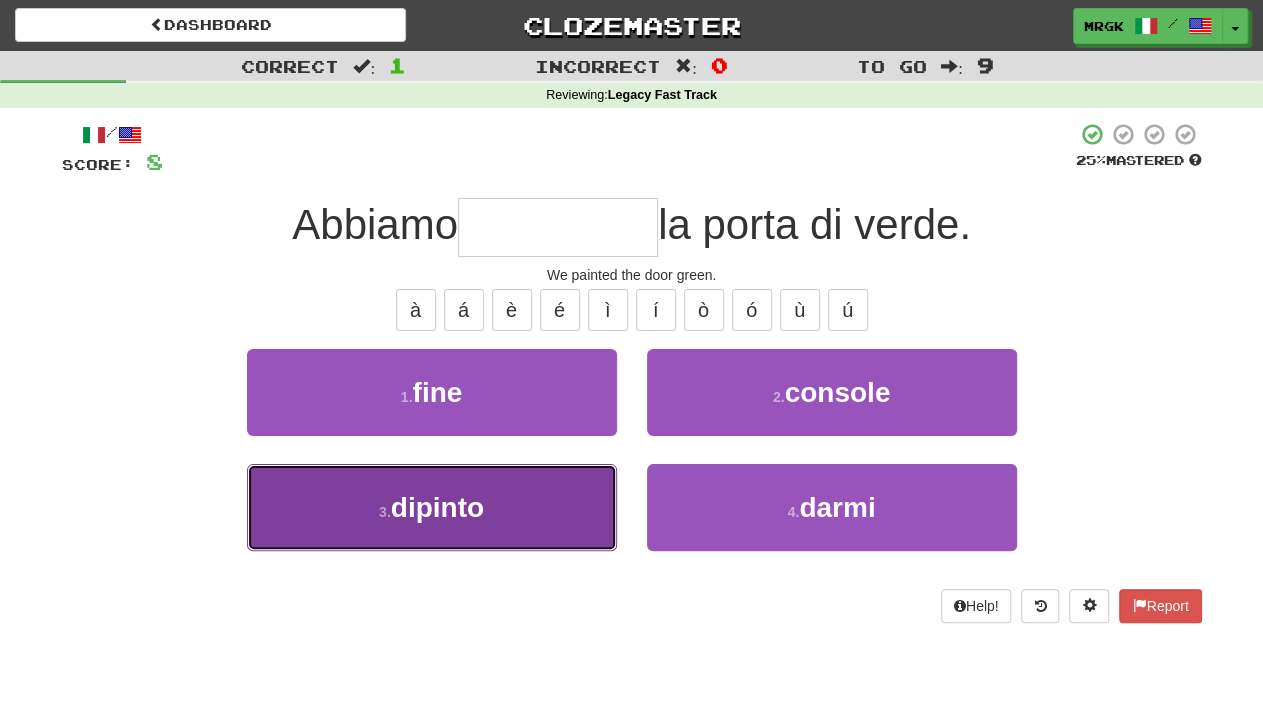 click on "3 .  dipinto" at bounding box center [432, 507] 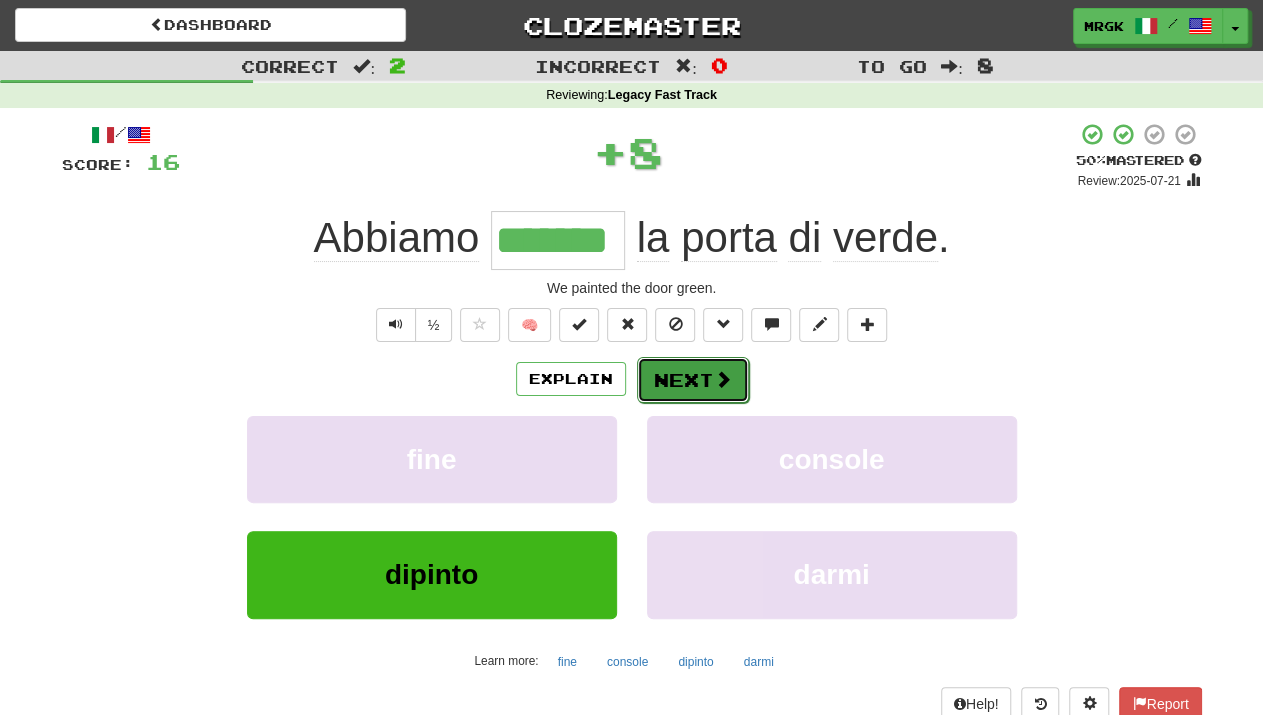 click on "Next" at bounding box center [693, 380] 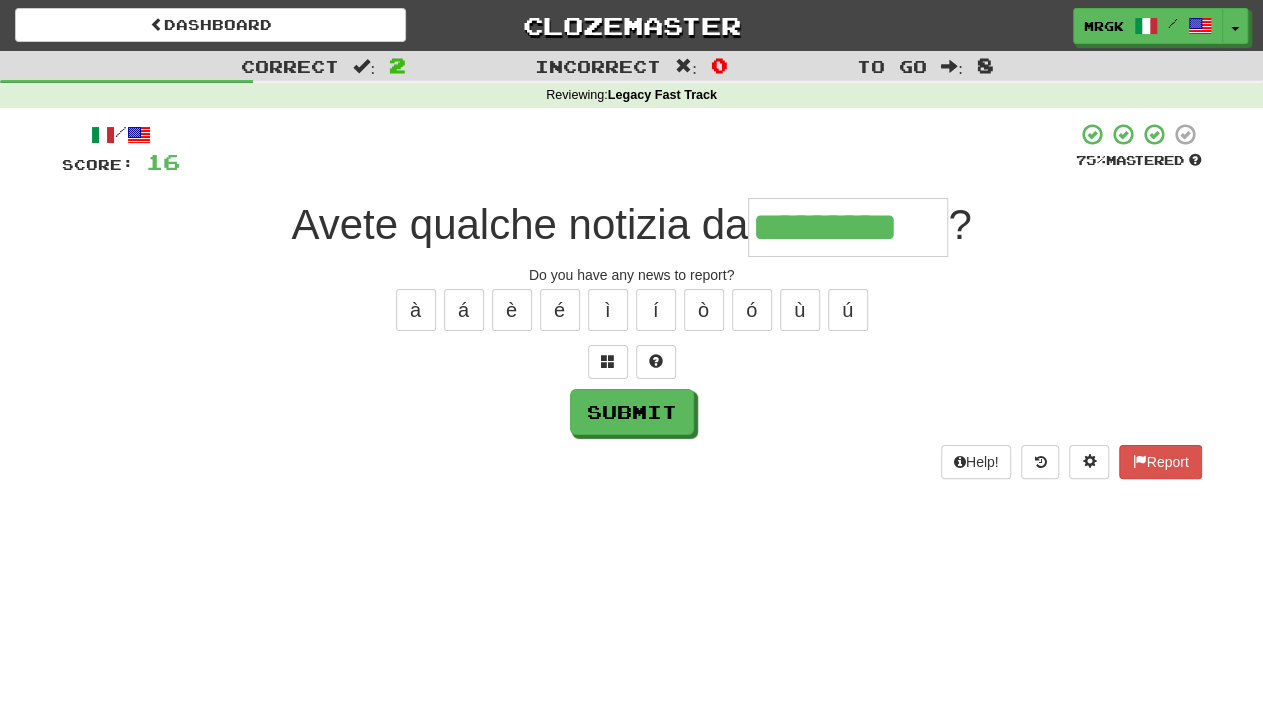 type on "*********" 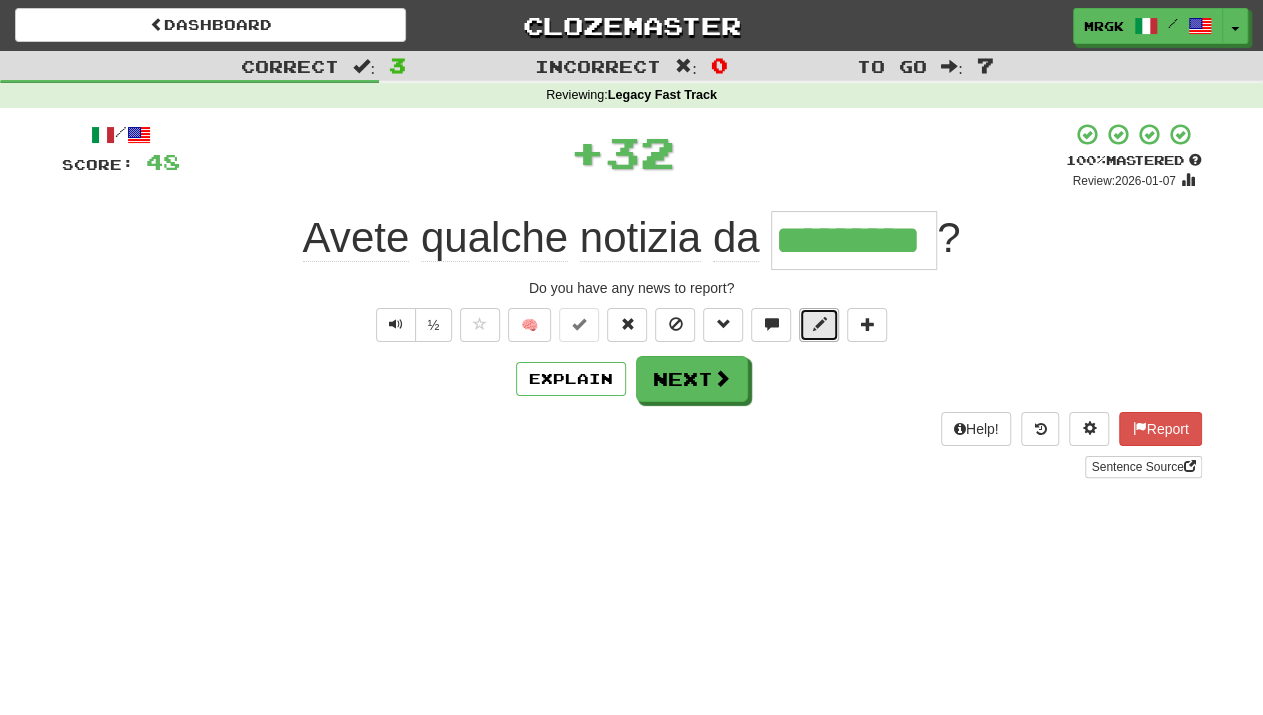 click at bounding box center [819, 325] 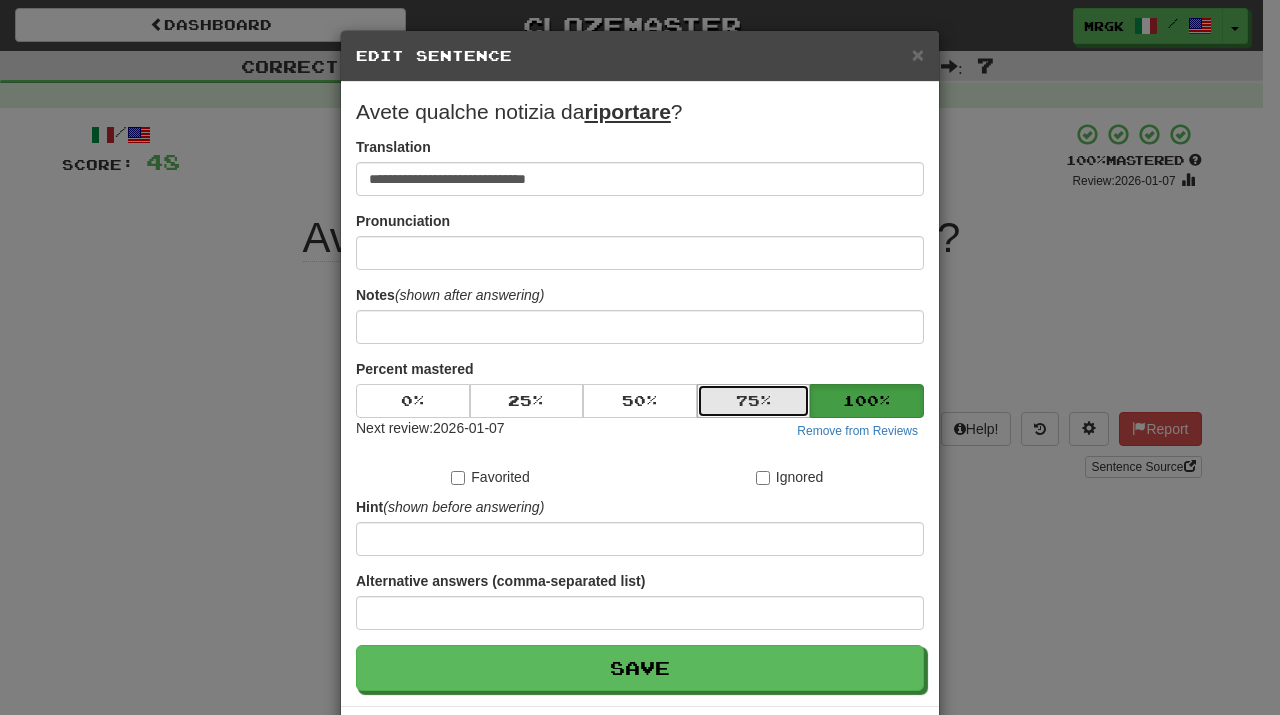 click on "75 %" at bounding box center [754, 401] 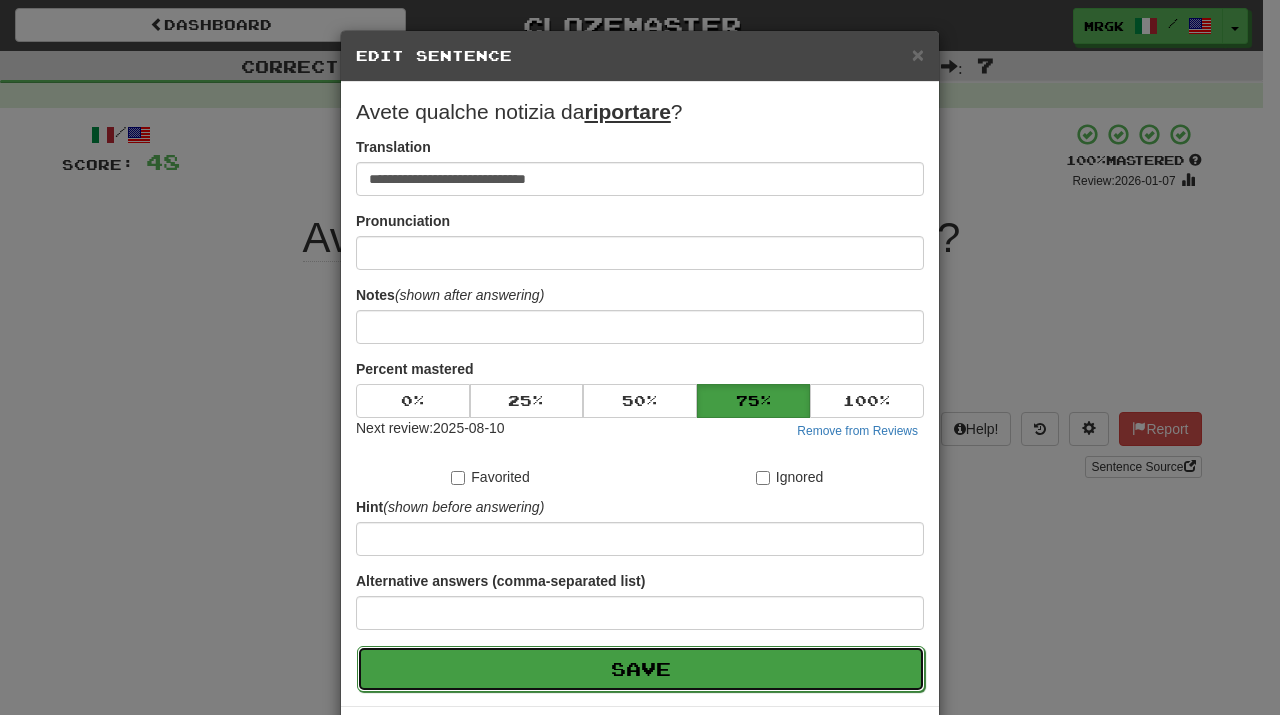 click on "Save" at bounding box center (641, 669) 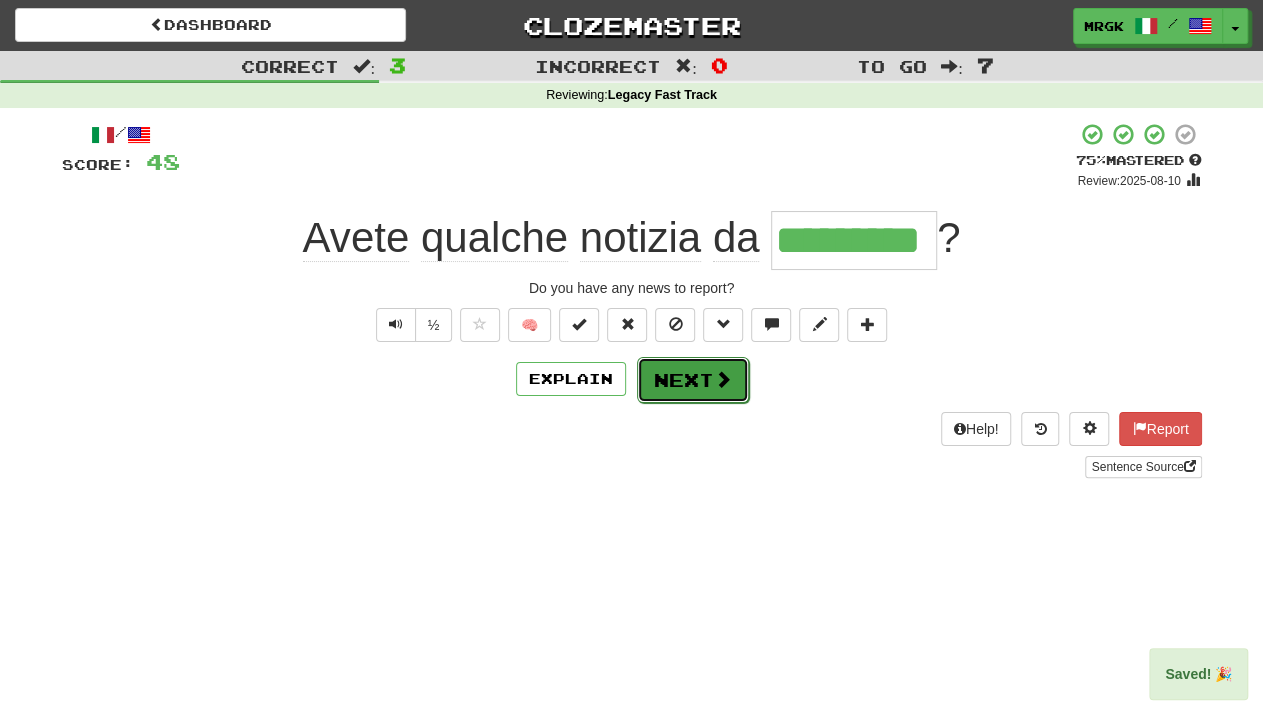 click on "Next" at bounding box center (693, 380) 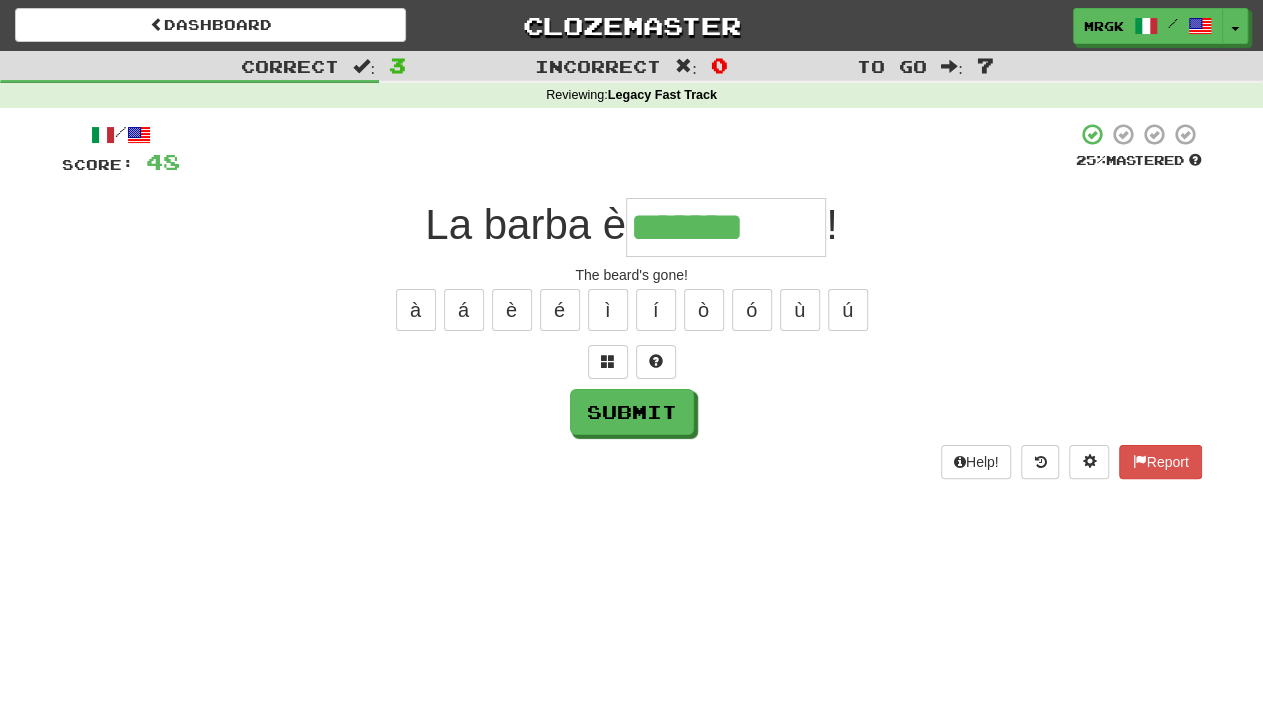 type on "*******" 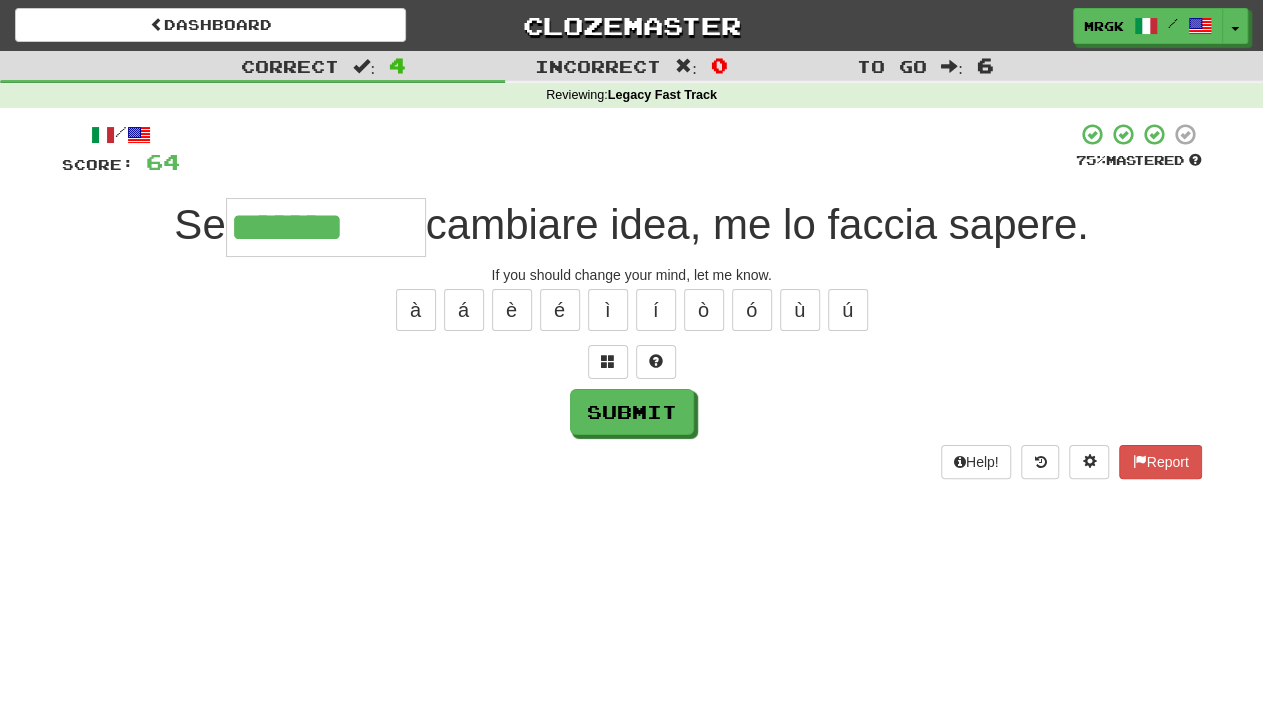 type on "*******" 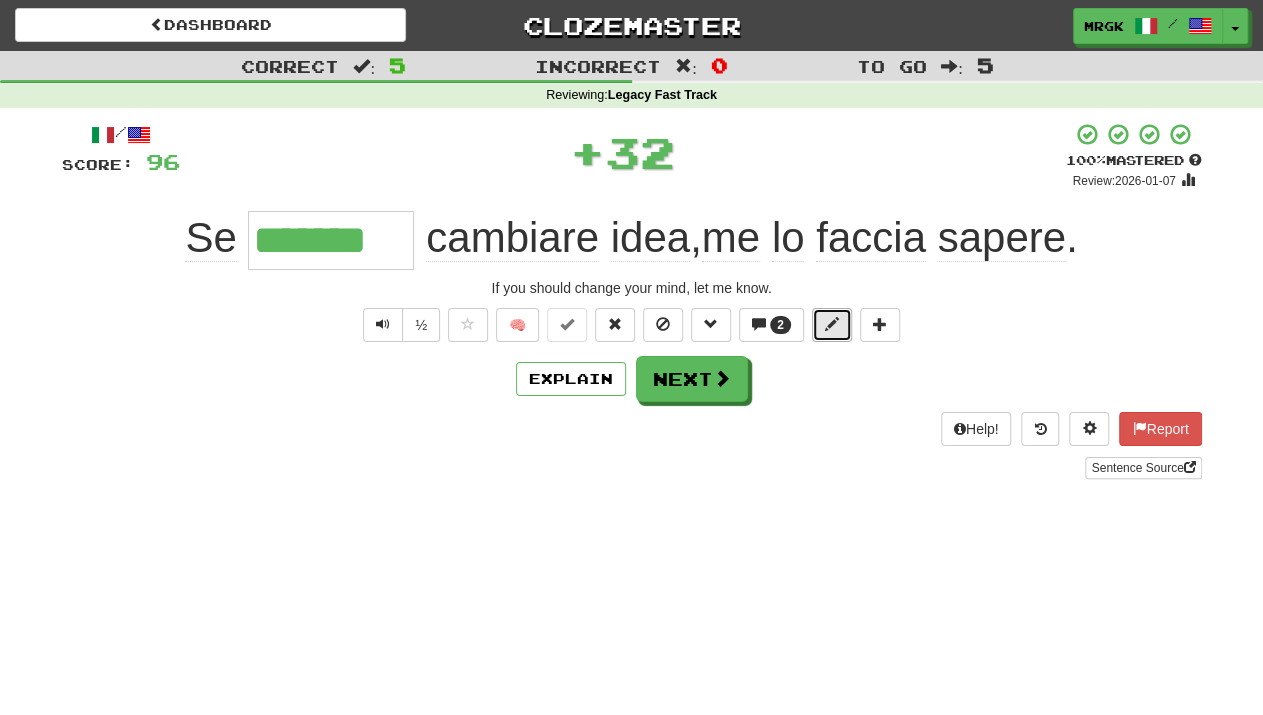 click at bounding box center (832, 324) 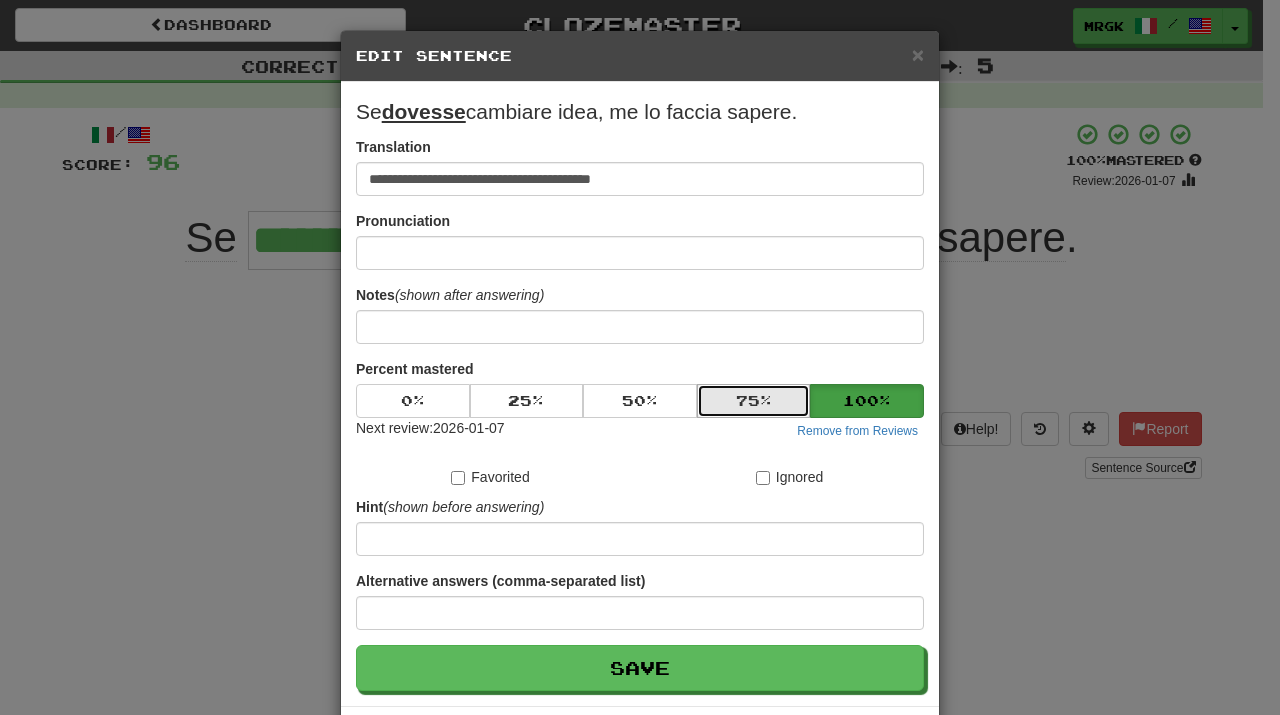 click on "75 %" at bounding box center [754, 401] 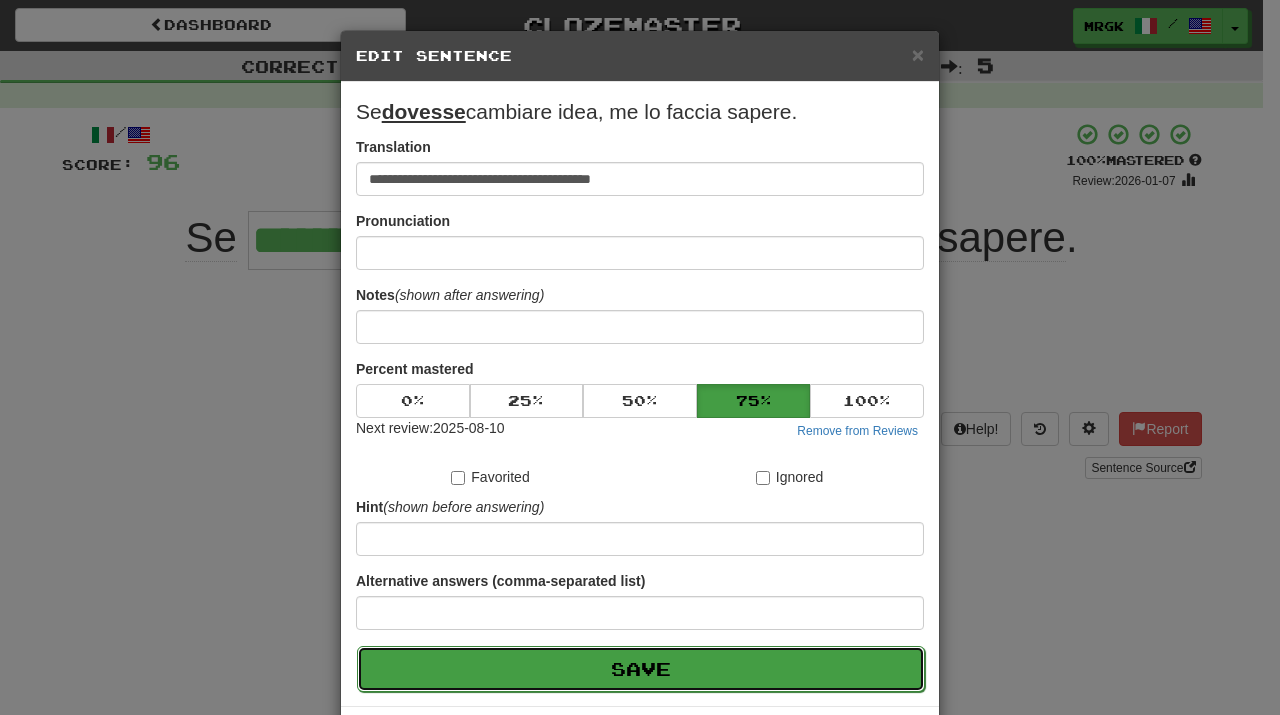 click on "Save" at bounding box center (641, 669) 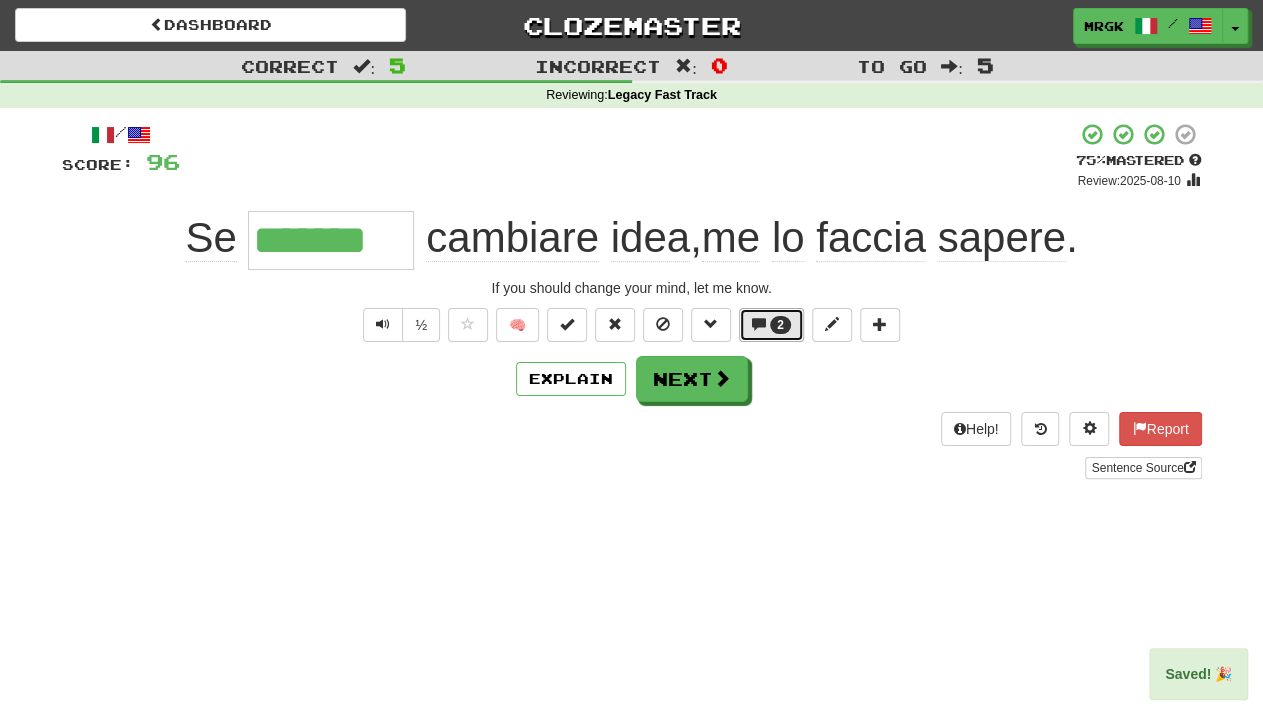 click on "2" at bounding box center (780, 325) 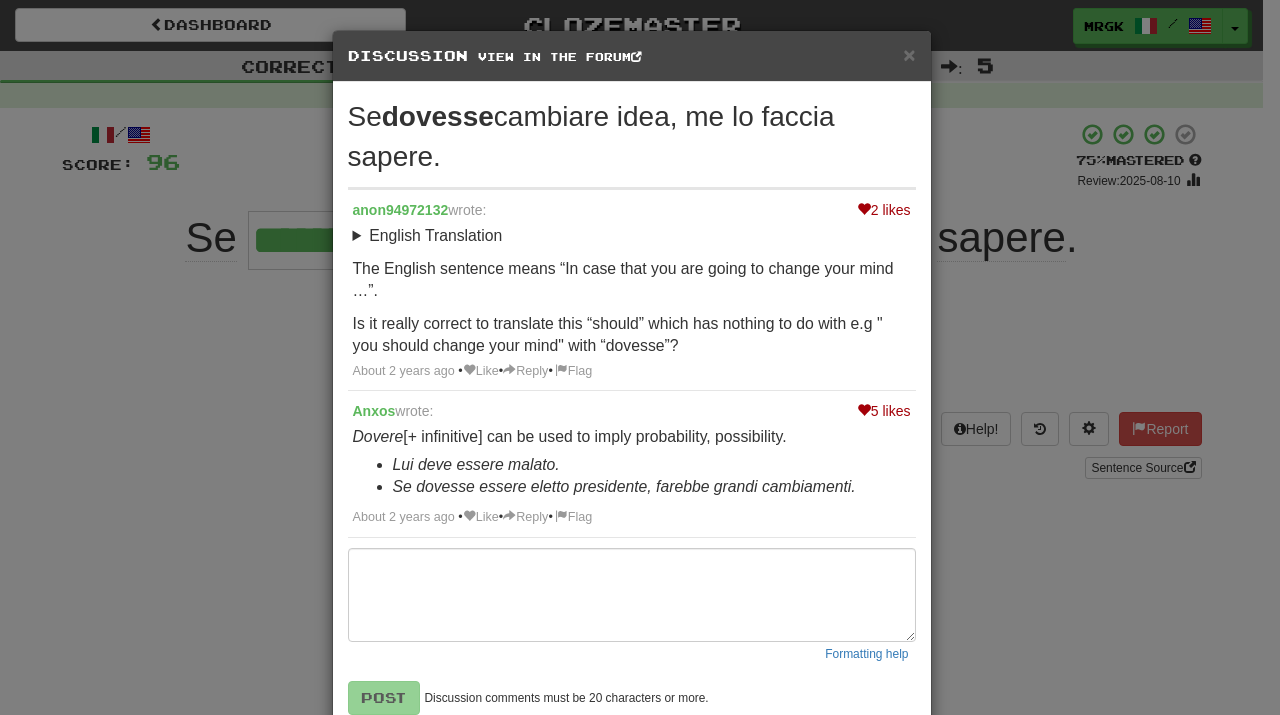 click on "Discussion View in the forum" at bounding box center [632, 56] 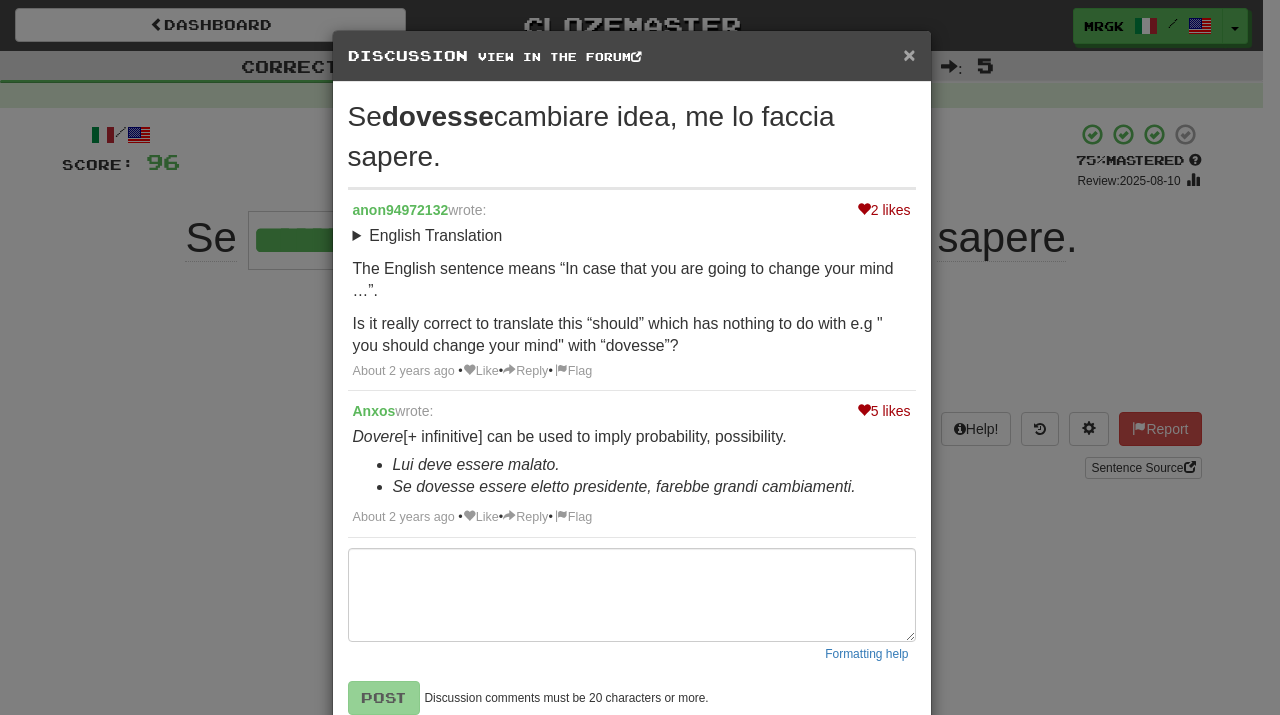 click on "×" at bounding box center [909, 54] 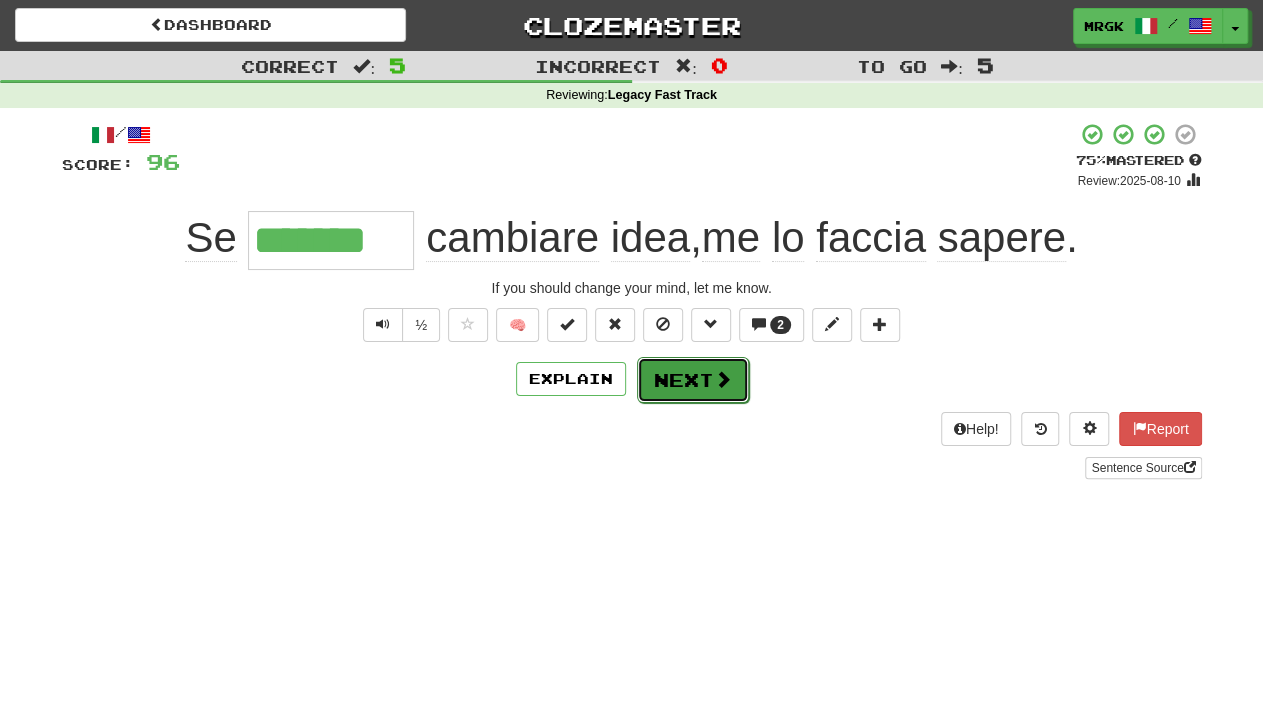click on "Next" at bounding box center (693, 380) 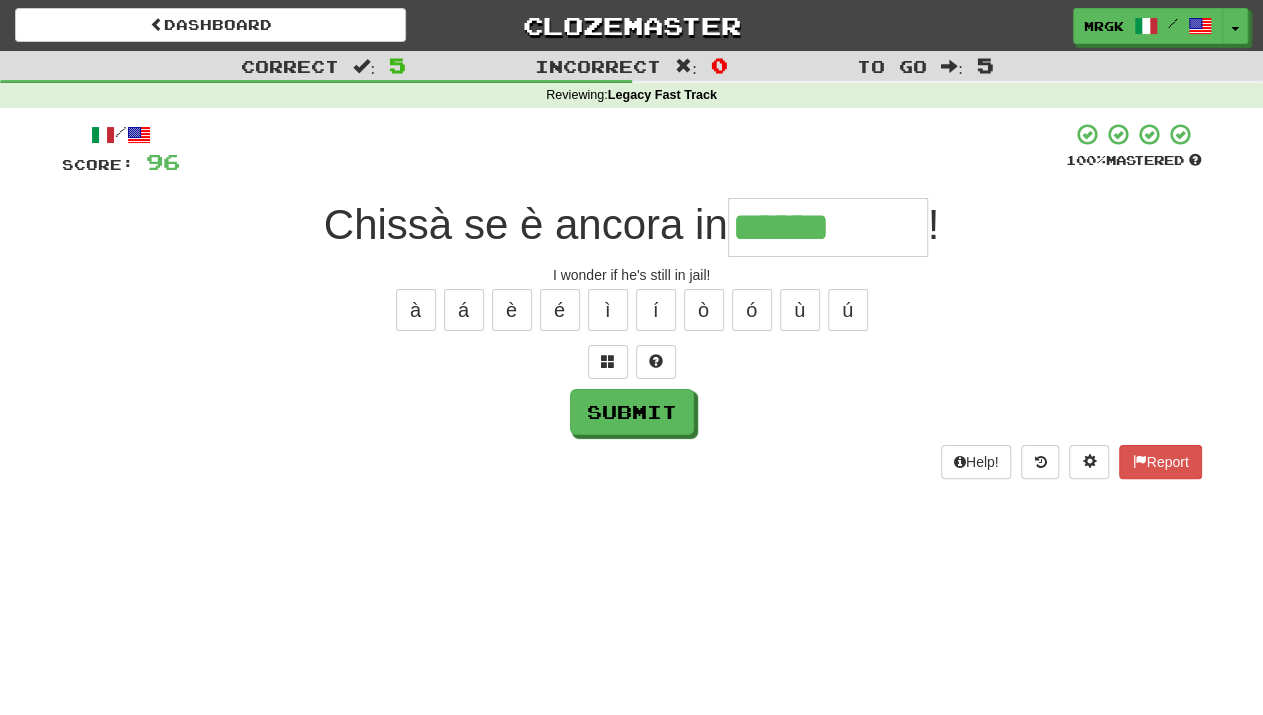 type on "******" 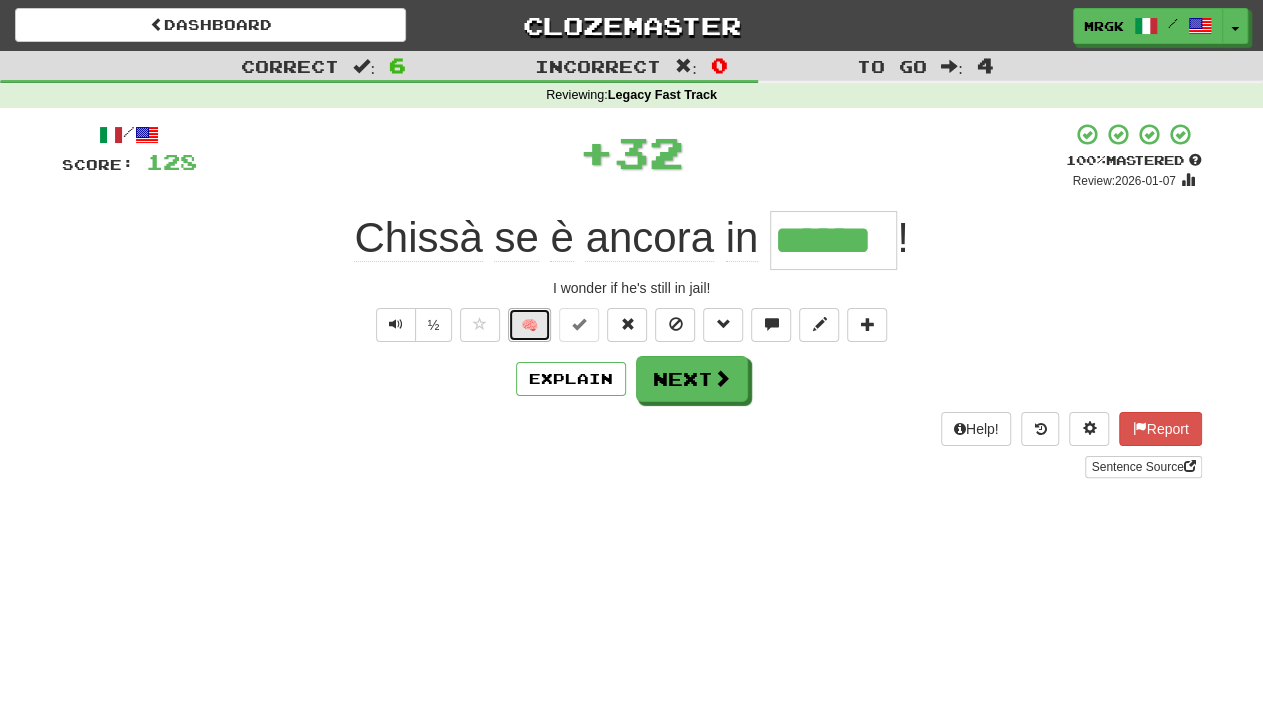 click on "🧠" at bounding box center [529, 325] 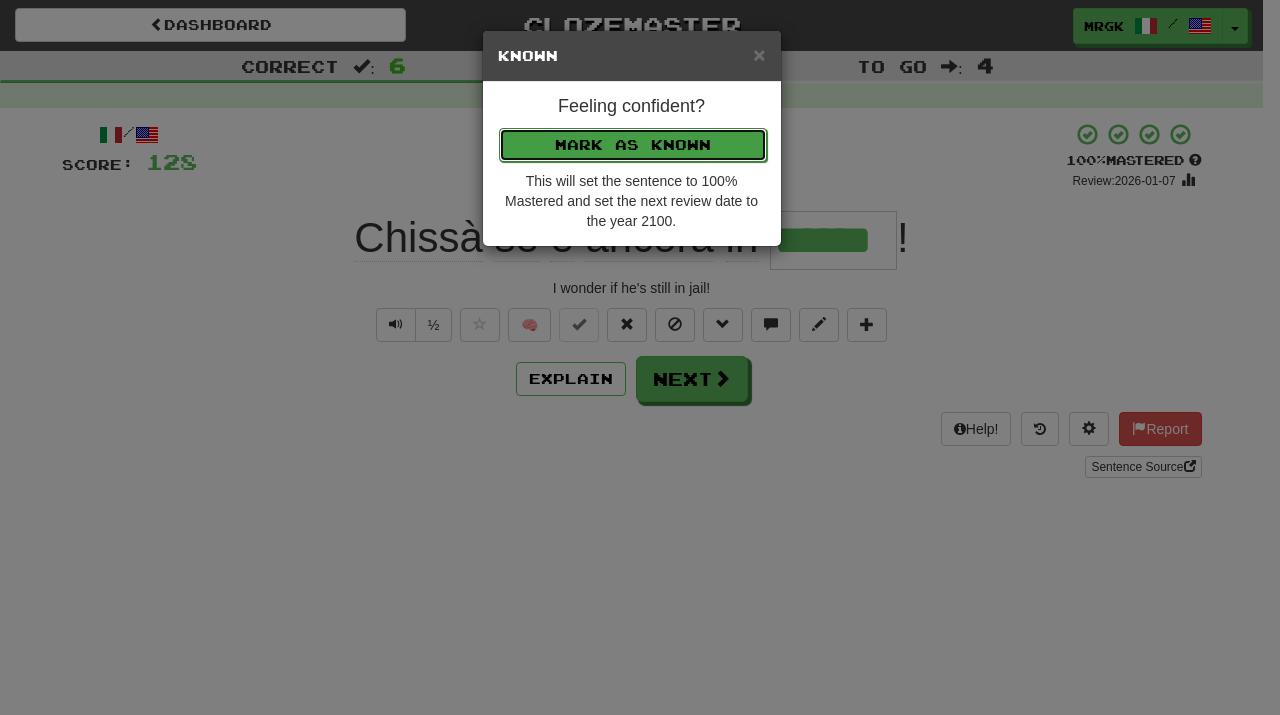 click on "Mark as Known" at bounding box center (633, 145) 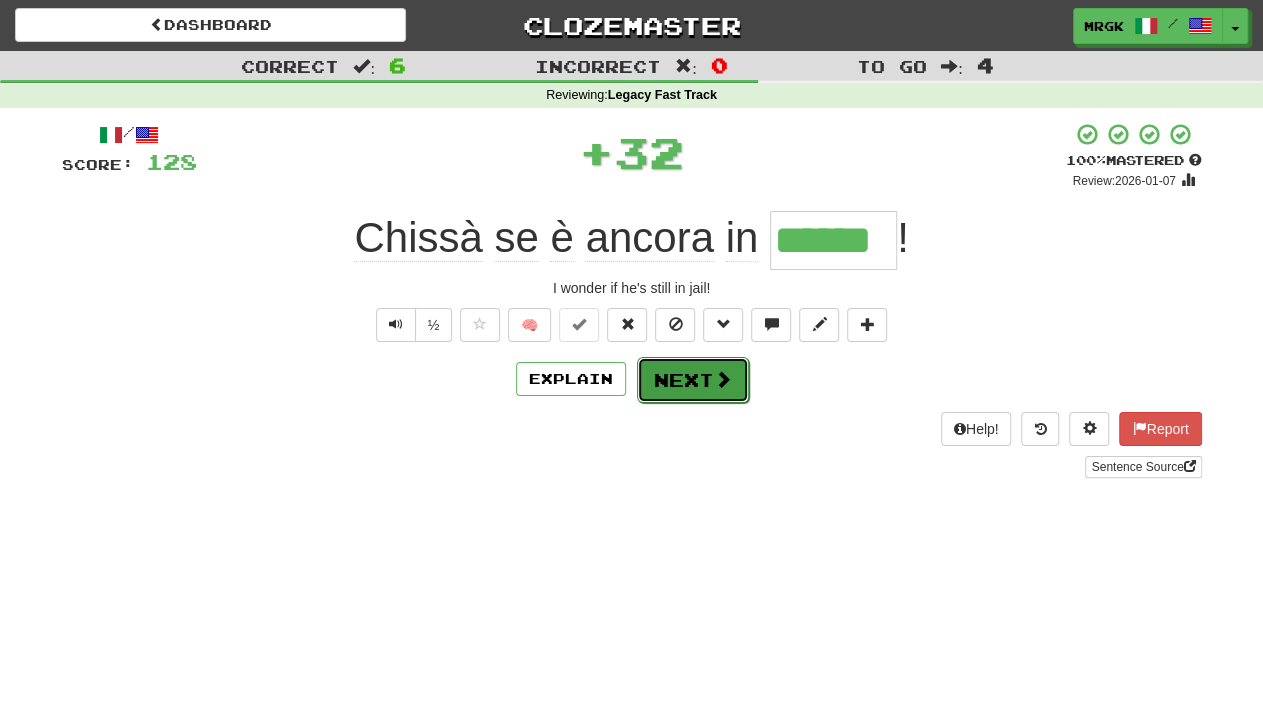 click on "Next" at bounding box center (693, 380) 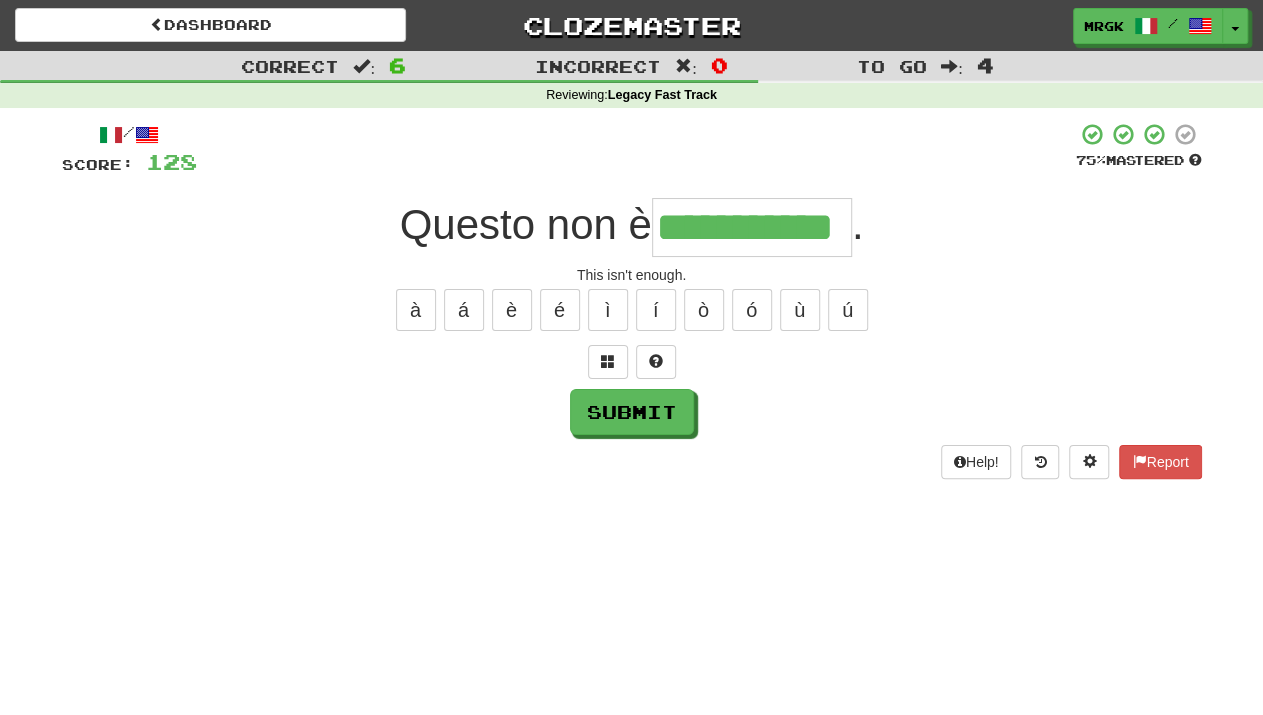 type on "**********" 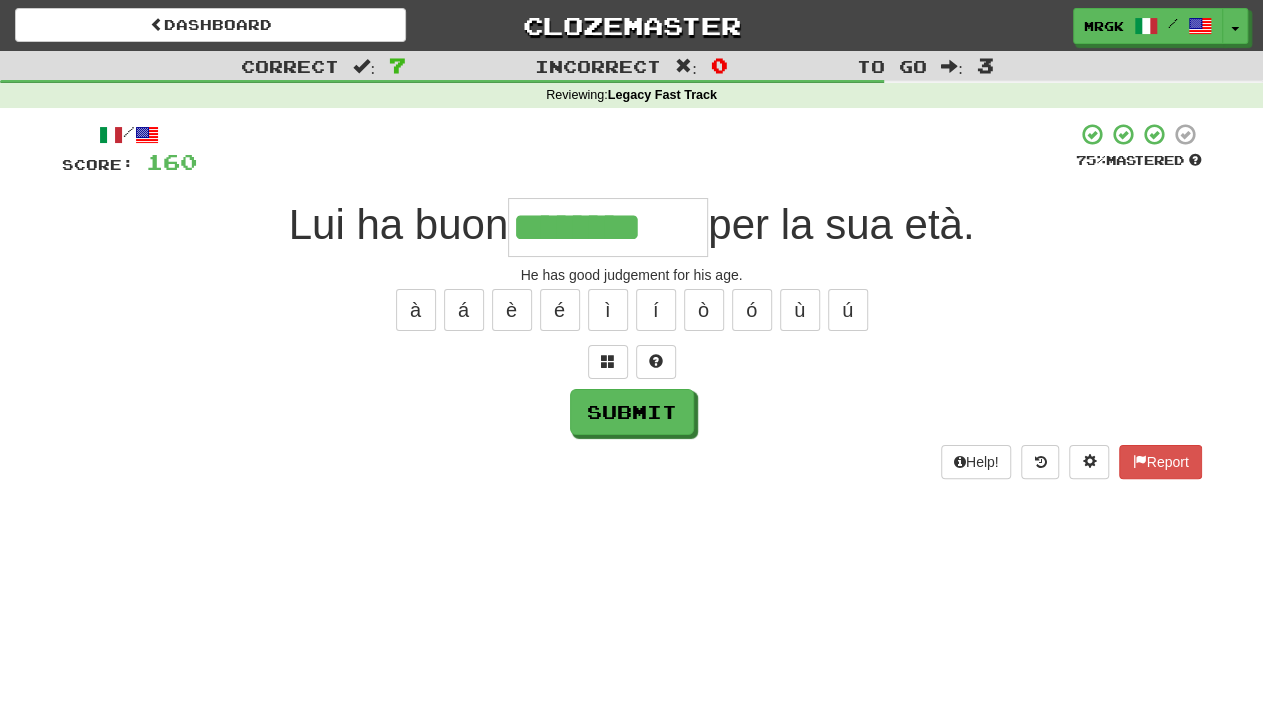 type on "********" 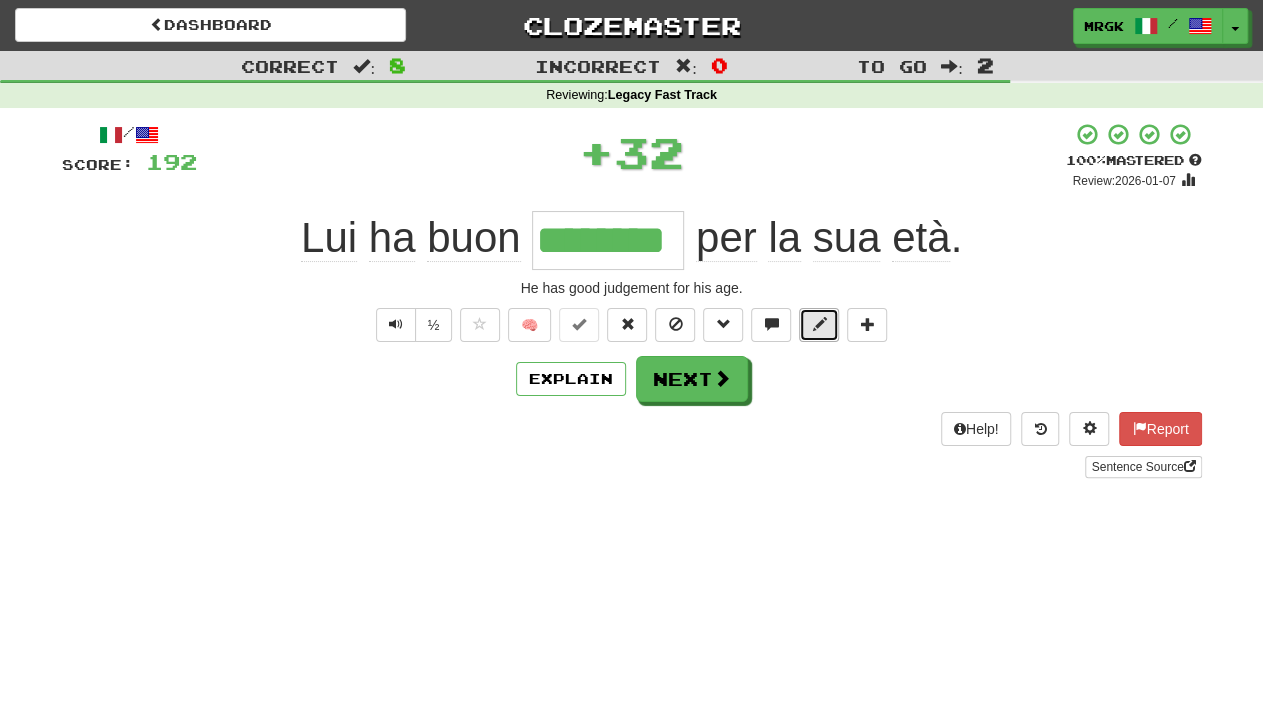 click at bounding box center [819, 325] 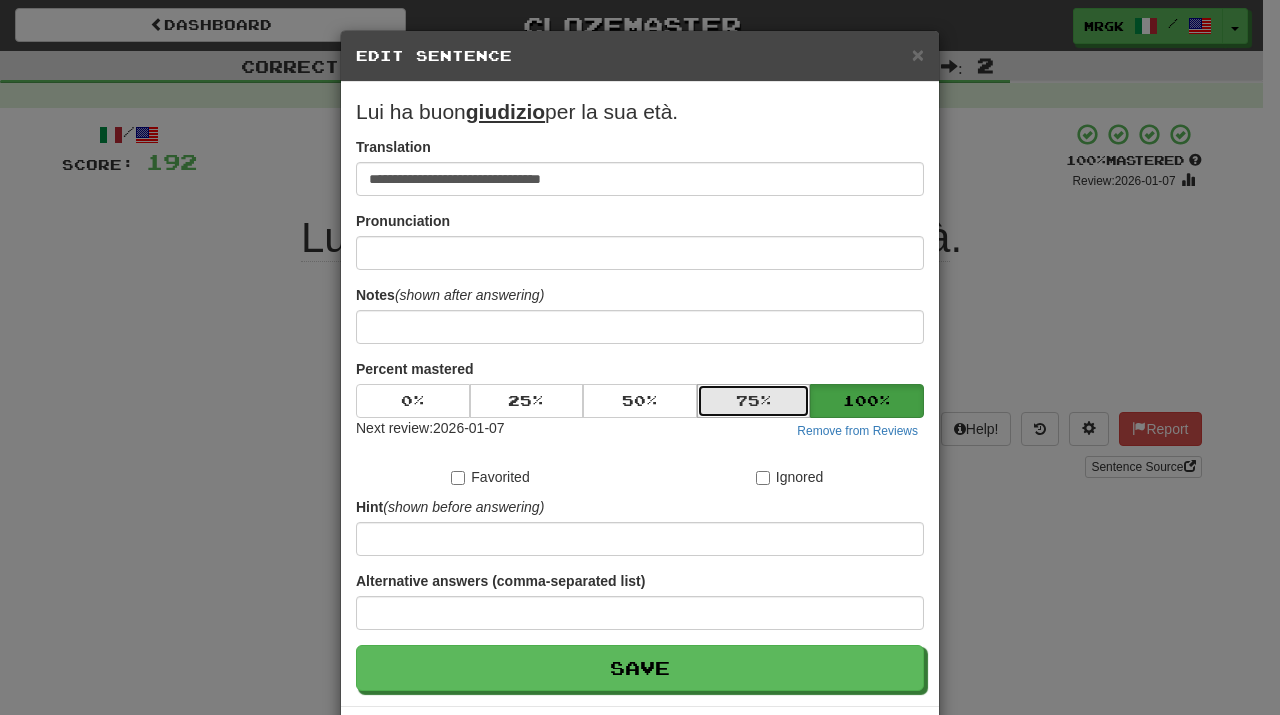 click on "75 %" at bounding box center (754, 401) 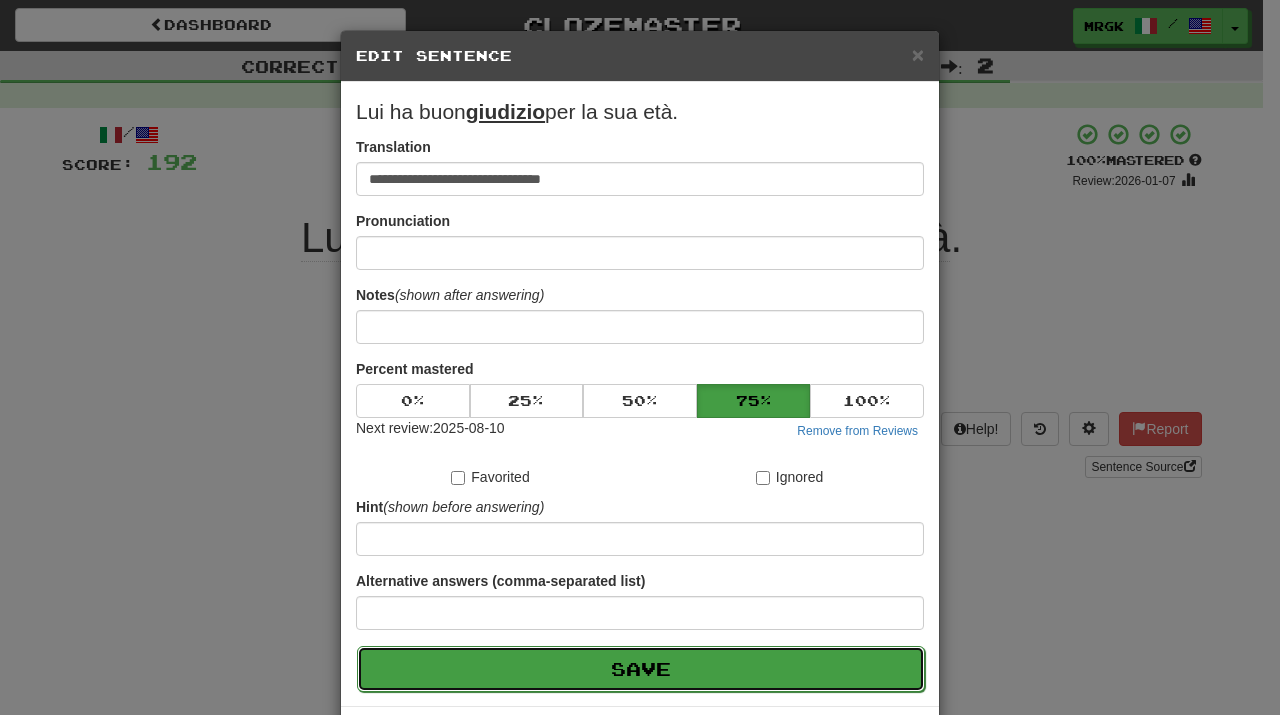 click on "Save" at bounding box center [641, 669] 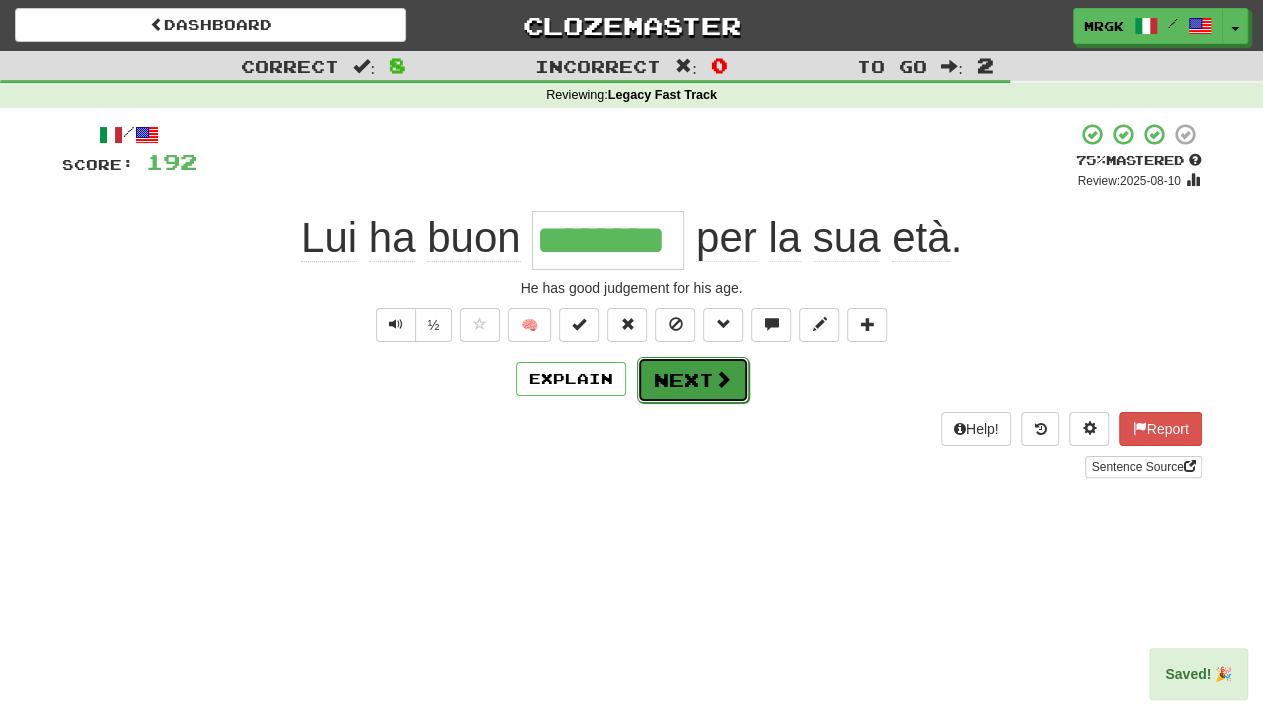 click on "Next" at bounding box center [693, 380] 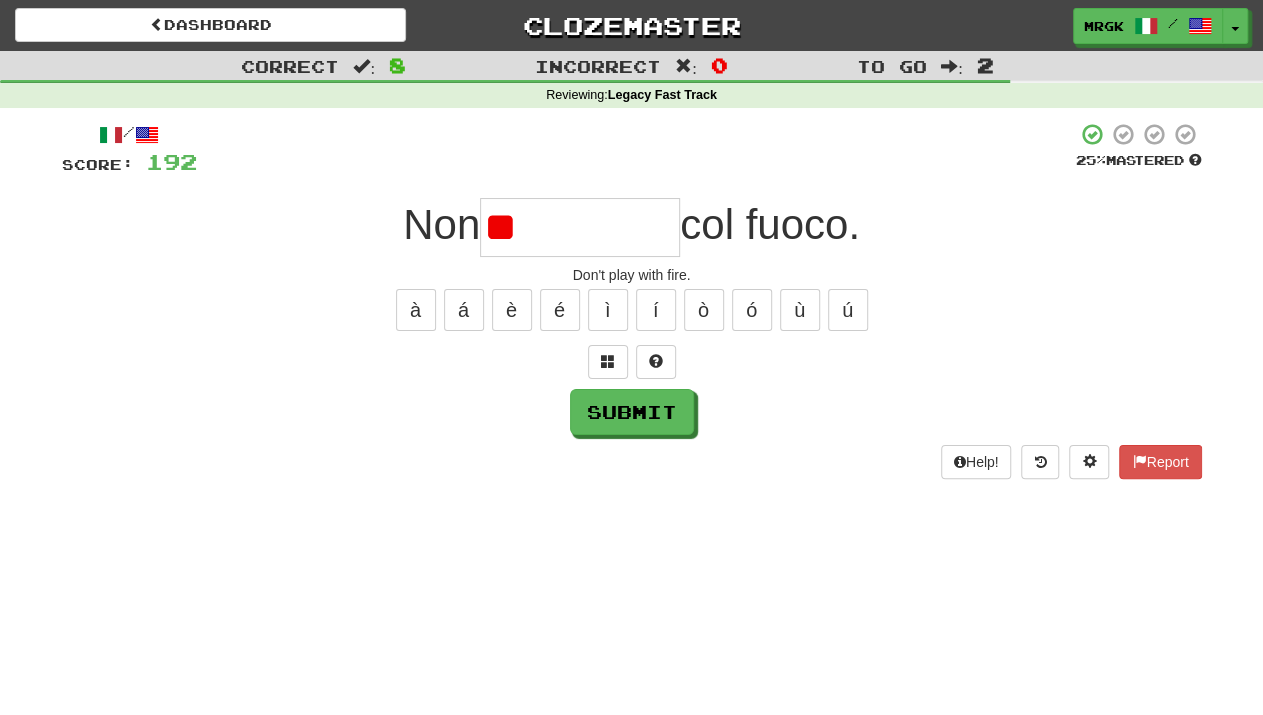 type on "*" 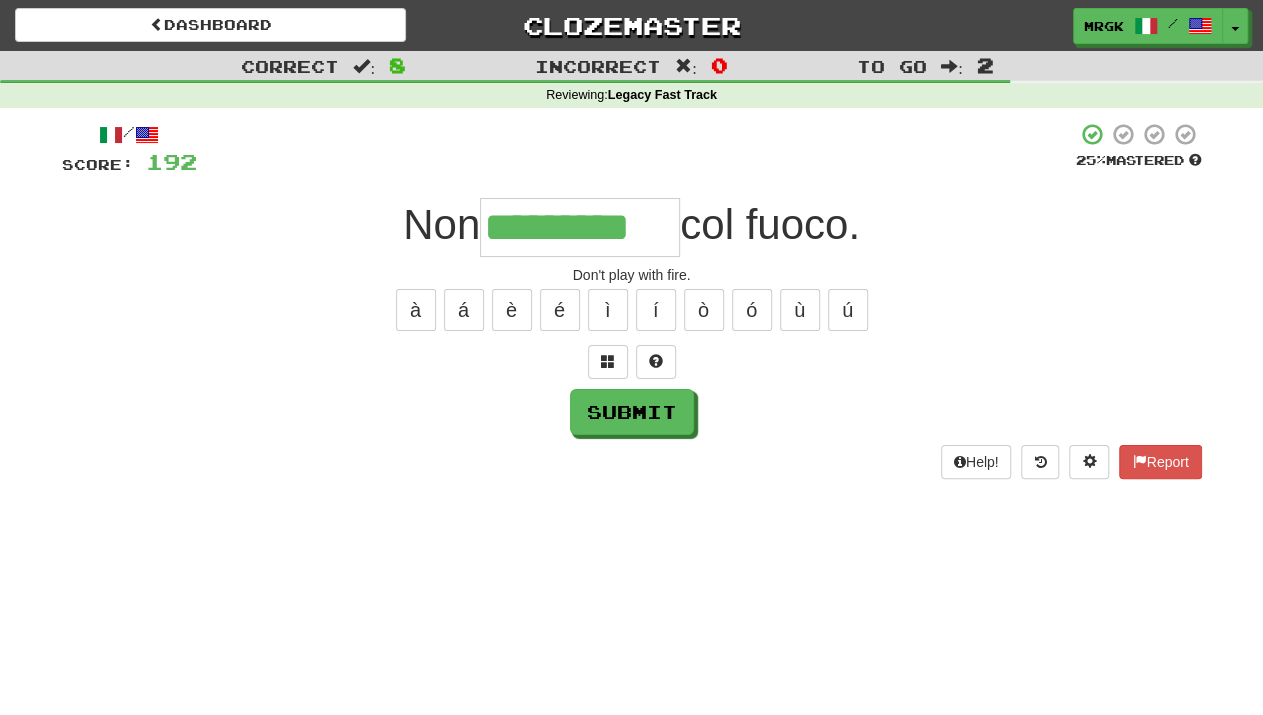 type on "*********" 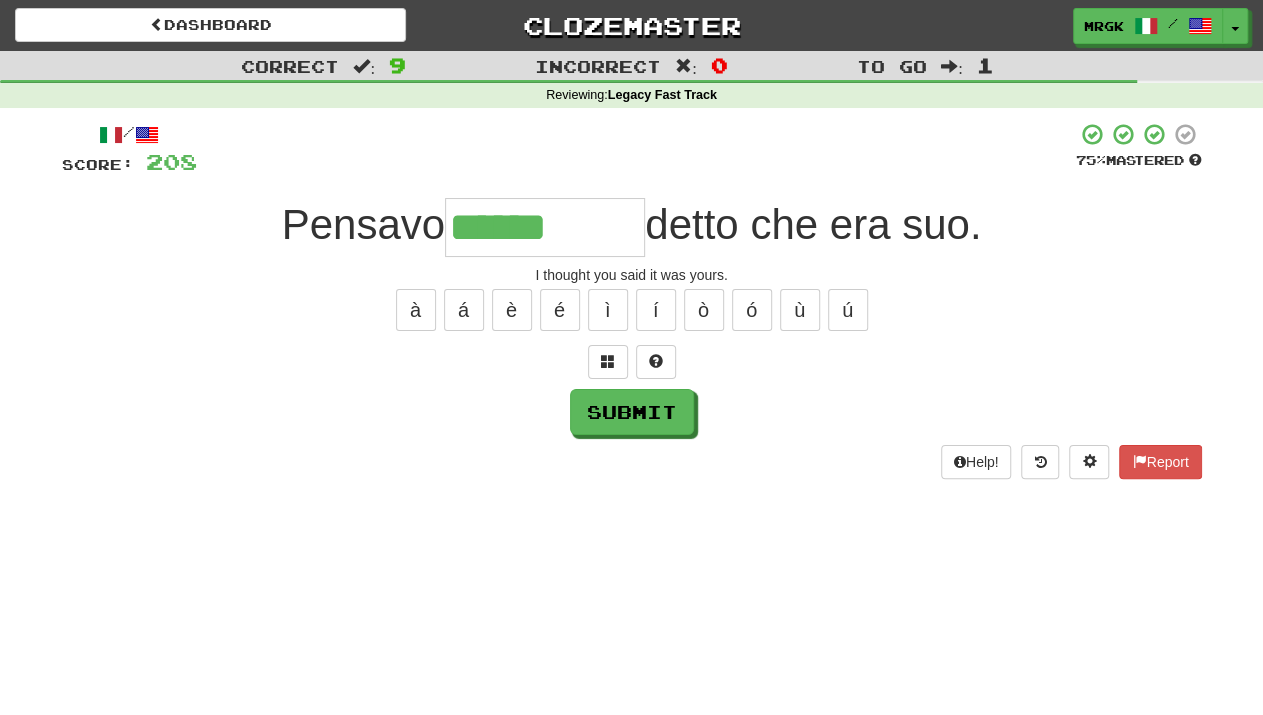 type on "******" 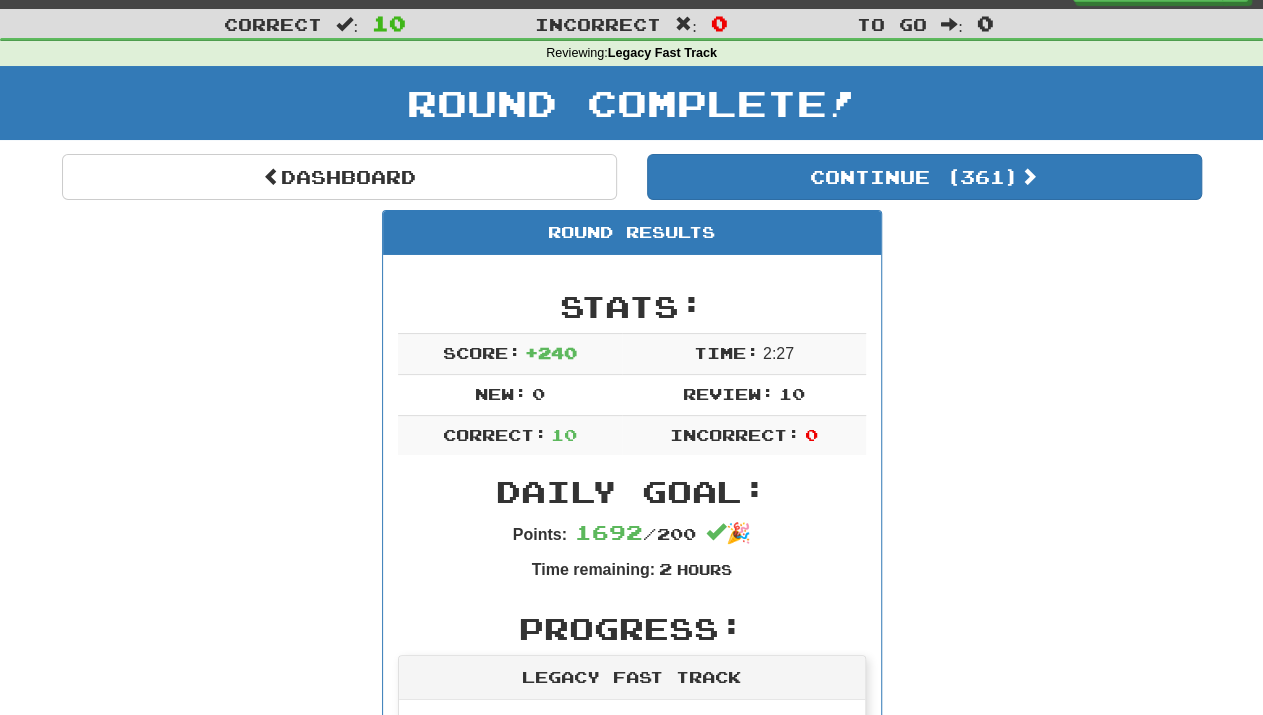 scroll, scrollTop: 41, scrollLeft: 0, axis: vertical 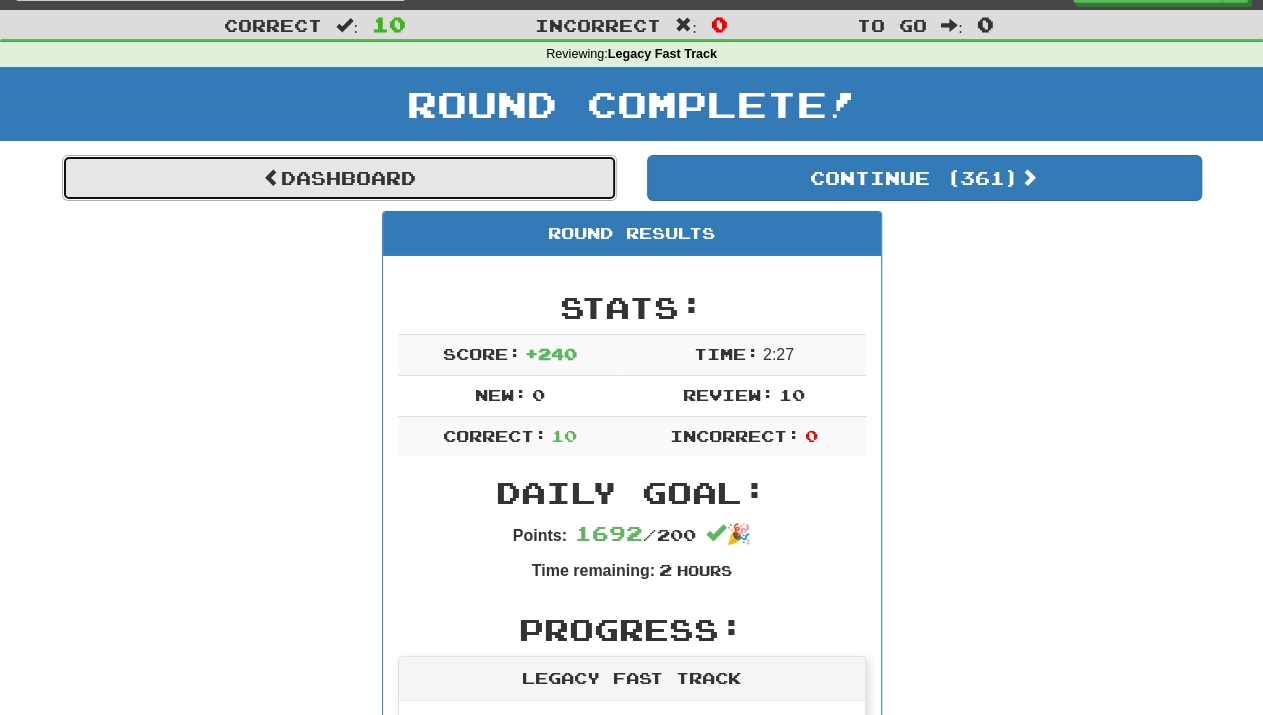 click on "Dashboard" at bounding box center [339, 178] 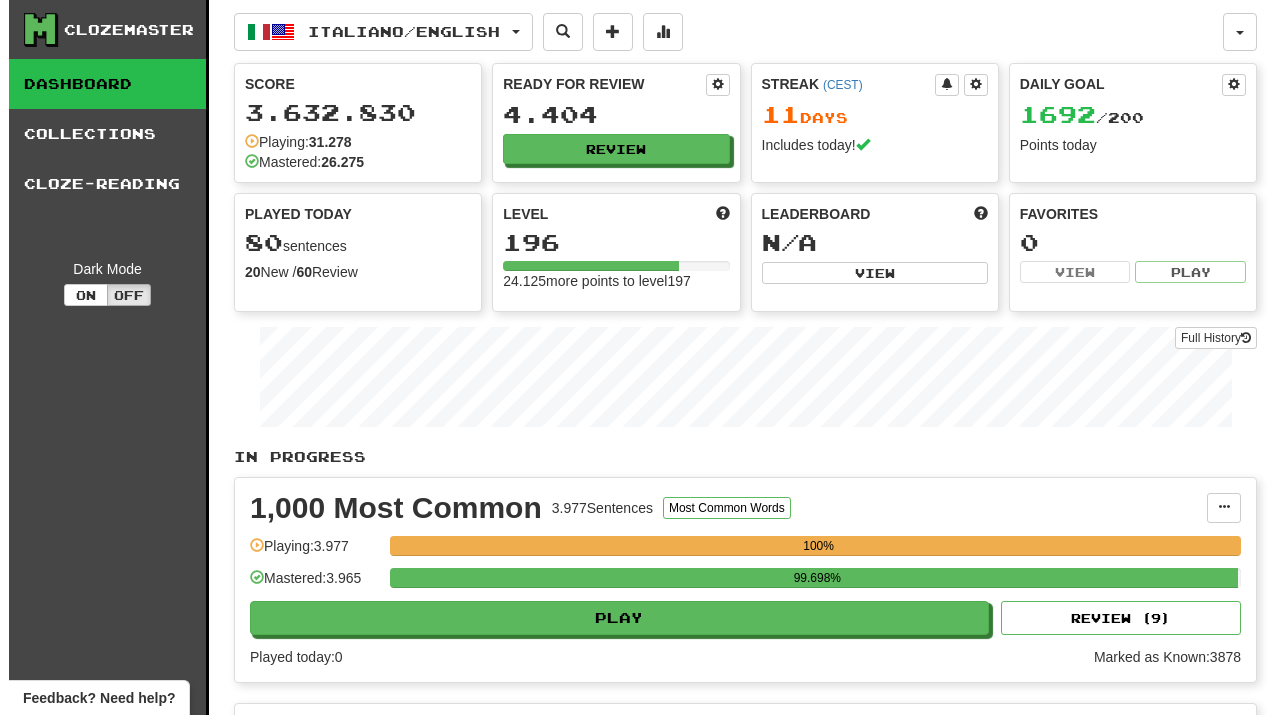 scroll, scrollTop: 0, scrollLeft: 0, axis: both 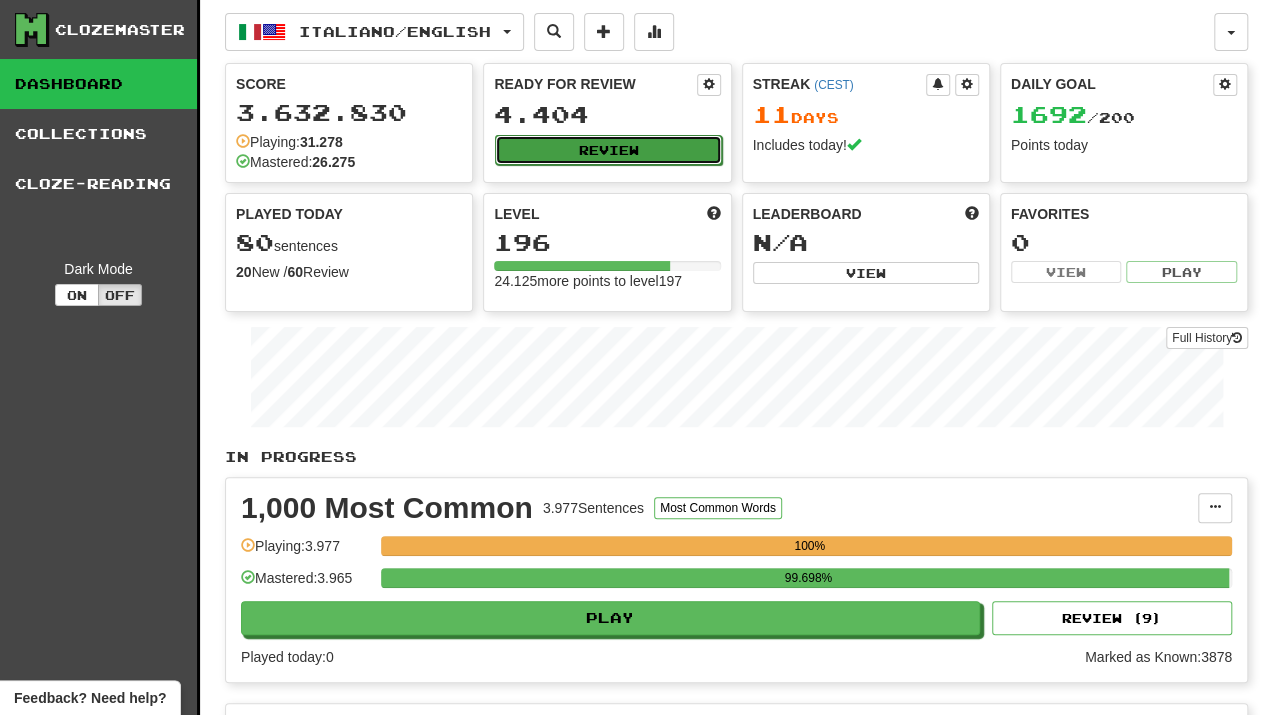 click on "Review" at bounding box center (608, 150) 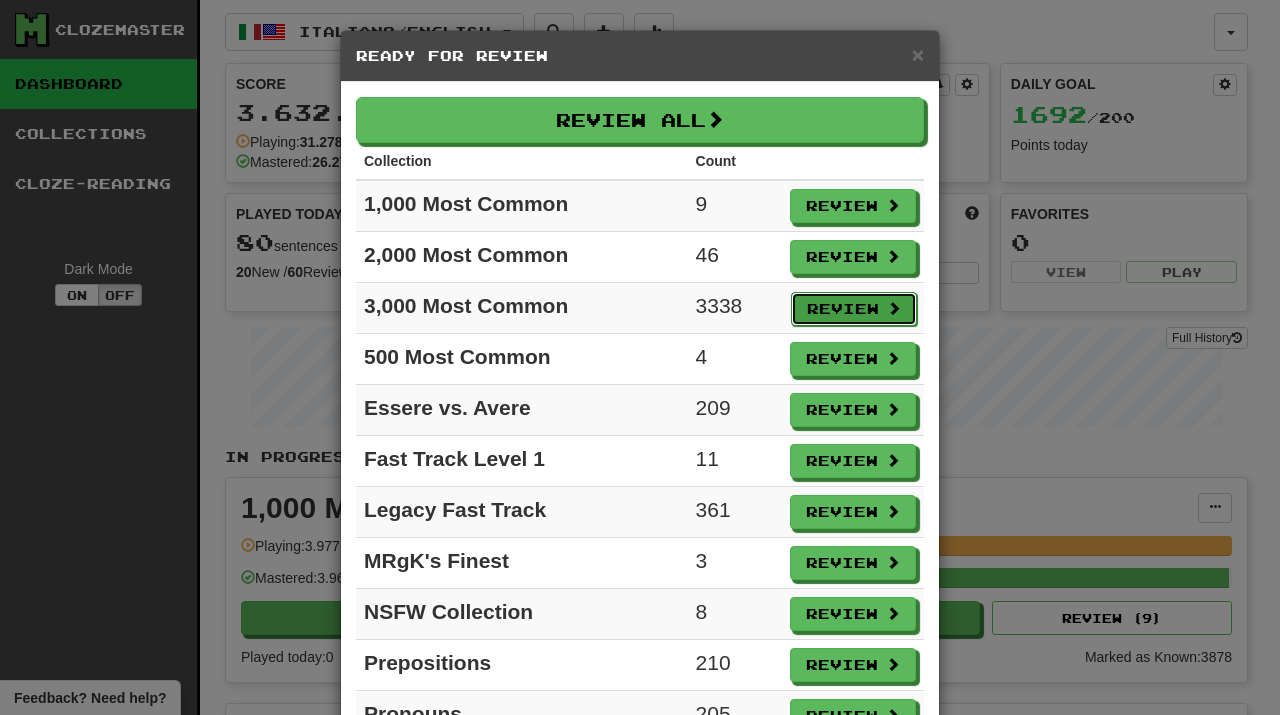click on "Review" at bounding box center [854, 309] 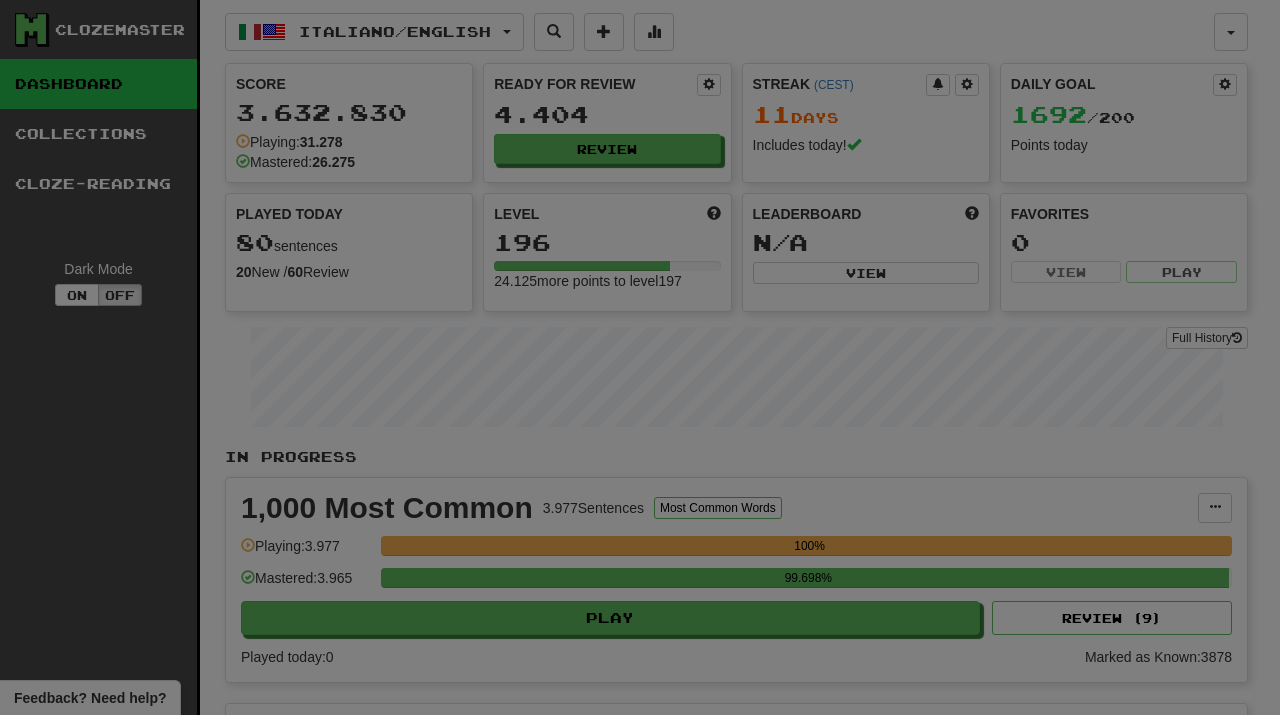 select on "**" 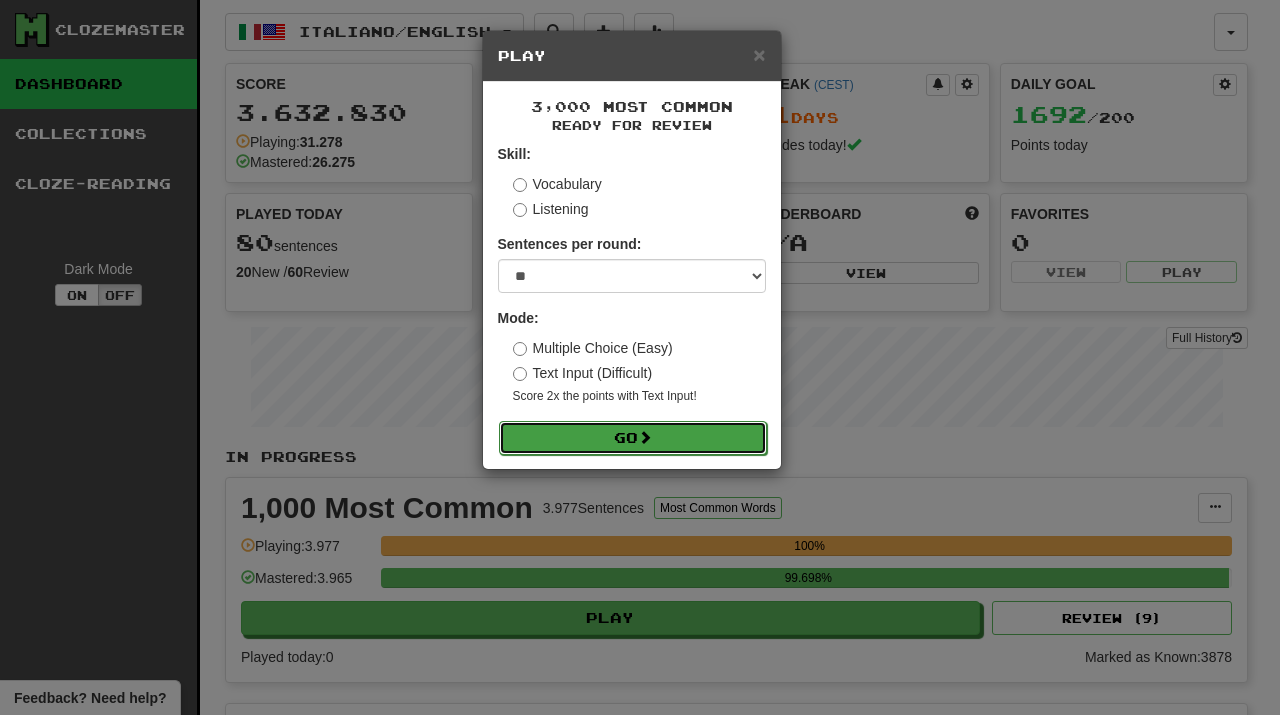 click on "Go" at bounding box center [633, 438] 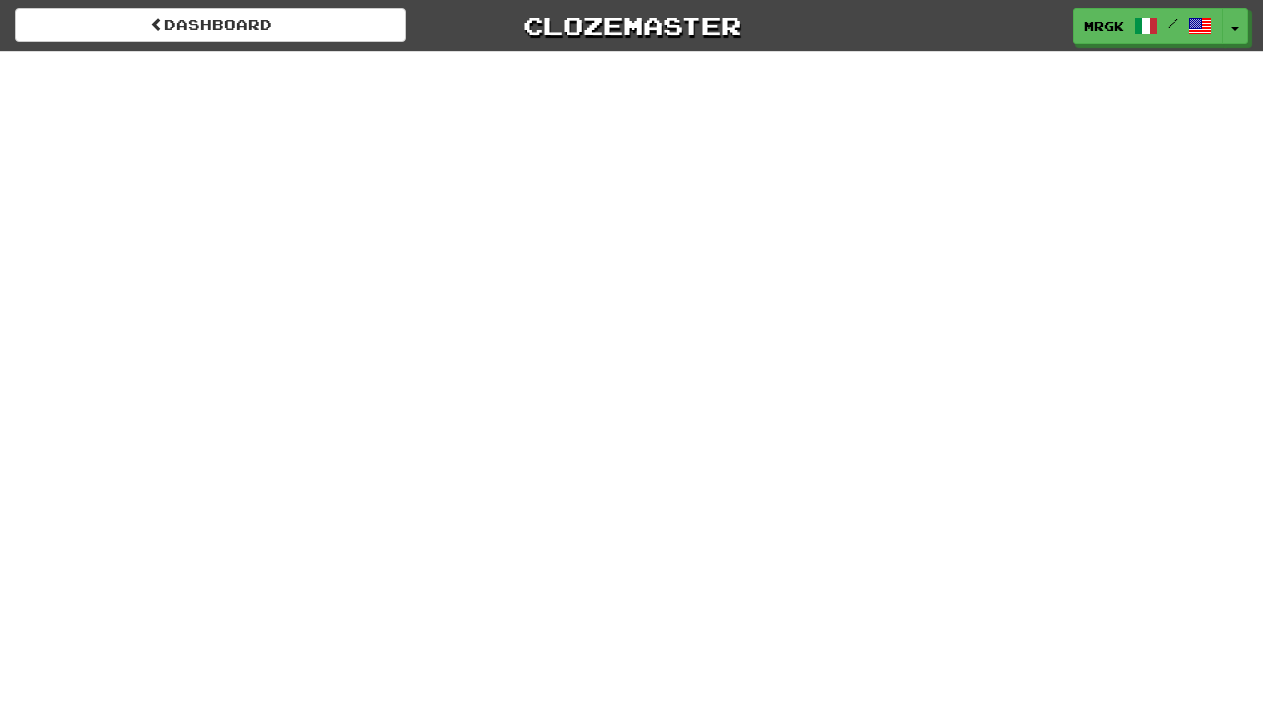 scroll, scrollTop: 0, scrollLeft: 0, axis: both 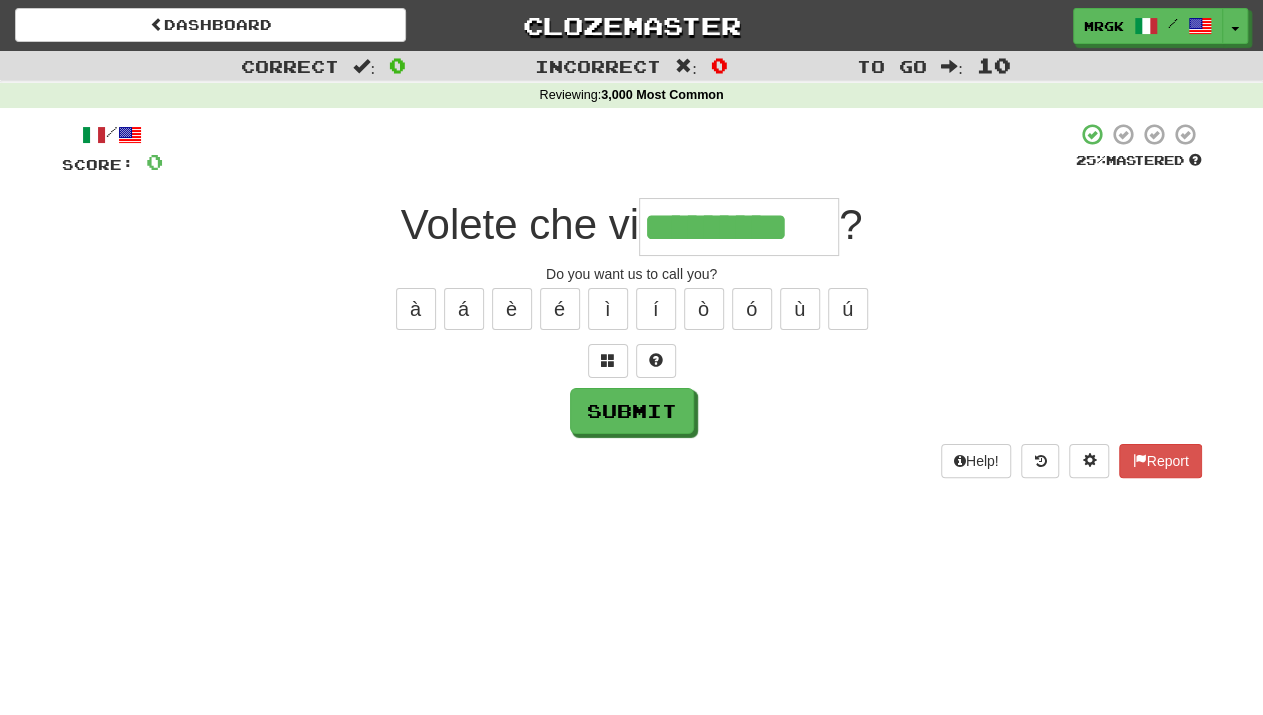 type on "*********" 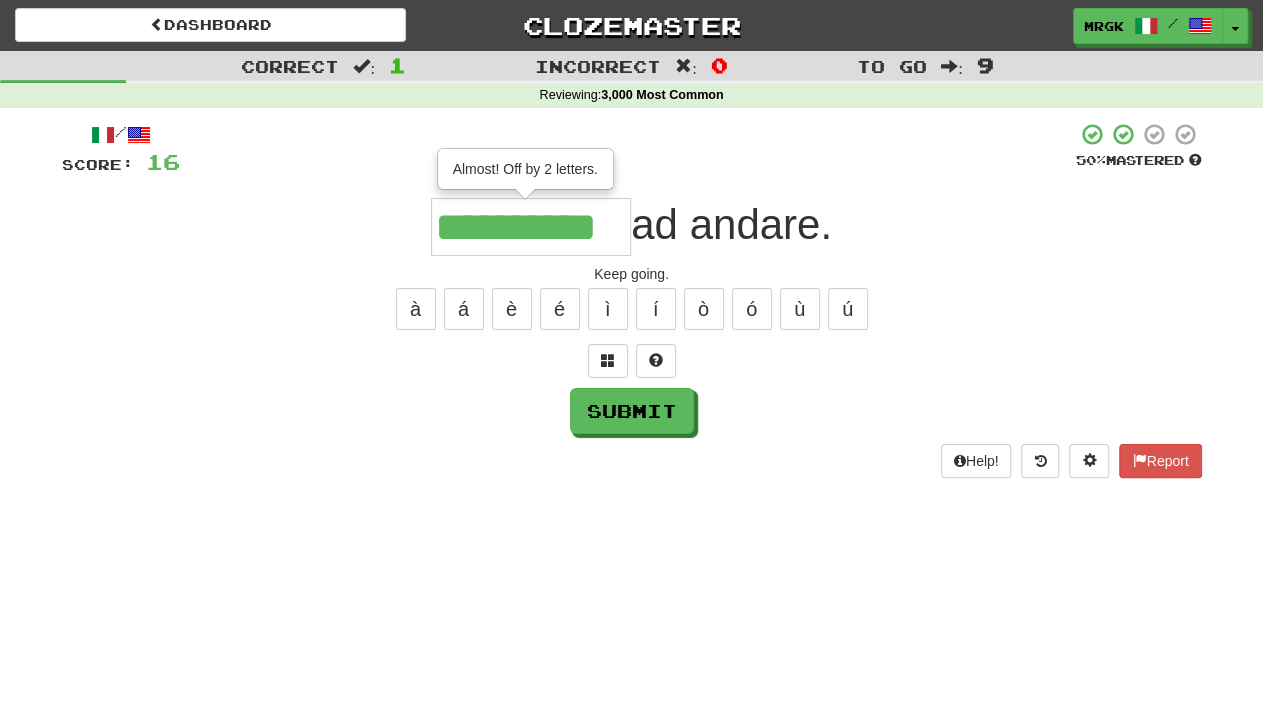 scroll, scrollTop: 0, scrollLeft: 1, axis: horizontal 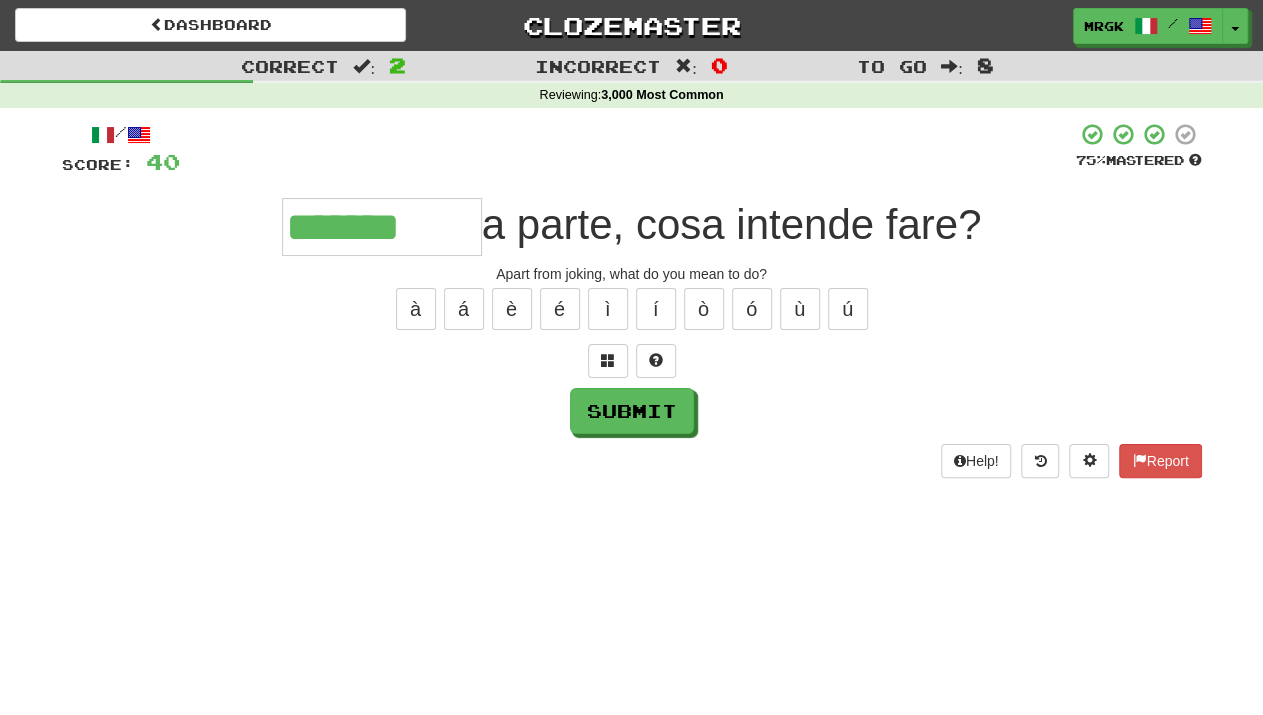 type on "*******" 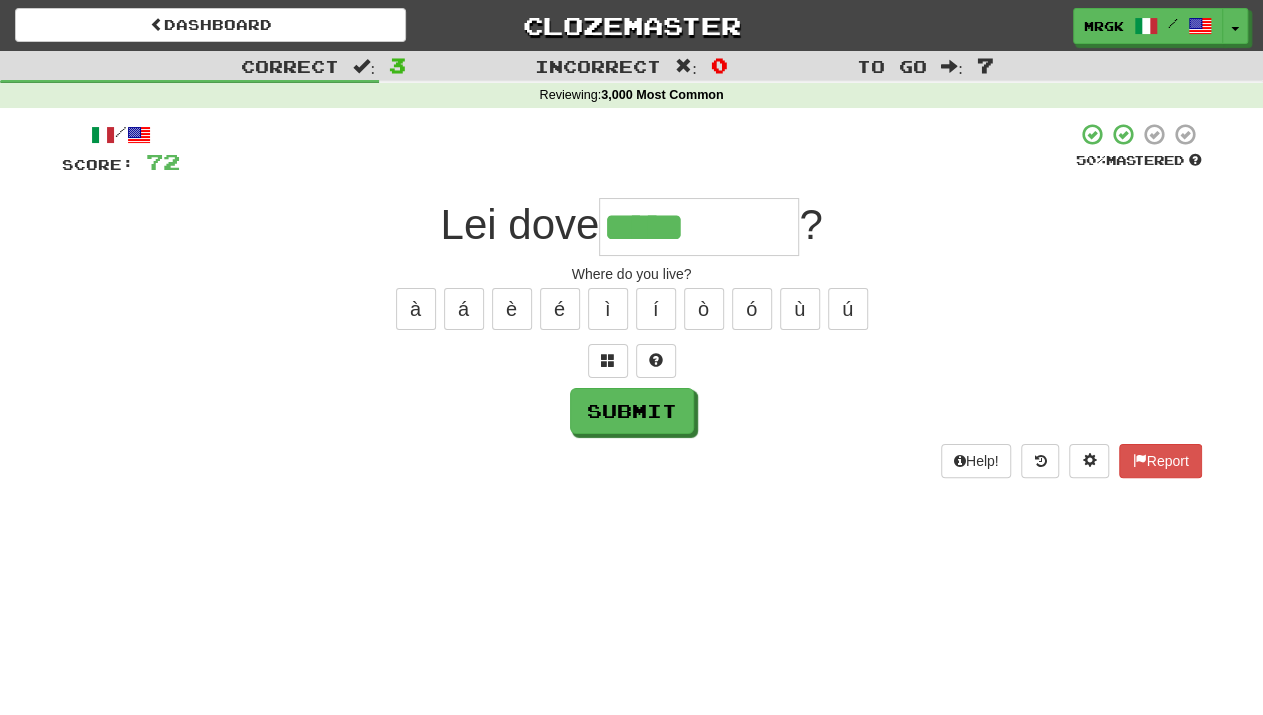 type on "*****" 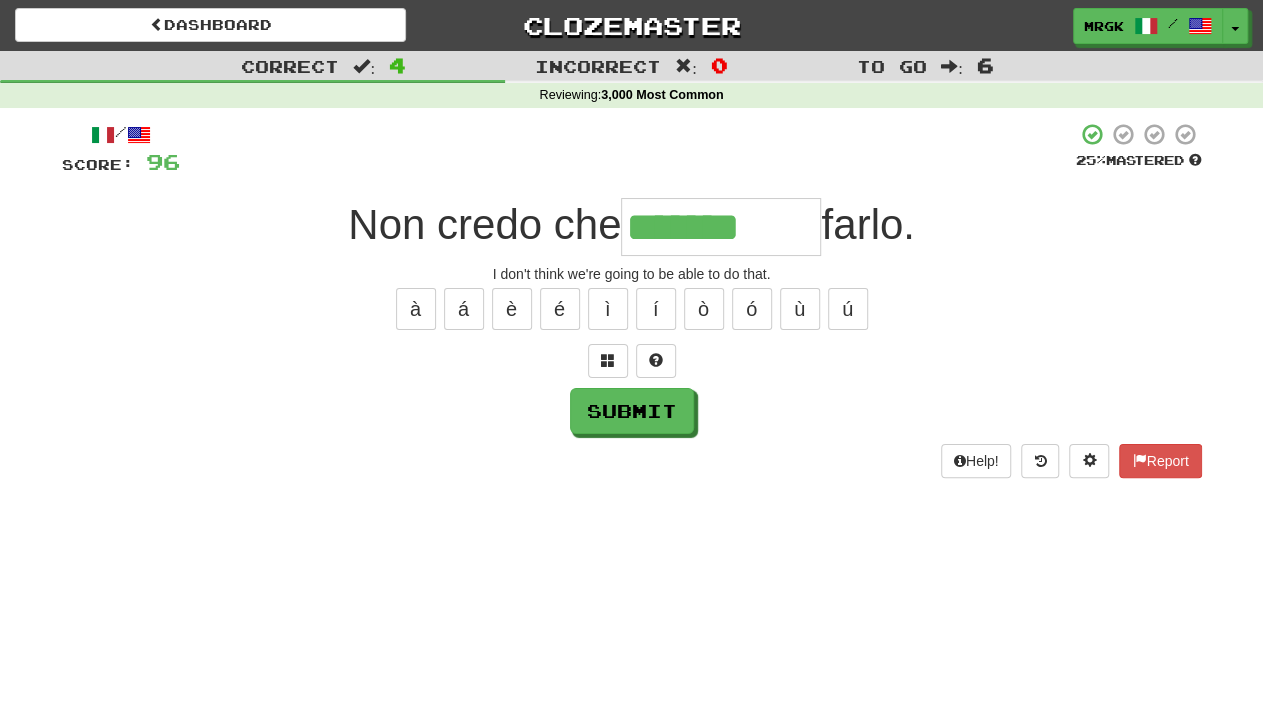 type on "*******" 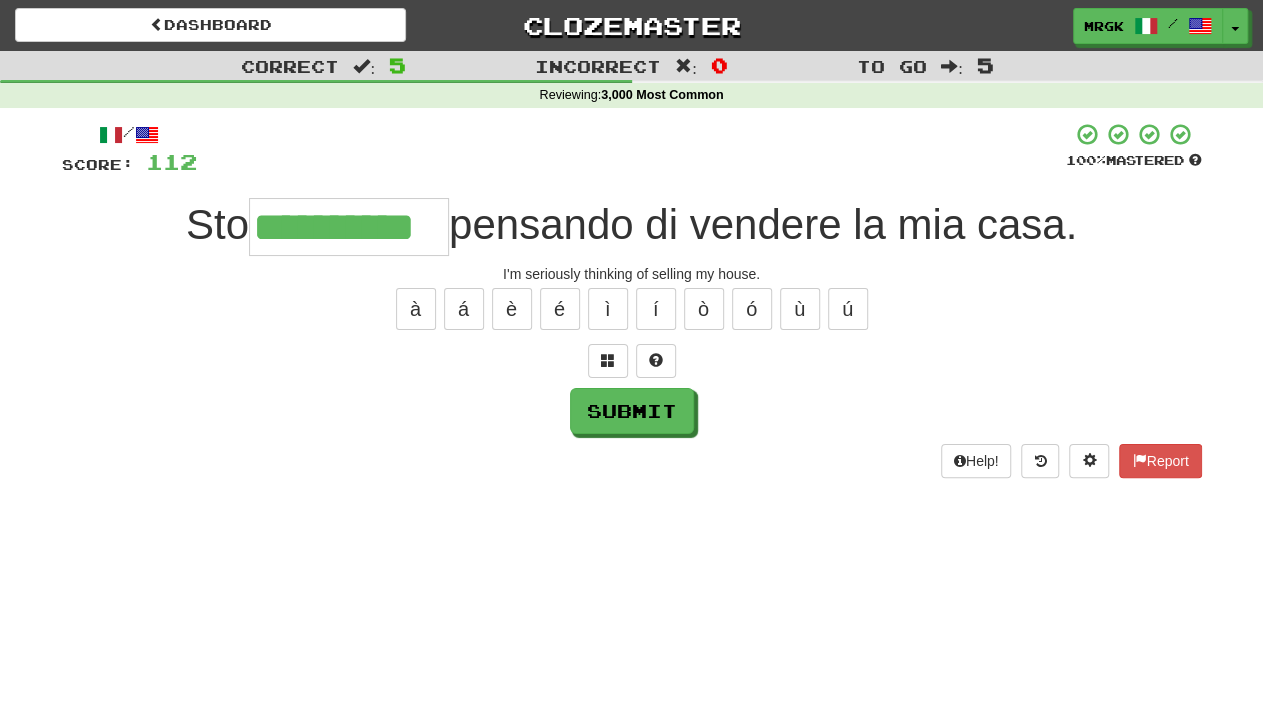 scroll, scrollTop: 0, scrollLeft: 15, axis: horizontal 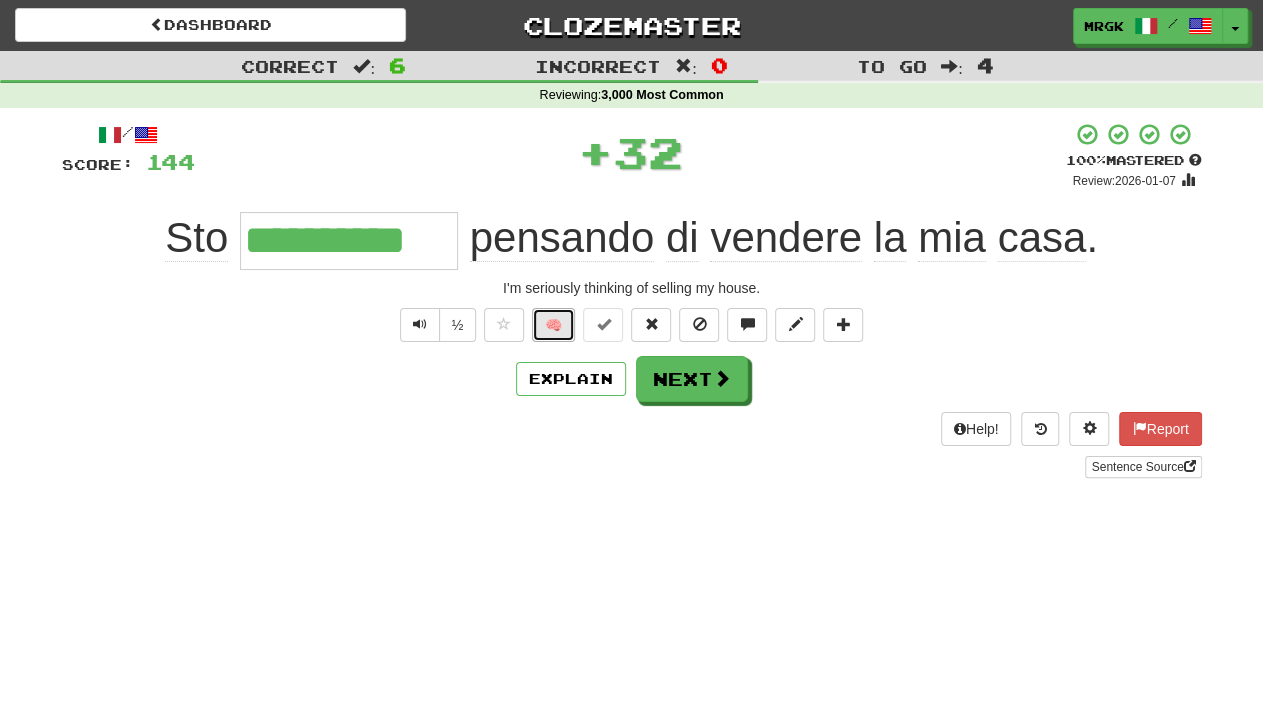 click on "🧠" at bounding box center [553, 325] 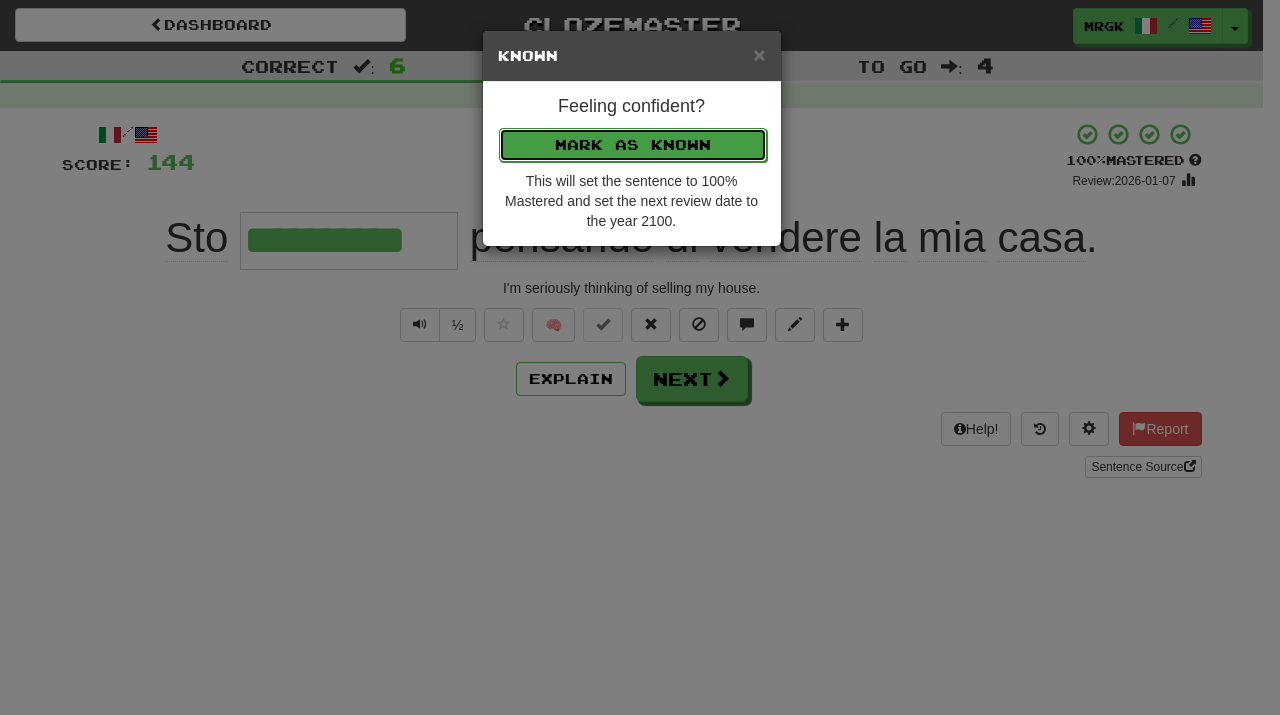 click on "Mark as Known" at bounding box center [633, 145] 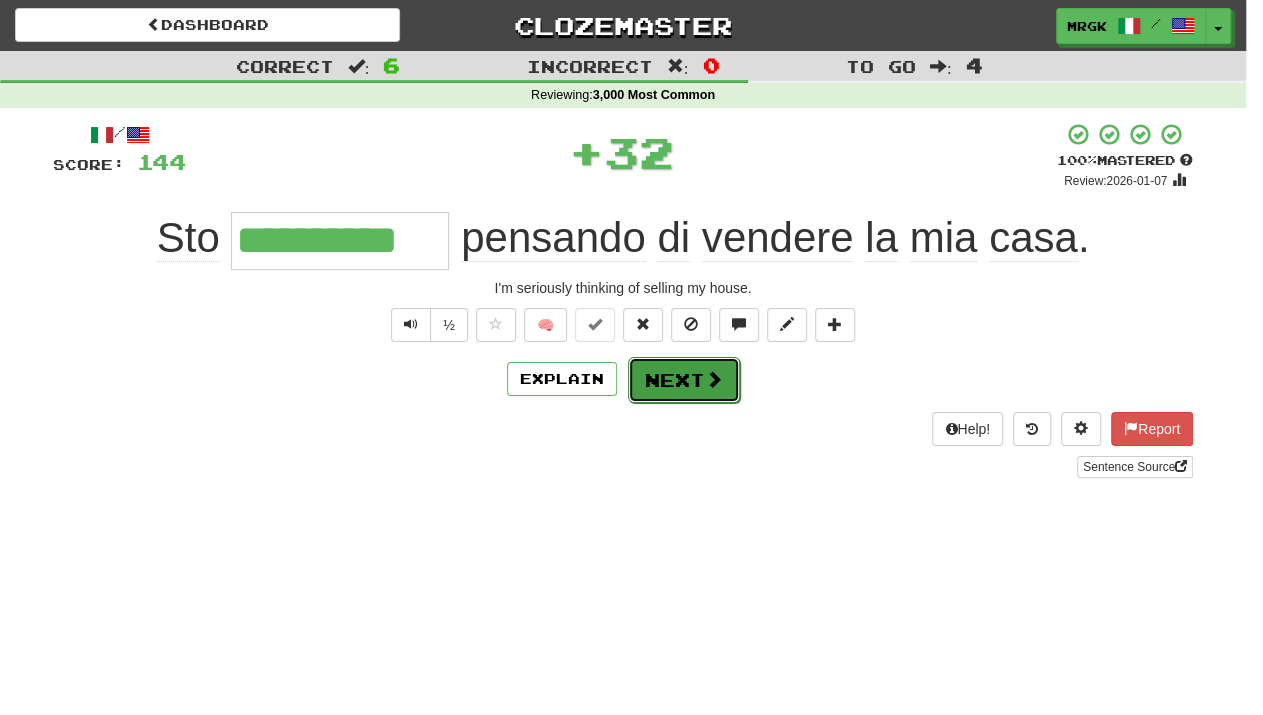 click on "Next" at bounding box center (684, 380) 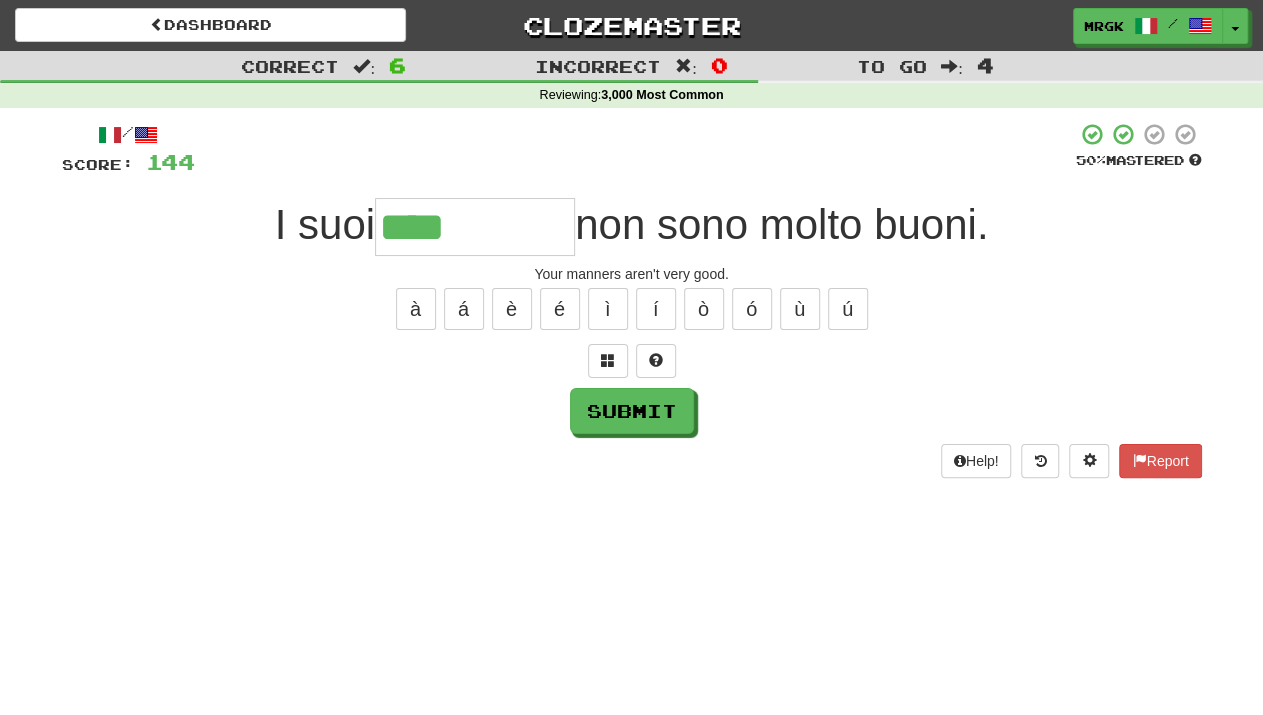 type on "****" 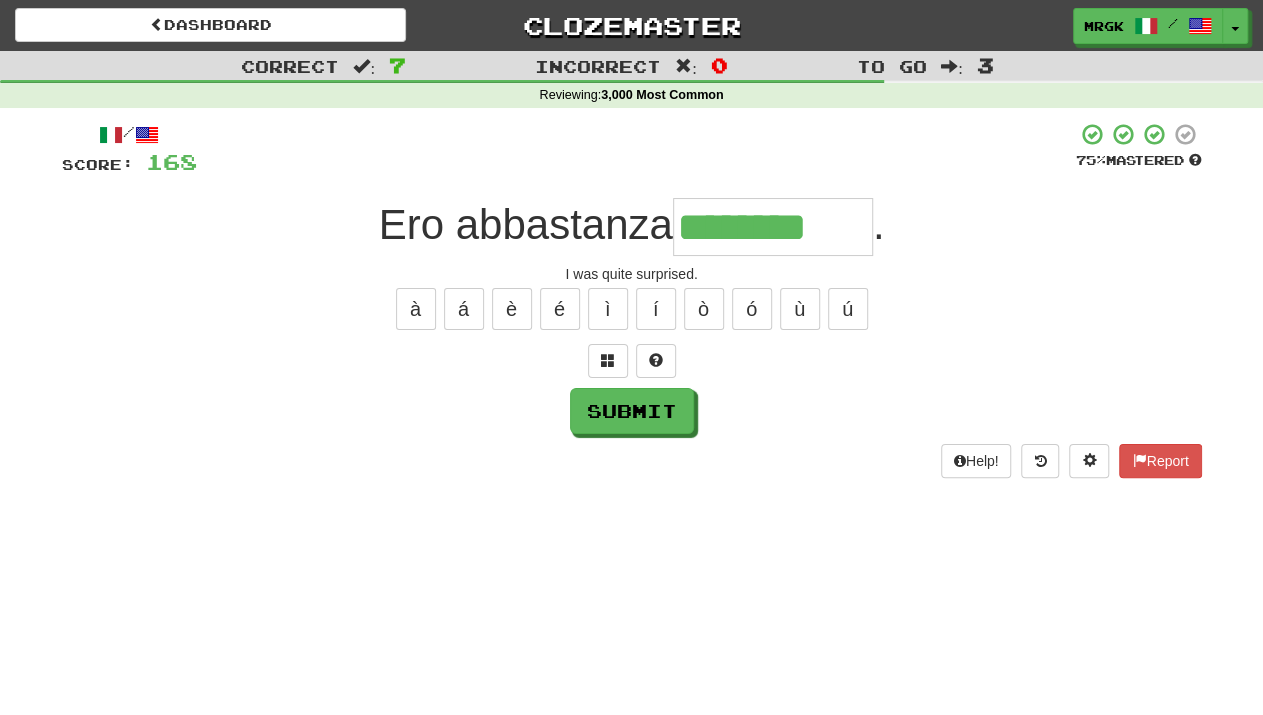 type on "********" 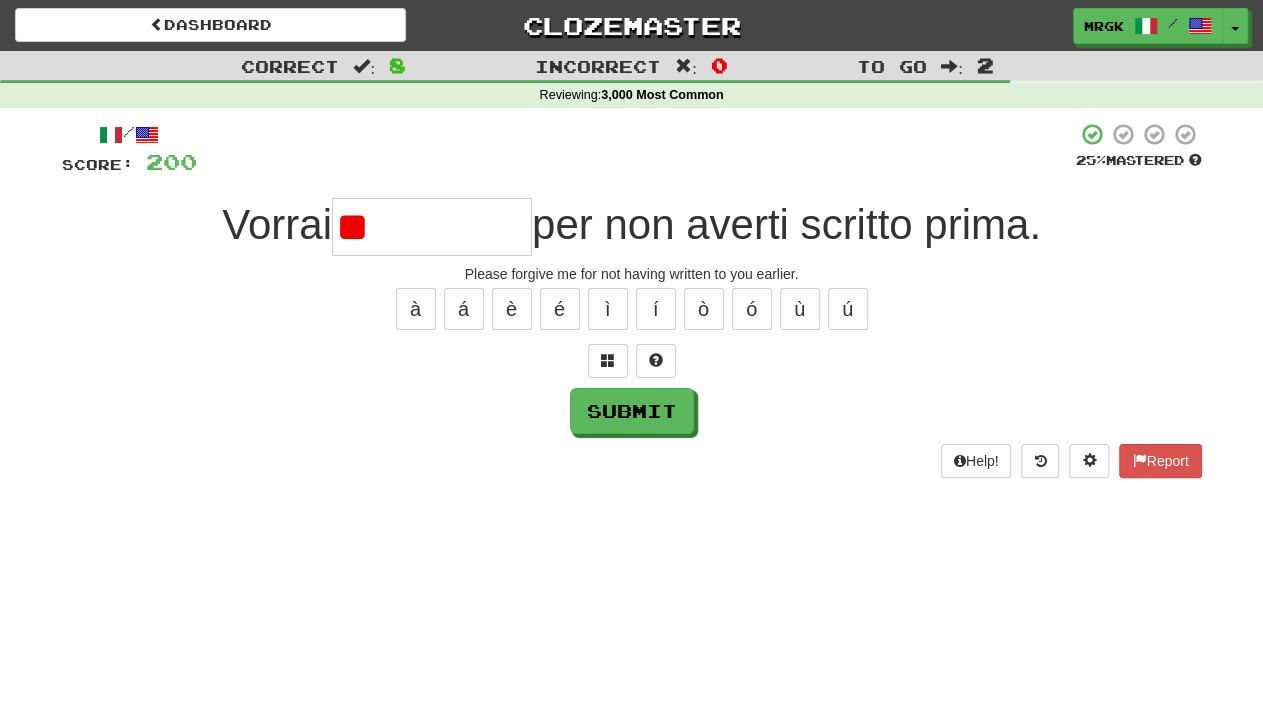 type on "*" 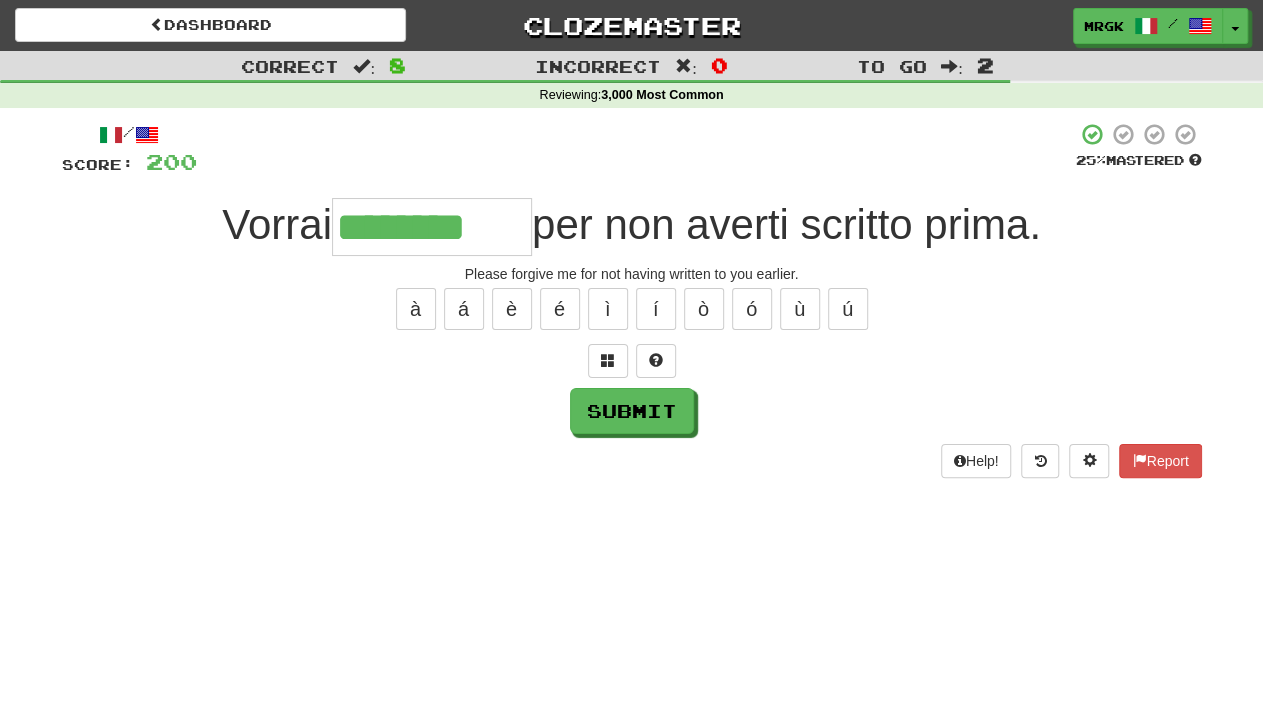 type on "********" 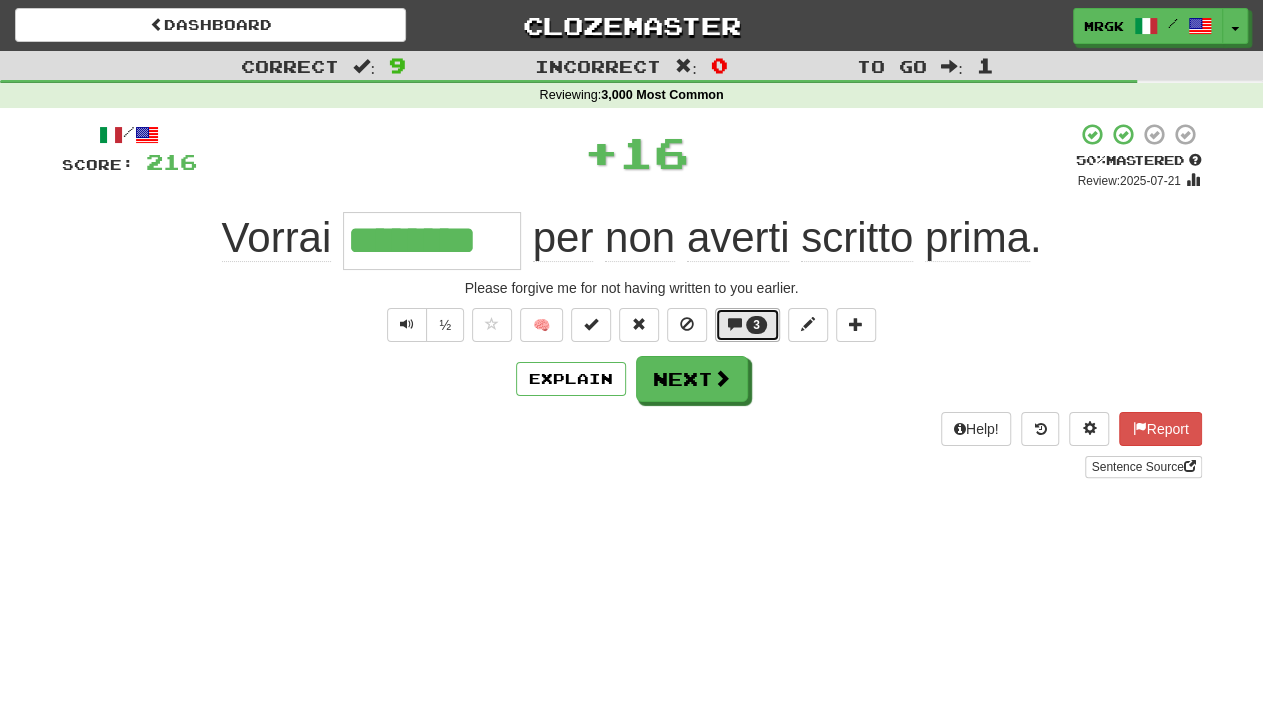 click on "3" at bounding box center (756, 325) 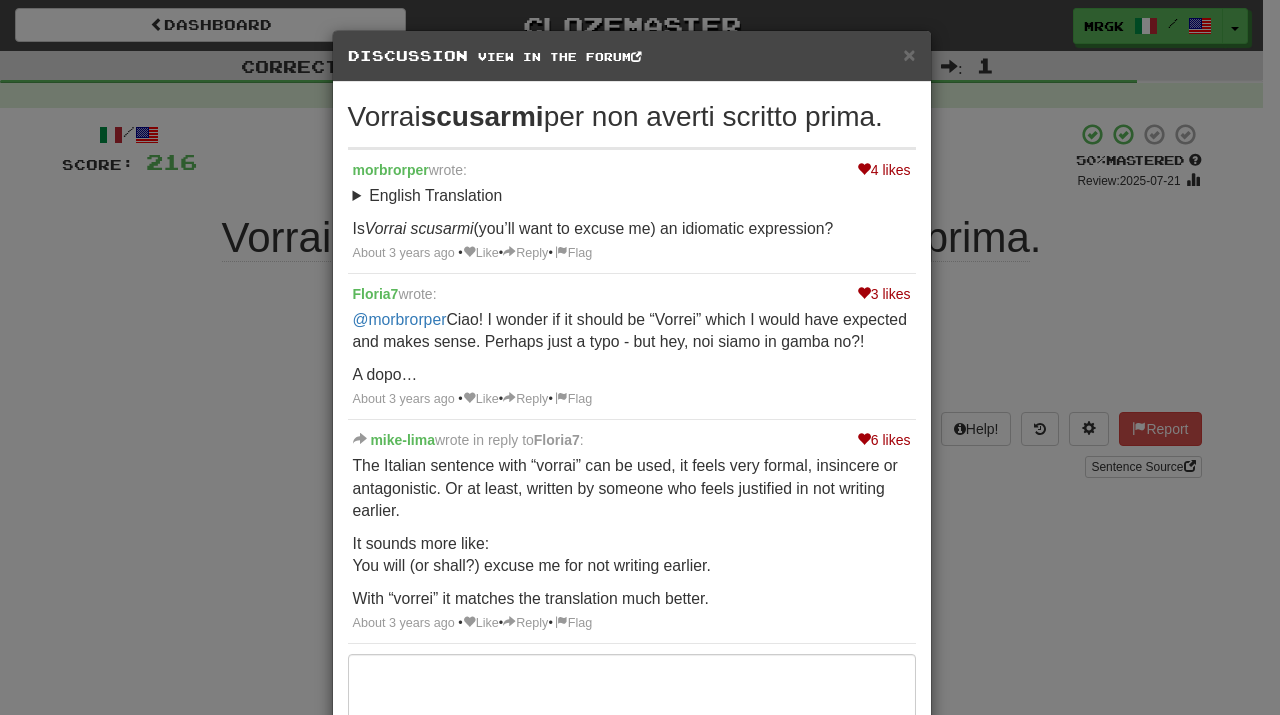 click on "× Discussion View in the forum" at bounding box center (632, 56) 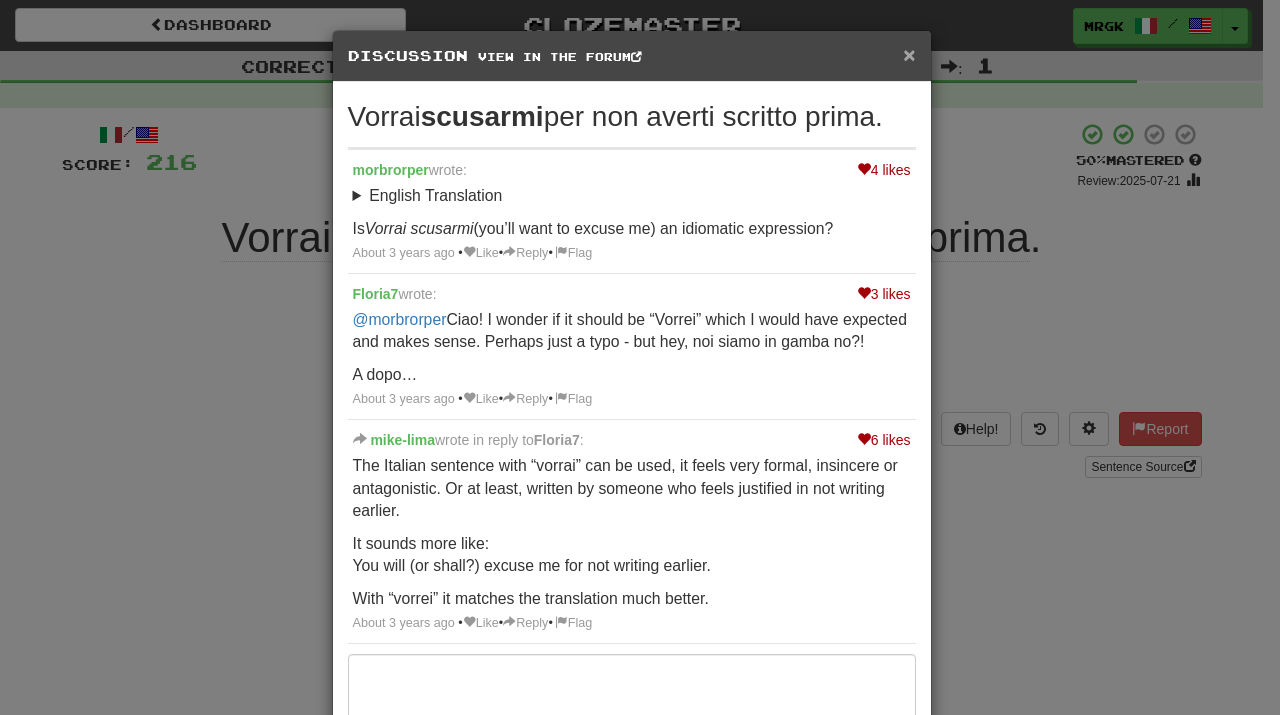 click on "×" at bounding box center (909, 54) 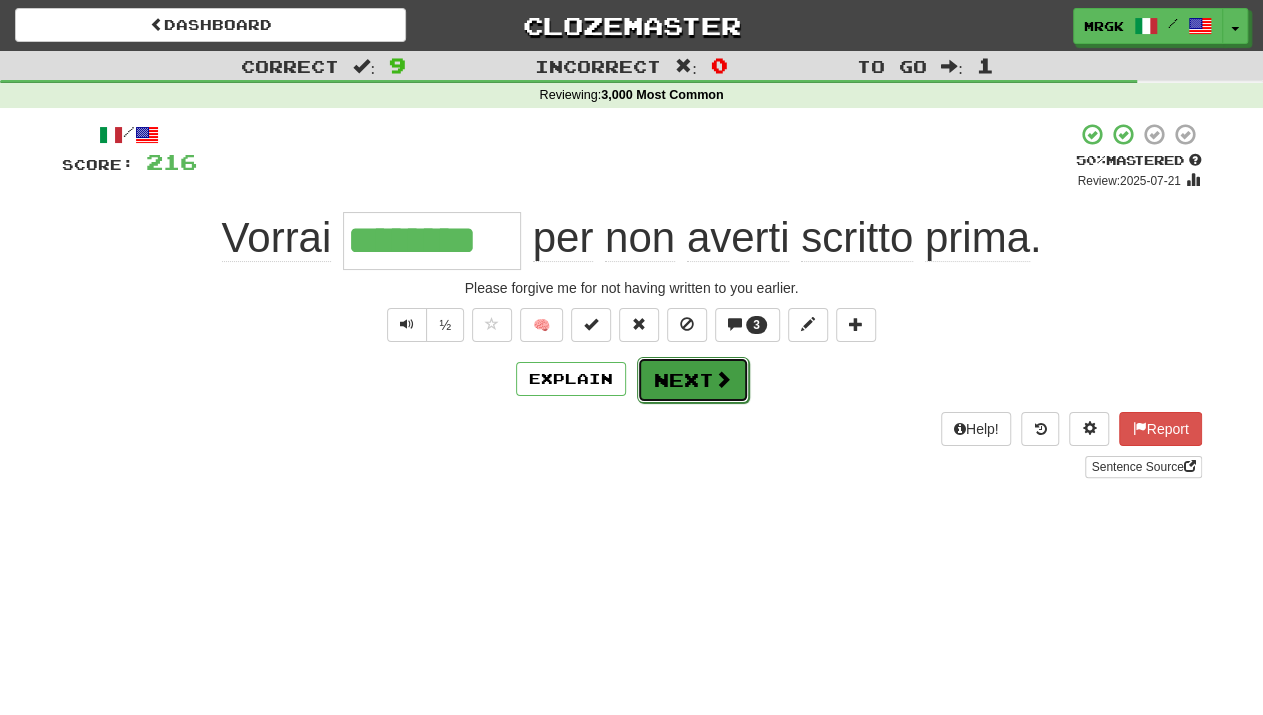 click on "Next" at bounding box center [693, 380] 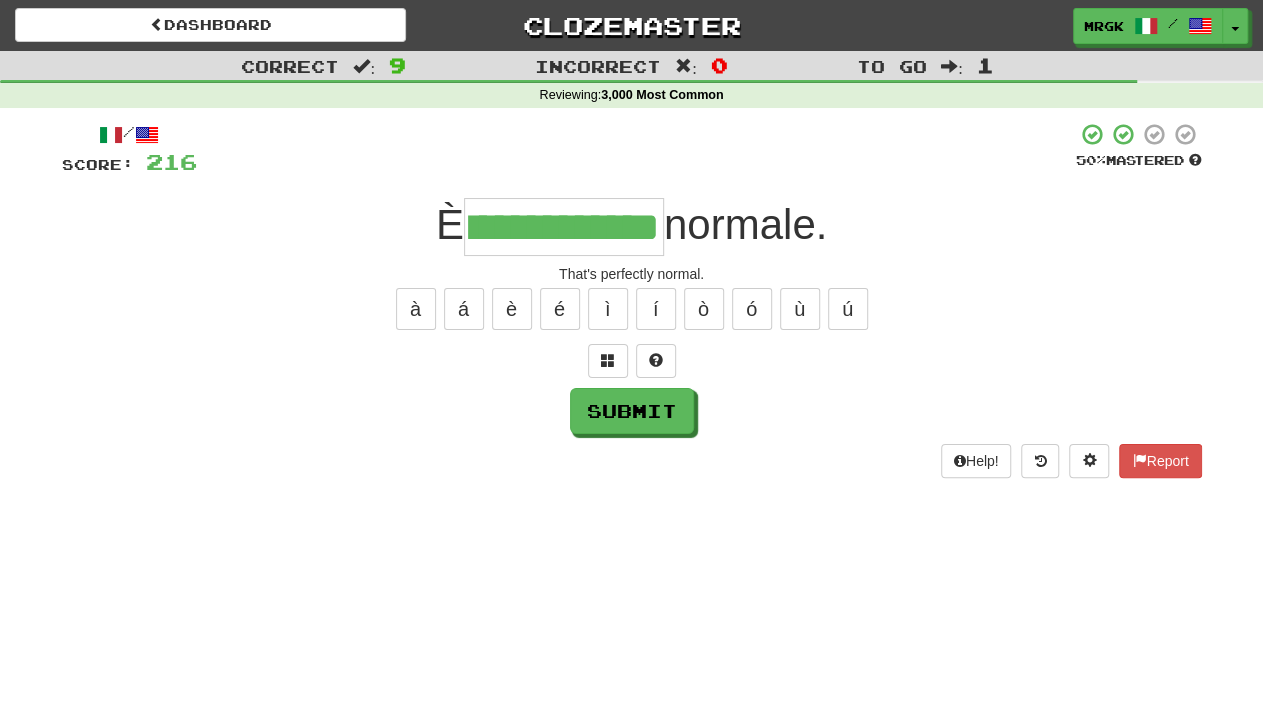 scroll, scrollTop: 0, scrollLeft: 67, axis: horizontal 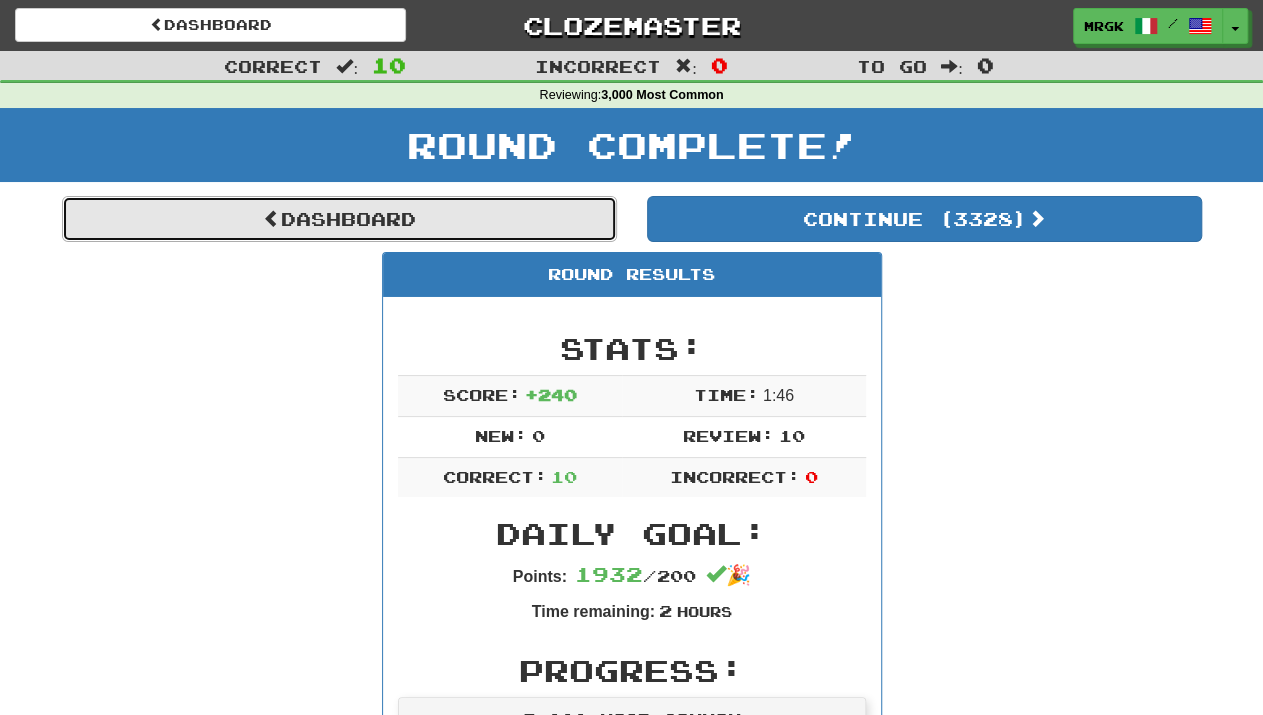 click on "Dashboard" at bounding box center (339, 219) 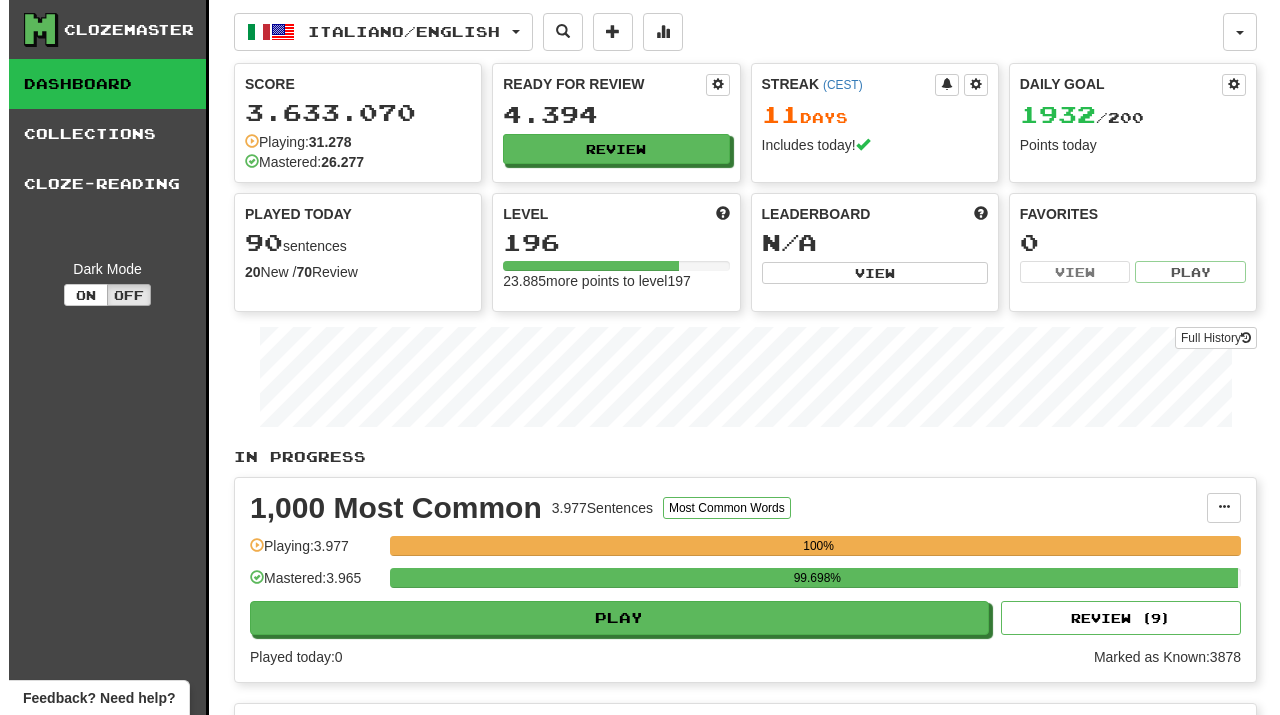 scroll, scrollTop: 0, scrollLeft: 0, axis: both 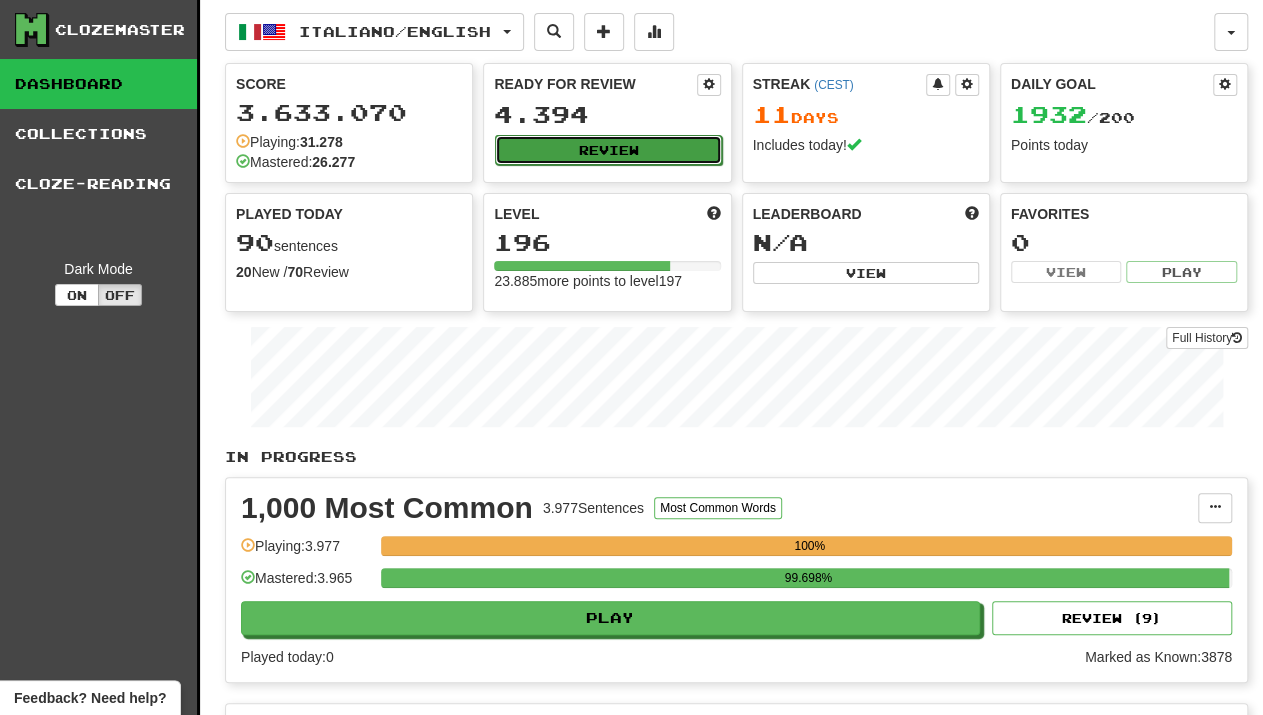 click on "Review" at bounding box center [608, 150] 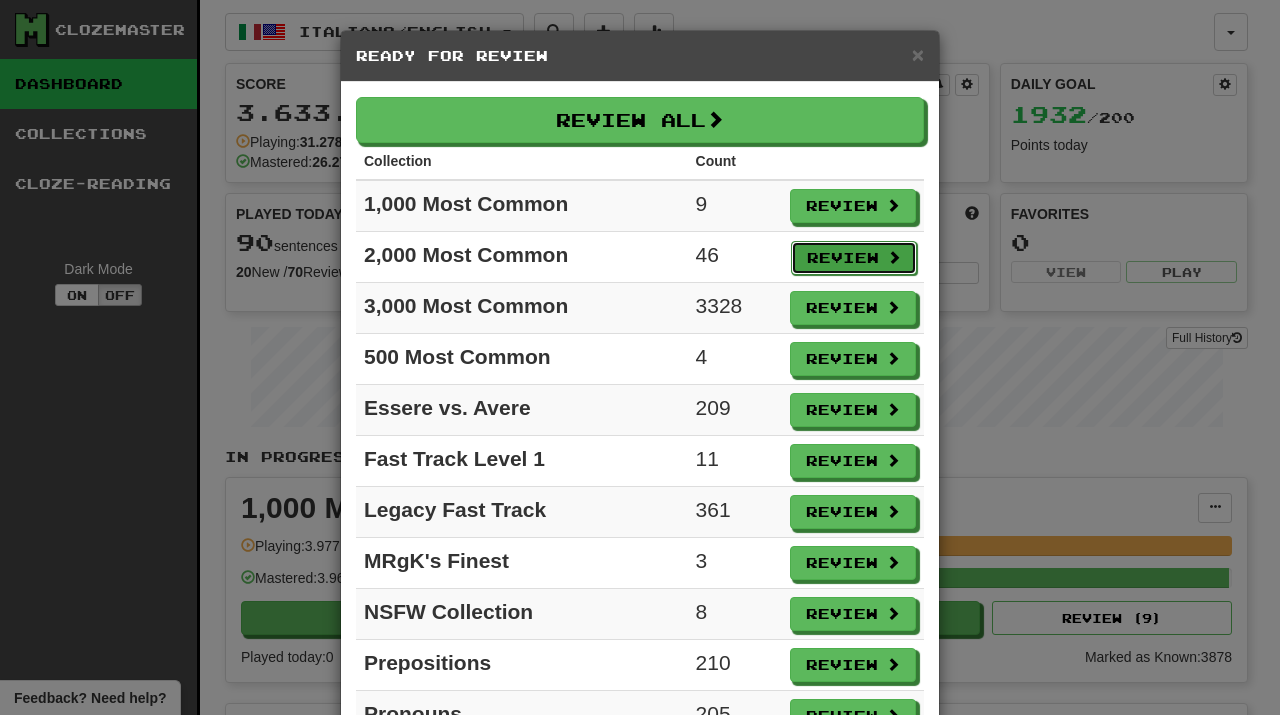 click on "Review" at bounding box center [854, 258] 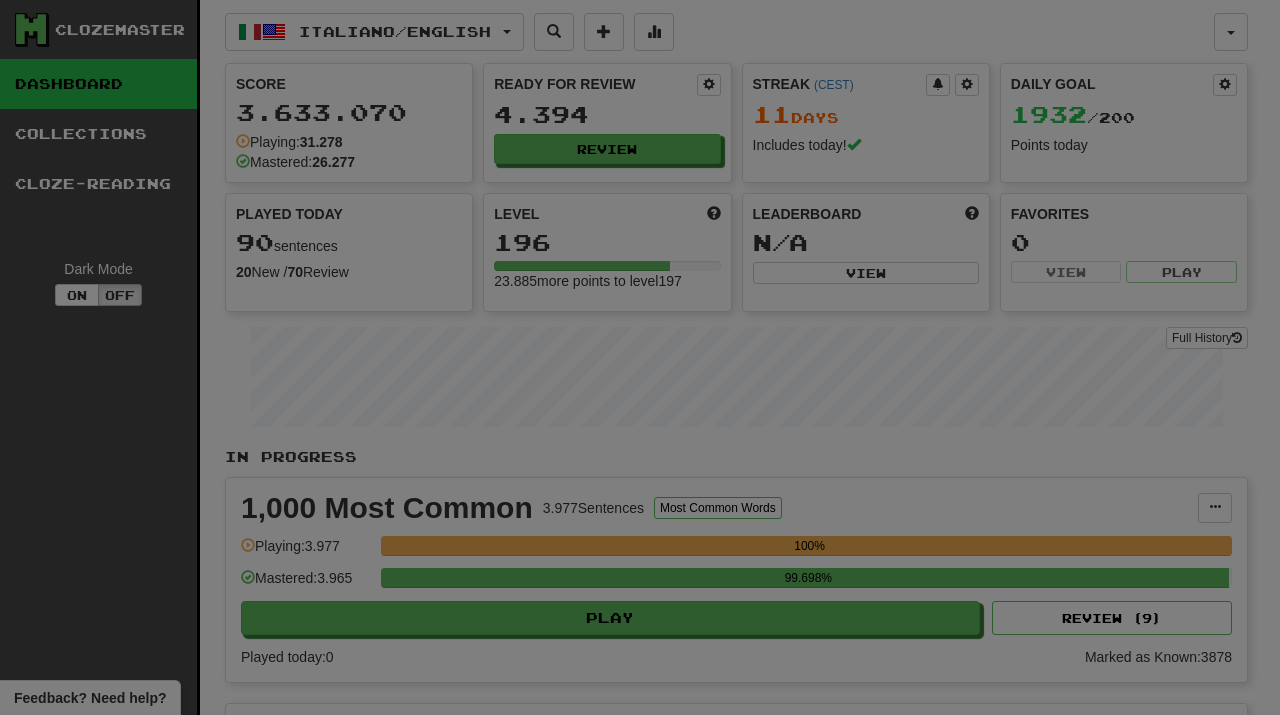 select on "**" 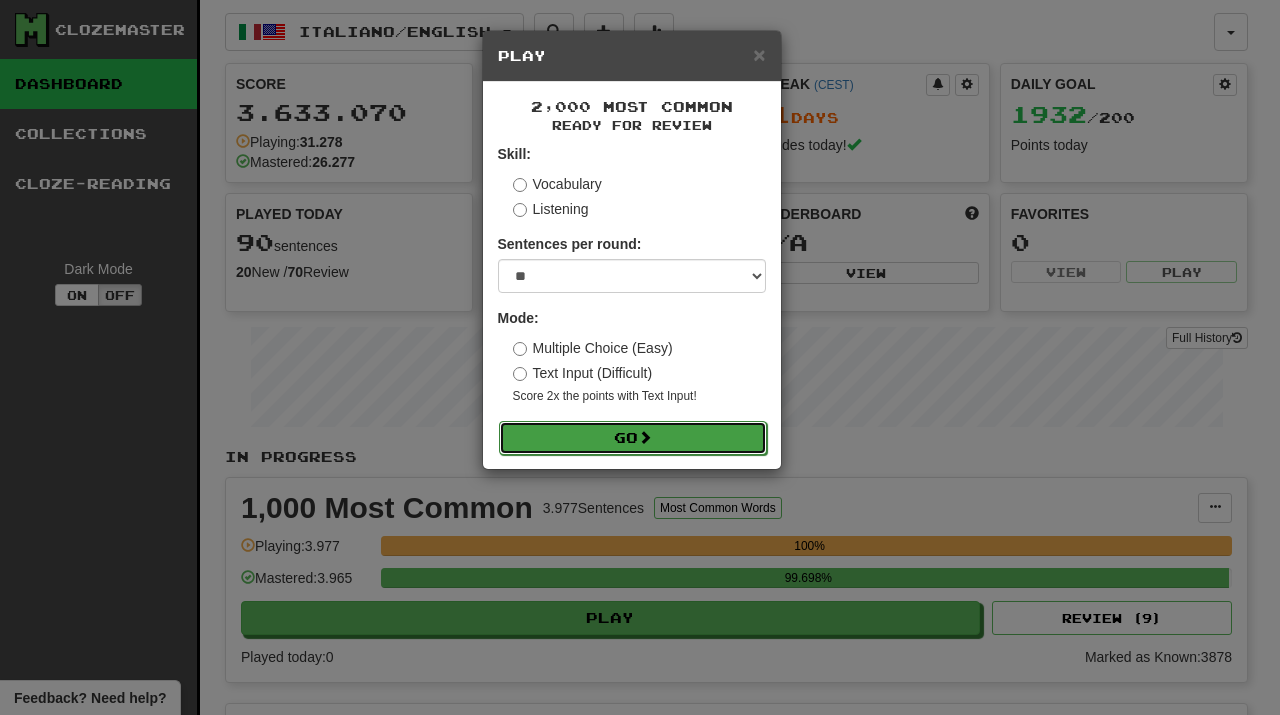 click on "Go" at bounding box center (633, 438) 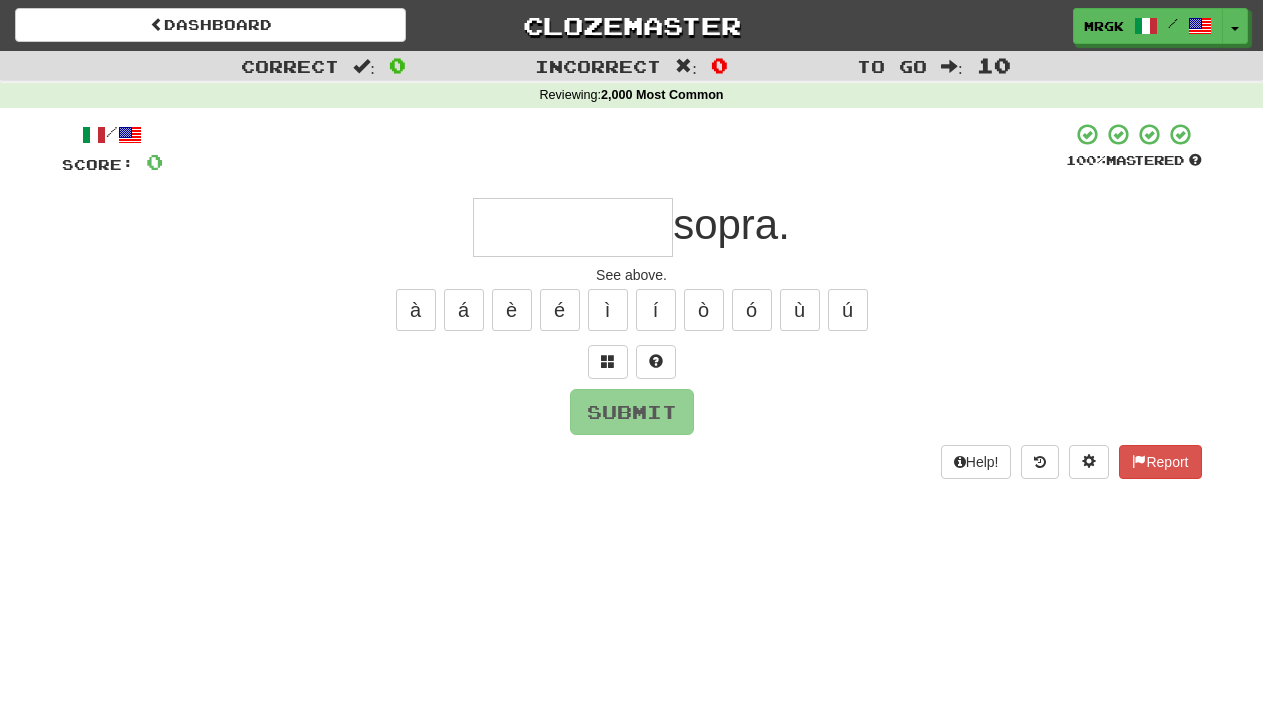 scroll, scrollTop: 0, scrollLeft: 0, axis: both 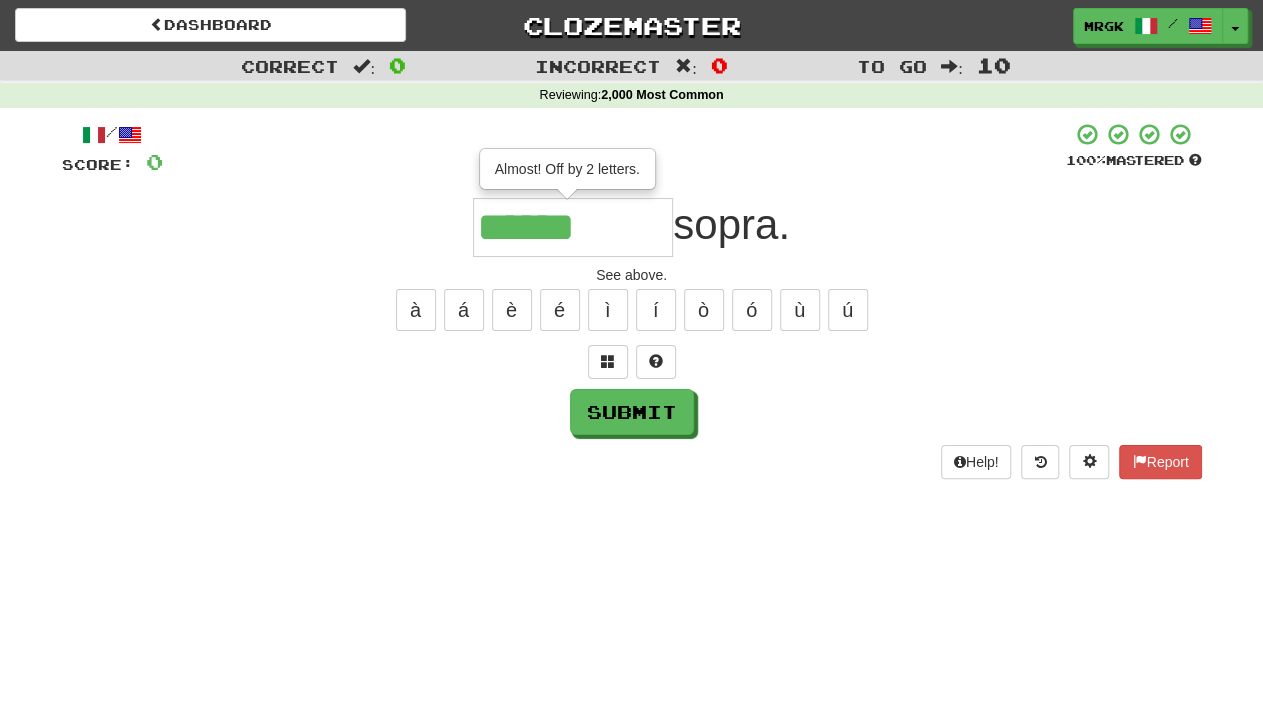 type on "******" 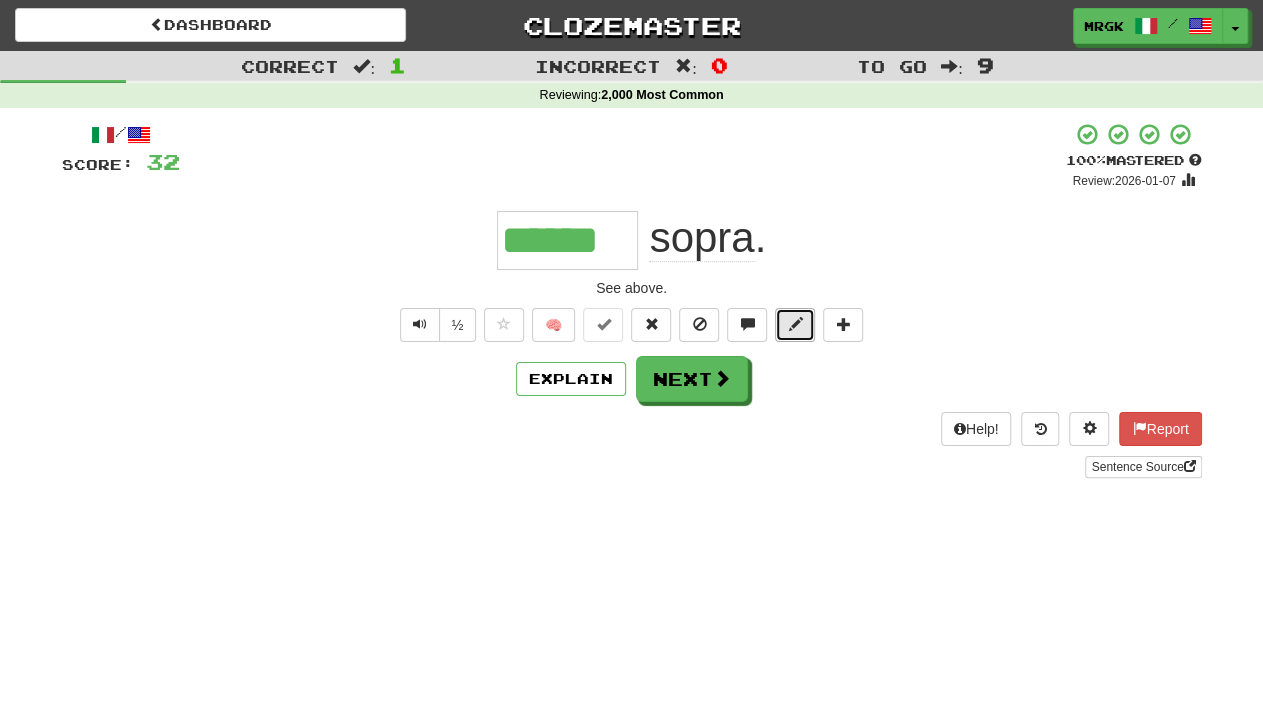 click at bounding box center (795, 325) 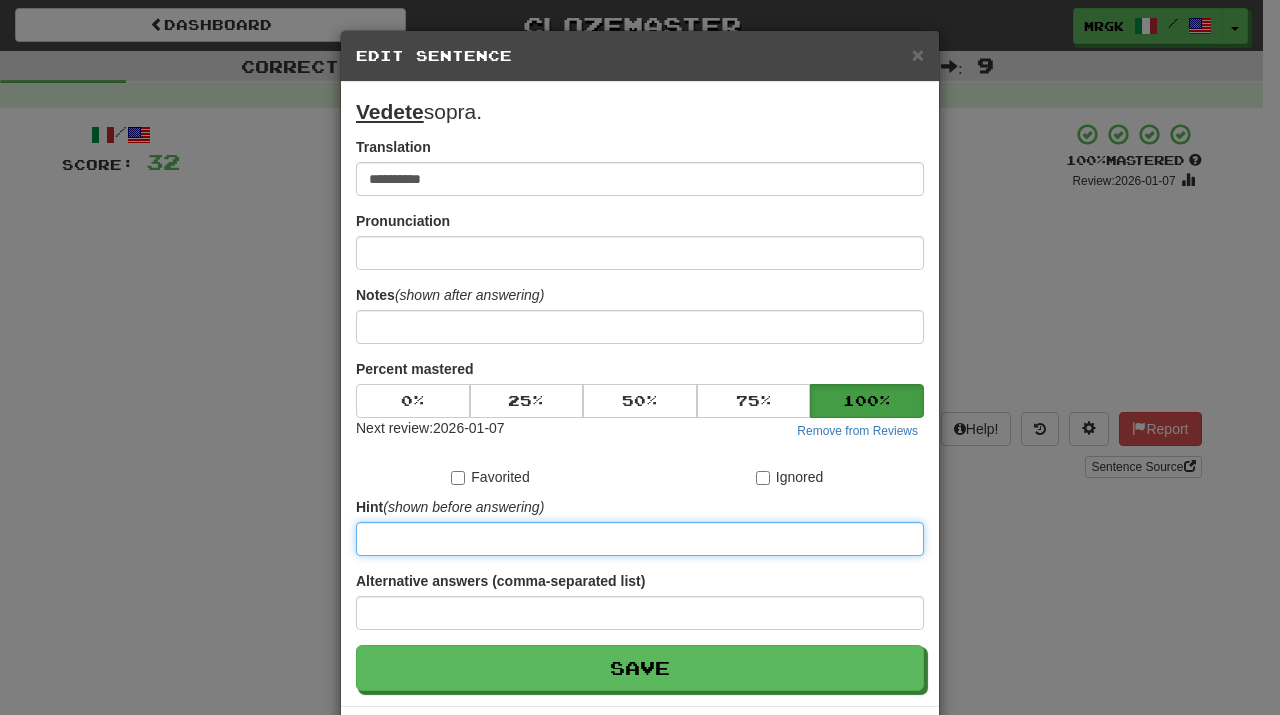 click at bounding box center [640, 539] 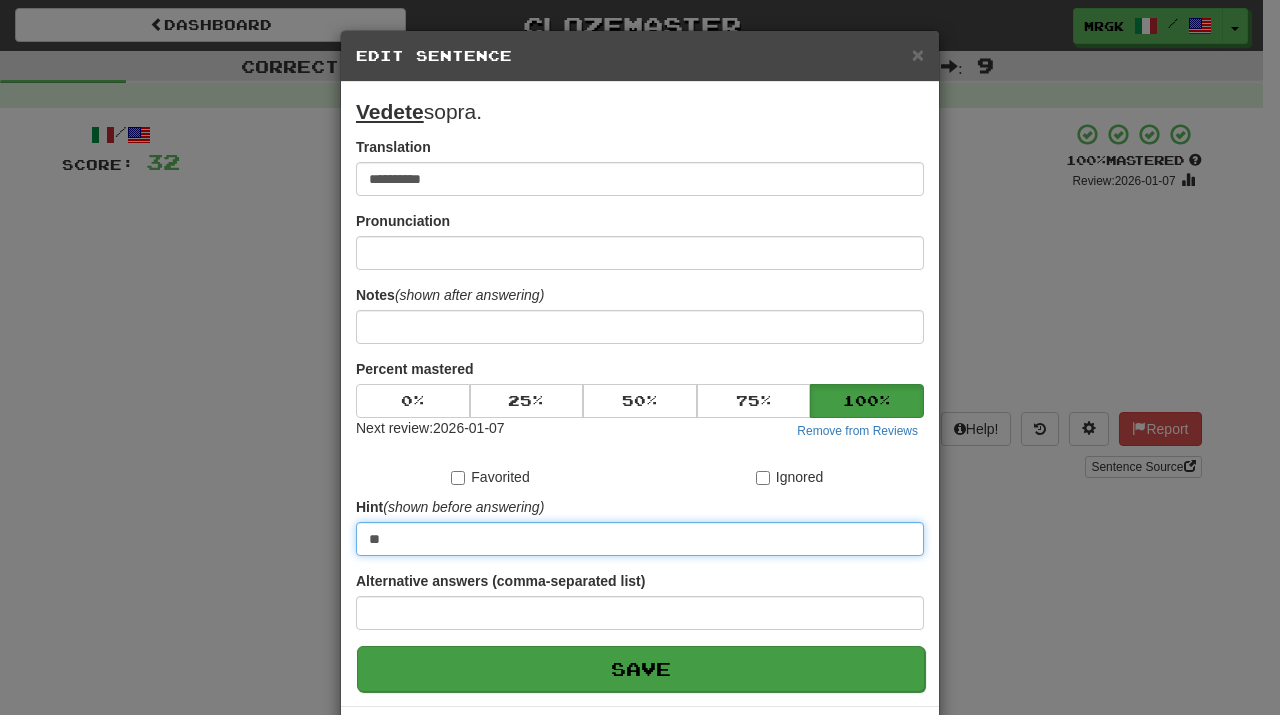 type on "**" 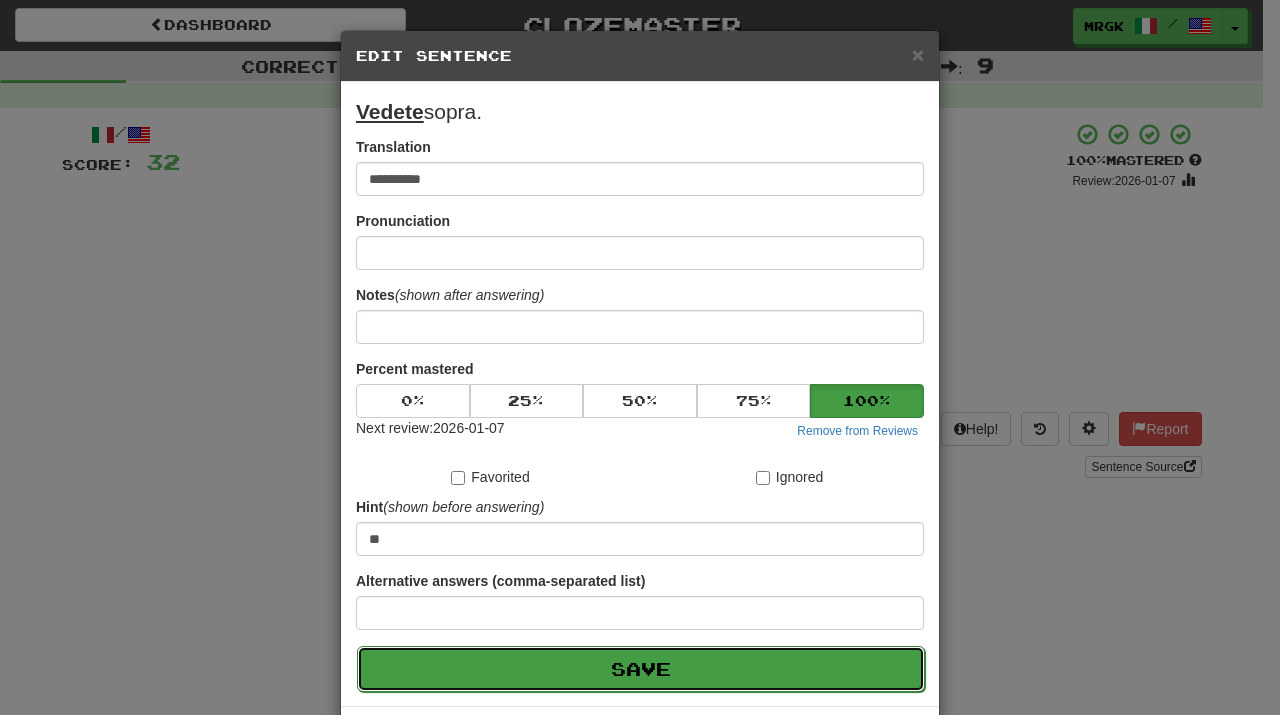 click on "Save" at bounding box center [641, 669] 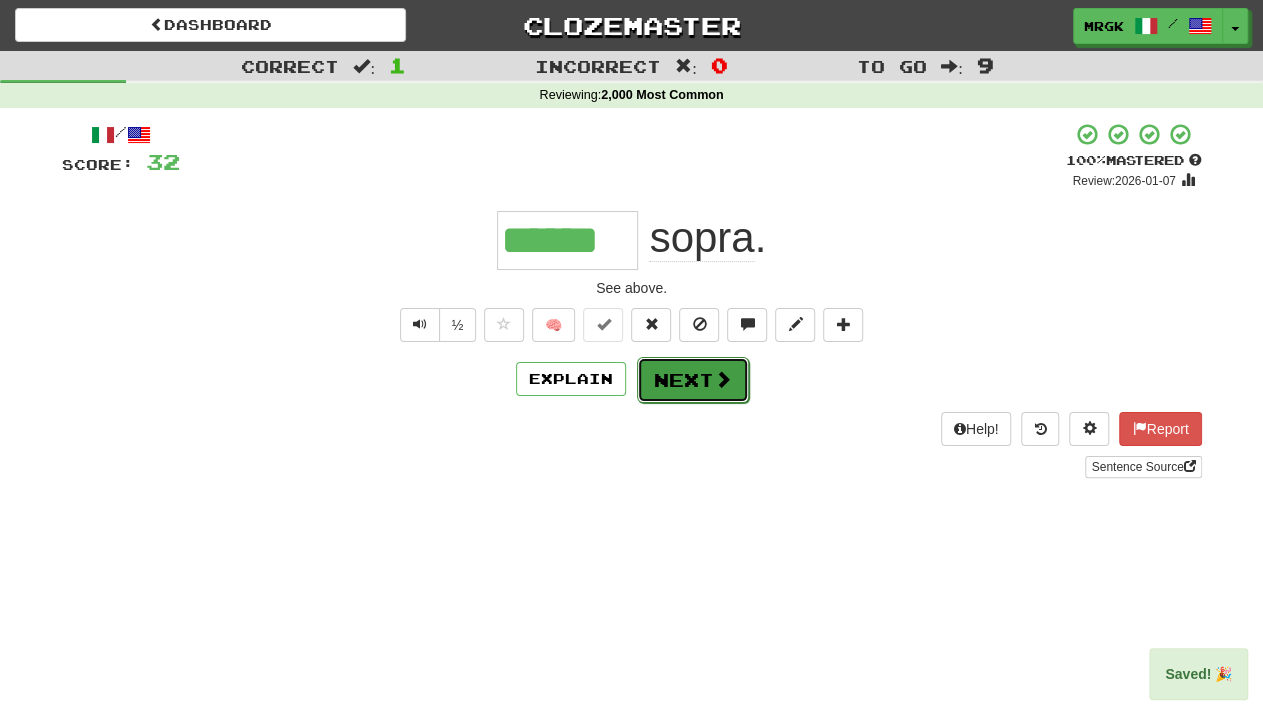 click on "Next" at bounding box center [693, 380] 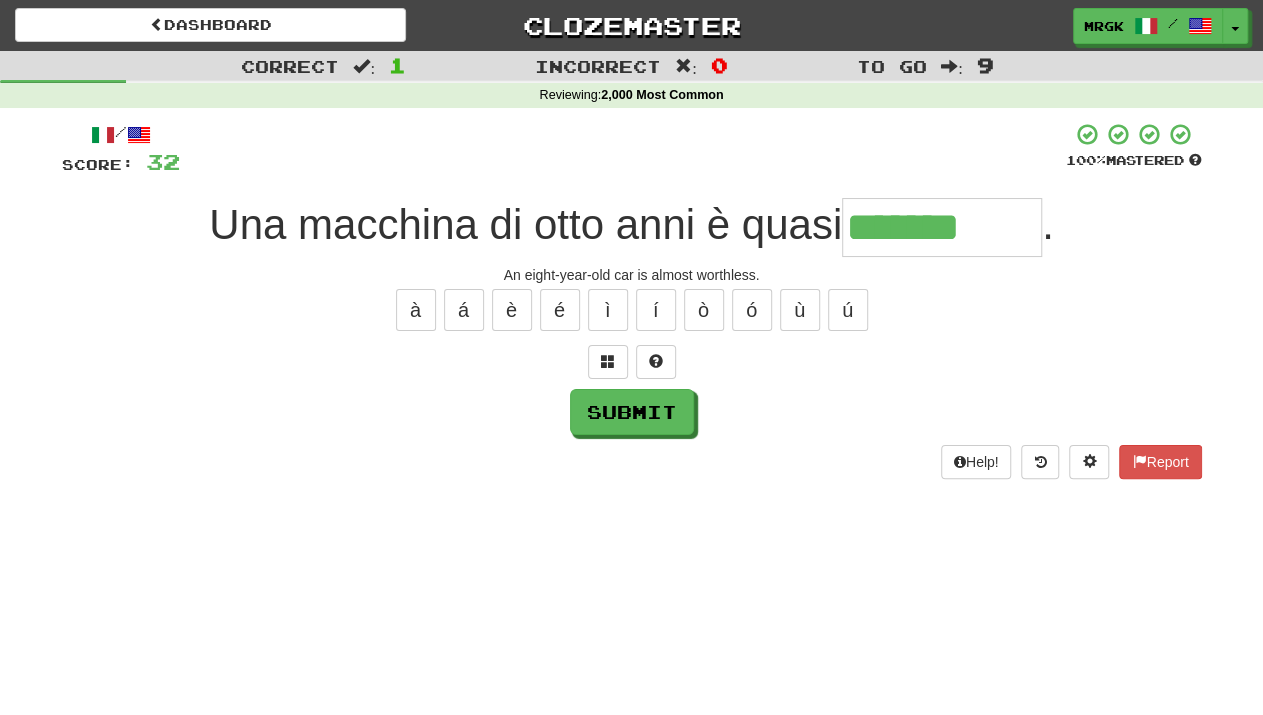 type on "*******" 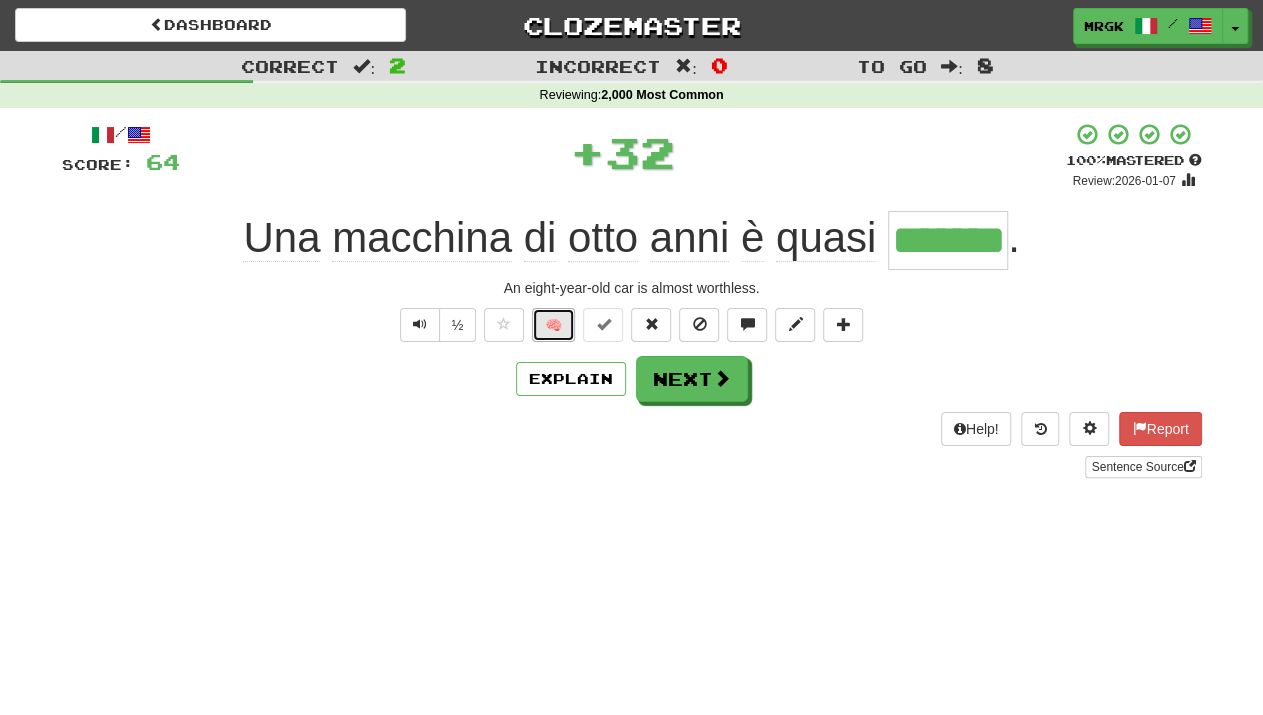 click on "🧠" at bounding box center [553, 325] 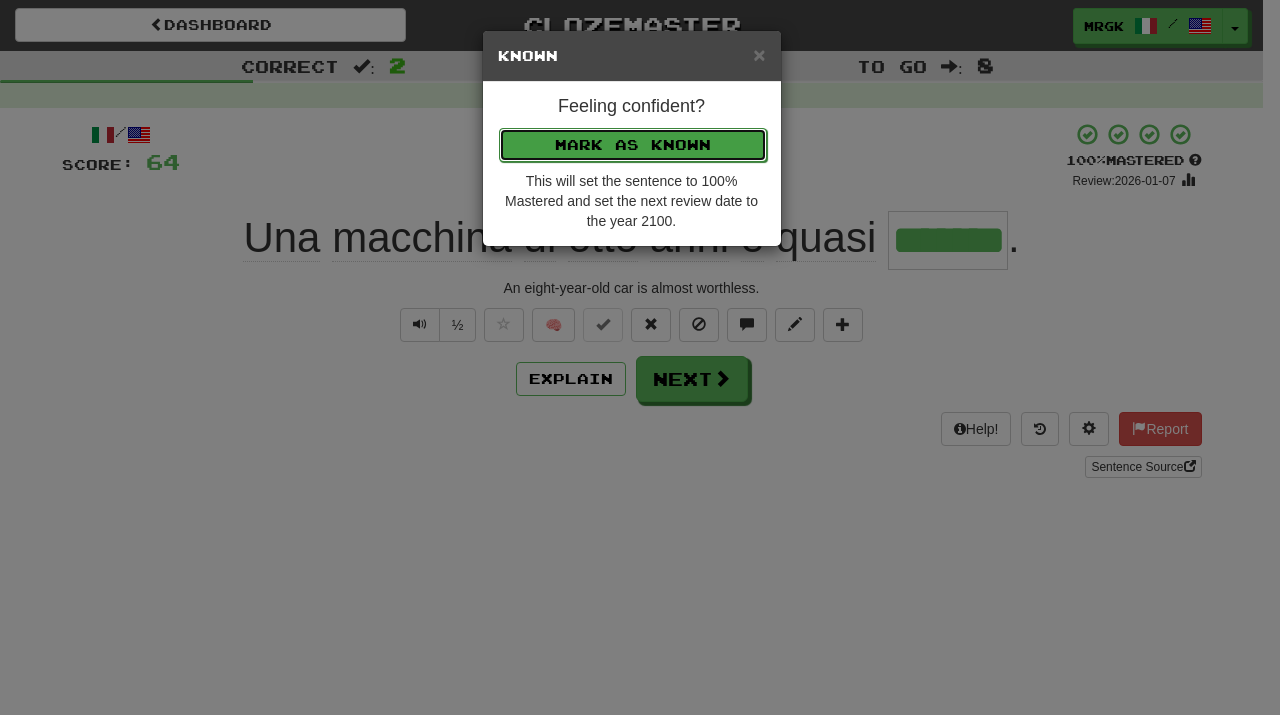 click on "Mark as Known" at bounding box center (633, 145) 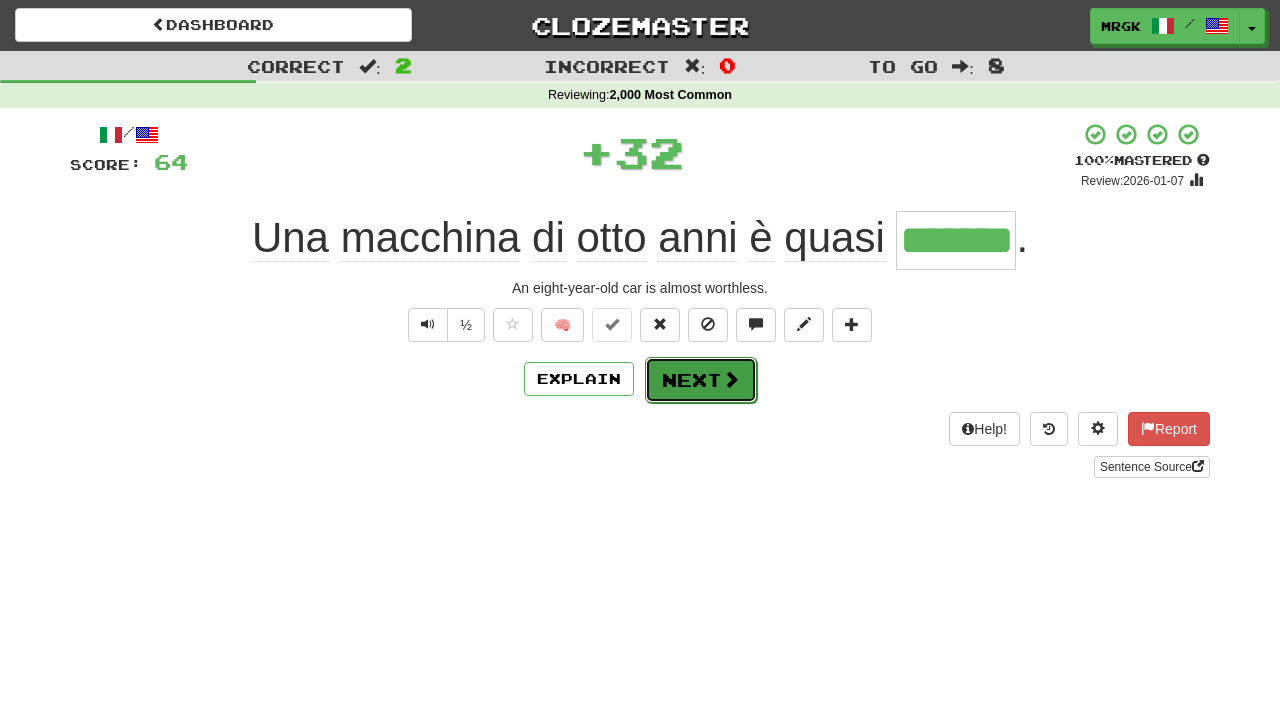 click on "Next" at bounding box center (701, 380) 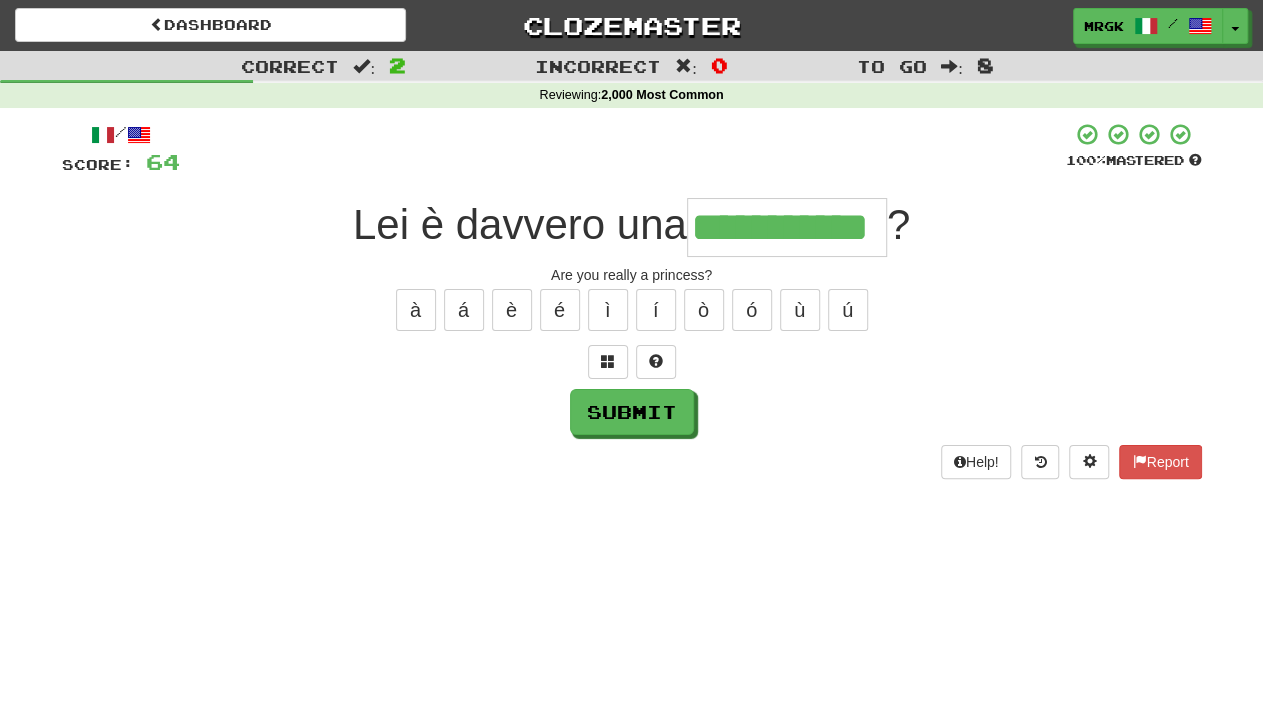 scroll, scrollTop: 0, scrollLeft: 19, axis: horizontal 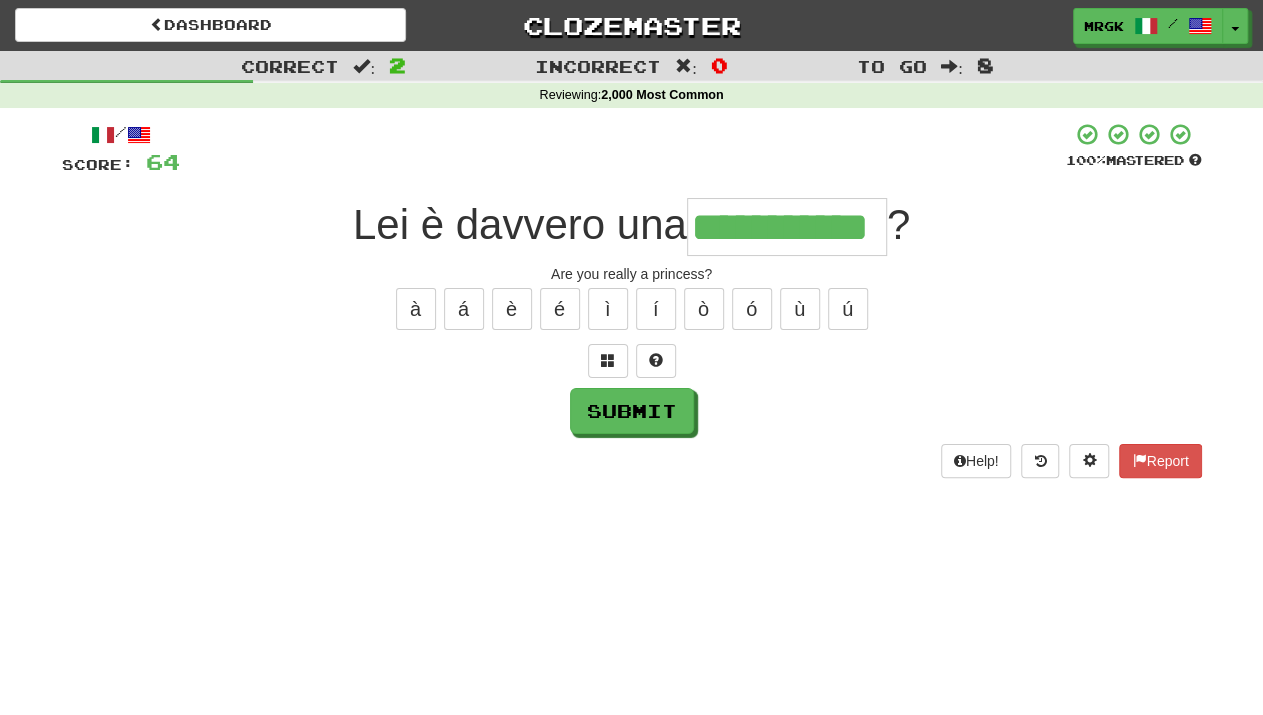 type on "**********" 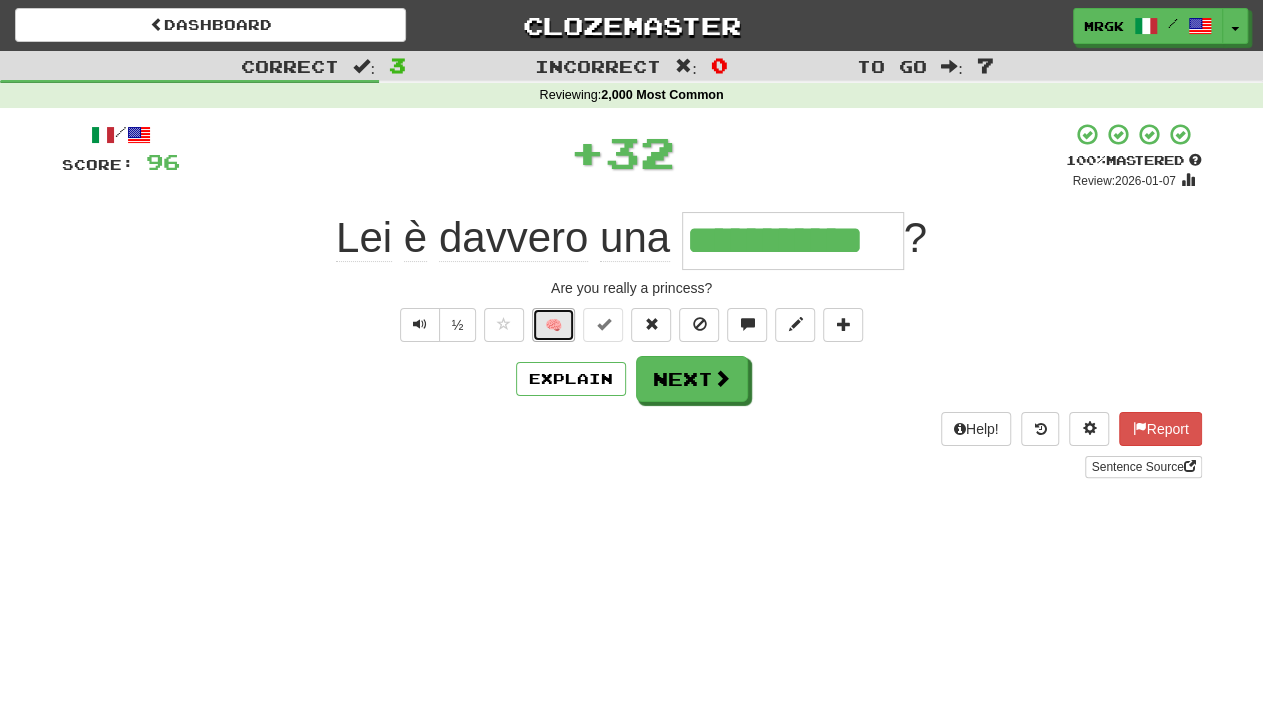 click on "🧠" at bounding box center [553, 325] 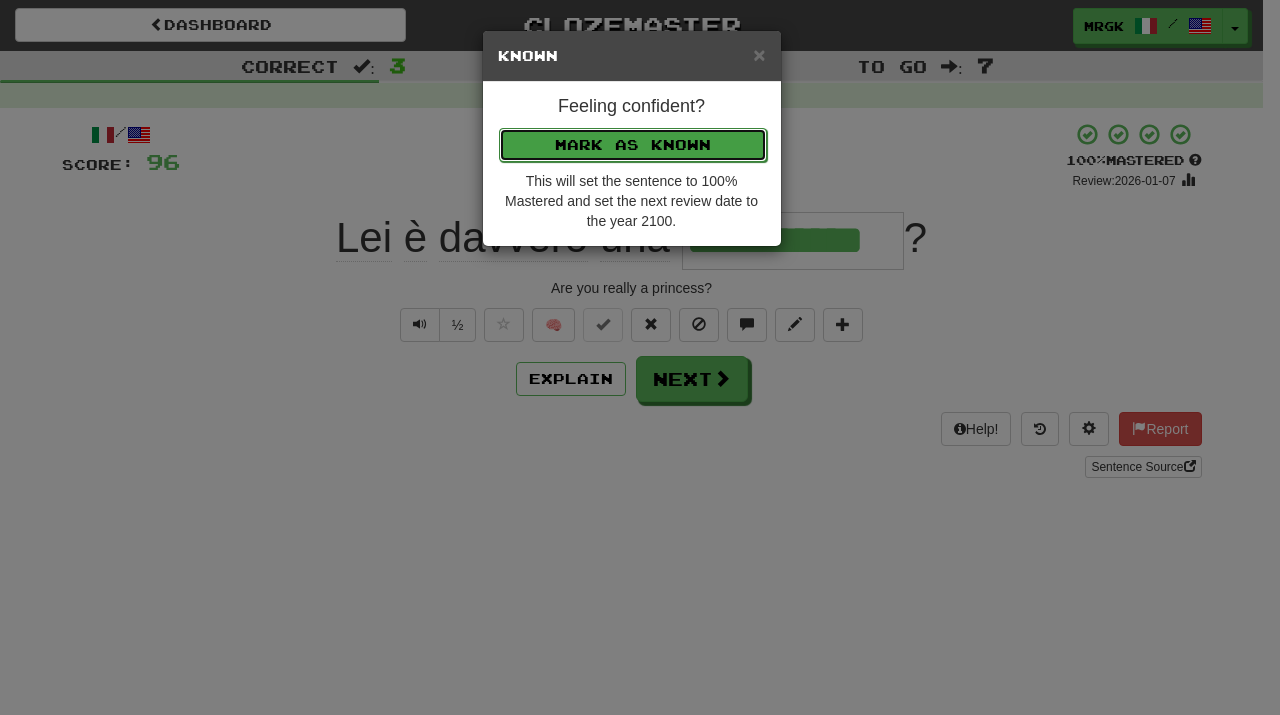 click on "Mark as Known" at bounding box center (633, 145) 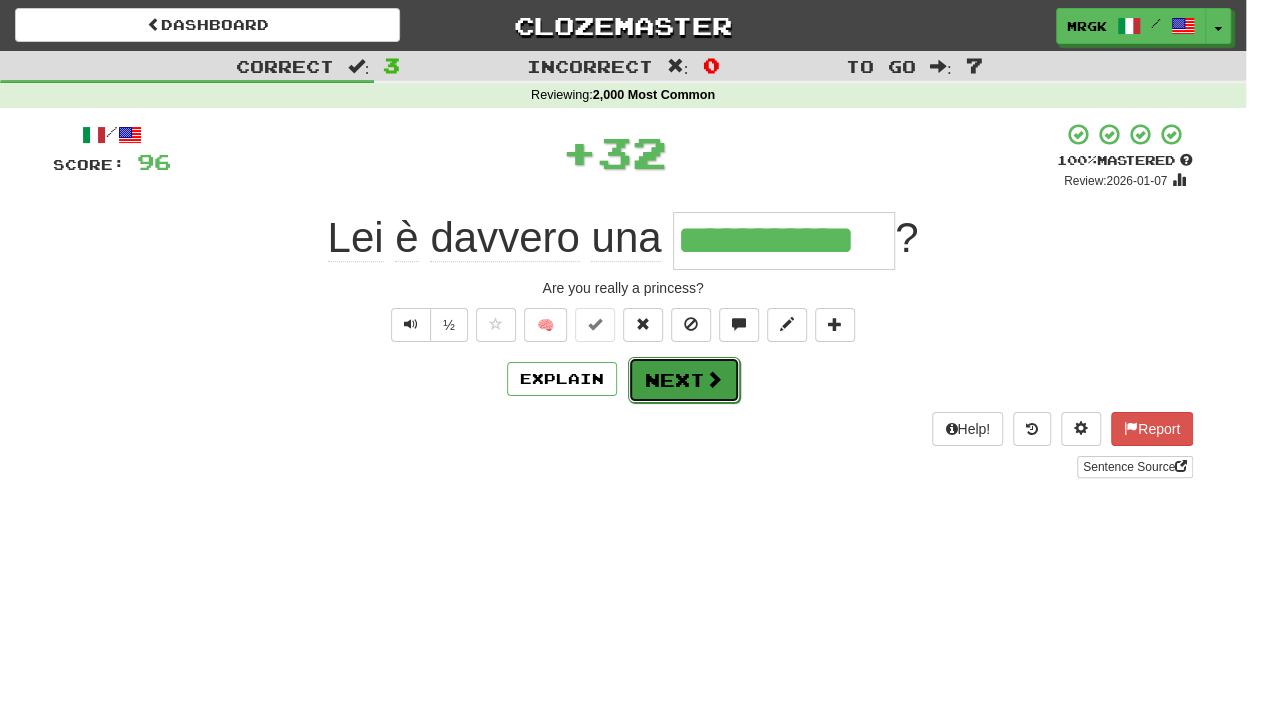 click on "Next" at bounding box center [684, 380] 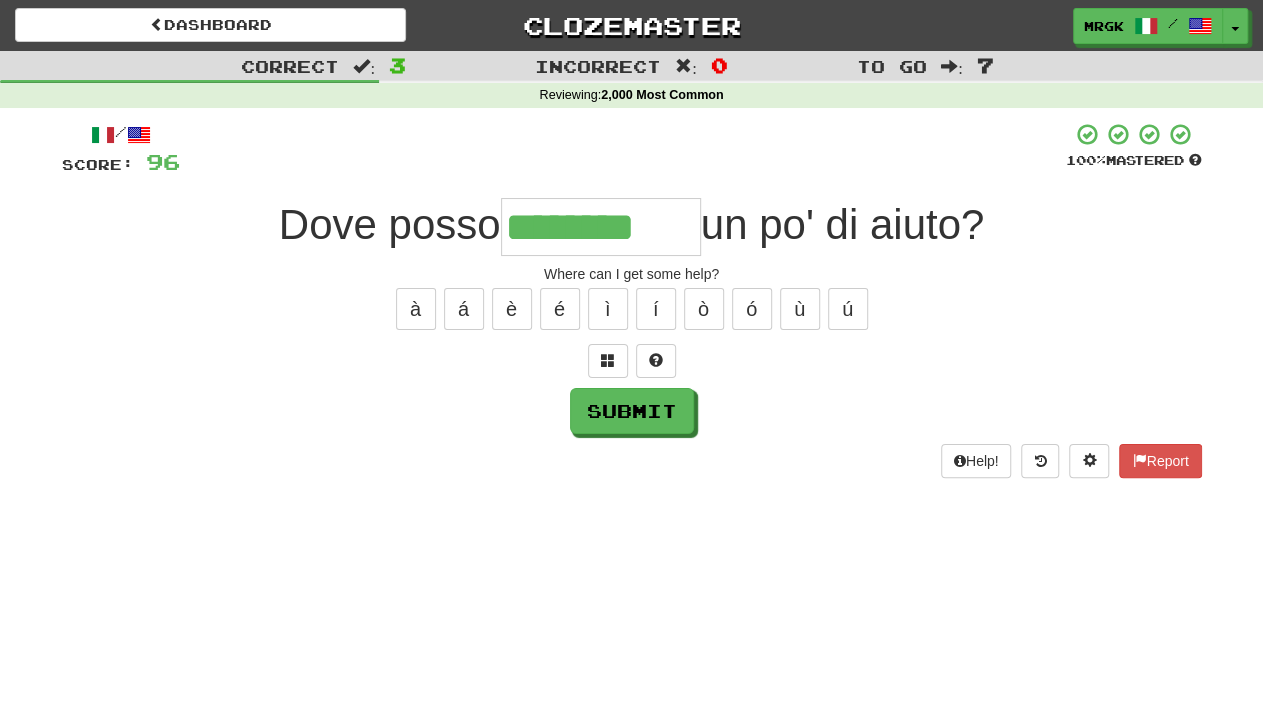 type on "********" 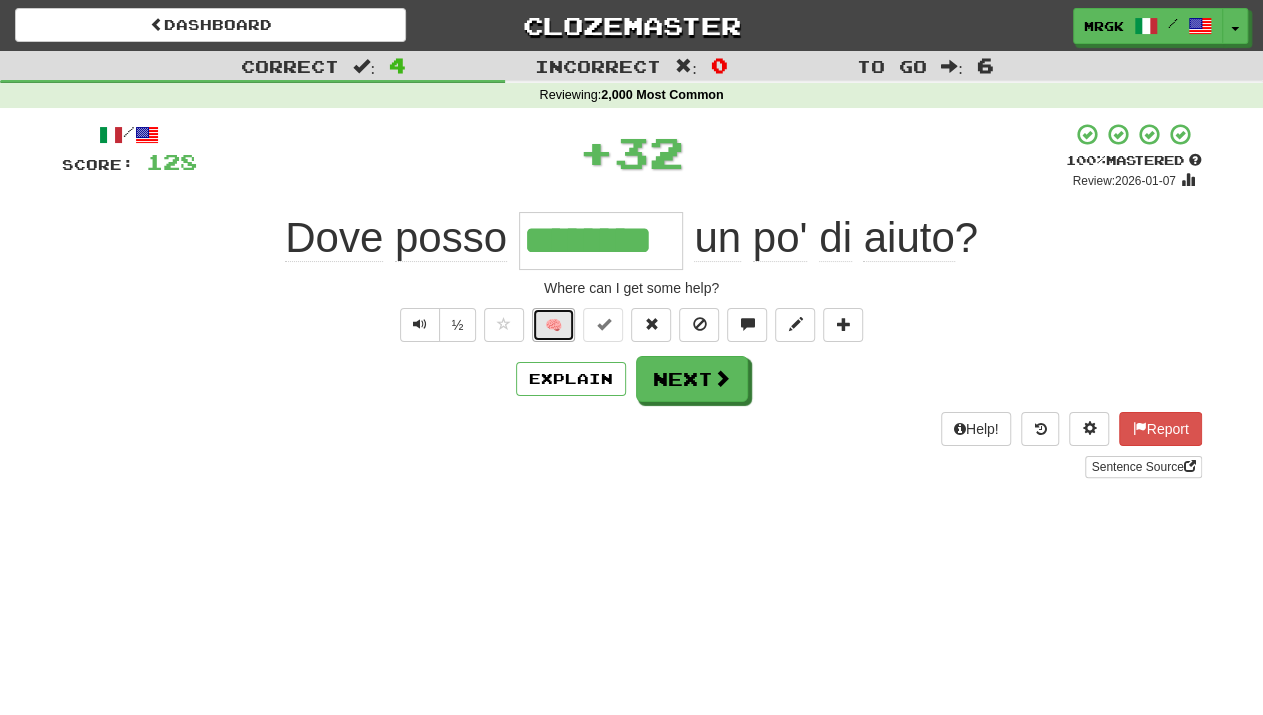 click on "🧠" at bounding box center [553, 325] 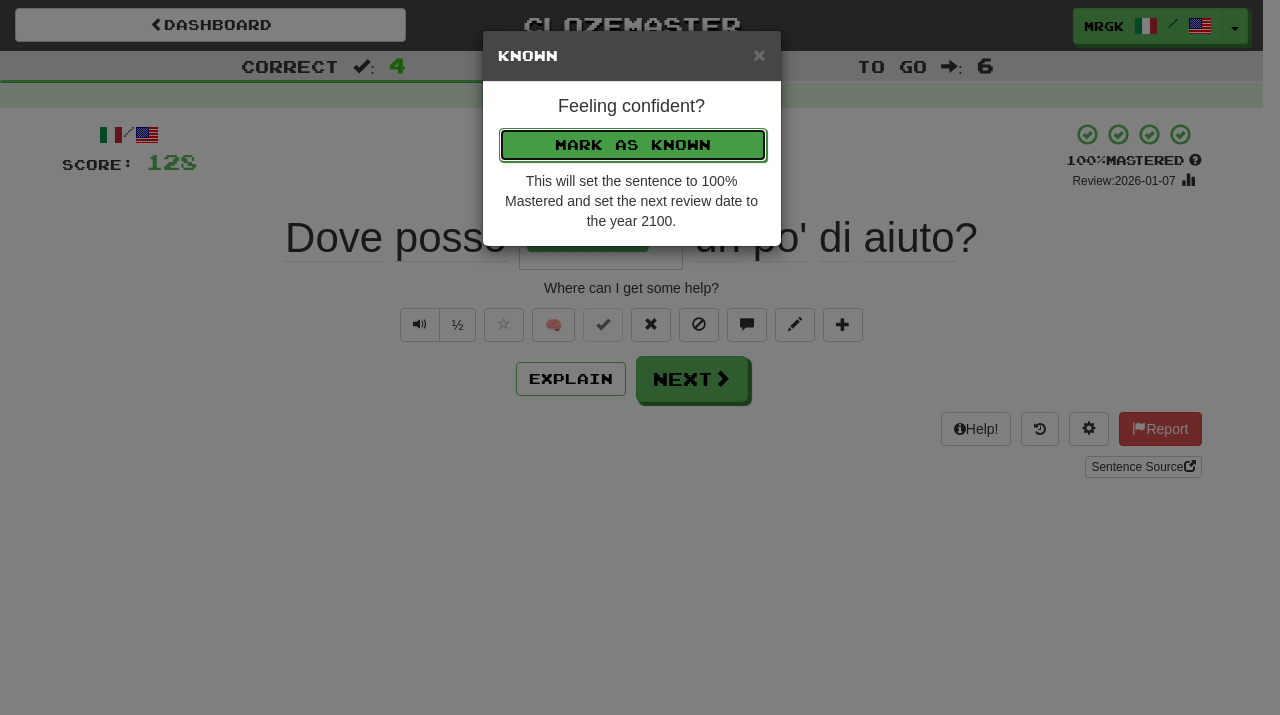 click on "Mark as Known" at bounding box center (633, 145) 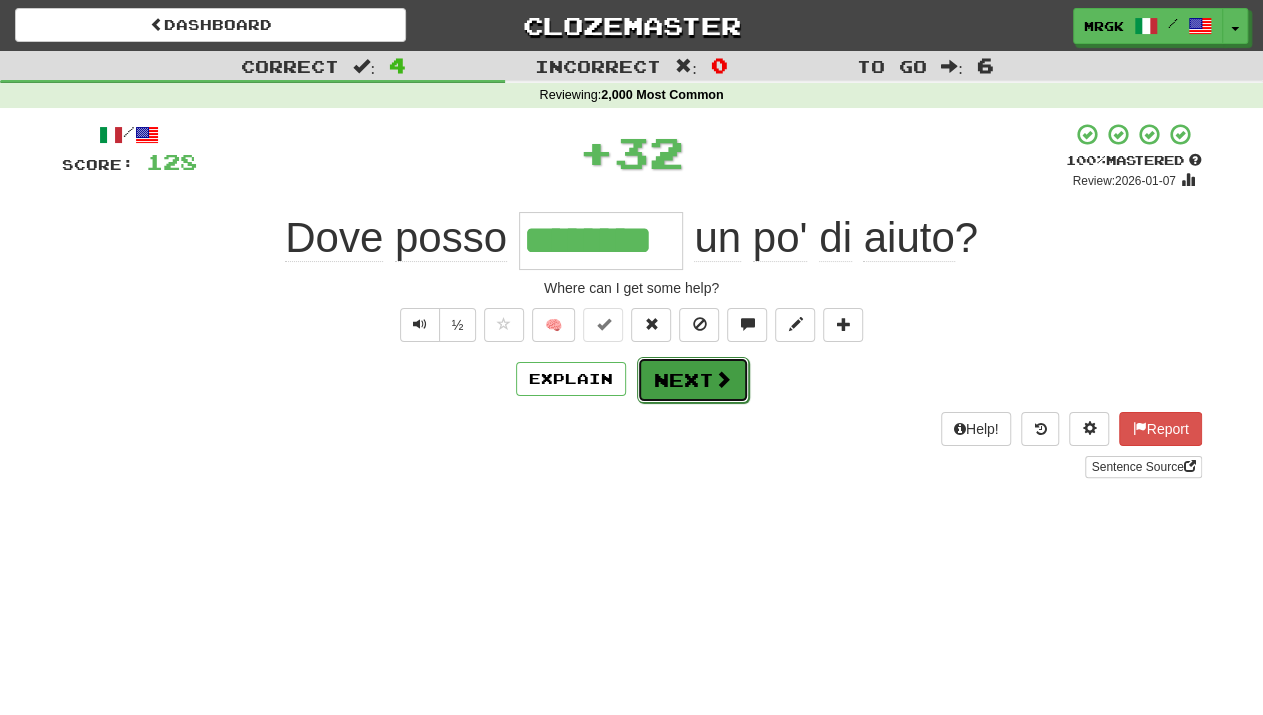click at bounding box center [723, 379] 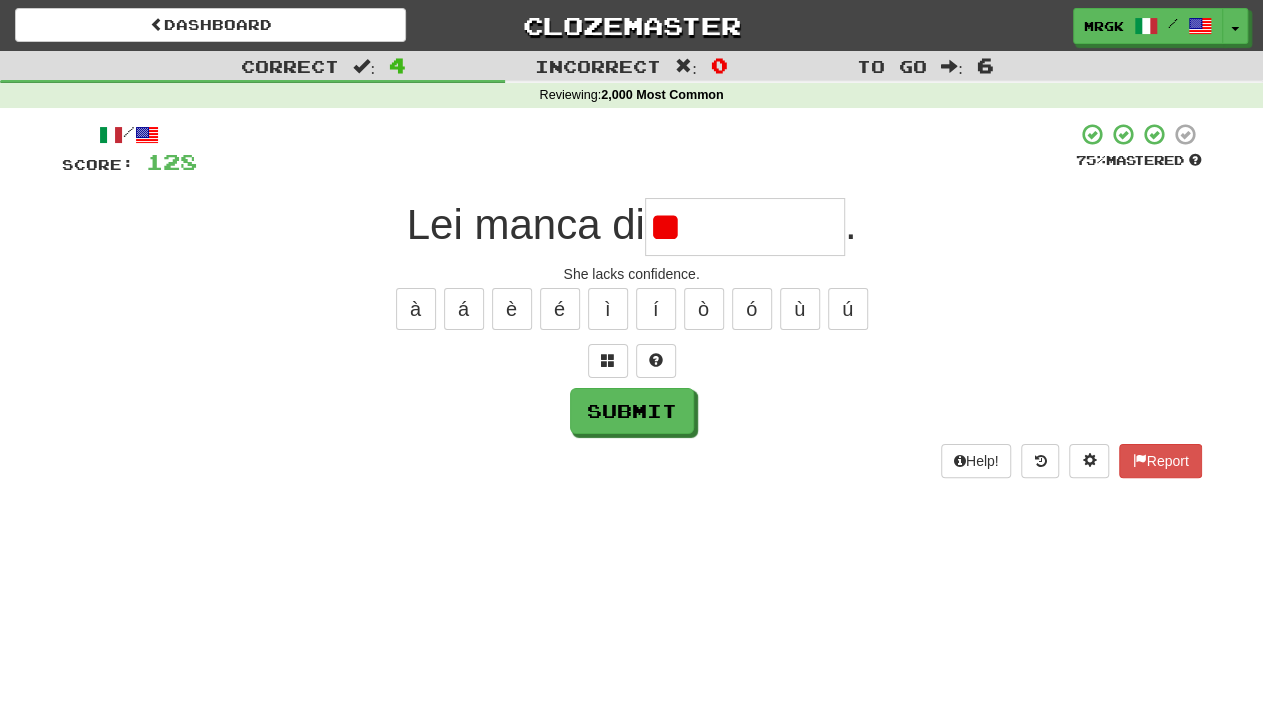 type on "*" 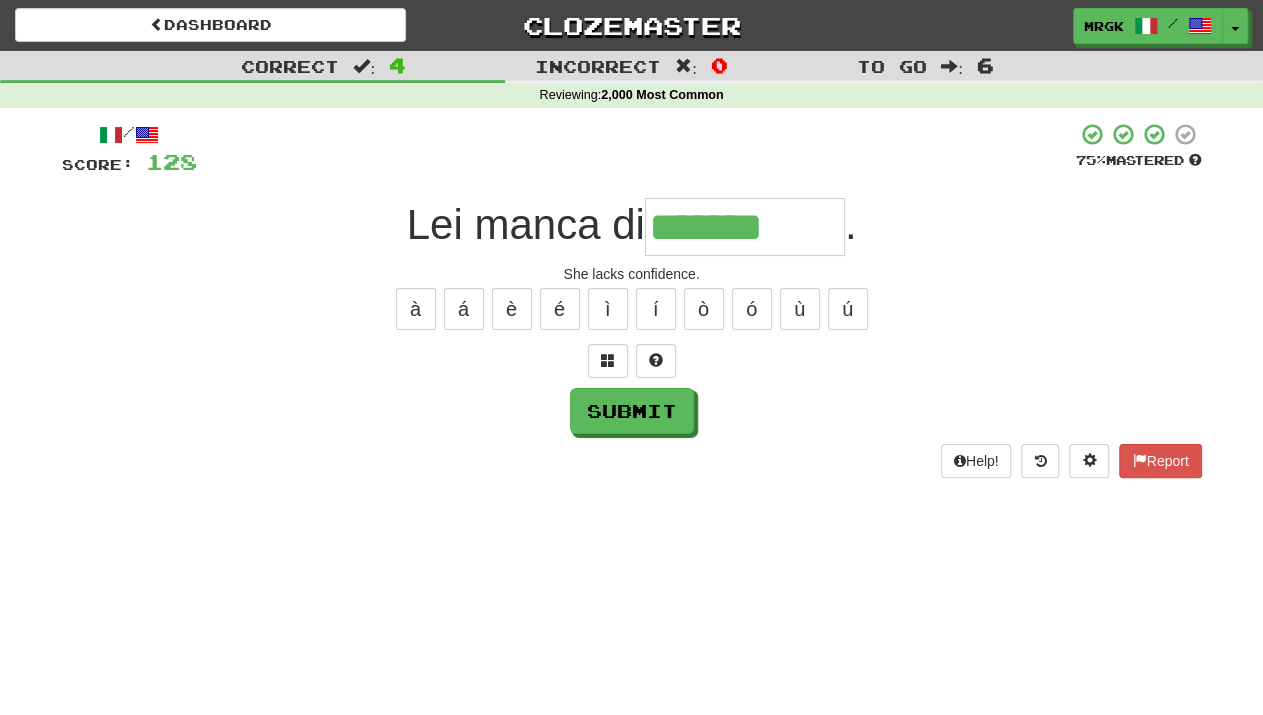 type on "*******" 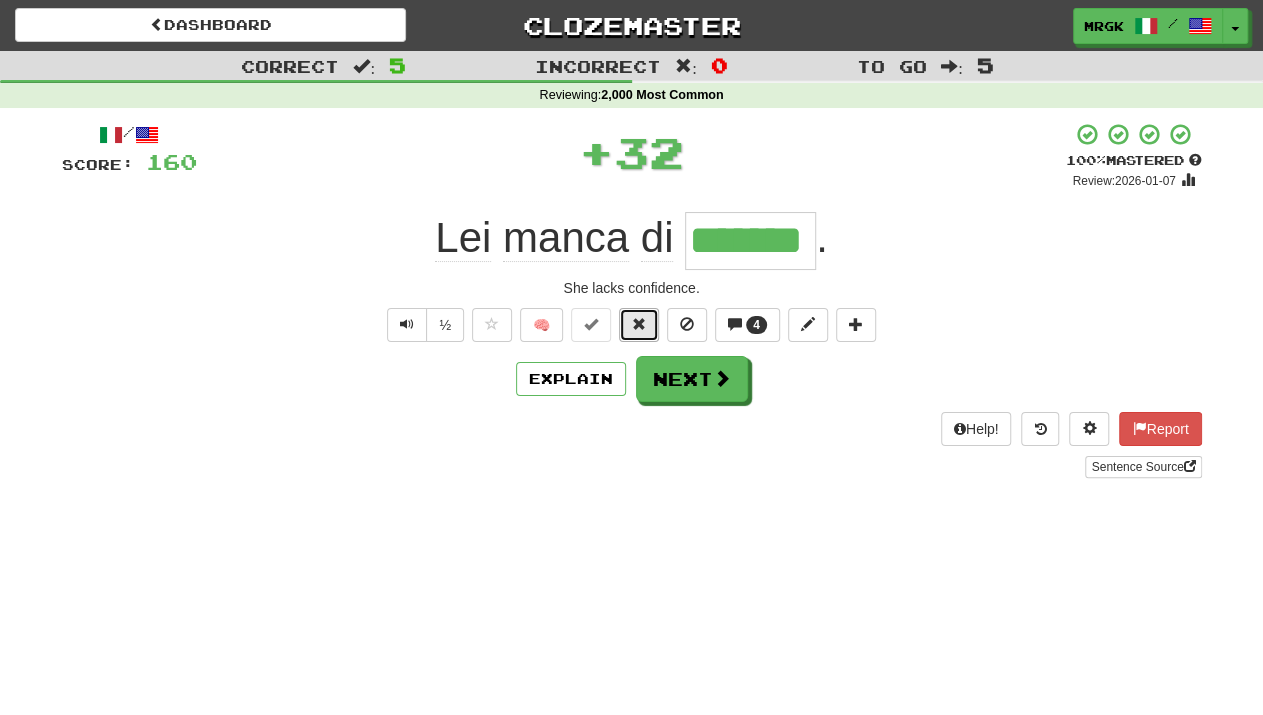 click at bounding box center [639, 324] 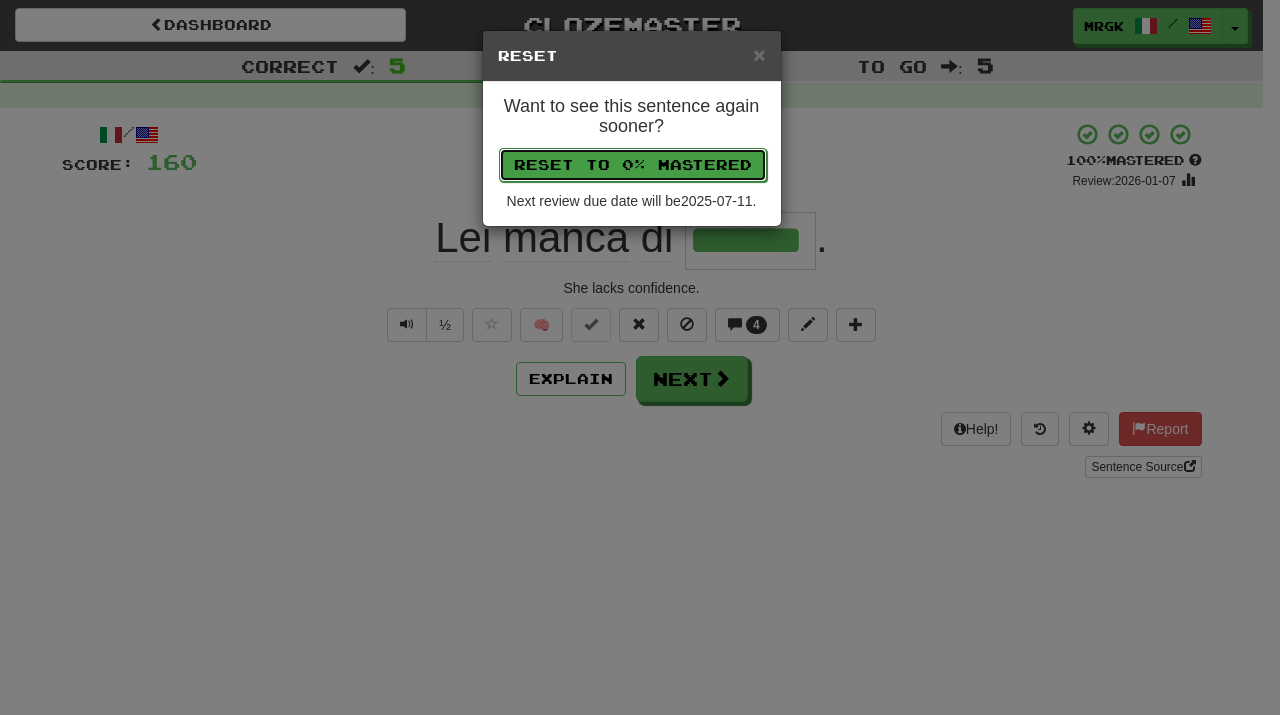 click on "Reset to 0% Mastered" at bounding box center (633, 165) 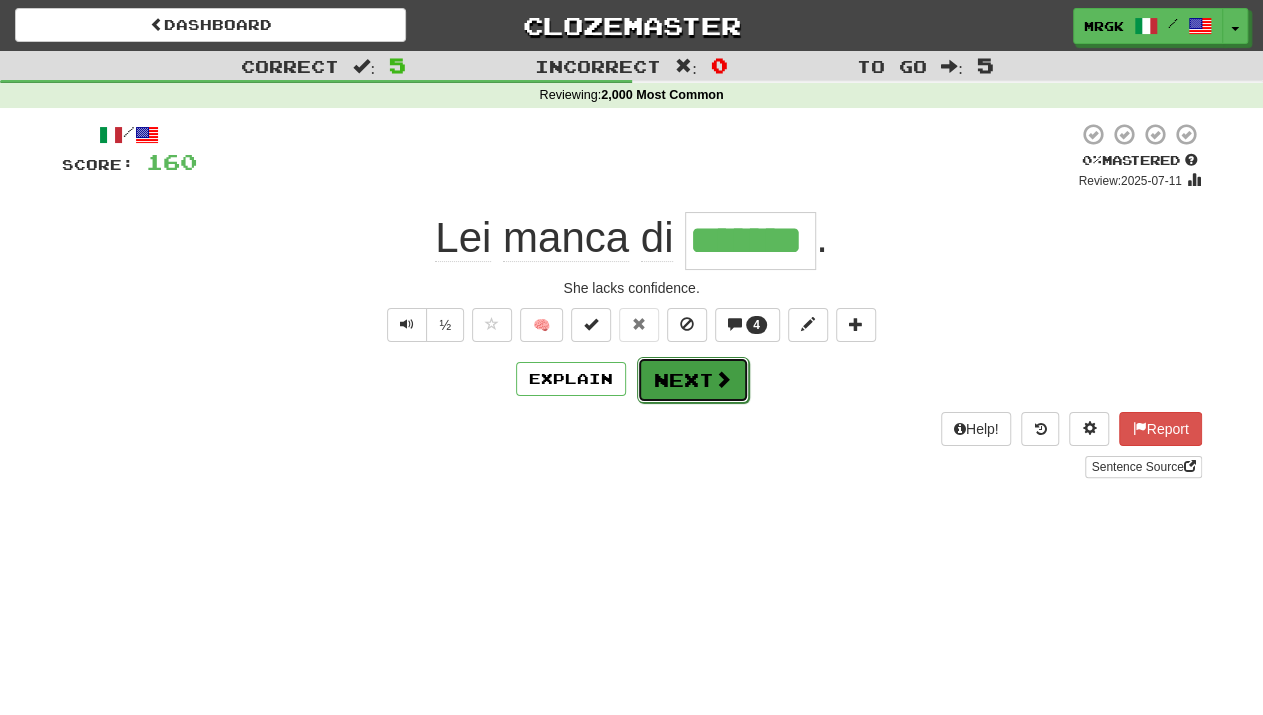 click on "Next" at bounding box center (693, 380) 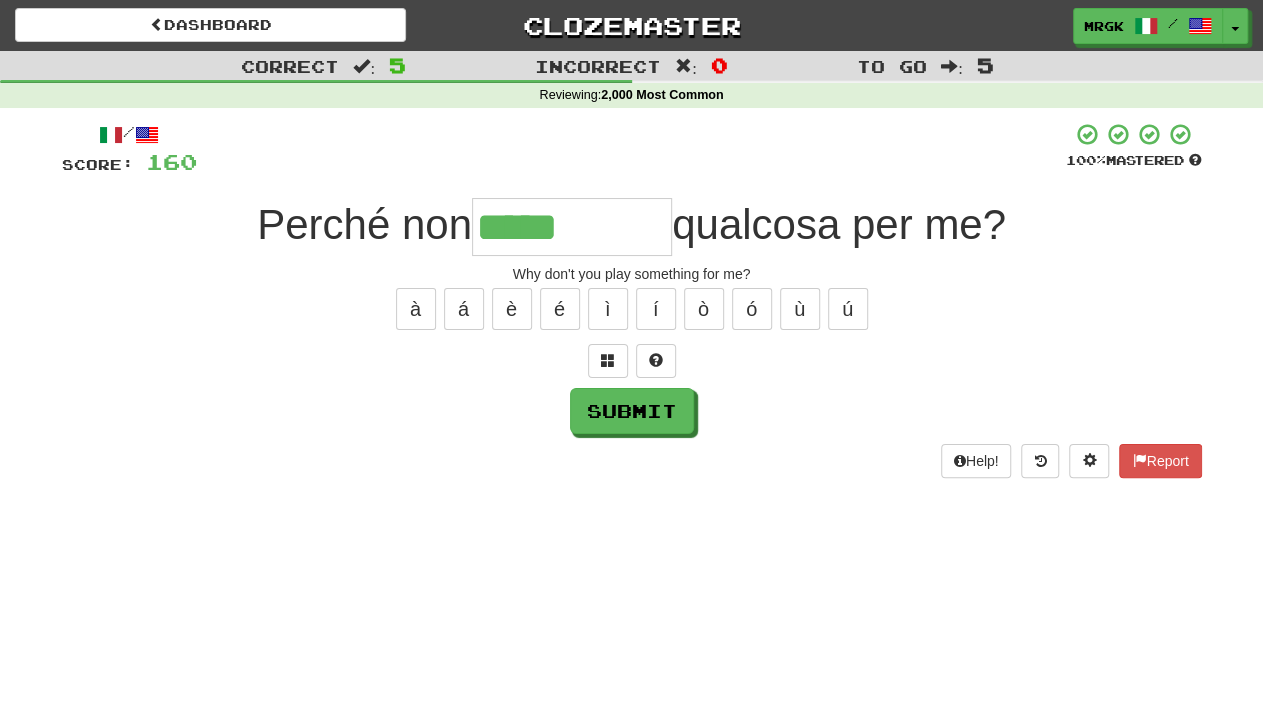 type on "*****" 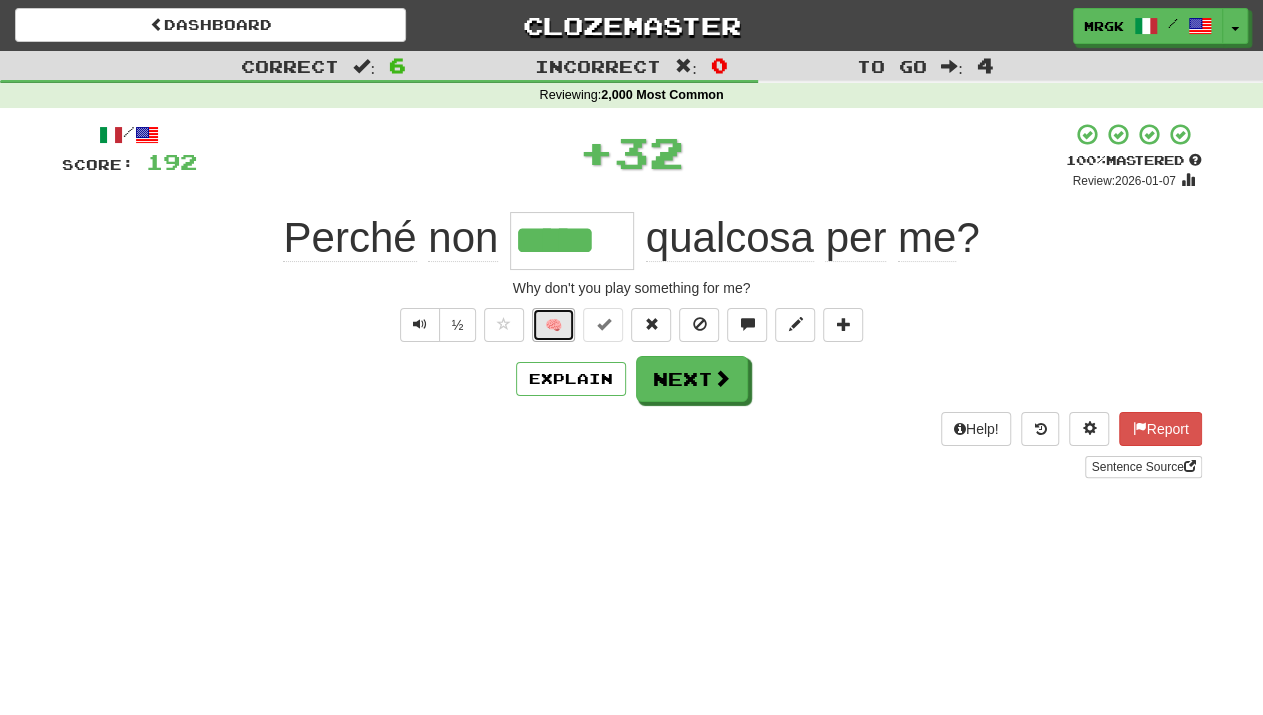 click on "🧠" at bounding box center (553, 325) 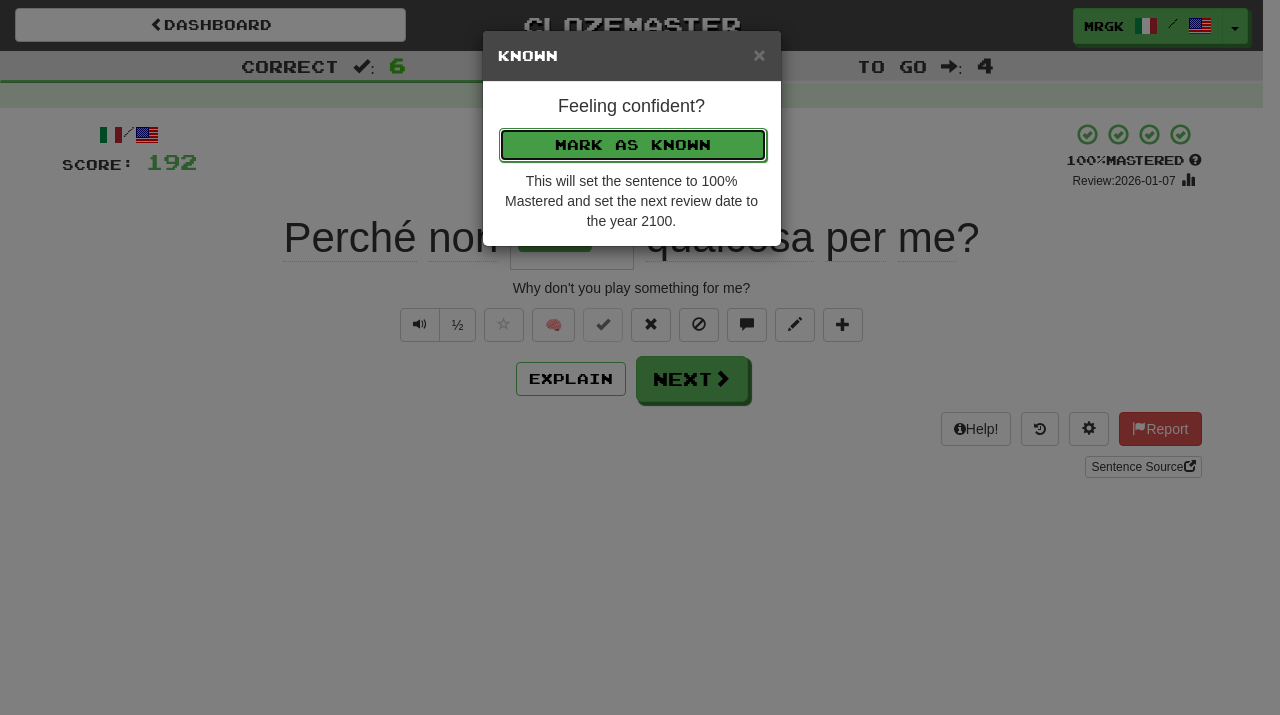 click on "Mark as Known" at bounding box center [633, 145] 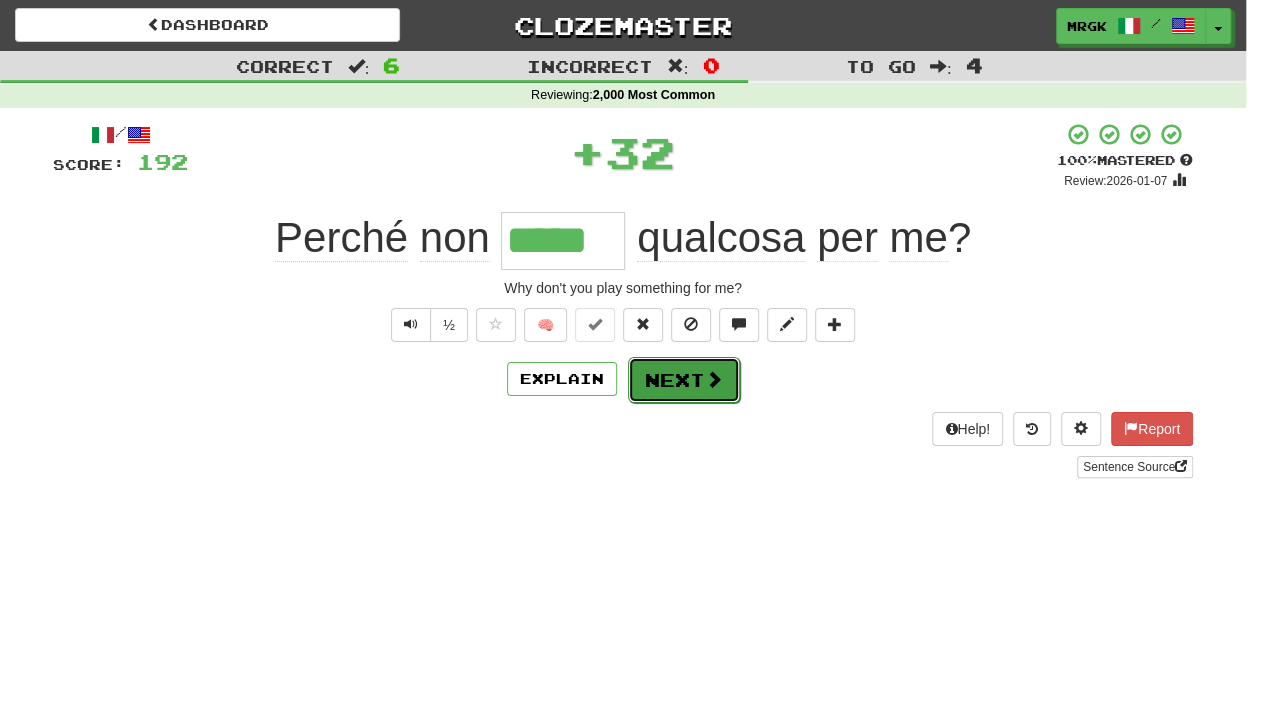 click on "Next" at bounding box center (684, 380) 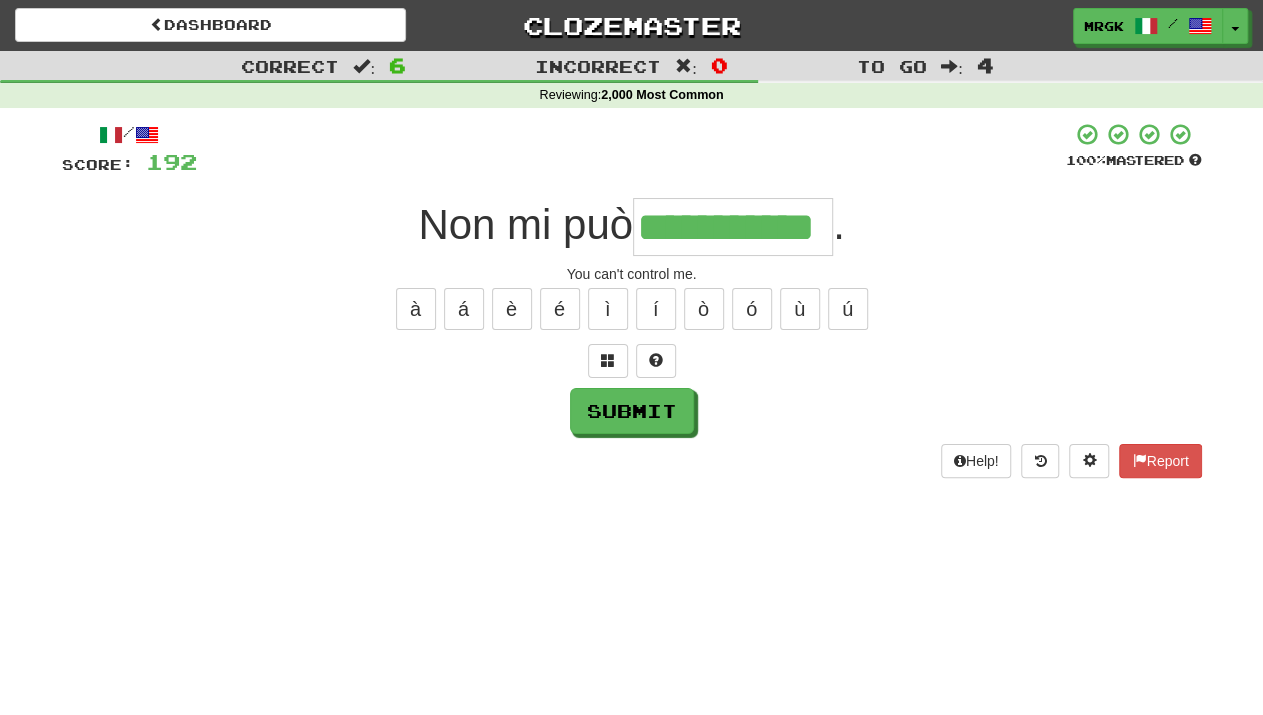 scroll, scrollTop: 0, scrollLeft: 3, axis: horizontal 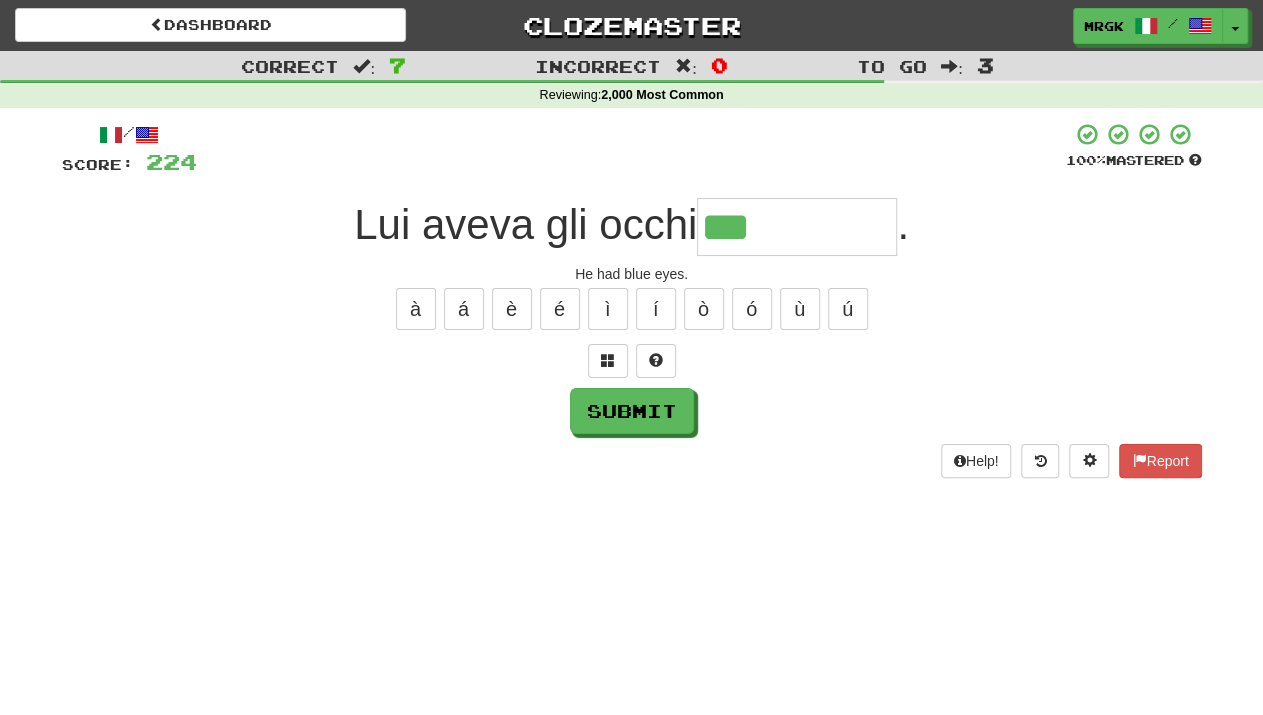 type on "***" 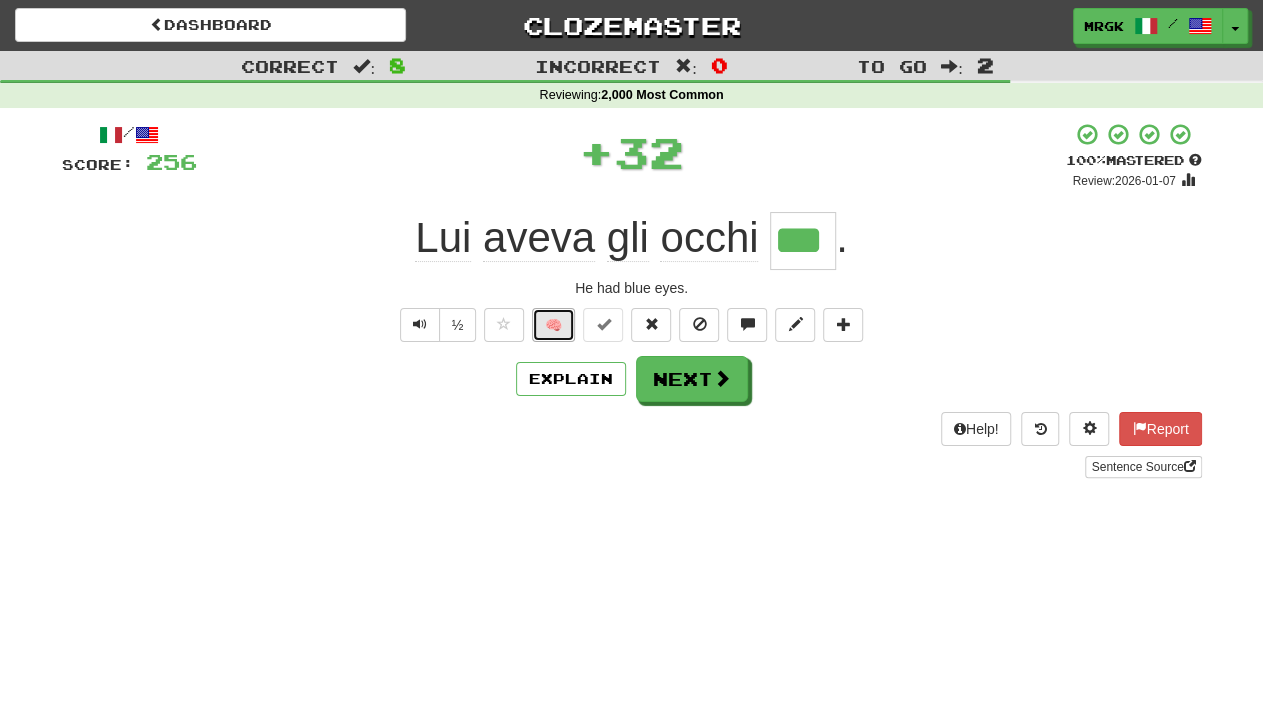 click on "🧠" at bounding box center (553, 325) 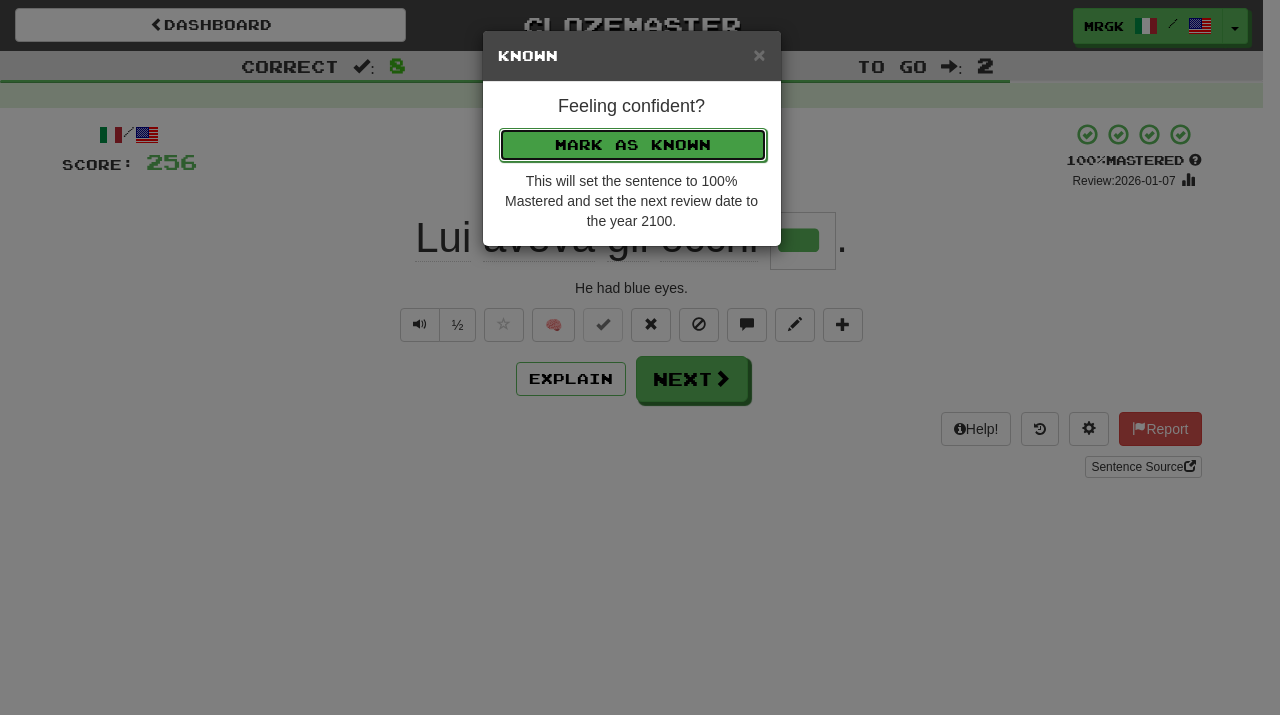 click on "Mark as Known" at bounding box center [633, 145] 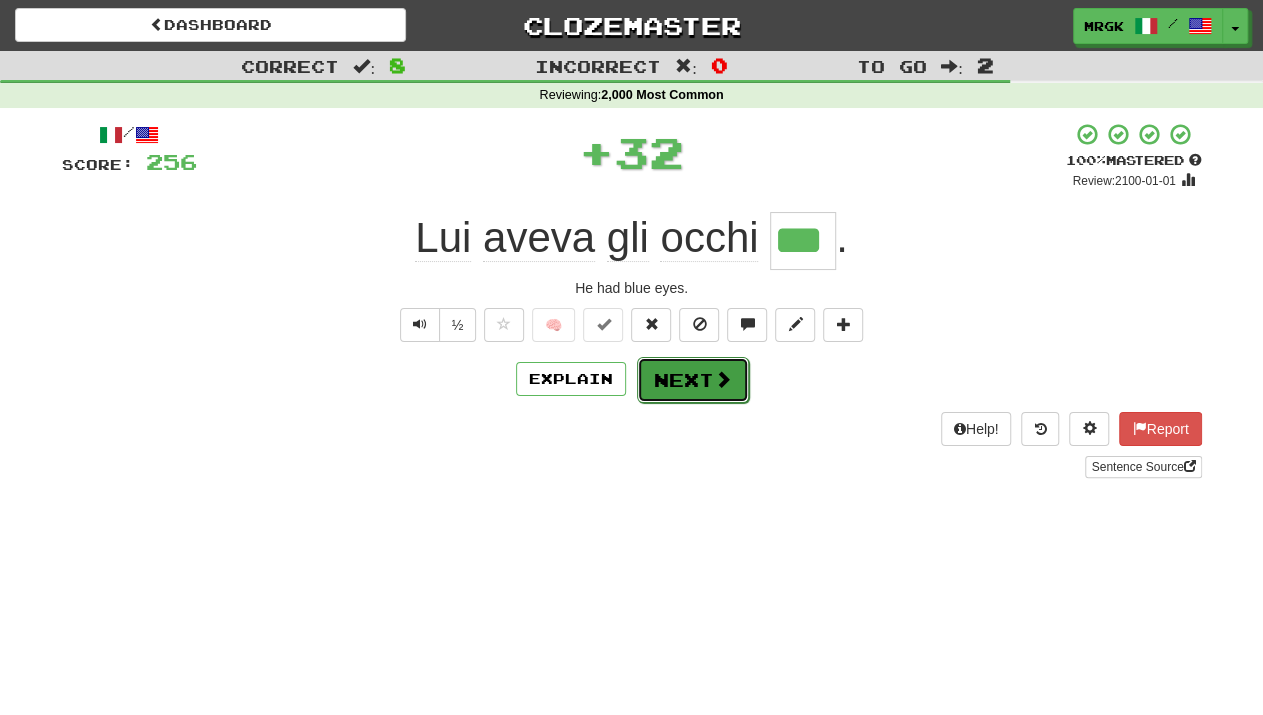 click at bounding box center [723, 379] 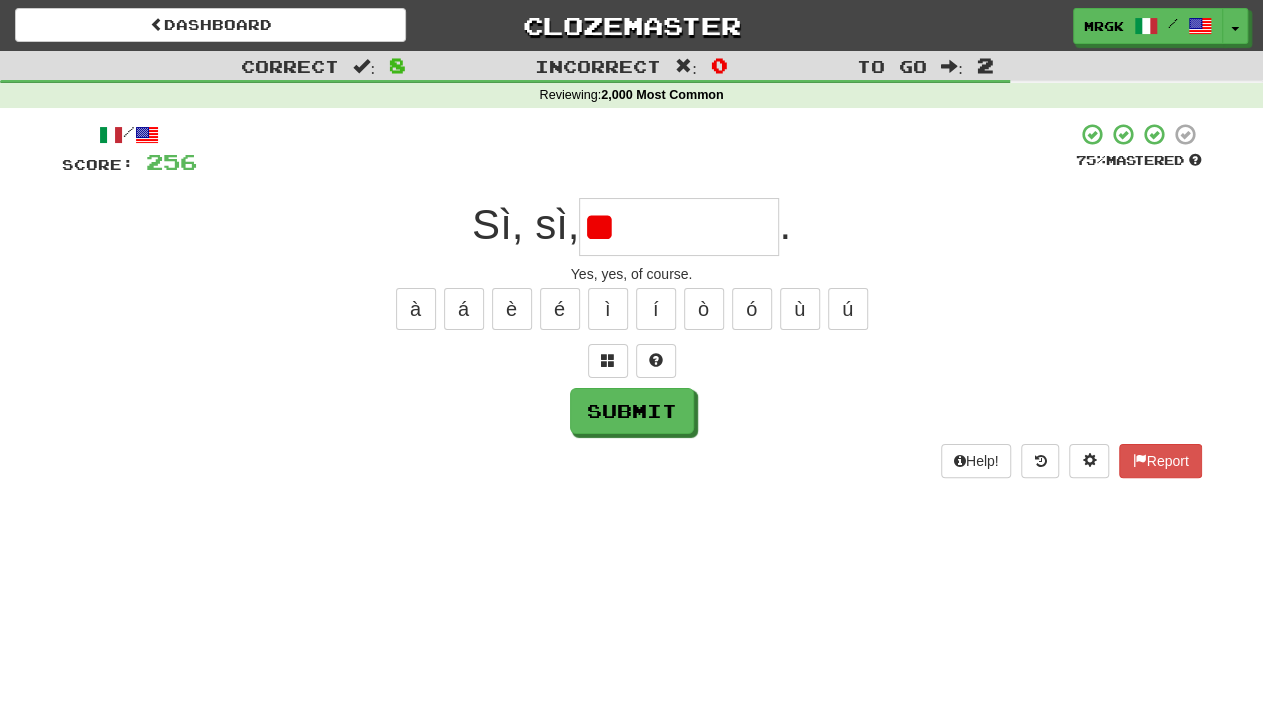 type on "*" 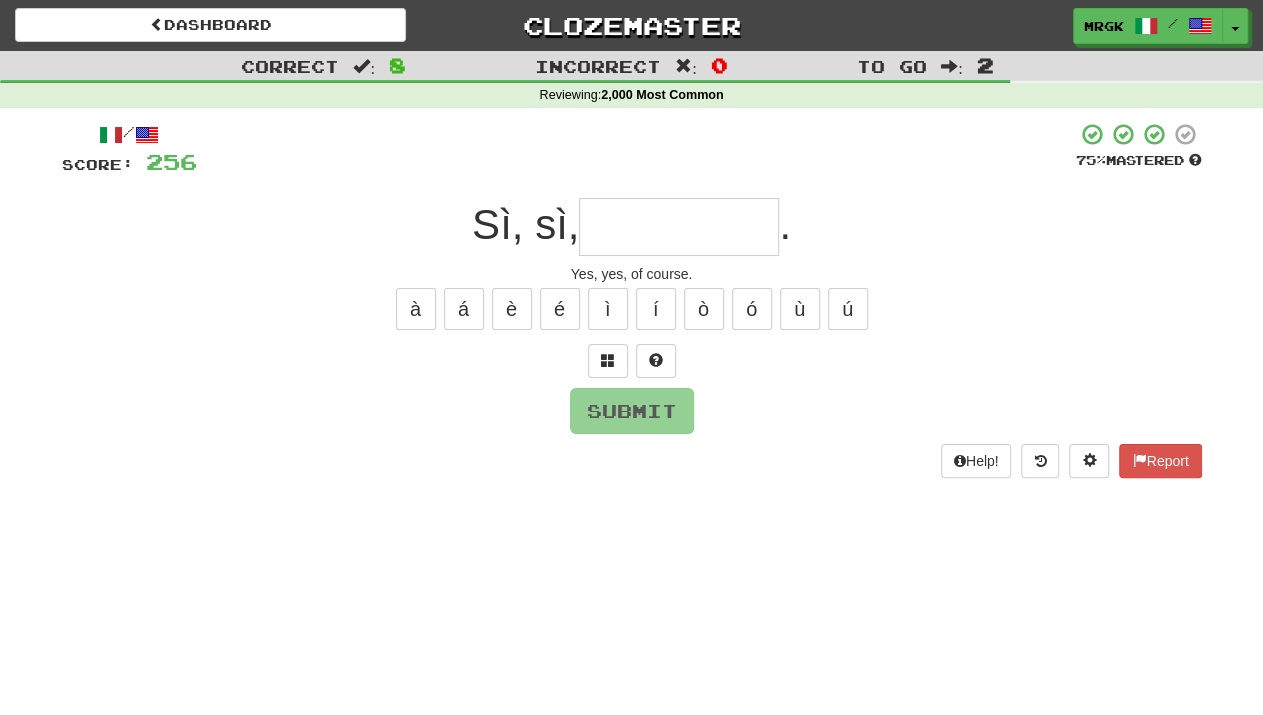 type on "*" 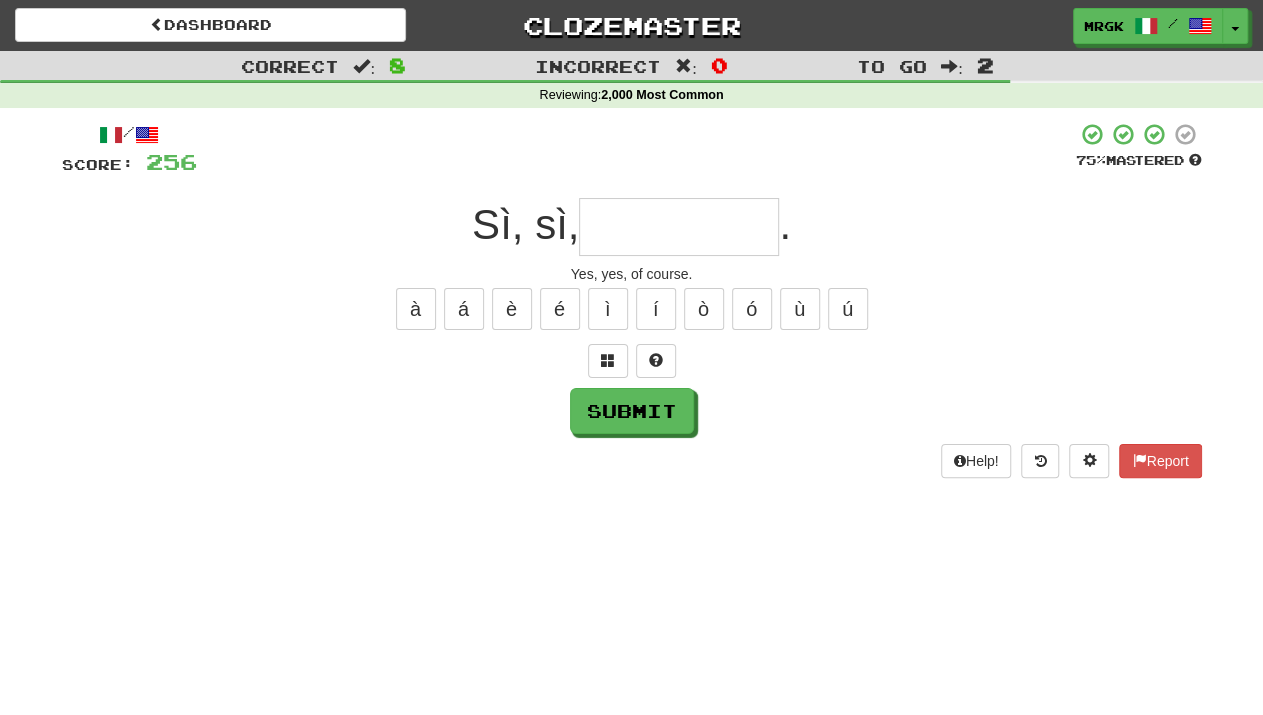 type on "*" 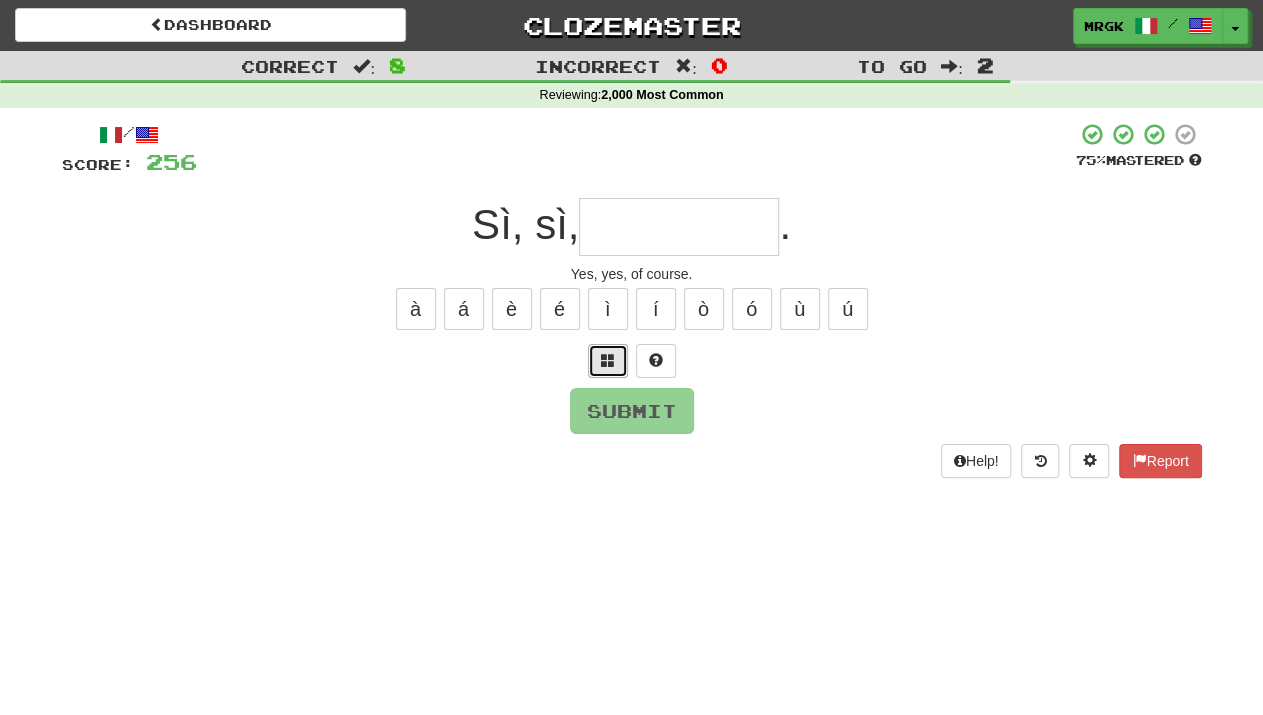 click at bounding box center [608, 360] 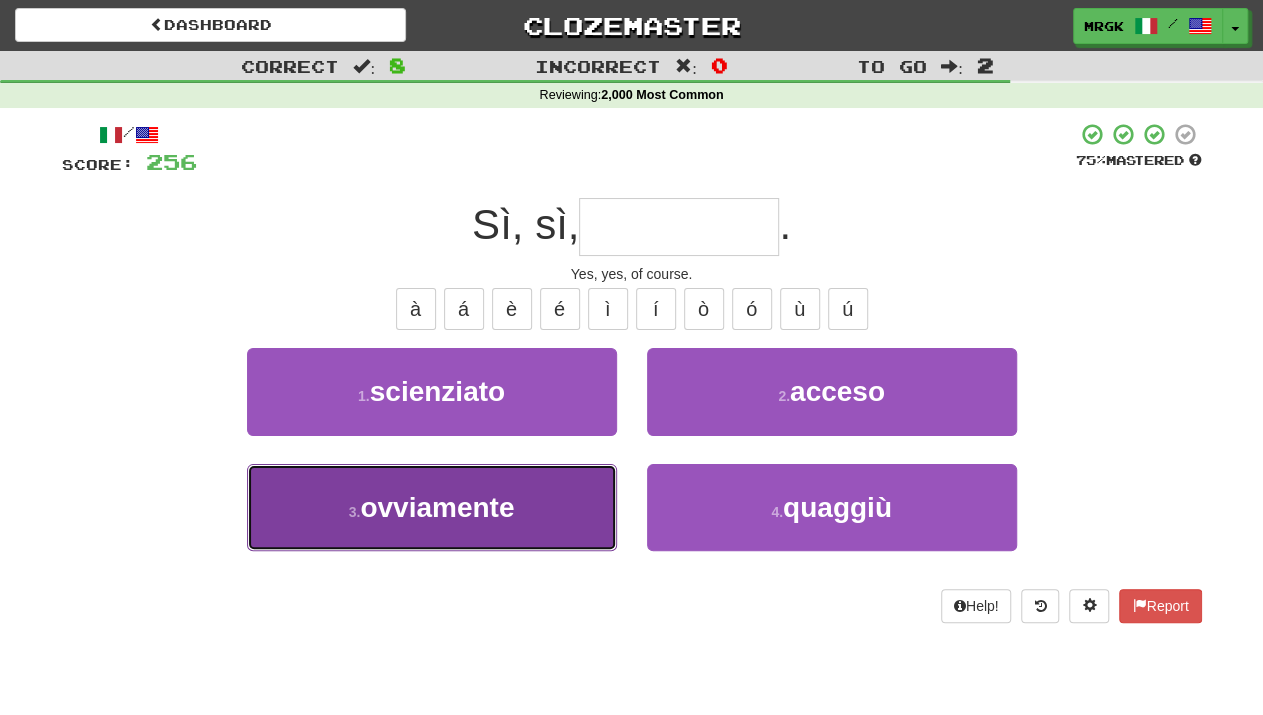 click on "ovviamente" at bounding box center (437, 507) 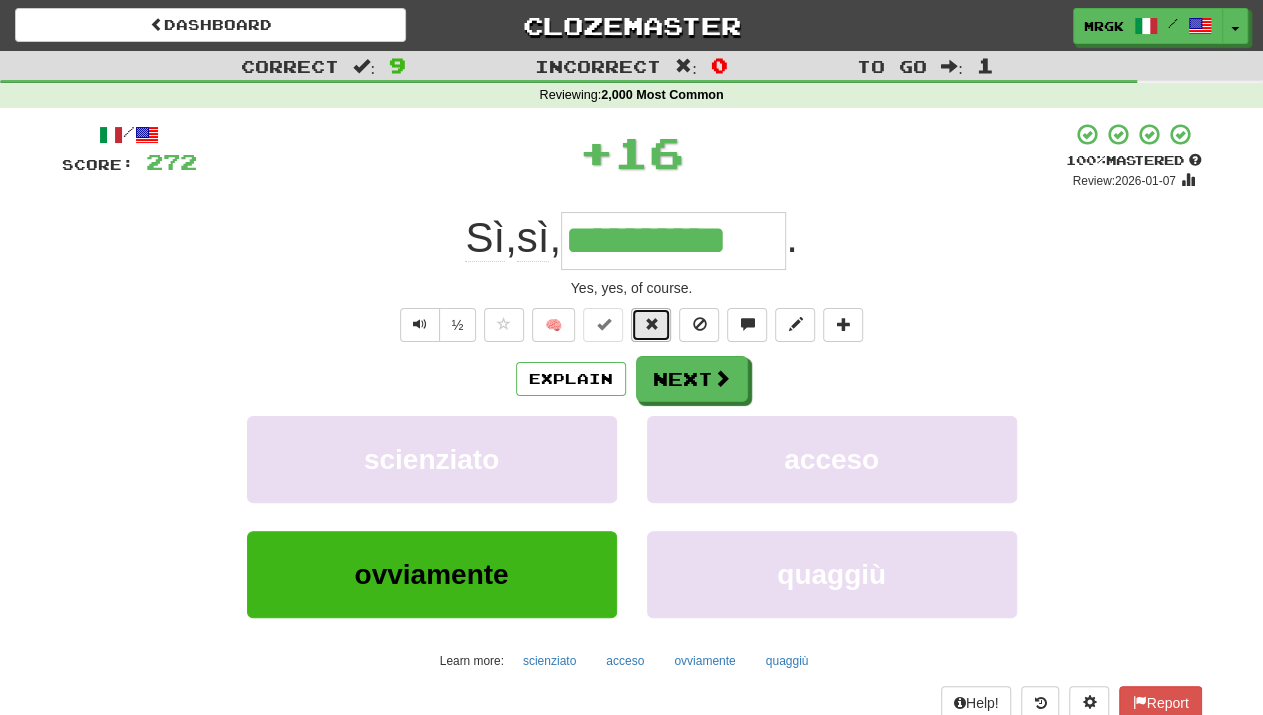 click at bounding box center [651, 324] 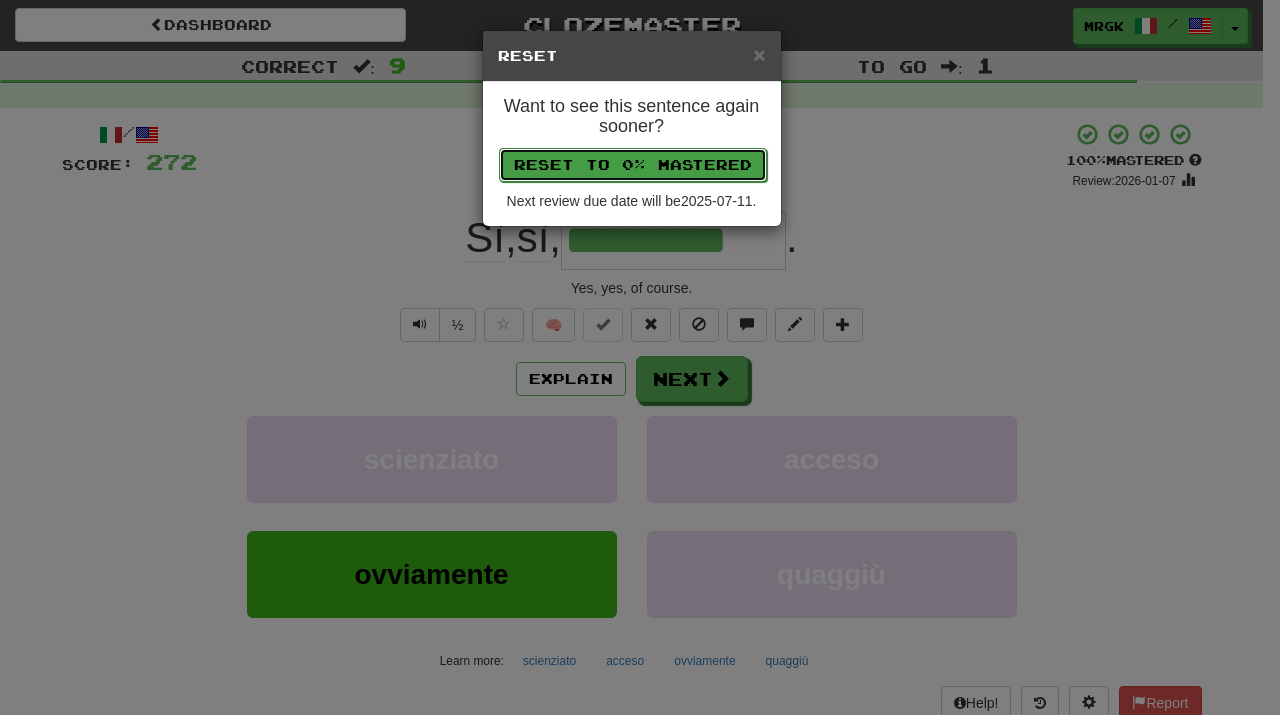 click on "Reset to 0% Mastered" at bounding box center [633, 165] 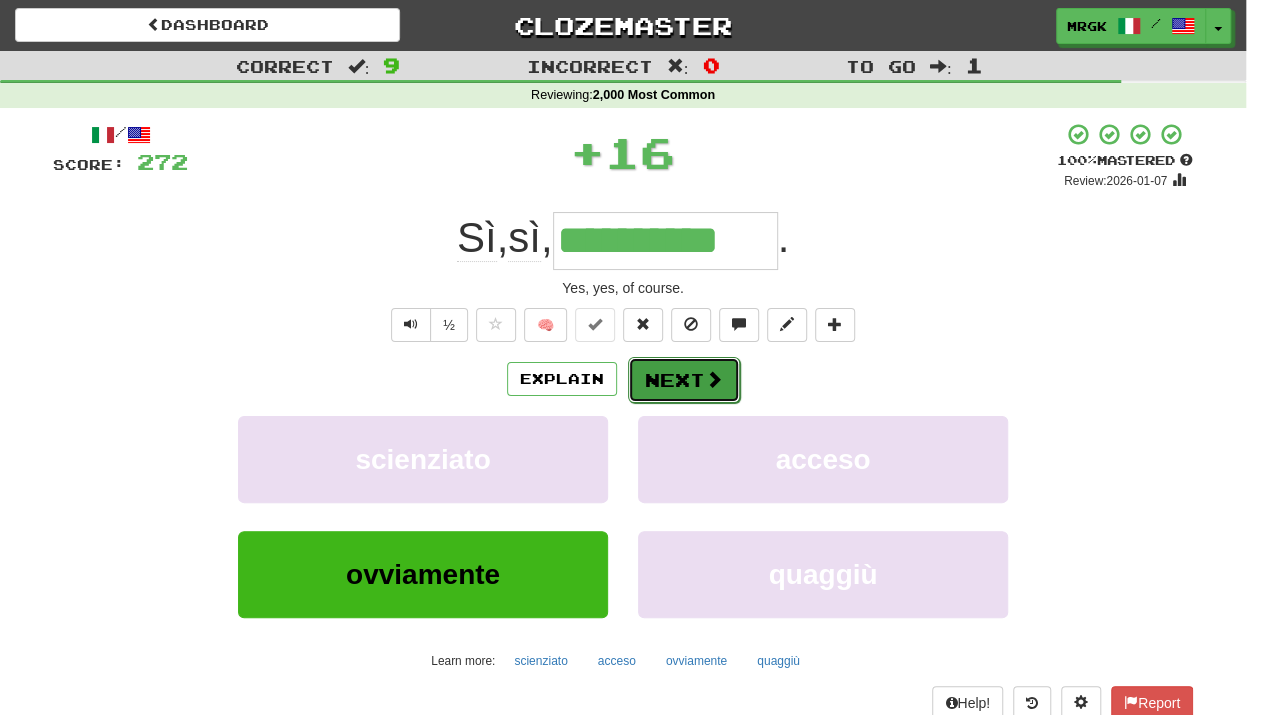 click on "Next" at bounding box center (684, 380) 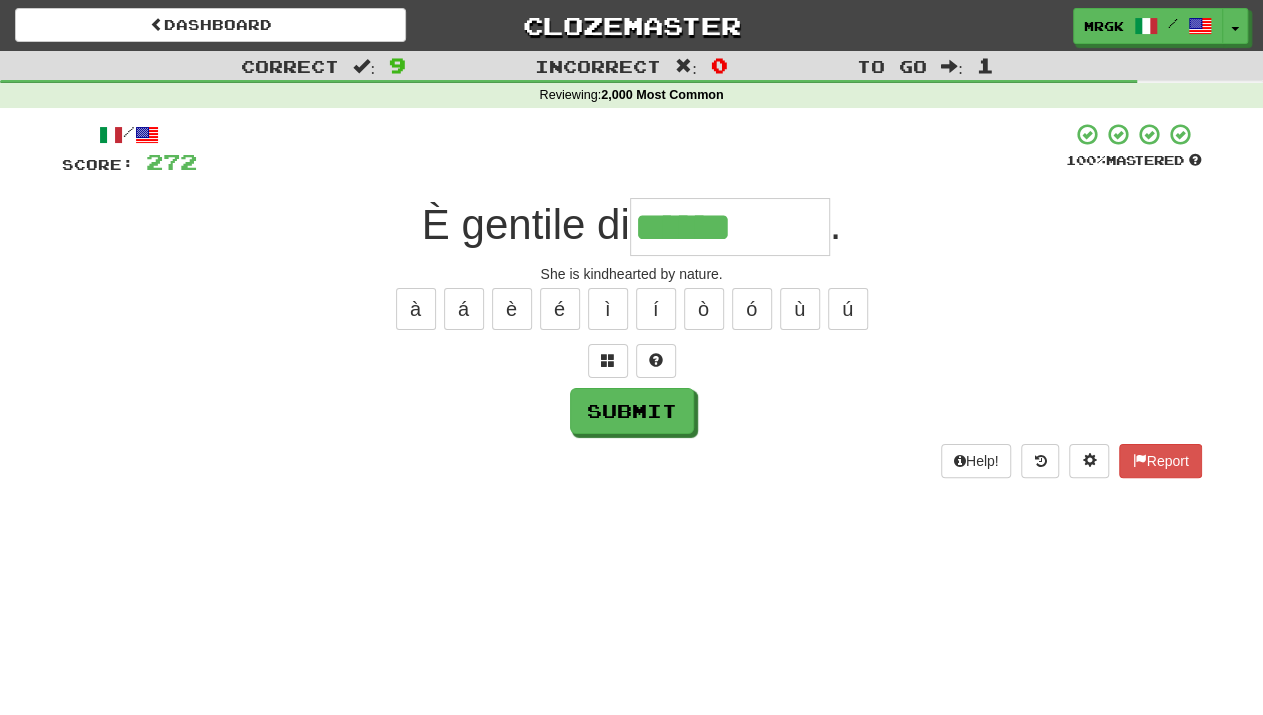 type on "******" 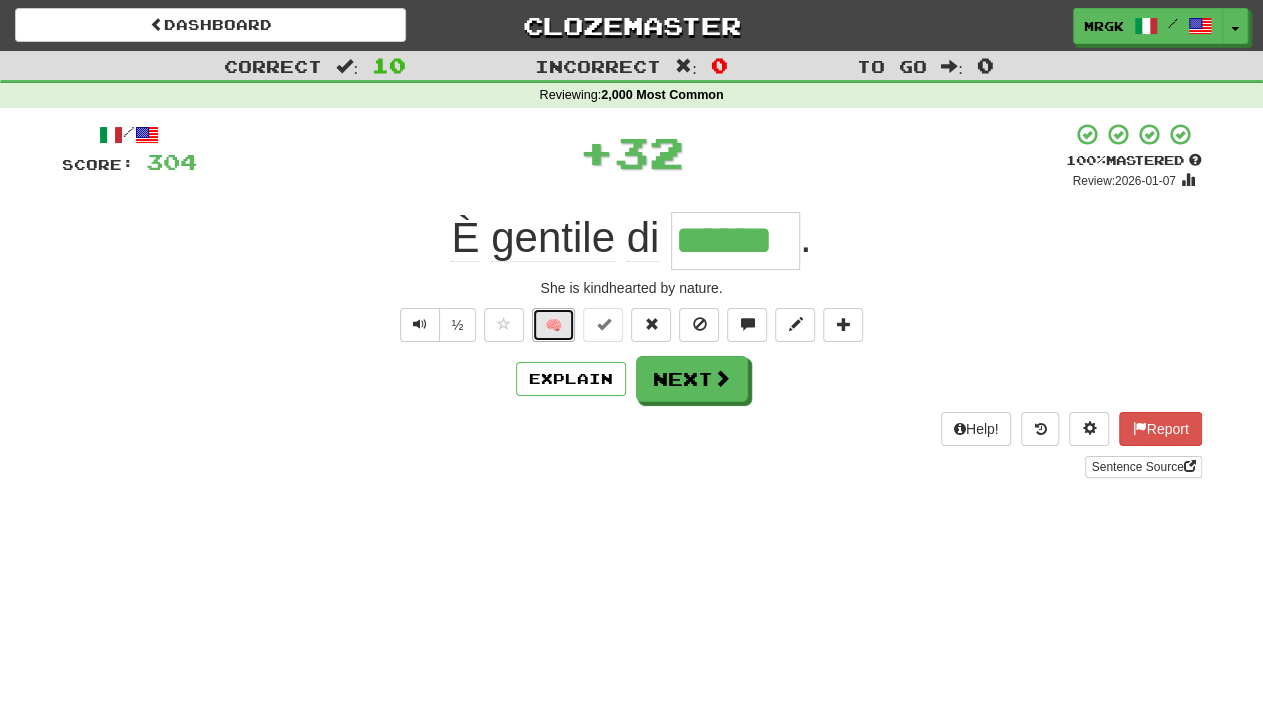 click on "🧠" at bounding box center [553, 325] 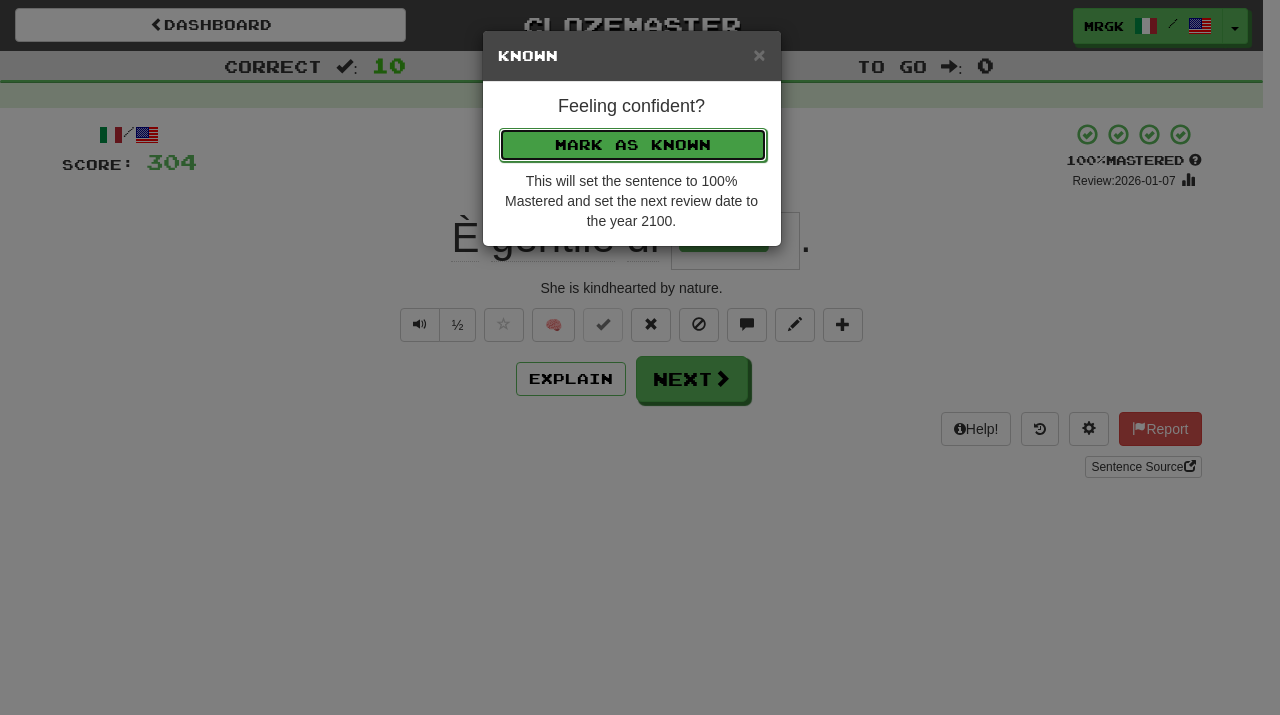 click on "Mark as Known" at bounding box center [633, 145] 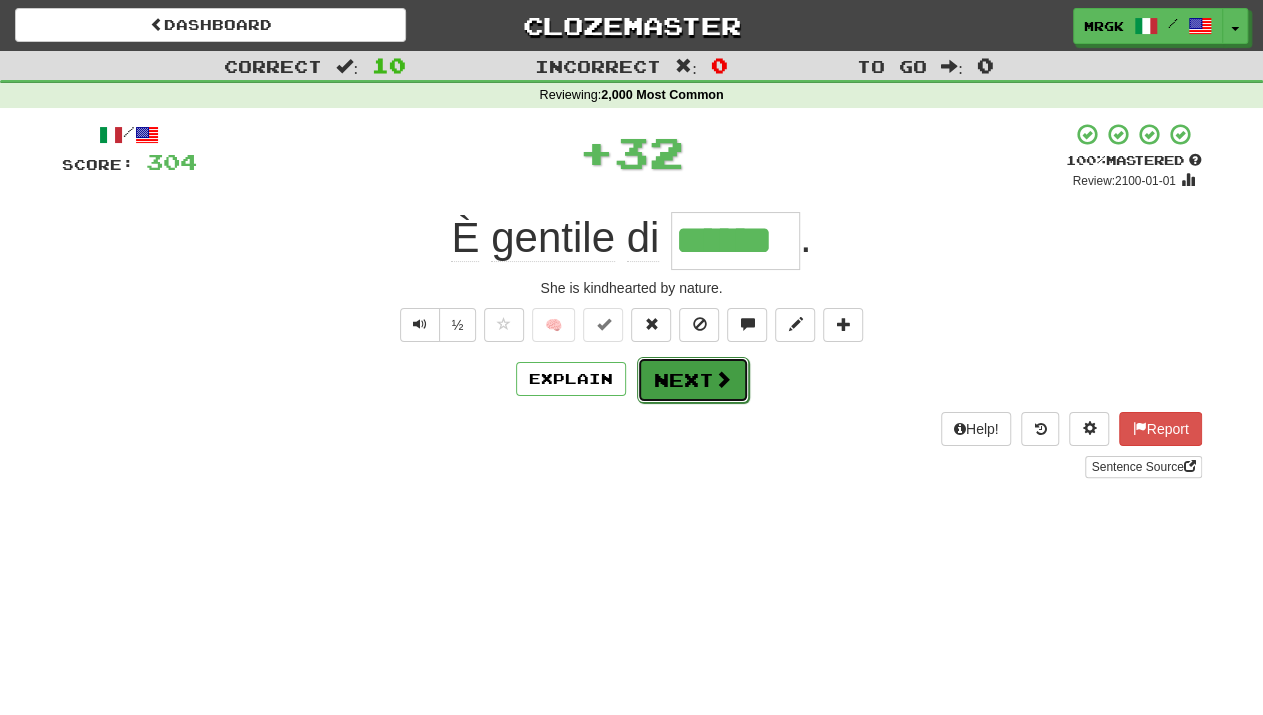 click on "Next" at bounding box center [693, 380] 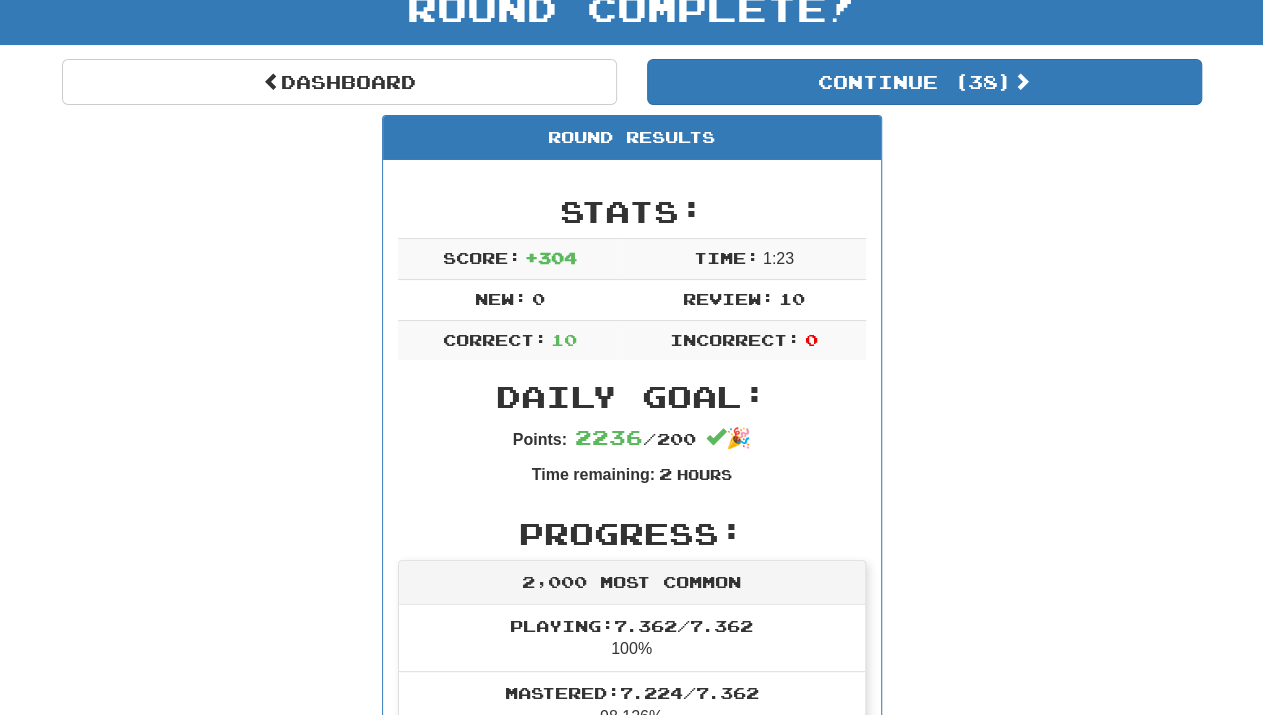 scroll, scrollTop: 0, scrollLeft: 0, axis: both 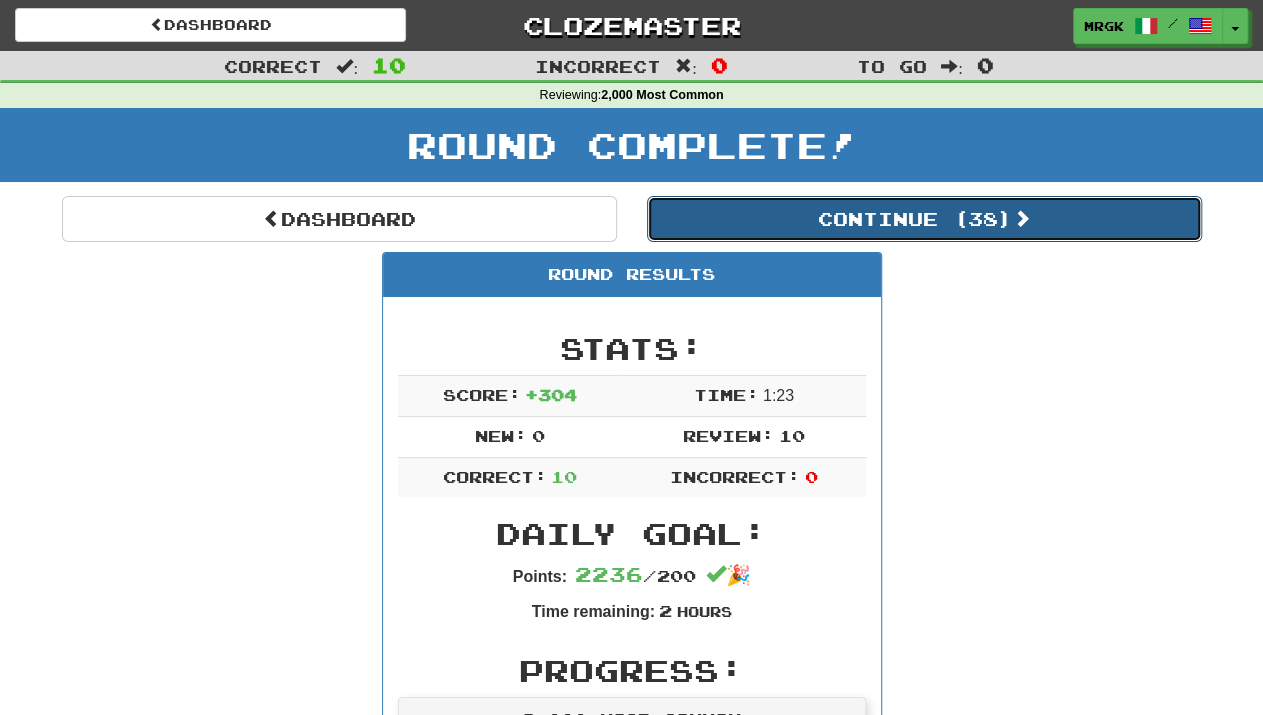 click on "Continue ( 38 )" at bounding box center [924, 219] 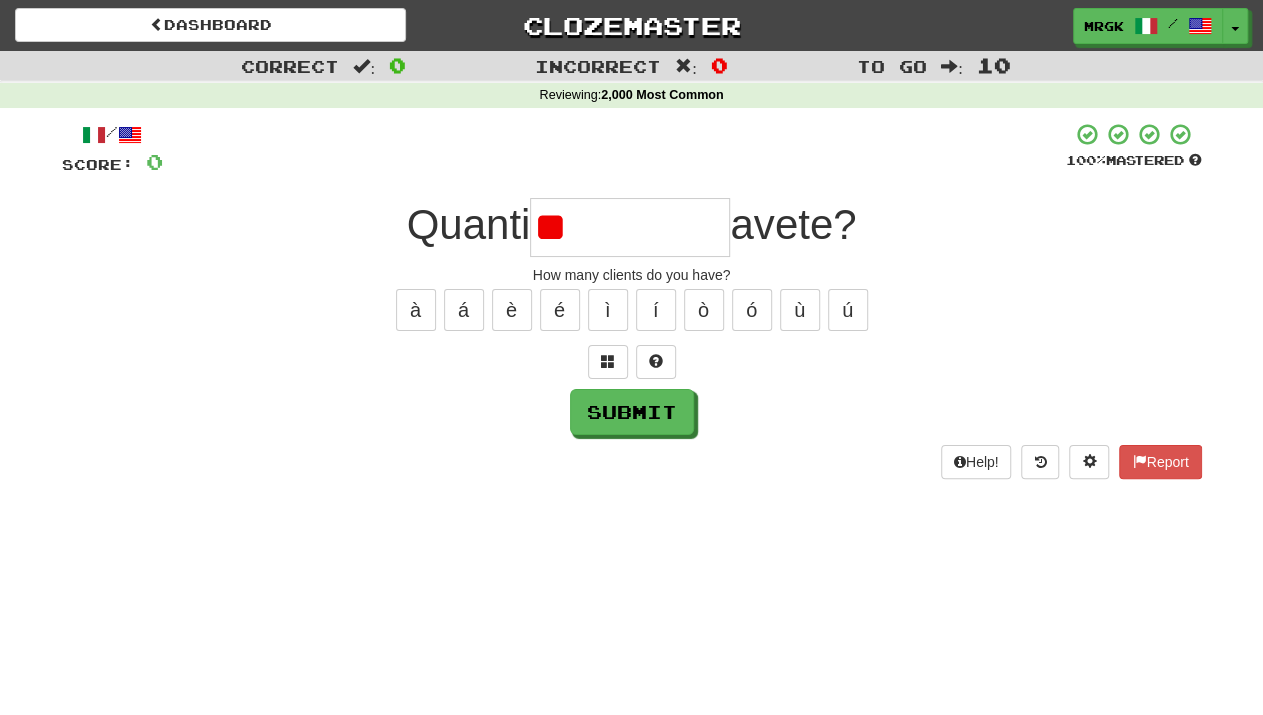 type on "*" 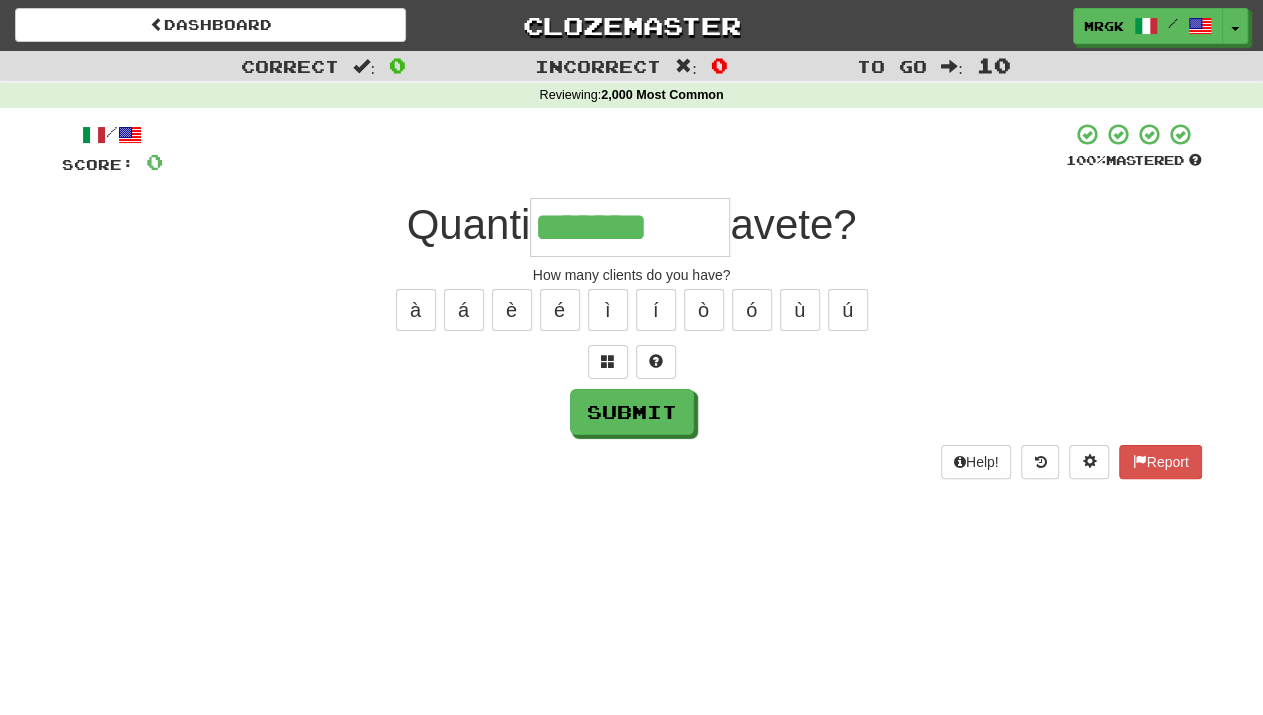 type on "*******" 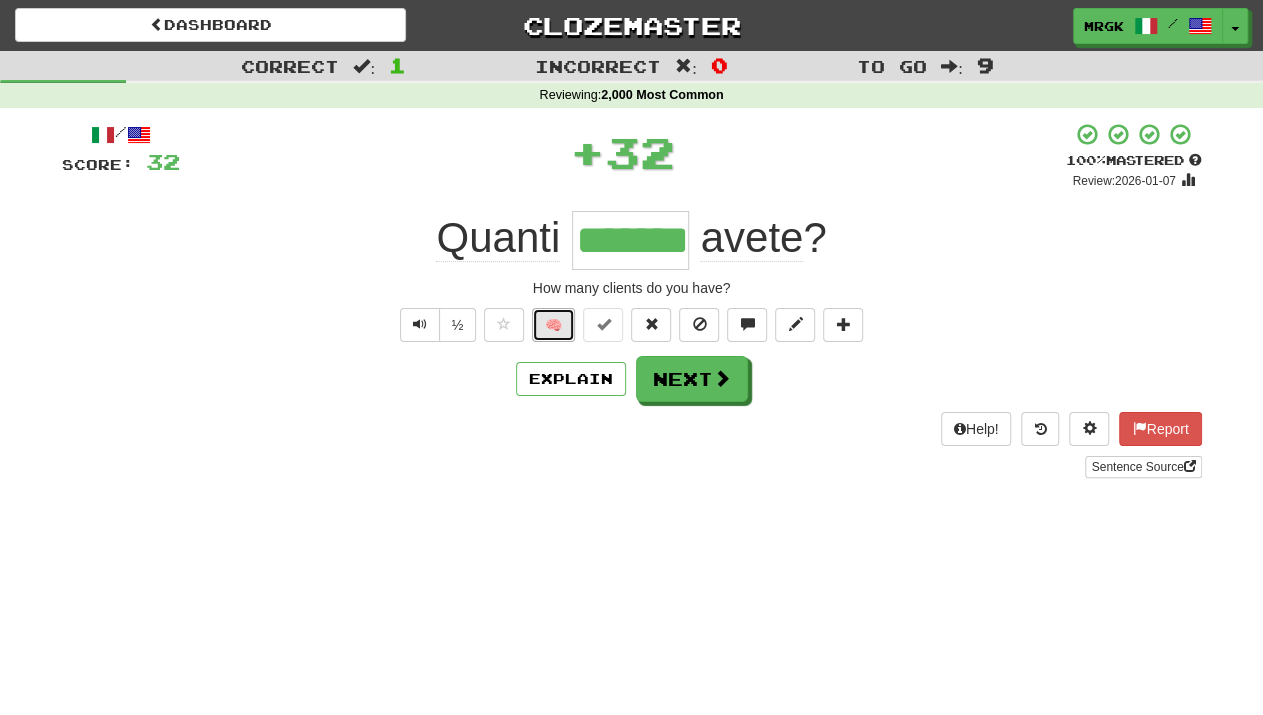 click on "🧠" at bounding box center [553, 325] 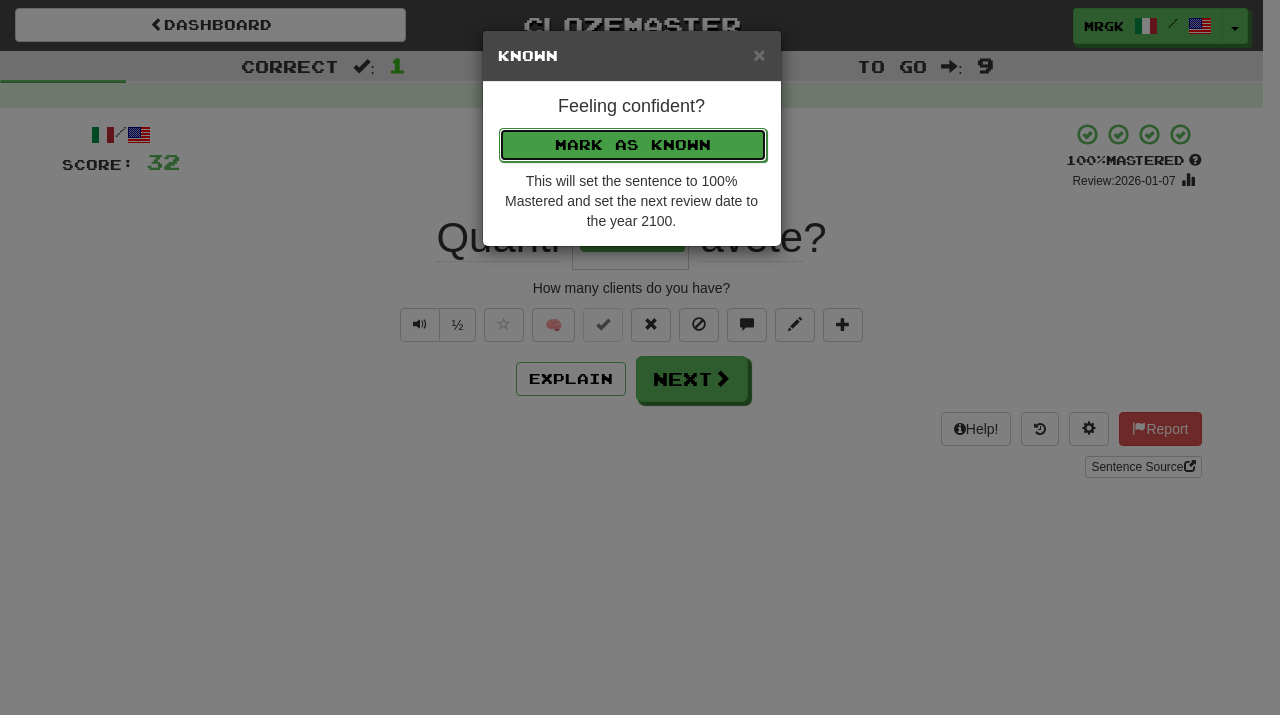 click on "Mark as Known" at bounding box center [633, 145] 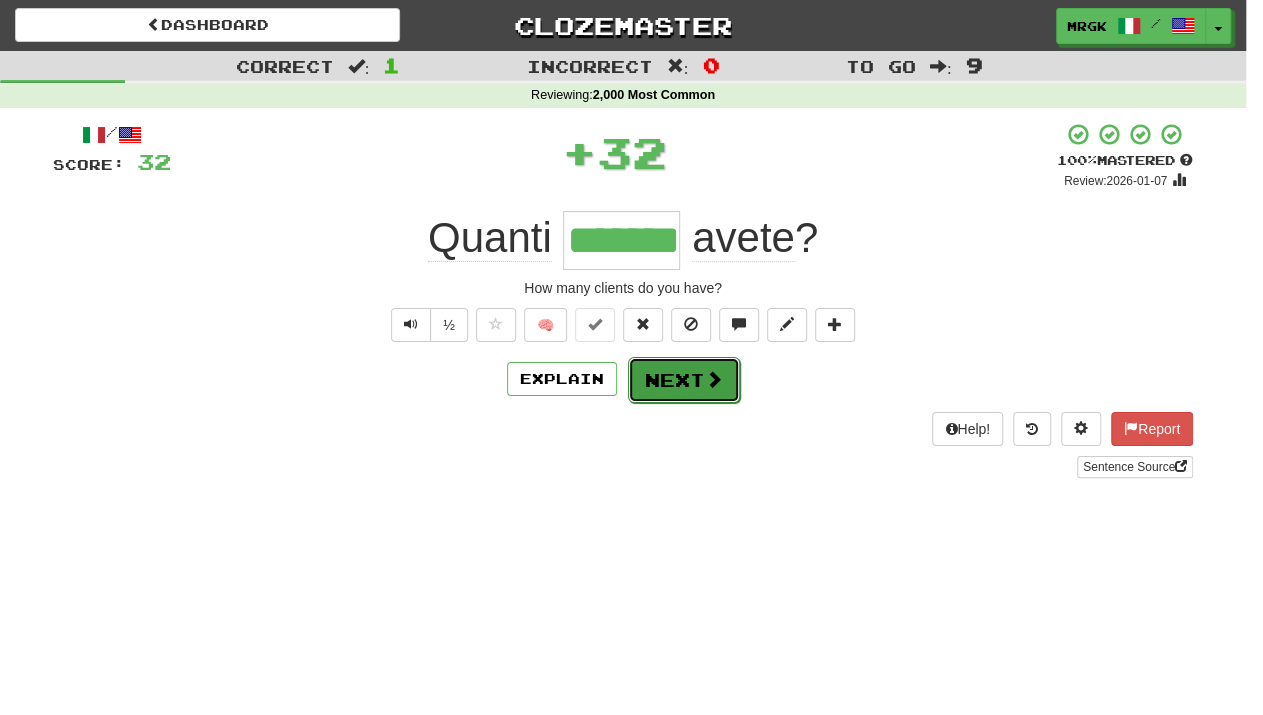 click on "Next" at bounding box center [684, 380] 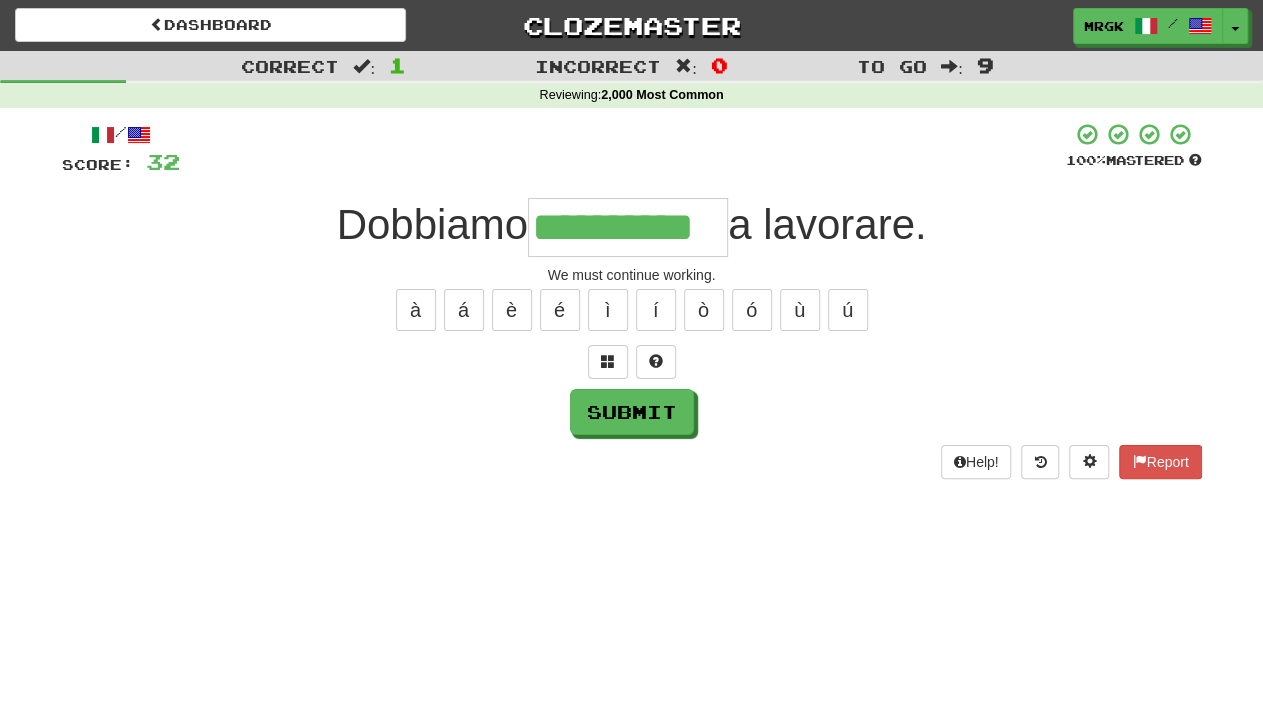 scroll, scrollTop: 0, scrollLeft: 3, axis: horizontal 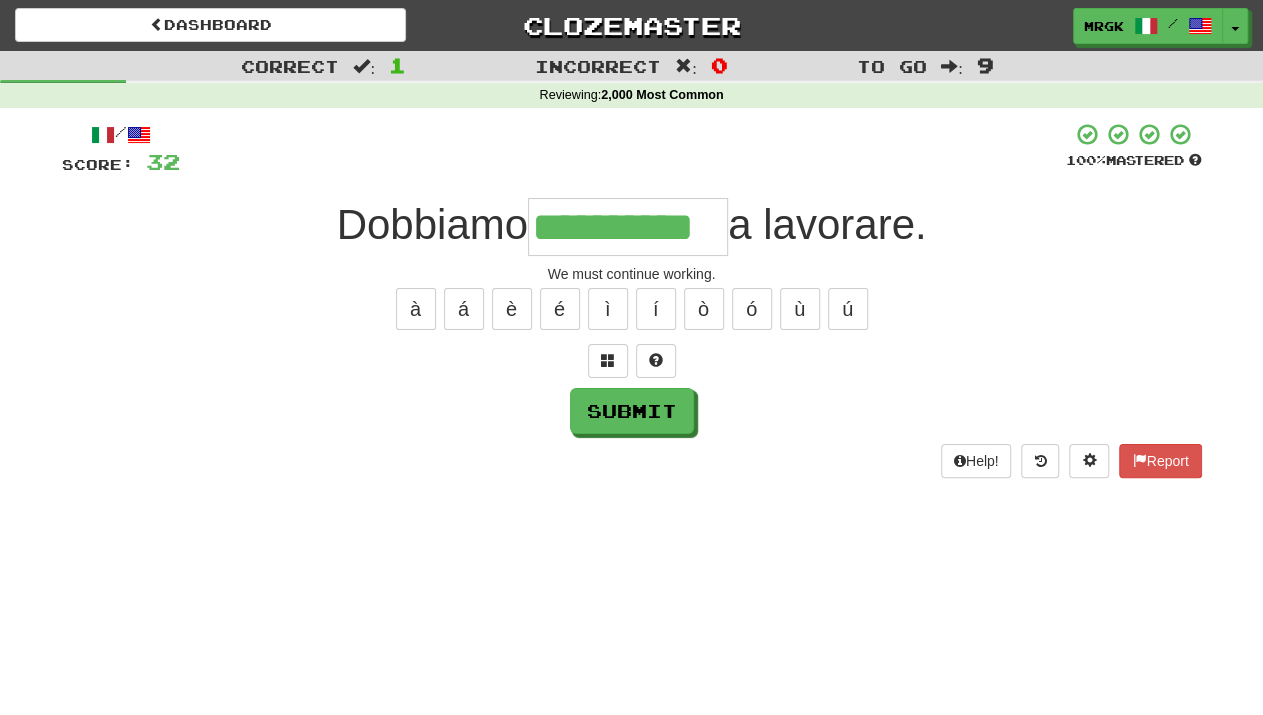 type on "**********" 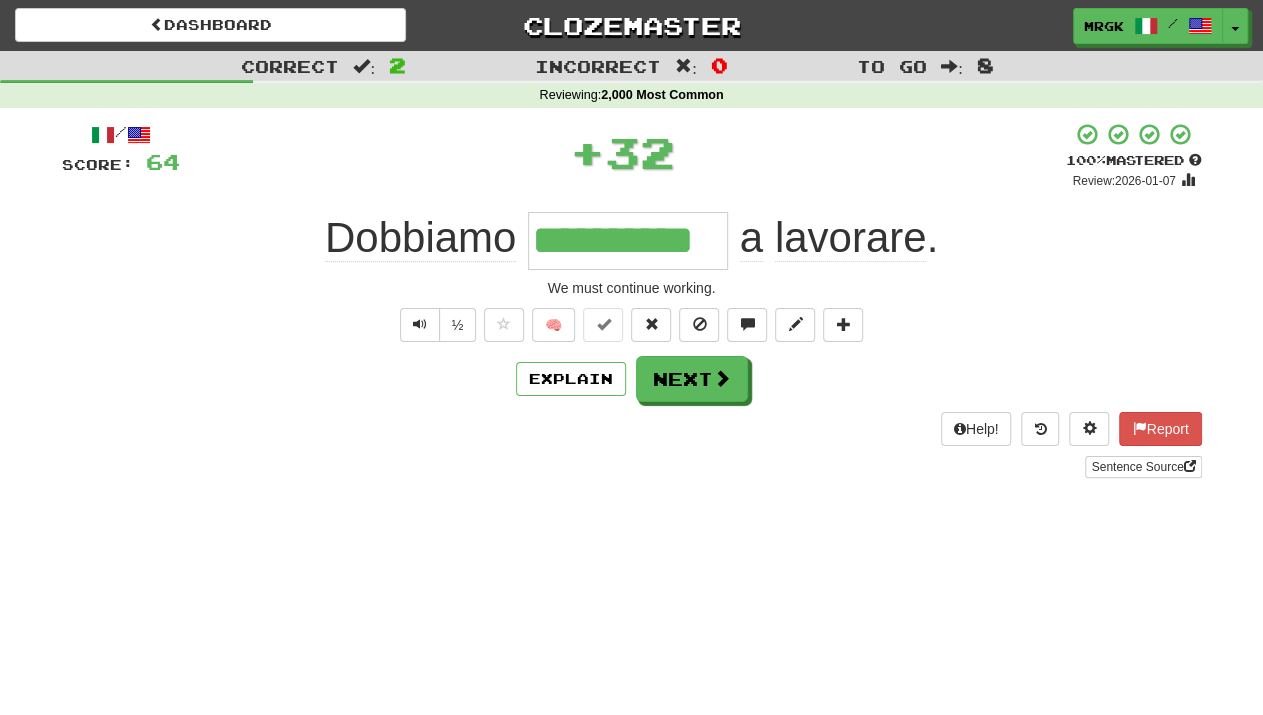 scroll, scrollTop: 0, scrollLeft: 0, axis: both 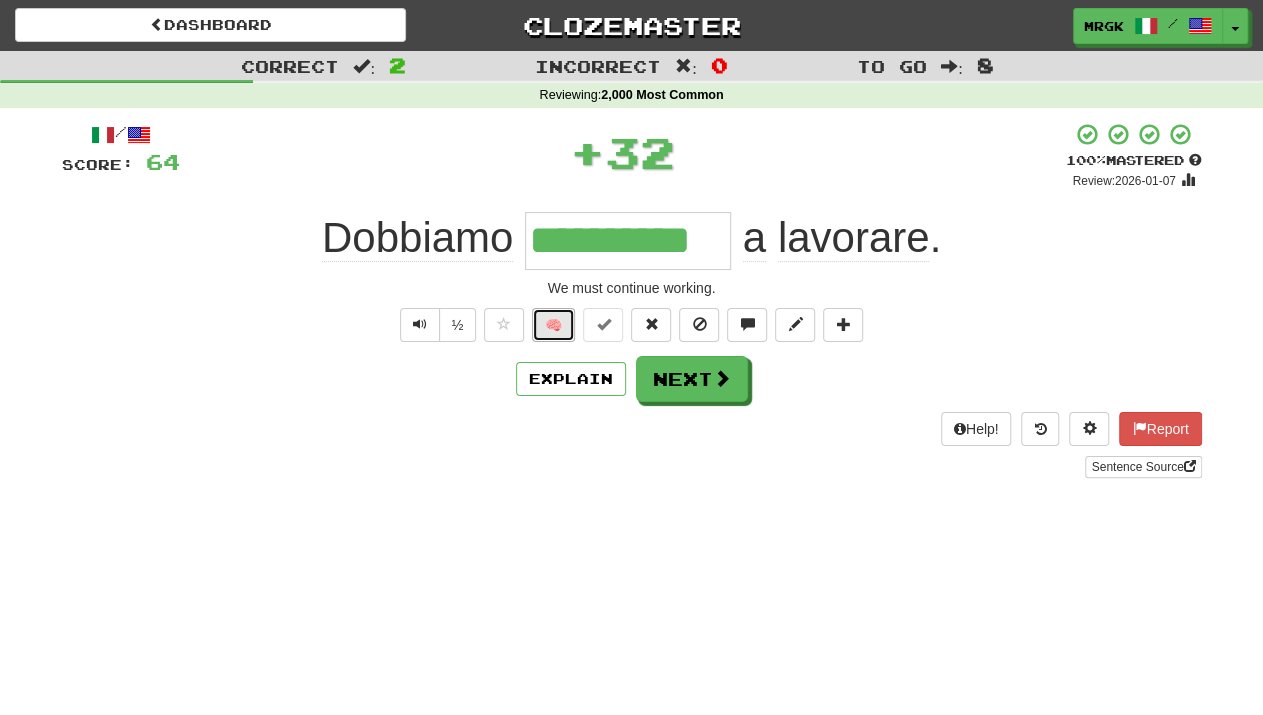 click on "🧠" at bounding box center [553, 325] 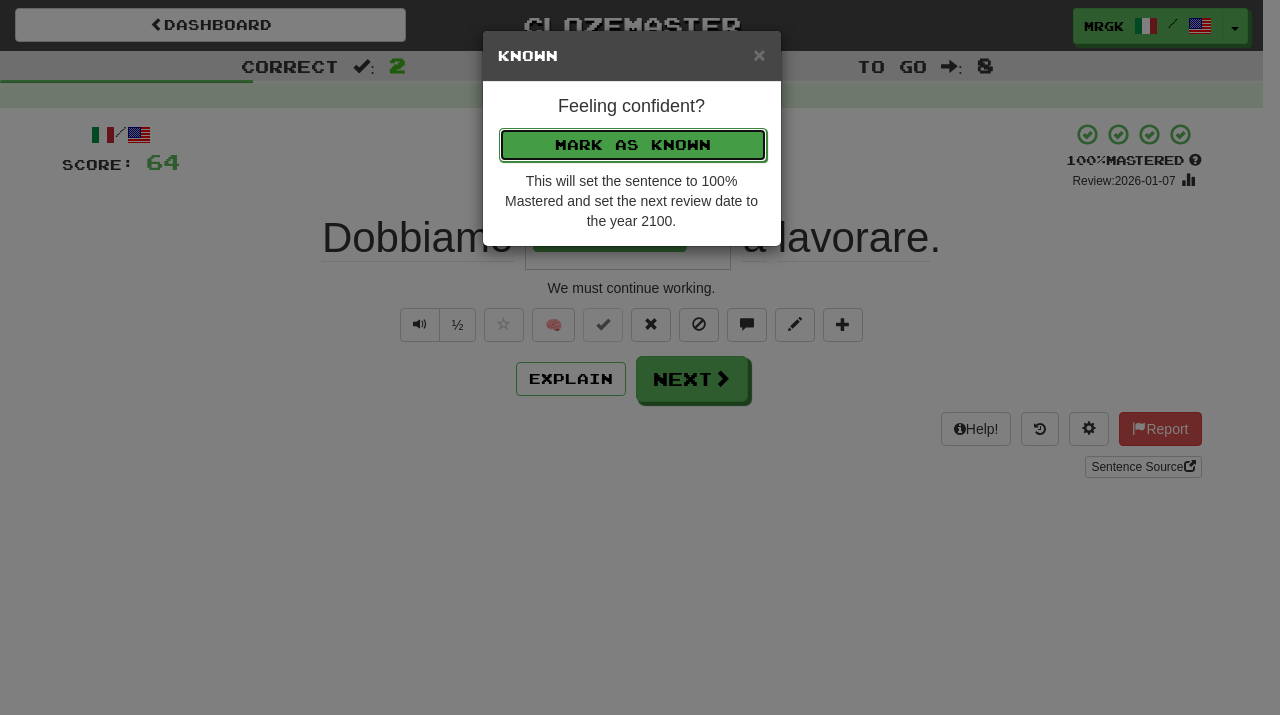 click on "Mark as Known" at bounding box center [633, 145] 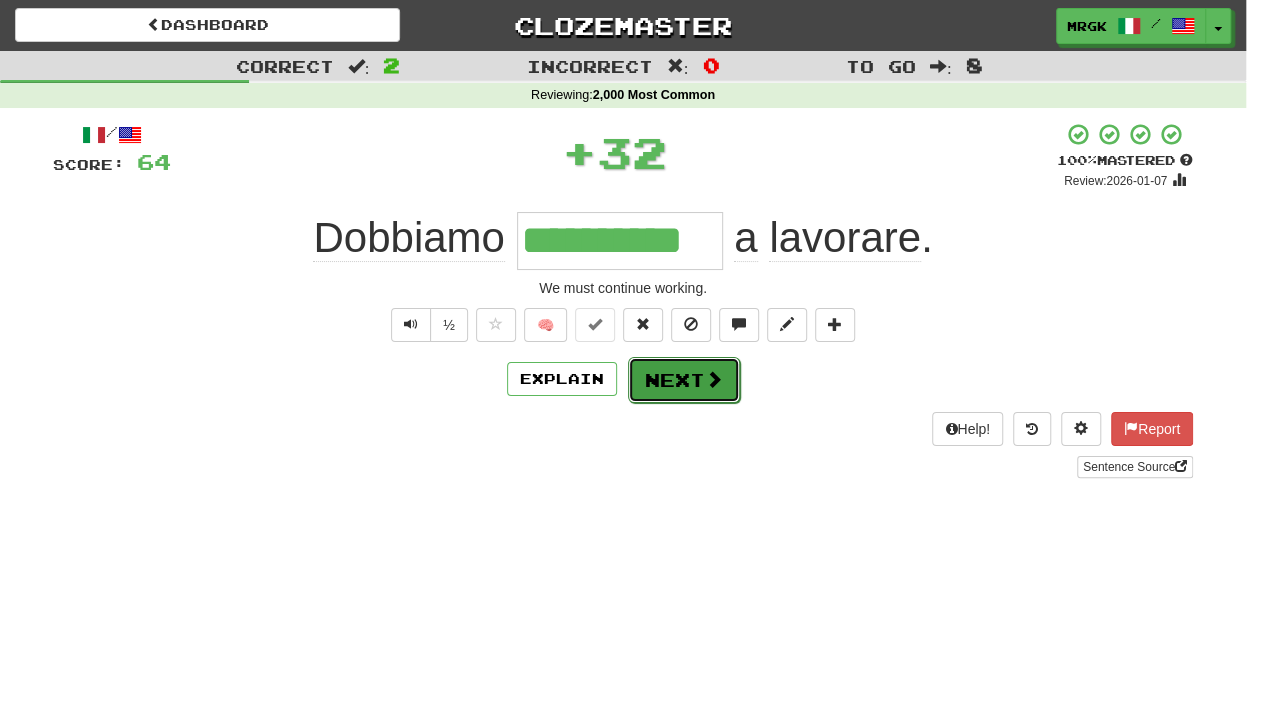 click on "Next" at bounding box center [684, 380] 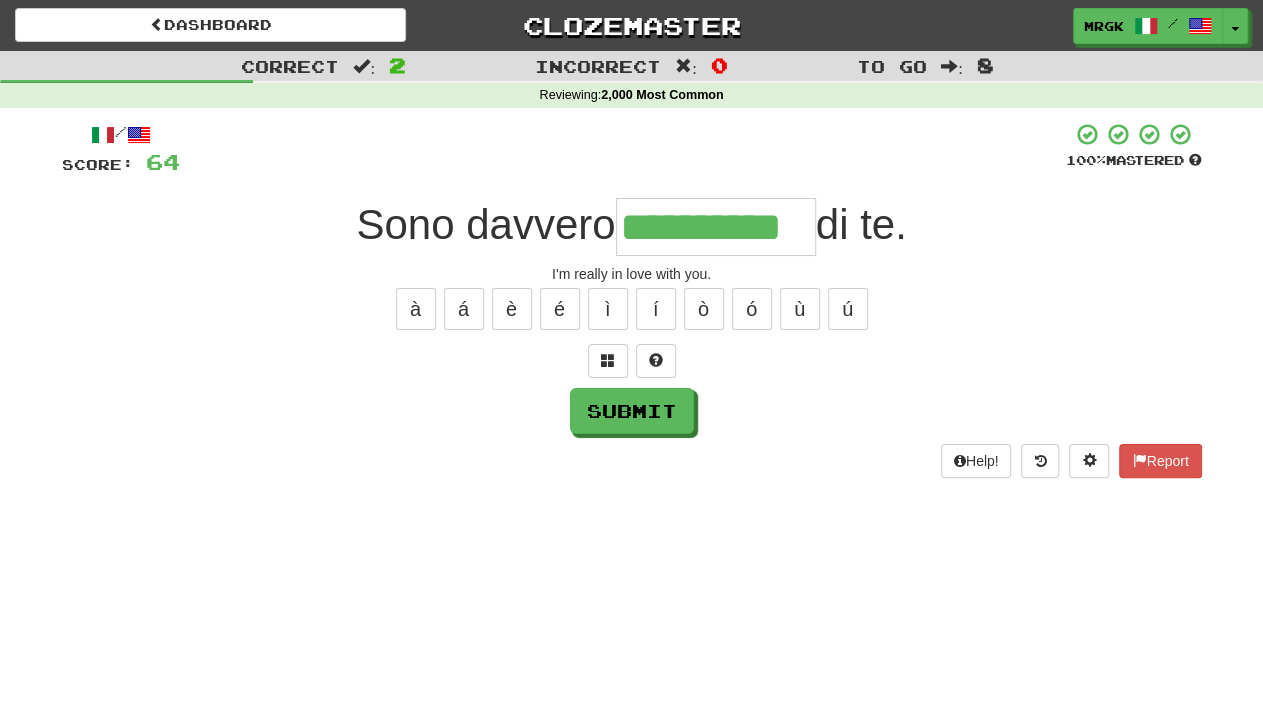 scroll, scrollTop: 0, scrollLeft: 17, axis: horizontal 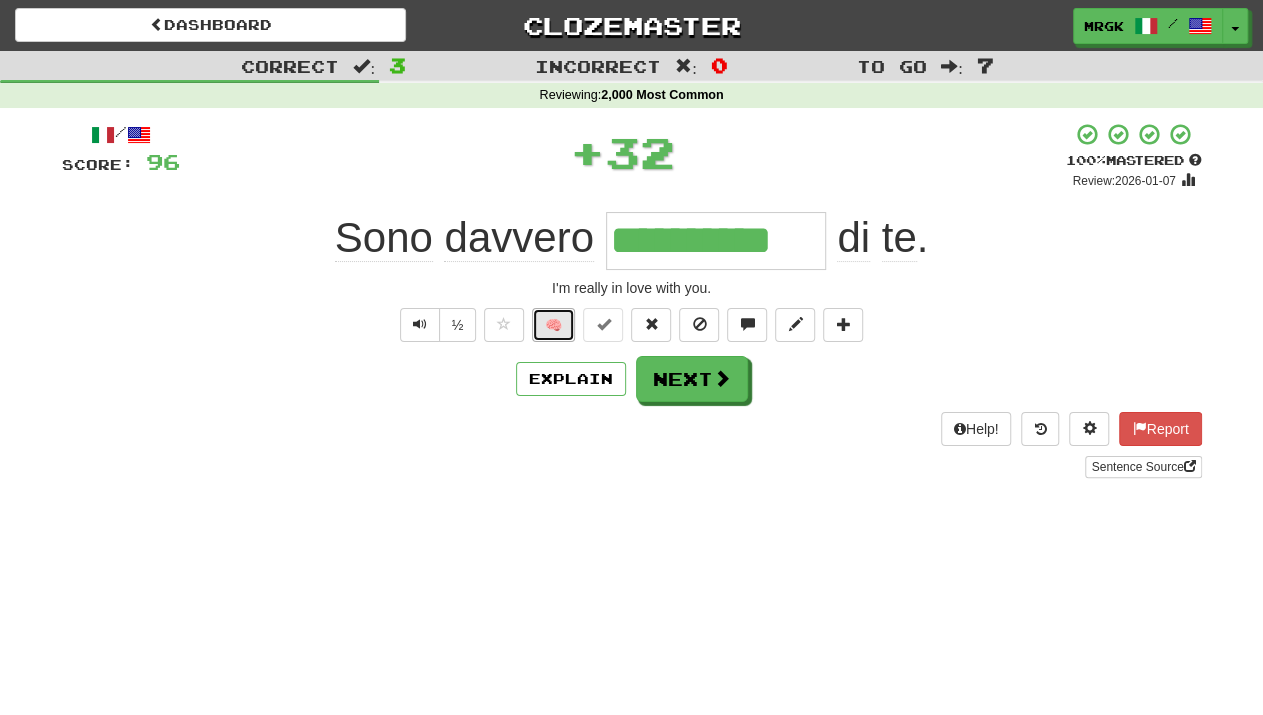click on "🧠" at bounding box center (553, 325) 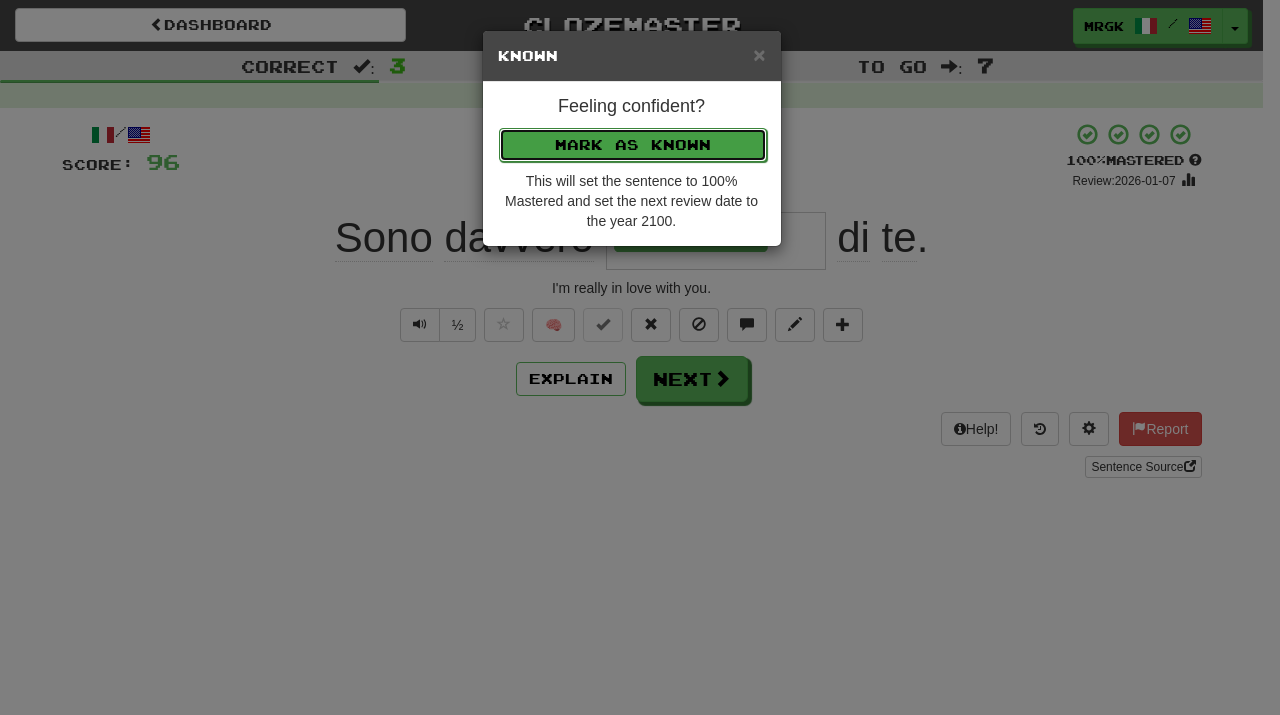click on "Mark as Known" at bounding box center [633, 145] 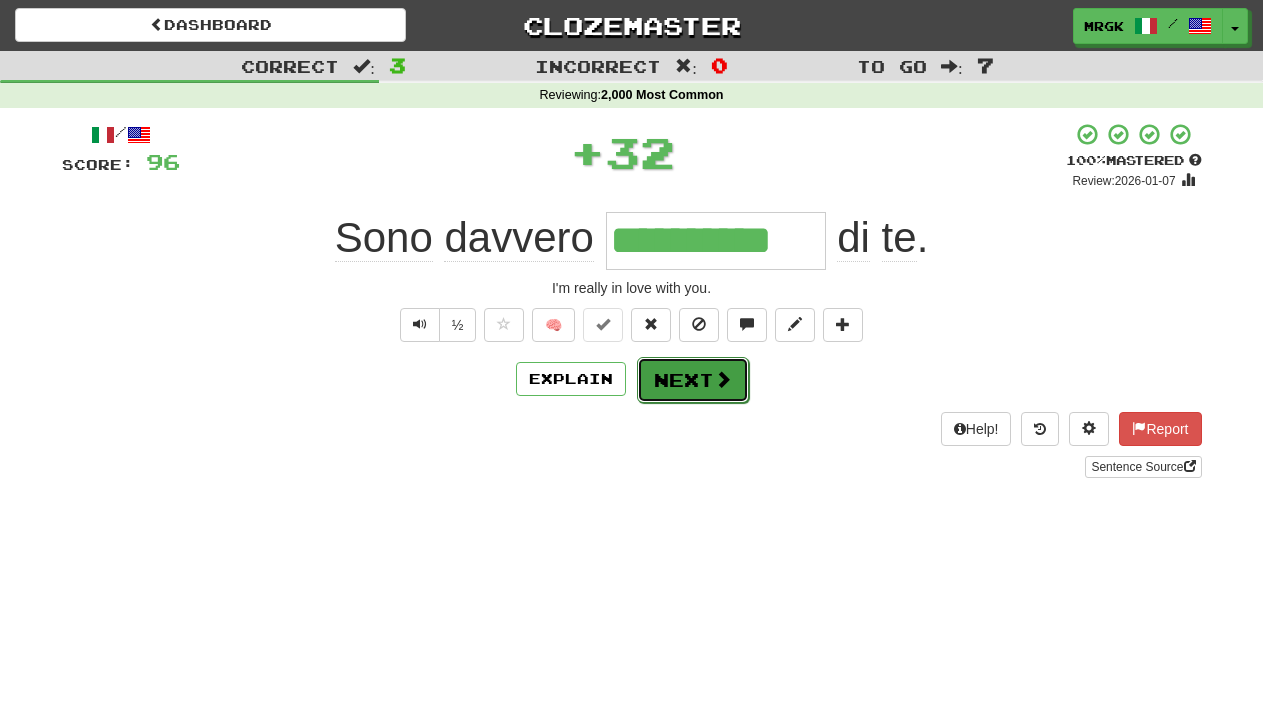 click at bounding box center (723, 379) 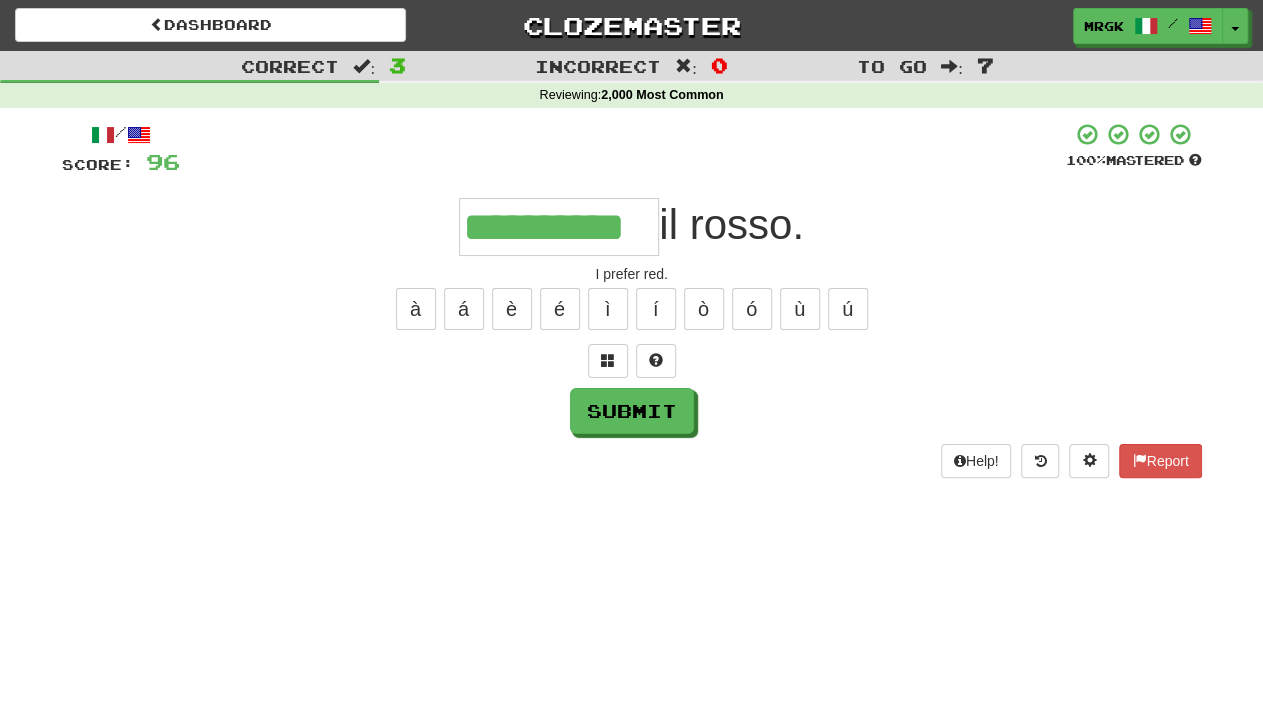type on "**********" 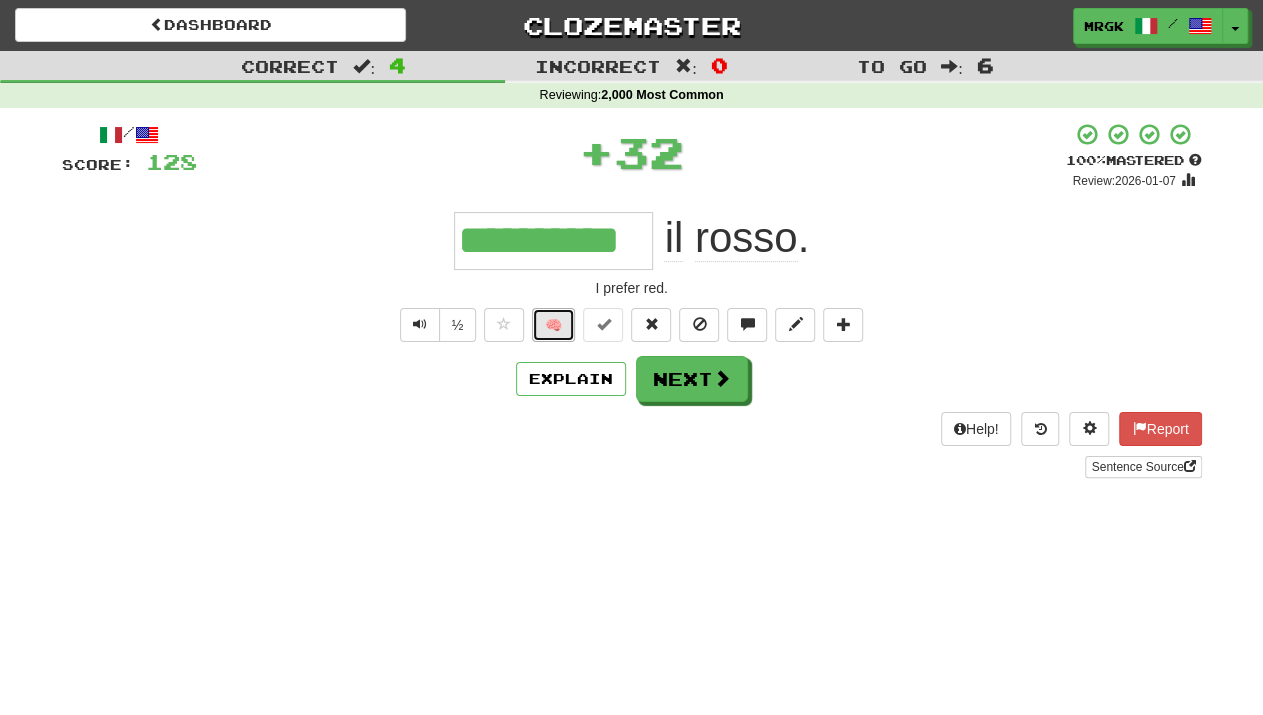 click on "🧠" at bounding box center (553, 325) 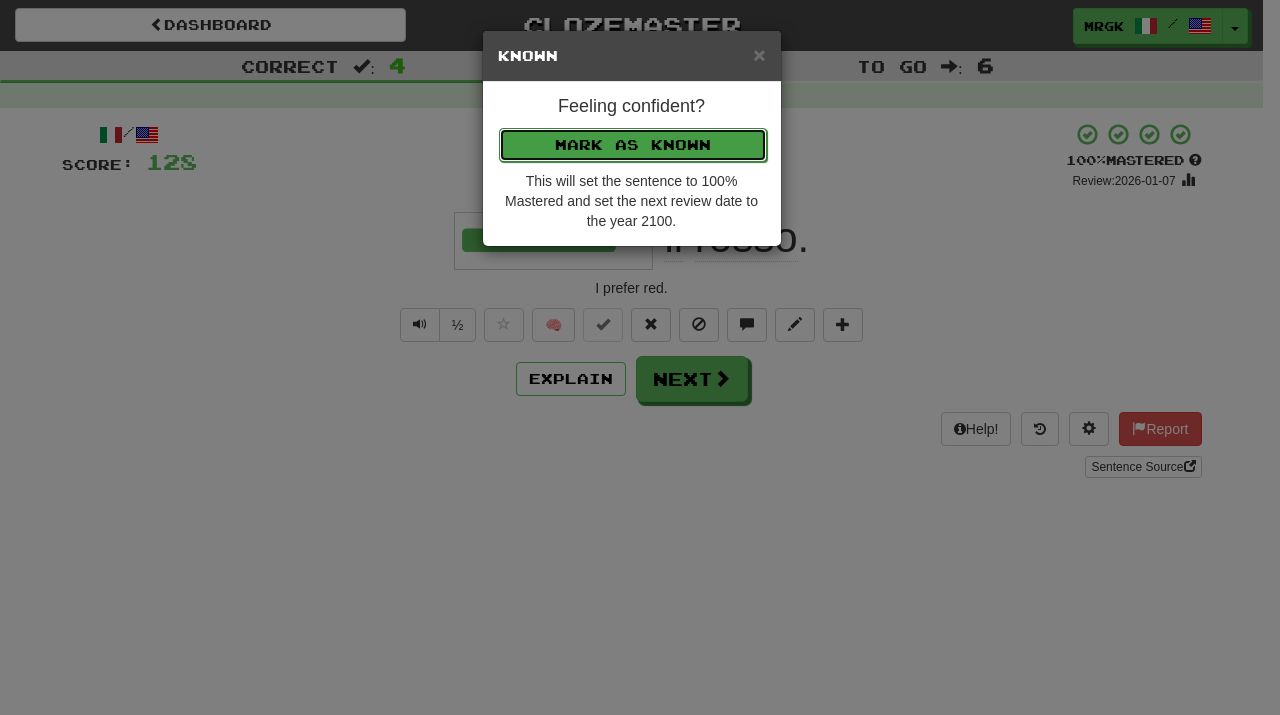 click on "Mark as Known" at bounding box center [633, 145] 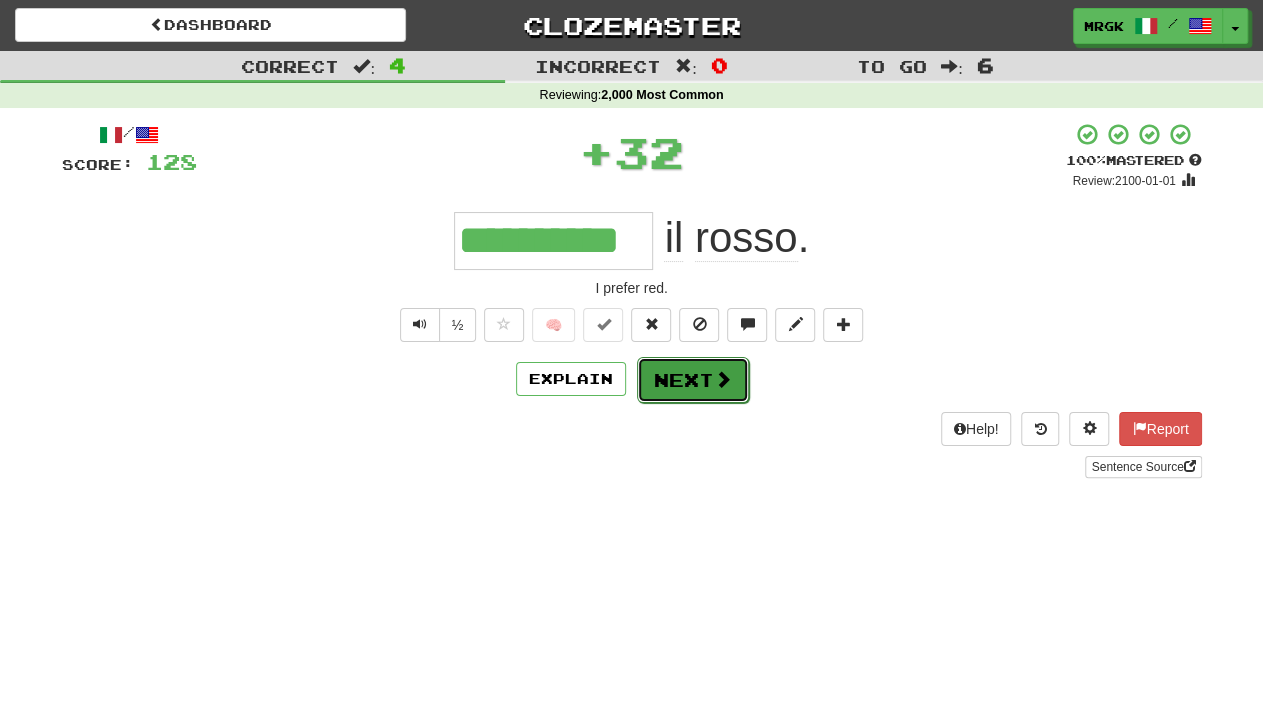 click on "Next" at bounding box center (693, 380) 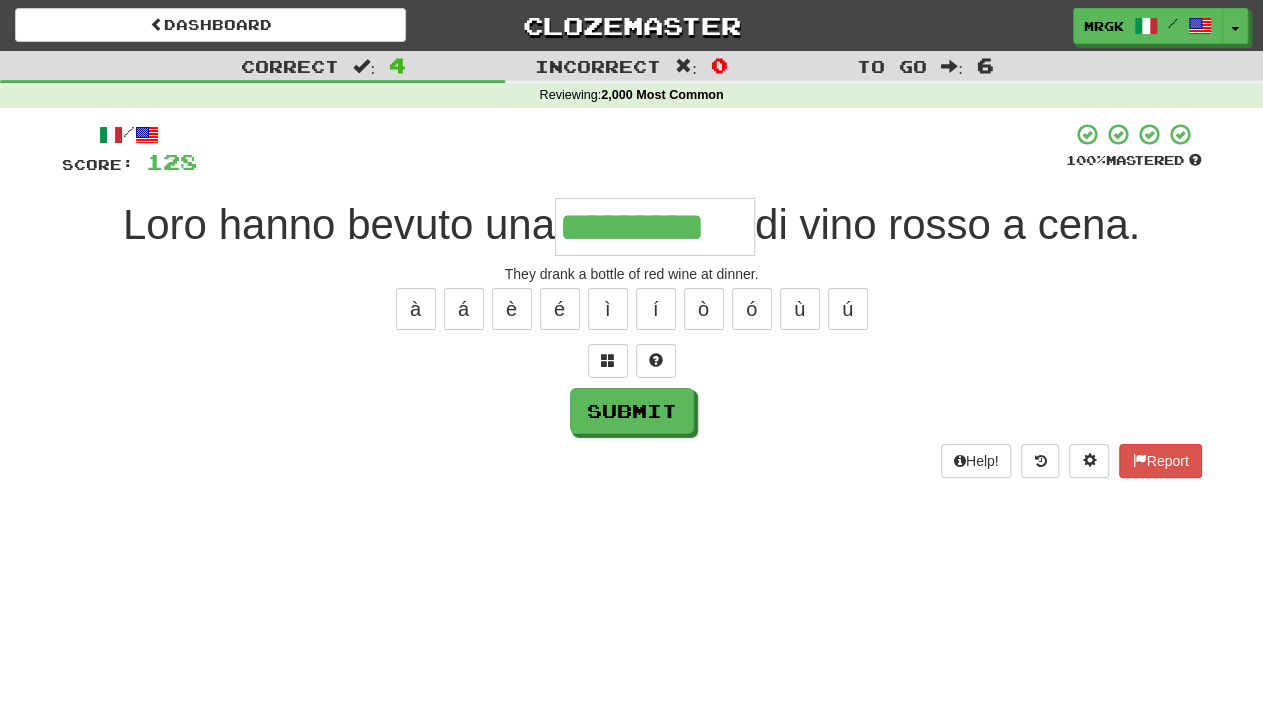 type on "*********" 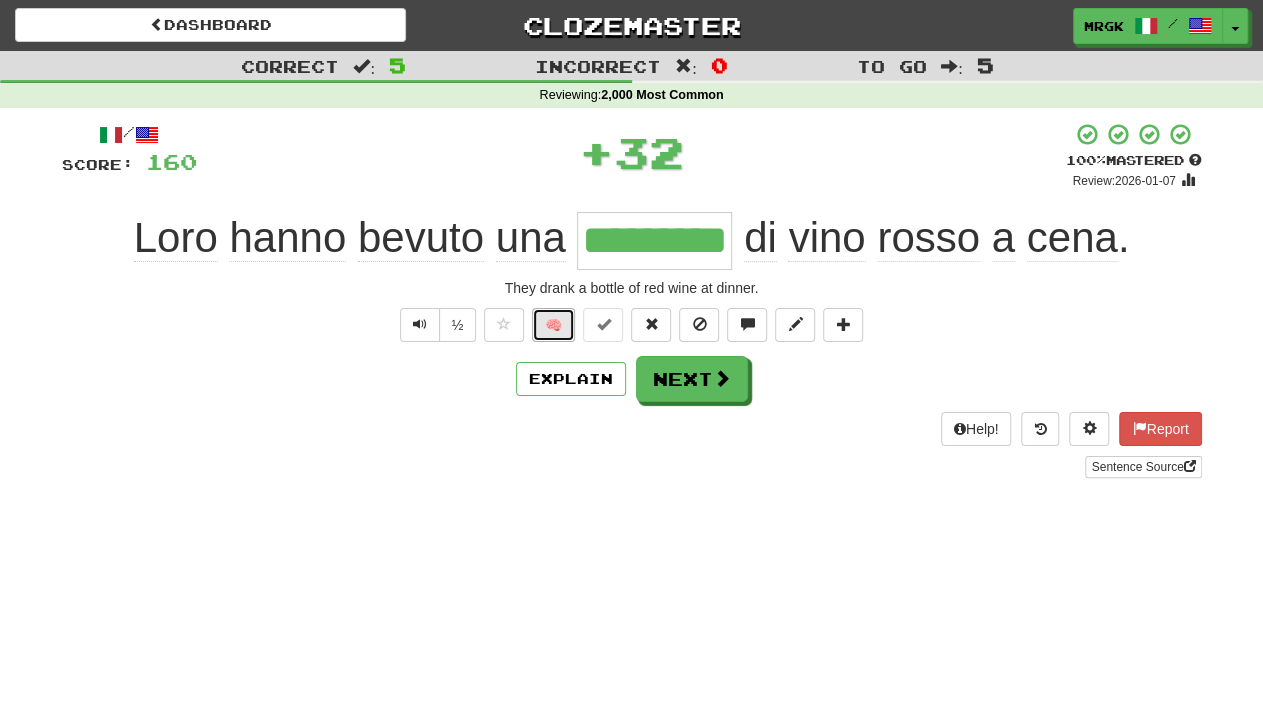 click on "🧠" at bounding box center (553, 325) 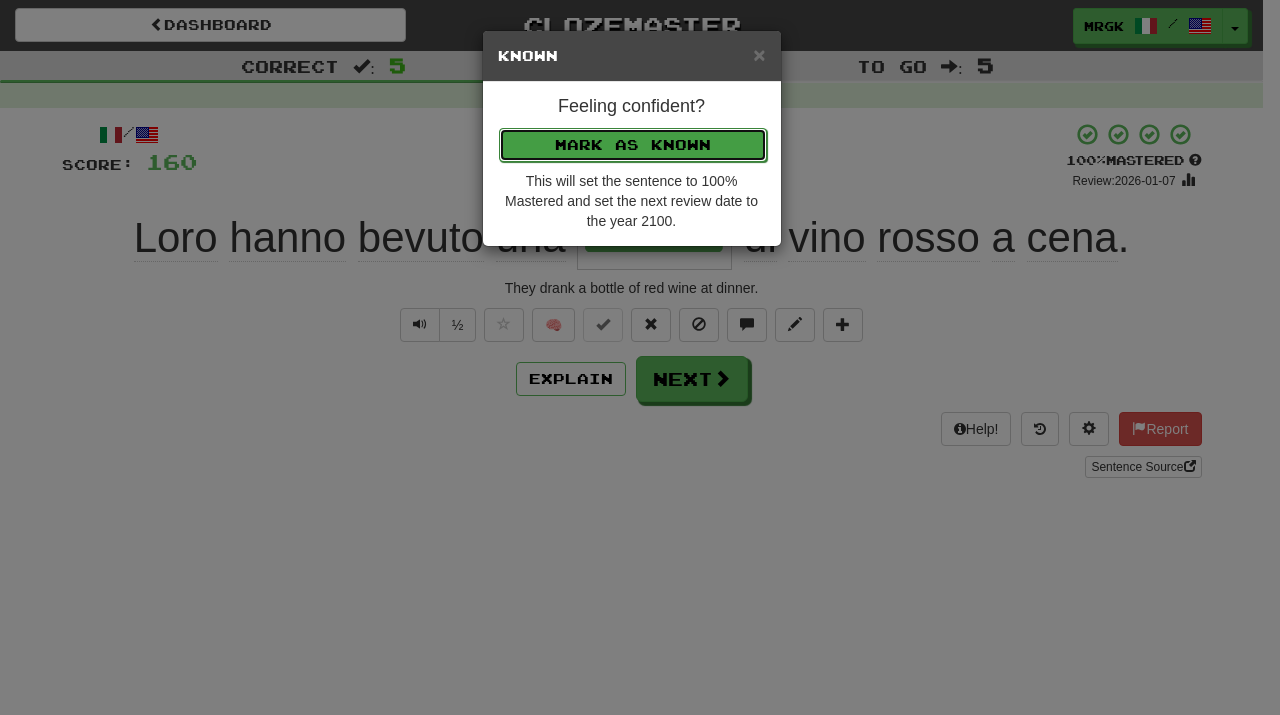 click on "Mark as Known" at bounding box center [633, 145] 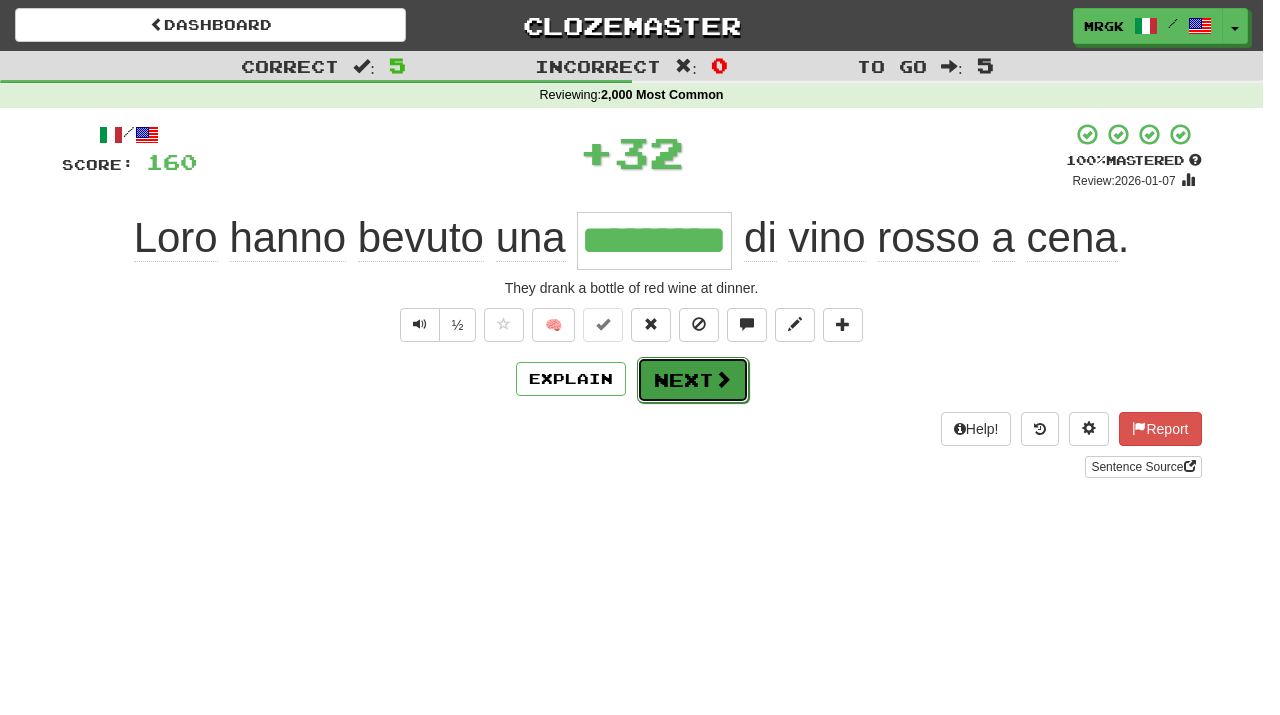 click on "Next" at bounding box center [693, 380] 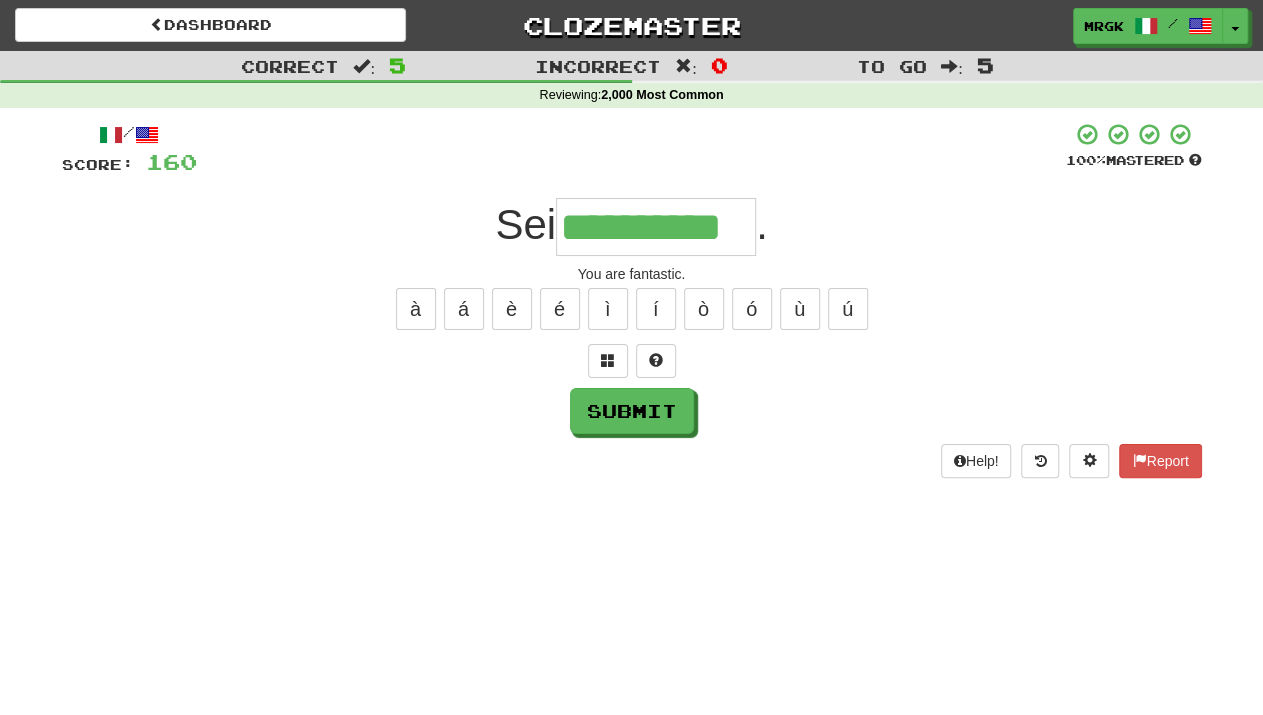 type on "**********" 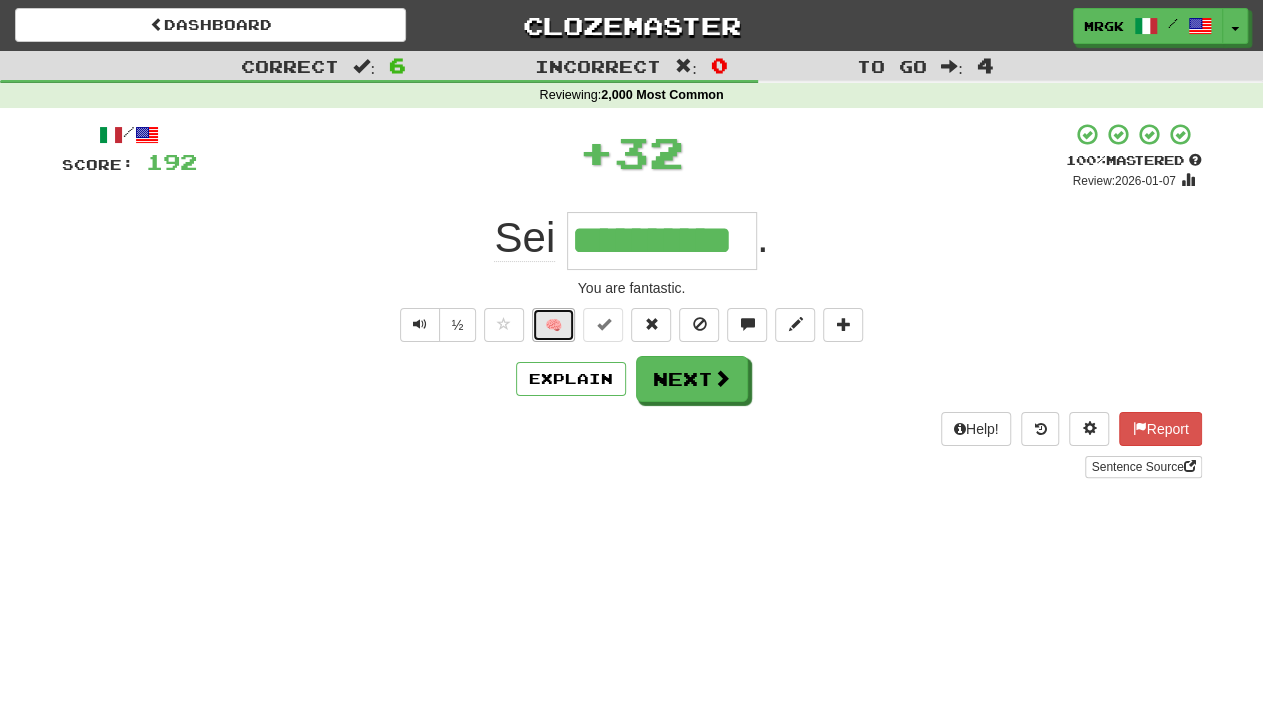 click on "🧠" at bounding box center (553, 325) 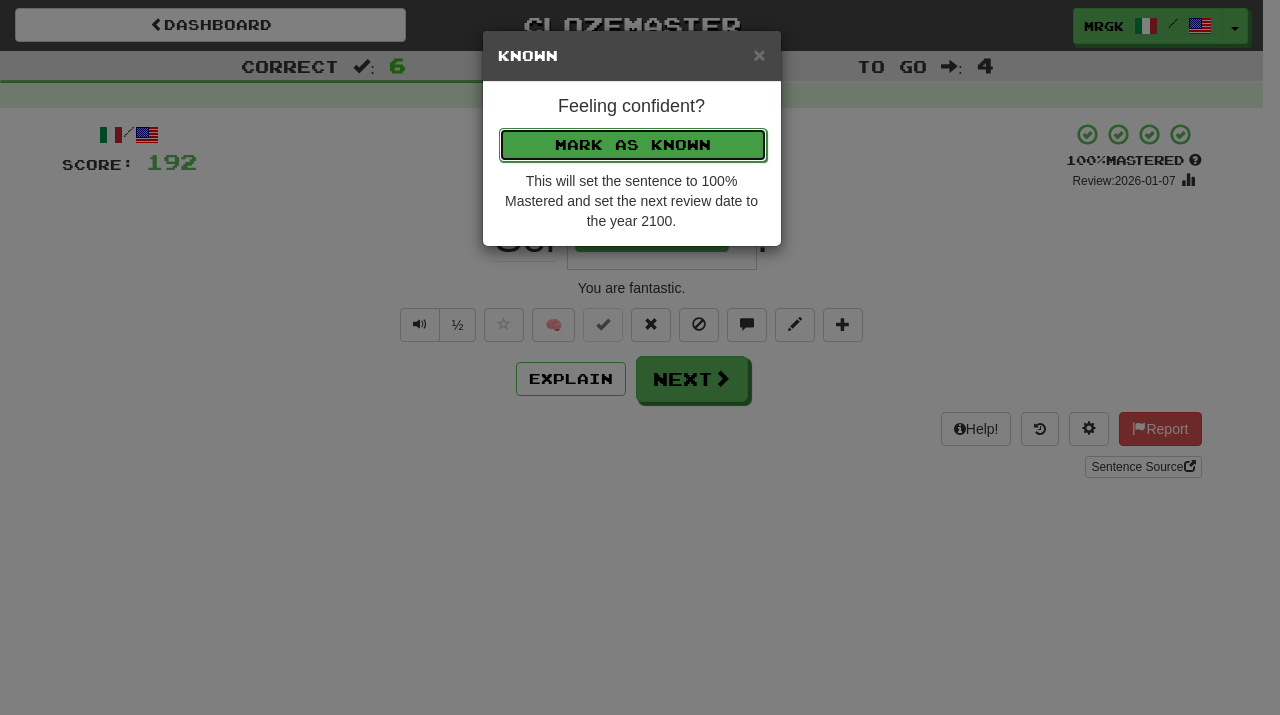 click on "Mark as Known" at bounding box center [633, 145] 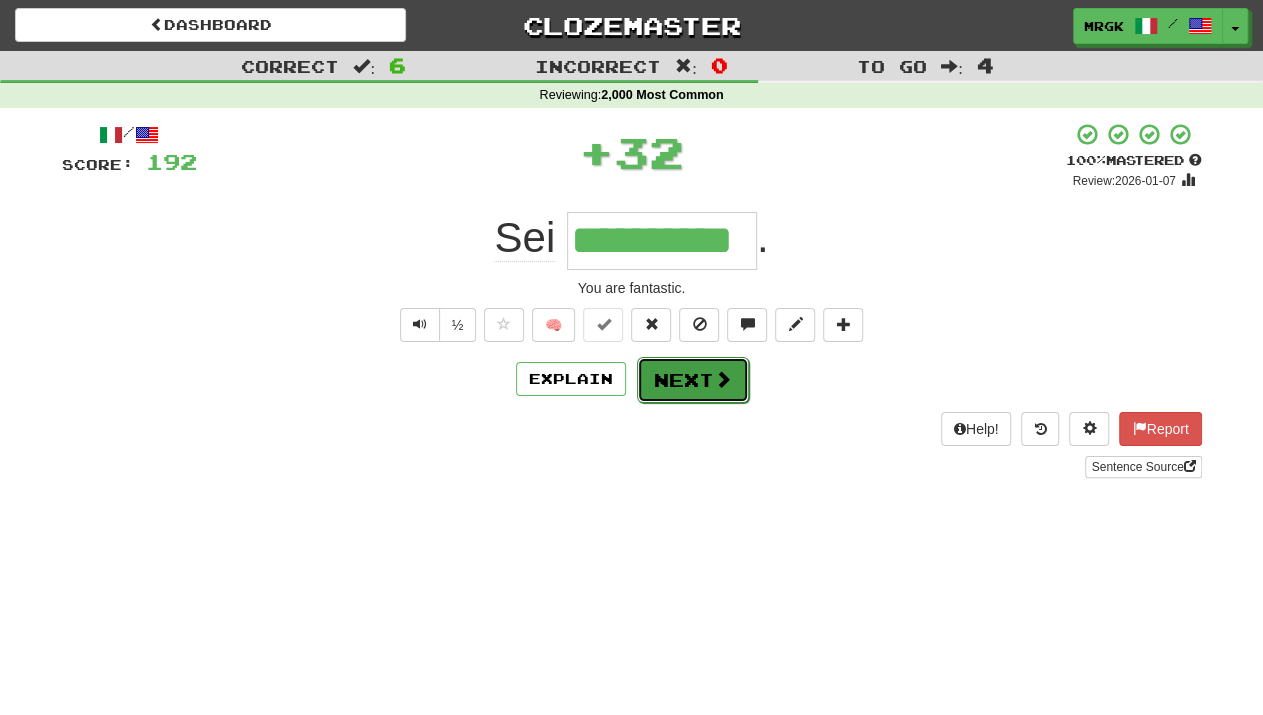 click on "Next" at bounding box center (693, 380) 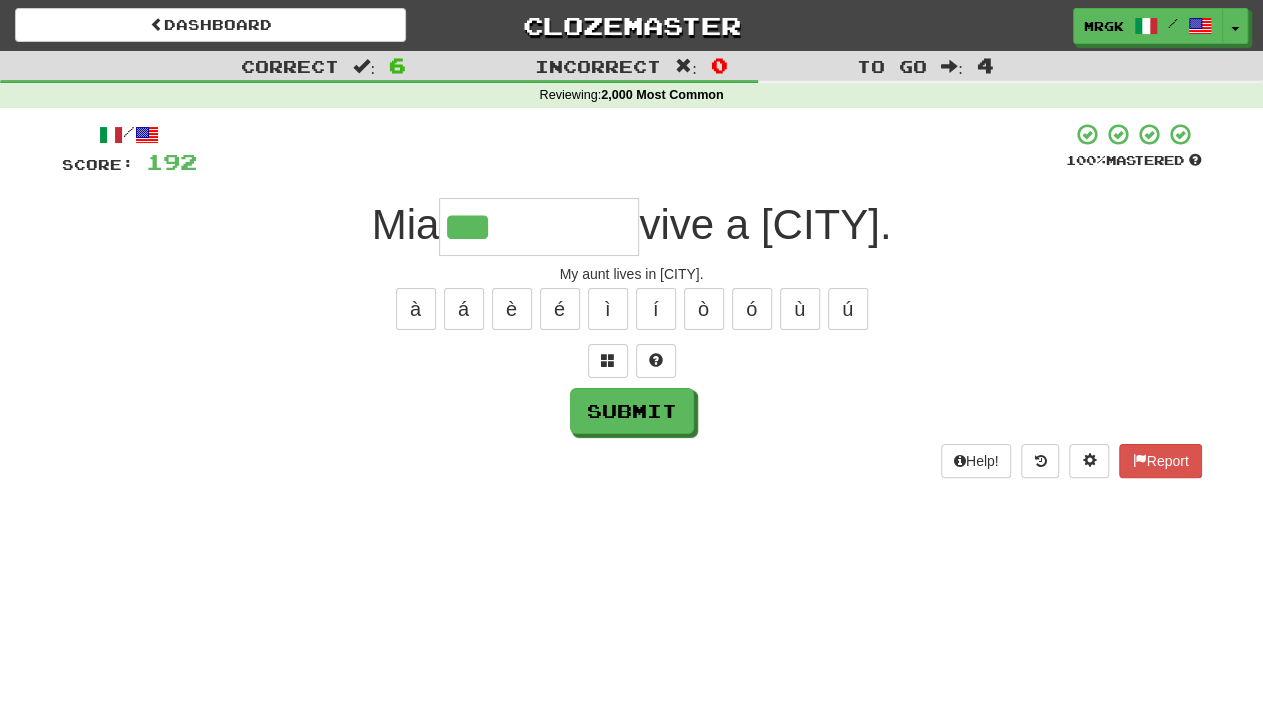 type on "***" 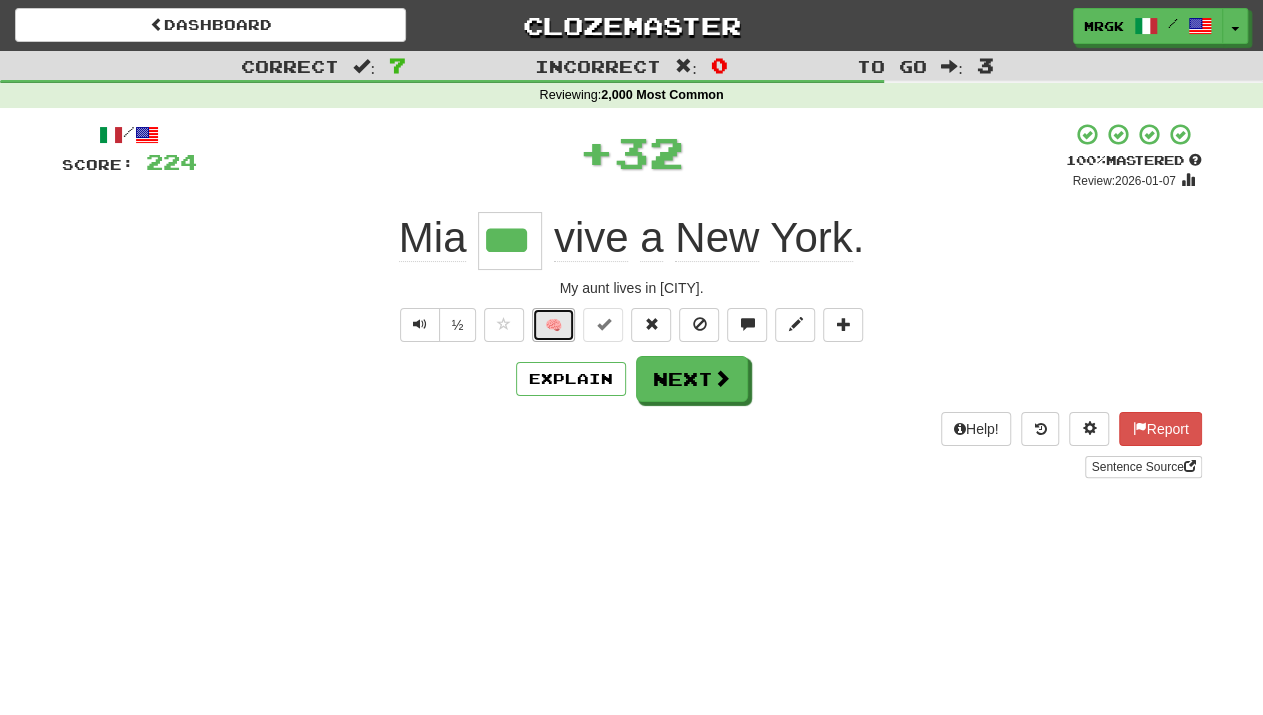 click on "🧠" at bounding box center (553, 325) 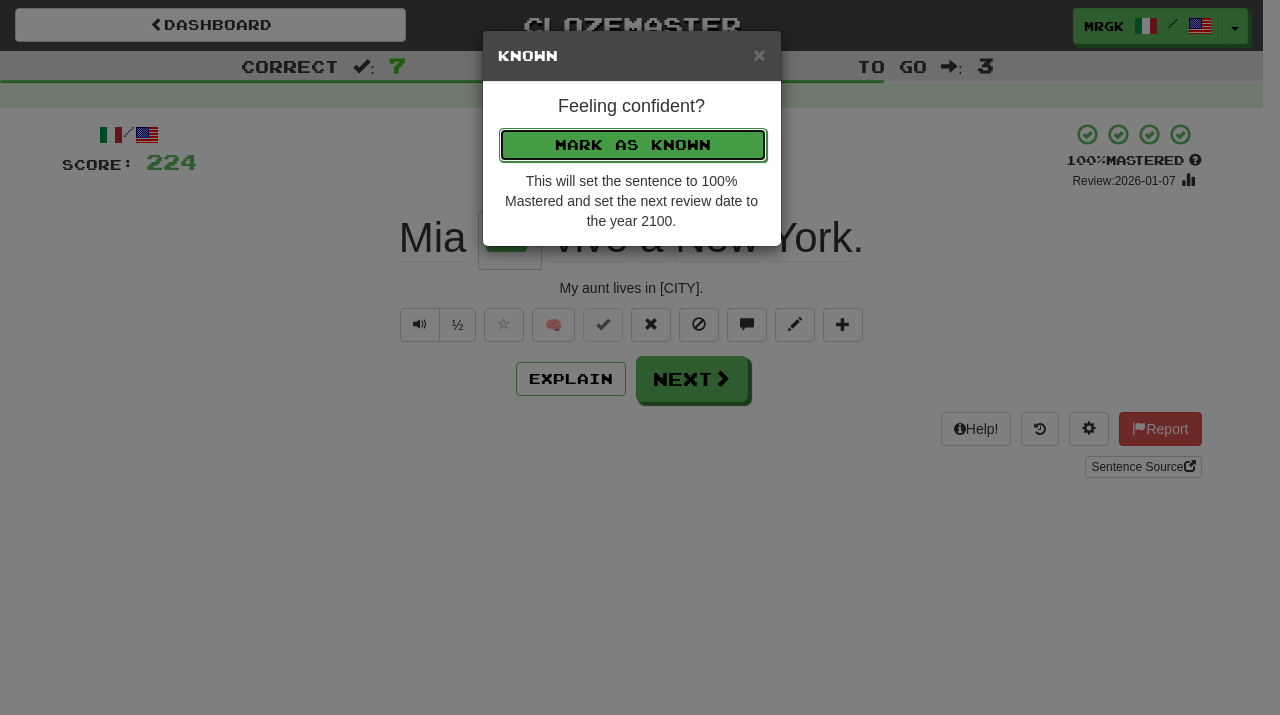 click on "Mark as Known" at bounding box center (633, 145) 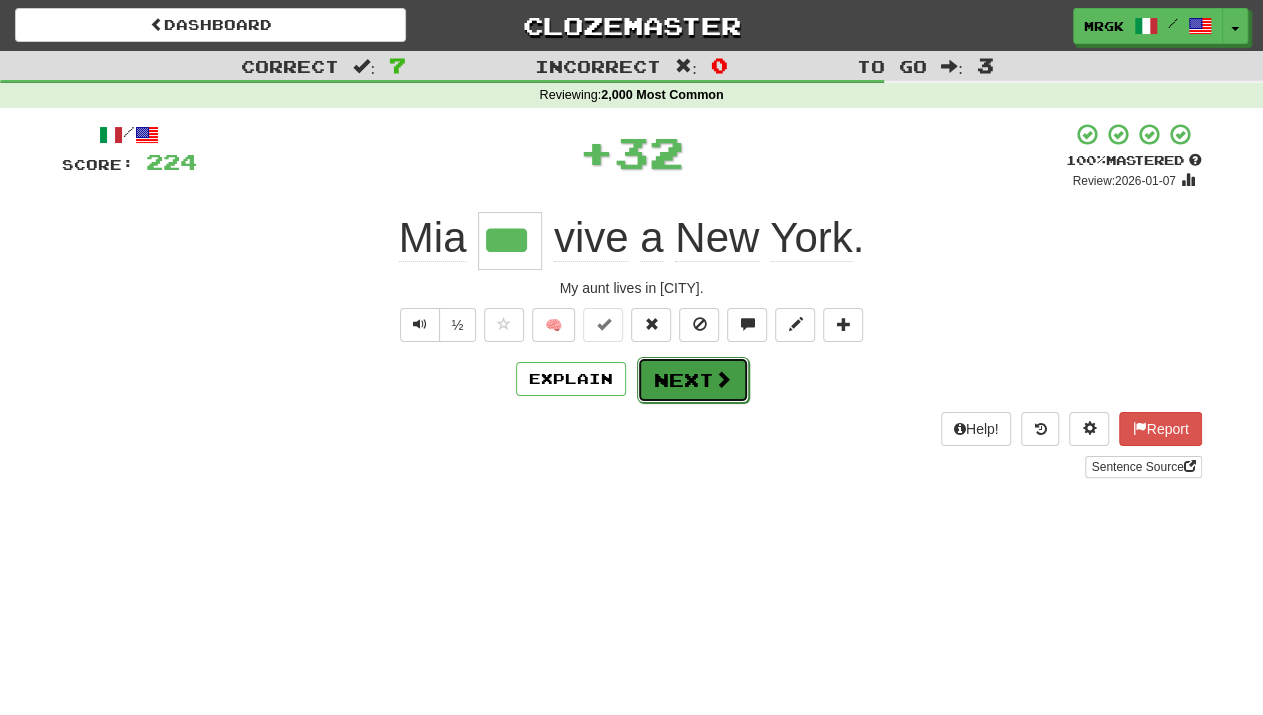 click at bounding box center (723, 379) 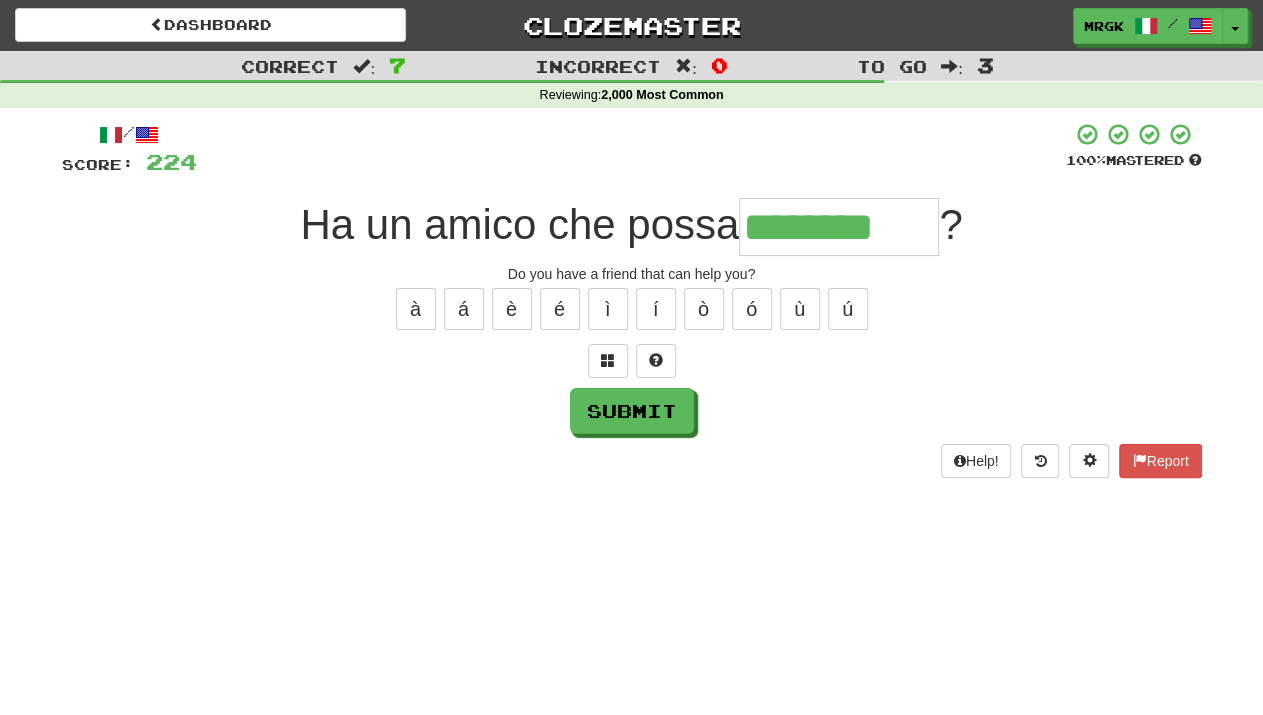 type on "********" 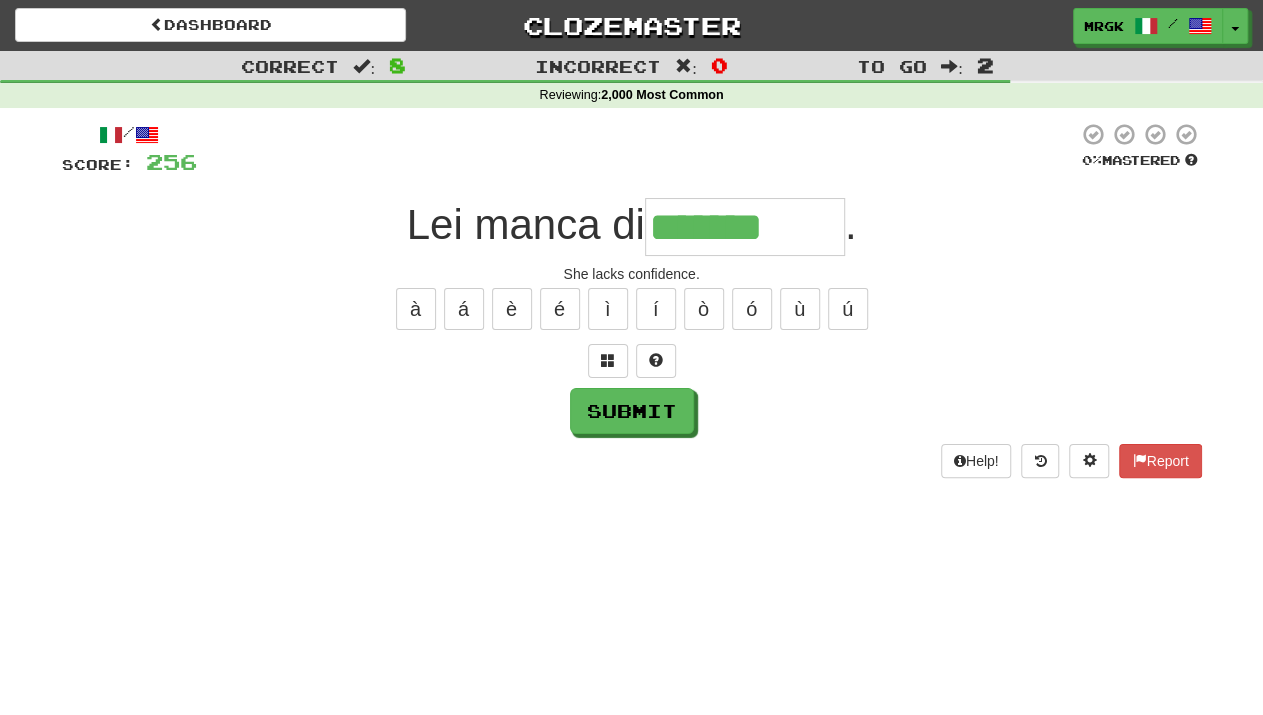type on "*******" 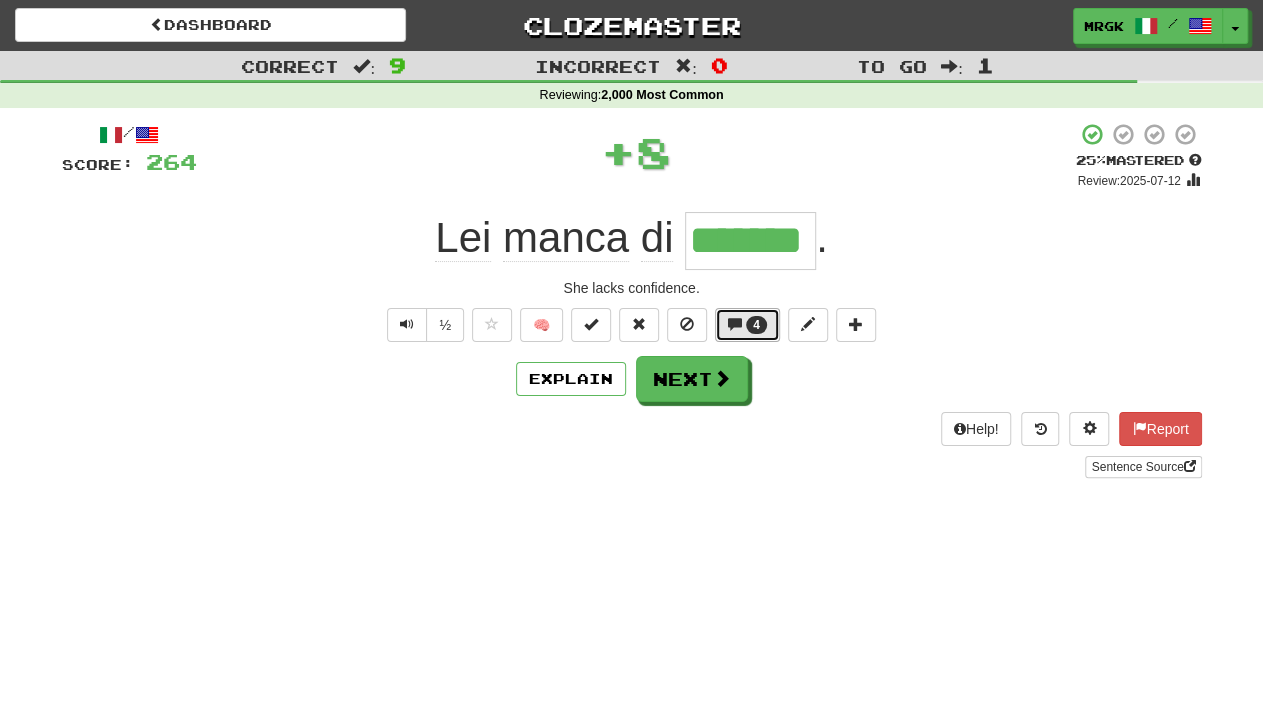 click on "4" at bounding box center (747, 325) 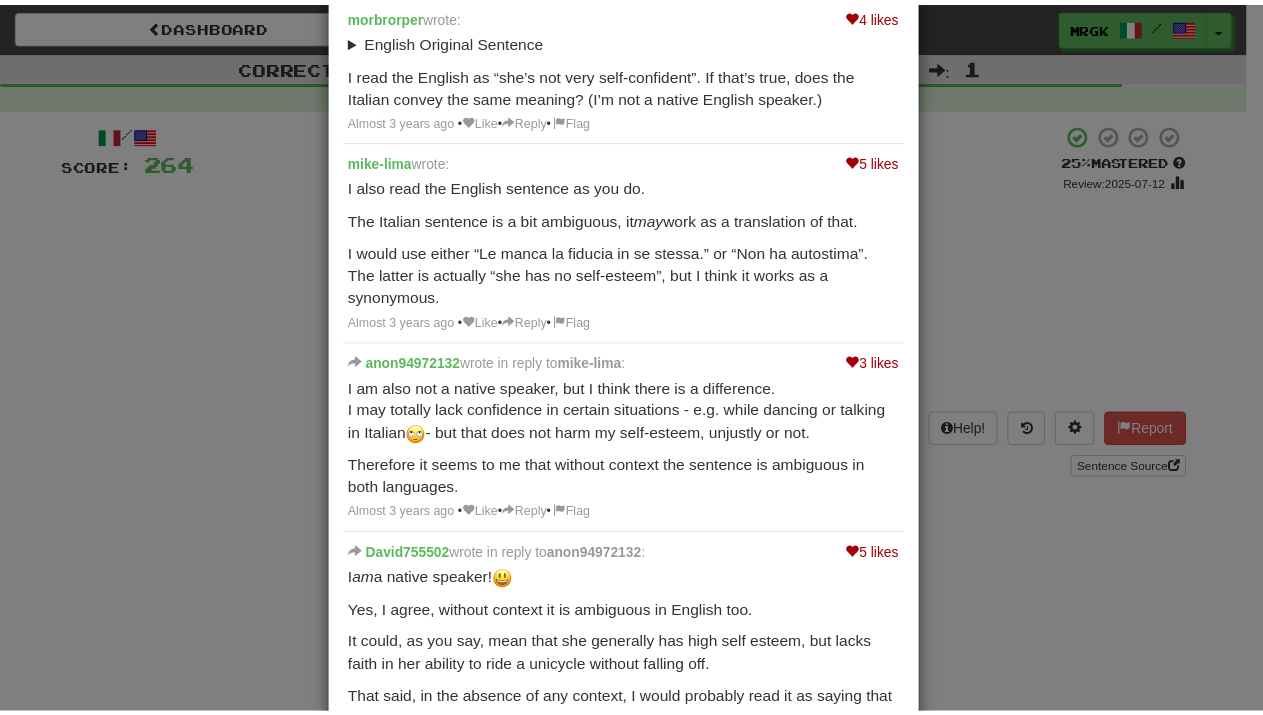 scroll, scrollTop: 0, scrollLeft: 0, axis: both 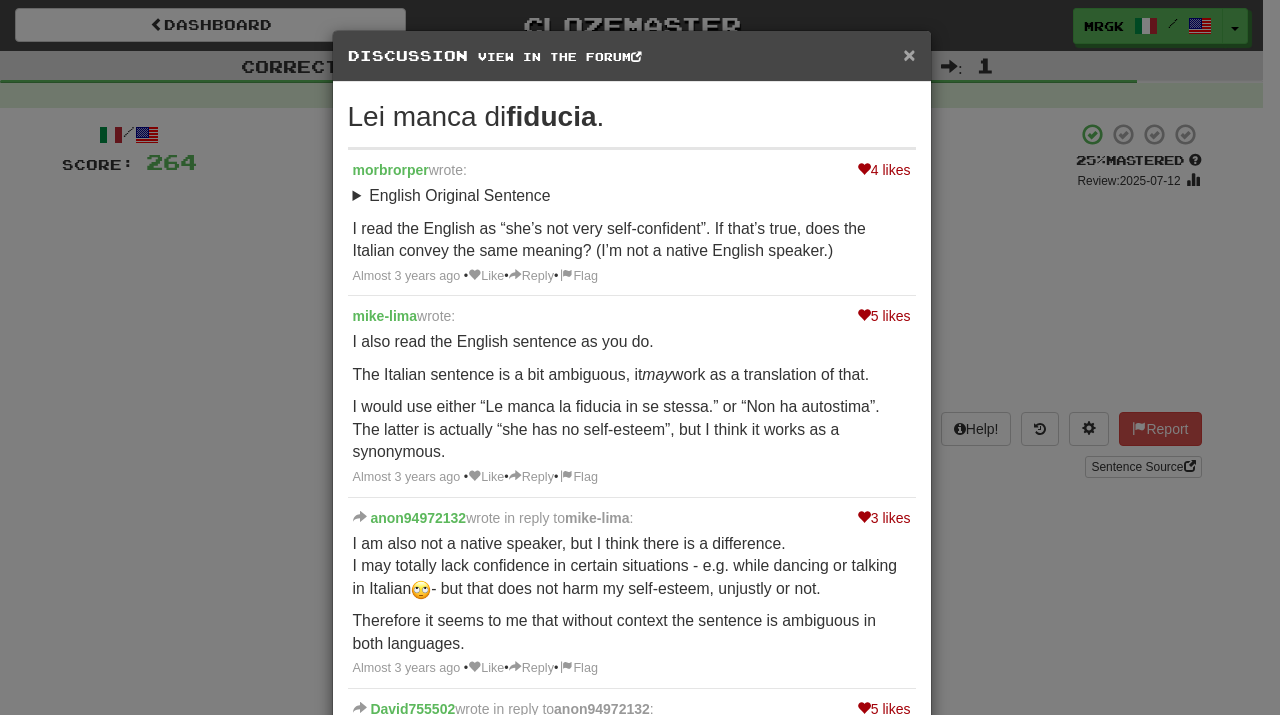 click on "×" at bounding box center (909, 54) 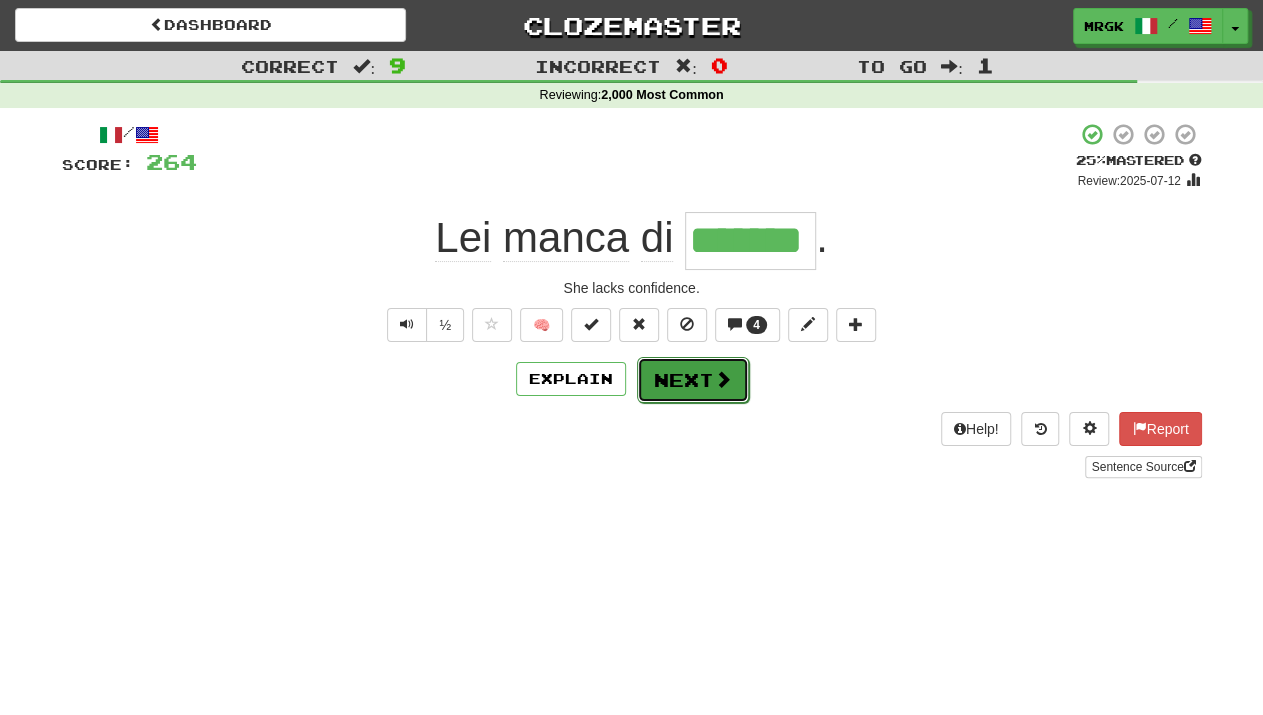 click at bounding box center (723, 379) 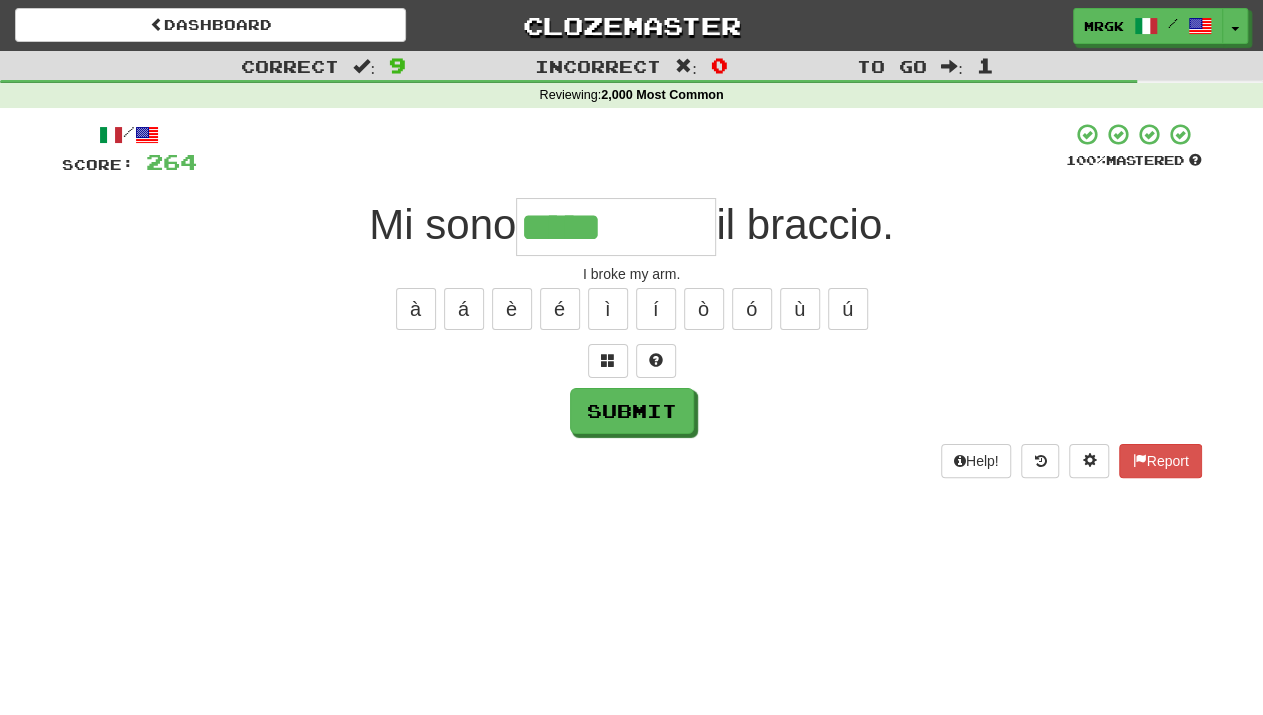 type on "*****" 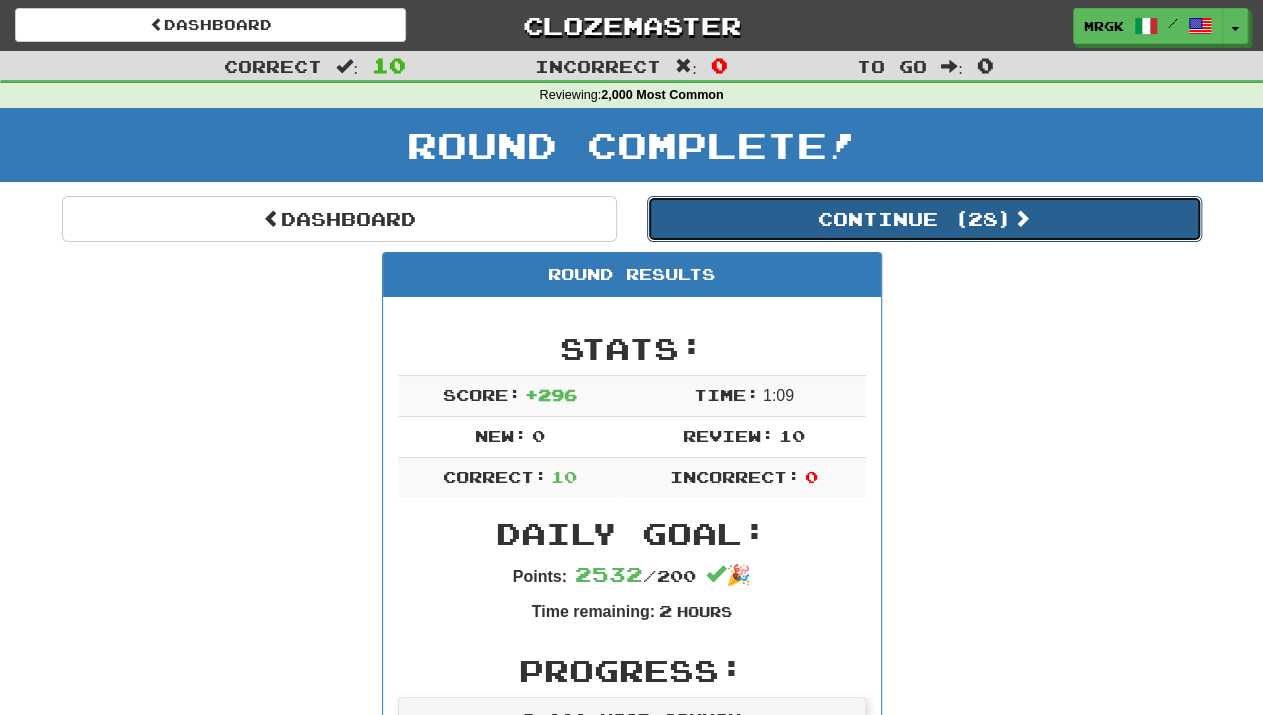 click on "Continue ( 28 )" at bounding box center [924, 219] 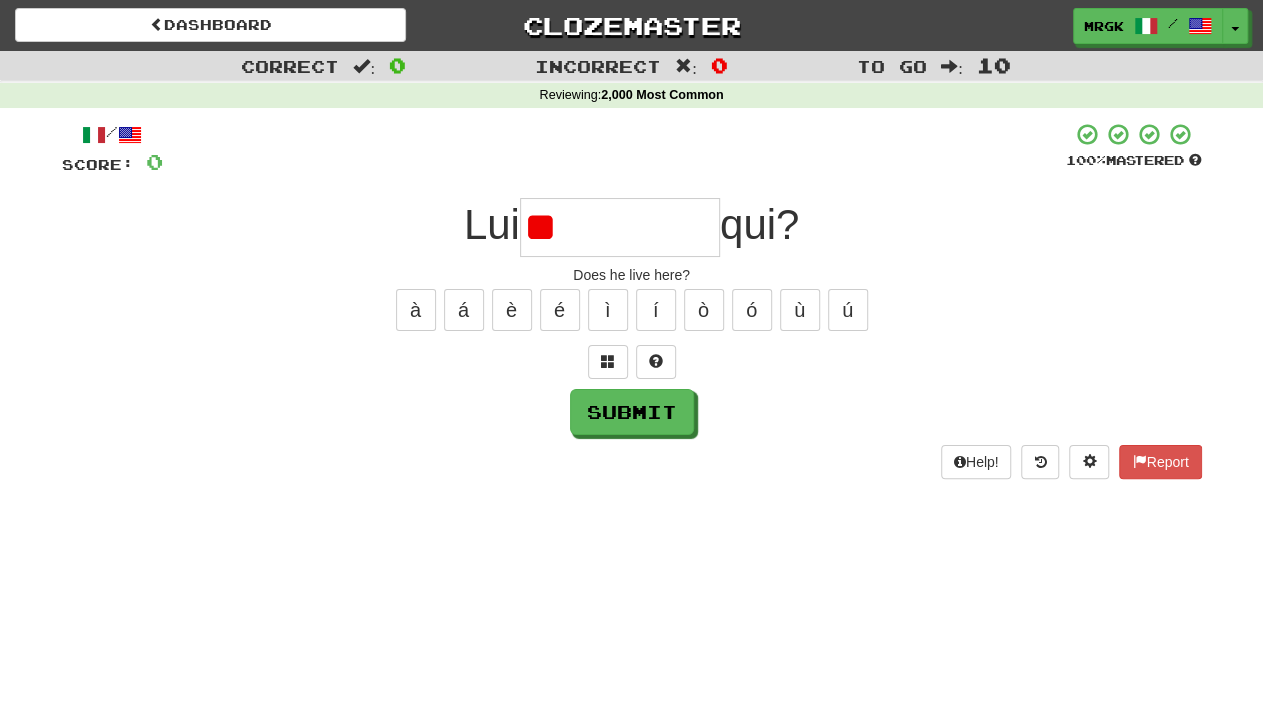 type on "*" 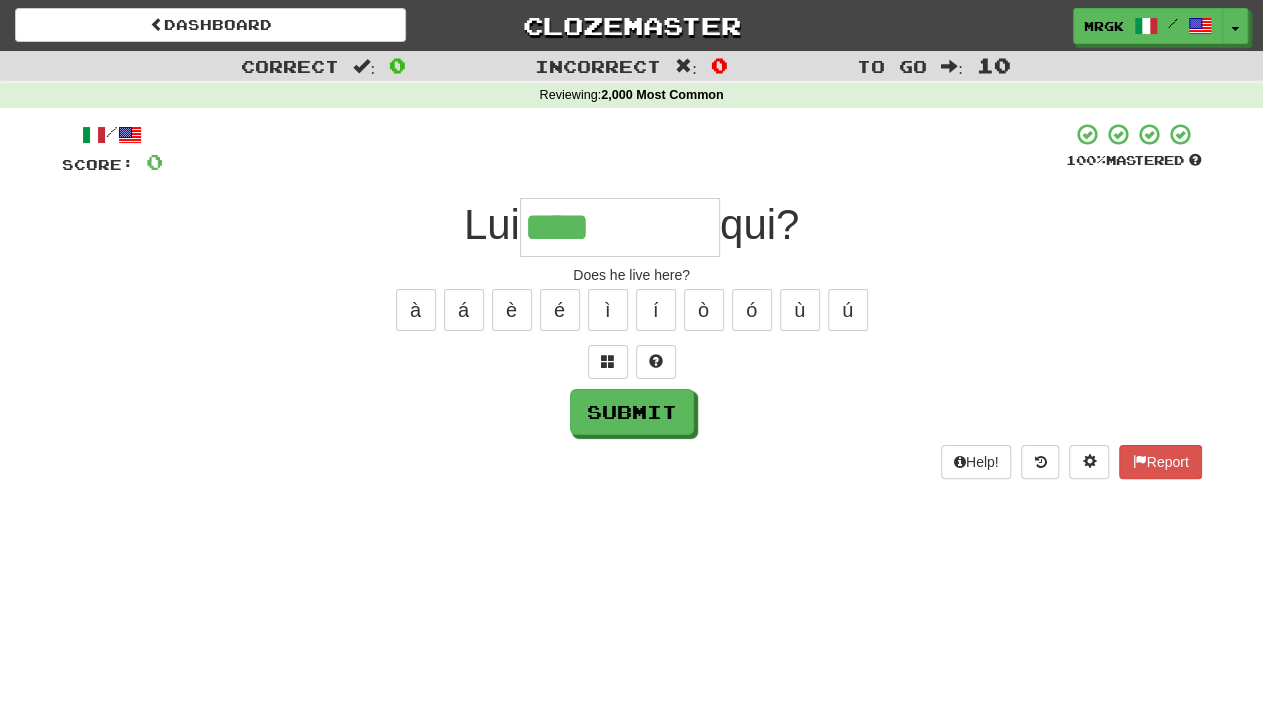 type on "****" 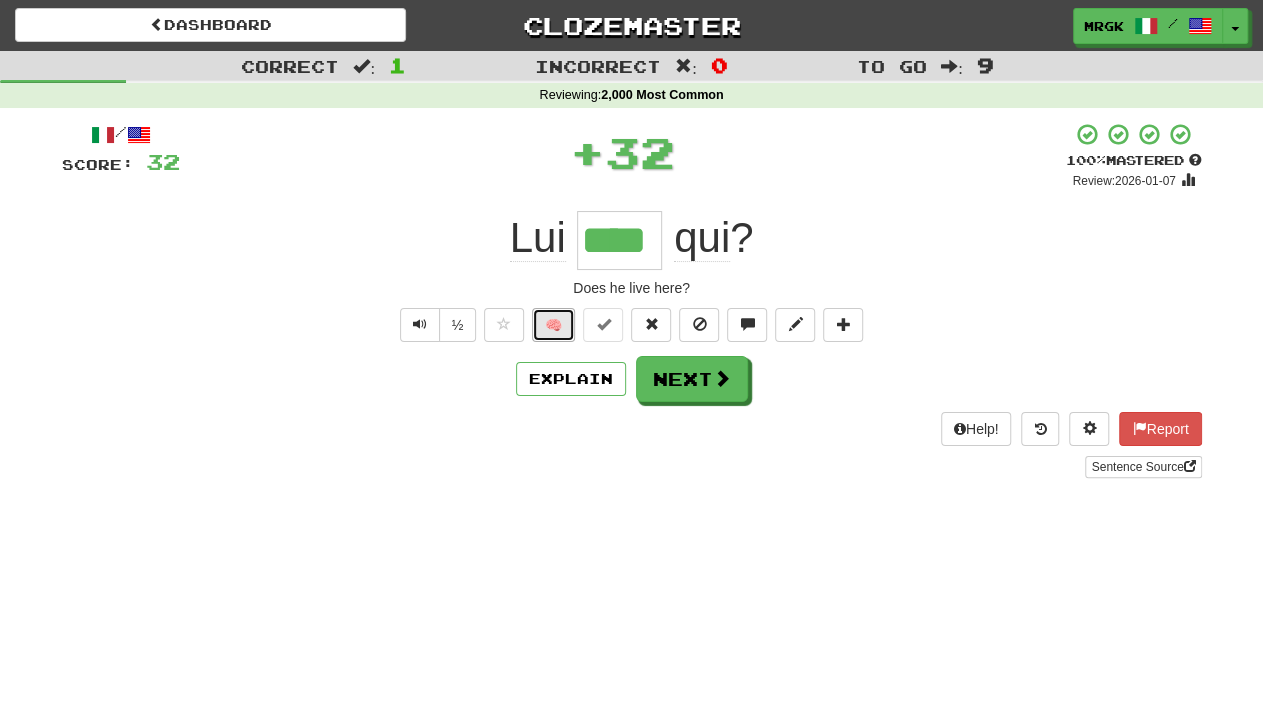 click on "🧠" at bounding box center (553, 325) 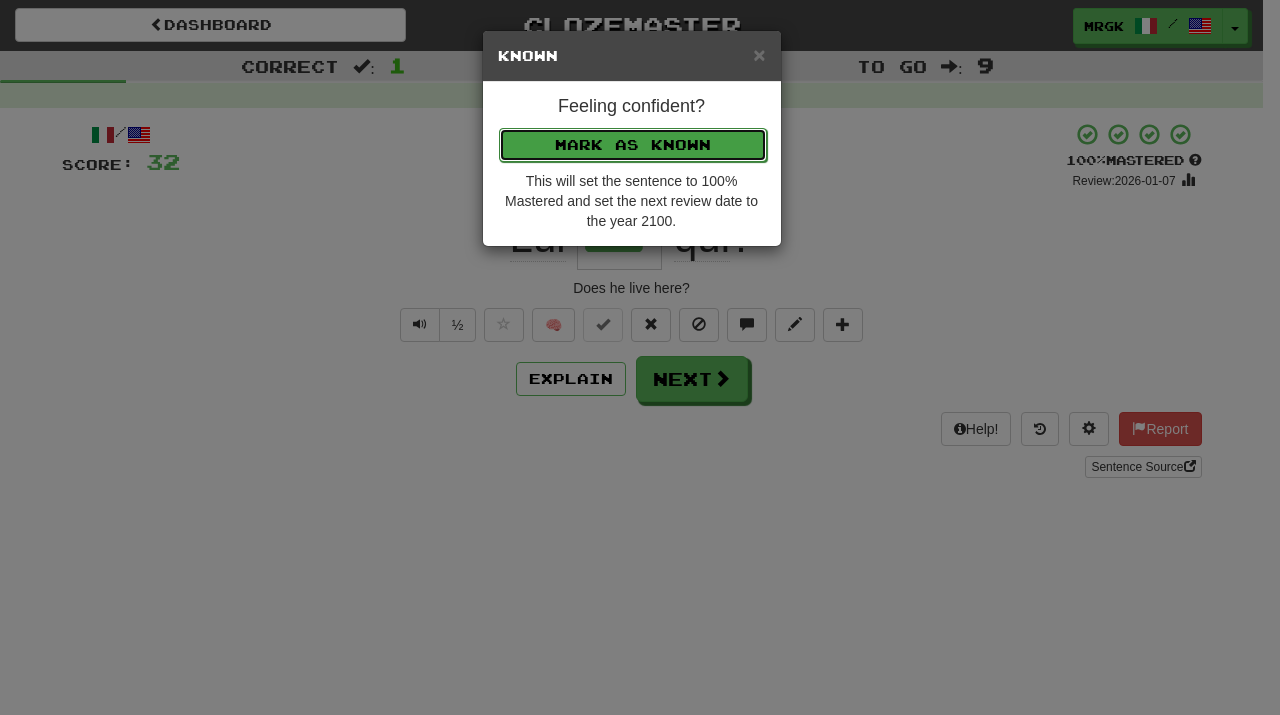 click on "Mark as Known" at bounding box center [633, 145] 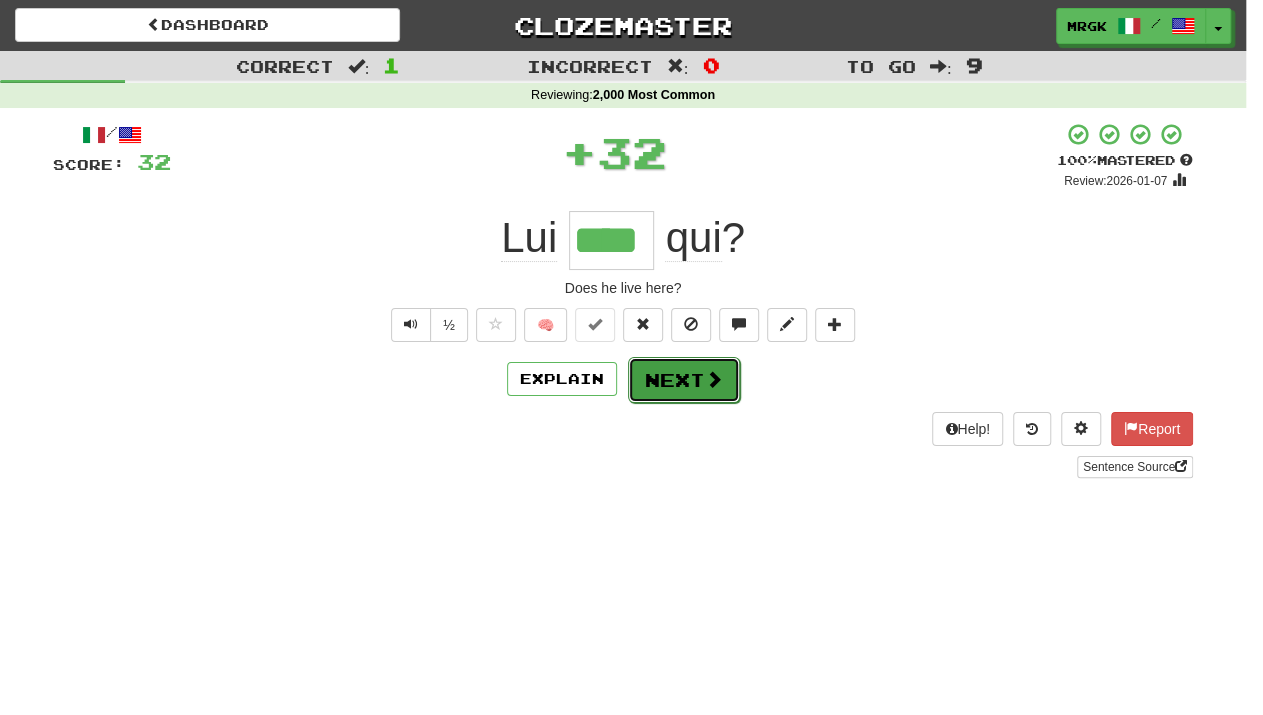 click at bounding box center (714, 379) 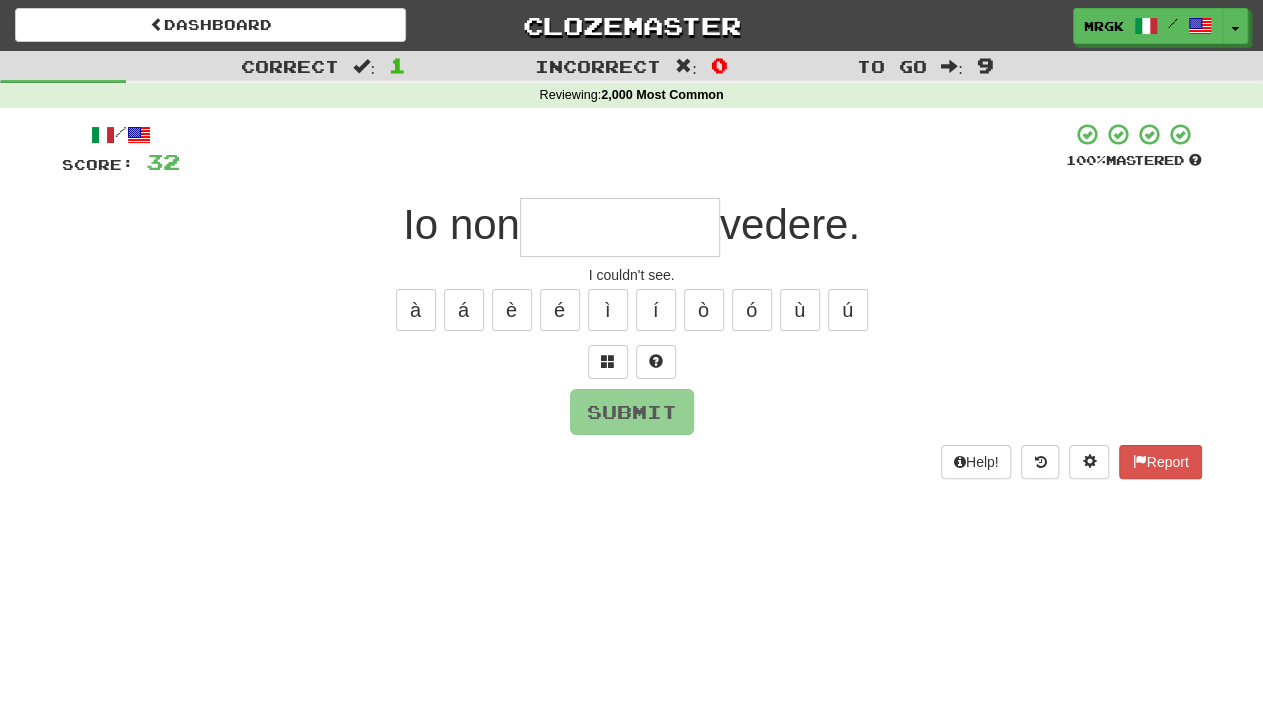 type on "*" 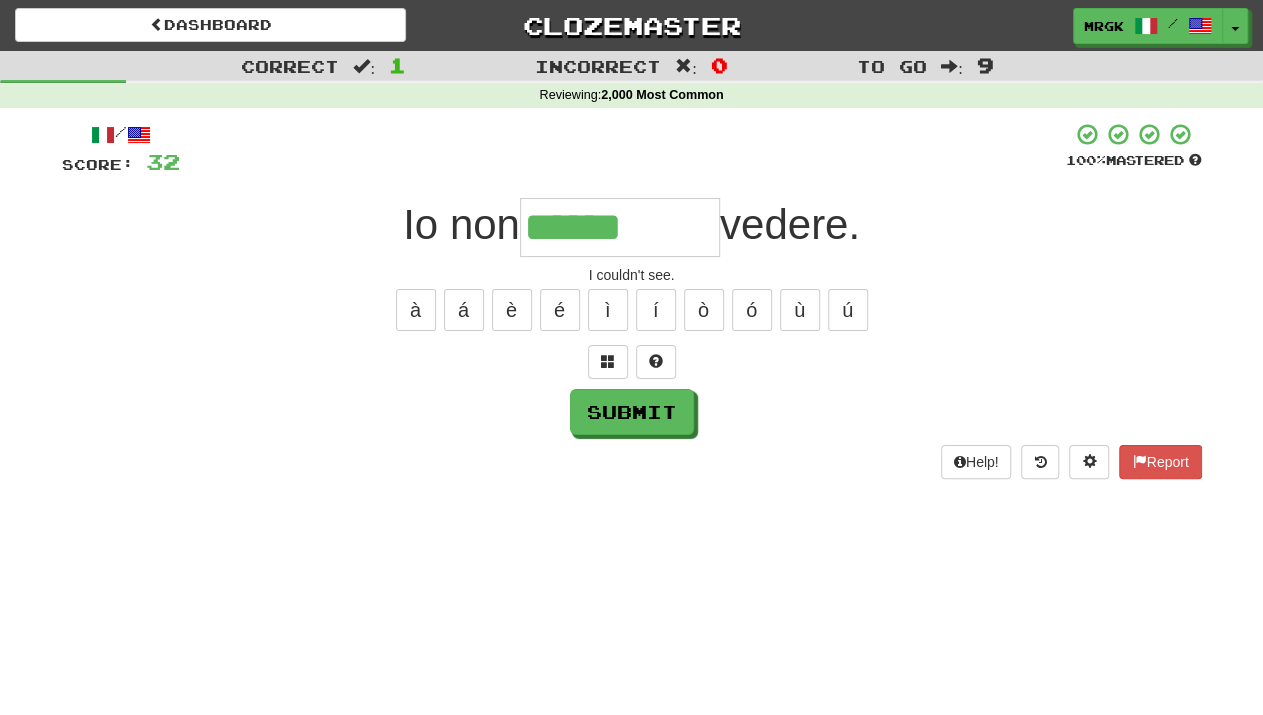 type on "******" 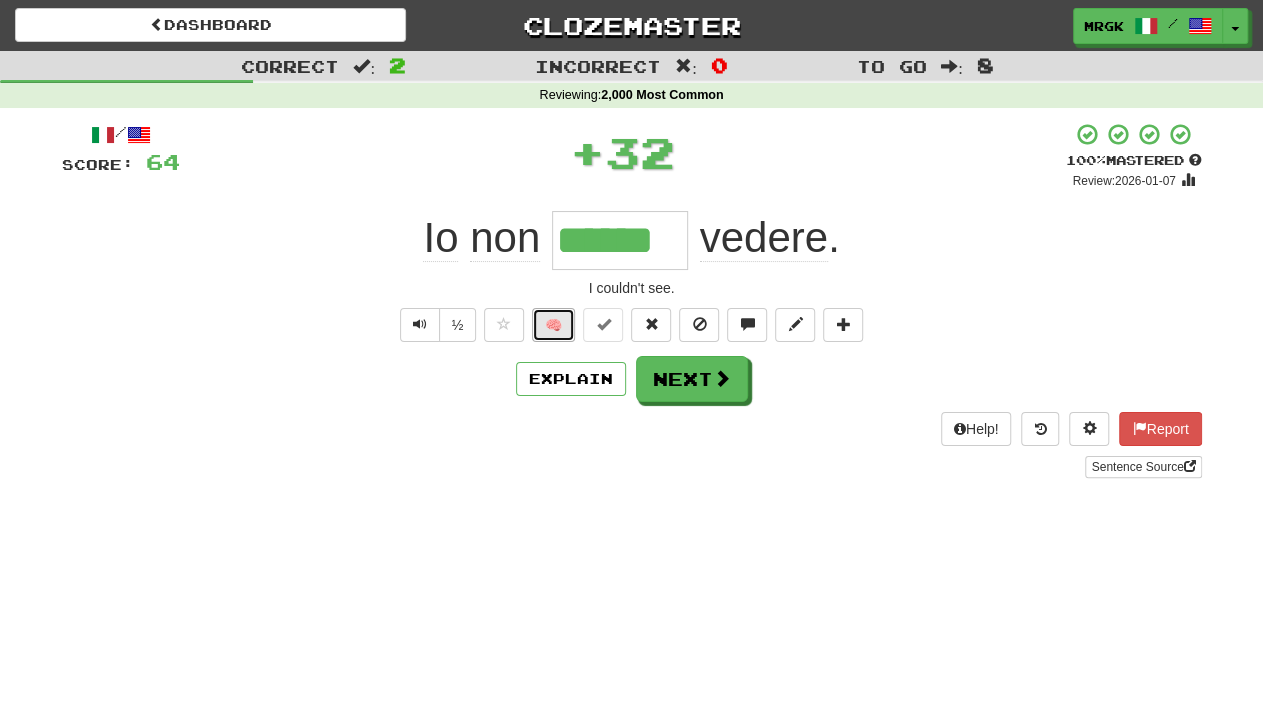 click on "🧠" at bounding box center (553, 325) 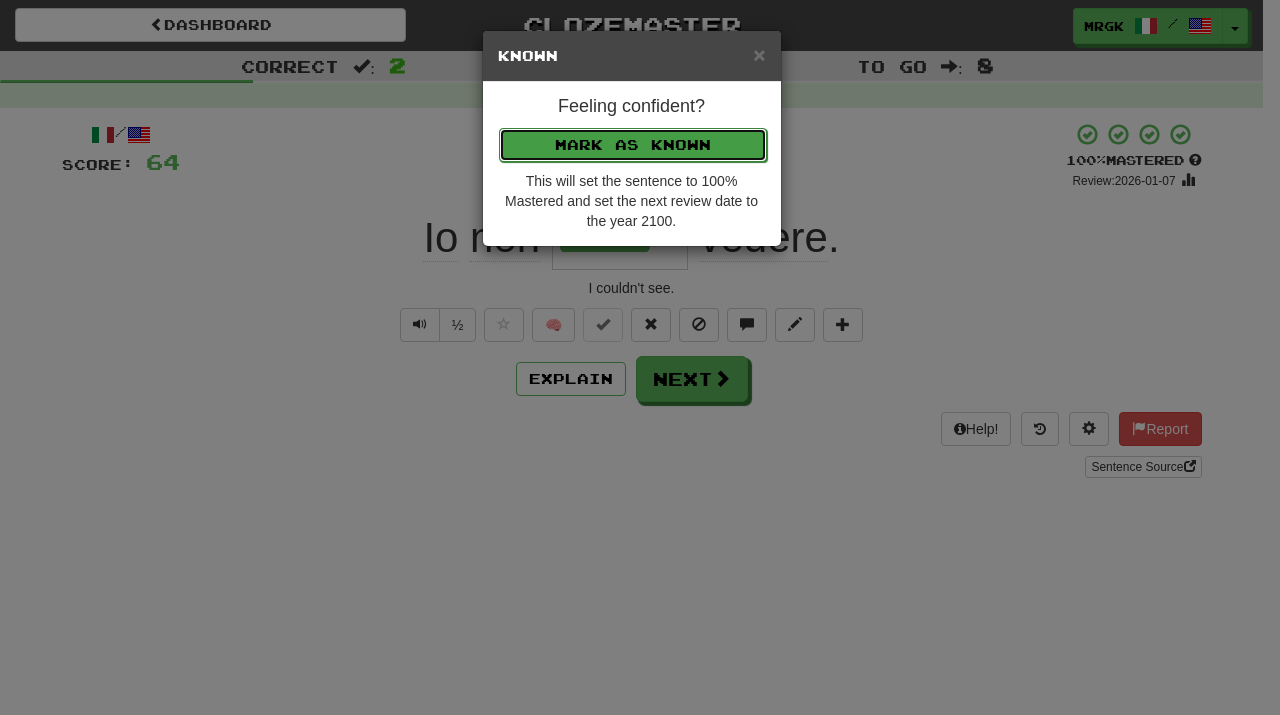 click on "Mark as Known" at bounding box center (633, 145) 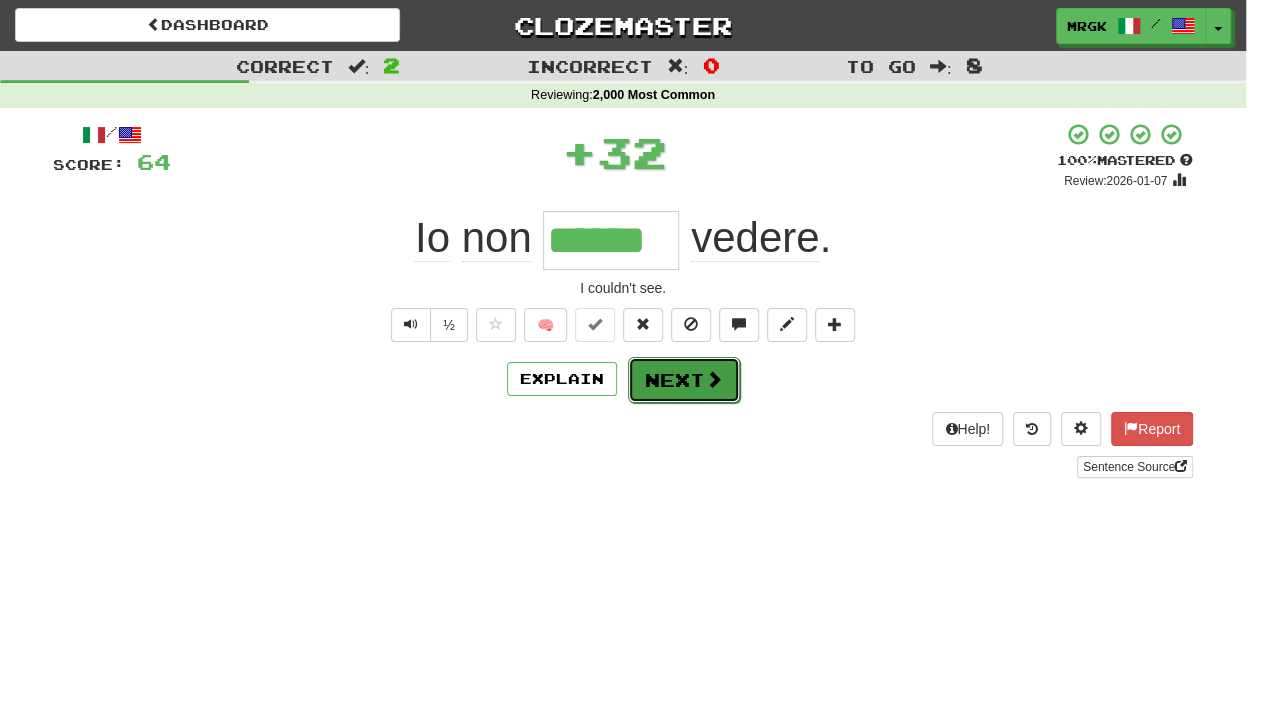 click on "Next" at bounding box center [684, 380] 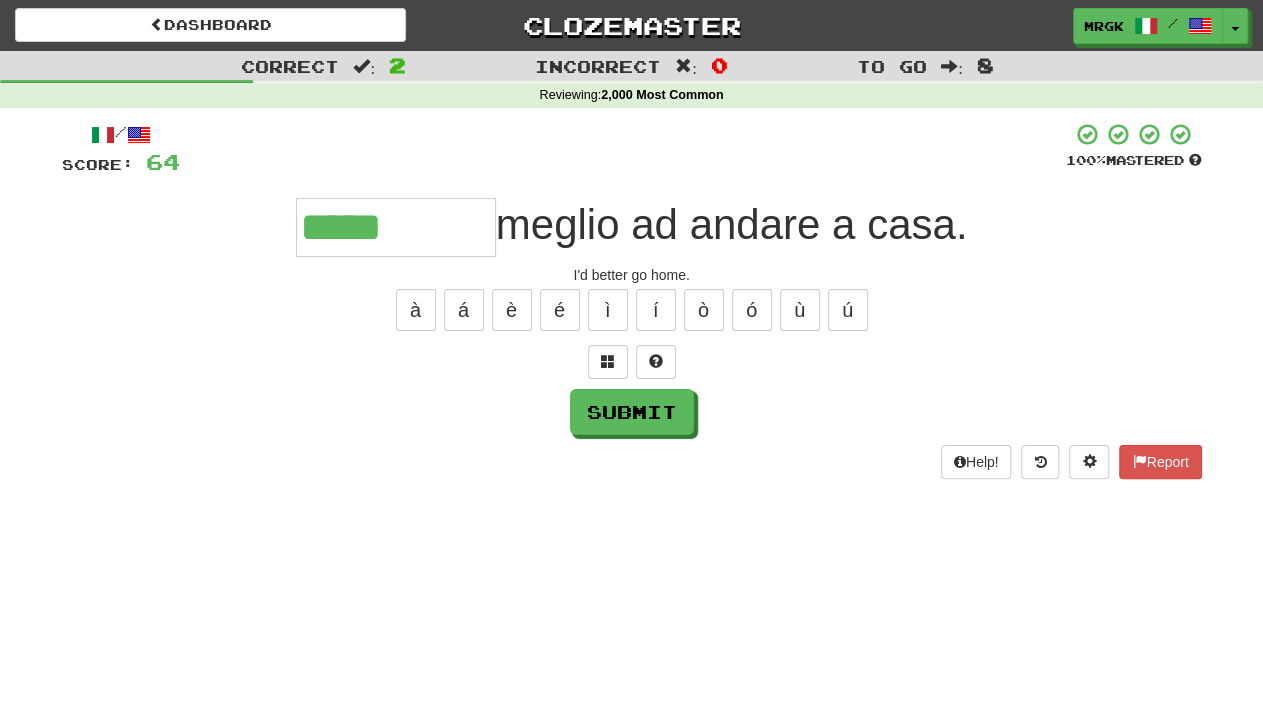 type on "*****" 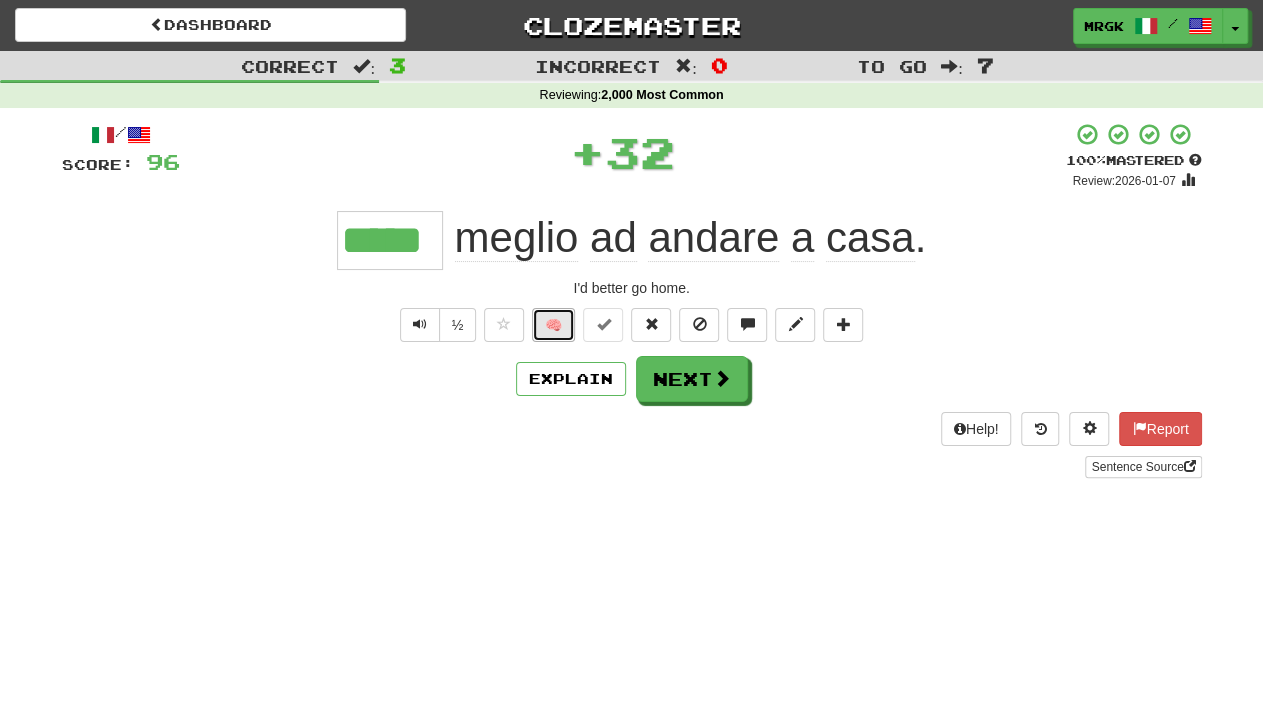click on "🧠" at bounding box center [553, 325] 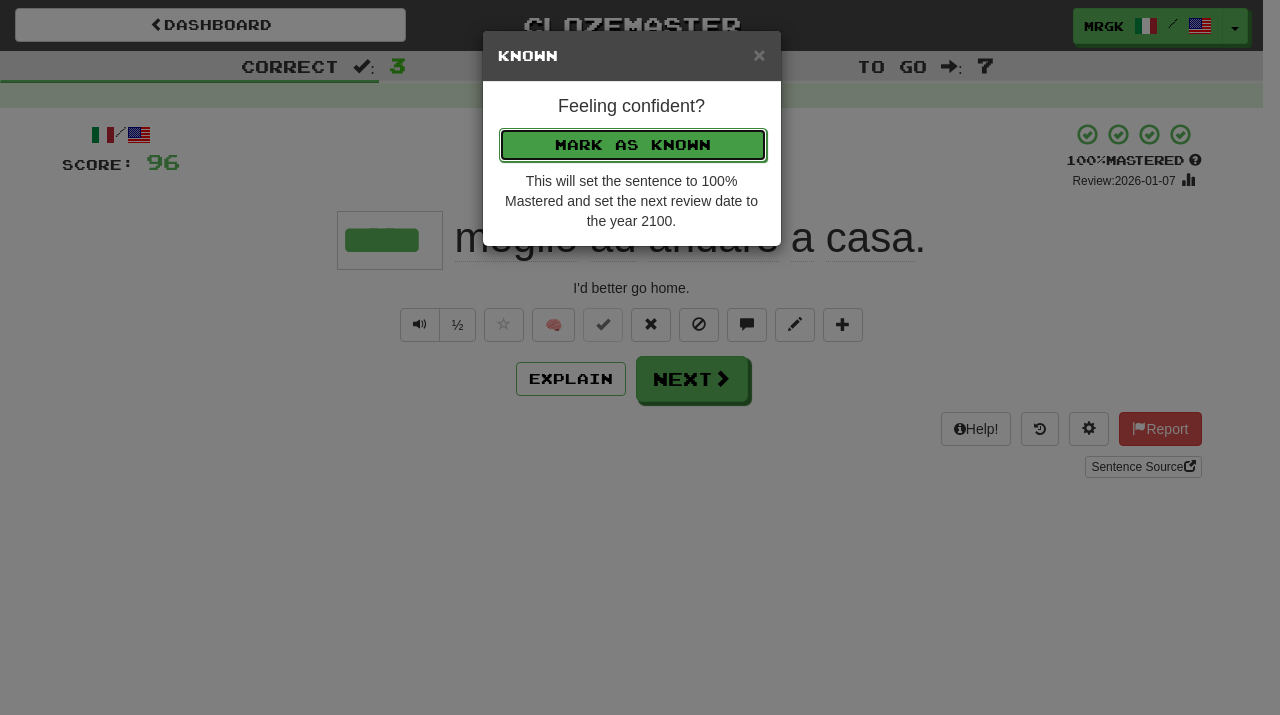 click on "Mark as Known" at bounding box center (633, 145) 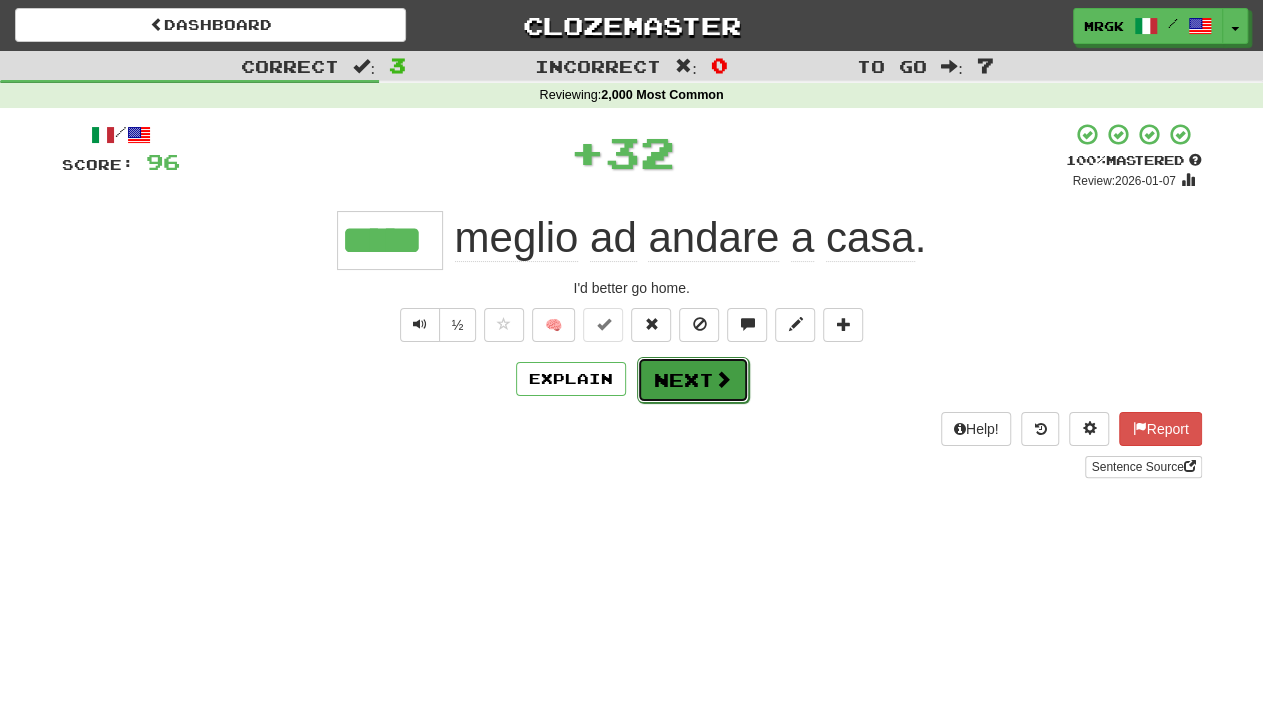 click on "Next" at bounding box center (693, 380) 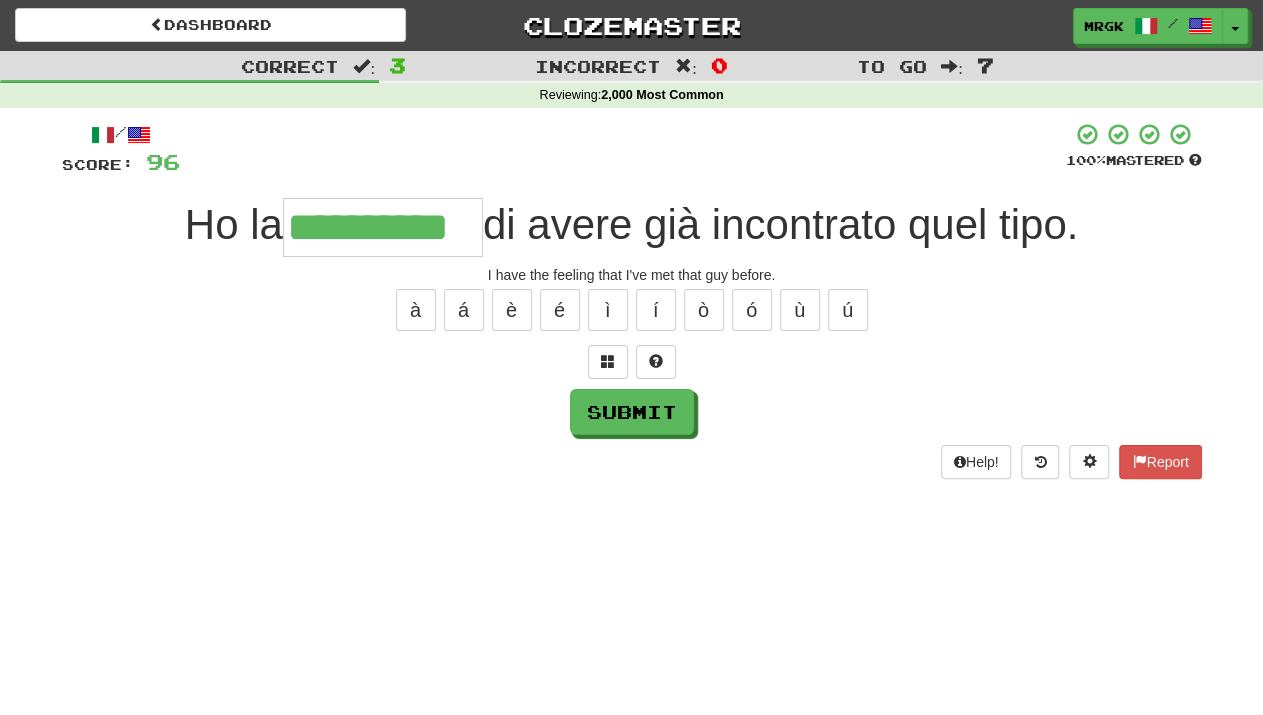 scroll, scrollTop: 0, scrollLeft: 20, axis: horizontal 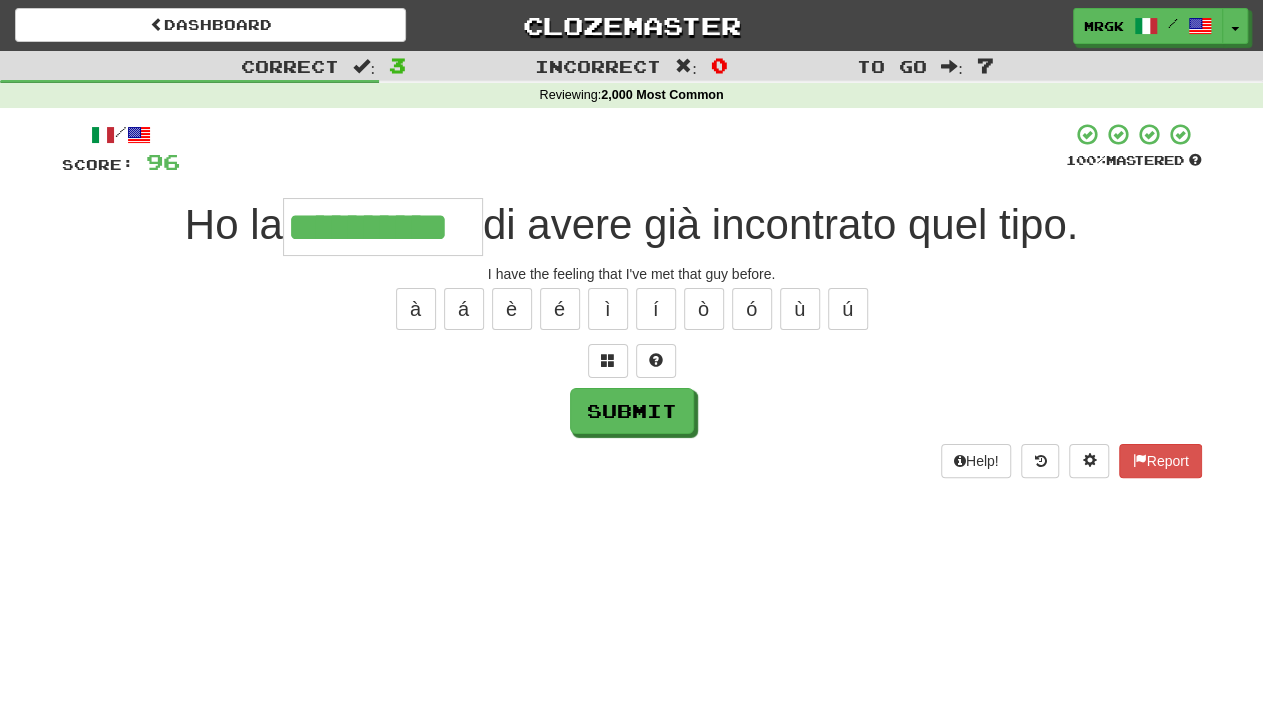 type on "**********" 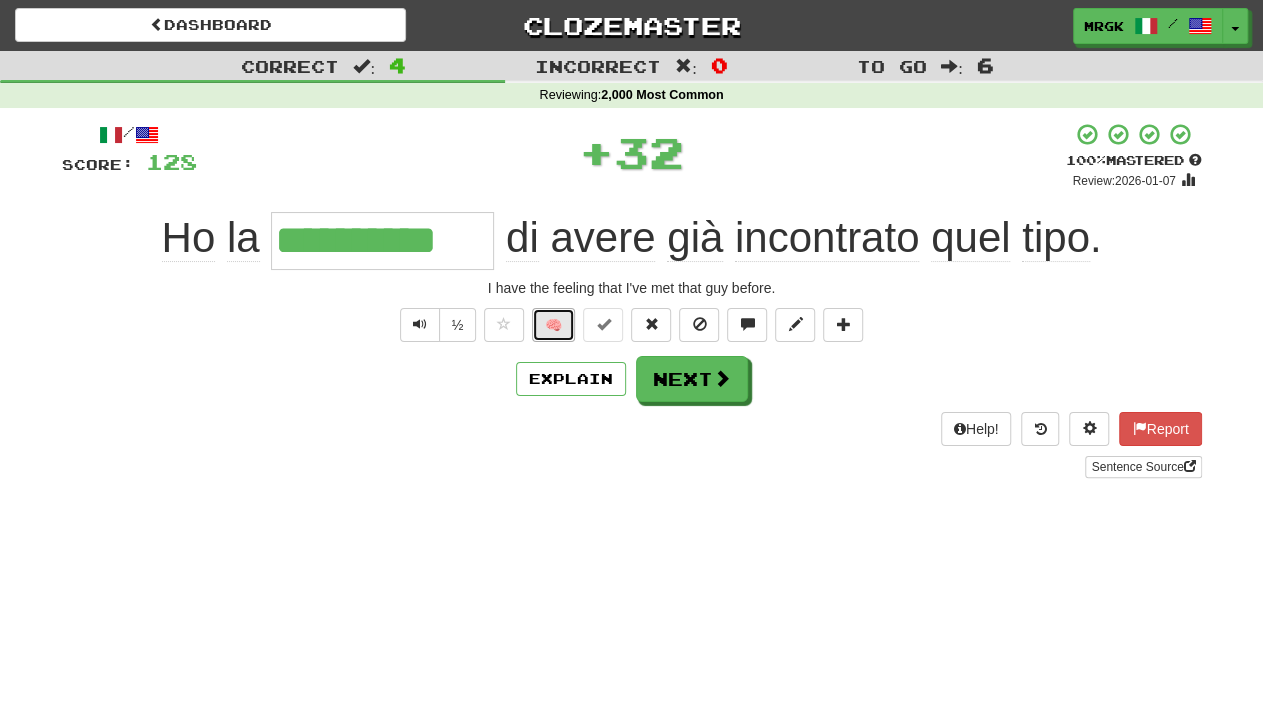 click on "🧠" at bounding box center (553, 325) 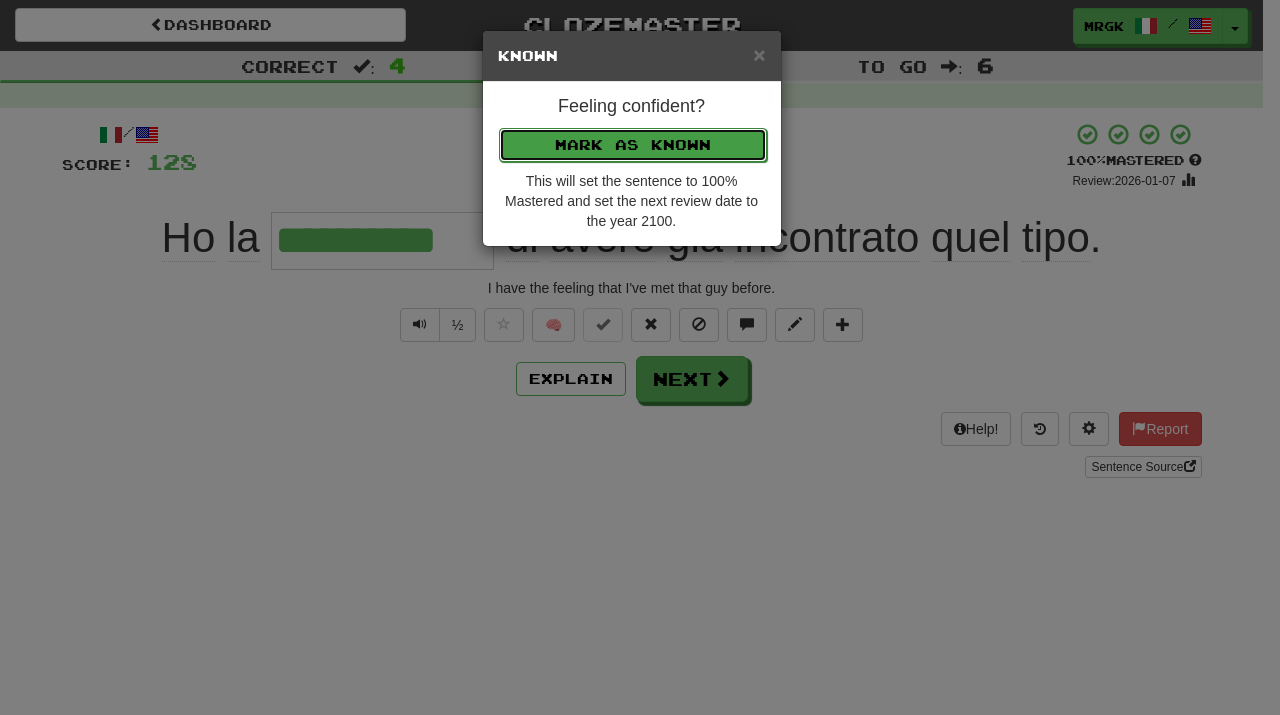 click on "Mark as Known" at bounding box center (633, 145) 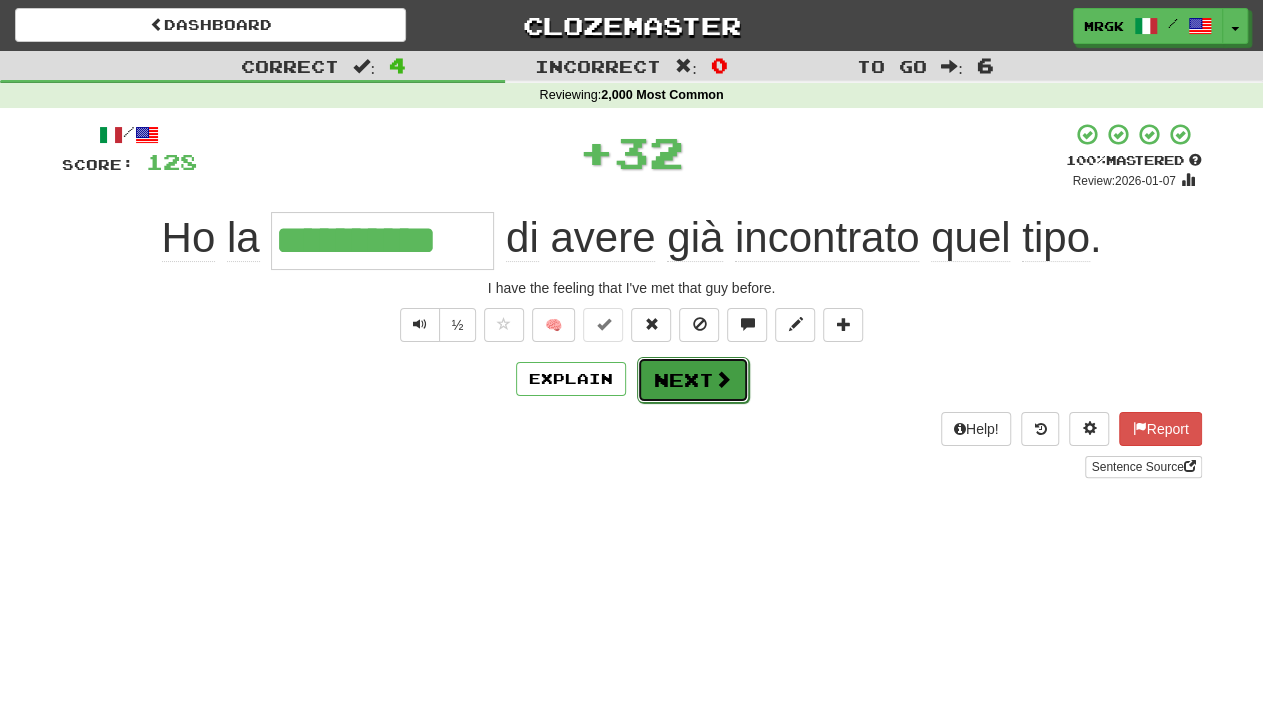 click on "Next" at bounding box center (693, 380) 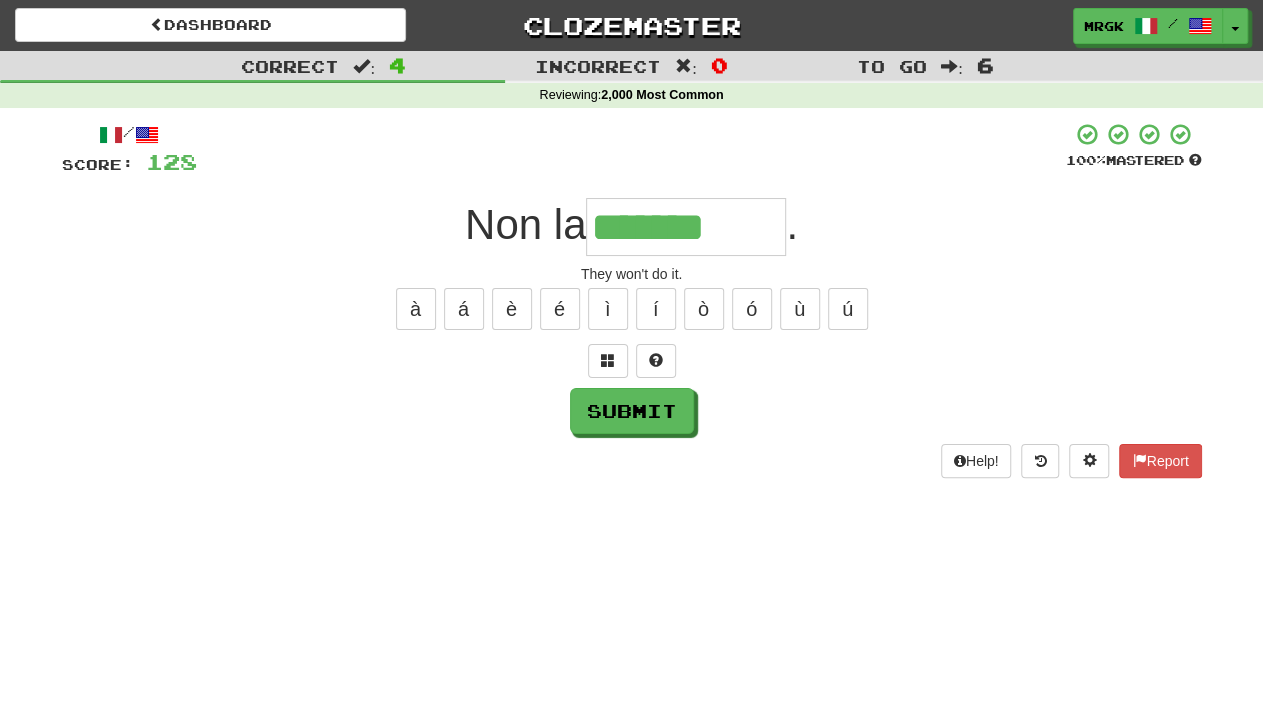 type on "*******" 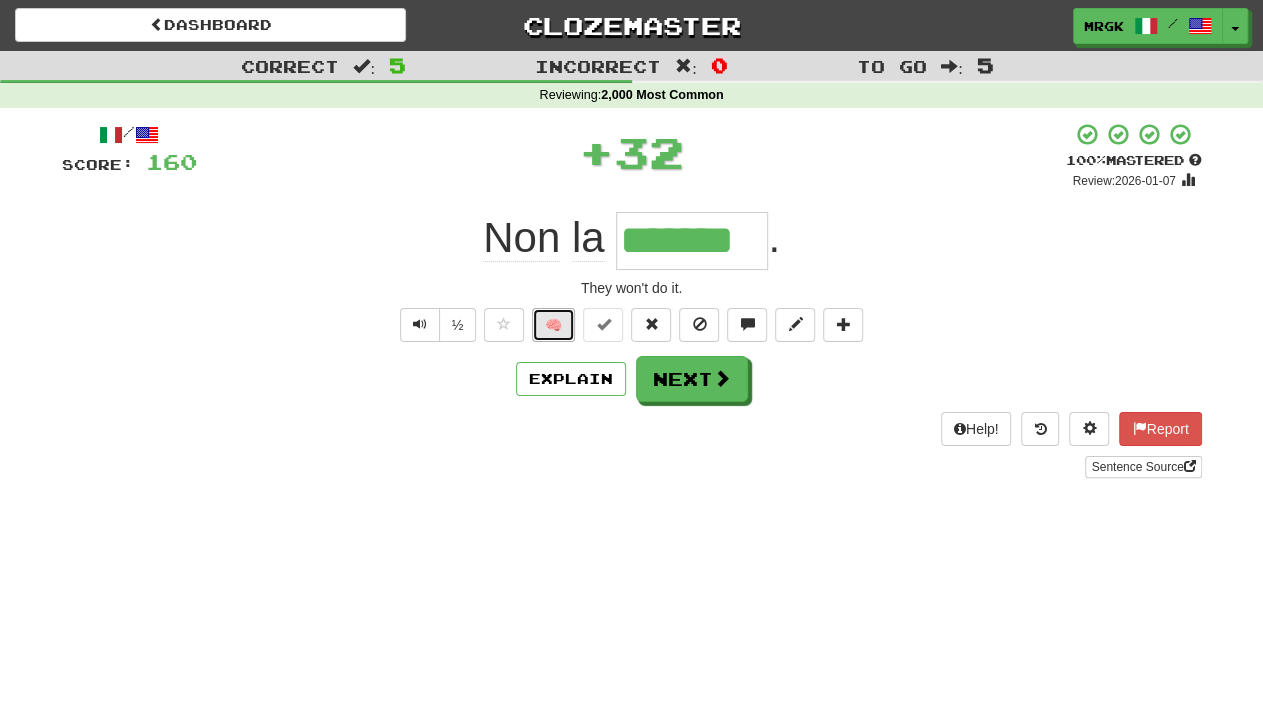 click on "🧠" at bounding box center [553, 325] 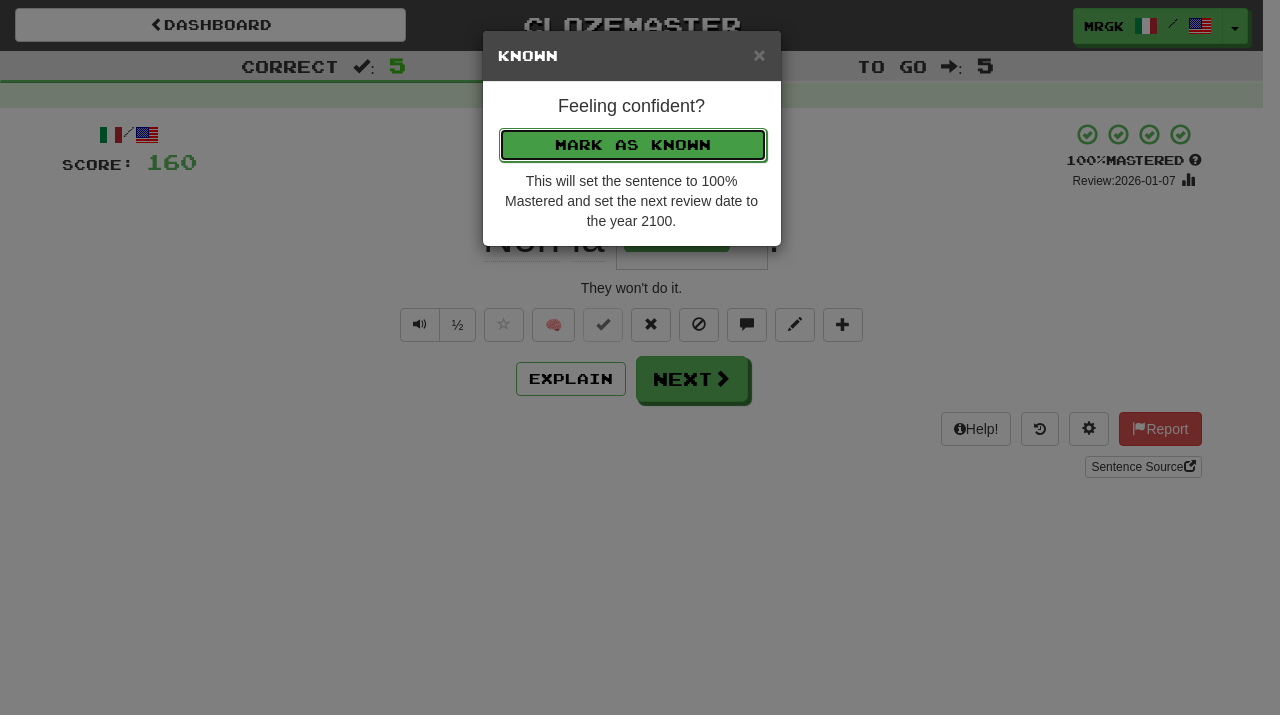 click on "Mark as Known" at bounding box center (633, 145) 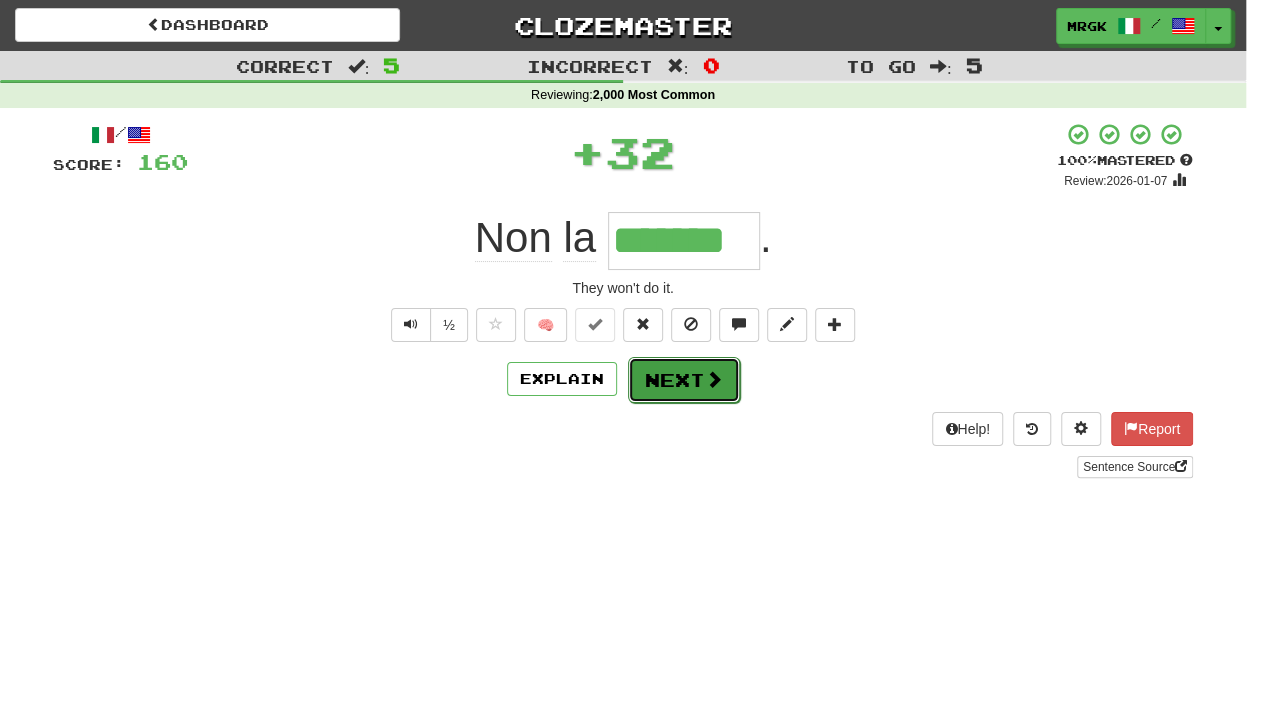 click on "Next" at bounding box center [684, 380] 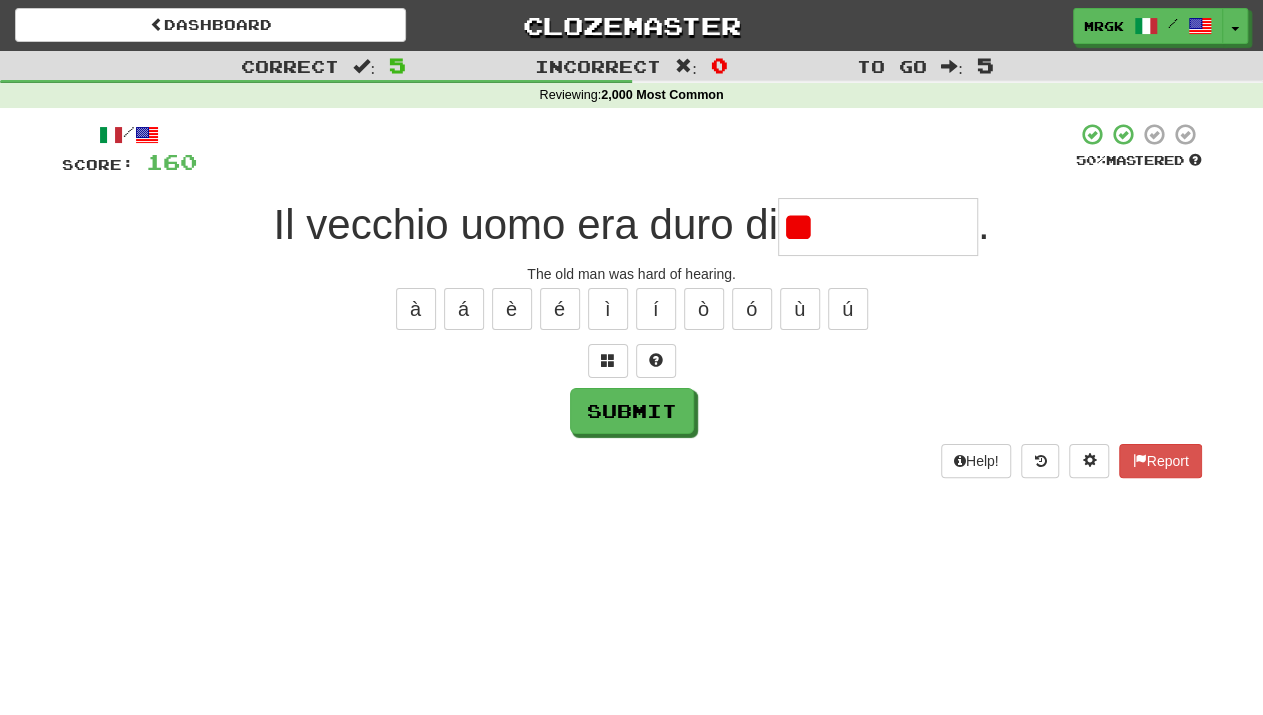 type on "*" 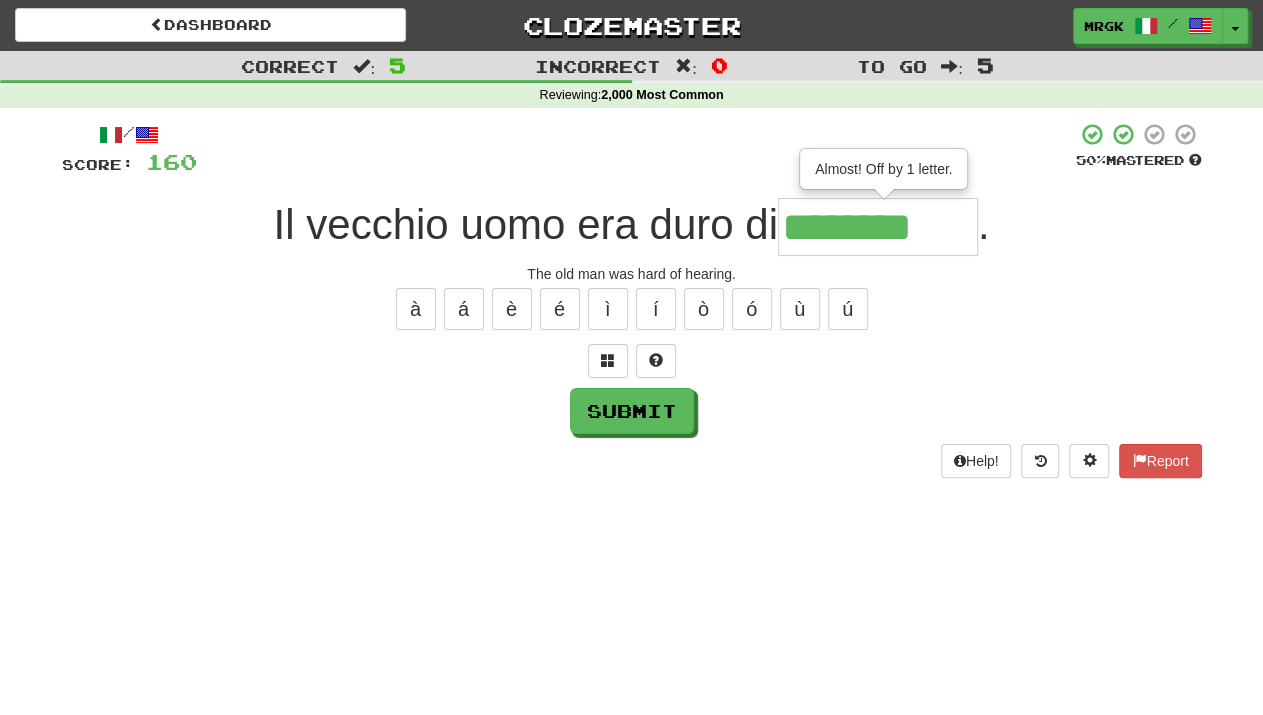 type on "********" 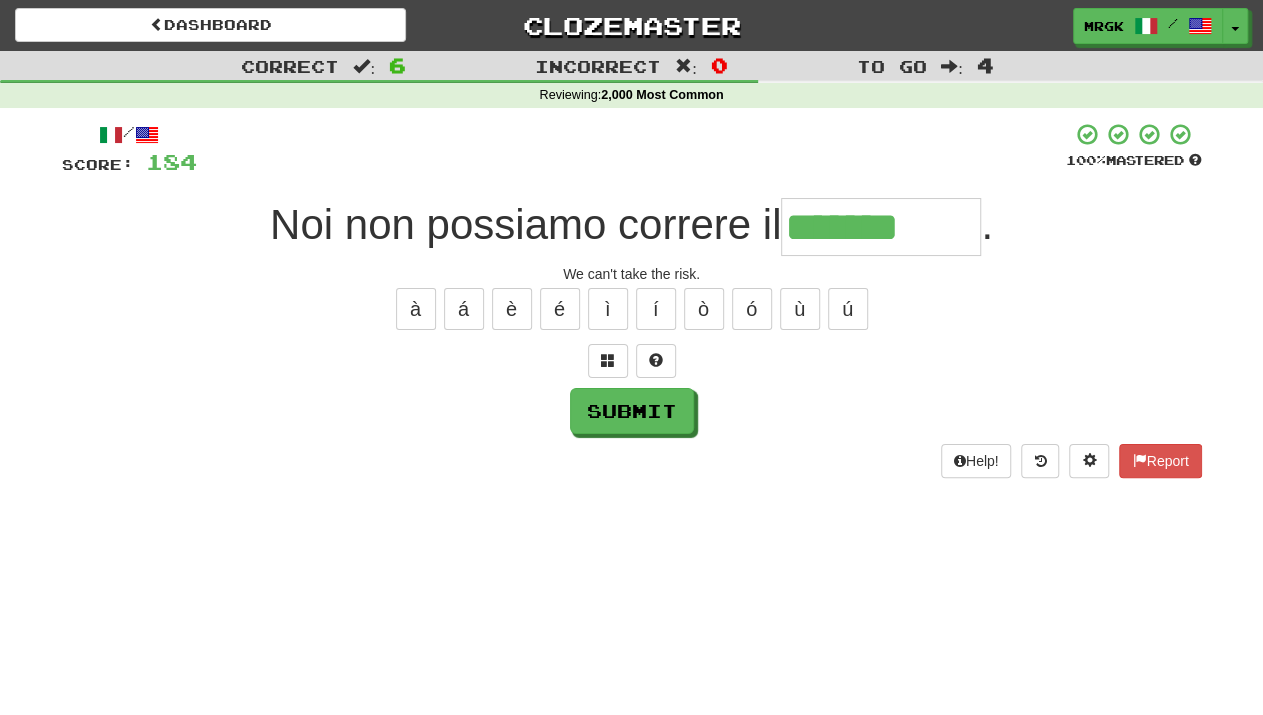 type on "*******" 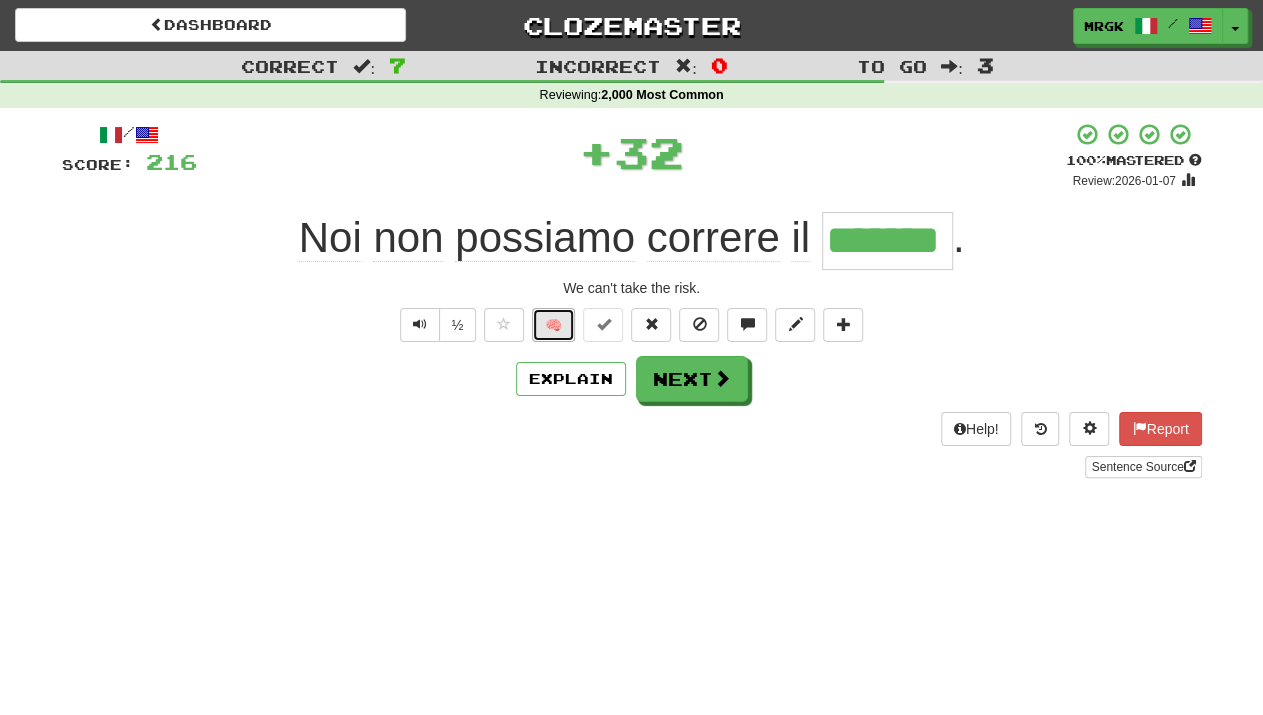 click on "🧠" at bounding box center (553, 325) 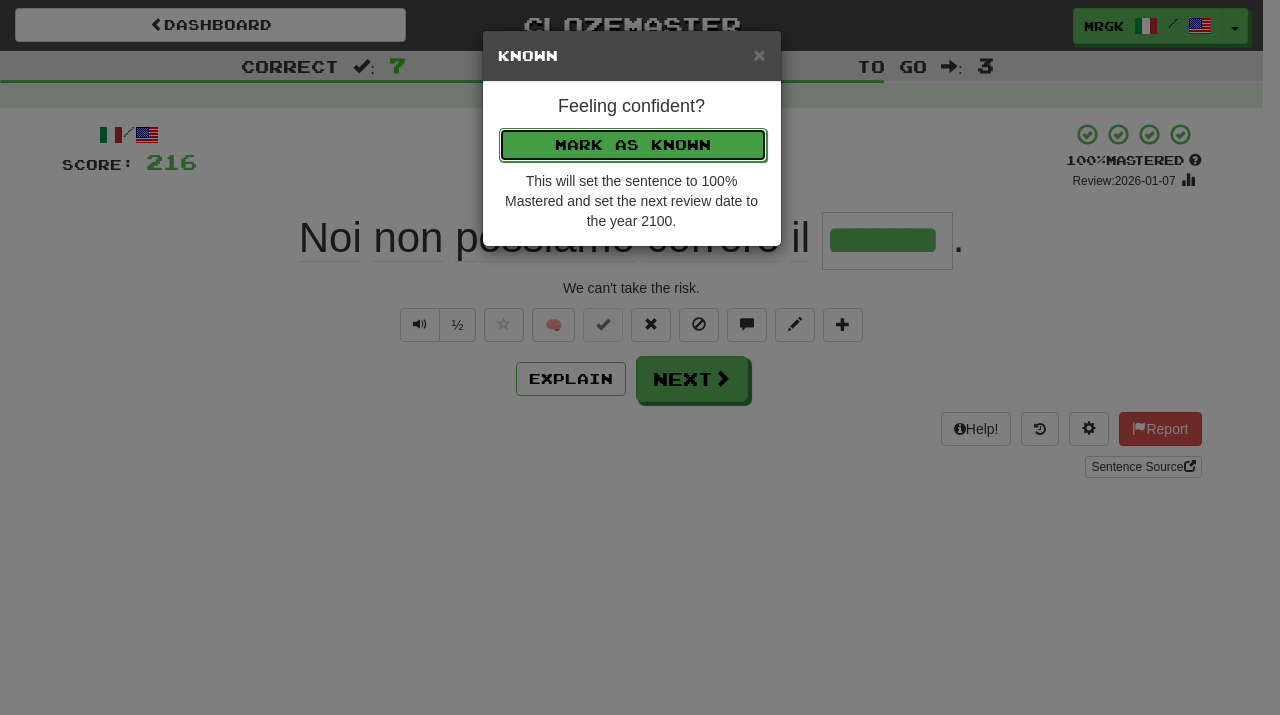 click on "Mark as Known" at bounding box center [633, 145] 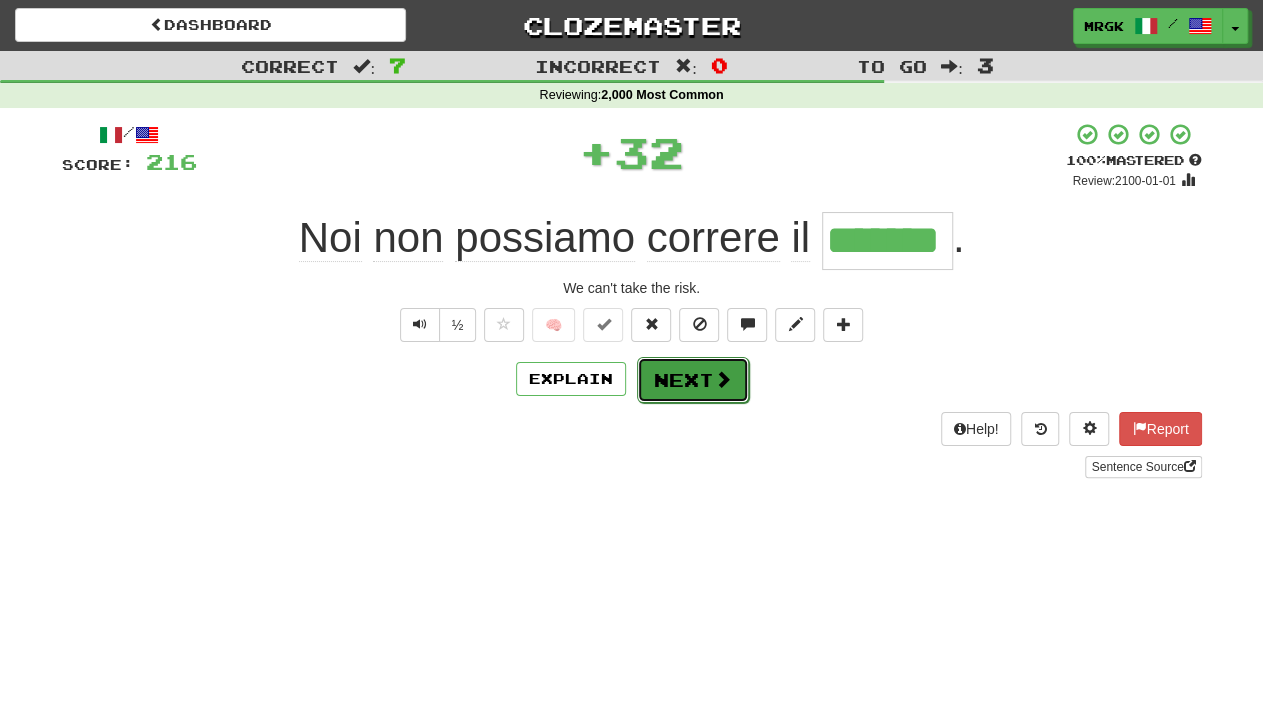 click on "Next" at bounding box center (693, 380) 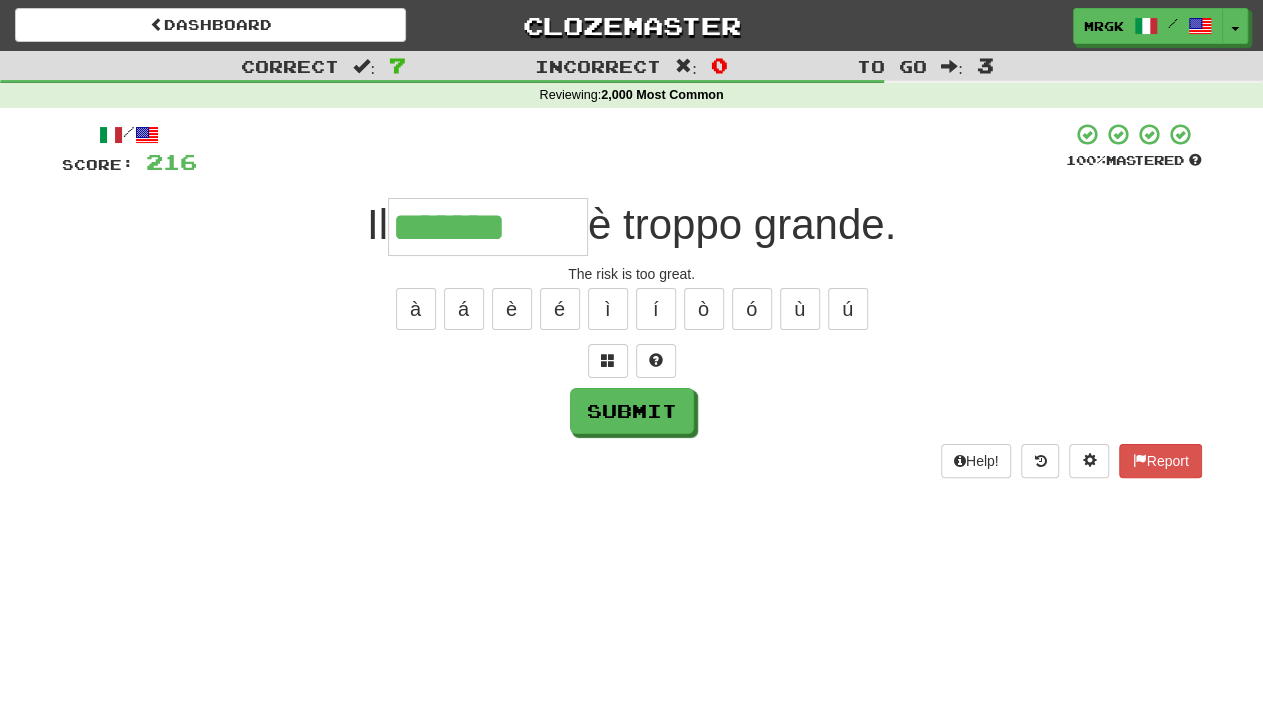 type on "*******" 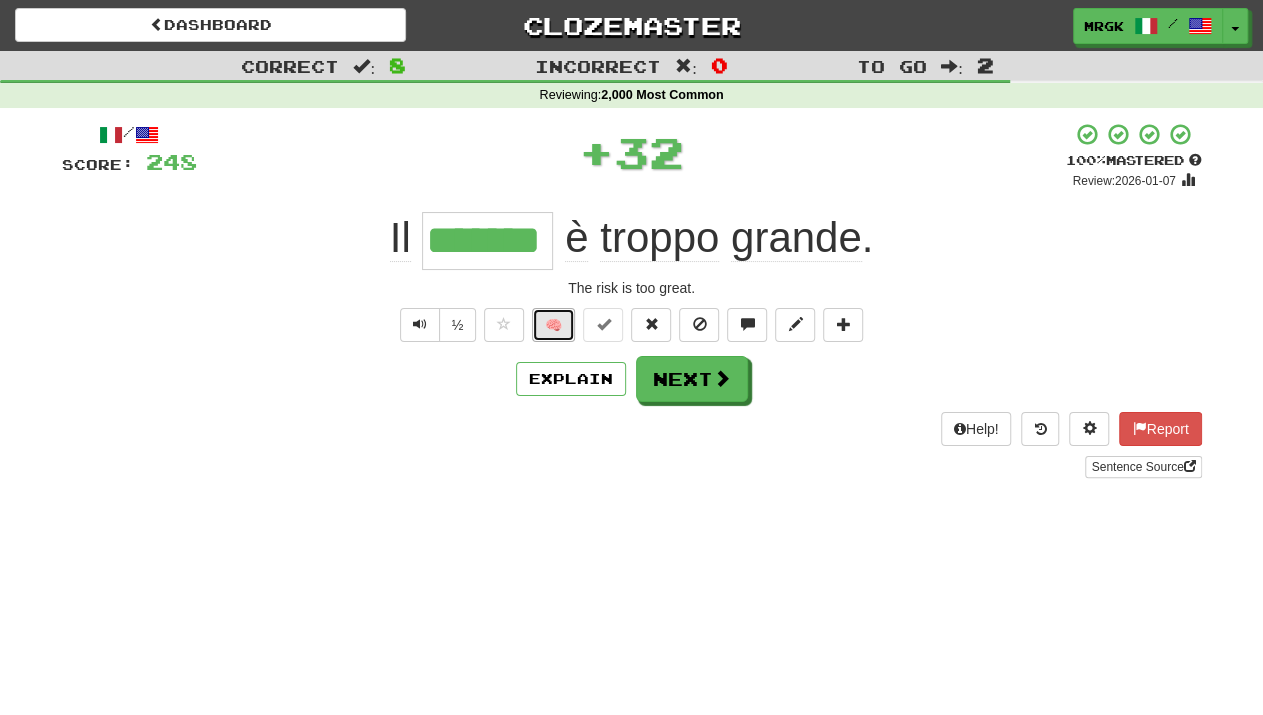 click on "🧠" at bounding box center [553, 325] 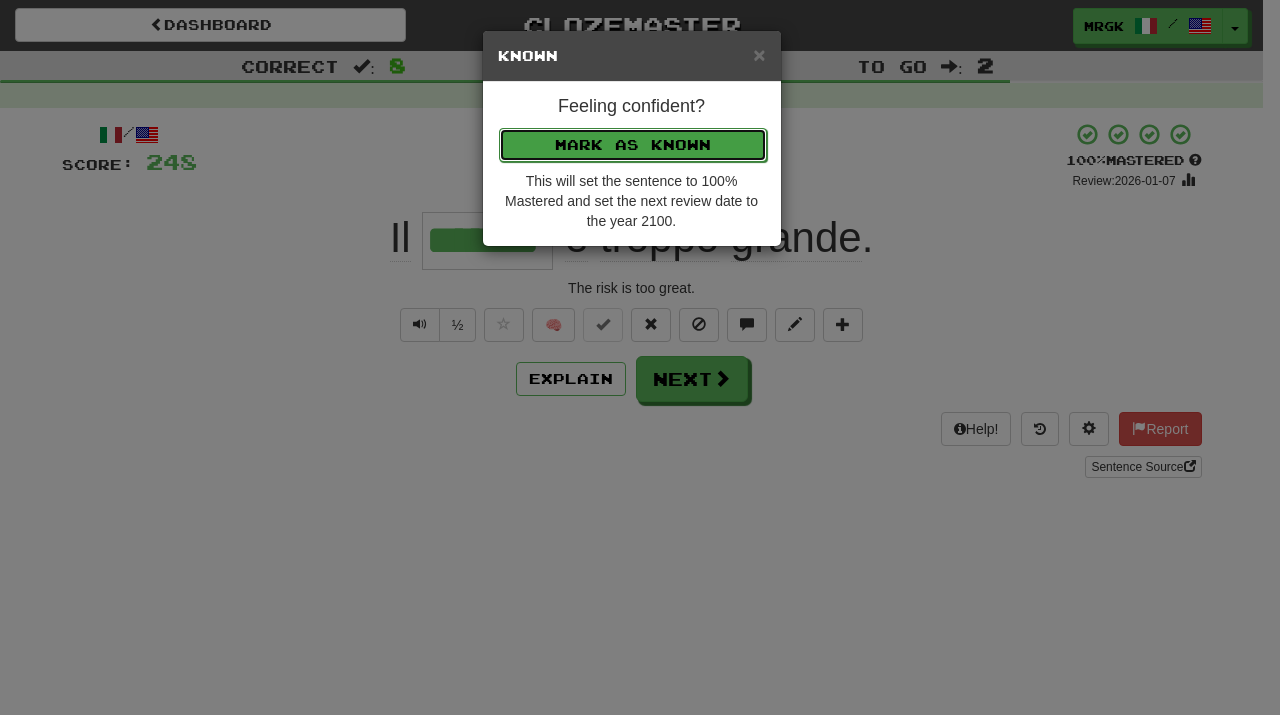 click on "Mark as Known" at bounding box center (633, 145) 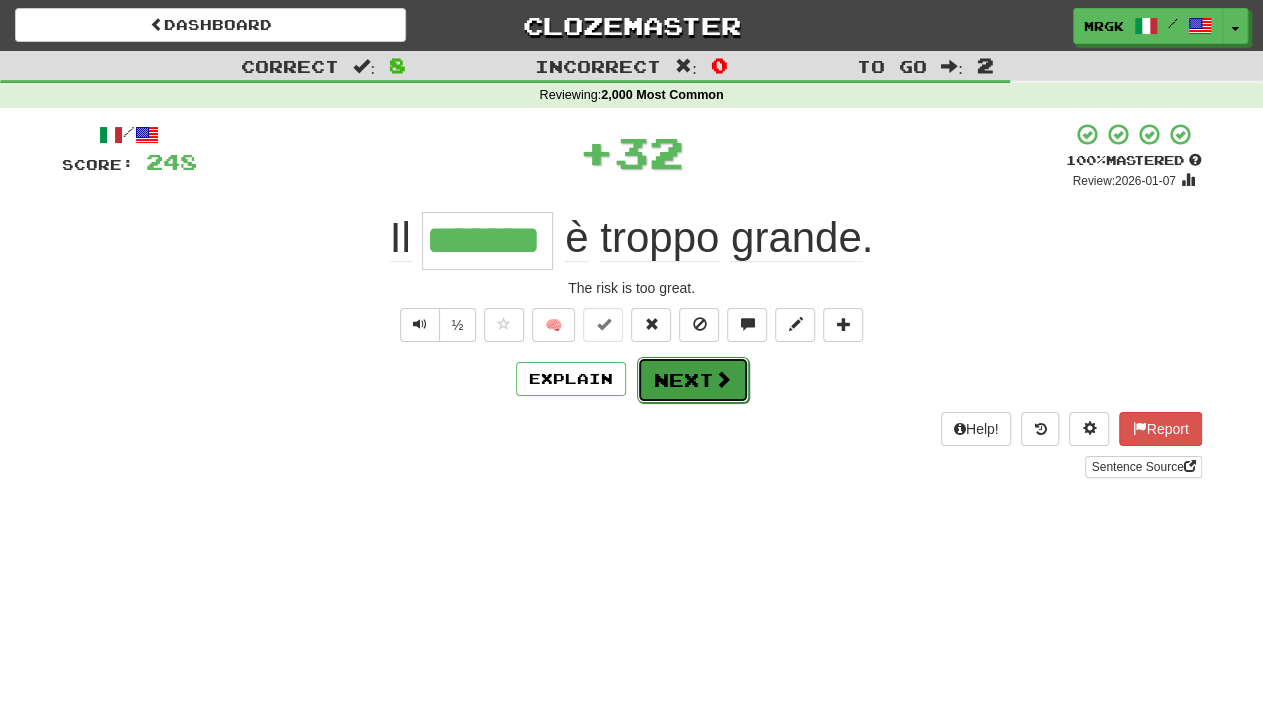 click on "Next" at bounding box center [693, 380] 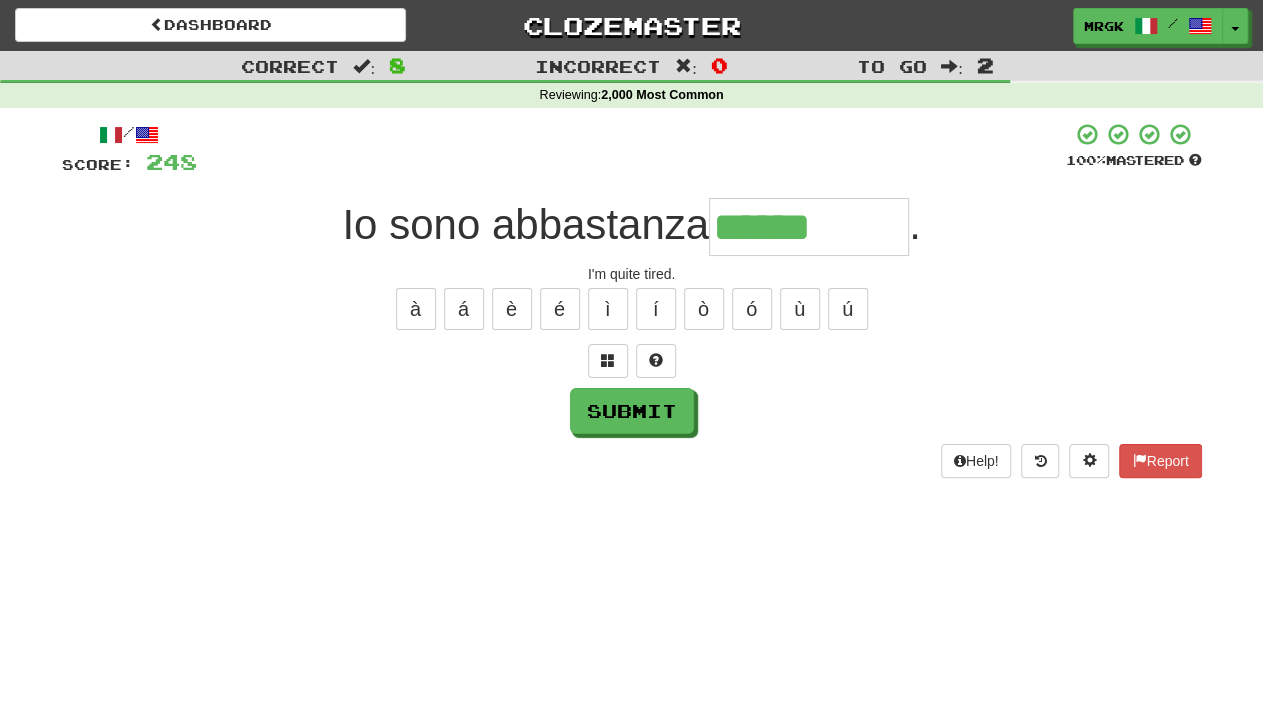 type on "******" 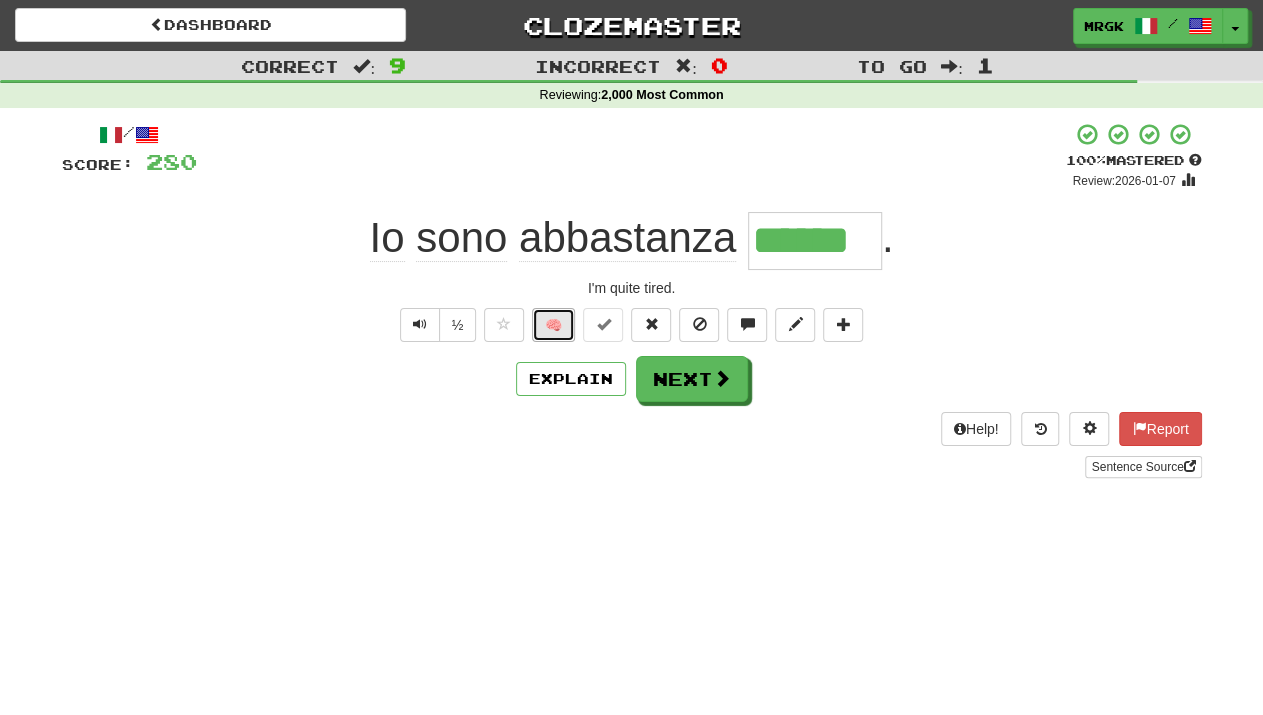 click on "🧠" at bounding box center [553, 325] 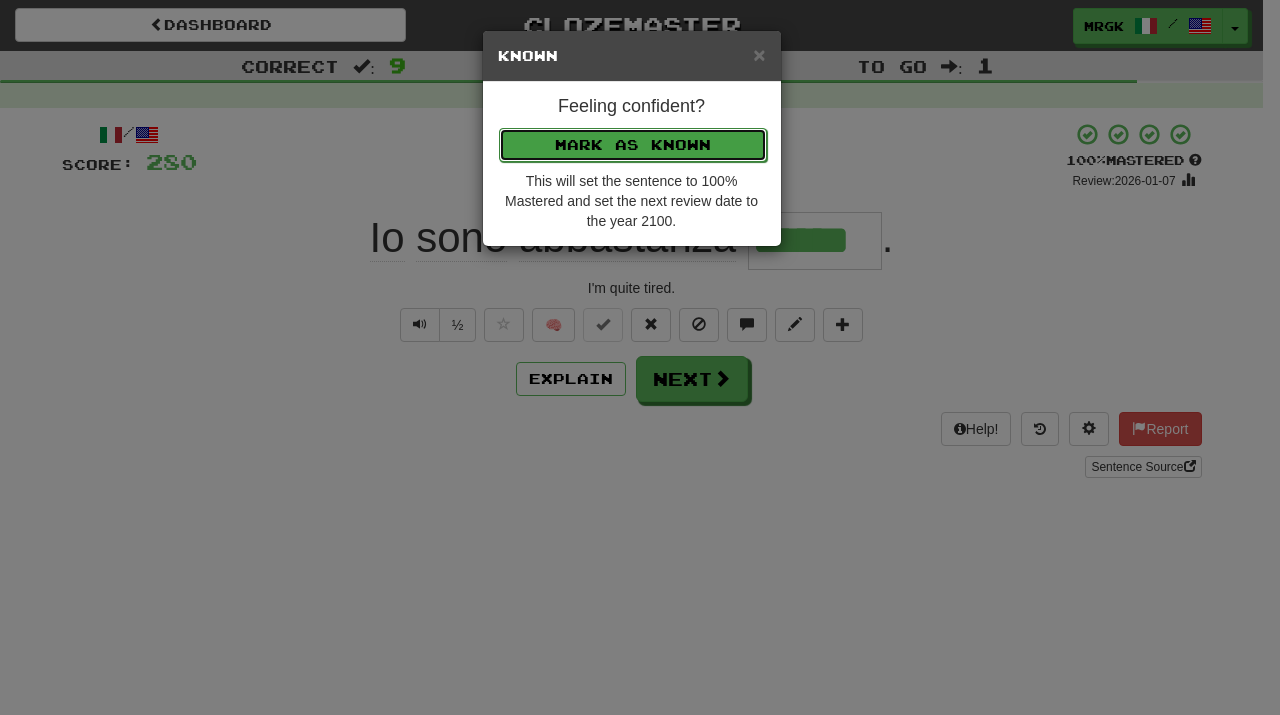 click on "Mark as Known" at bounding box center [633, 145] 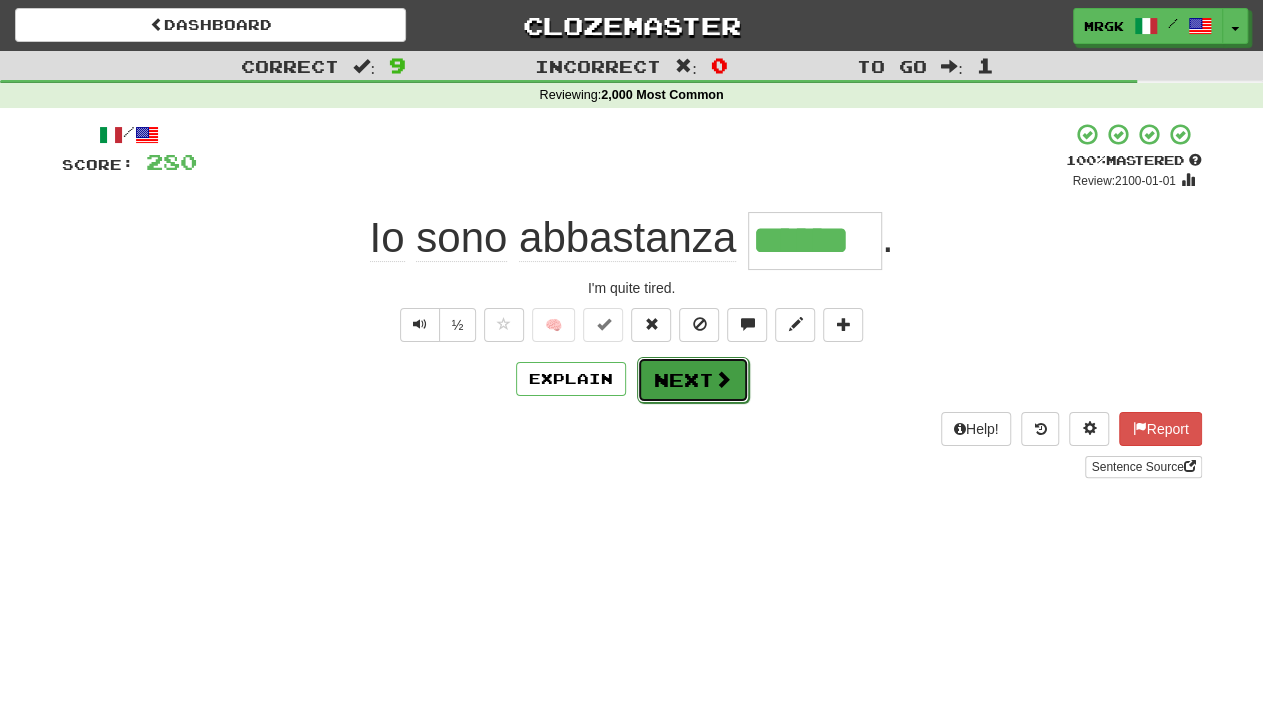 click on "Next" at bounding box center (693, 380) 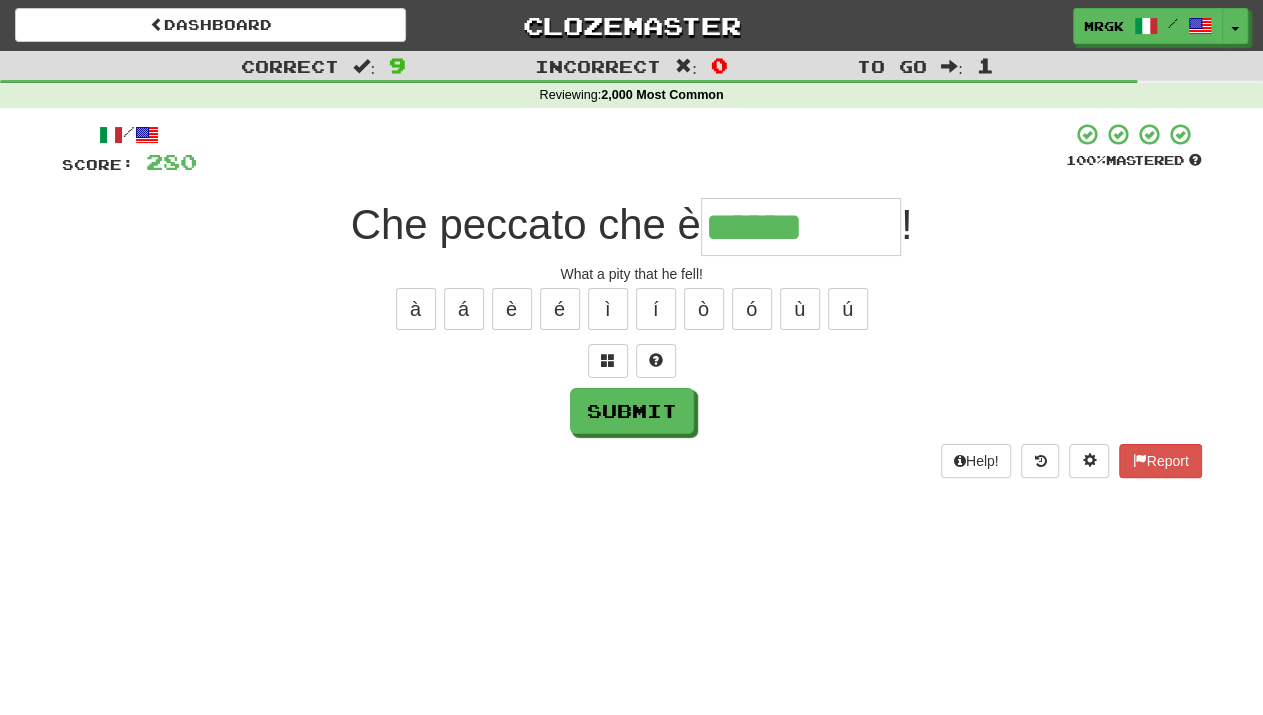 type on "******" 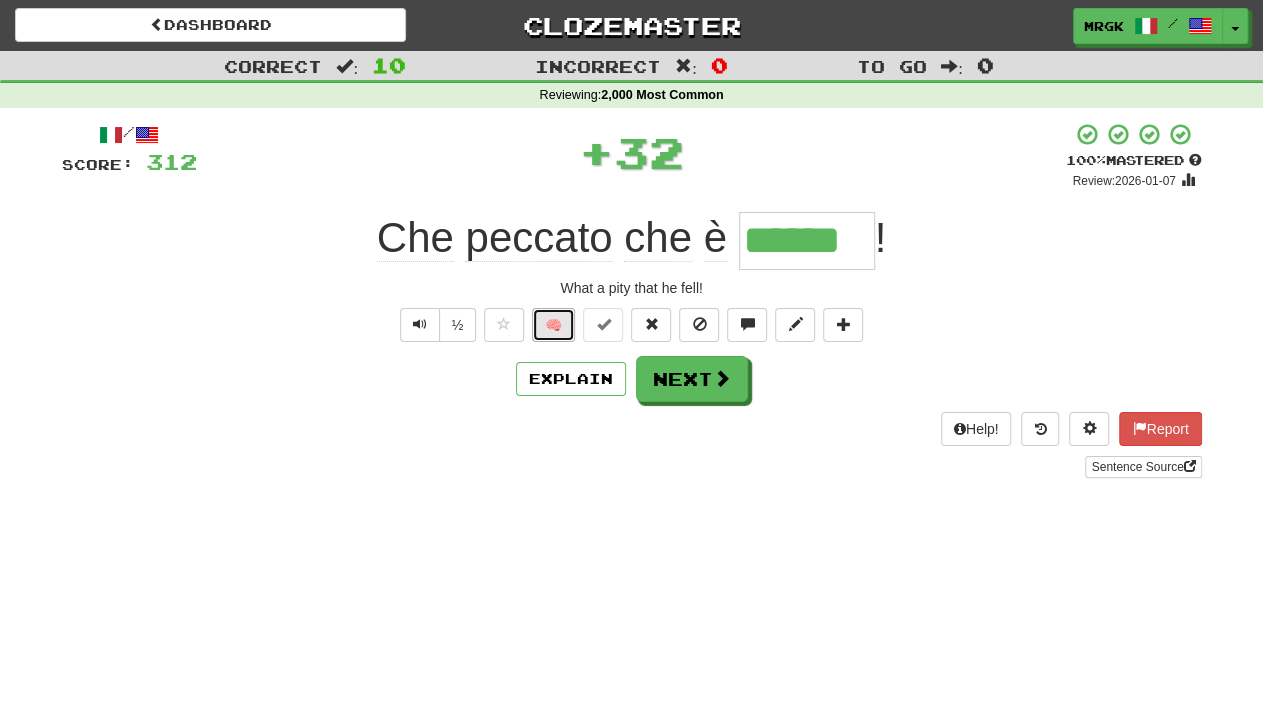 click on "🧠" at bounding box center [553, 325] 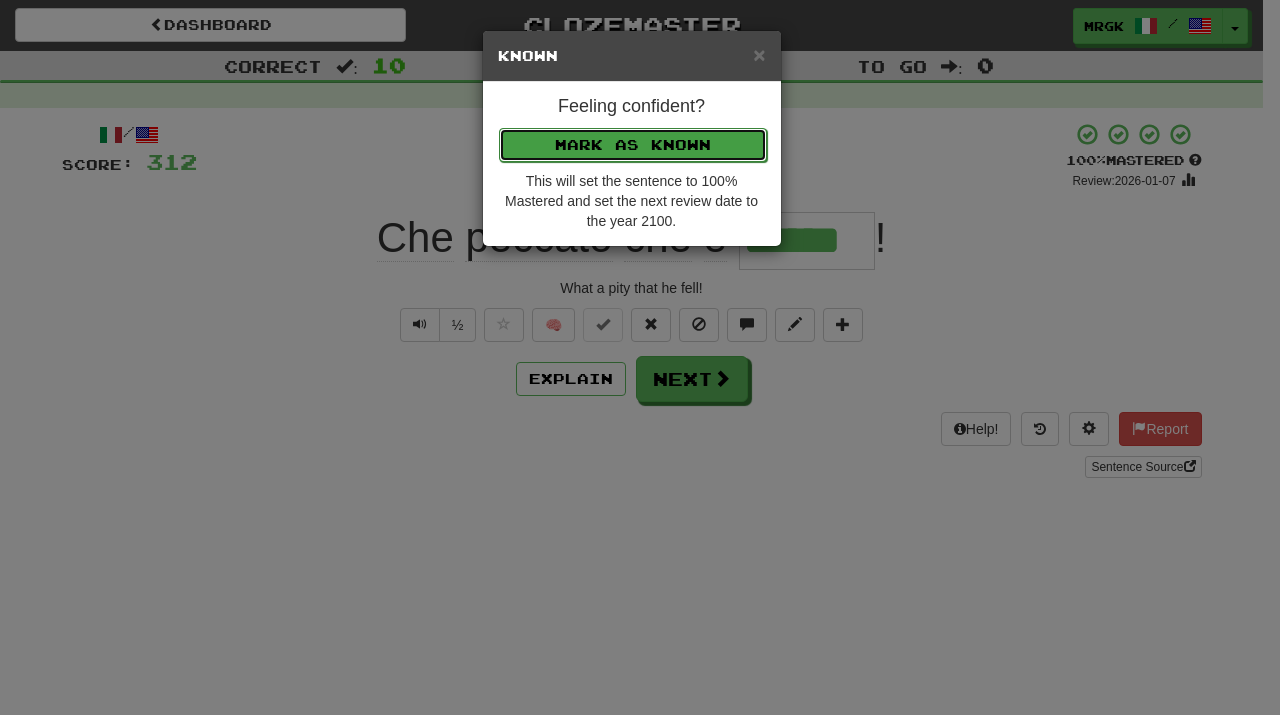 click on "Mark as Known" at bounding box center [633, 145] 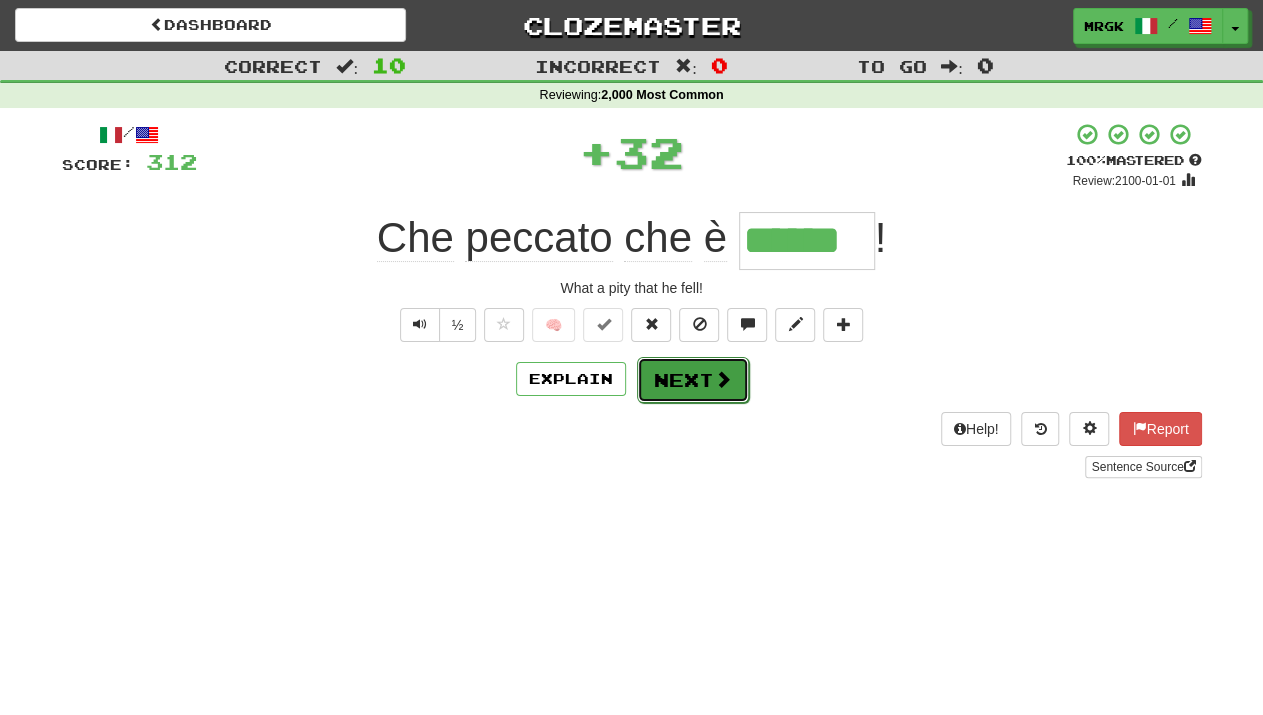 click at bounding box center [723, 379] 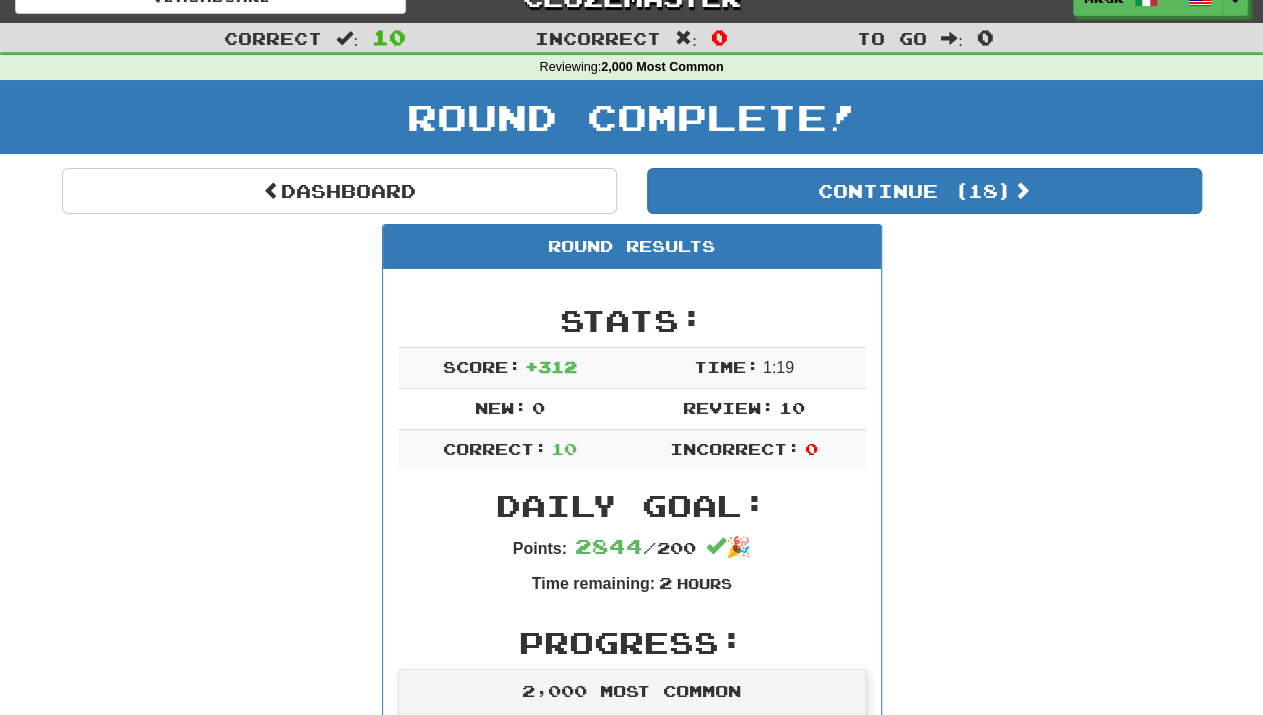scroll, scrollTop: 0, scrollLeft: 0, axis: both 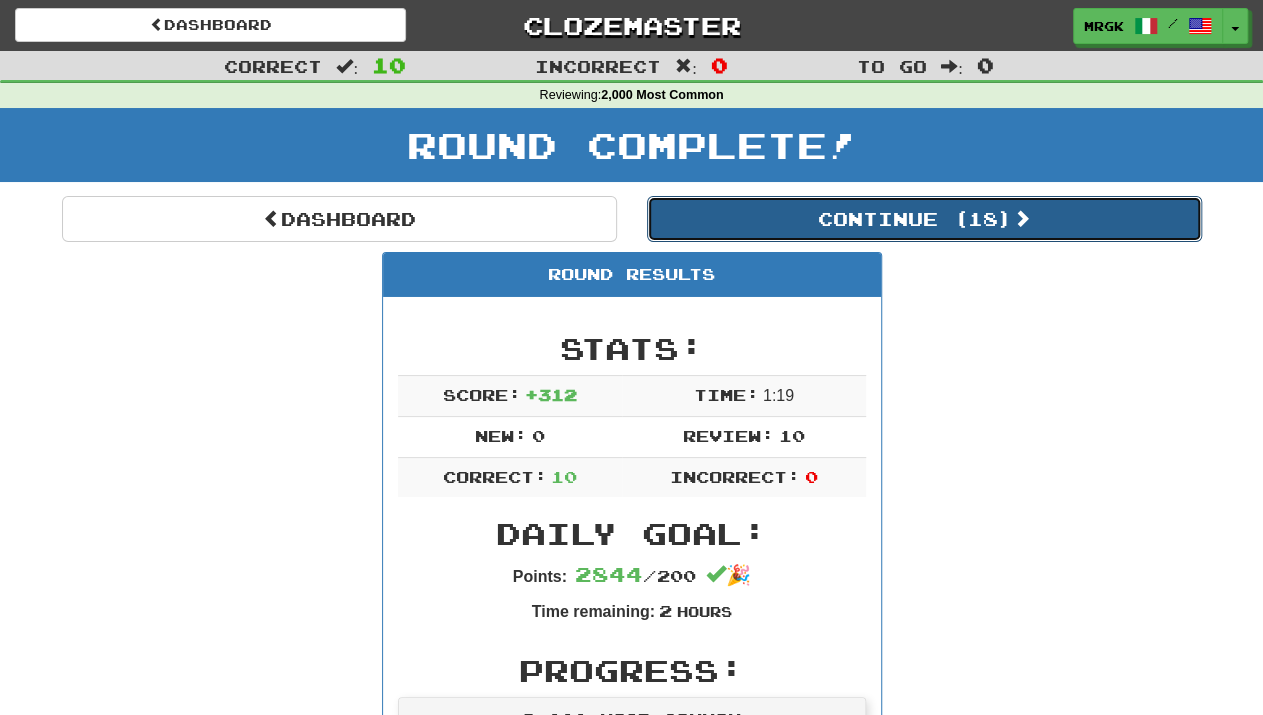click on "Continue ( 18 )" at bounding box center [924, 219] 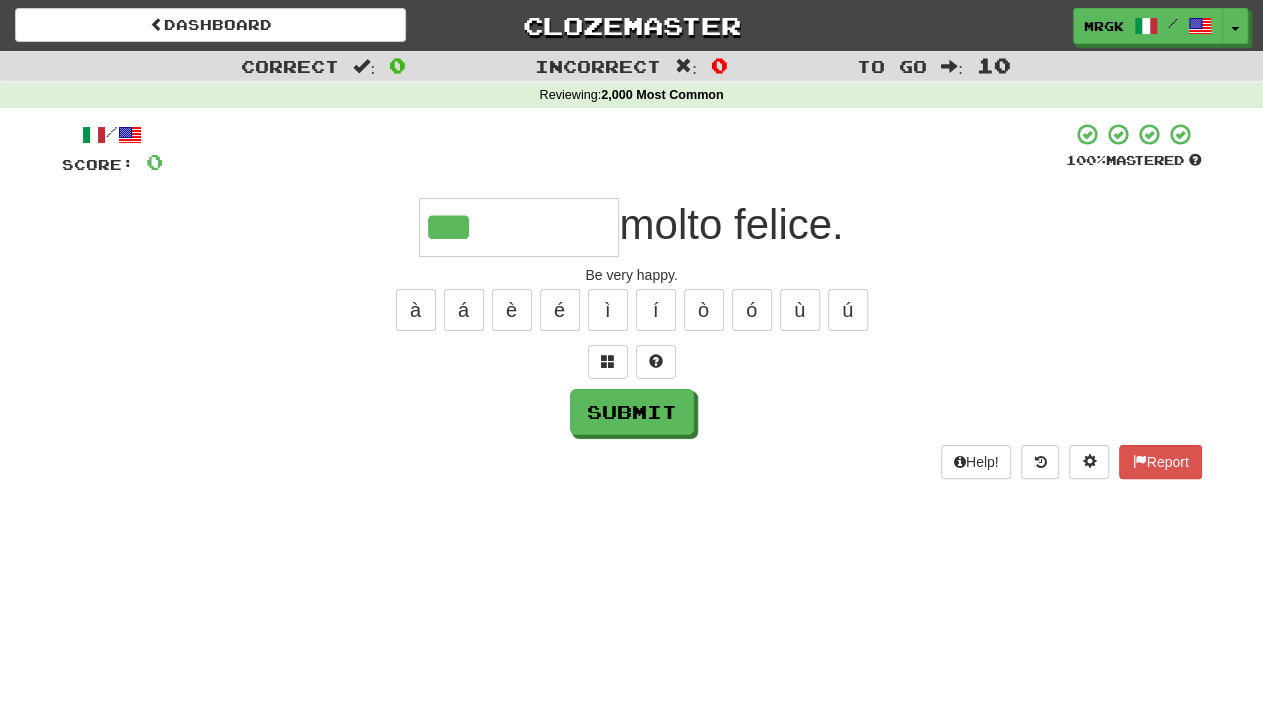 type on "***" 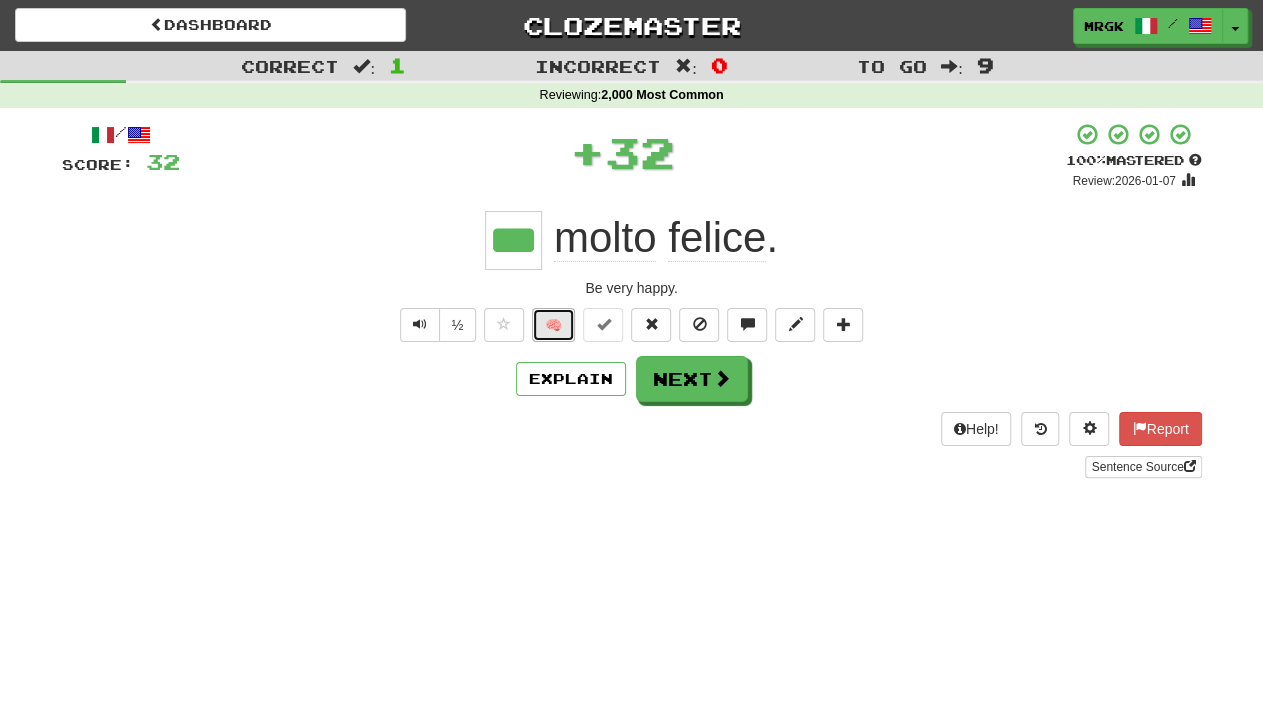 click on "🧠" at bounding box center (553, 325) 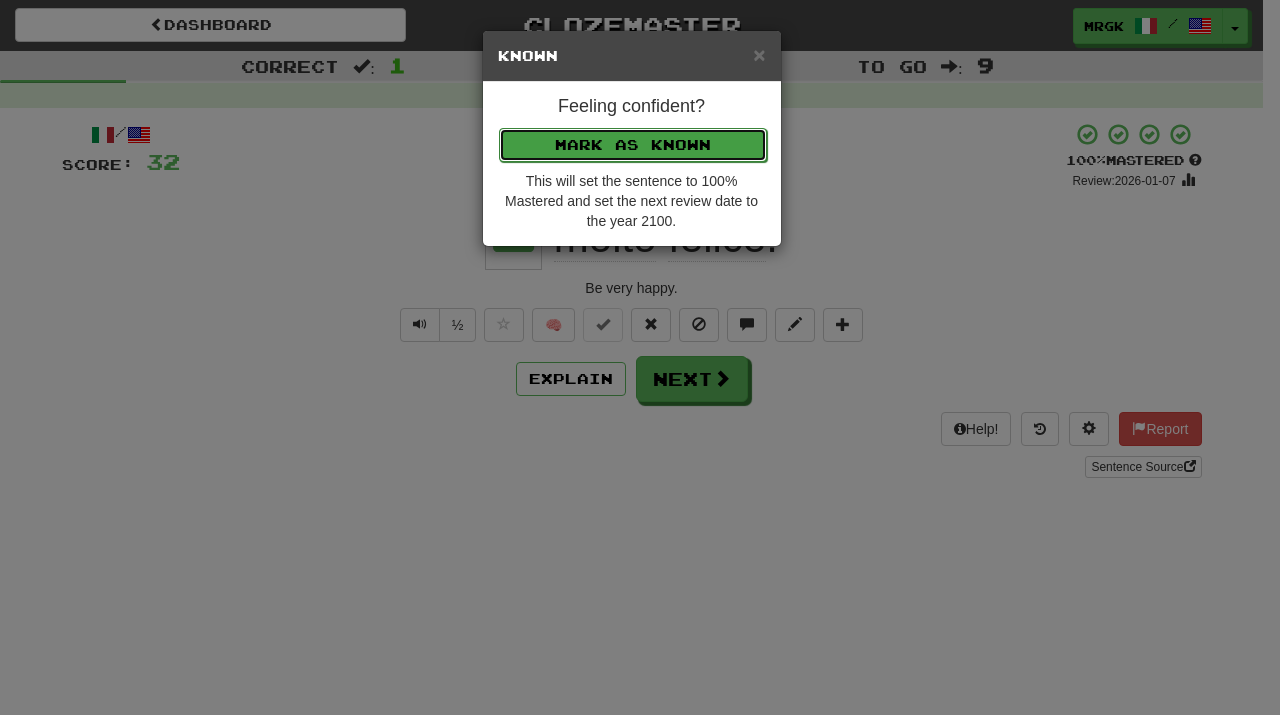 click on "Mark as Known" at bounding box center (633, 145) 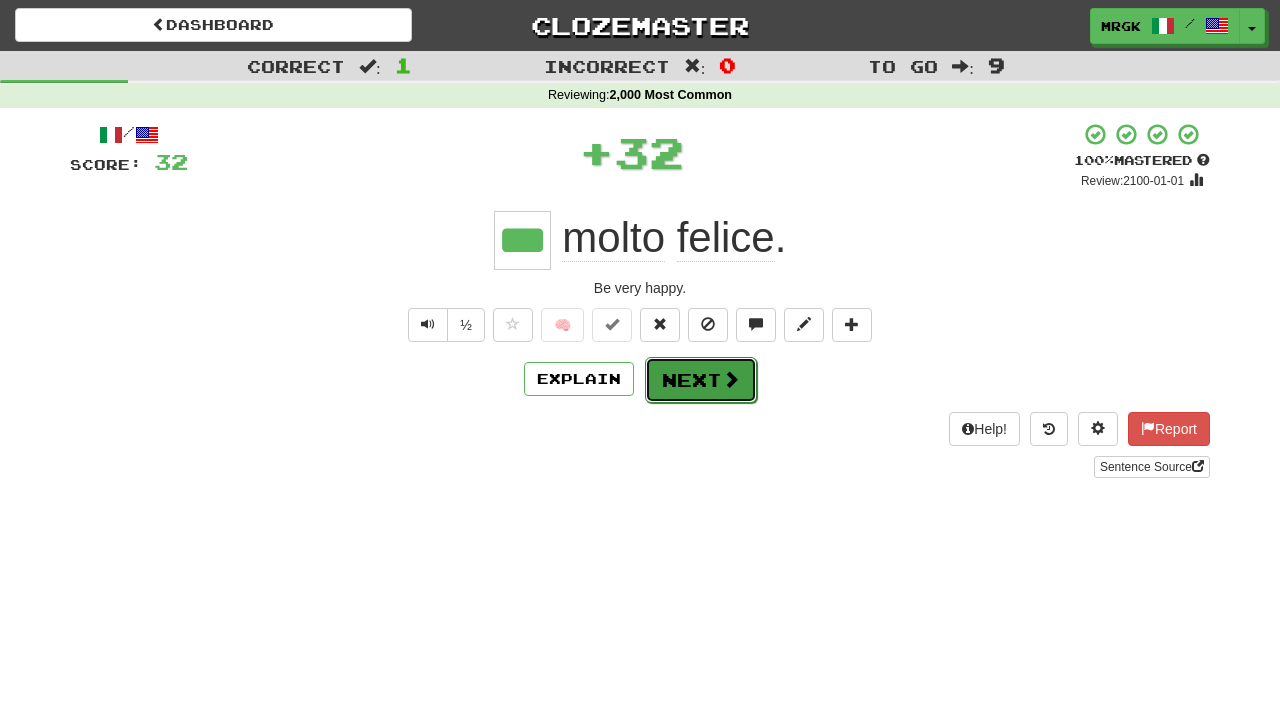 click at bounding box center (731, 379) 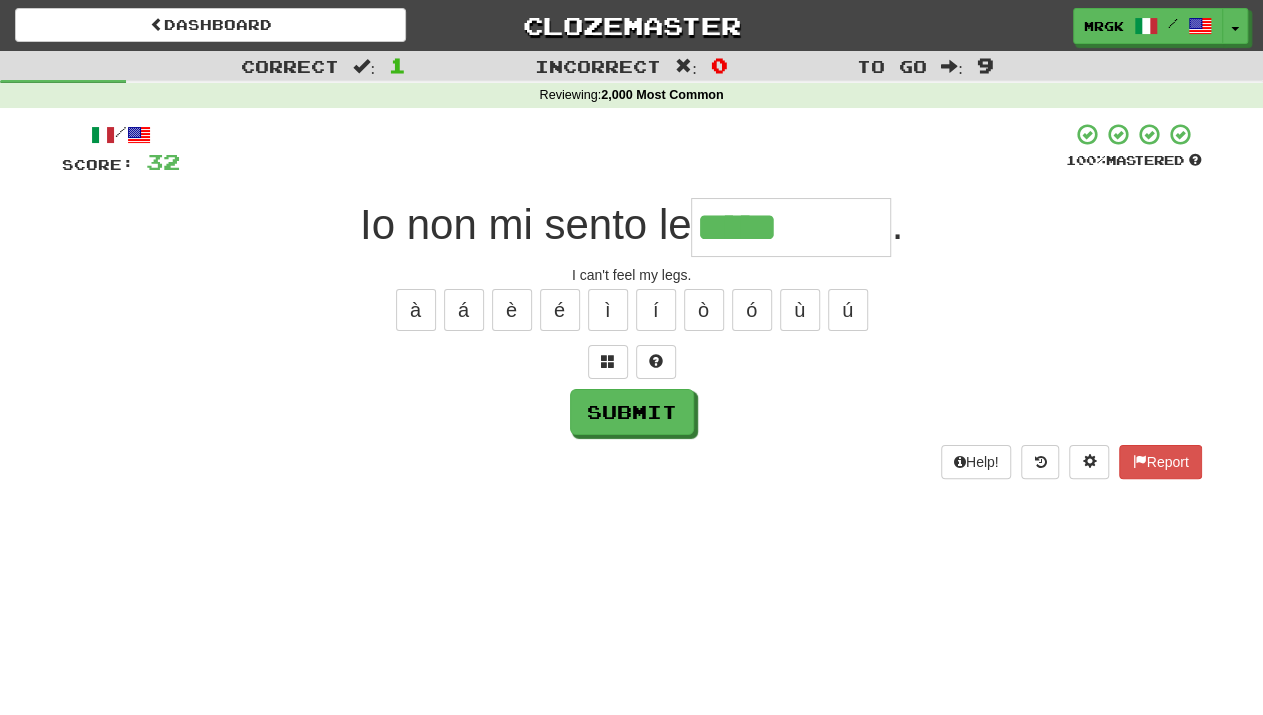 type on "*****" 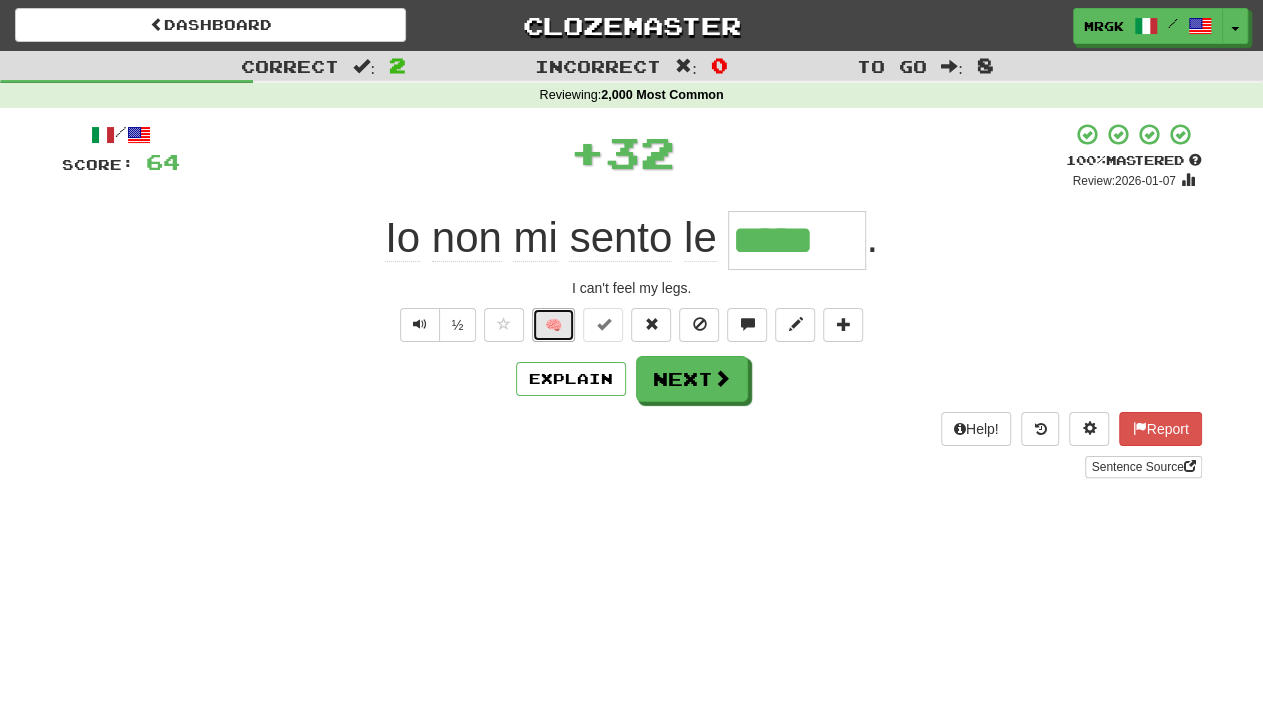 click on "🧠" at bounding box center (553, 325) 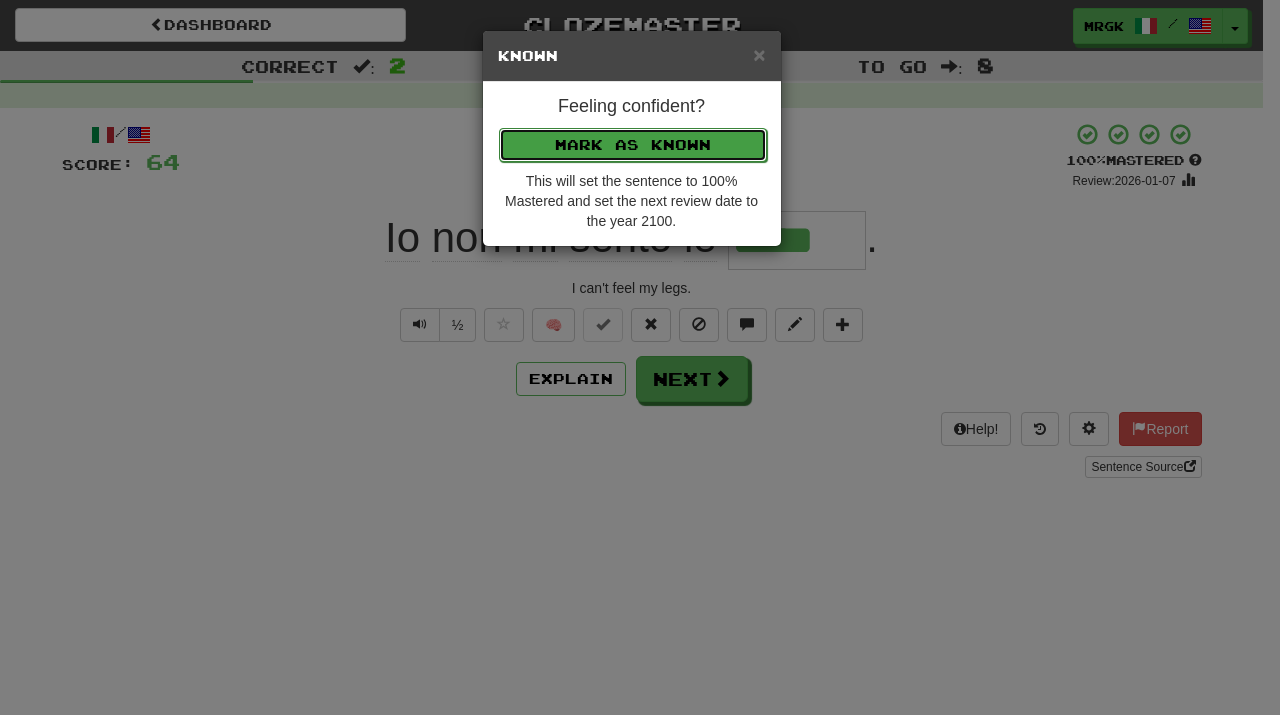 click on "Mark as Known" at bounding box center [633, 145] 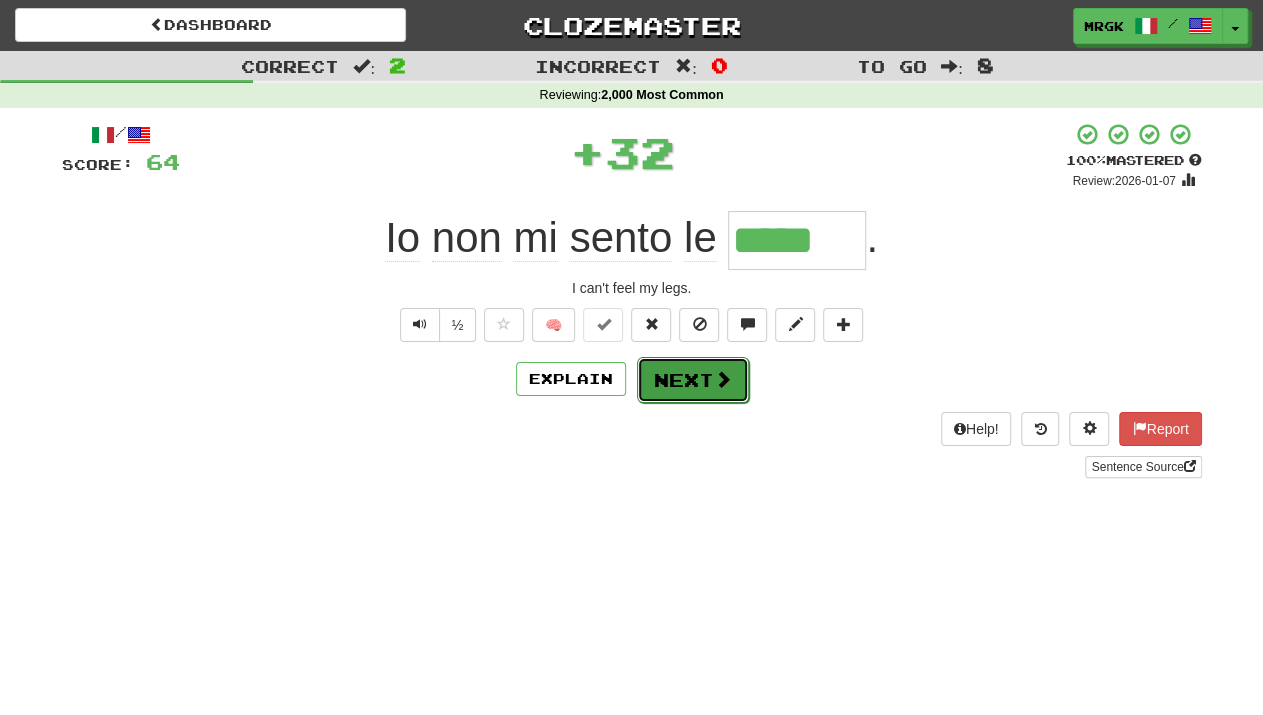 click at bounding box center [723, 379] 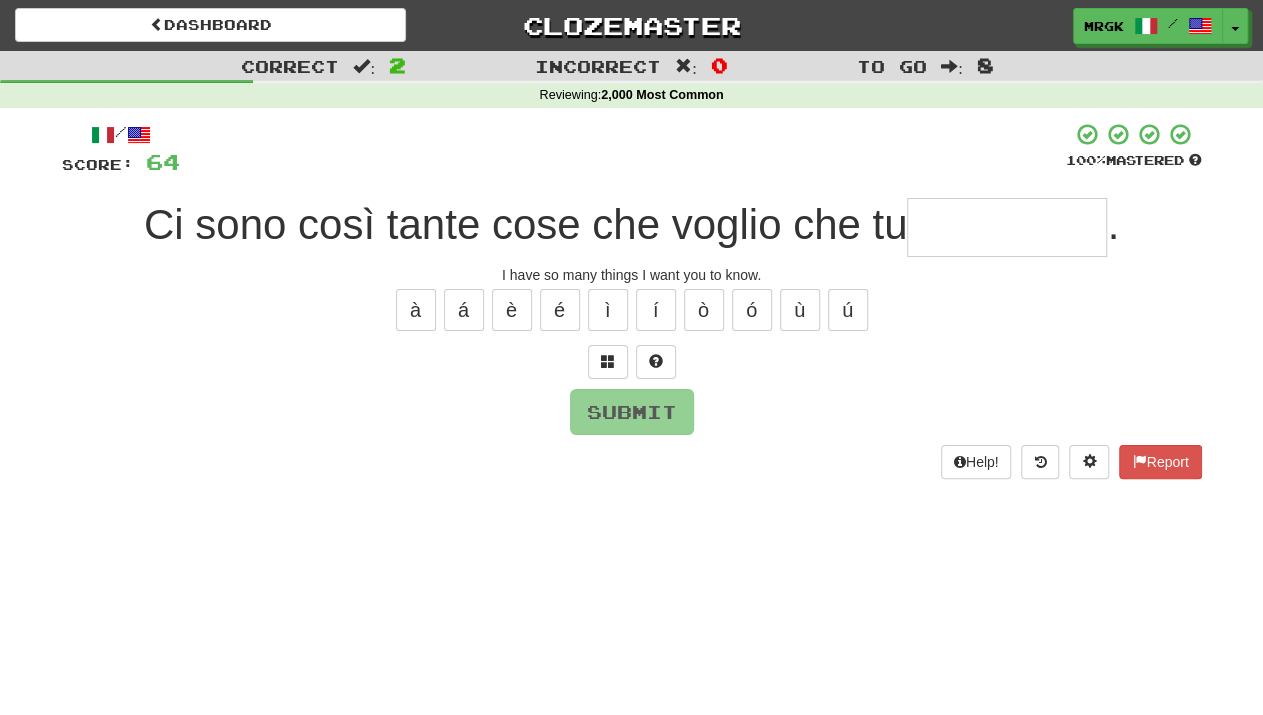 click on "Dashboard
Clozemaster
MRgK
/
Toggle Dropdown
Dashboard
Leaderboard
Activity Feed
Notifications
Profile
Discussions
Čeština
/
English
Streak:
0
Review:
40
Points Today: 0
Italiano
/
English
Streak:
11
Review:
4,394
Daily Goal:  1932 /200
Ελληνικά
/
Deutsch
Streak:
0
Review:
60
Points Today: 0
Languages
Account
Logout
MRgK
/
Toggle Dropdown
Dashboard
Leaderboard
Activity Feed
Notifications
Profile
Discussions
Čeština
/
English
Streak:
0
Review:
40
Points Today: 0
Italiano
/
English
Streak:
11
Review:
4,394
Daily Goal:" at bounding box center (631, 357) 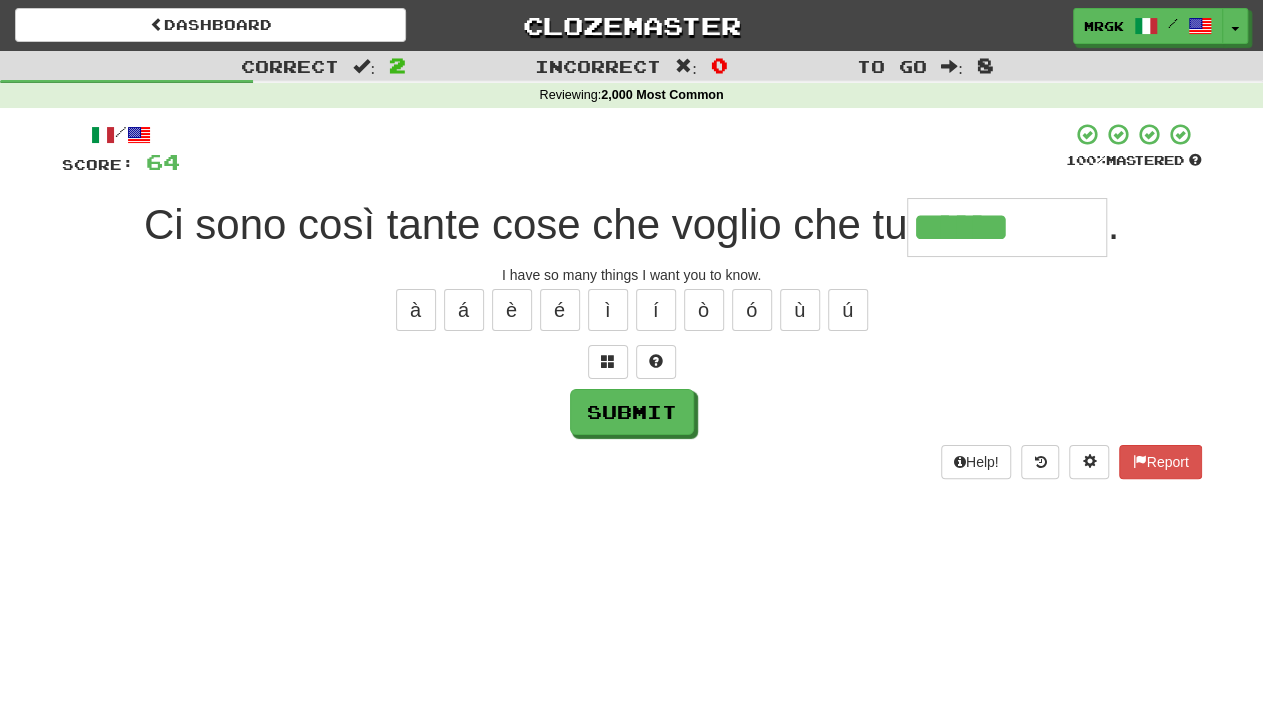 type on "******" 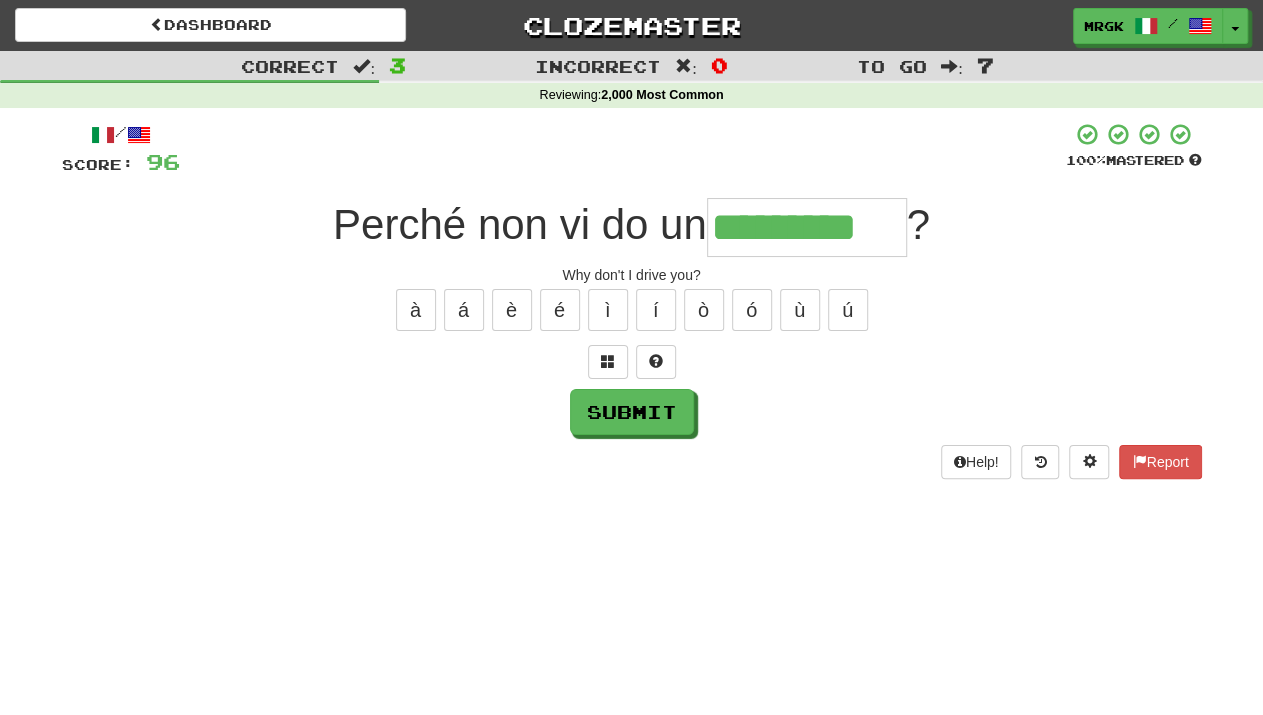 type on "*********" 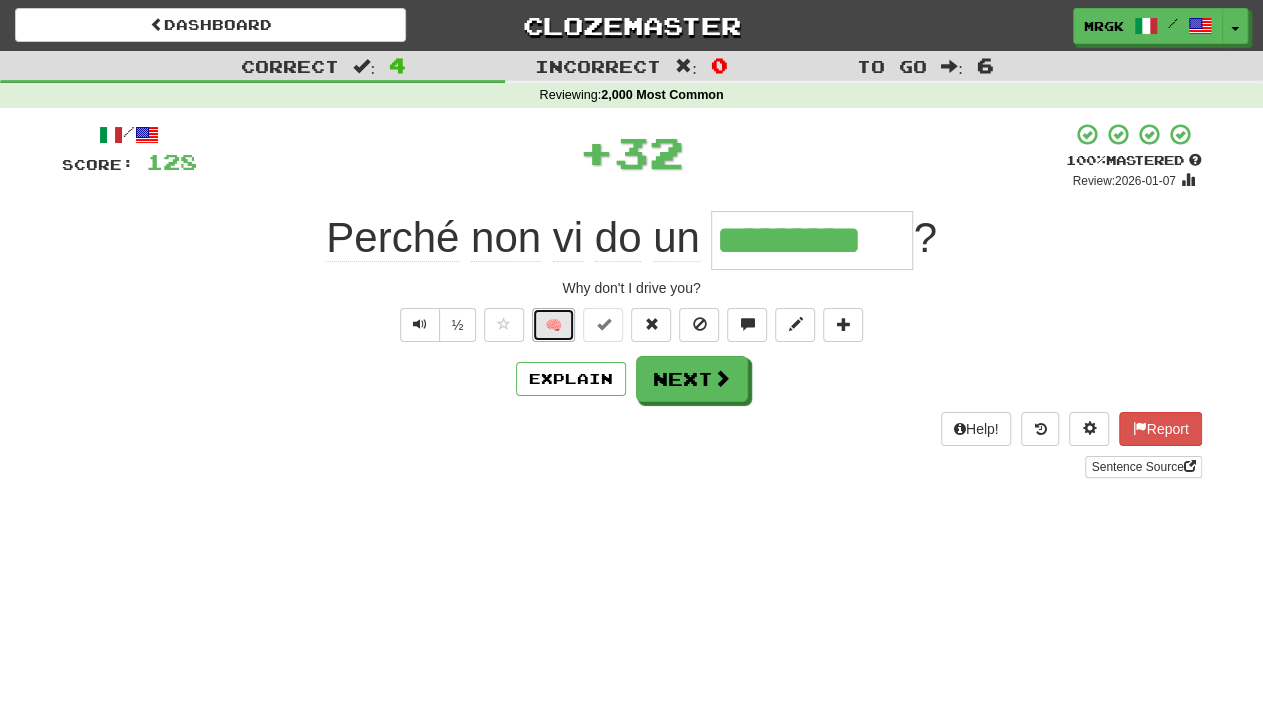 click on "🧠" at bounding box center (553, 325) 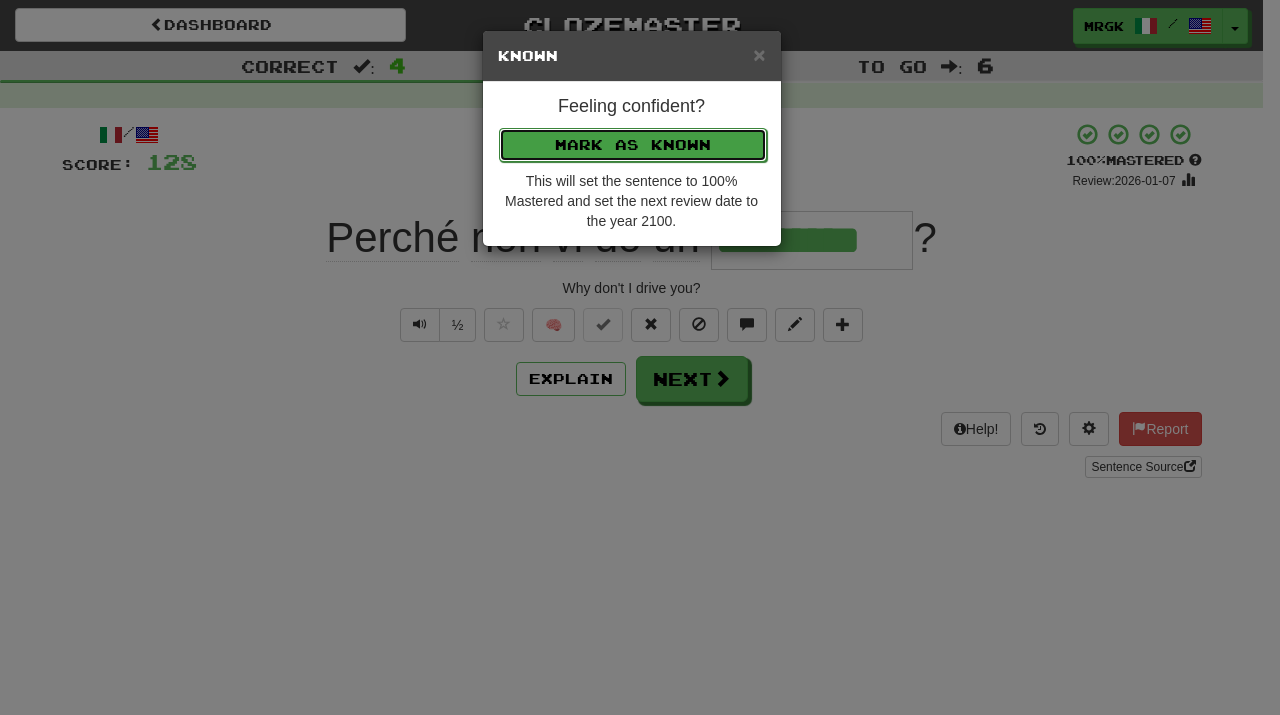 click on "Mark as Known" at bounding box center [633, 145] 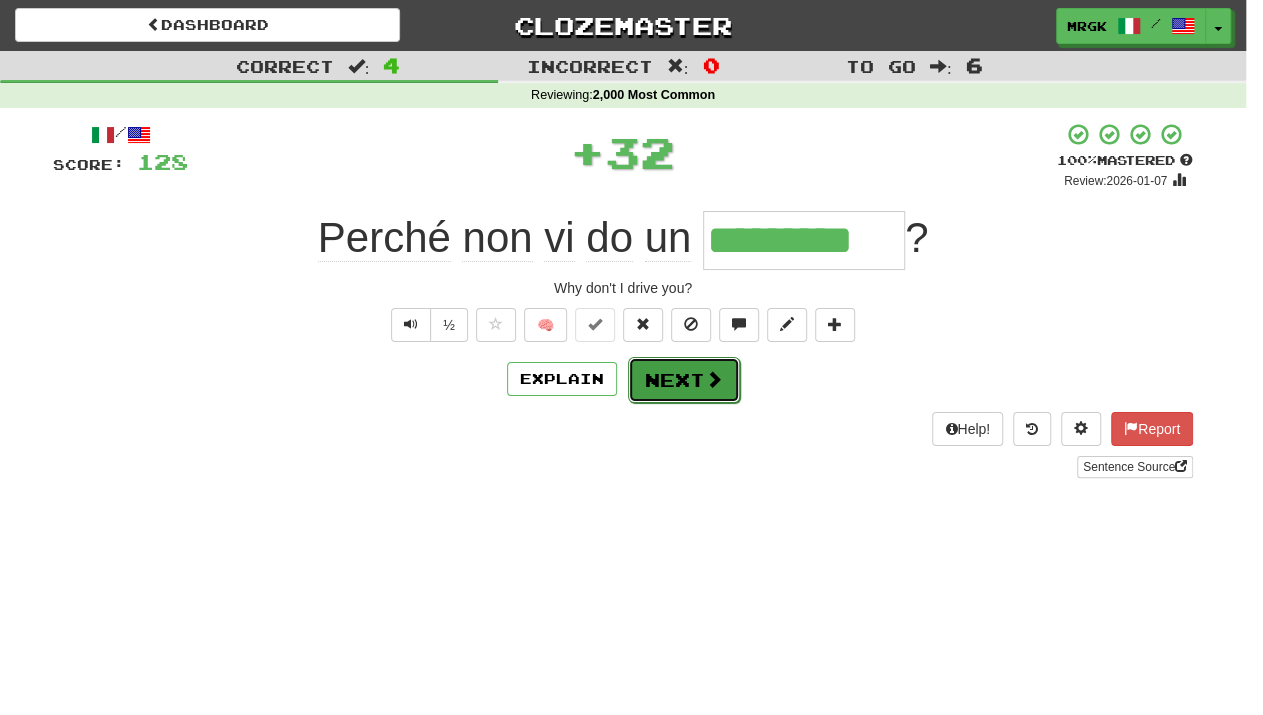 click on "Next" at bounding box center (684, 380) 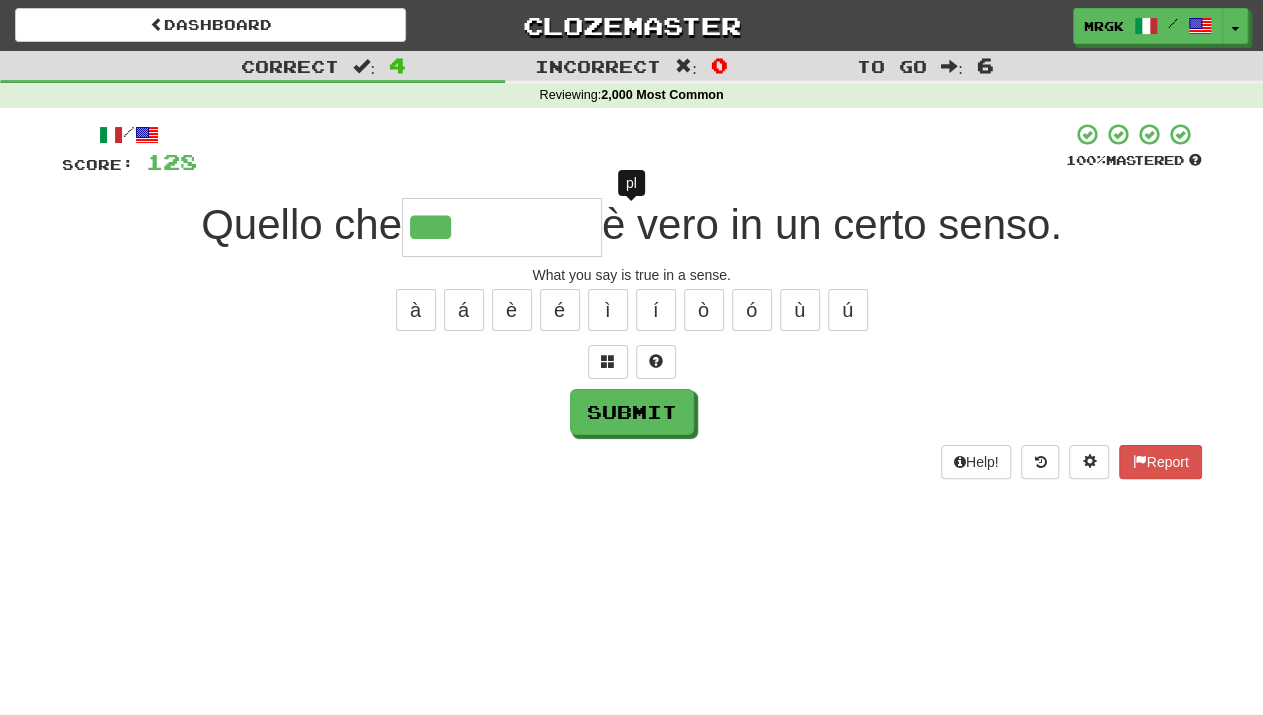 type on "****" 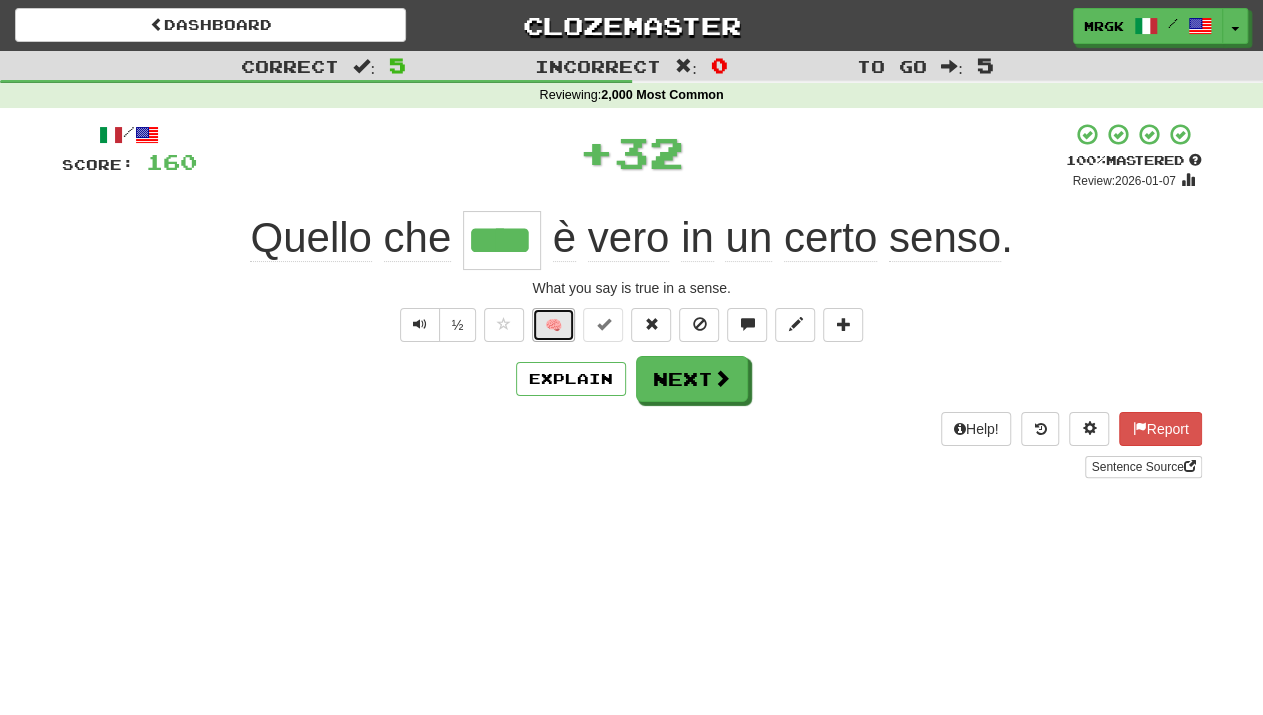 click on "🧠" at bounding box center [553, 325] 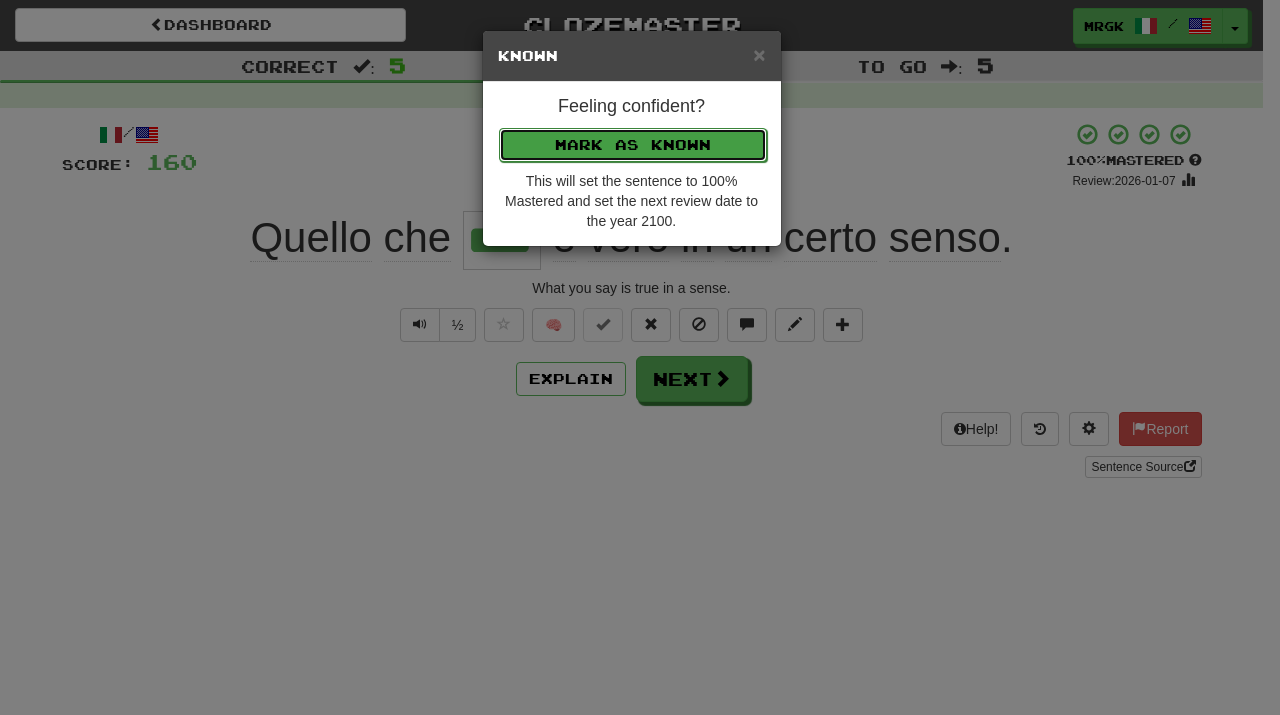 click on "Mark as Known" at bounding box center [633, 145] 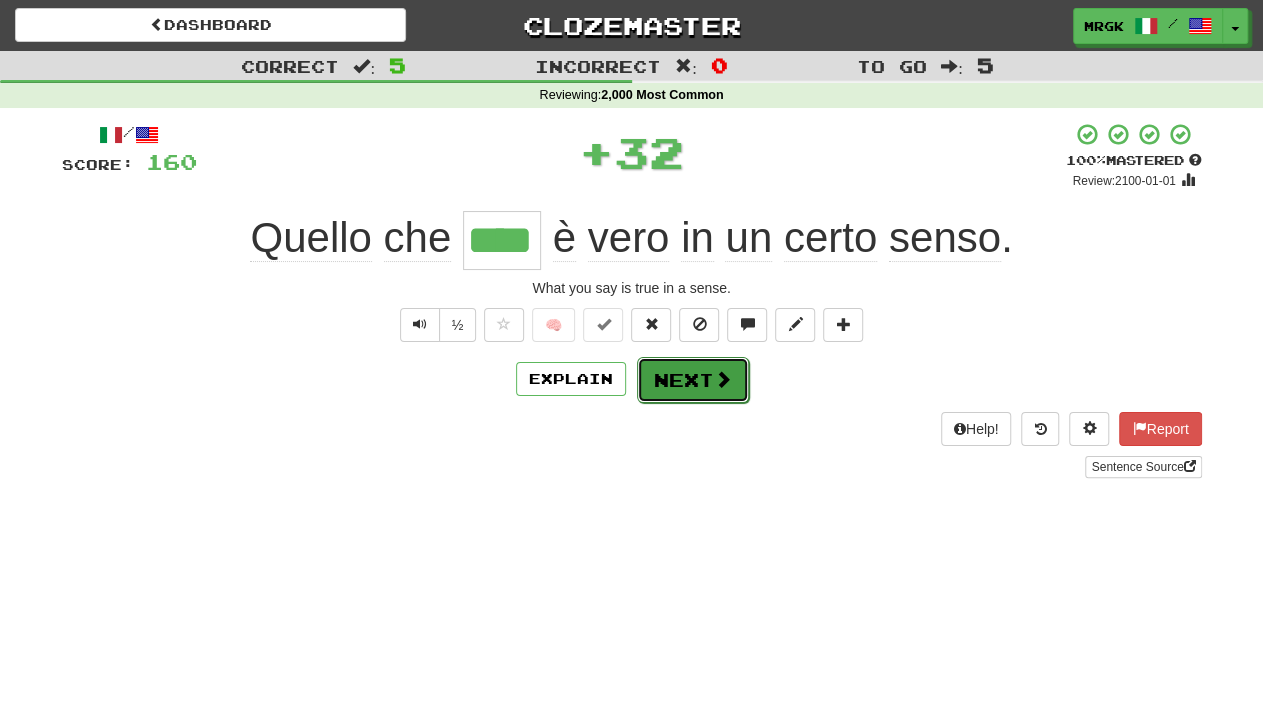 click at bounding box center [723, 379] 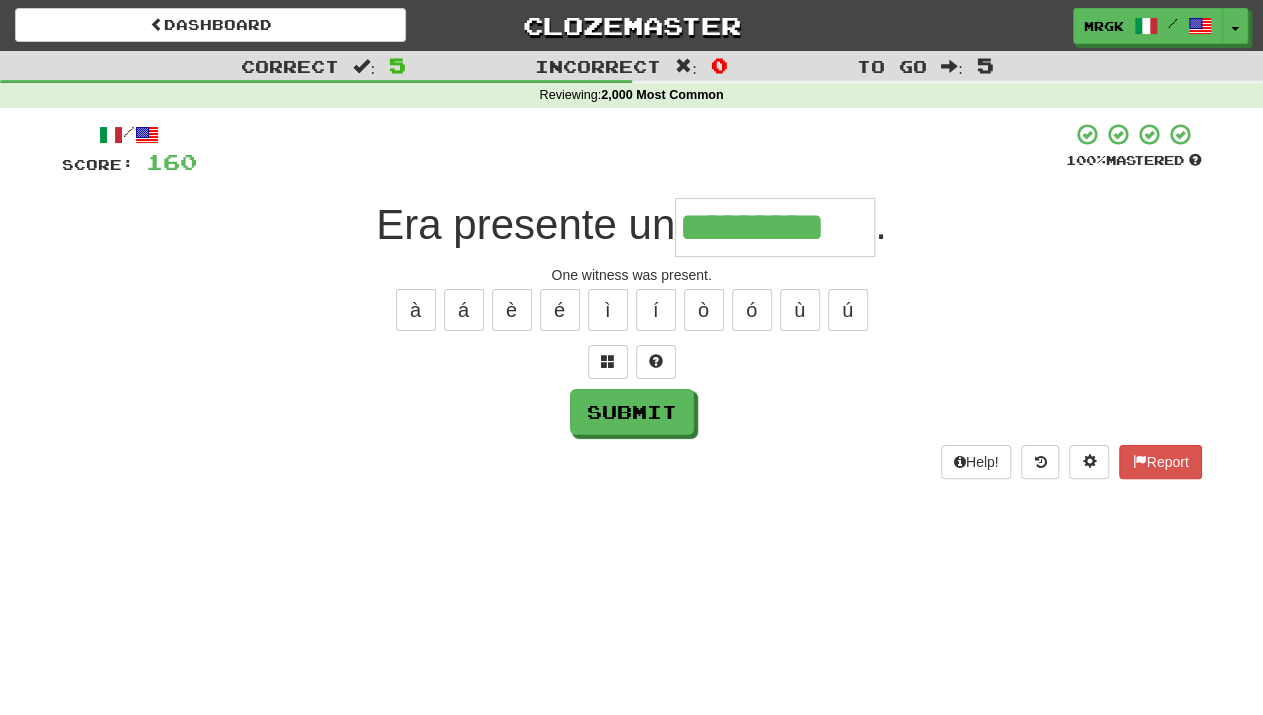 type on "*********" 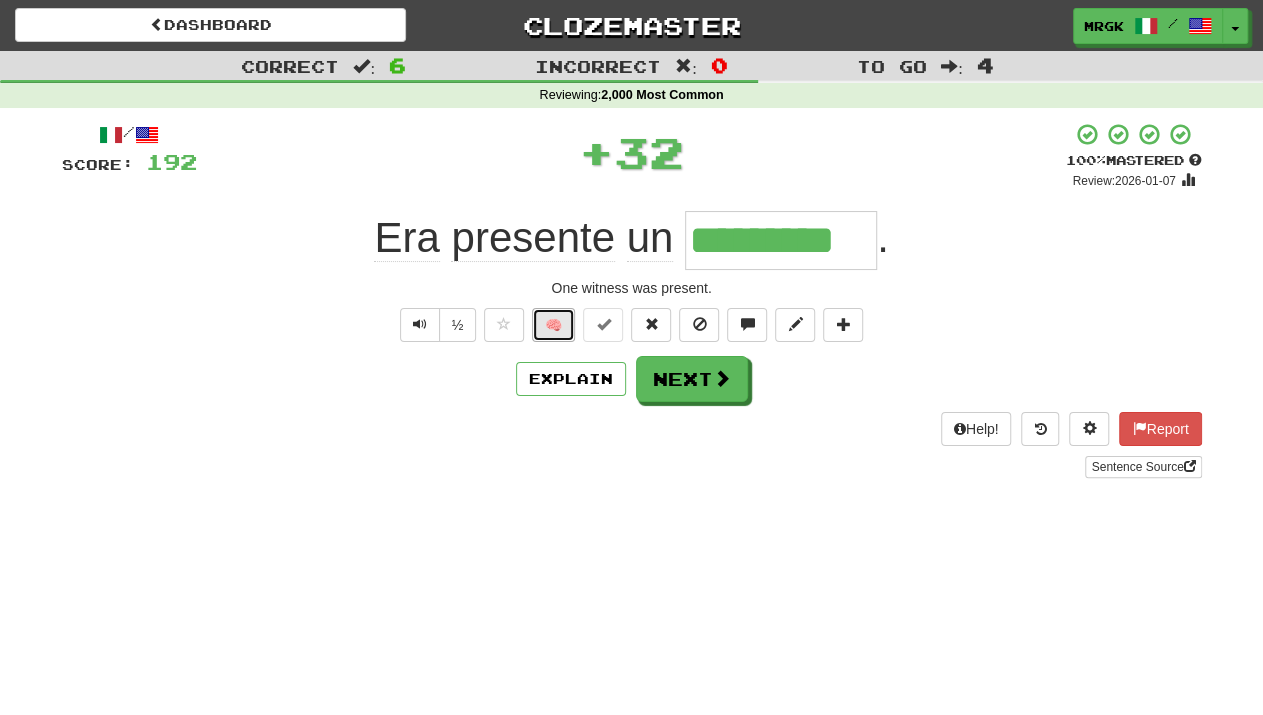 click on "🧠" at bounding box center [553, 325] 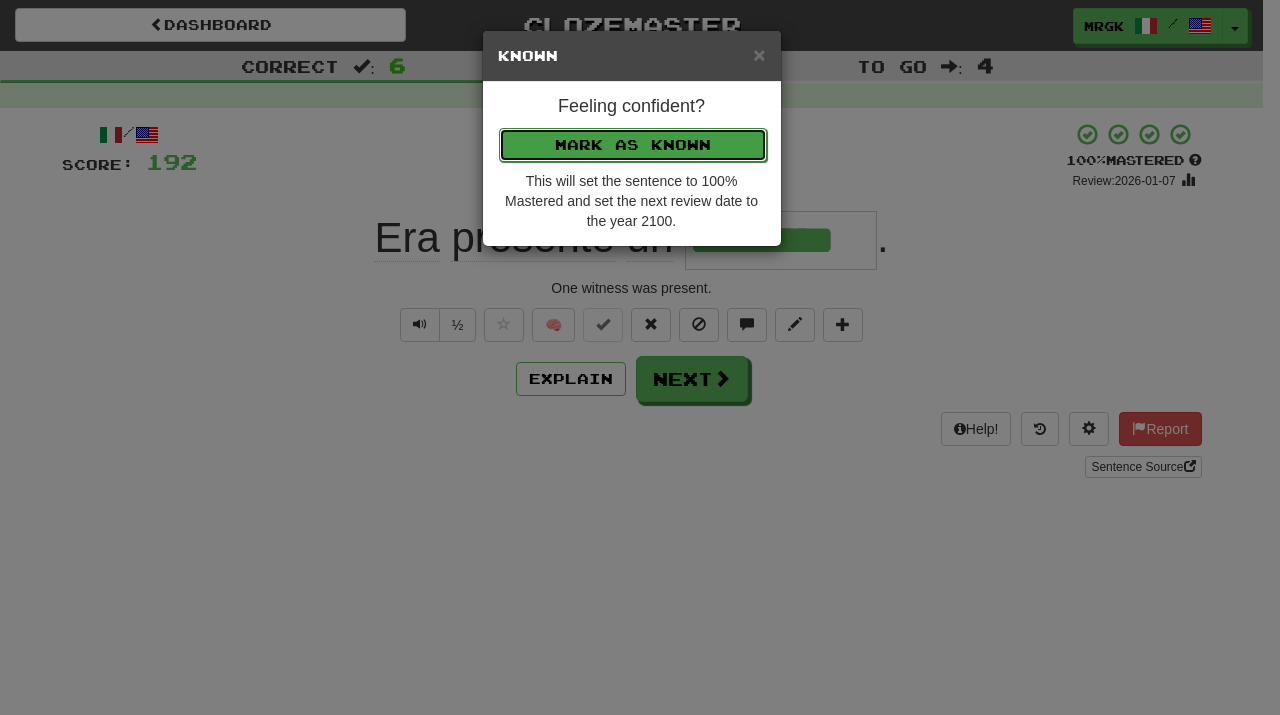 click on "Mark as Known" at bounding box center [633, 145] 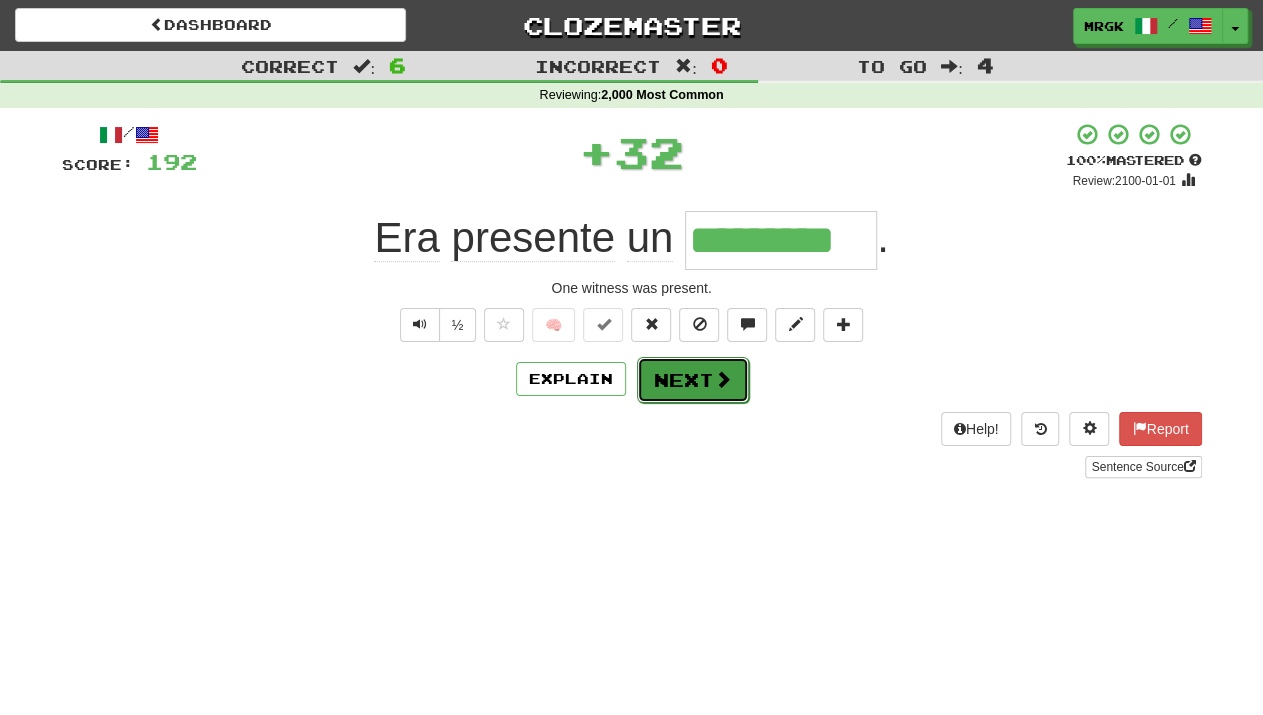 click on "Next" at bounding box center [693, 380] 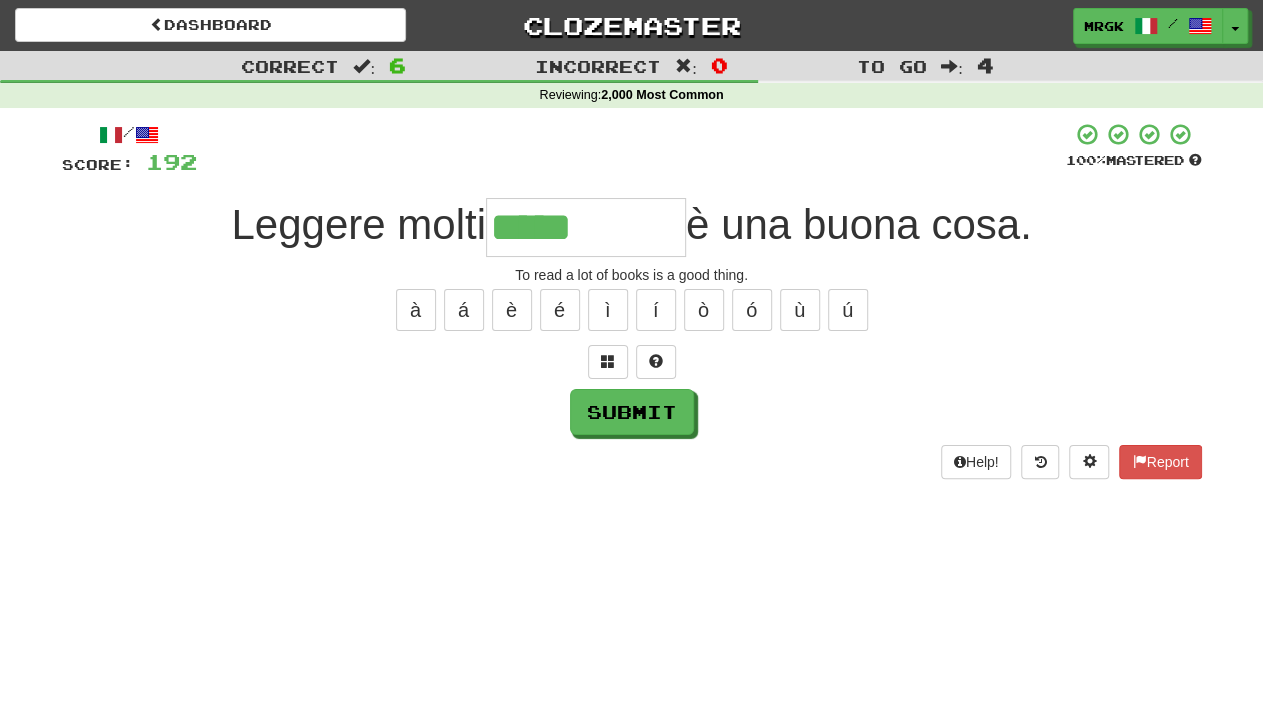 type on "*****" 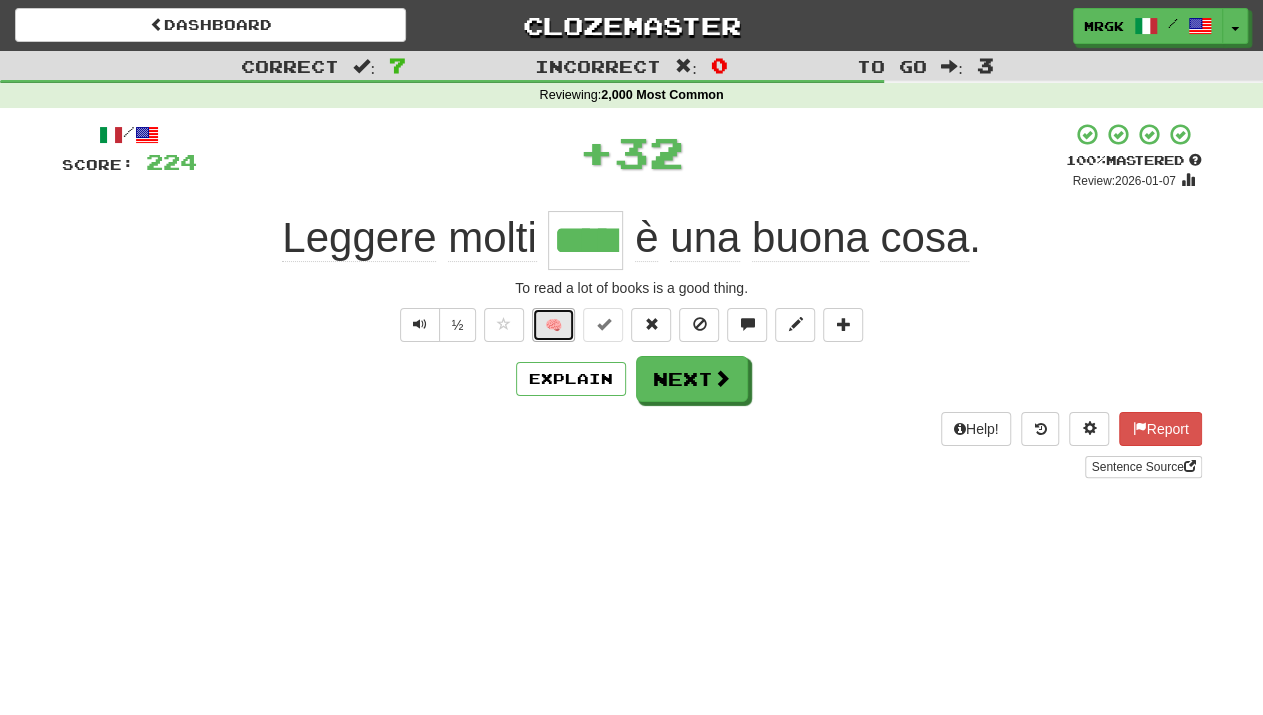 click on "🧠" at bounding box center [553, 325] 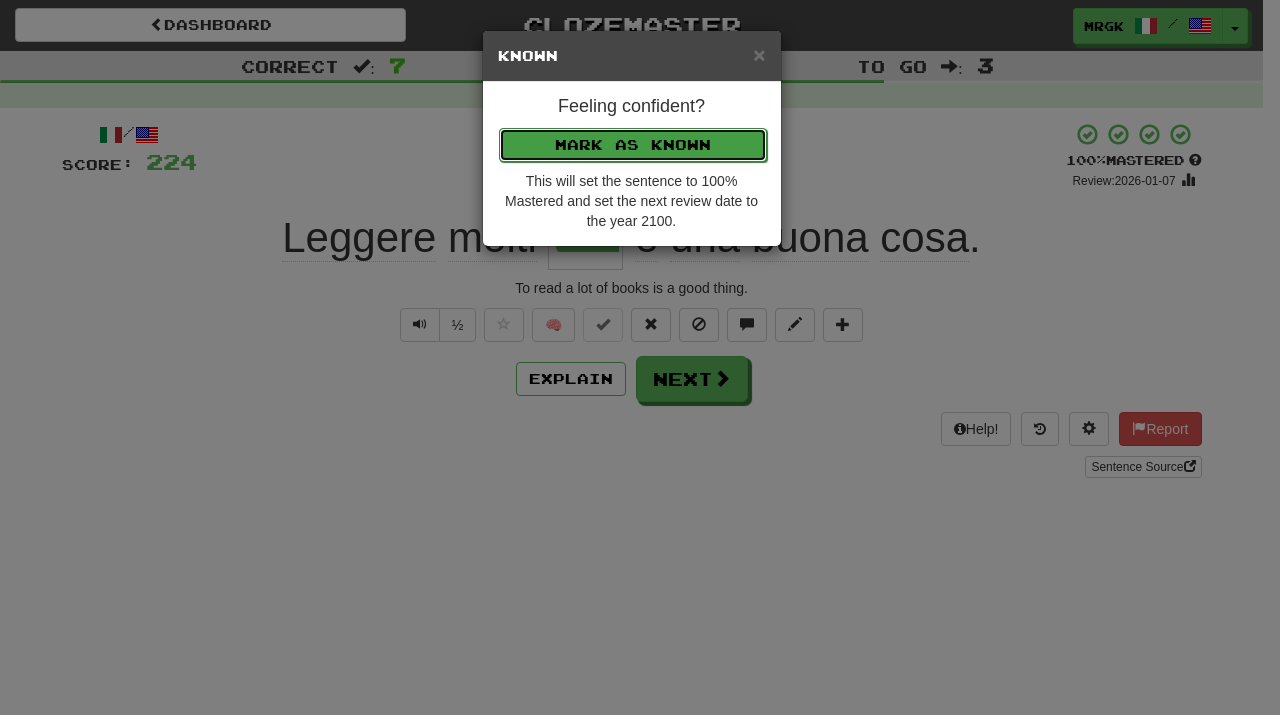 click on "Mark as Known" at bounding box center [633, 145] 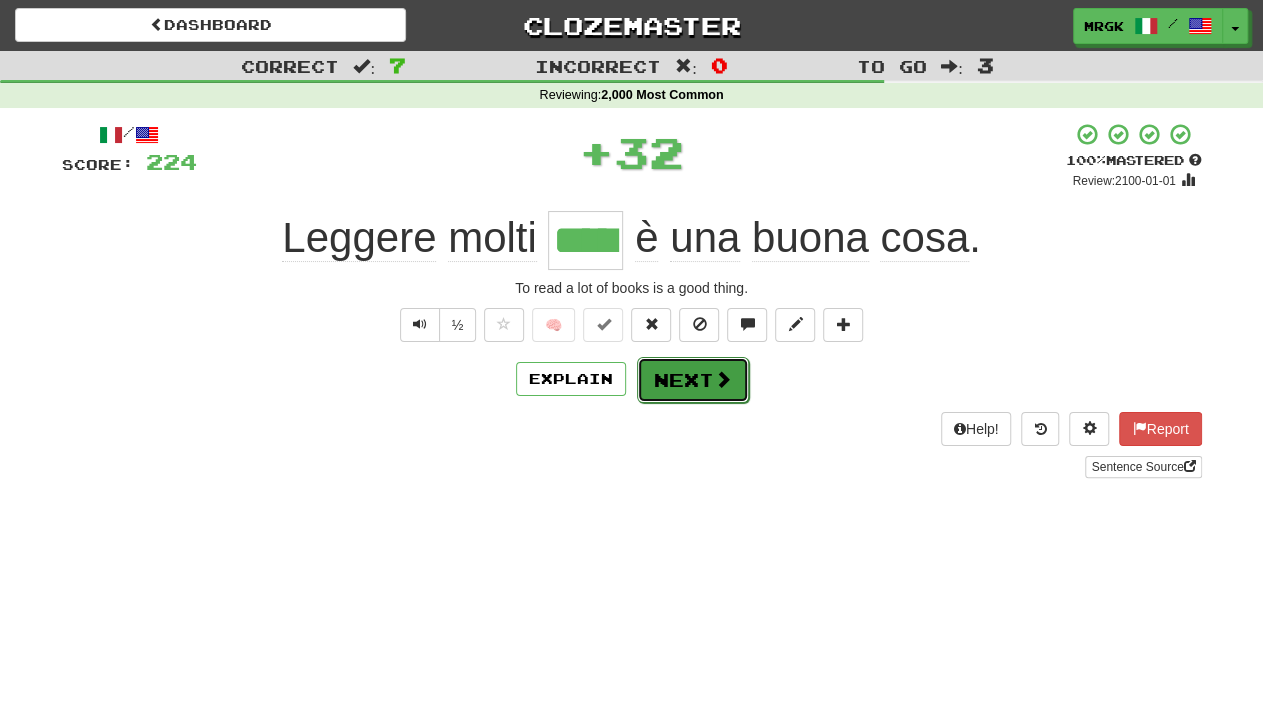 click at bounding box center (723, 379) 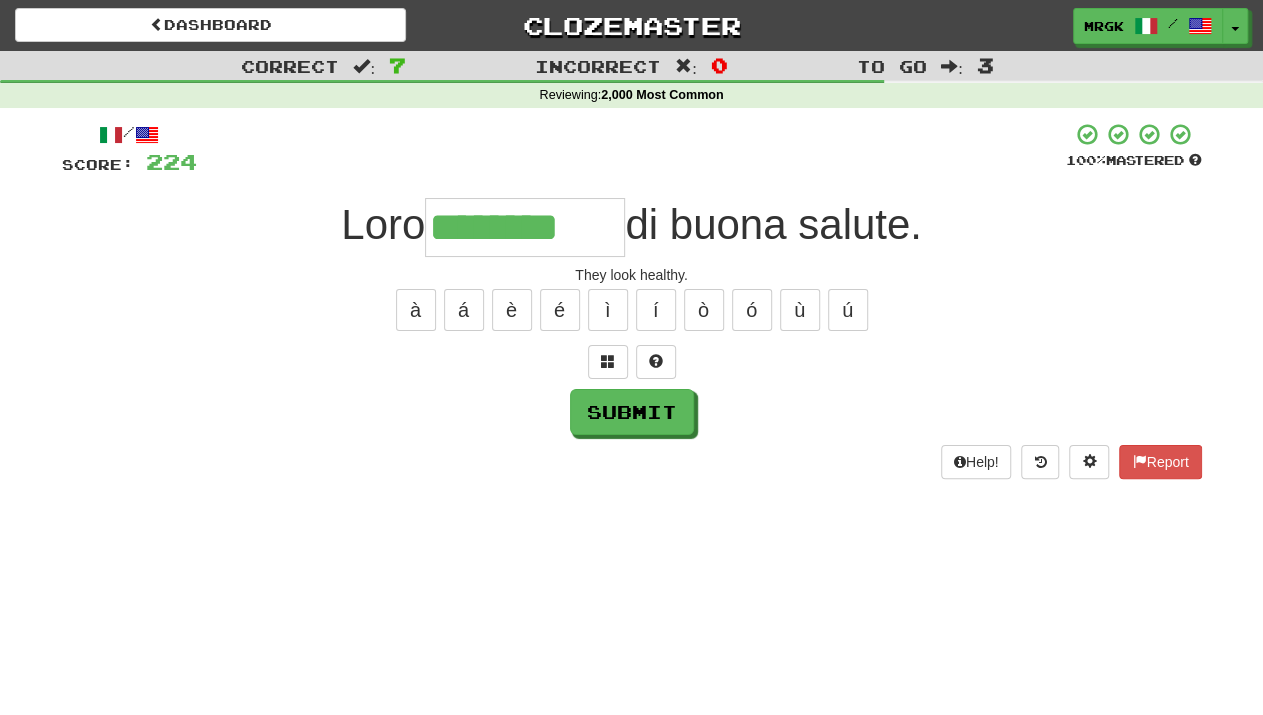 type on "********" 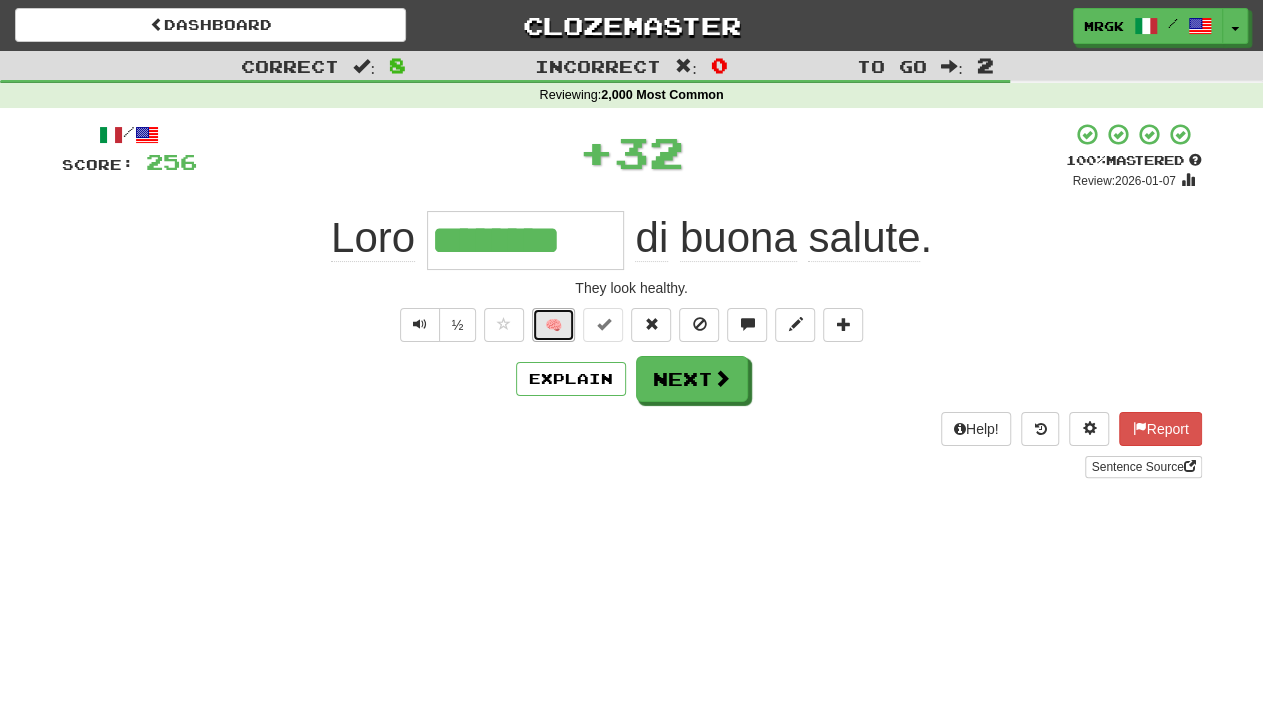 click on "🧠" at bounding box center [553, 325] 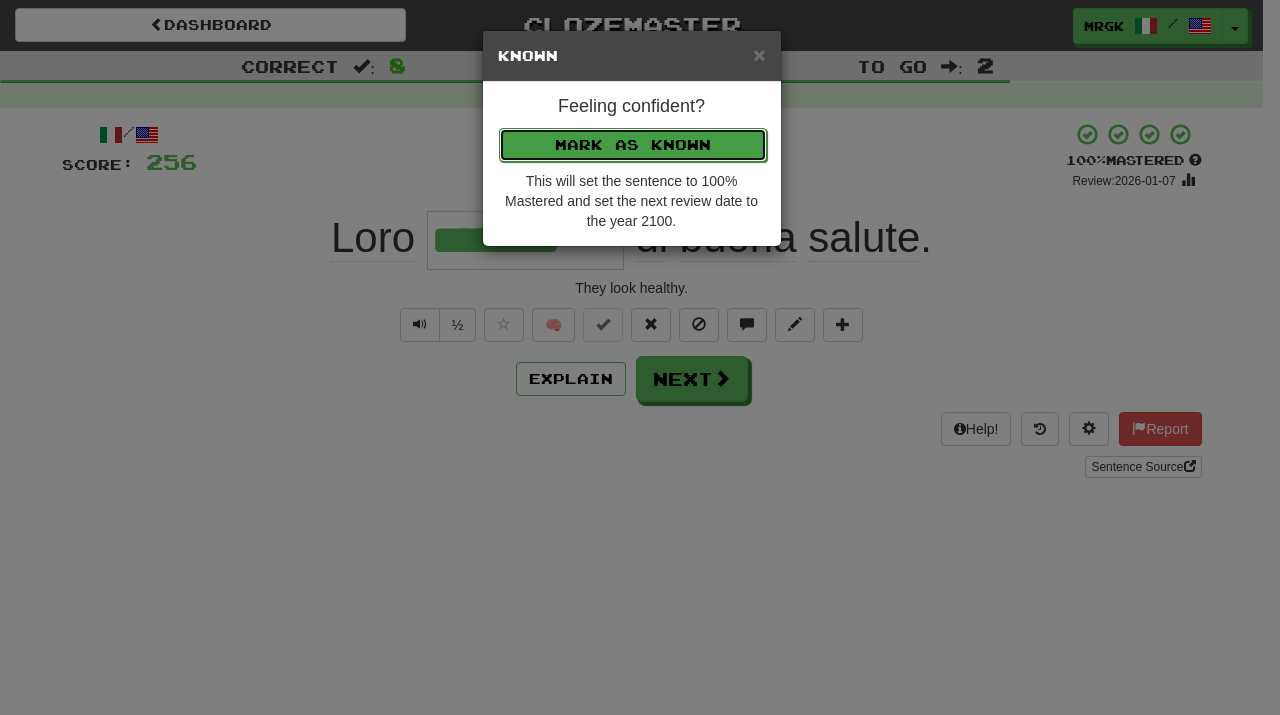 click on "Mark as Known" at bounding box center (633, 145) 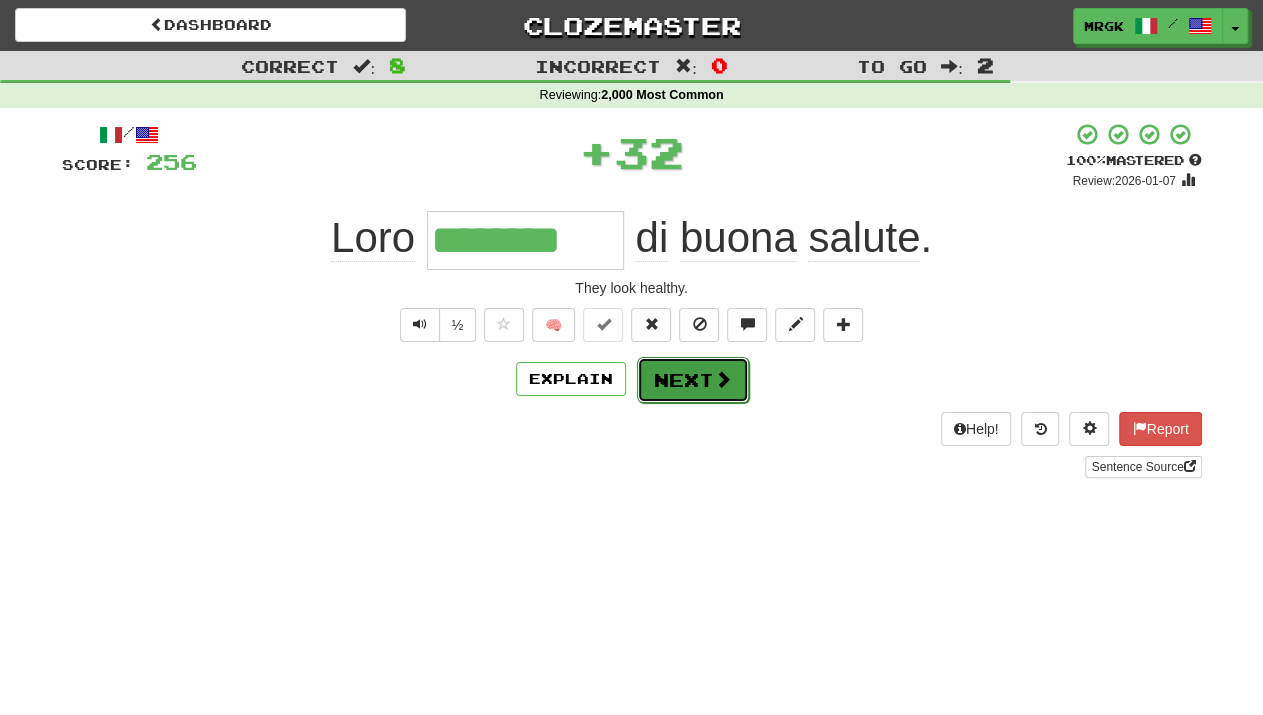 click at bounding box center (723, 379) 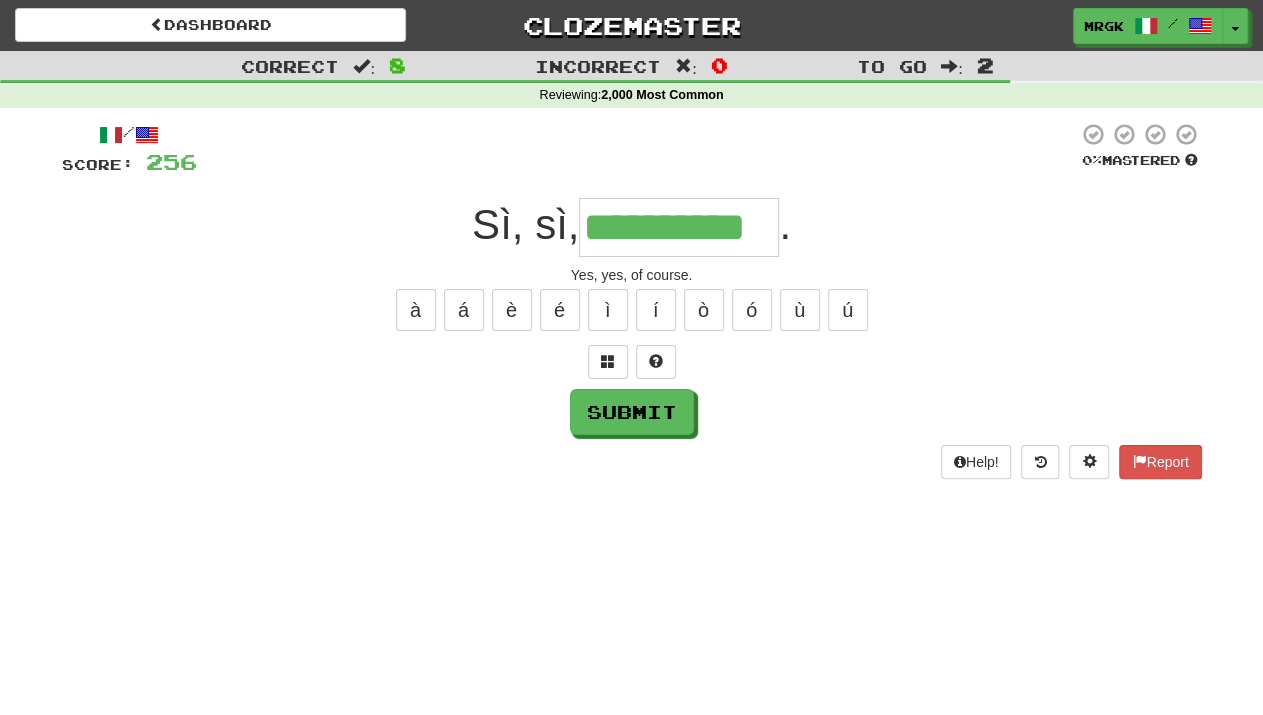 scroll, scrollTop: 0, scrollLeft: 22, axis: horizontal 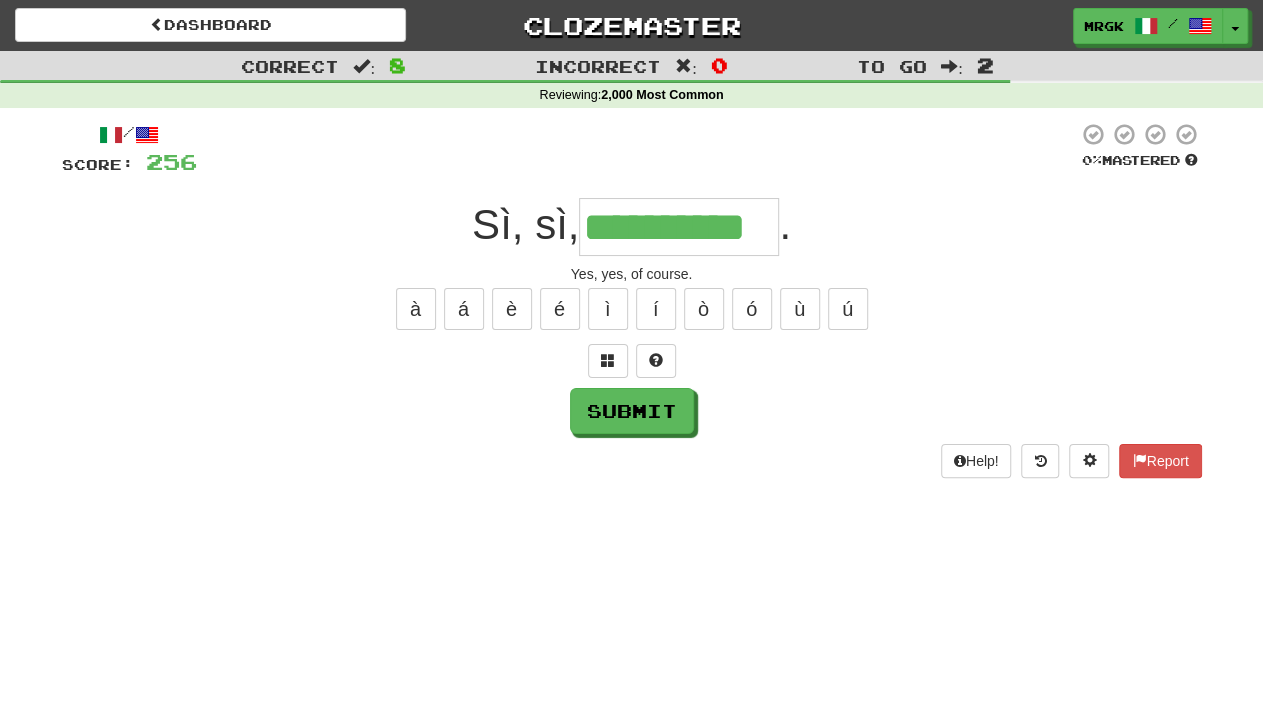 type on "**********" 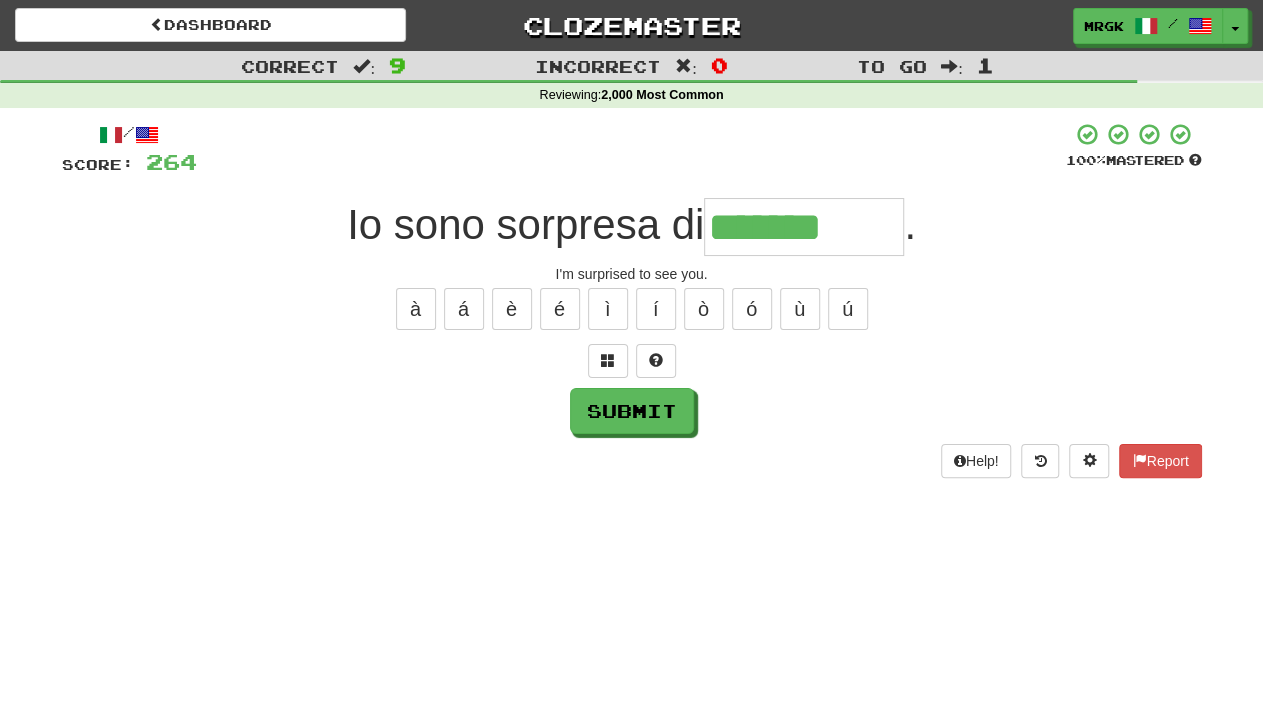 type on "*******" 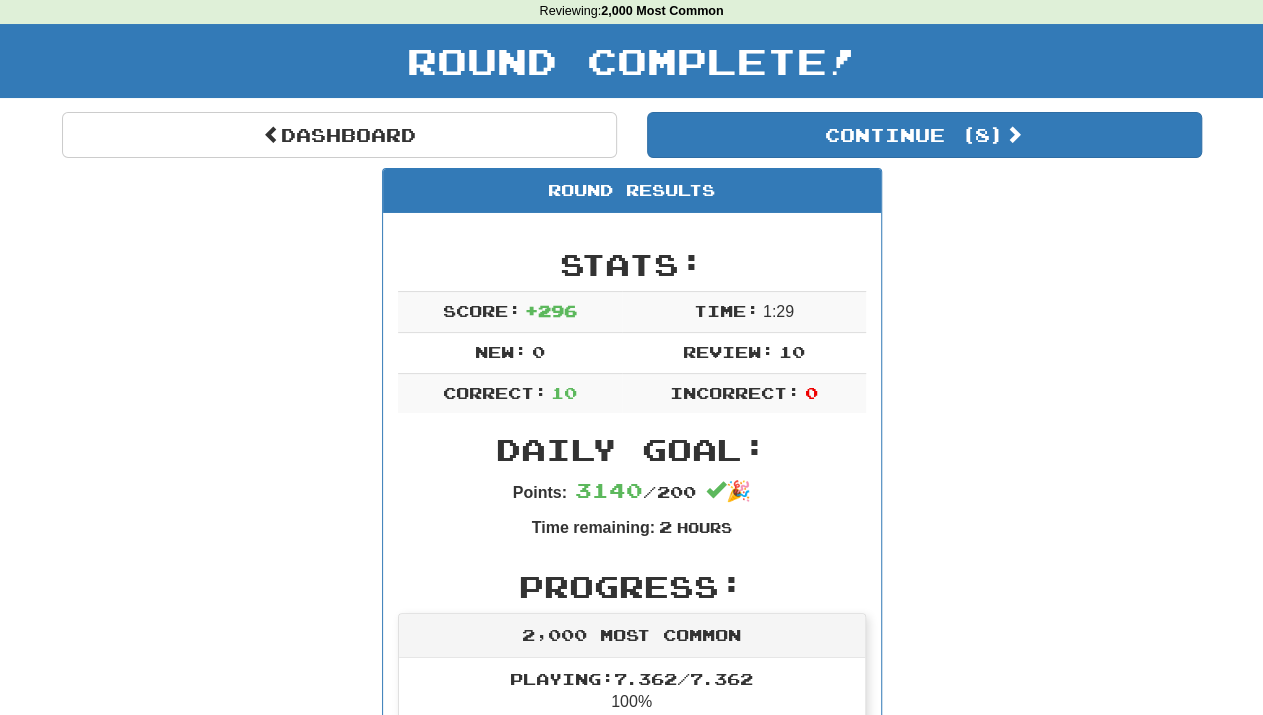 scroll, scrollTop: 0, scrollLeft: 0, axis: both 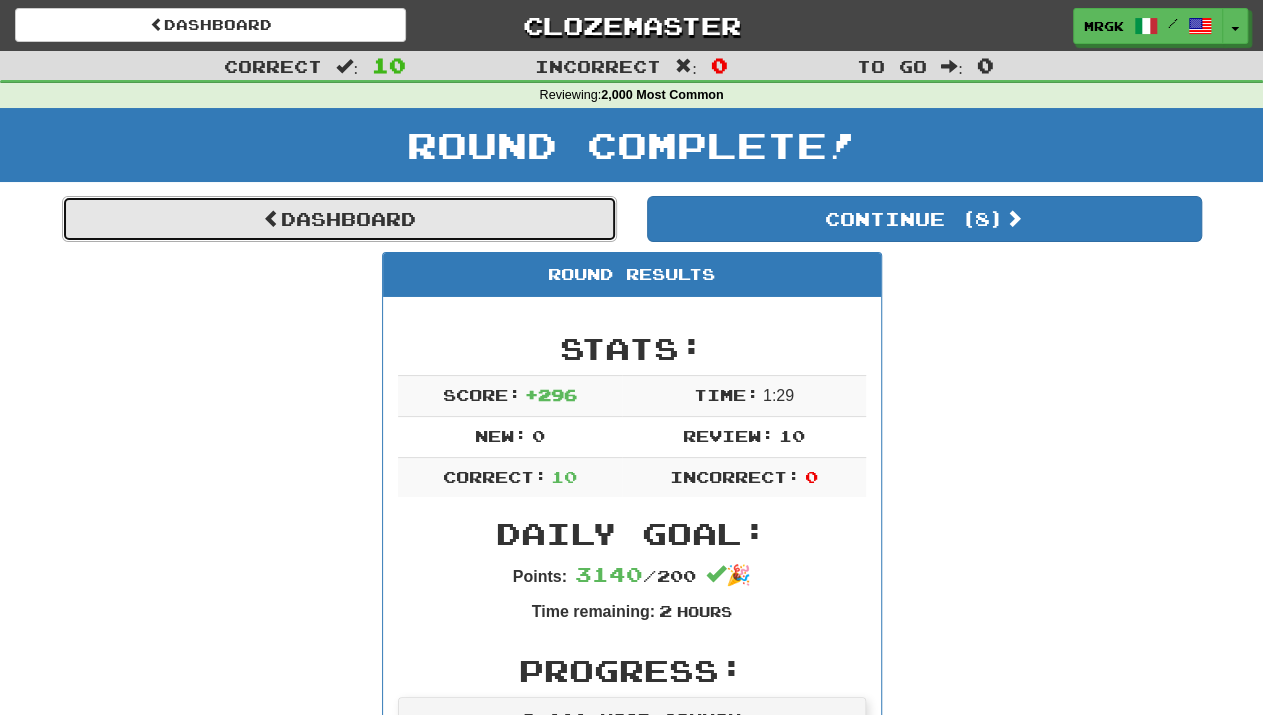 click on "Dashboard" at bounding box center [339, 219] 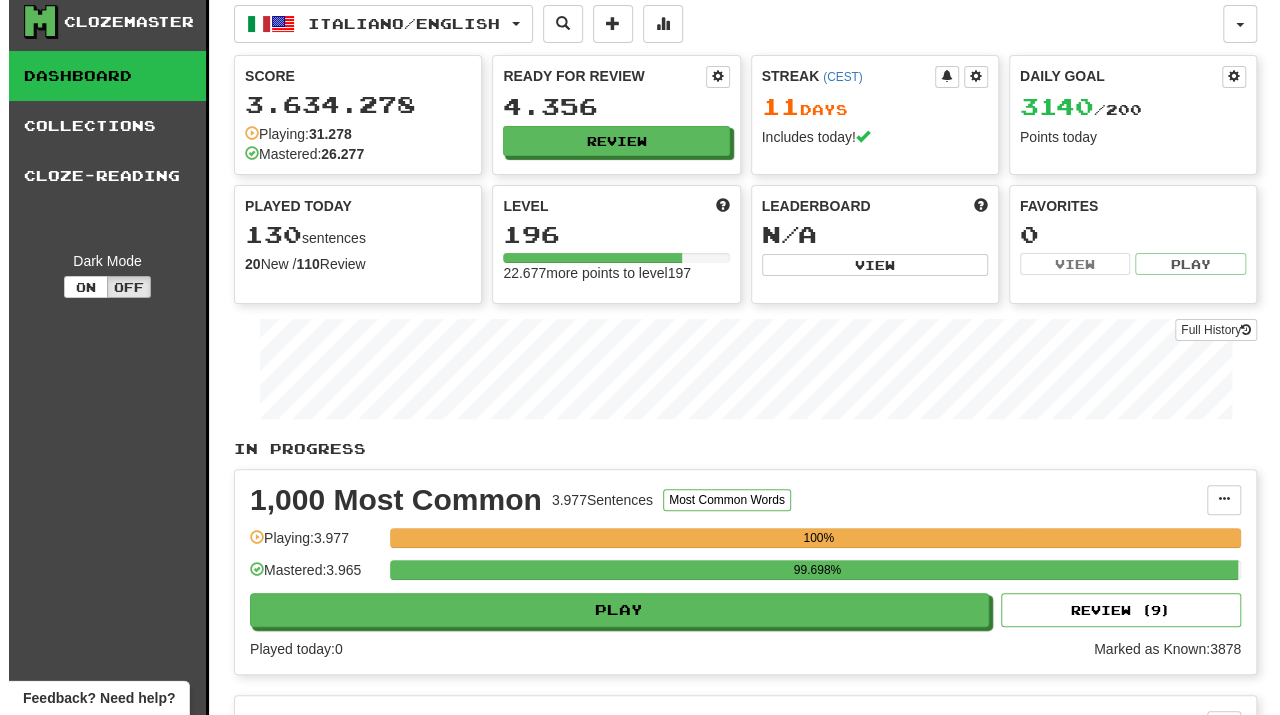 scroll, scrollTop: 0, scrollLeft: 0, axis: both 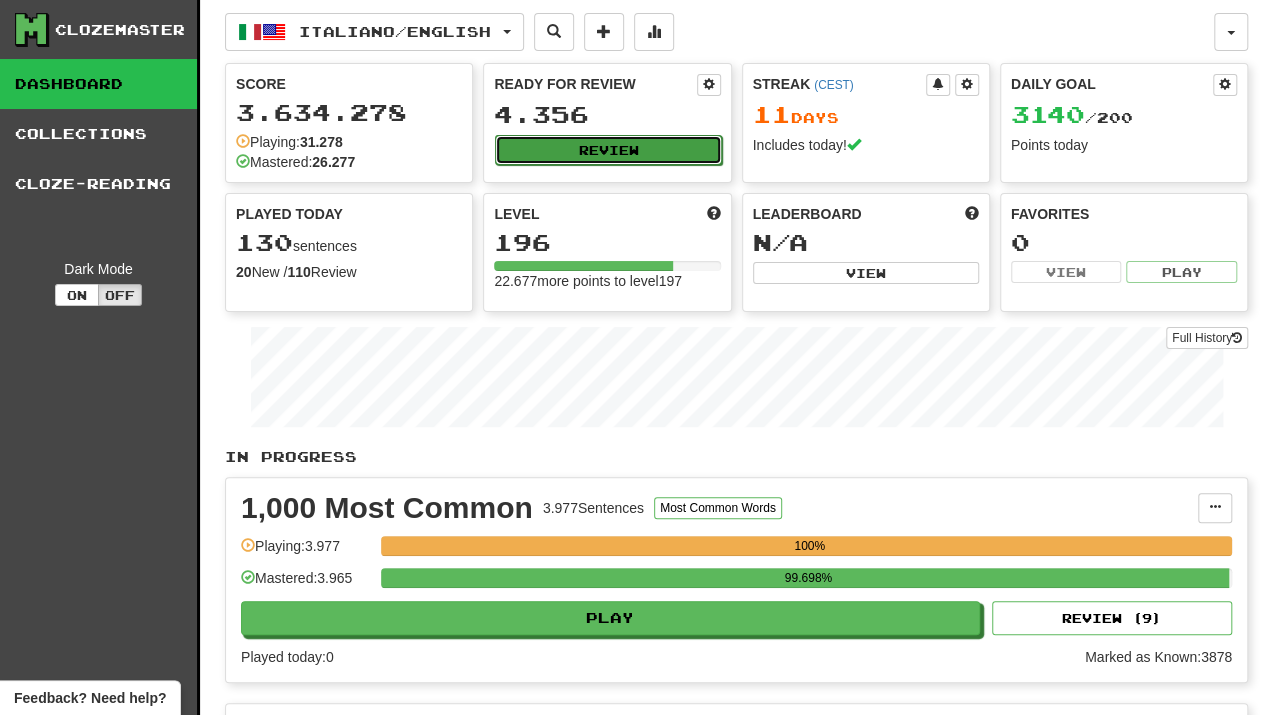 click on "Review" at bounding box center [608, 150] 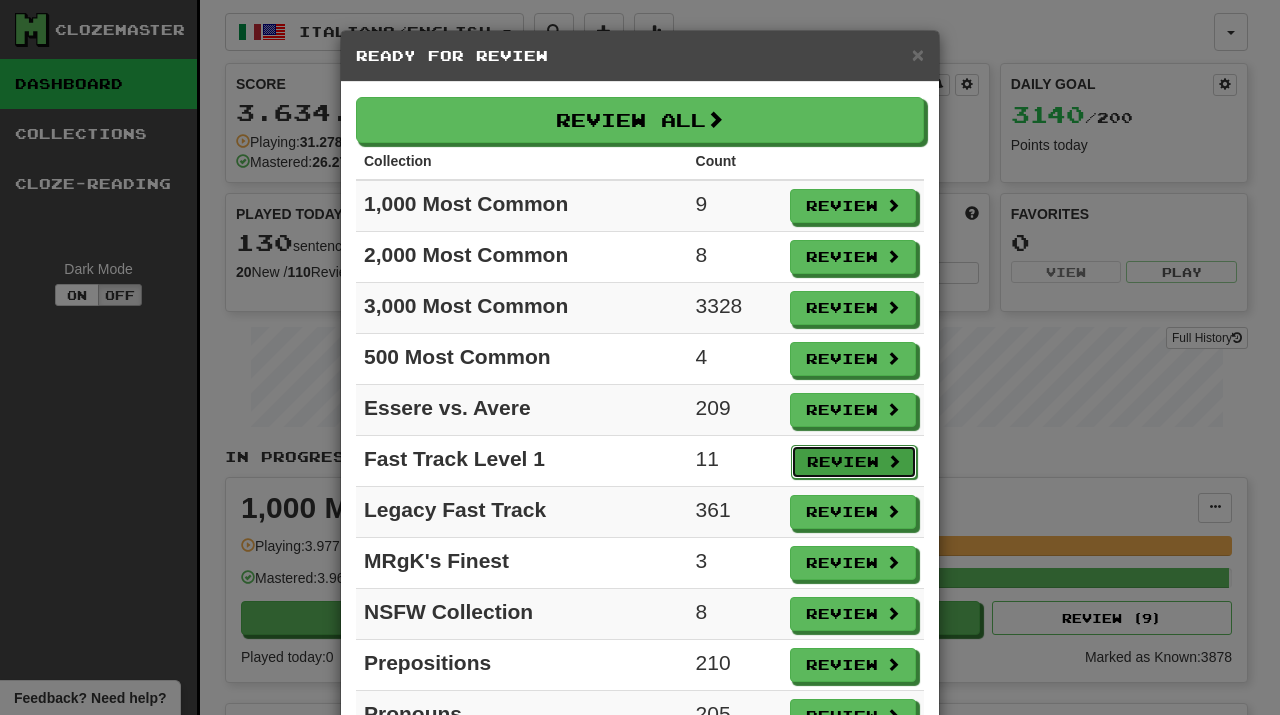 click on "Review" at bounding box center [854, 462] 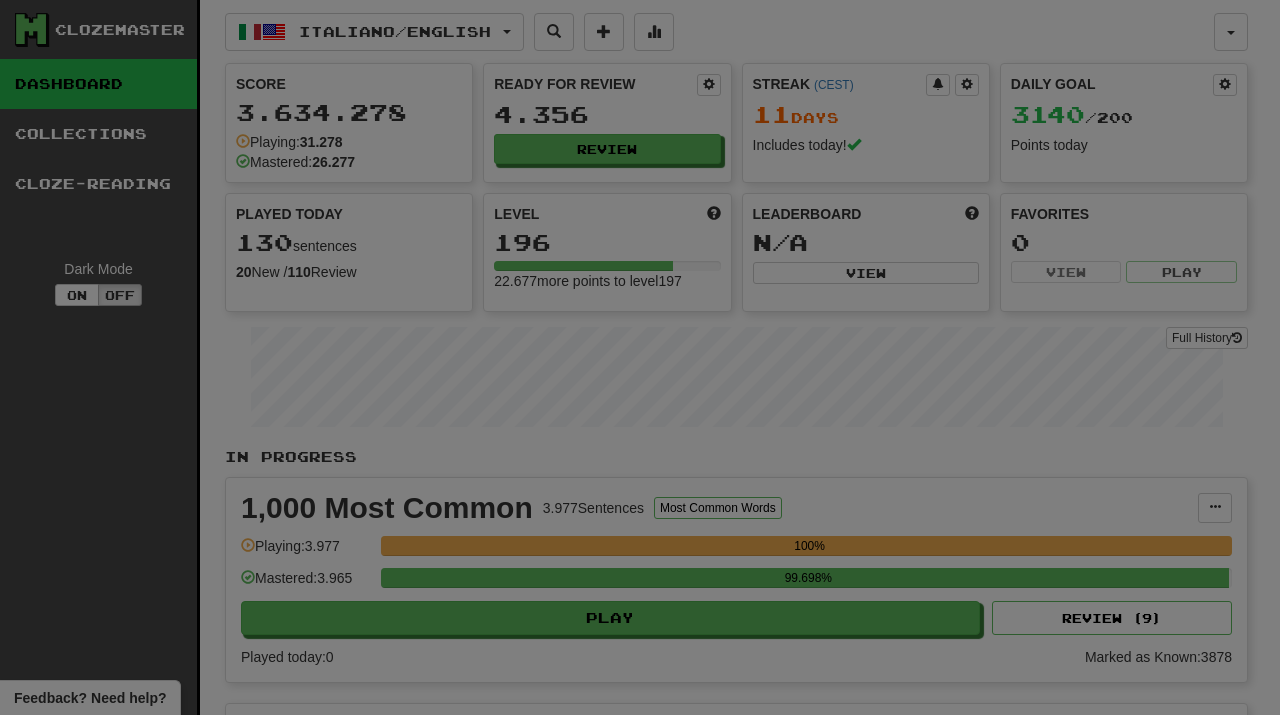 select on "**" 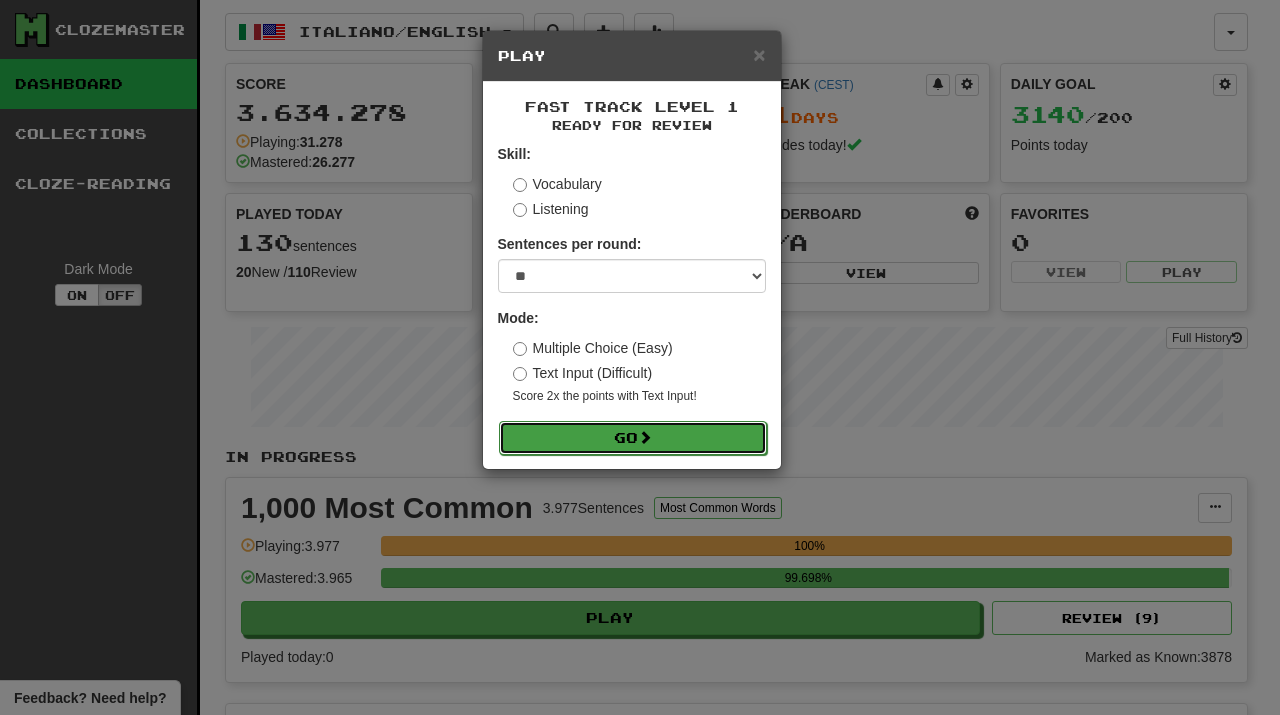 click on "Go" at bounding box center (633, 438) 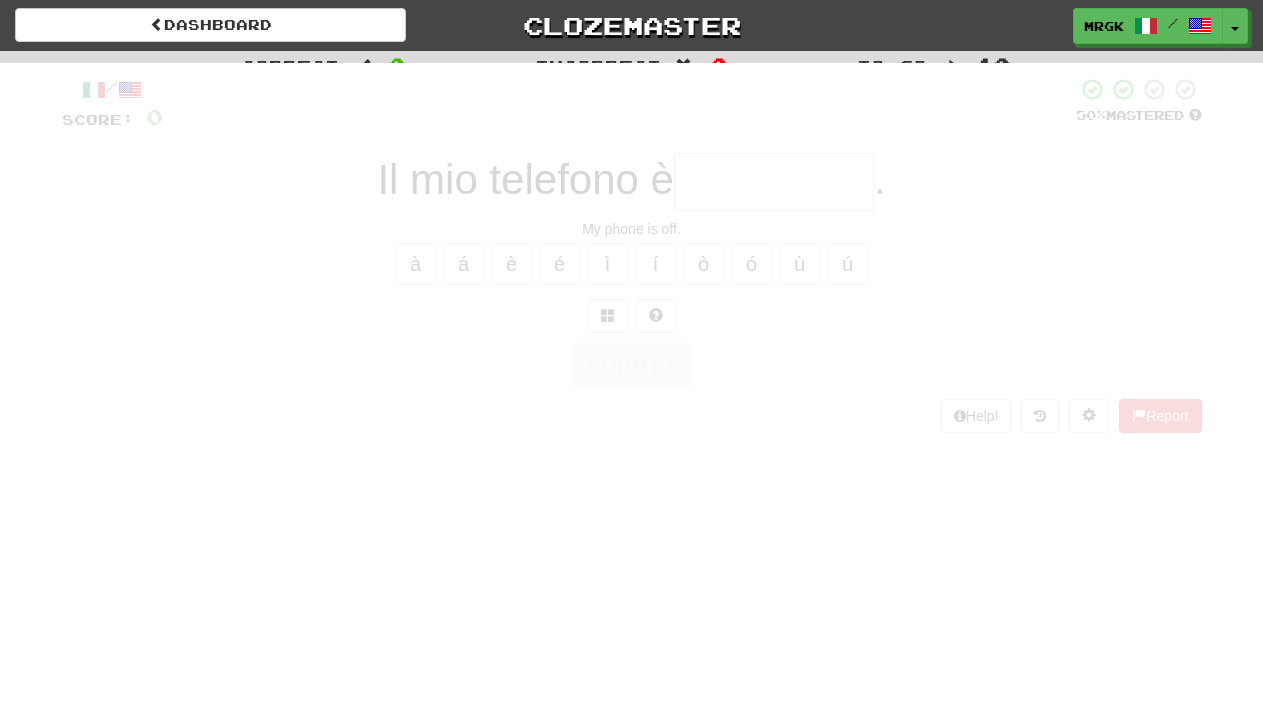scroll, scrollTop: 0, scrollLeft: 0, axis: both 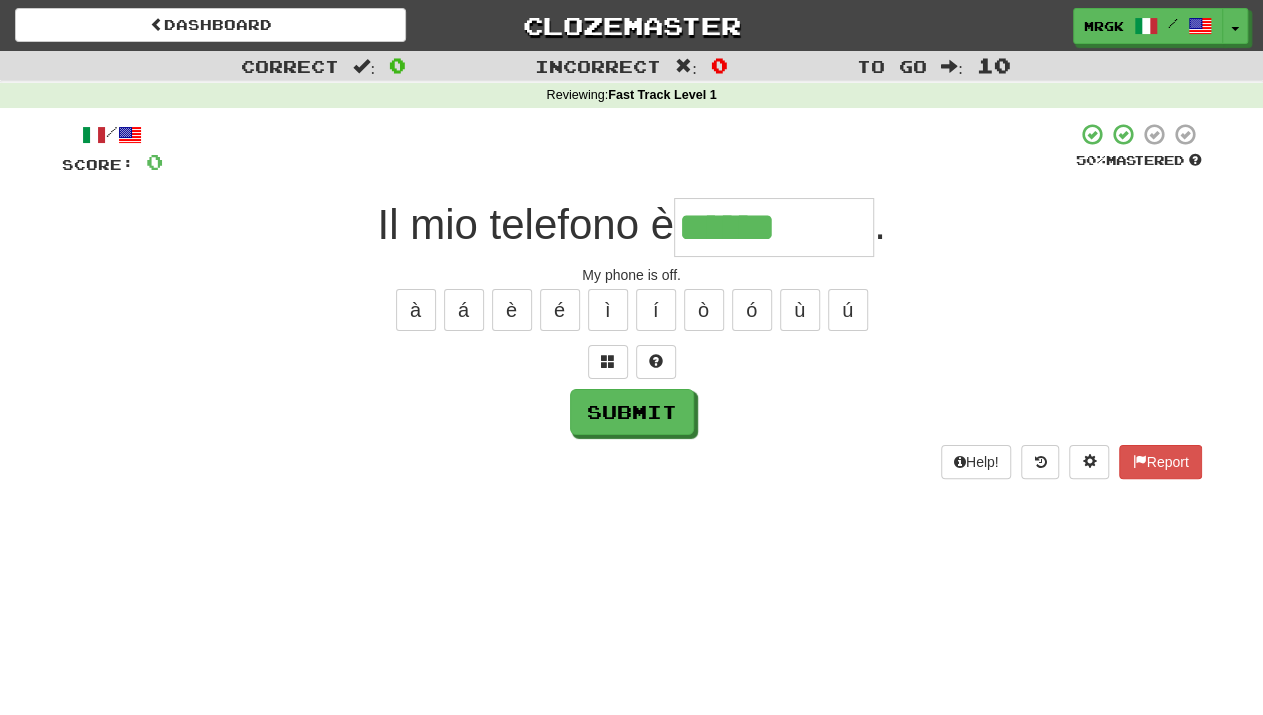 type on "******" 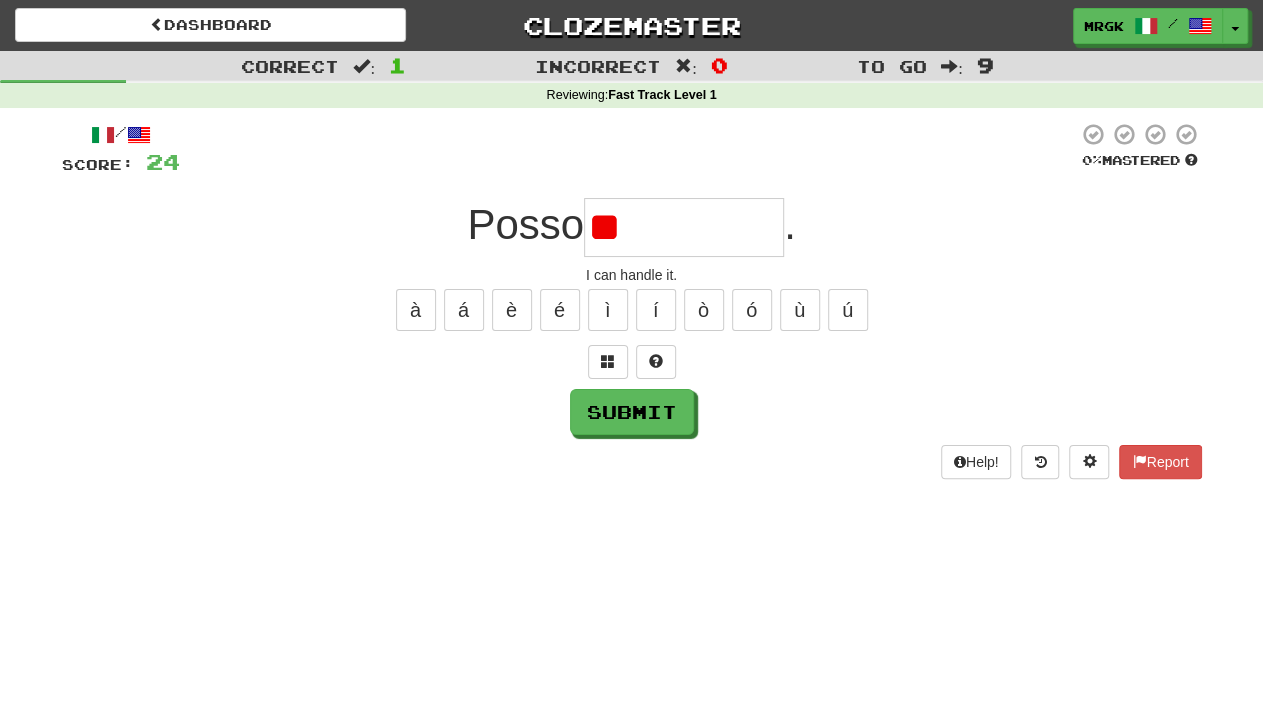 type on "*" 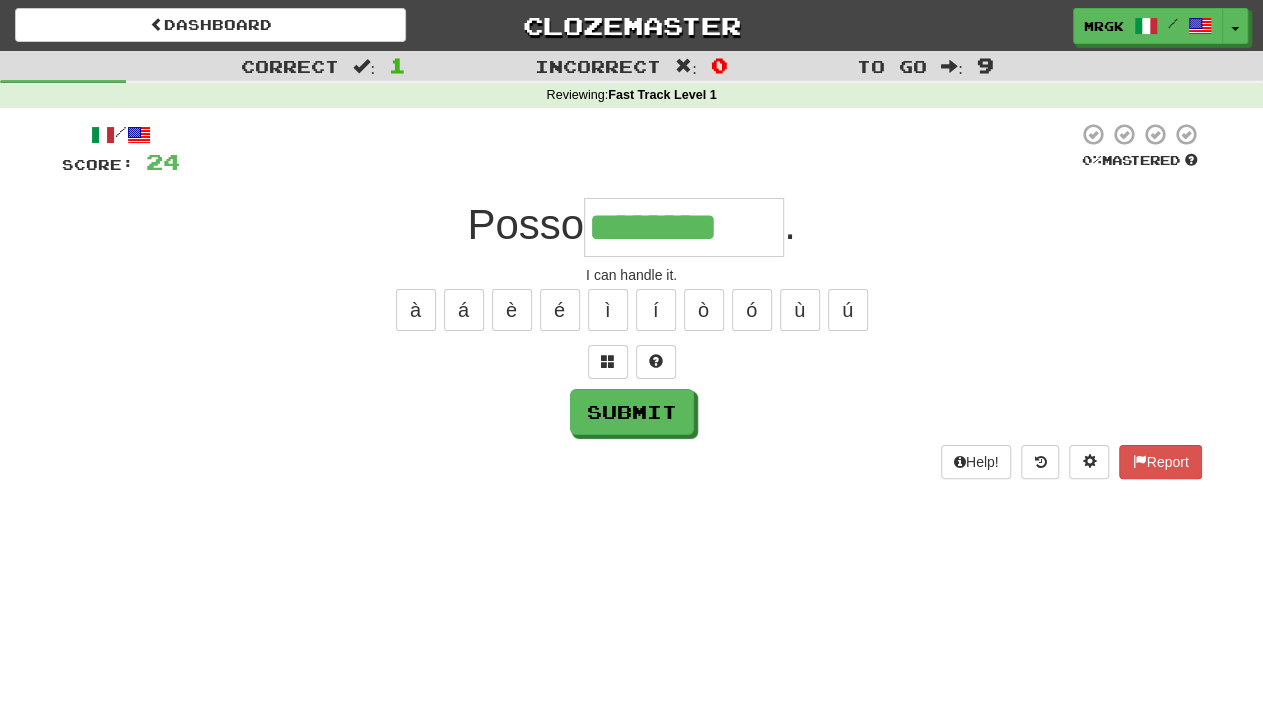 type on "********" 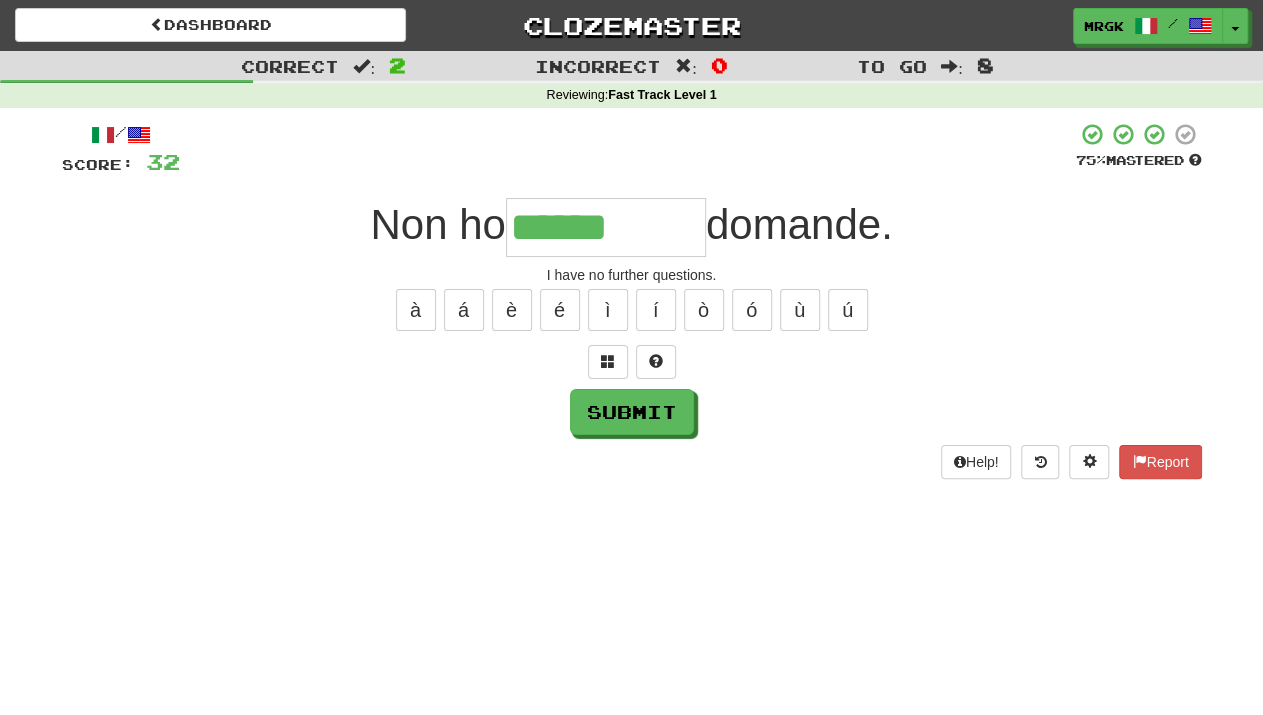 type on "*********" 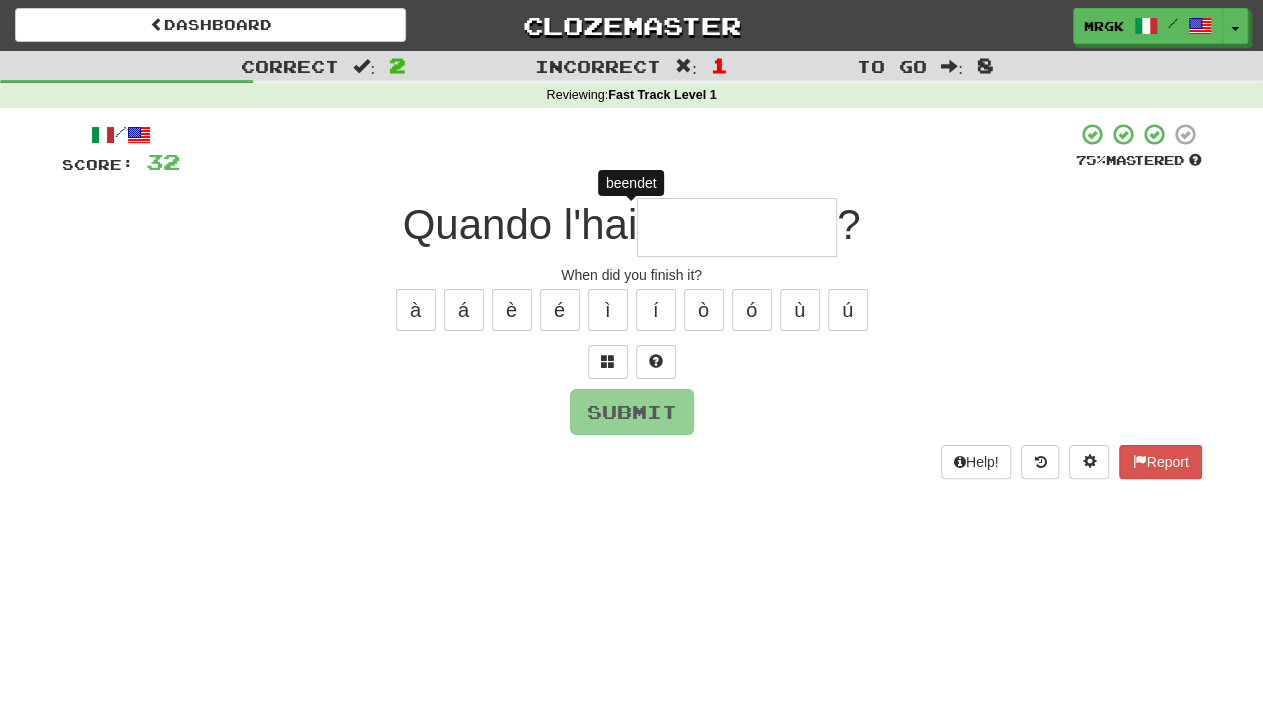 type on "*" 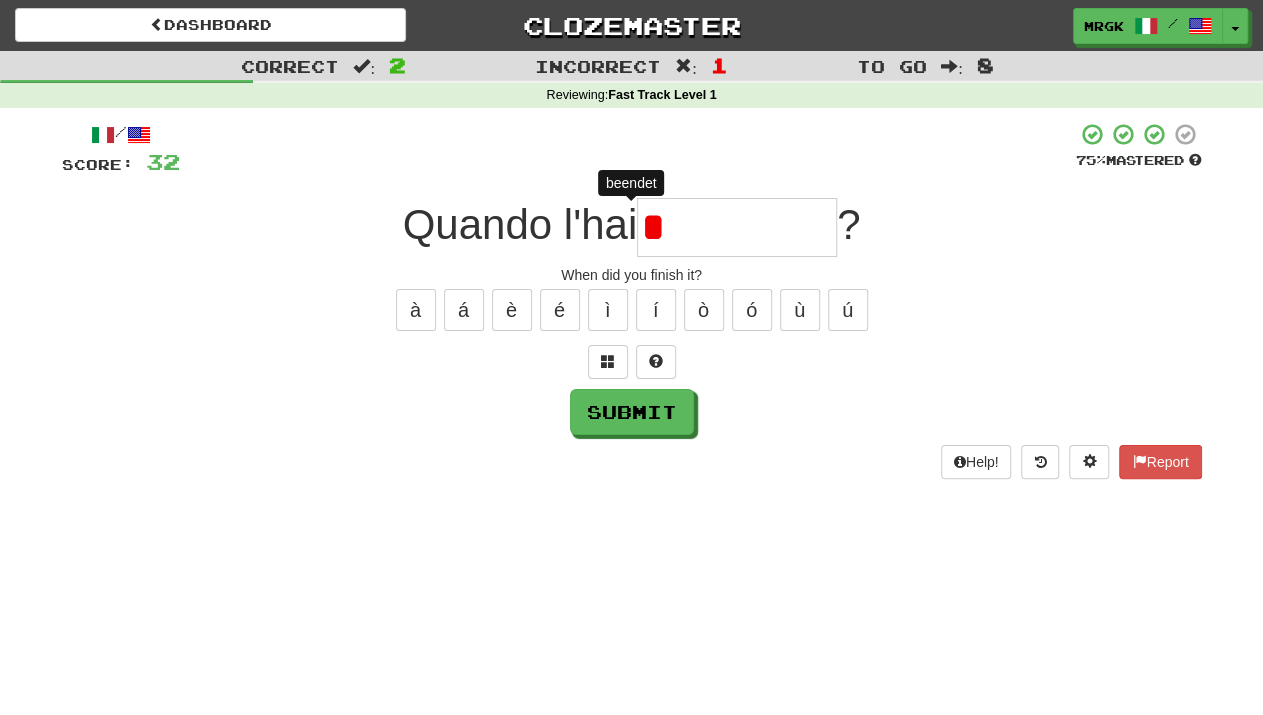 type 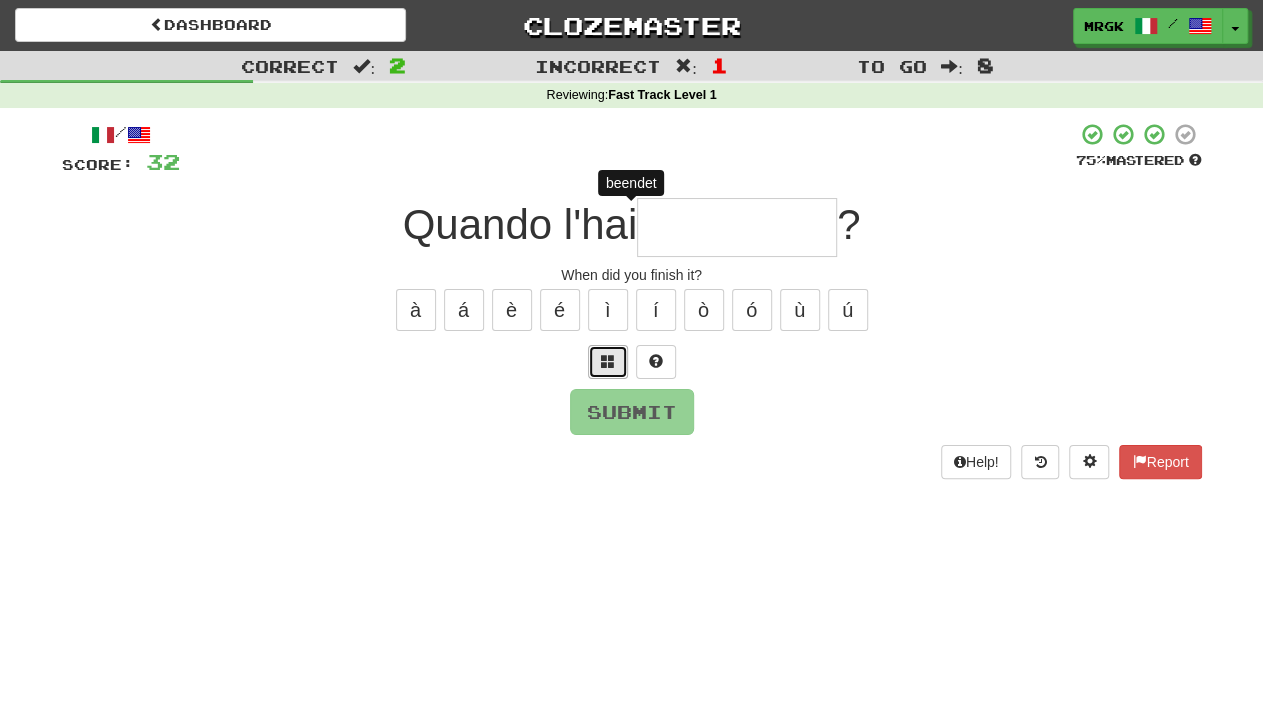 click at bounding box center [608, 362] 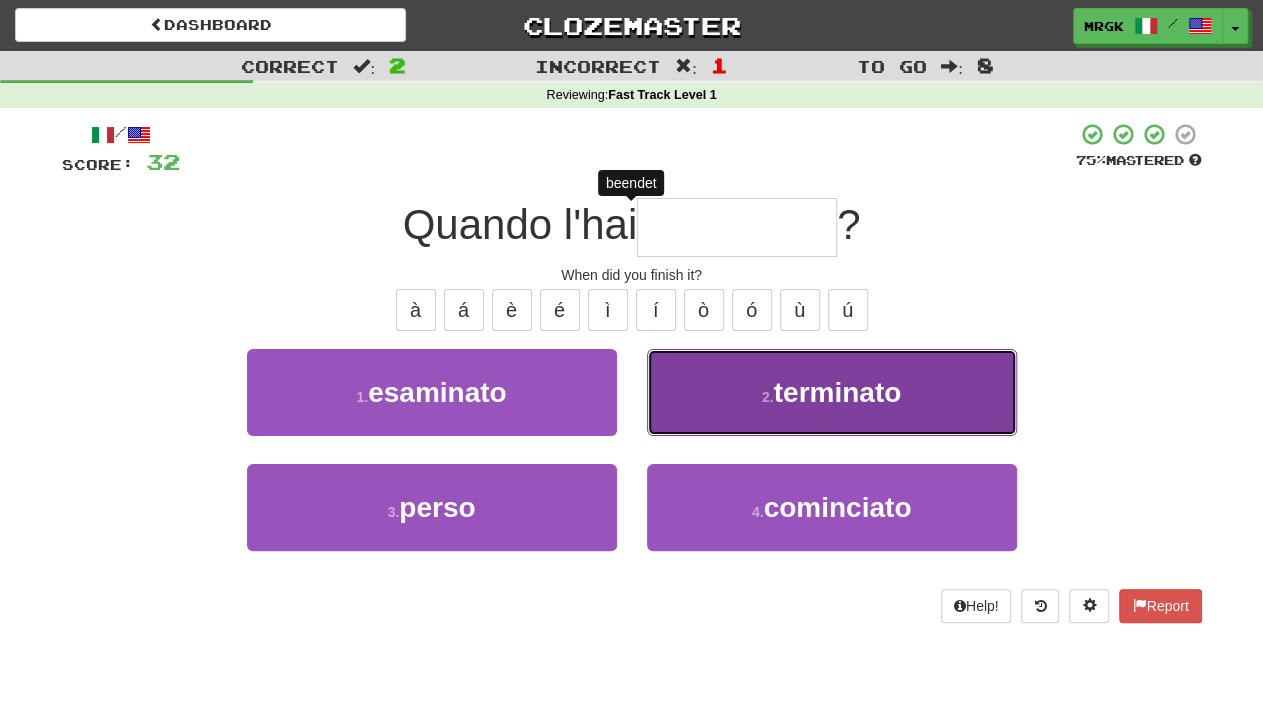 click on "terminato" at bounding box center [838, 392] 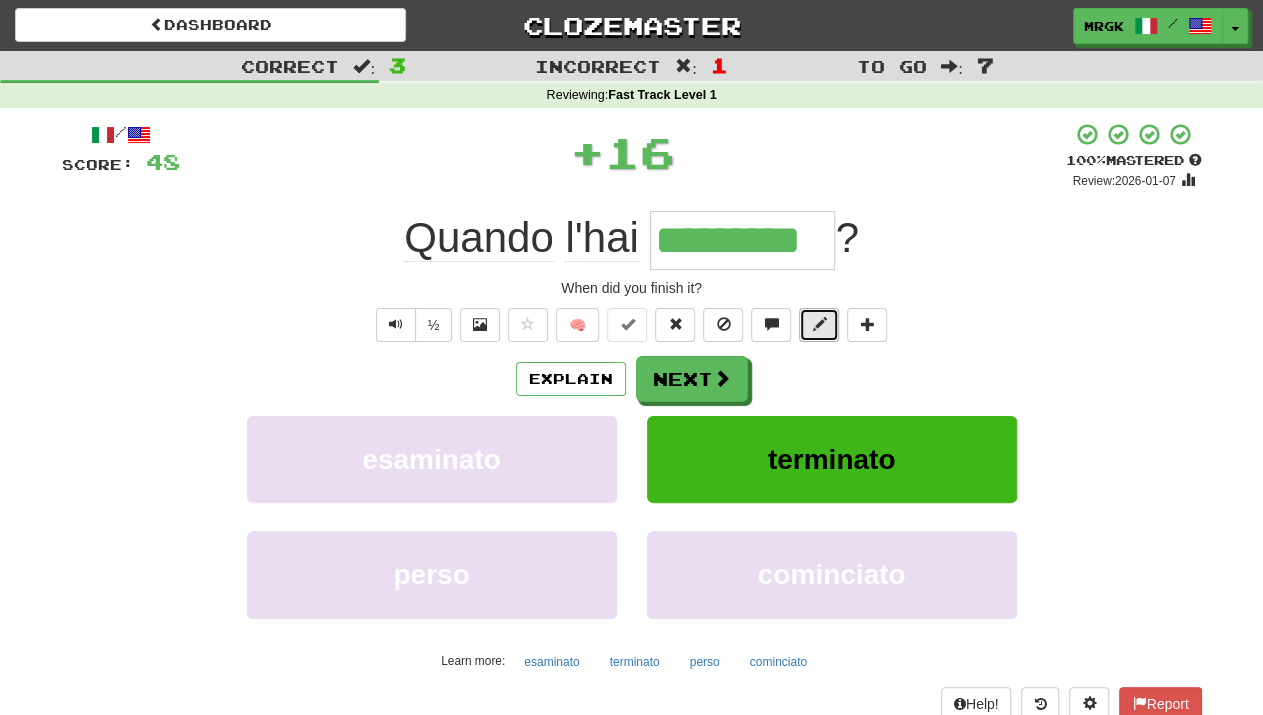 click at bounding box center (819, 324) 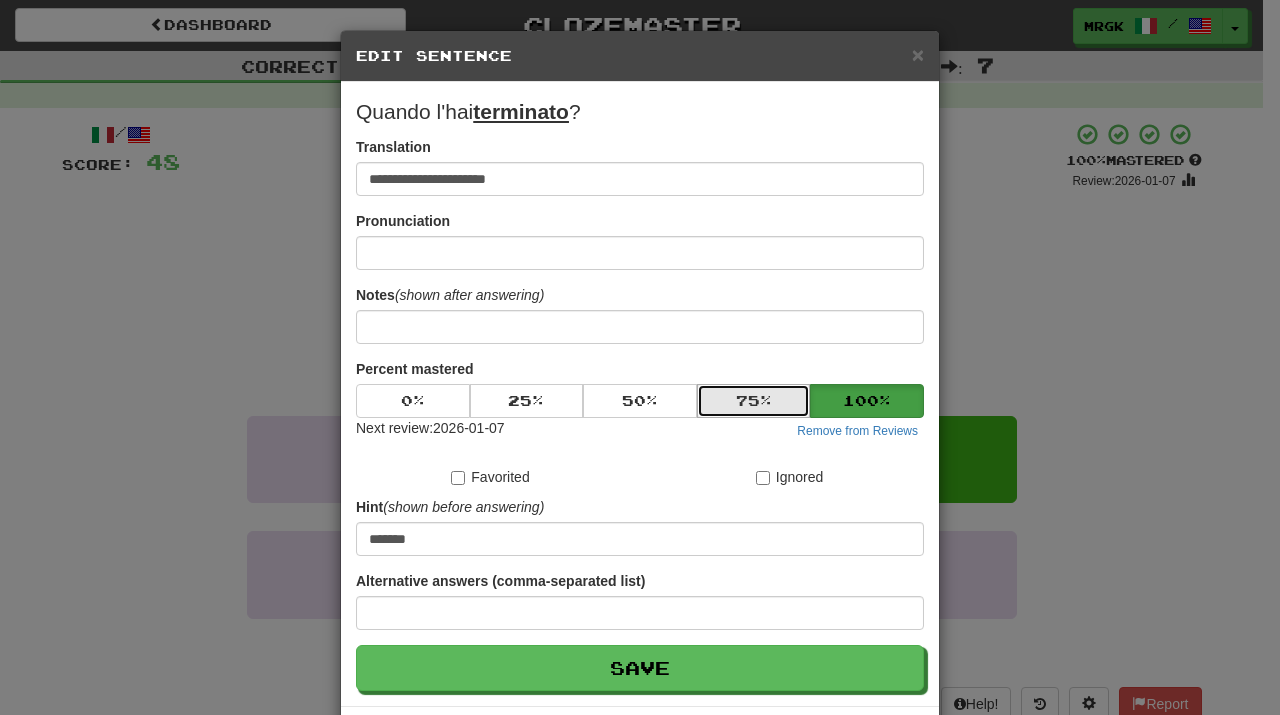 click on "75 %" at bounding box center [754, 401] 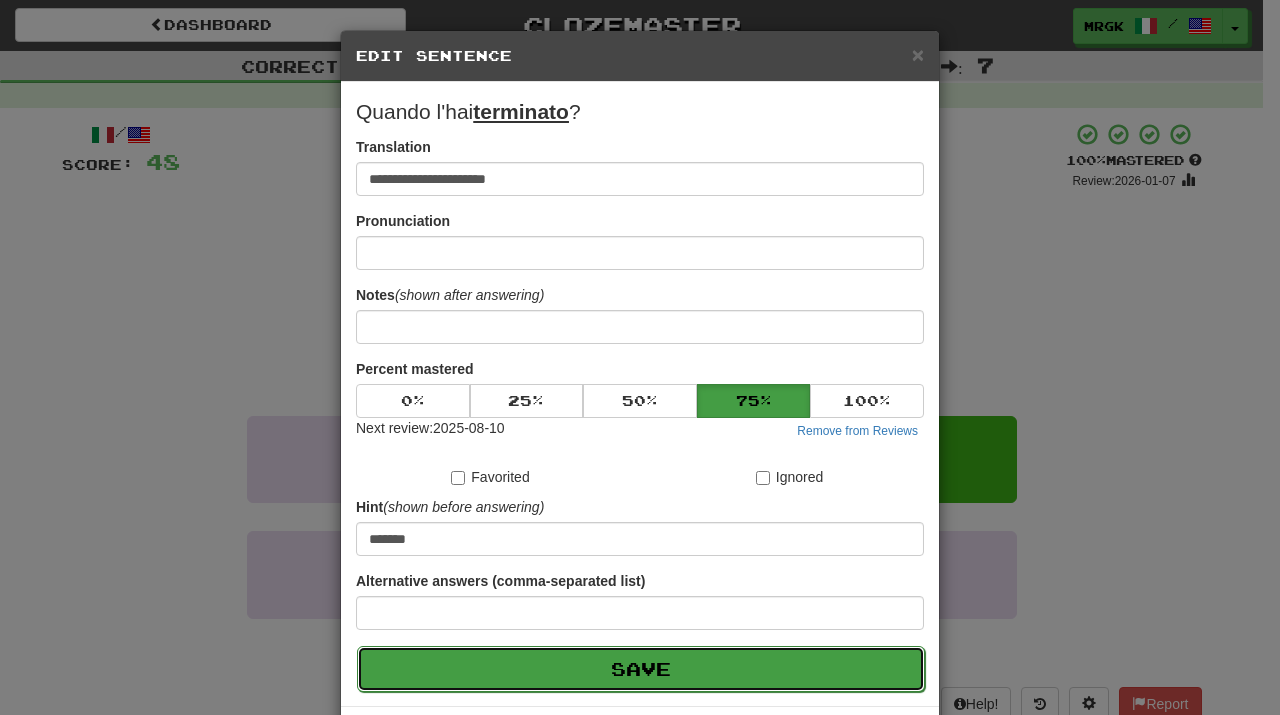 click on "Save" at bounding box center [641, 669] 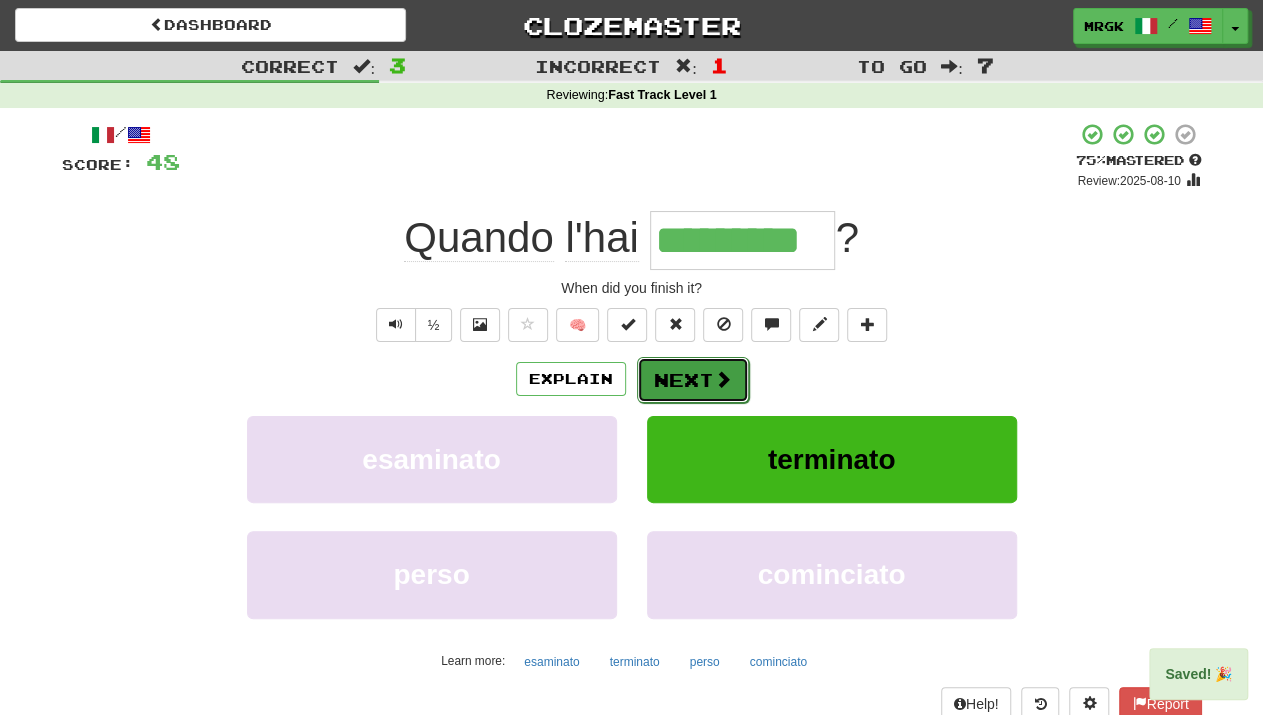click on "Next" at bounding box center [693, 380] 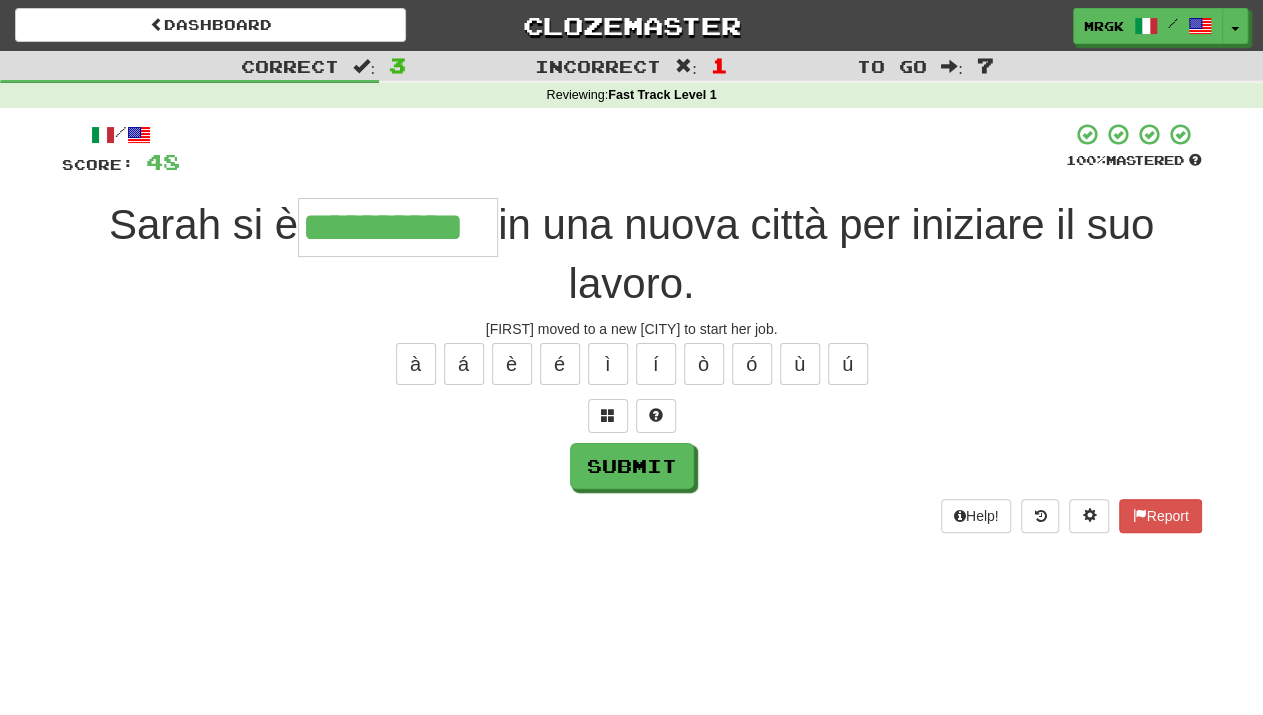 type on "**********" 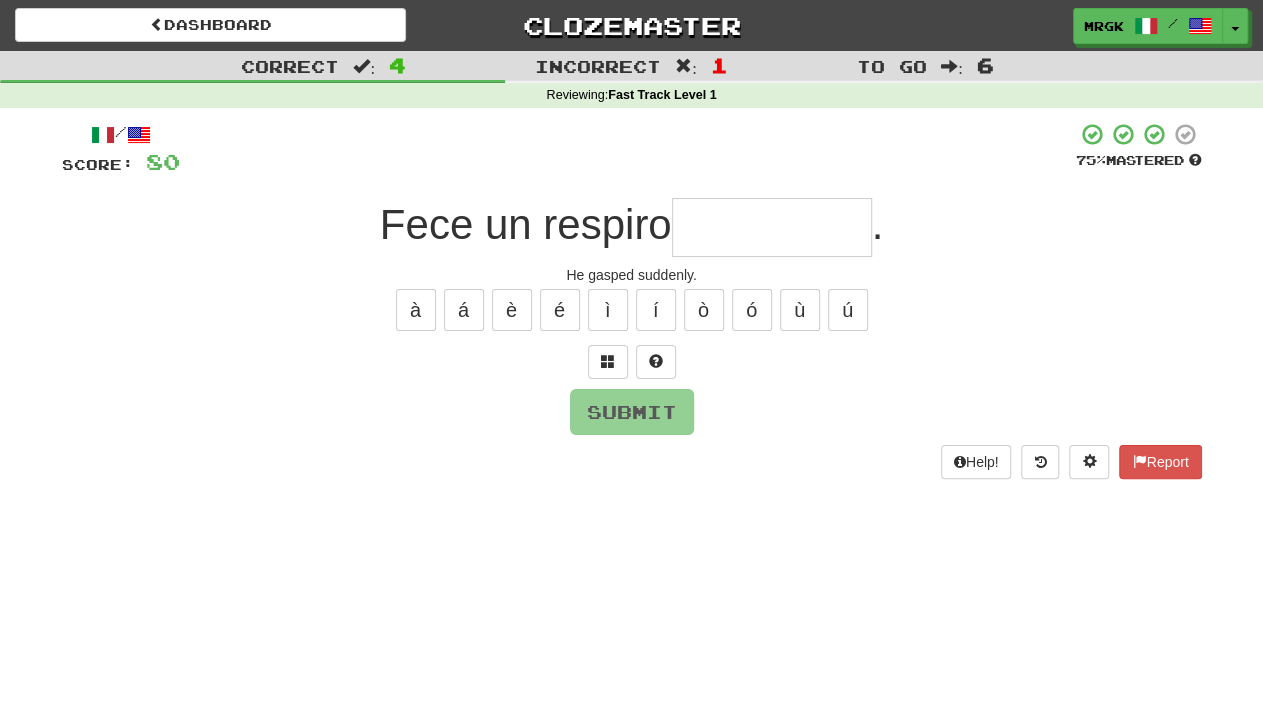type on "*" 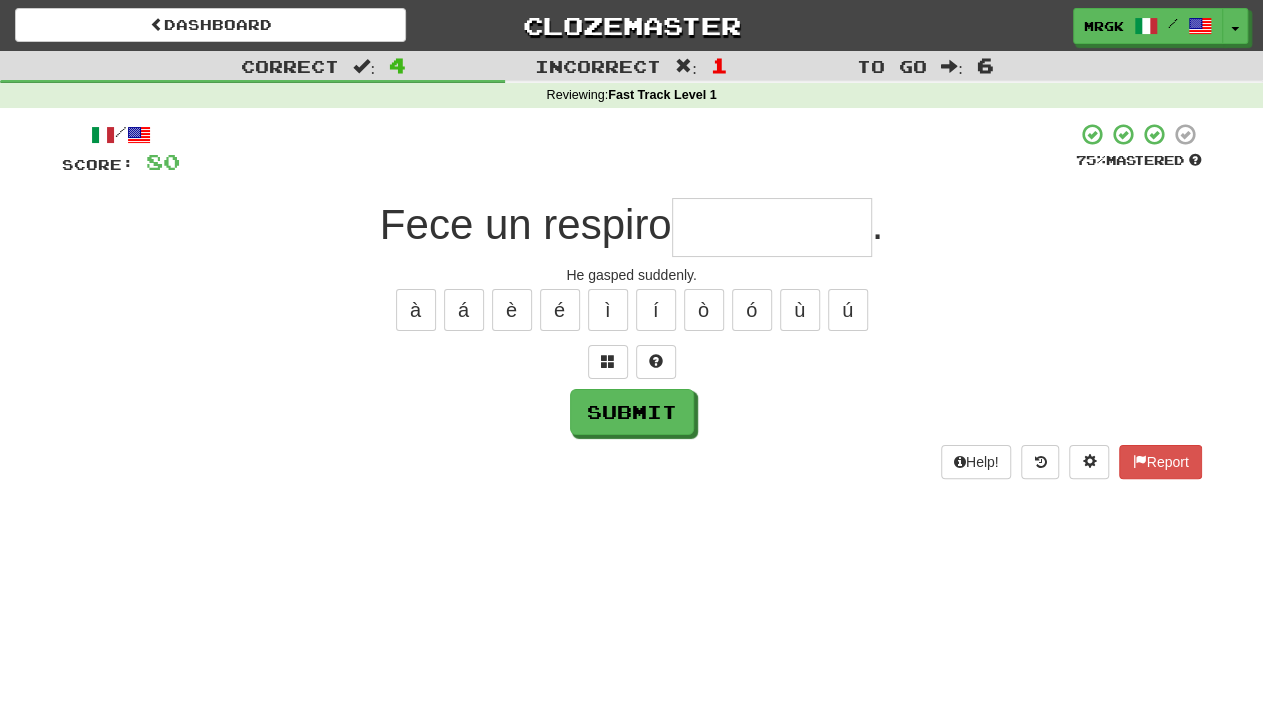 type on "*" 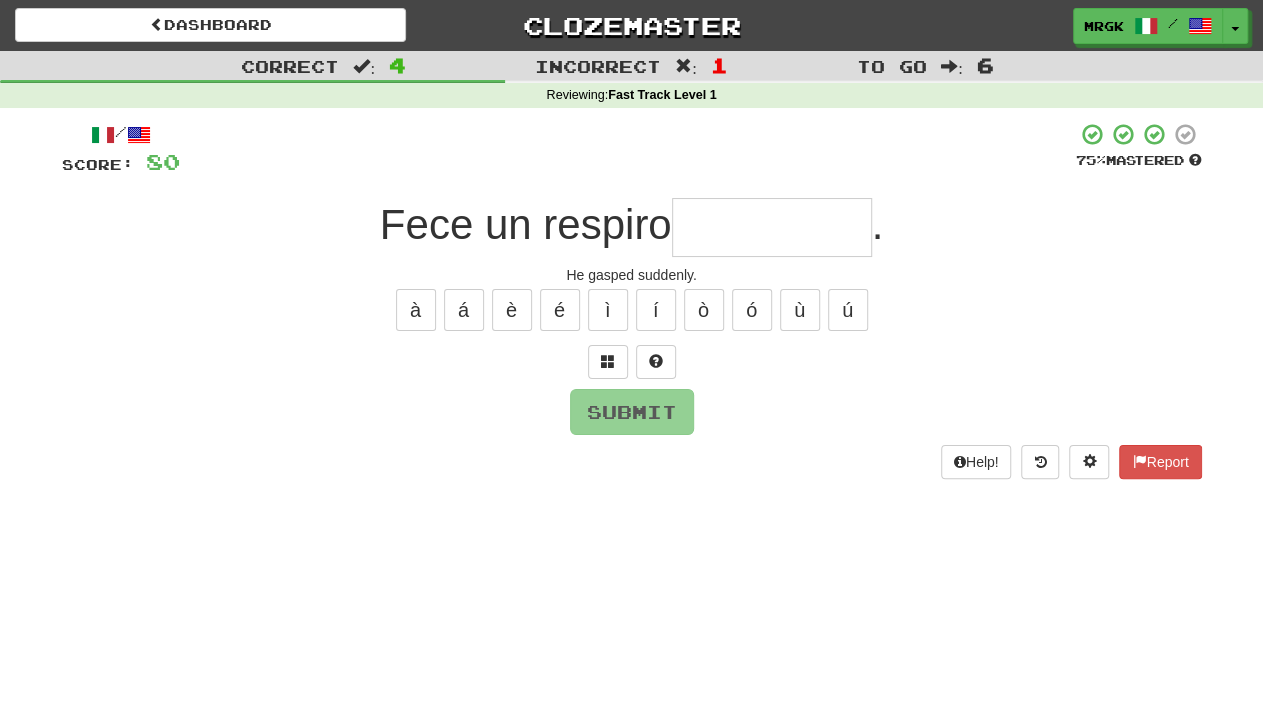 type on "*" 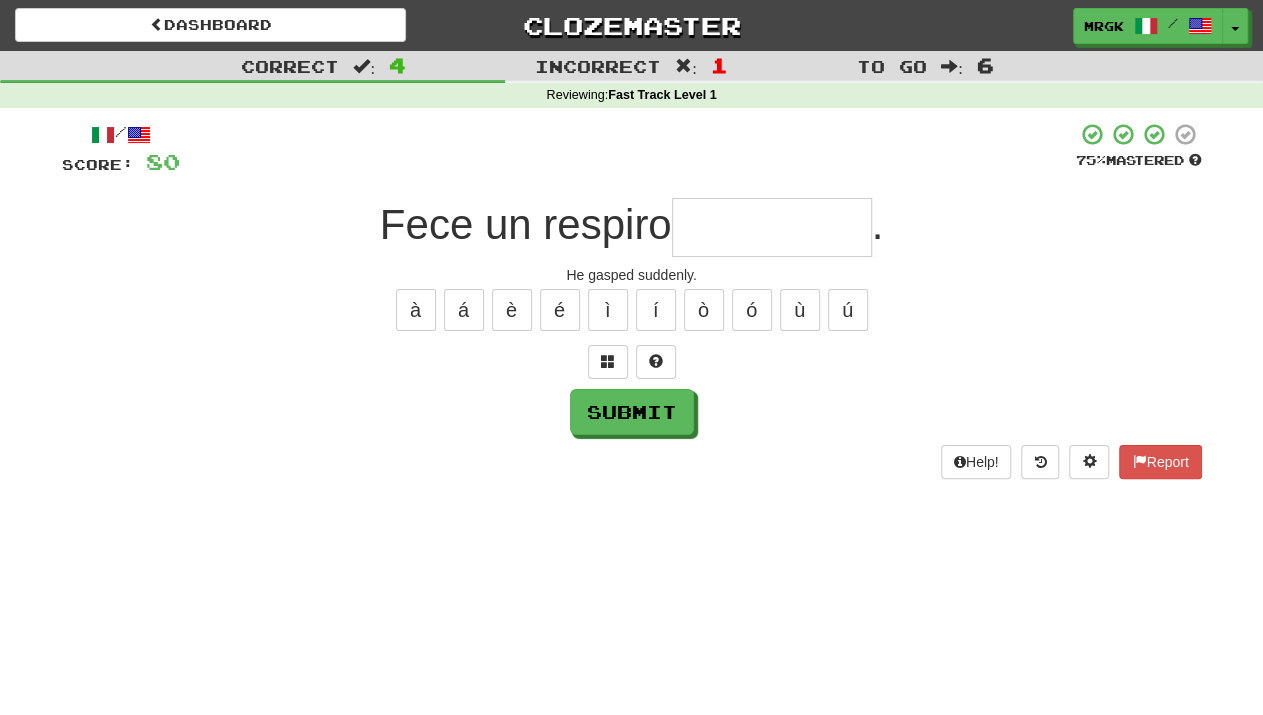 type on "*" 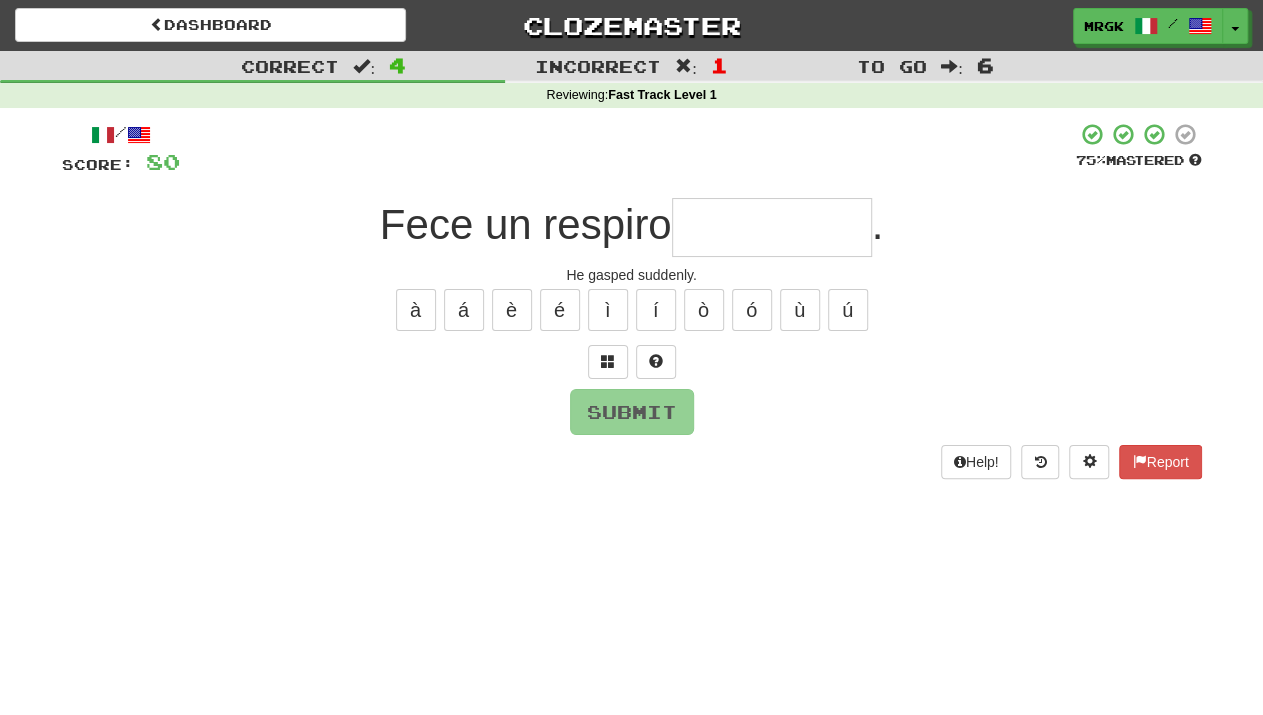 type on "*" 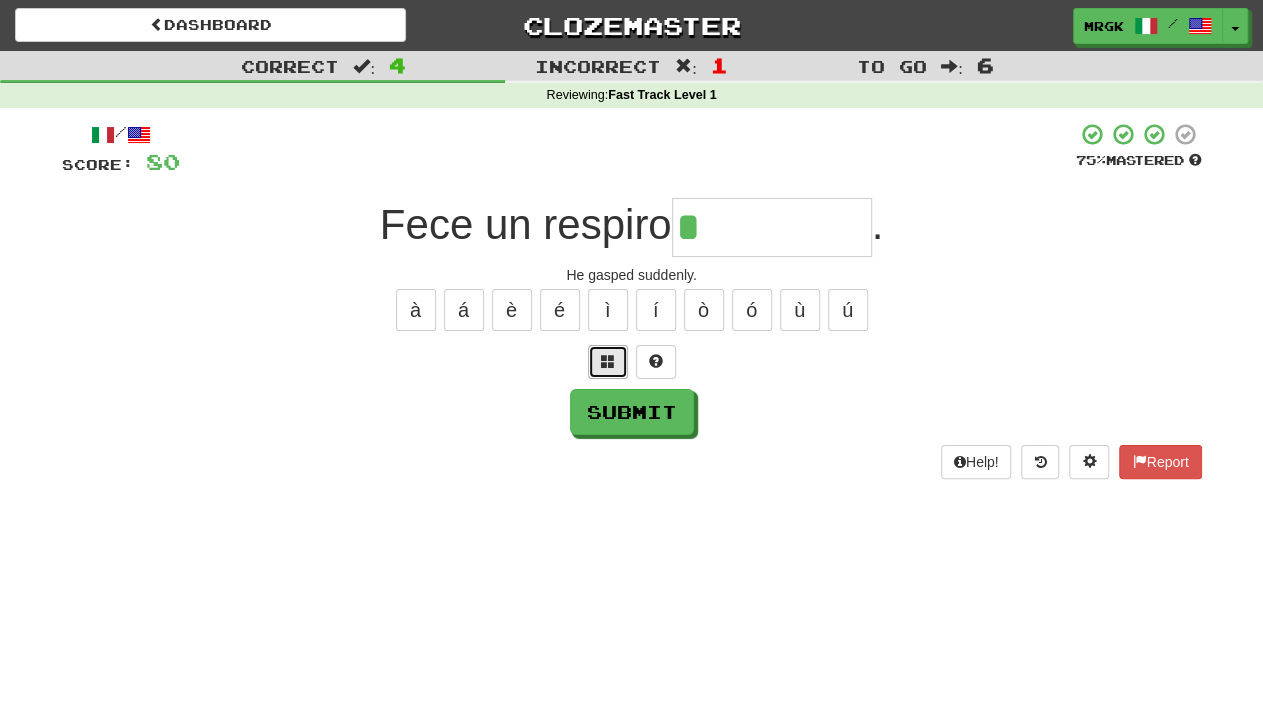 click at bounding box center [608, 361] 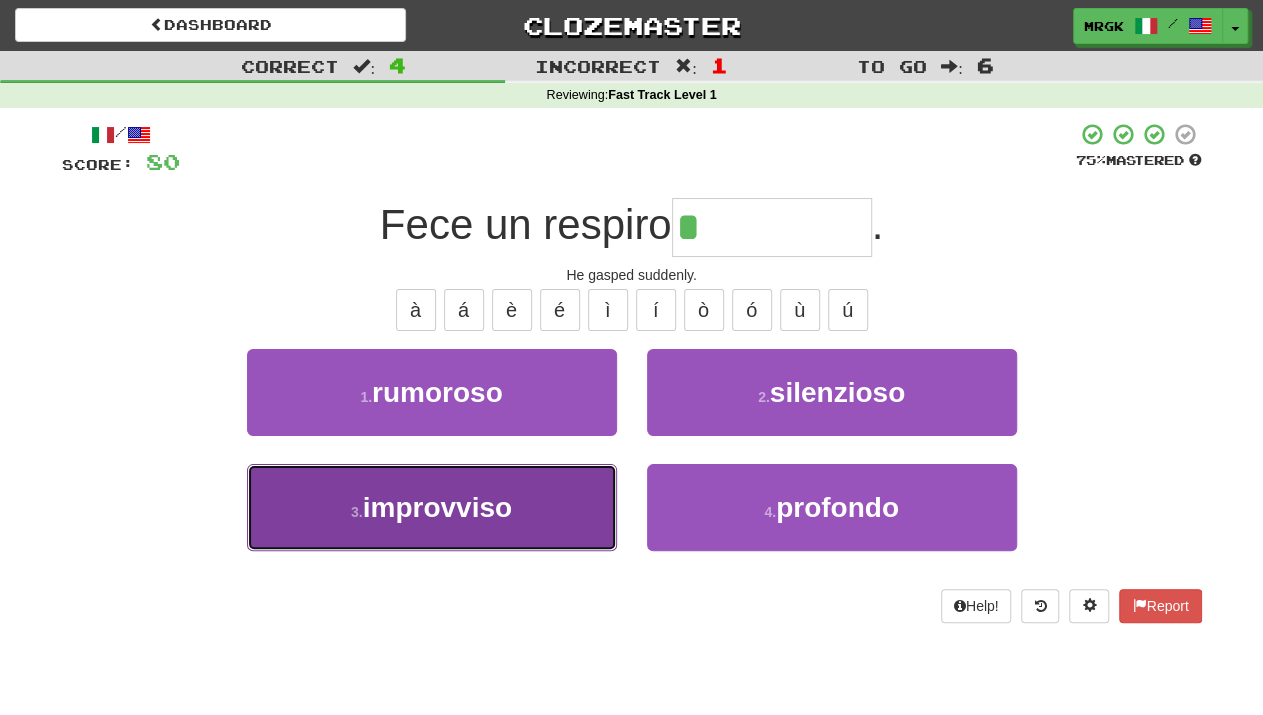 click on "improvviso" at bounding box center (437, 507) 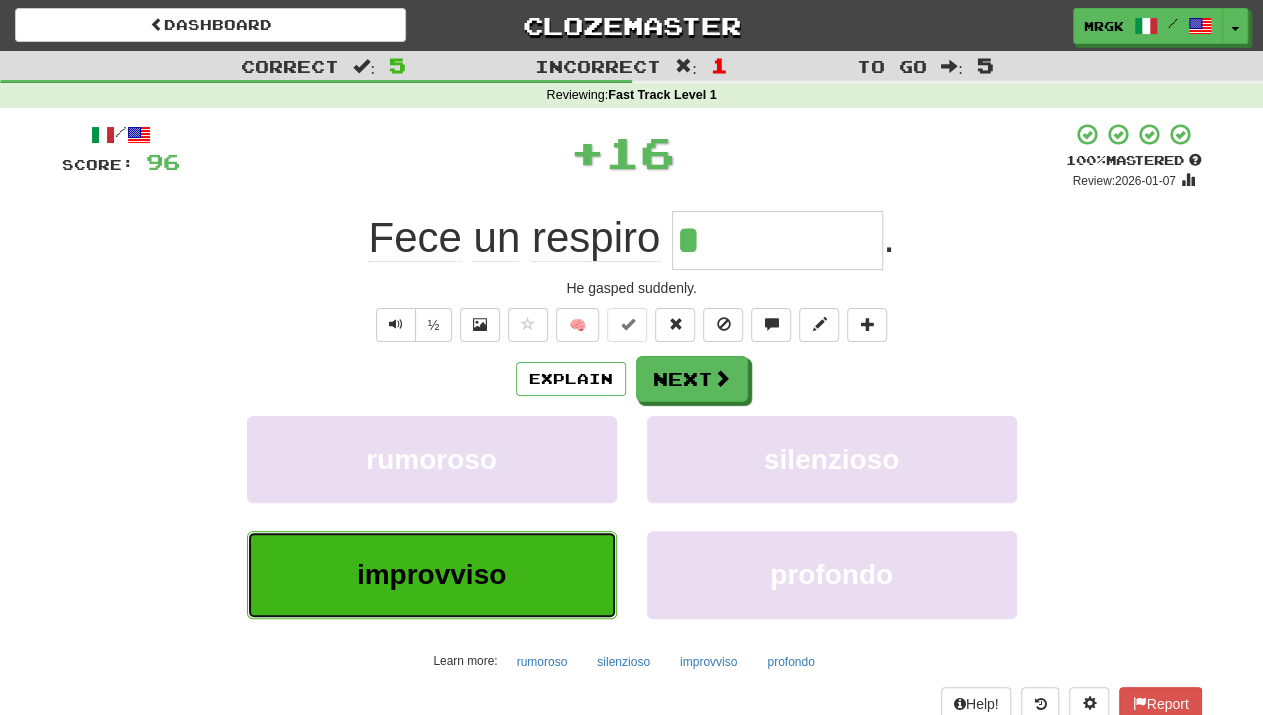 type on "**********" 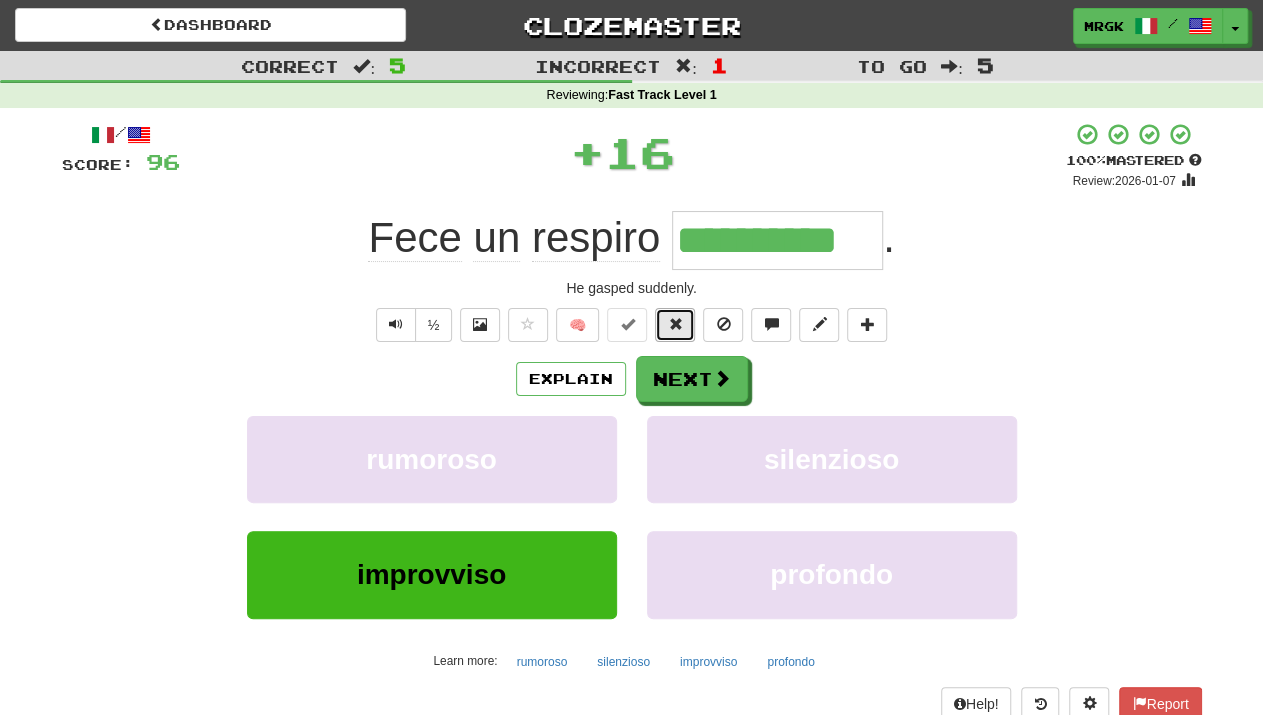click at bounding box center (675, 324) 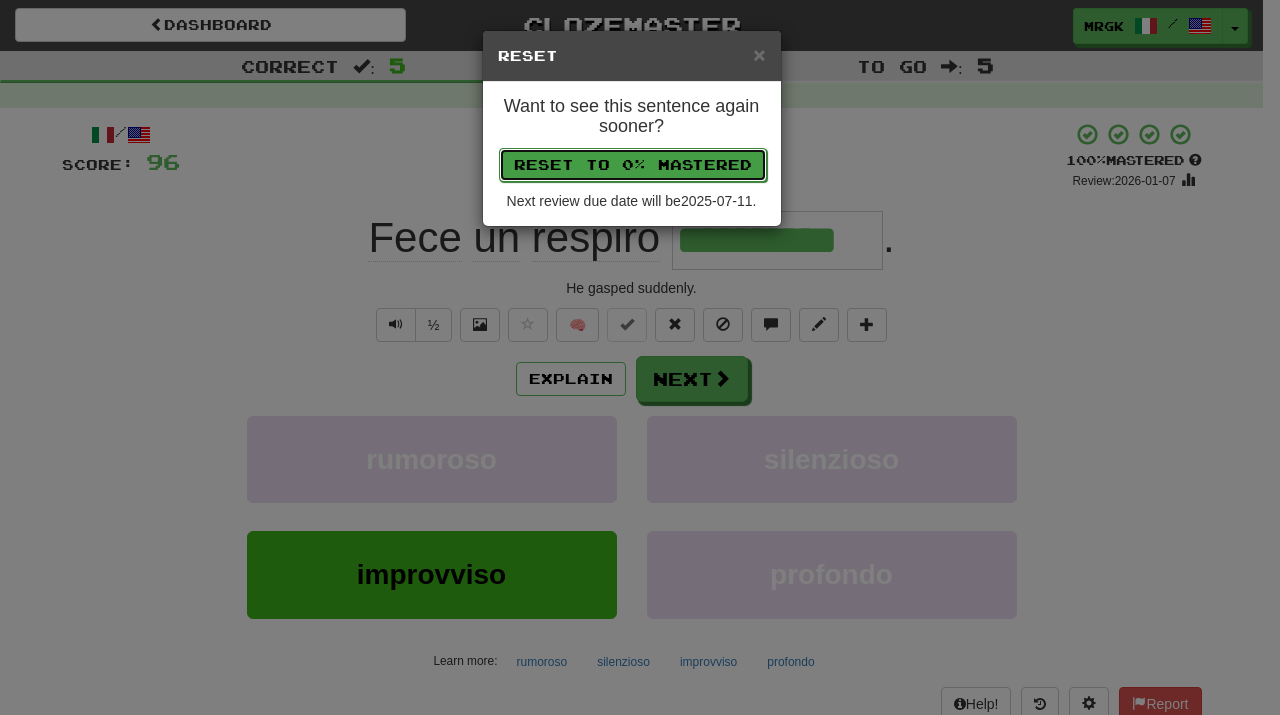 click on "Reset to 0% Mastered" at bounding box center (633, 165) 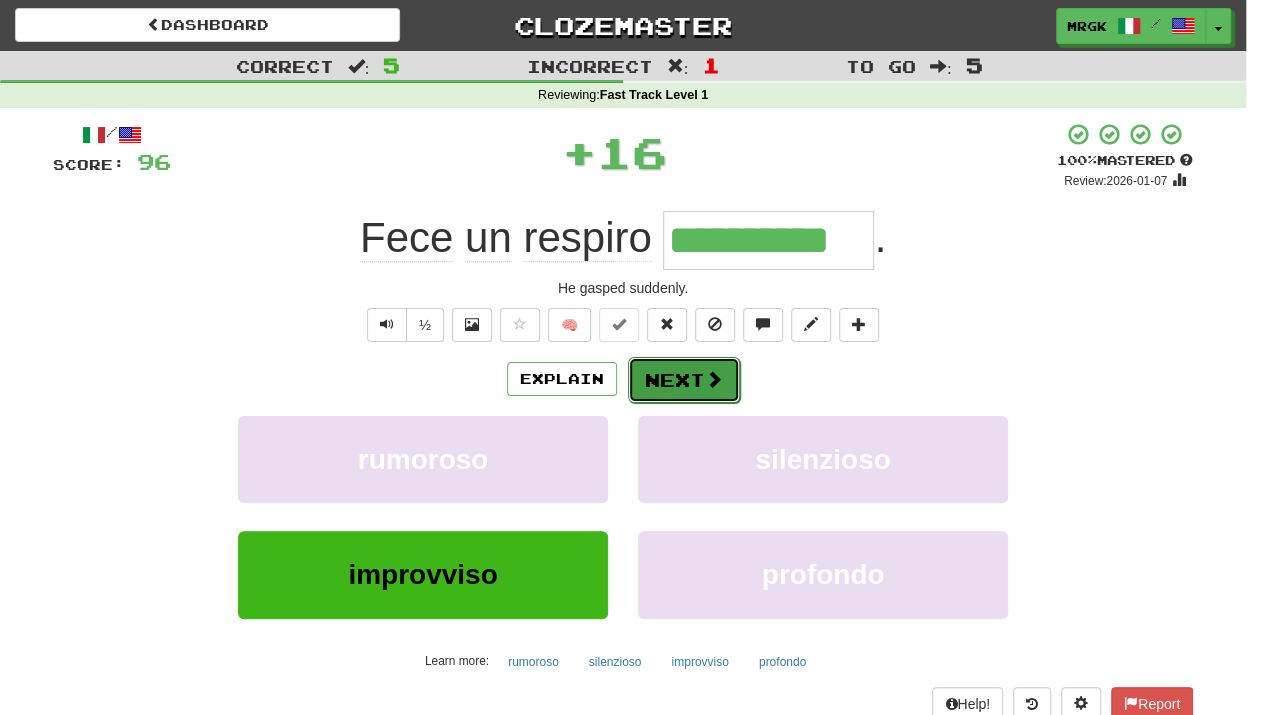 click at bounding box center (714, 379) 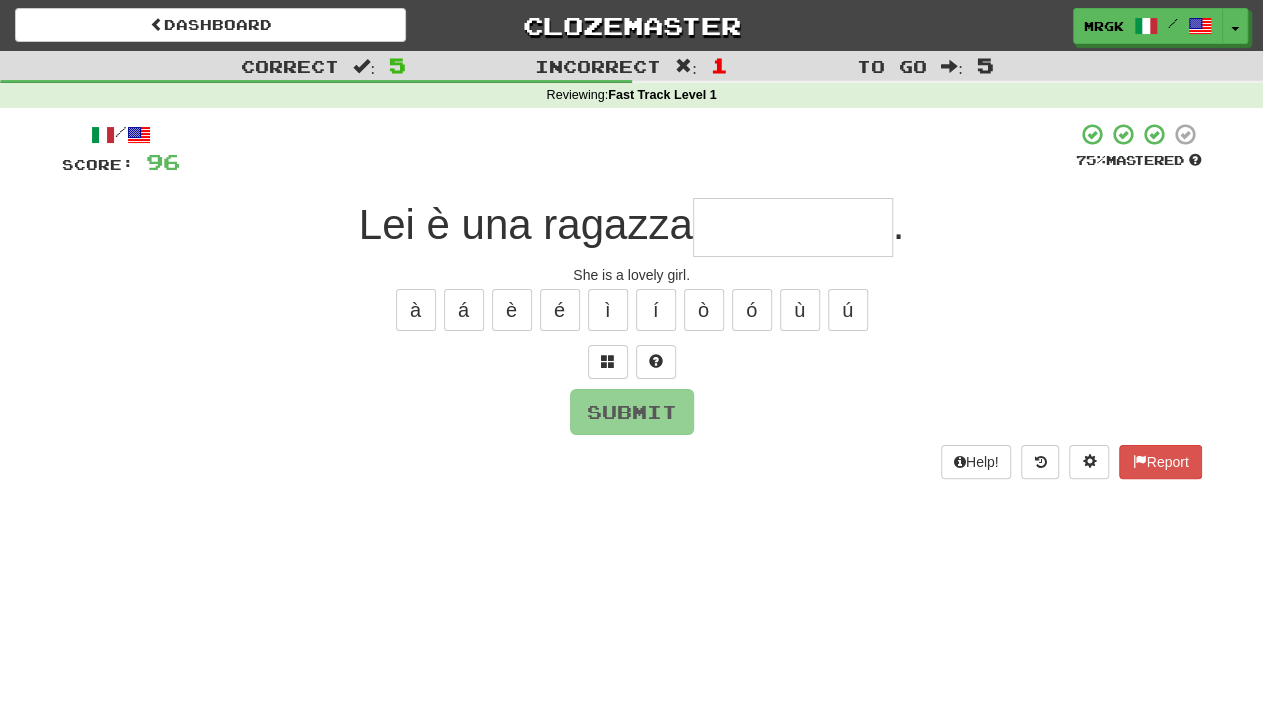 type on "*" 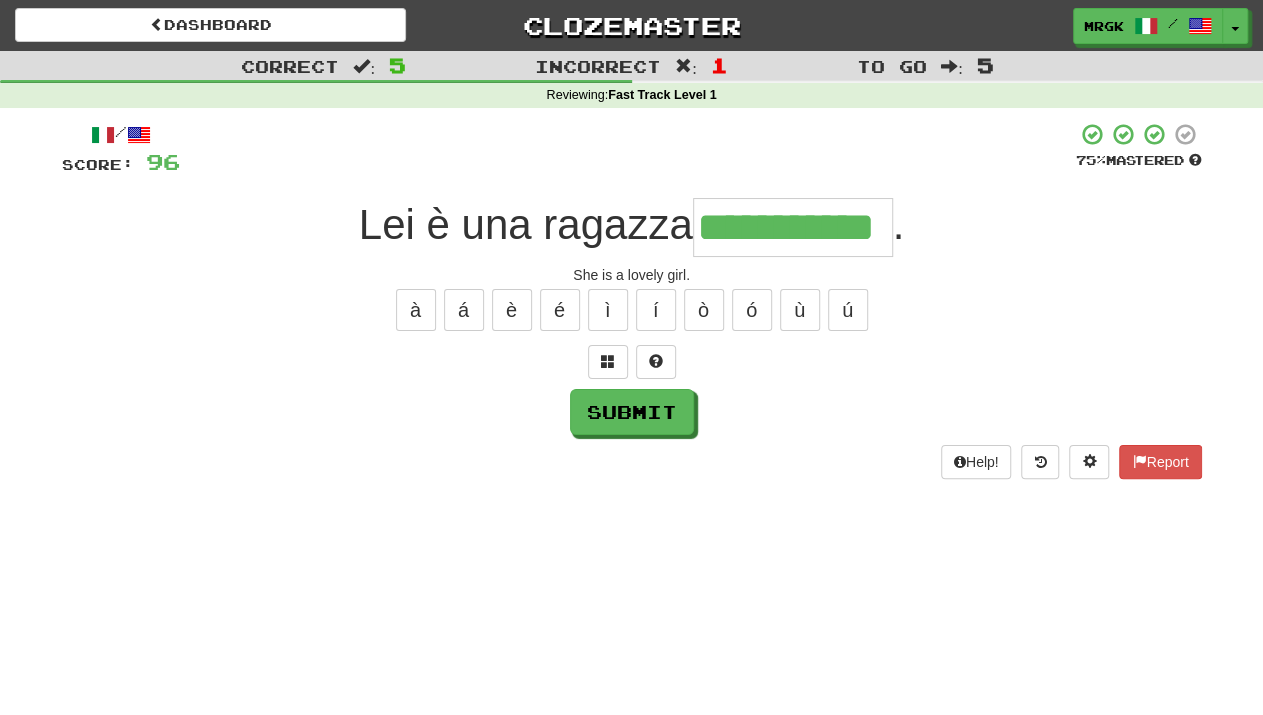 scroll, scrollTop: 0, scrollLeft: 20, axis: horizontal 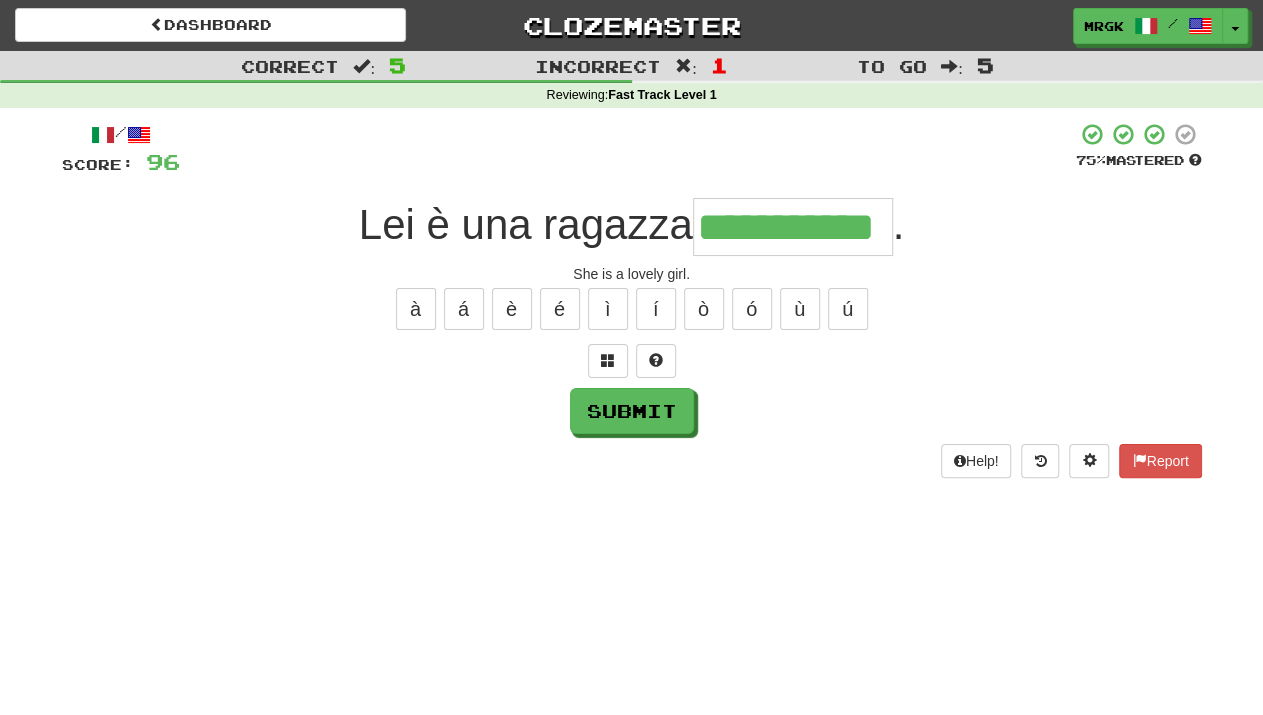 type on "**********" 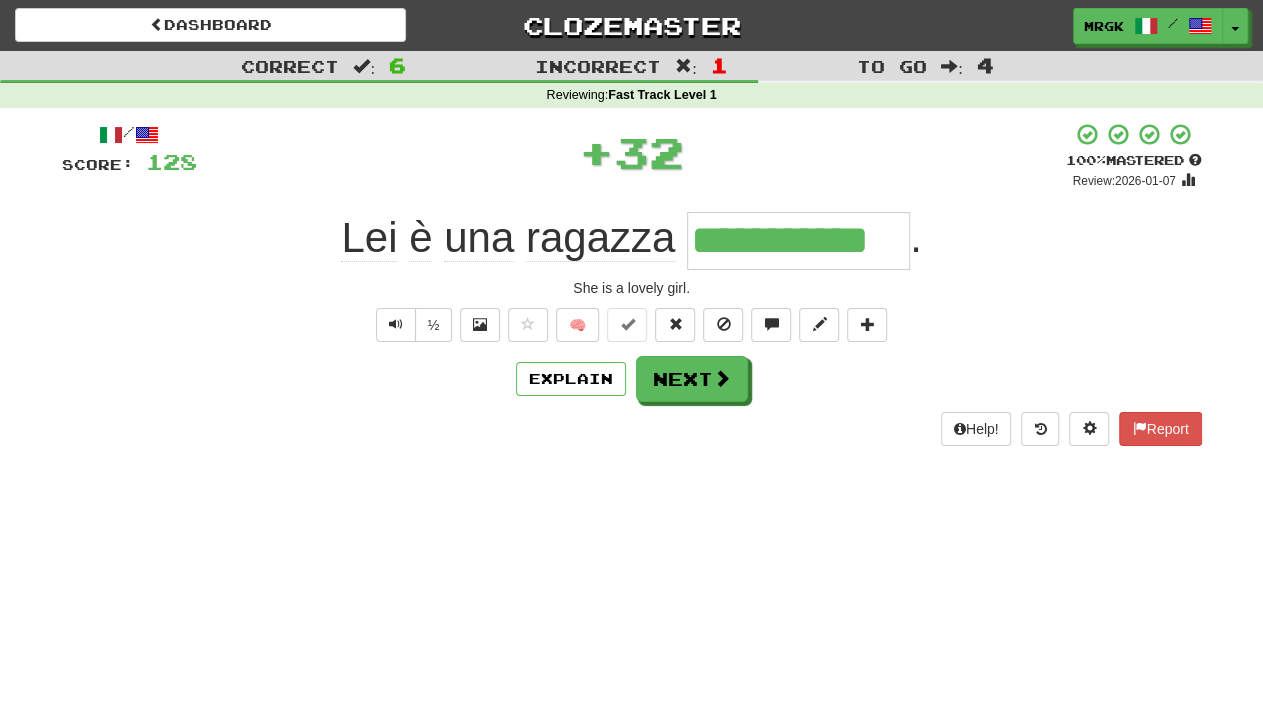 scroll, scrollTop: 0, scrollLeft: 0, axis: both 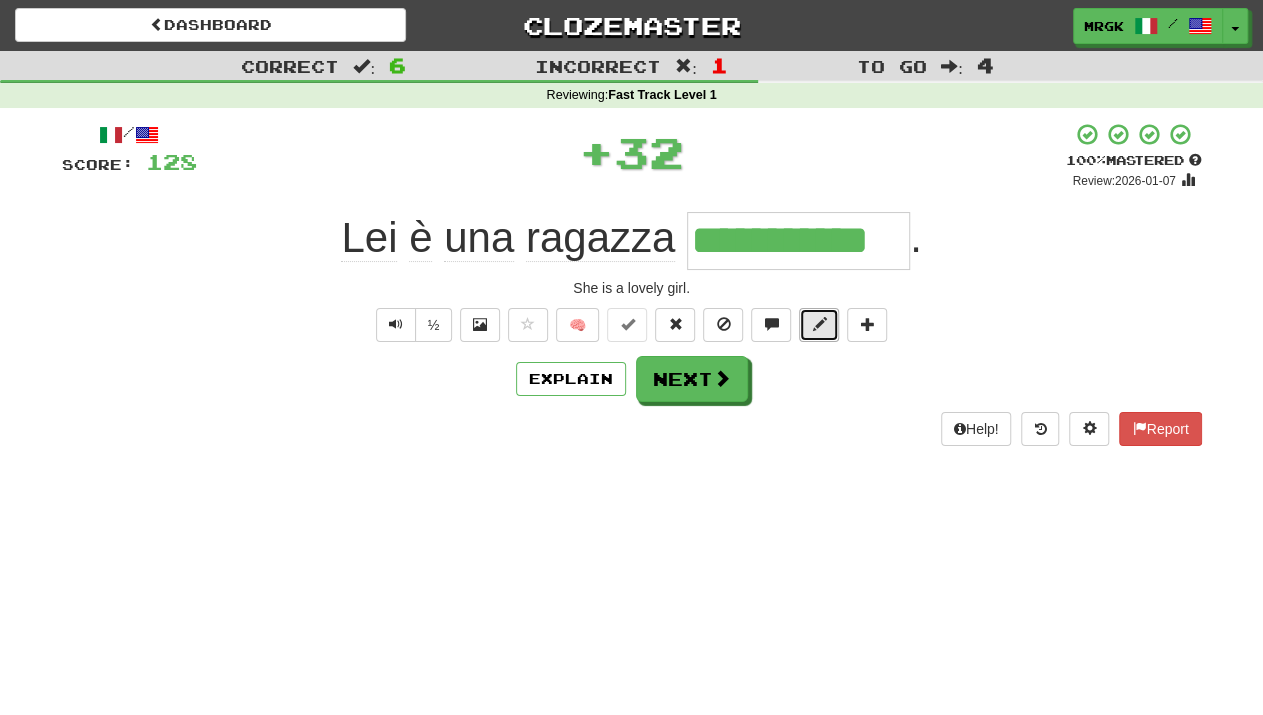 click at bounding box center (819, 325) 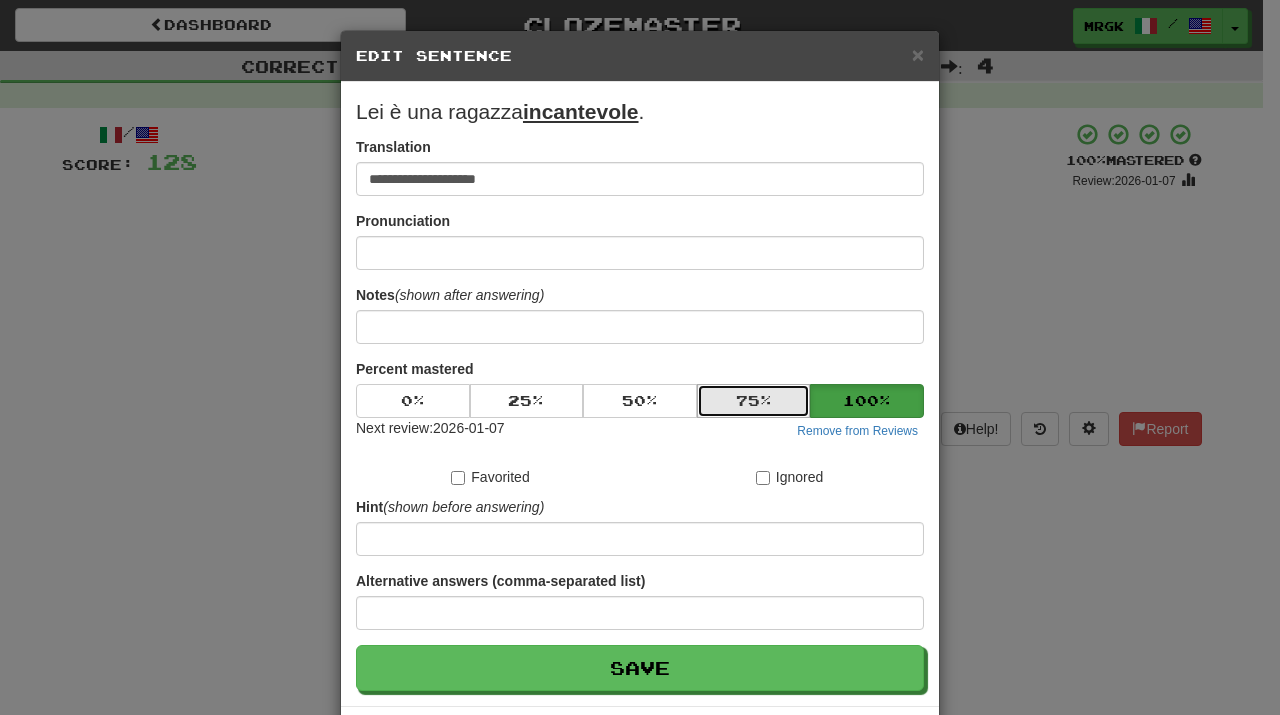 click on "75 %" at bounding box center (754, 401) 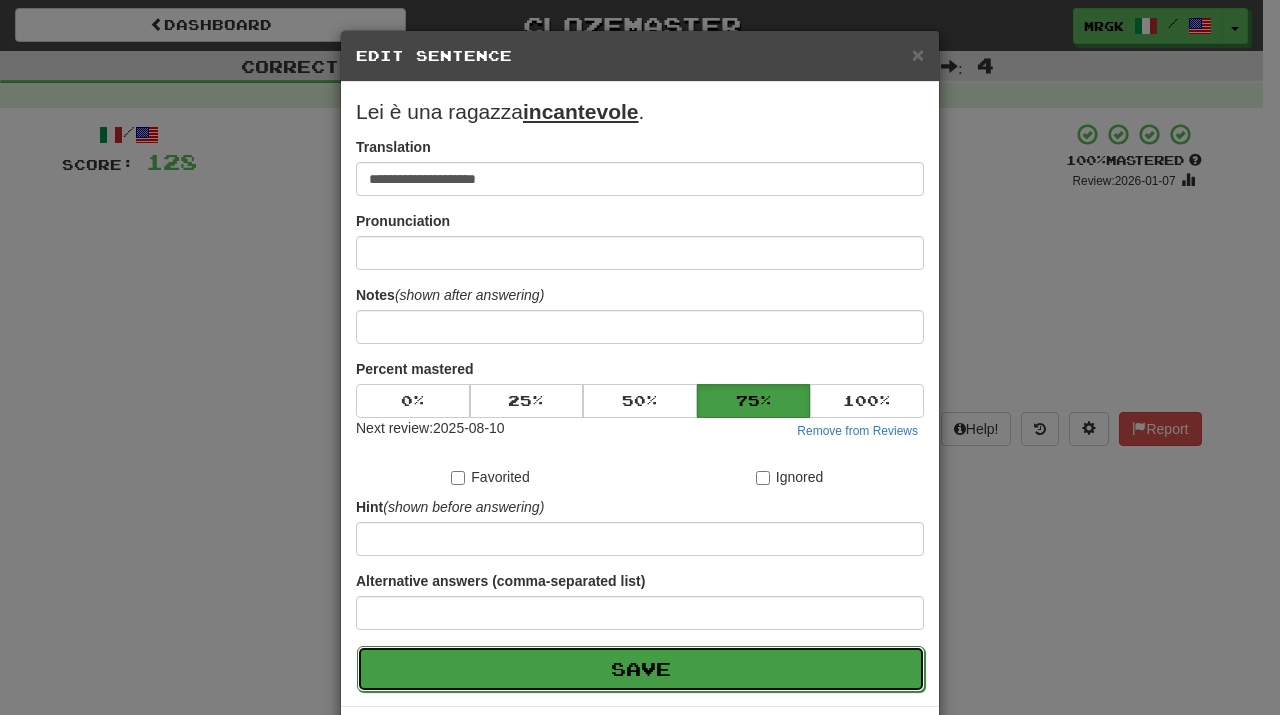 click on "Save" at bounding box center [641, 669] 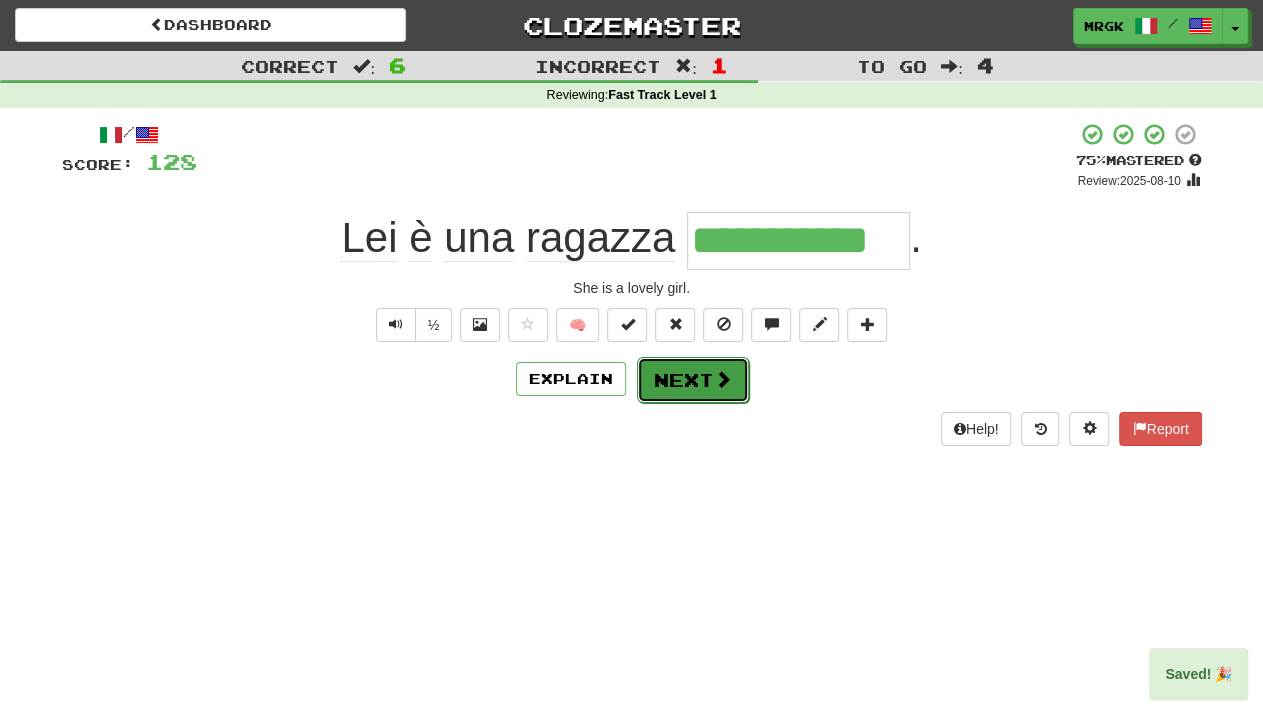 click at bounding box center (723, 379) 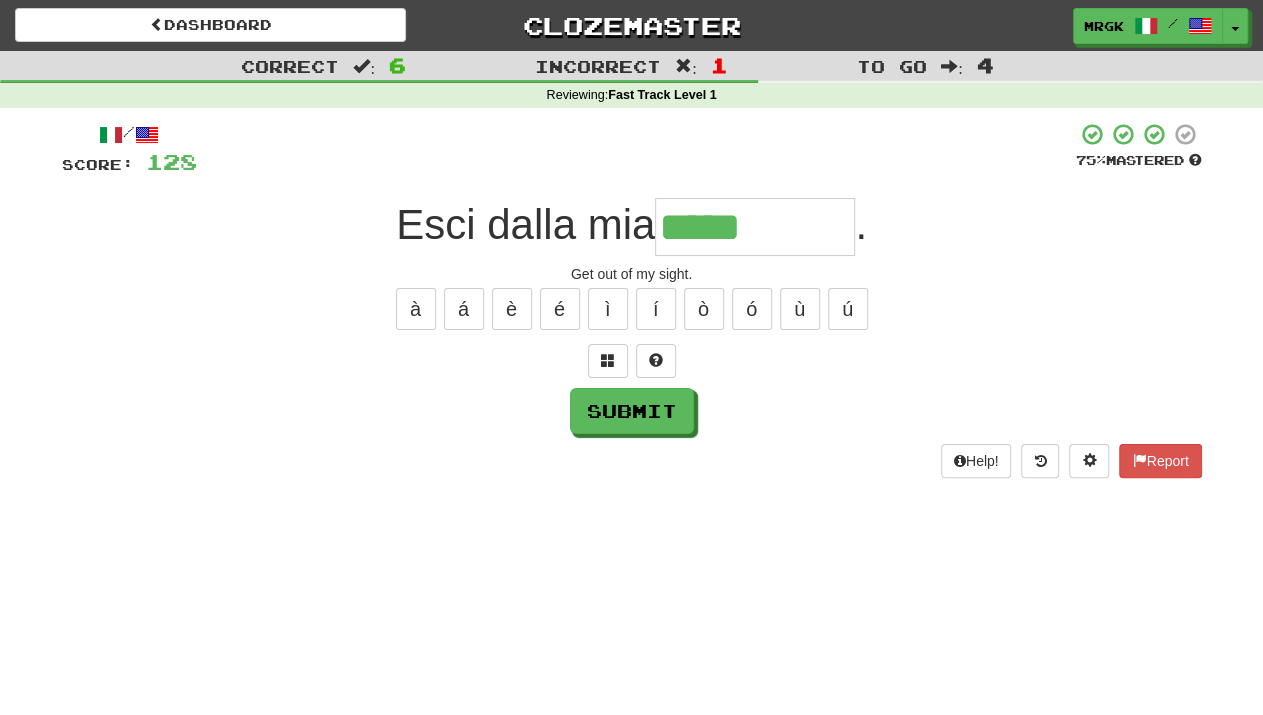 type on "*****" 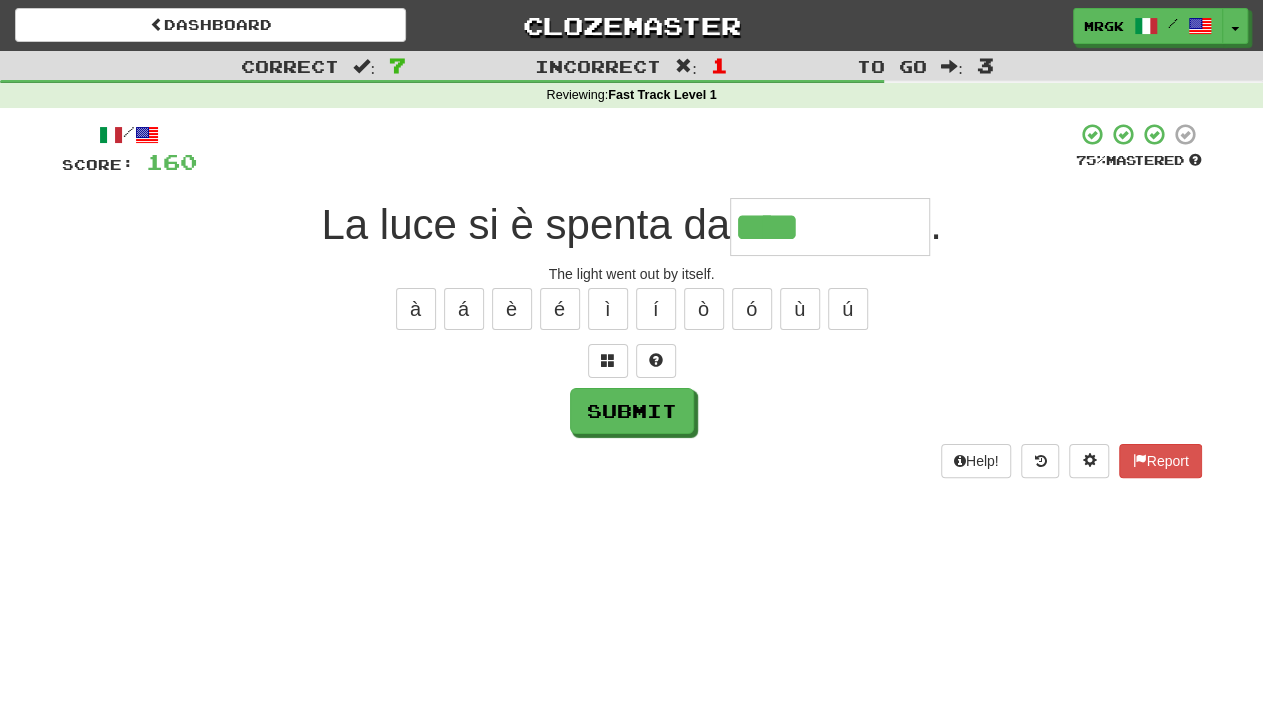 type on "****" 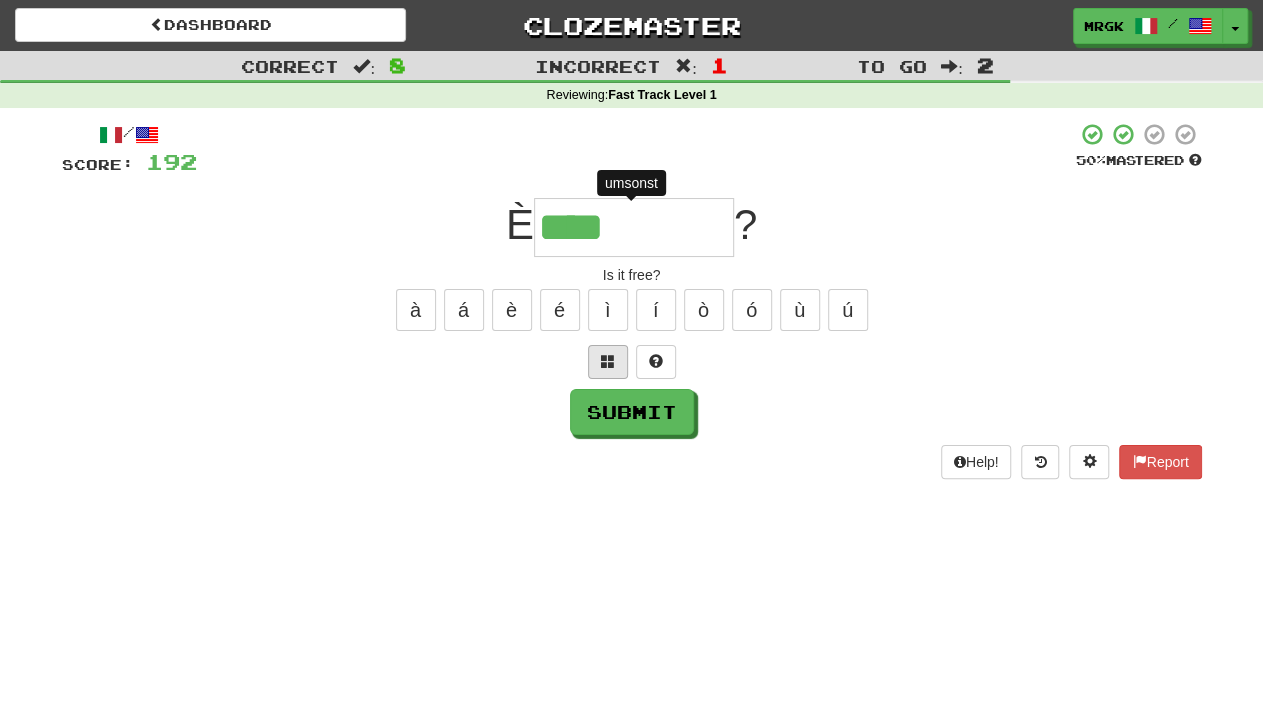 type on "****" 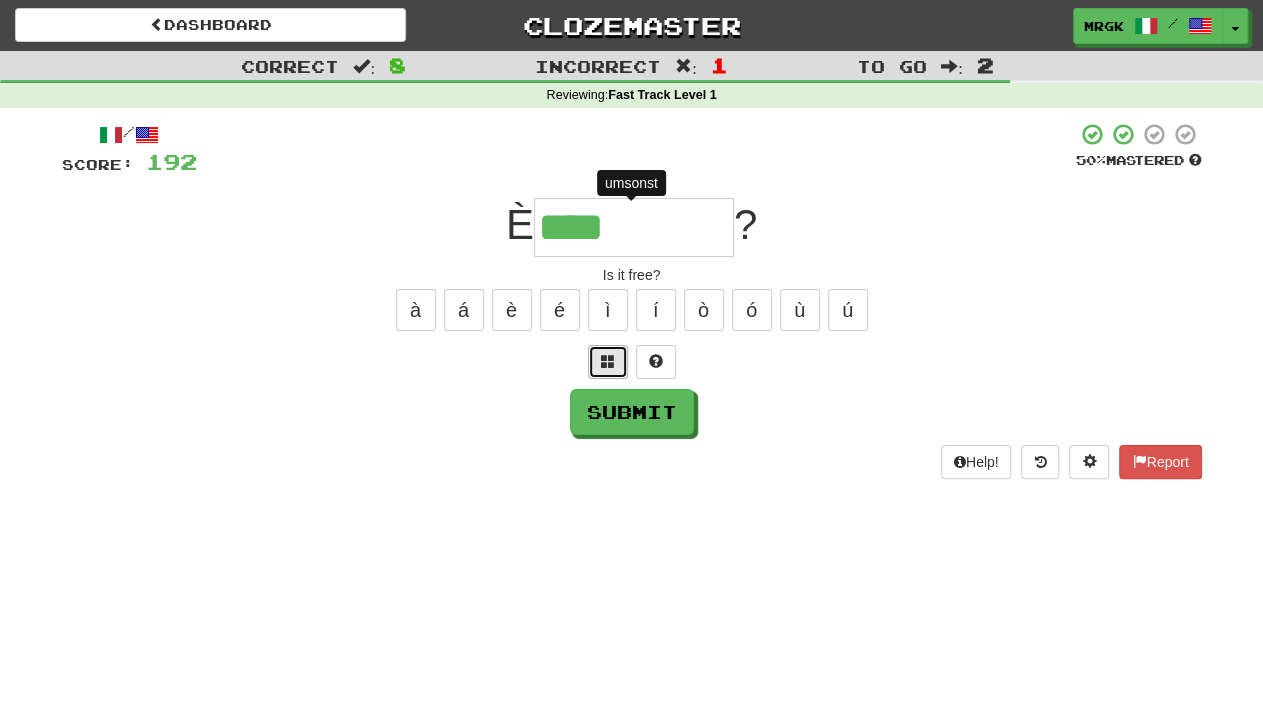 click at bounding box center (608, 362) 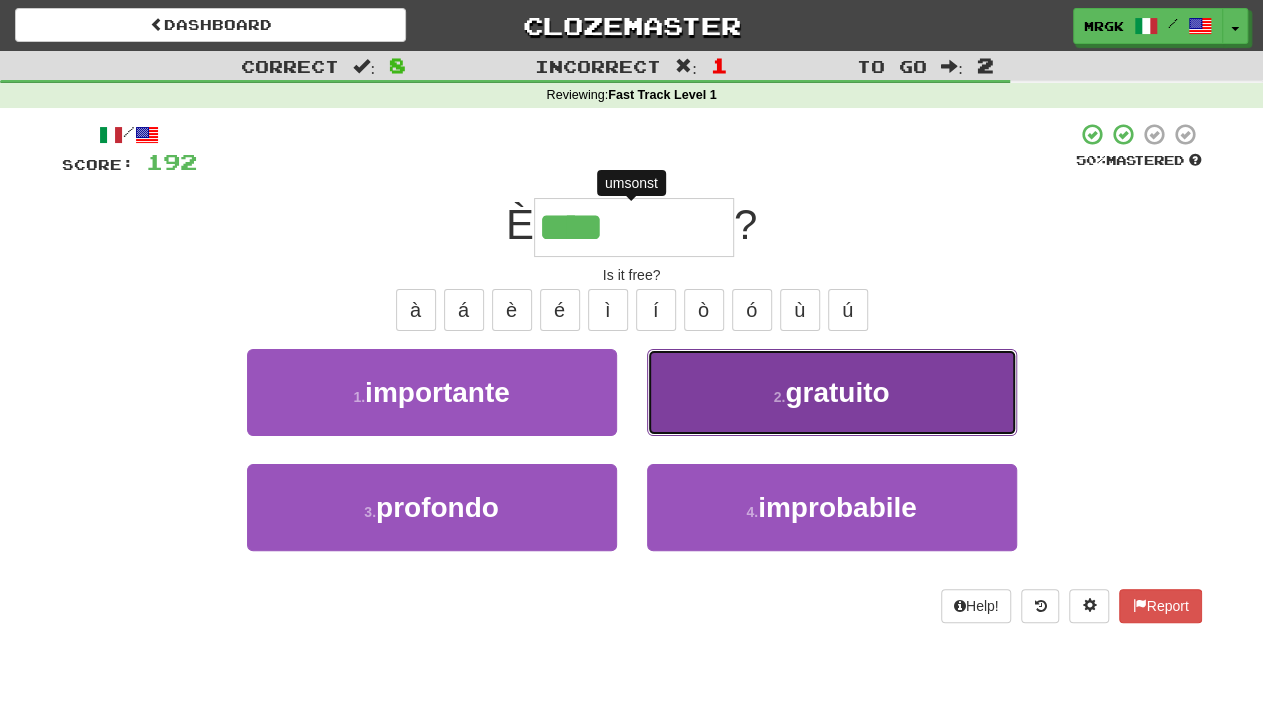 click on "gratuito" at bounding box center [837, 392] 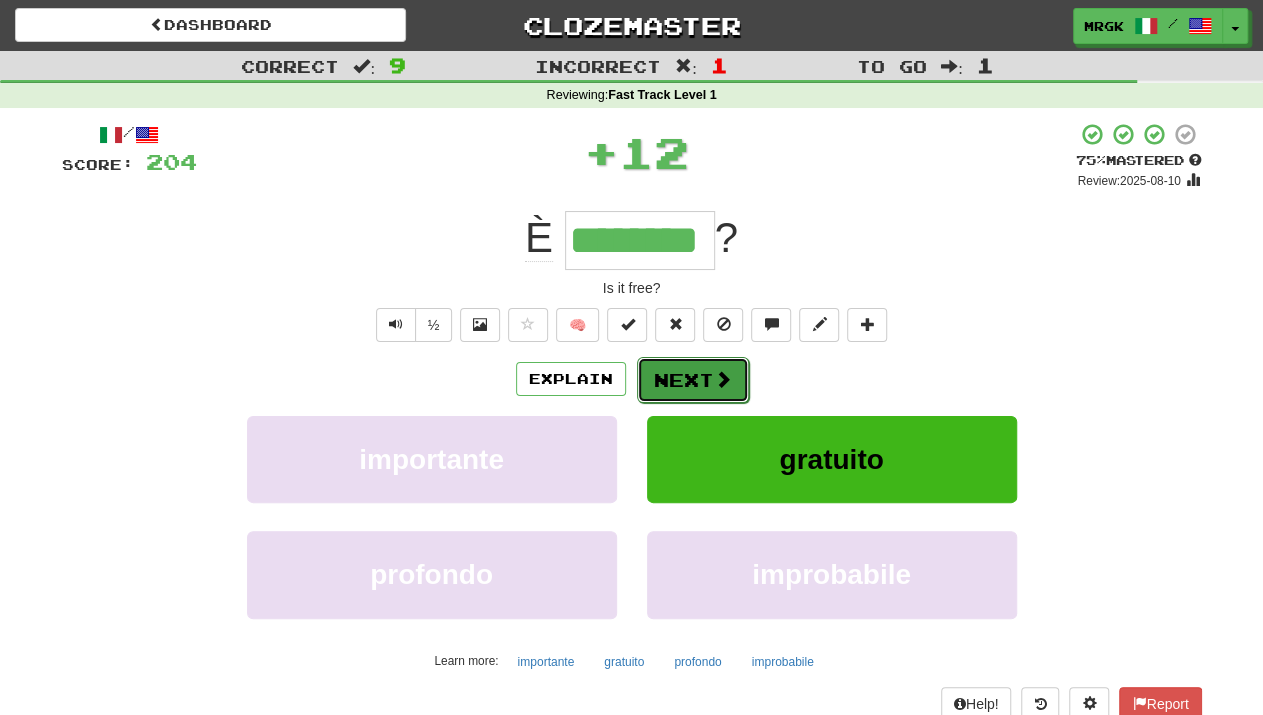 click on "Next" at bounding box center (693, 380) 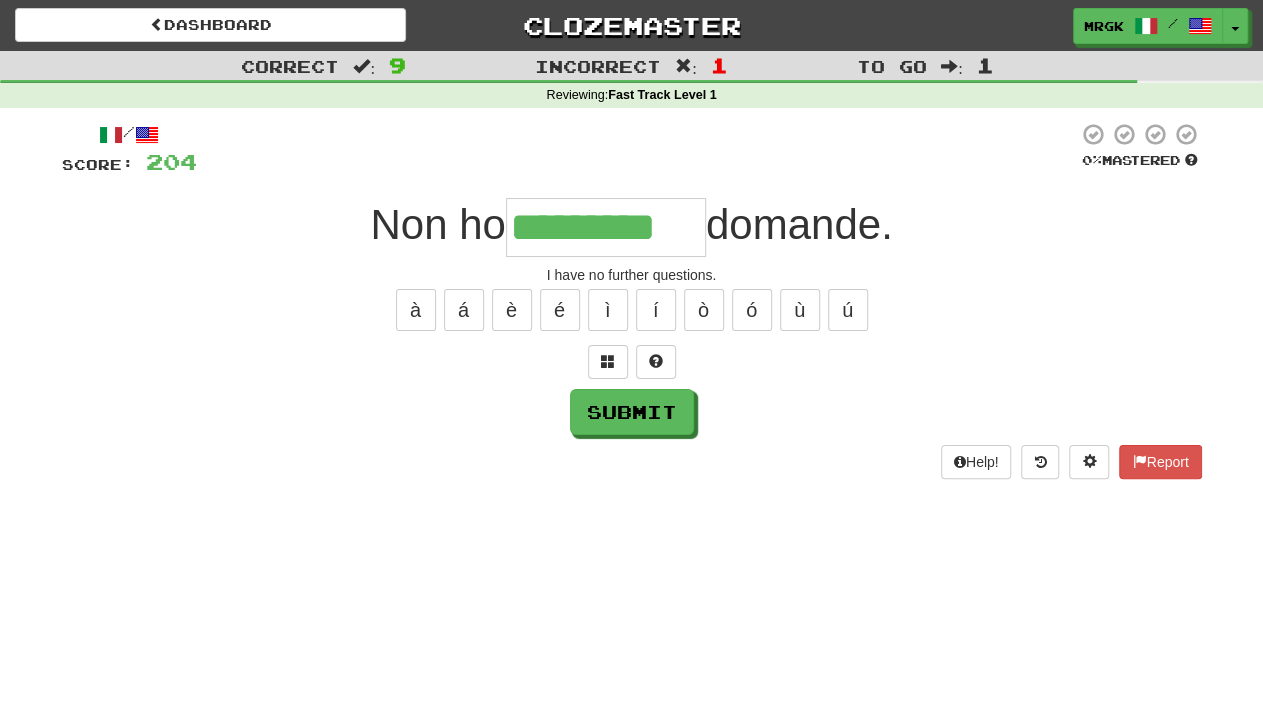 type on "*********" 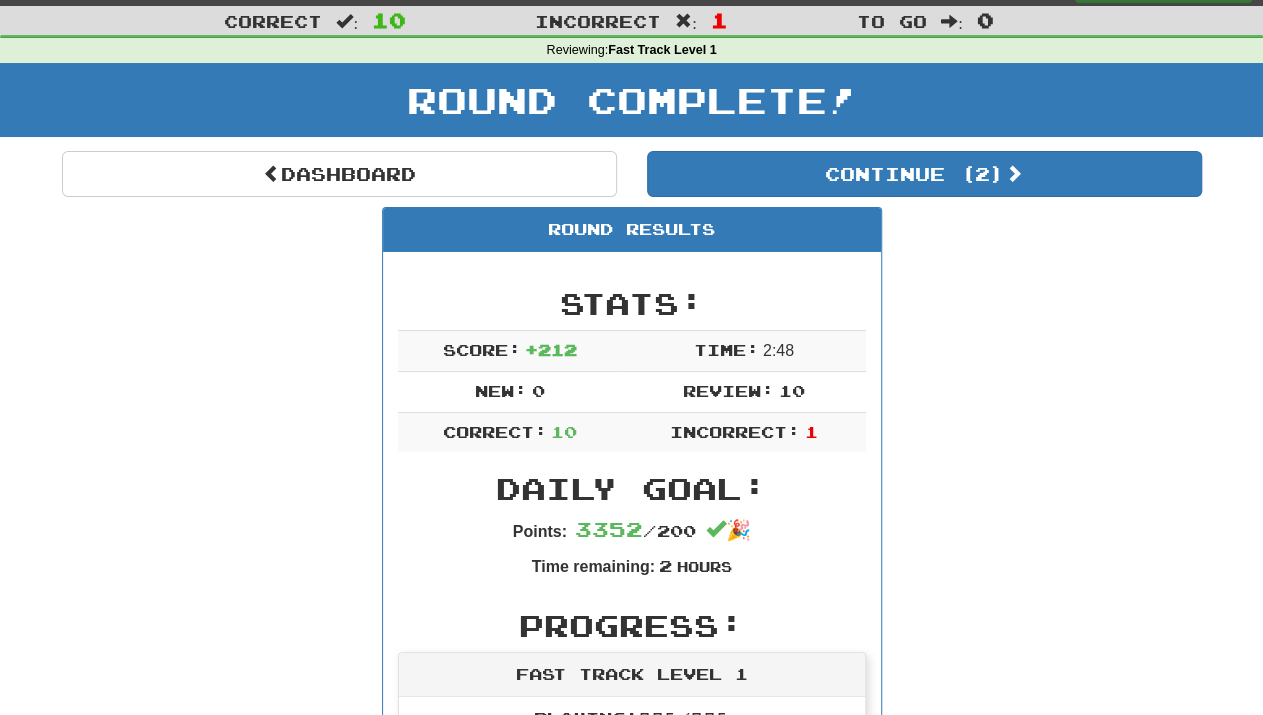 scroll, scrollTop: 32, scrollLeft: 0, axis: vertical 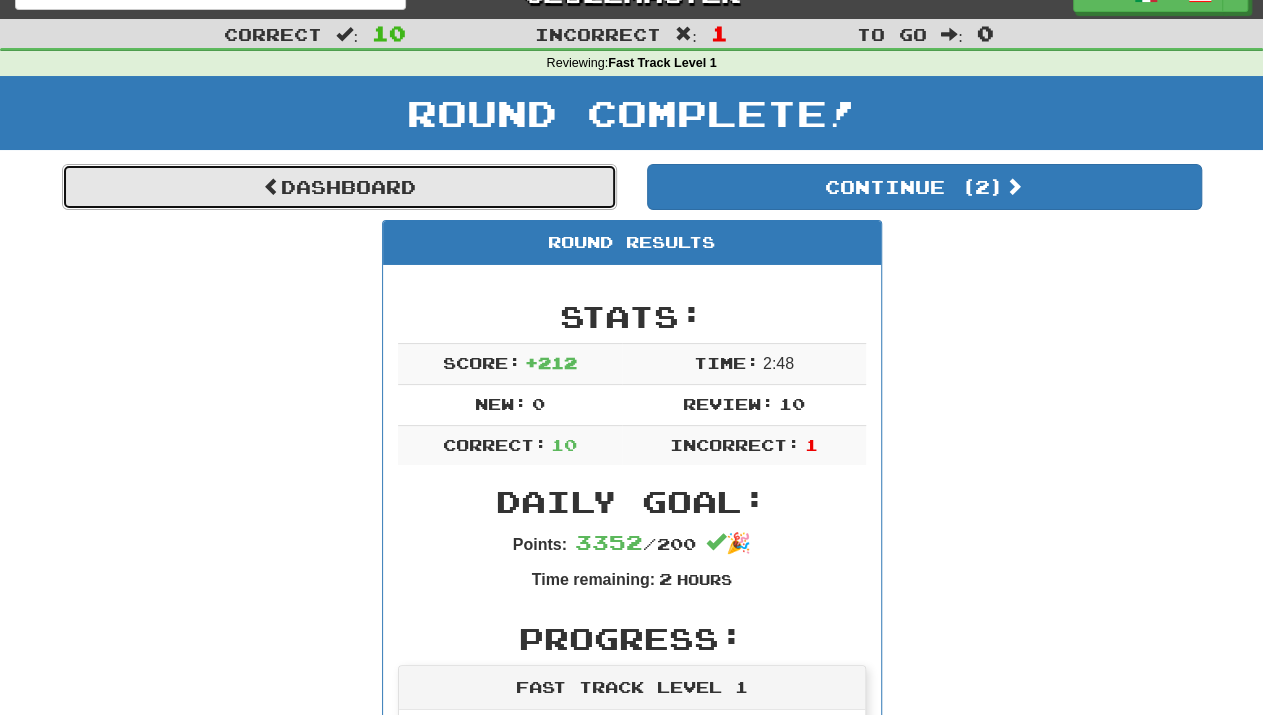 click on "Dashboard" at bounding box center (339, 187) 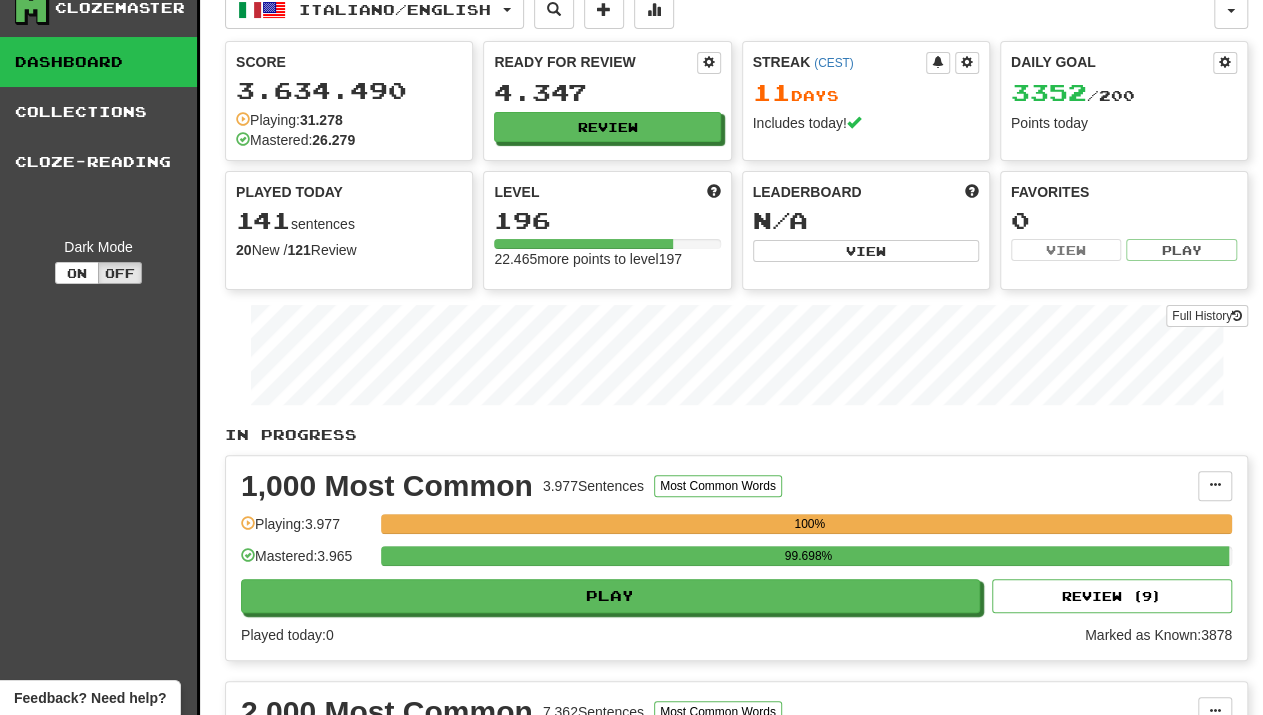 scroll, scrollTop: 0, scrollLeft: 0, axis: both 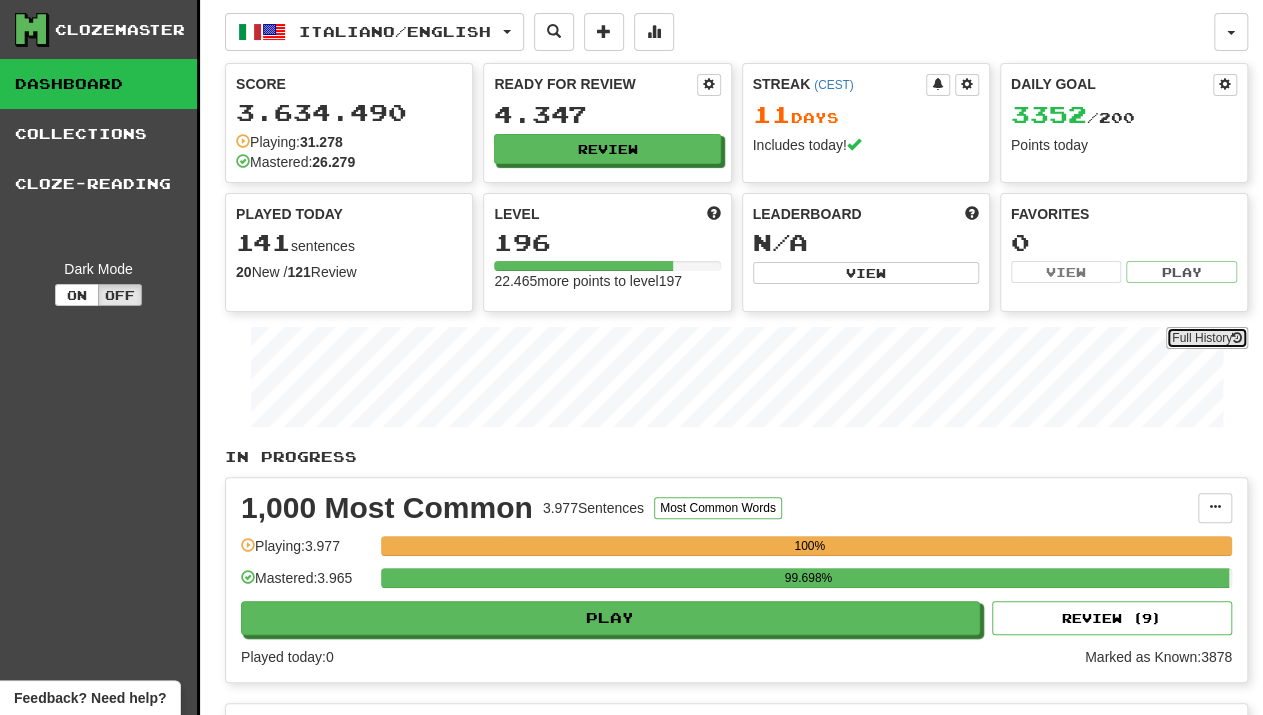 click on "Full History" at bounding box center (1207, 338) 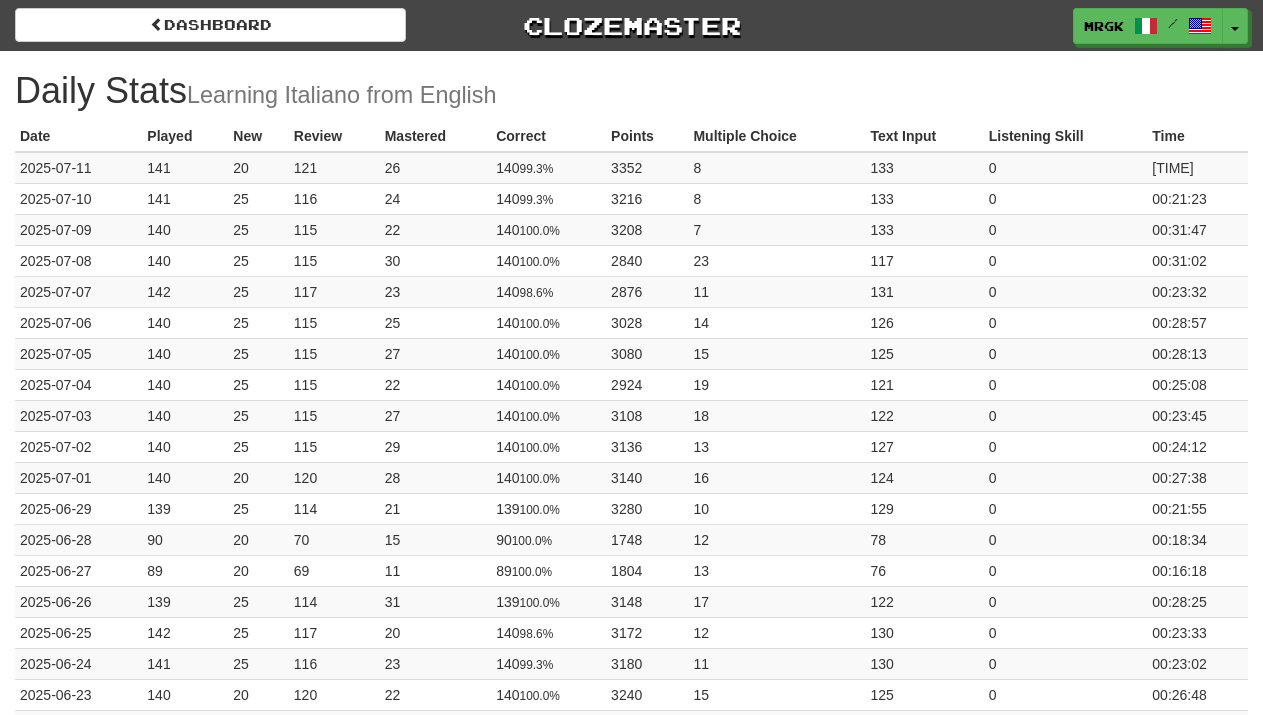 scroll, scrollTop: 0, scrollLeft: 0, axis: both 